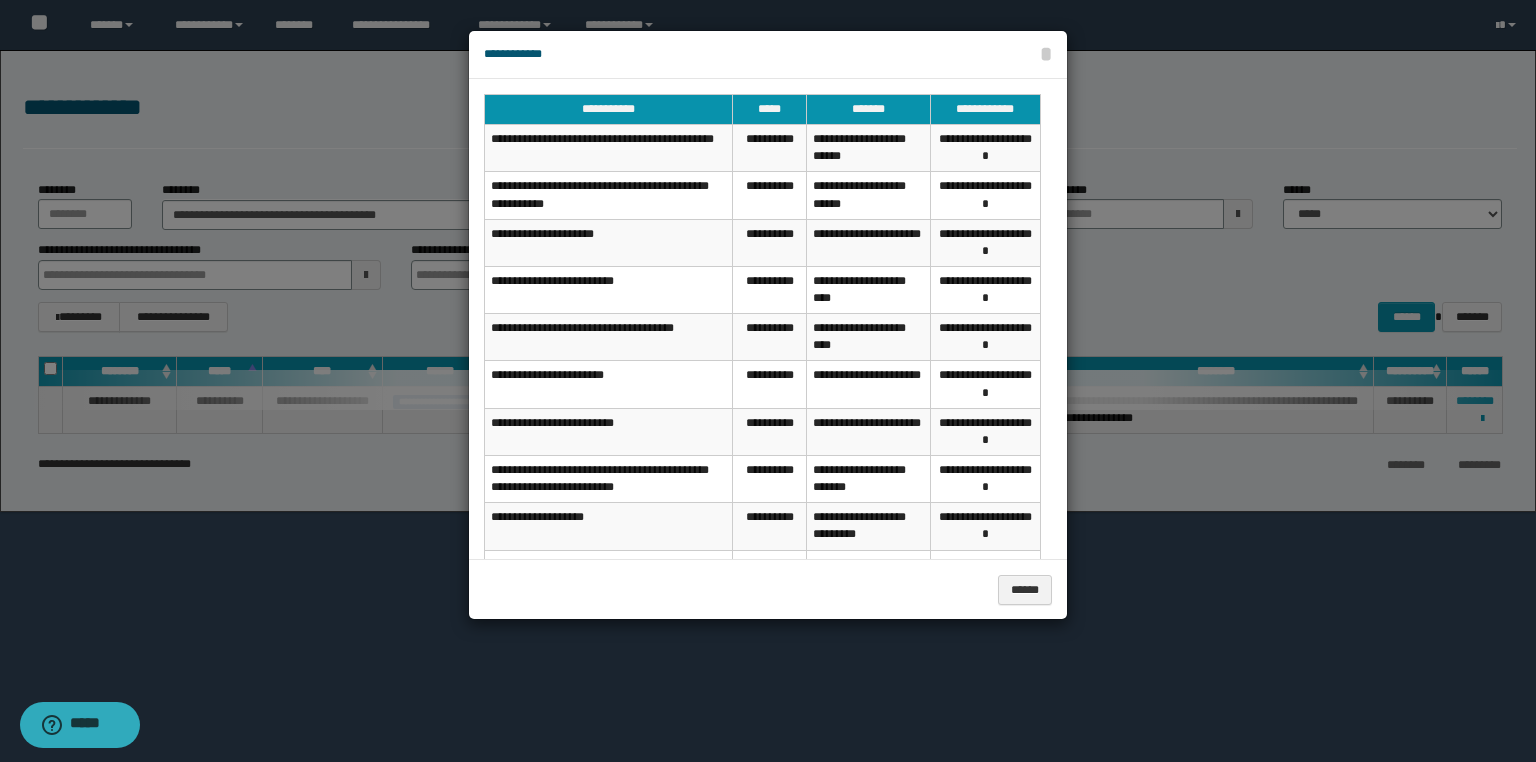 scroll, scrollTop: 0, scrollLeft: 0, axis: both 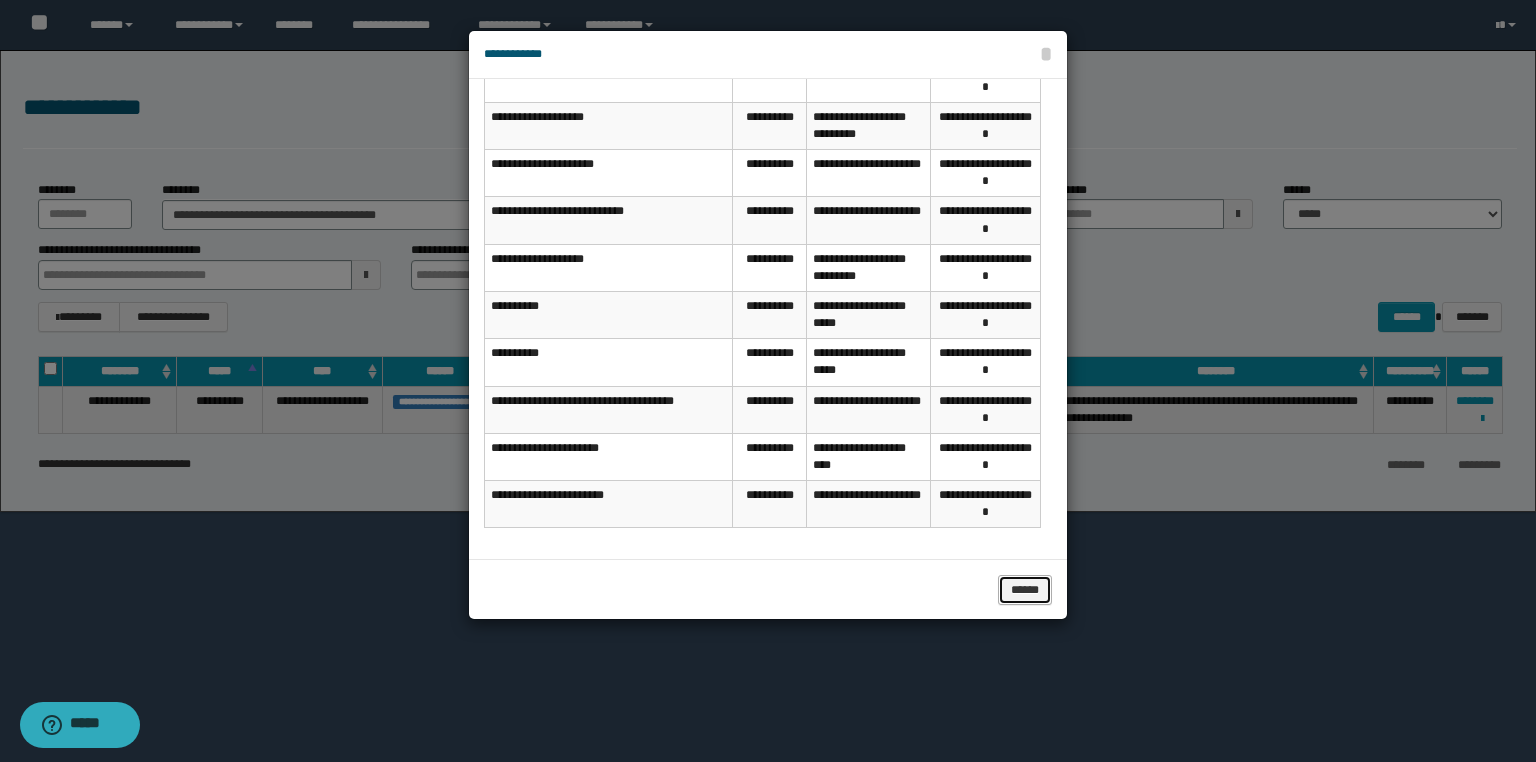 click on "******" at bounding box center (1025, 590) 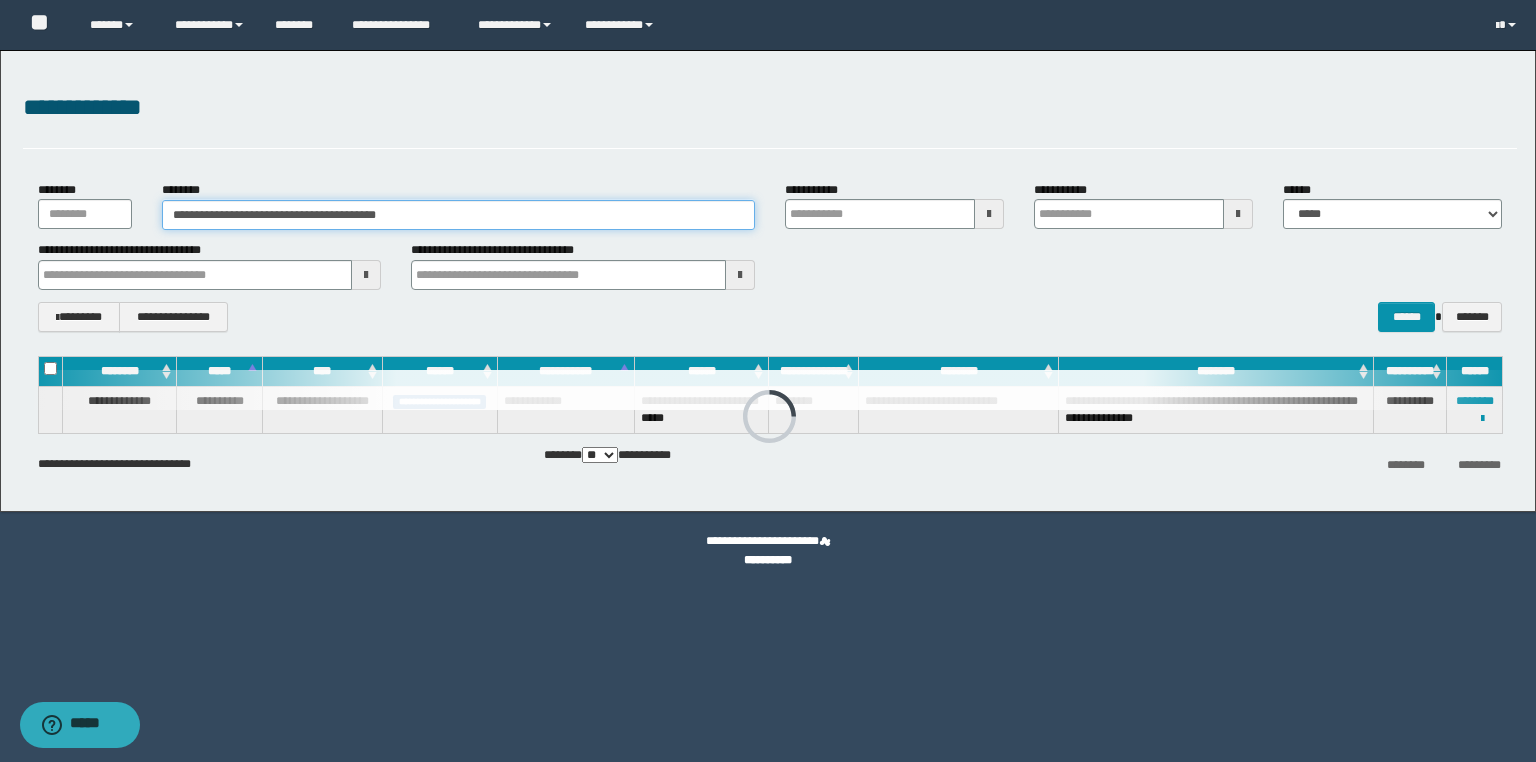drag, startPoint x: 490, startPoint y: 211, endPoint x: 42, endPoint y: 220, distance: 448.0904 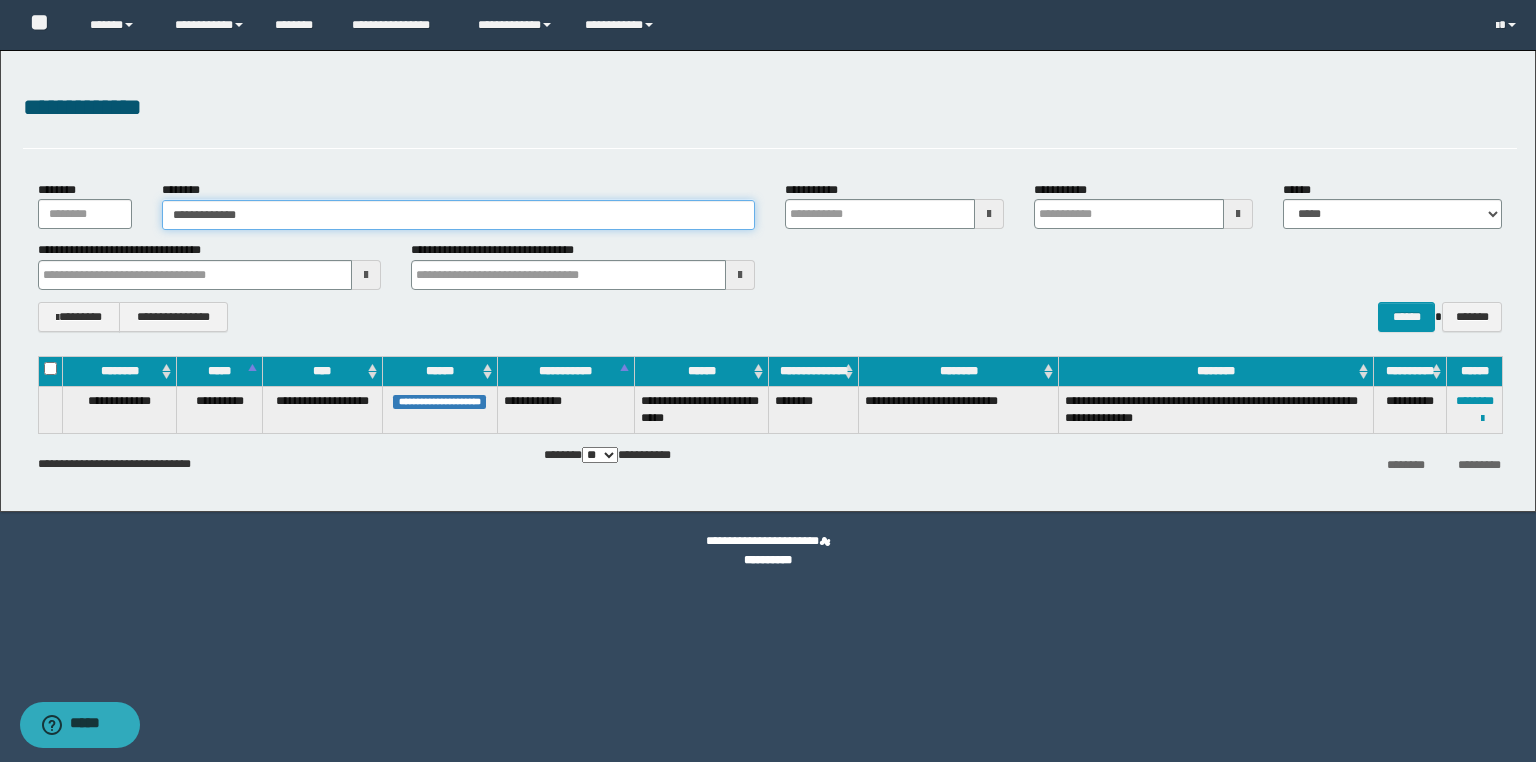 type on "**********" 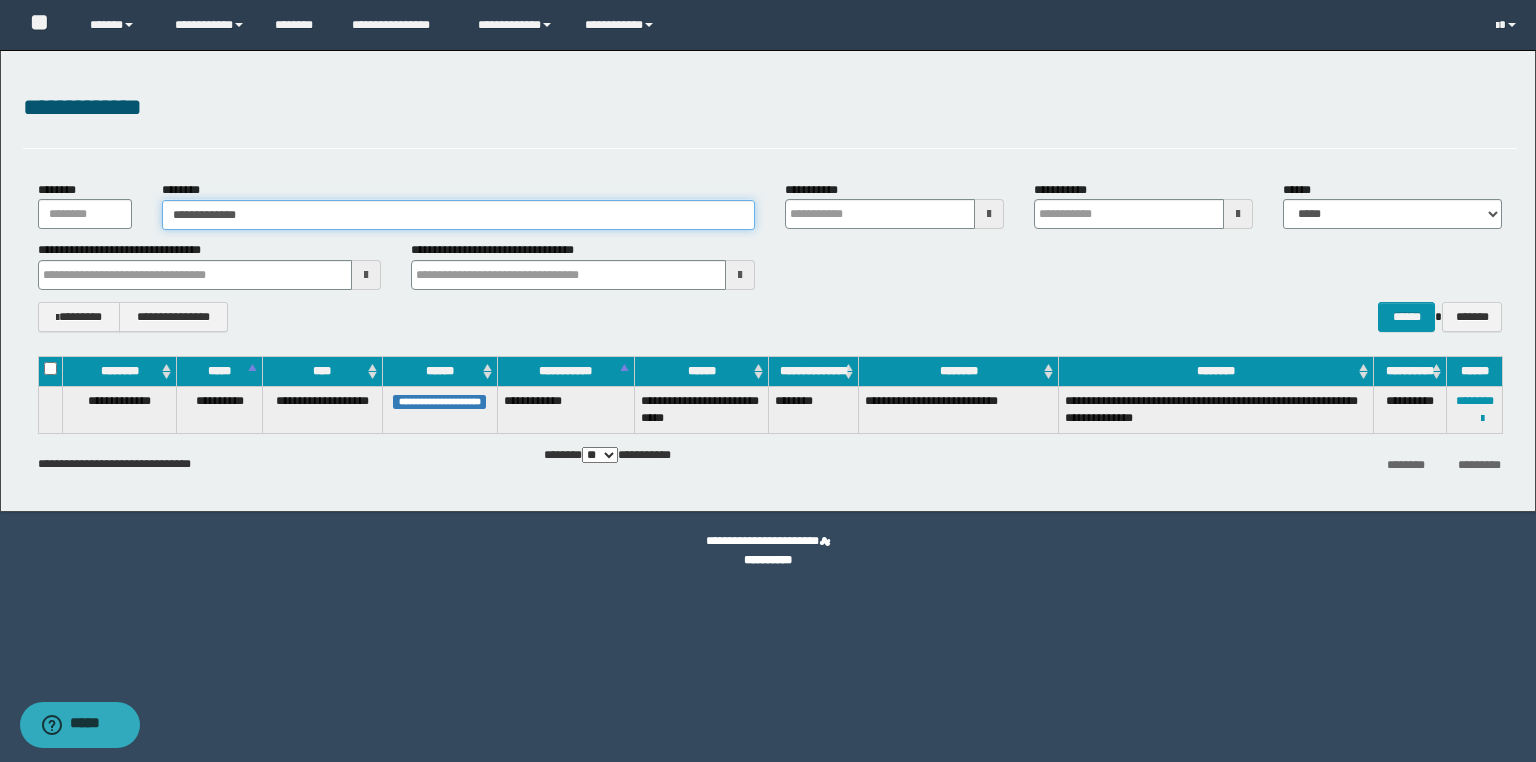 drag, startPoint x: 260, startPoint y: 213, endPoint x: 139, endPoint y: 216, distance: 121.037186 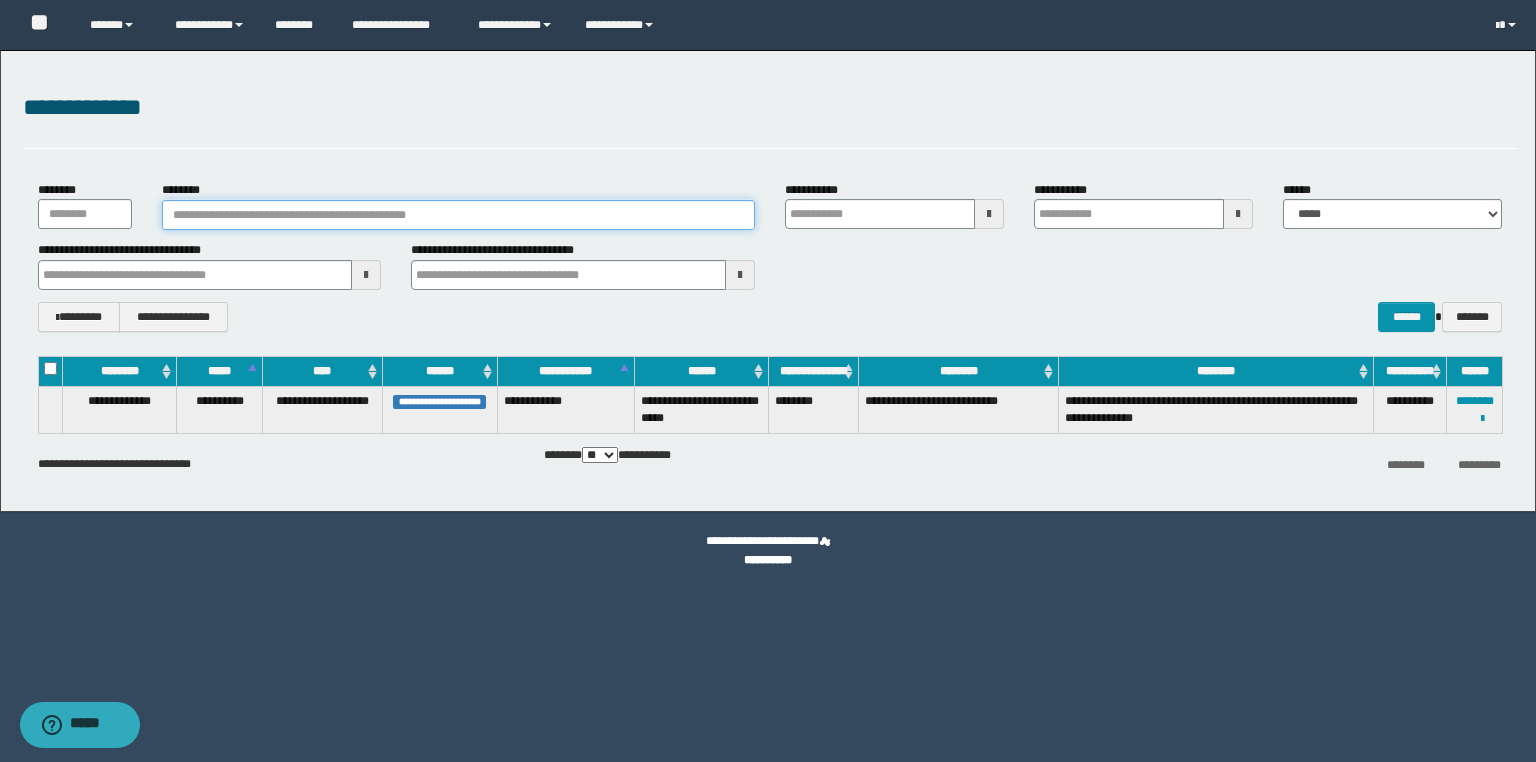 click on "**********" at bounding box center (768, 281) 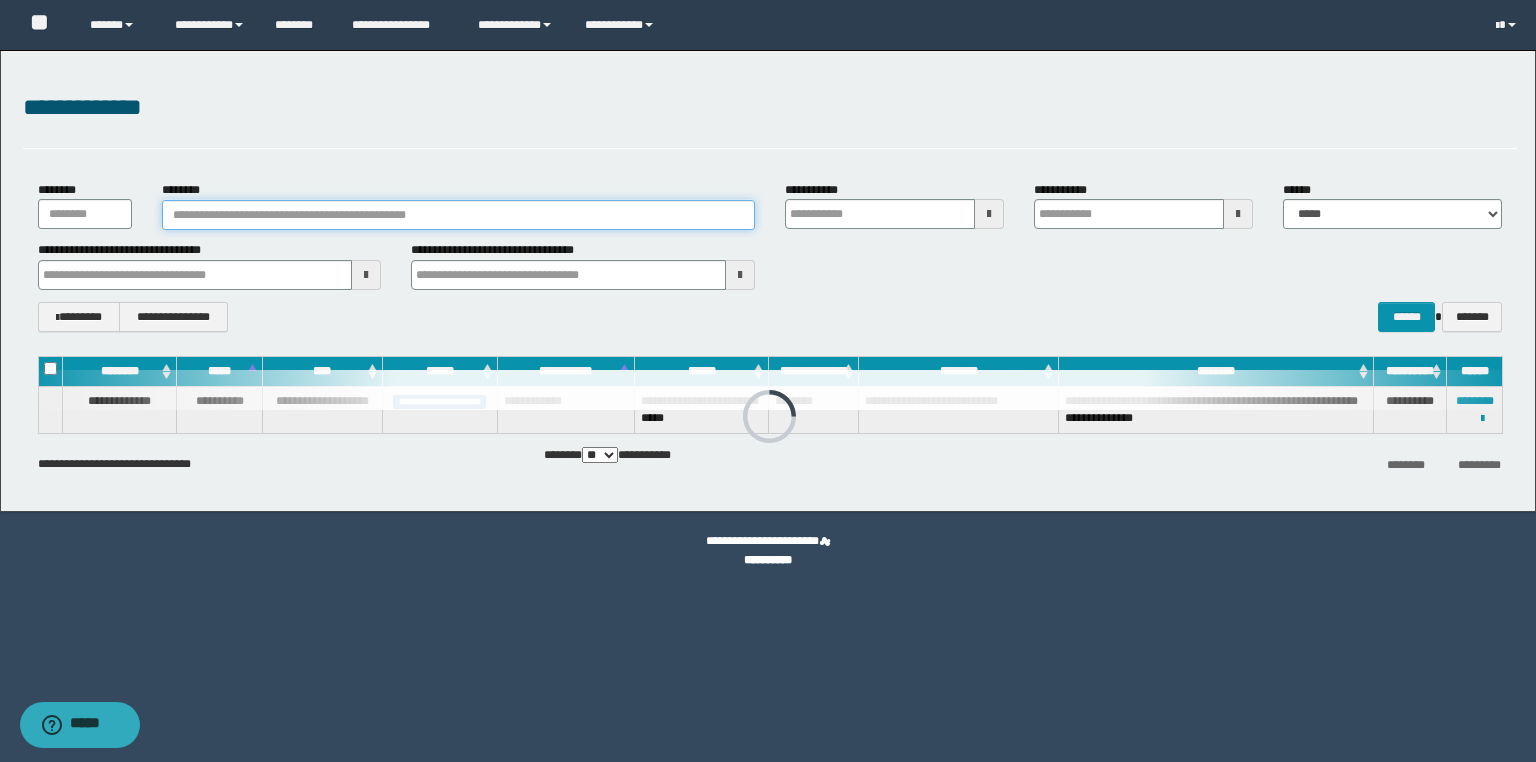 paste on "*******" 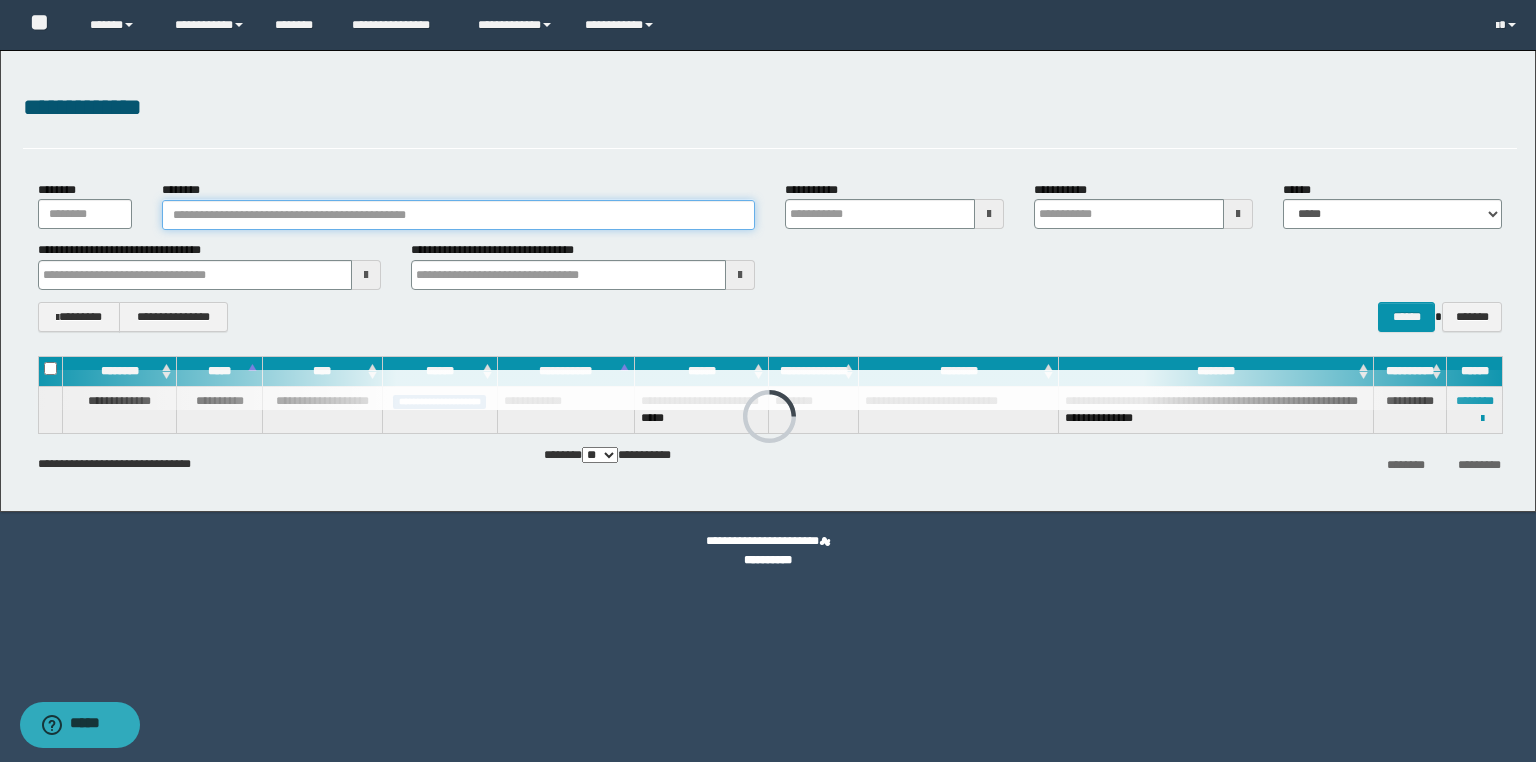 type on "*******" 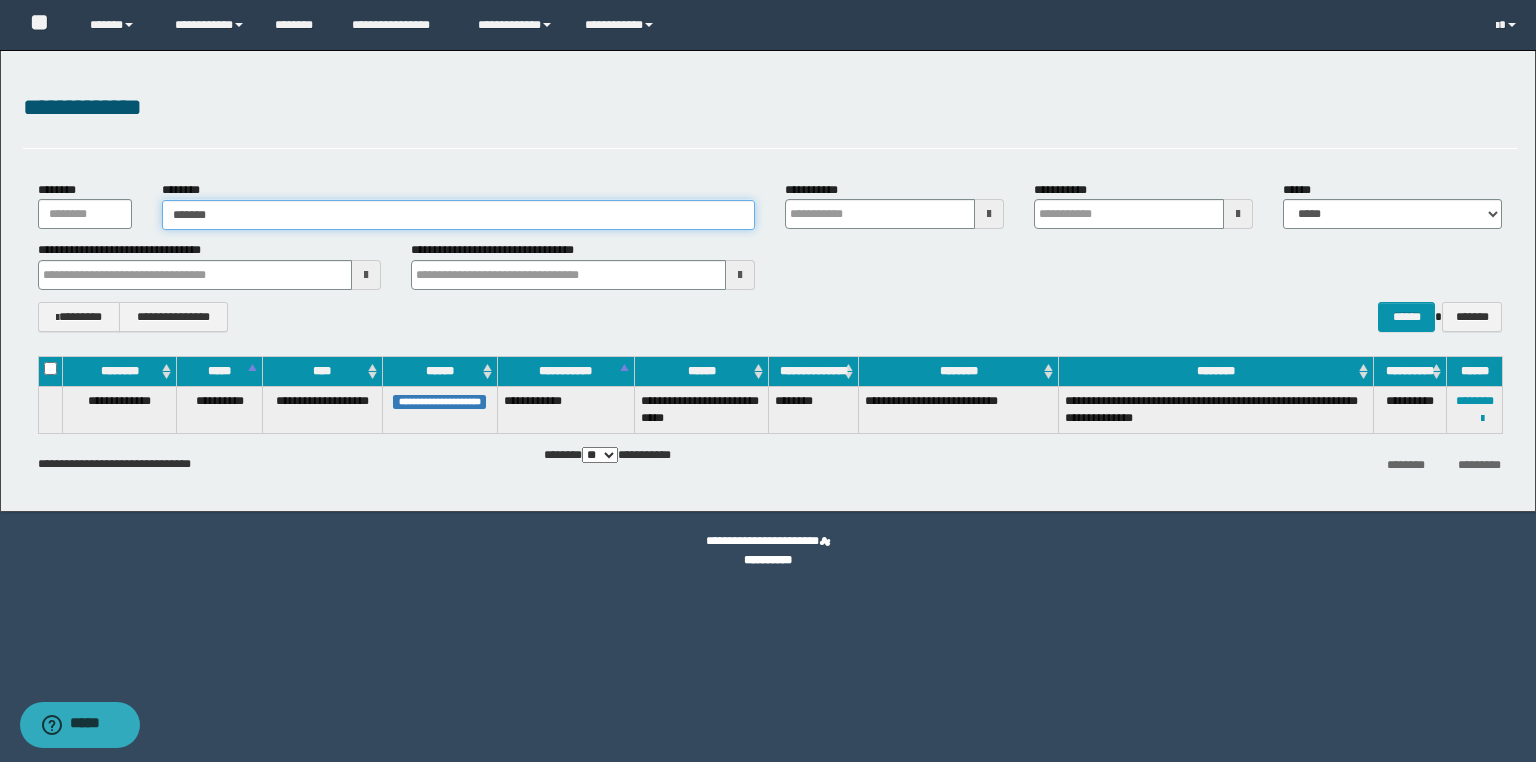 type on "*******" 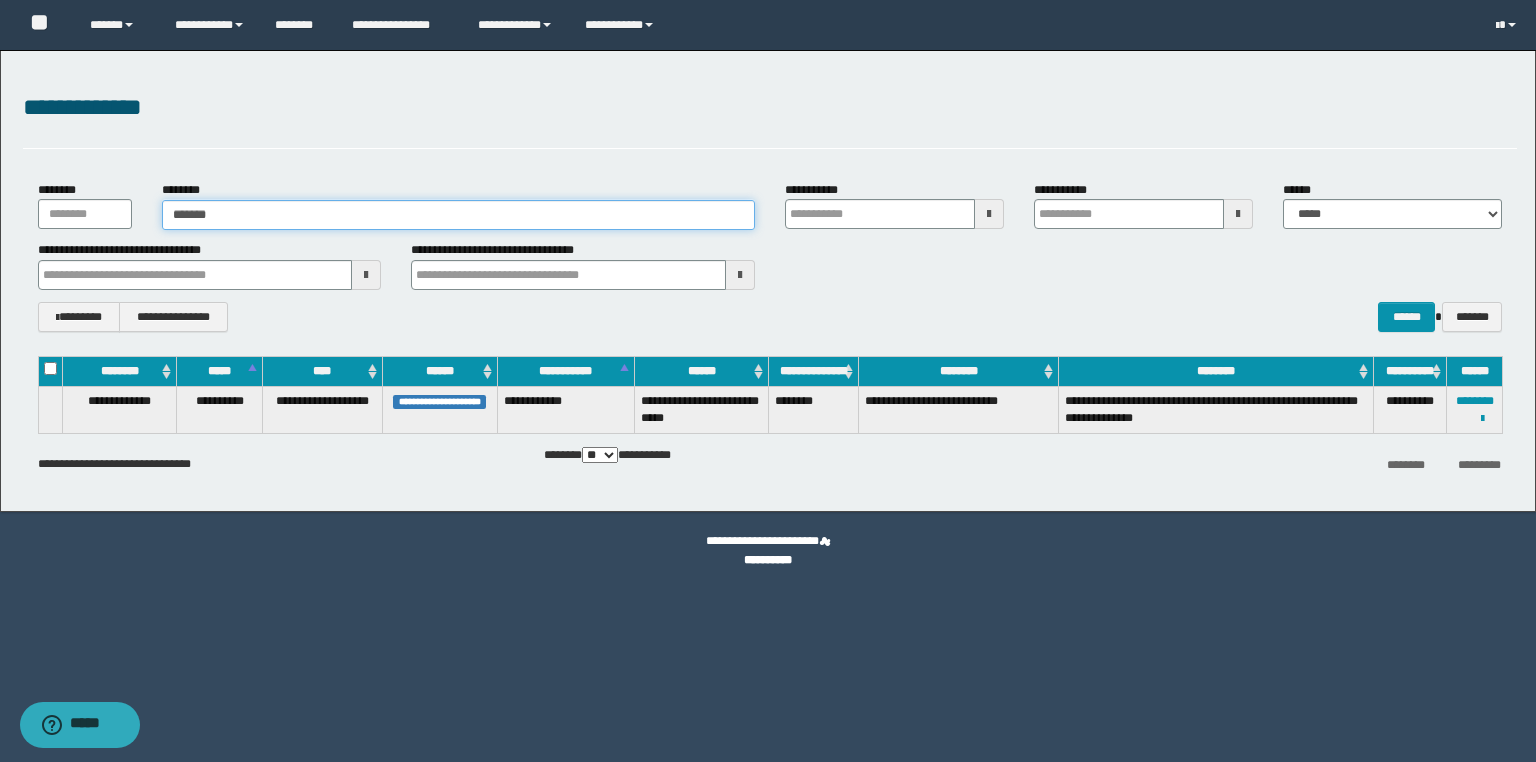 type on "*******" 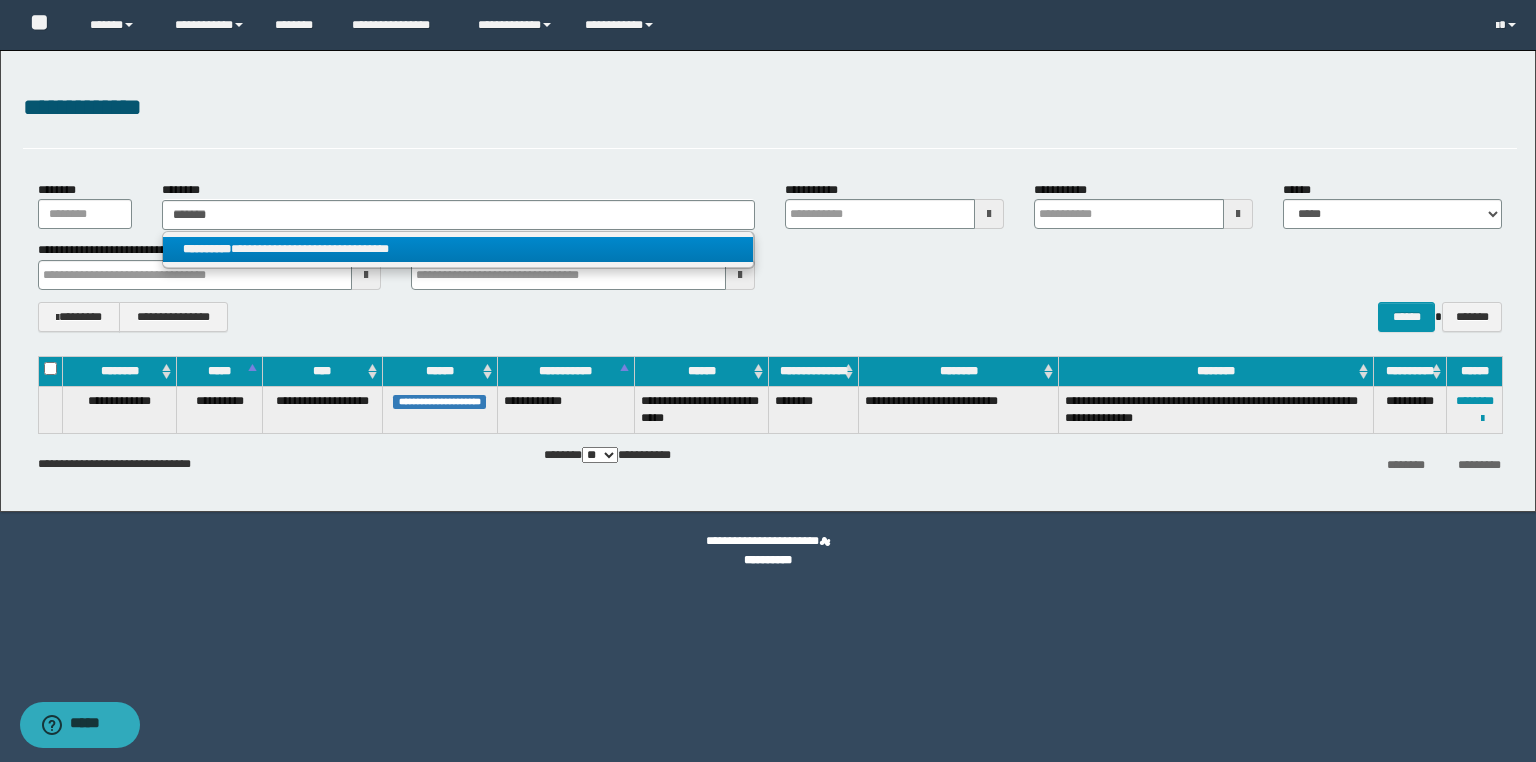 click on "**********" at bounding box center (458, 249) 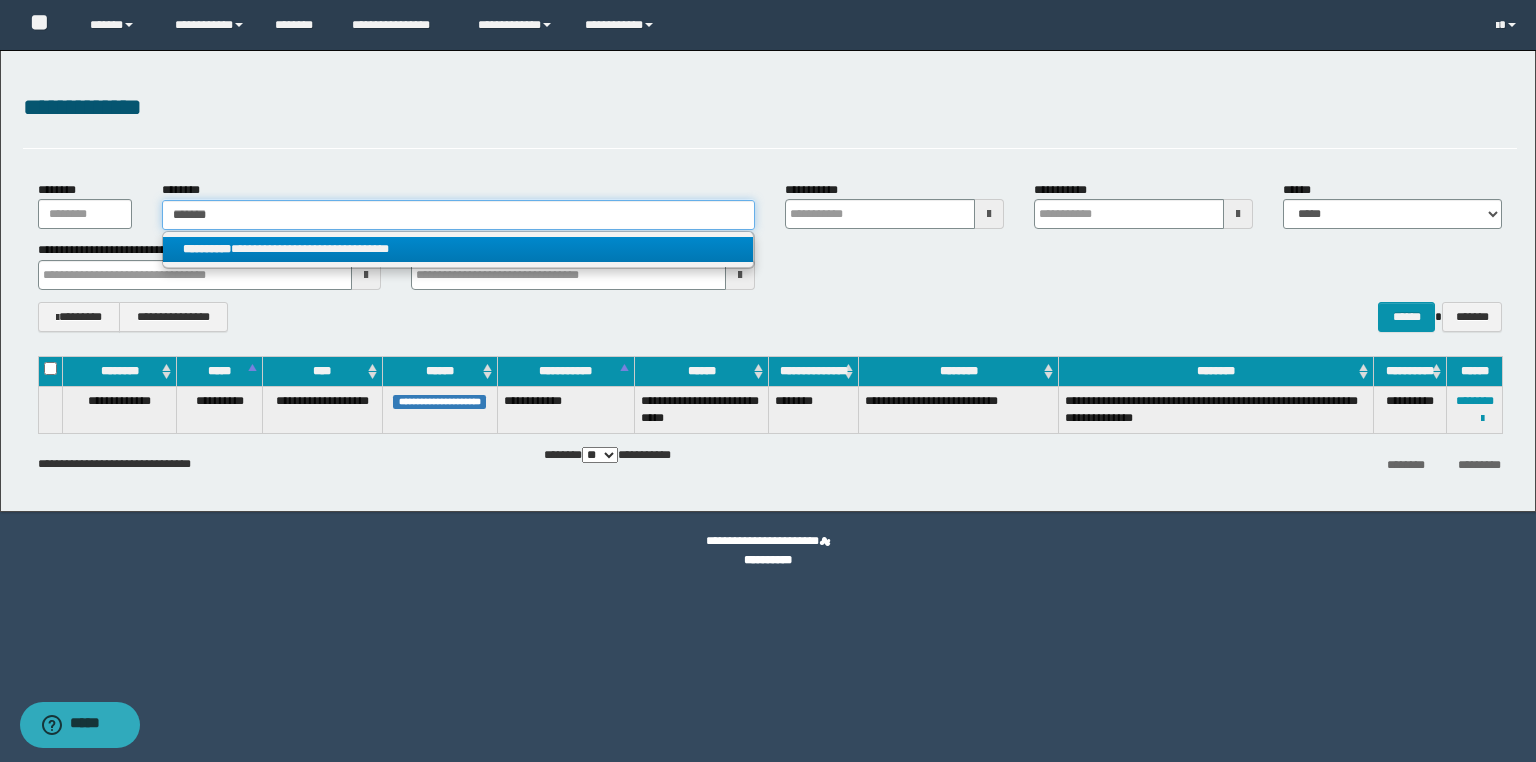 type 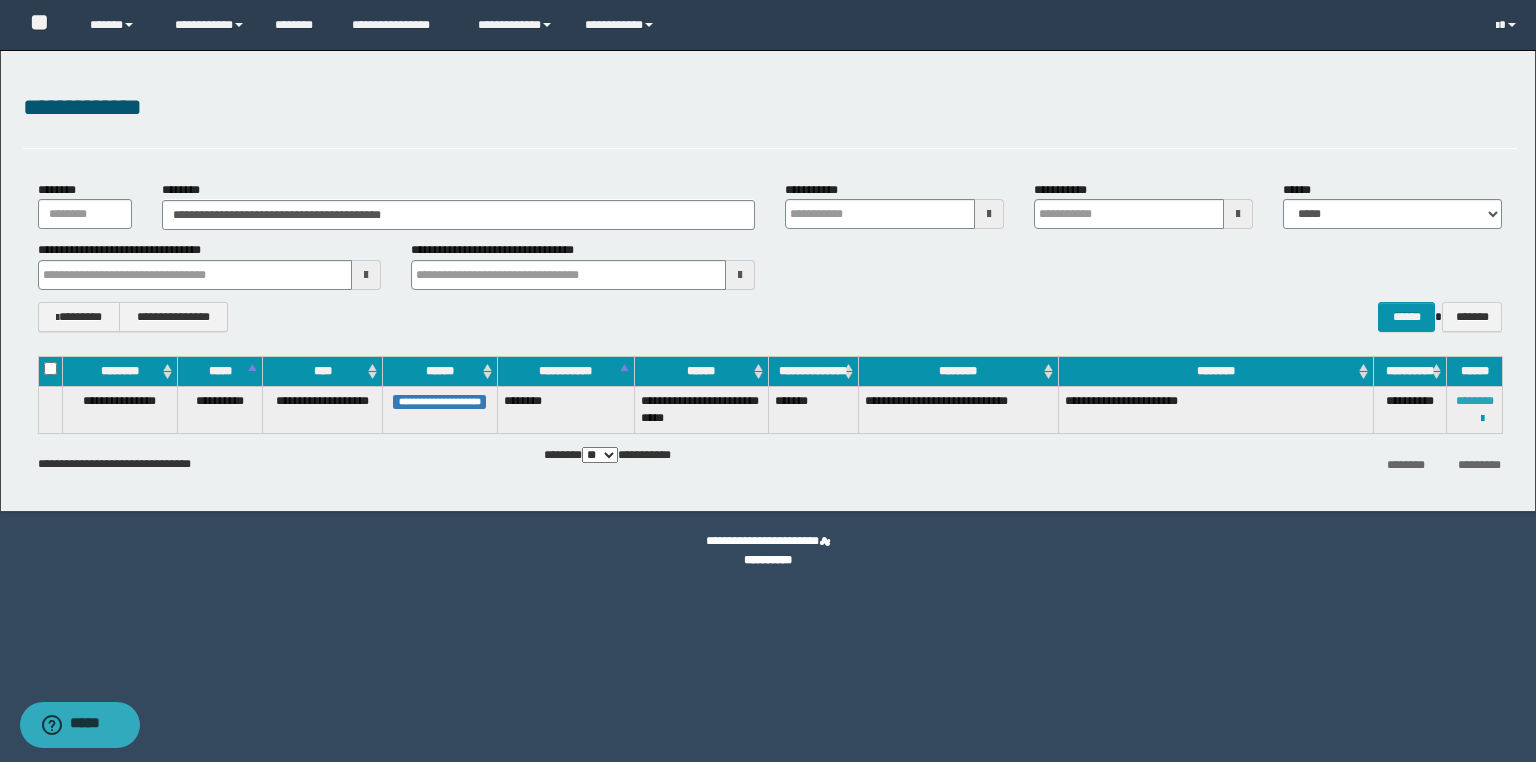 click on "********" at bounding box center (1475, 401) 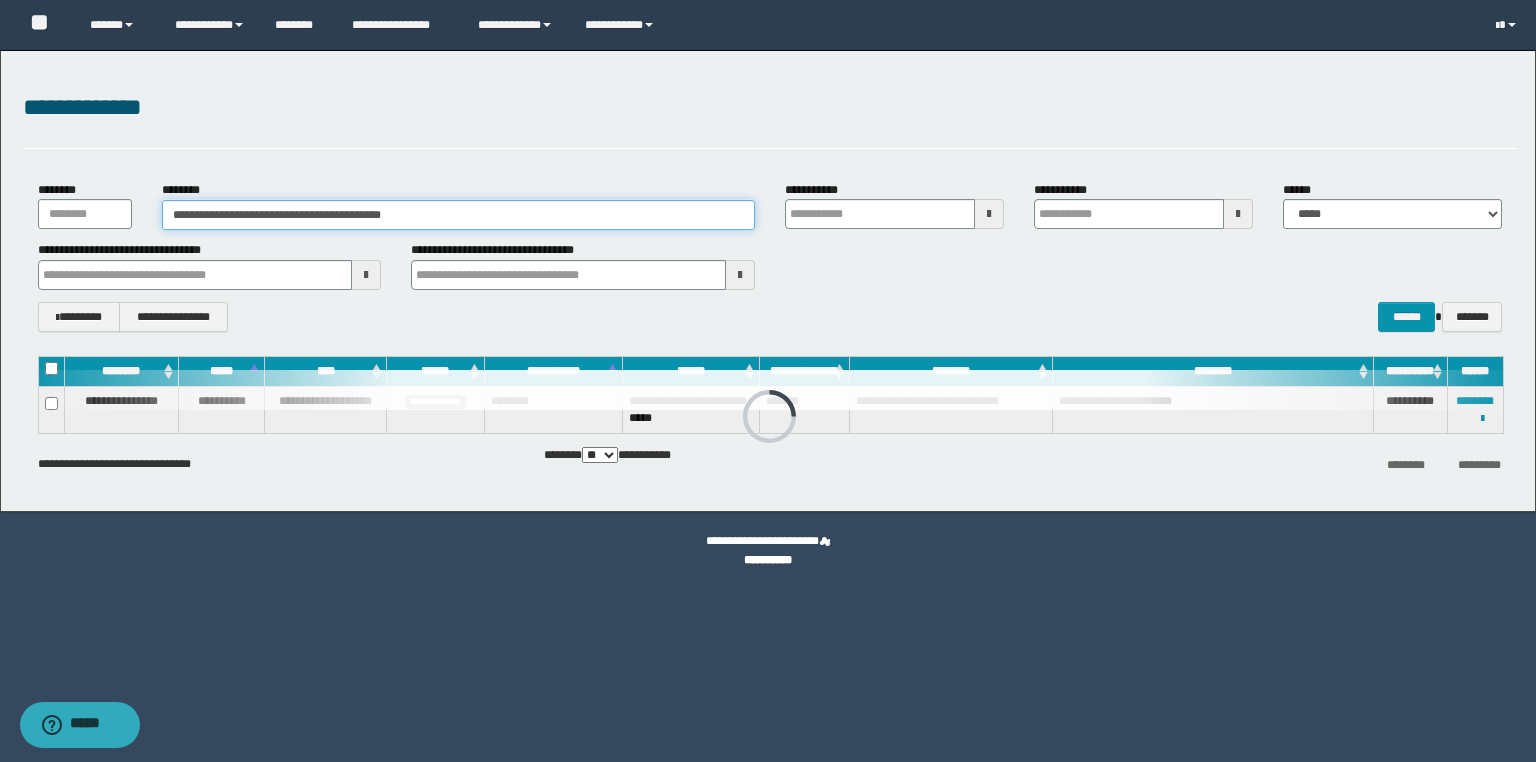 drag, startPoint x: 438, startPoint y: 217, endPoint x: 0, endPoint y: 192, distance: 438.7129 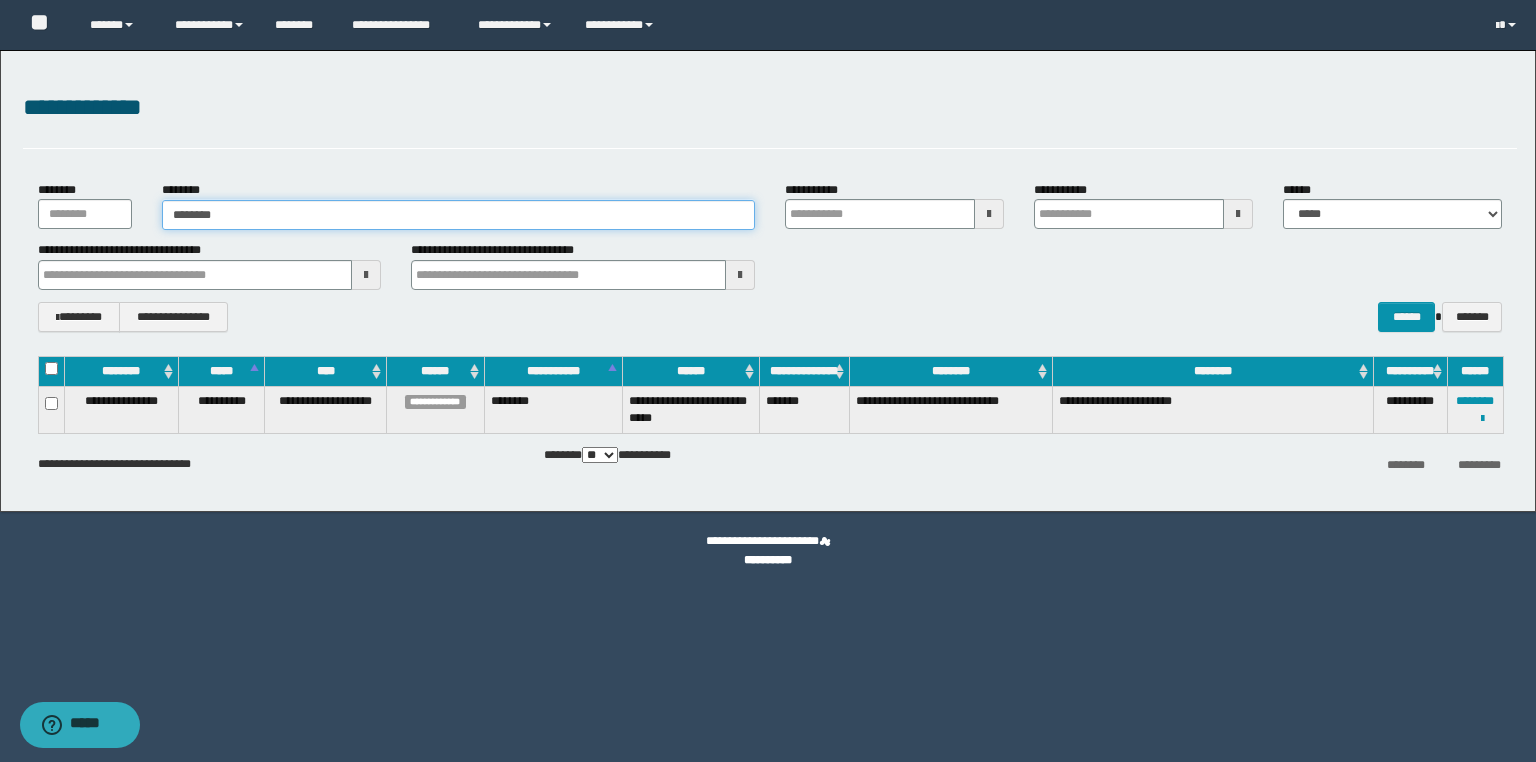type on "********" 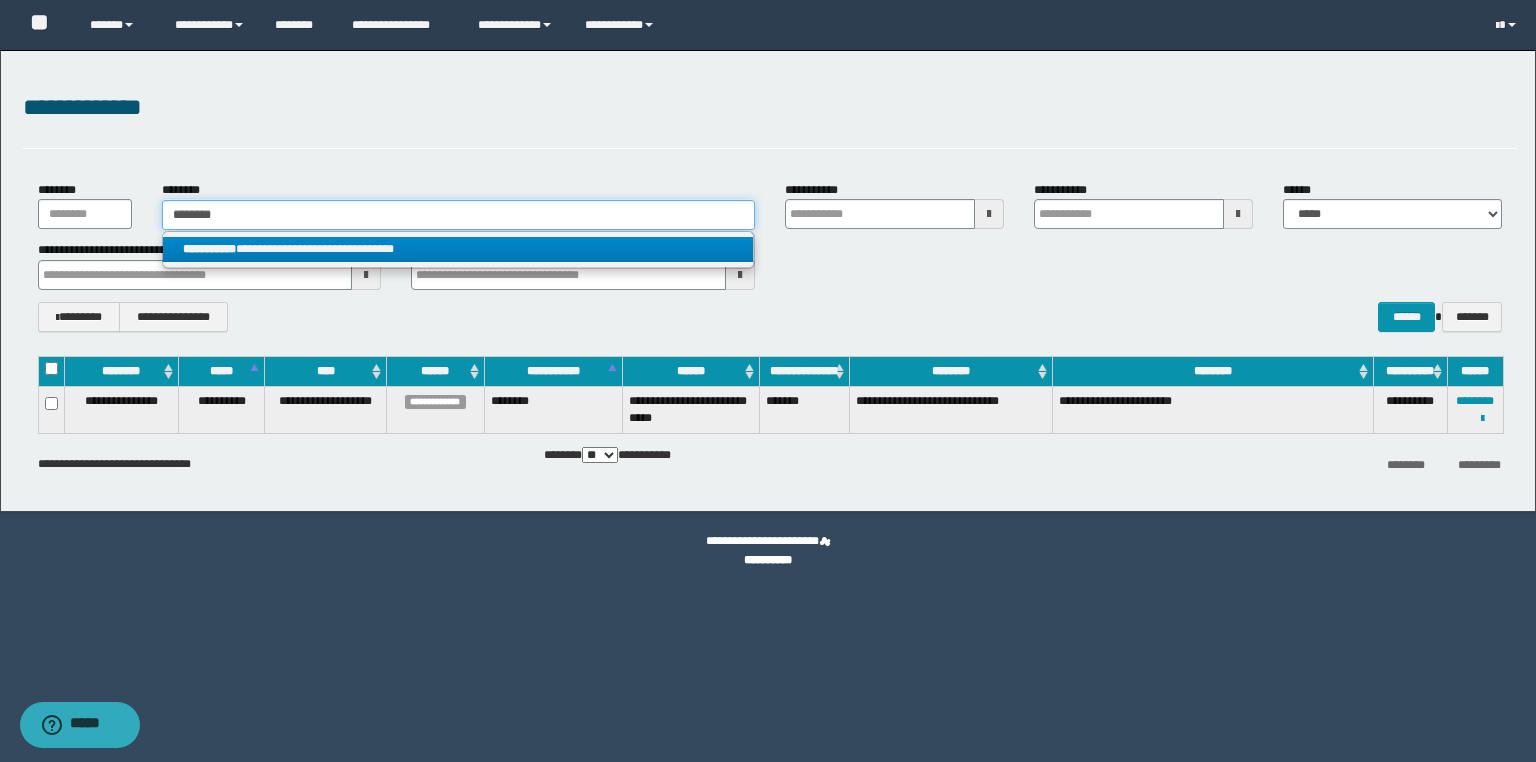 type on "********" 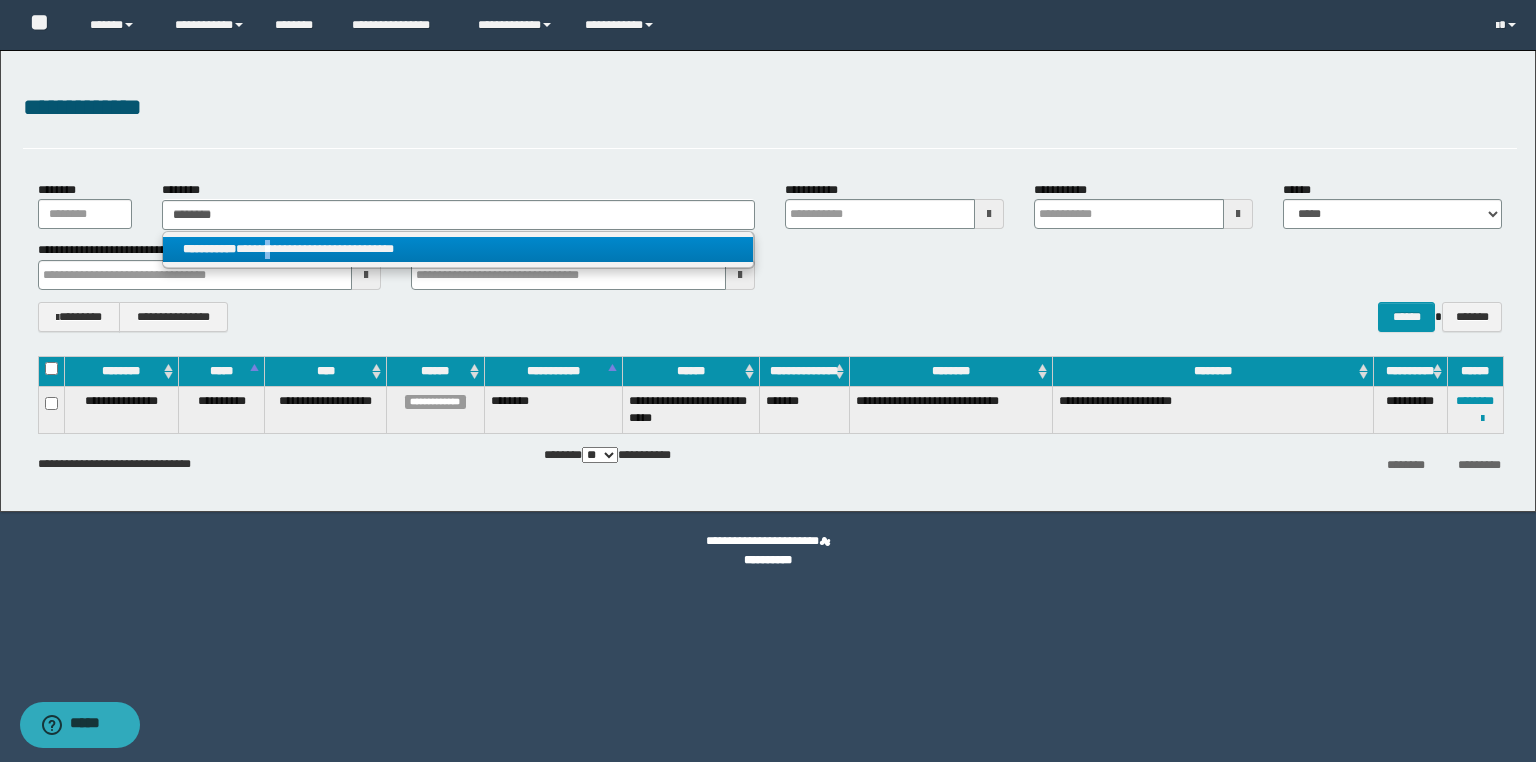 click on "**********" at bounding box center (458, 249) 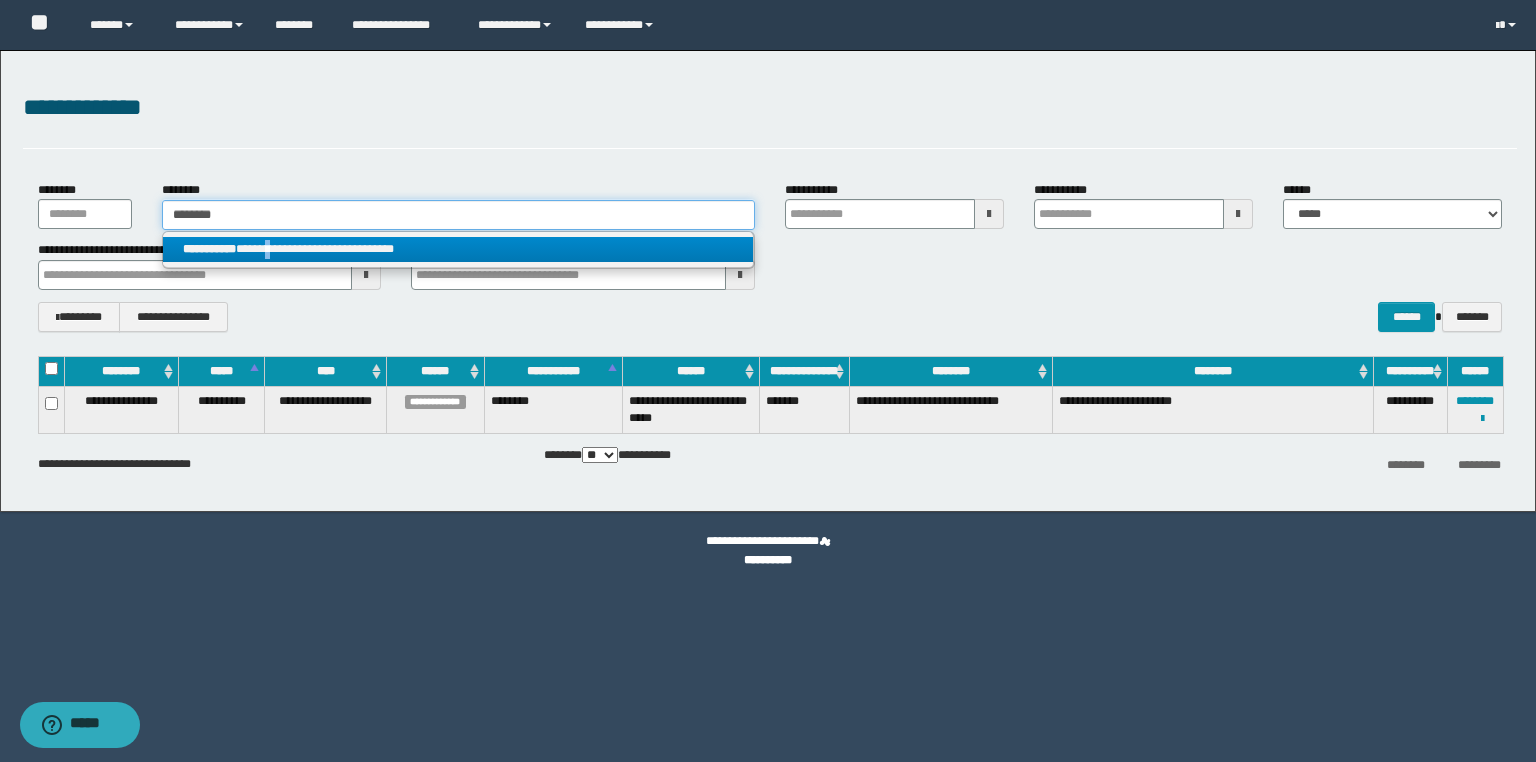 type 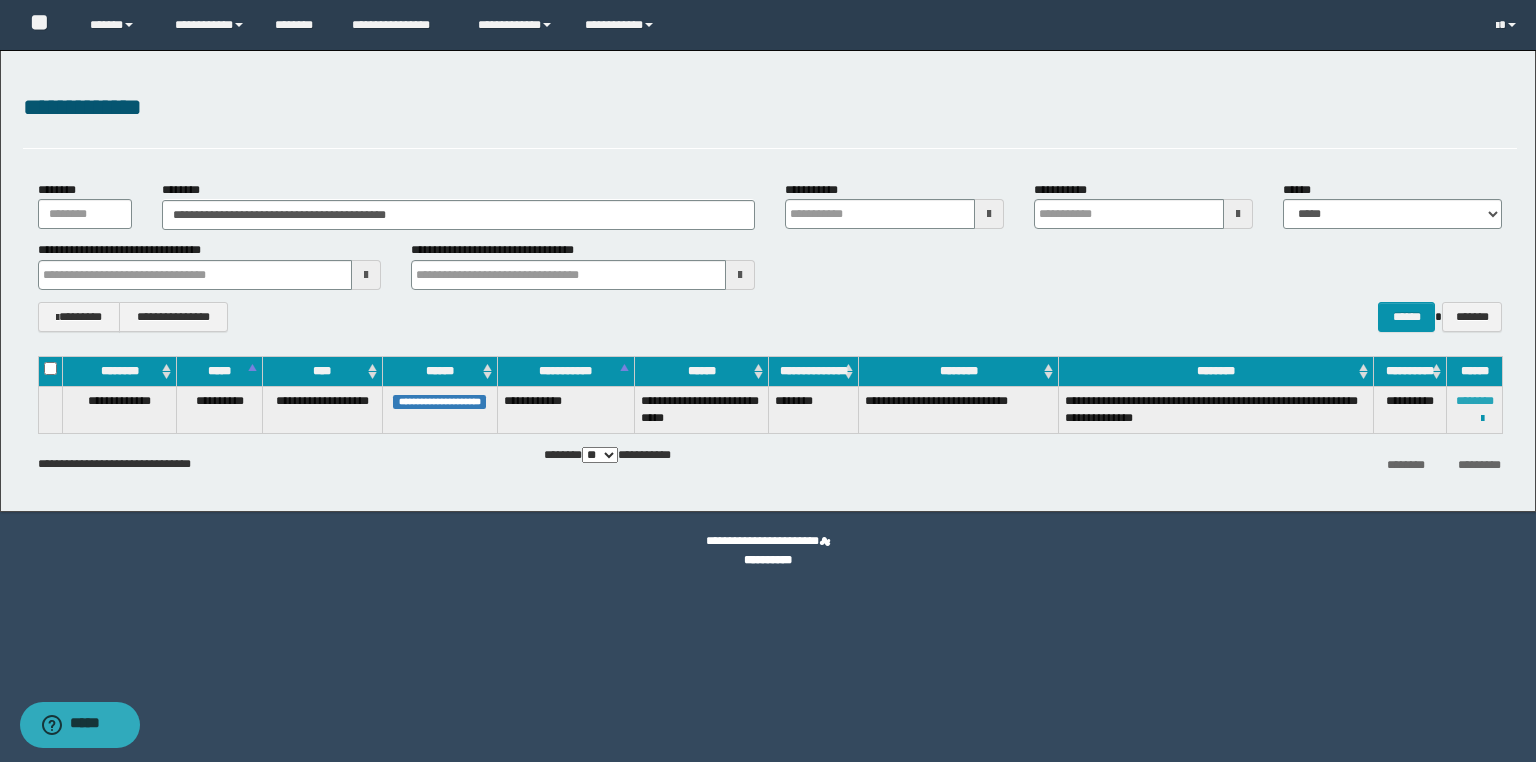 click on "********" at bounding box center (1475, 401) 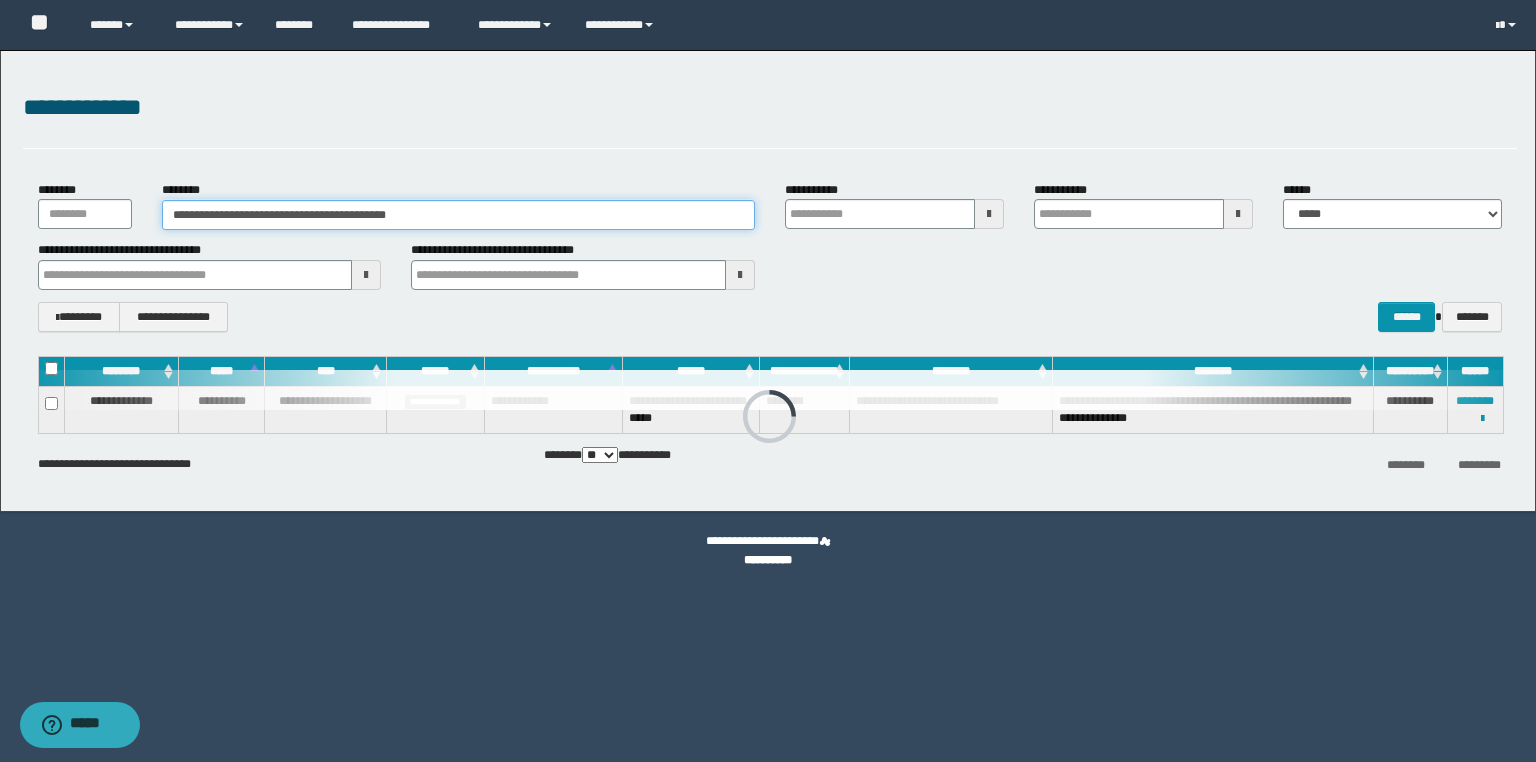 drag, startPoint x: 472, startPoint y: 214, endPoint x: 0, endPoint y: 206, distance: 472.06778 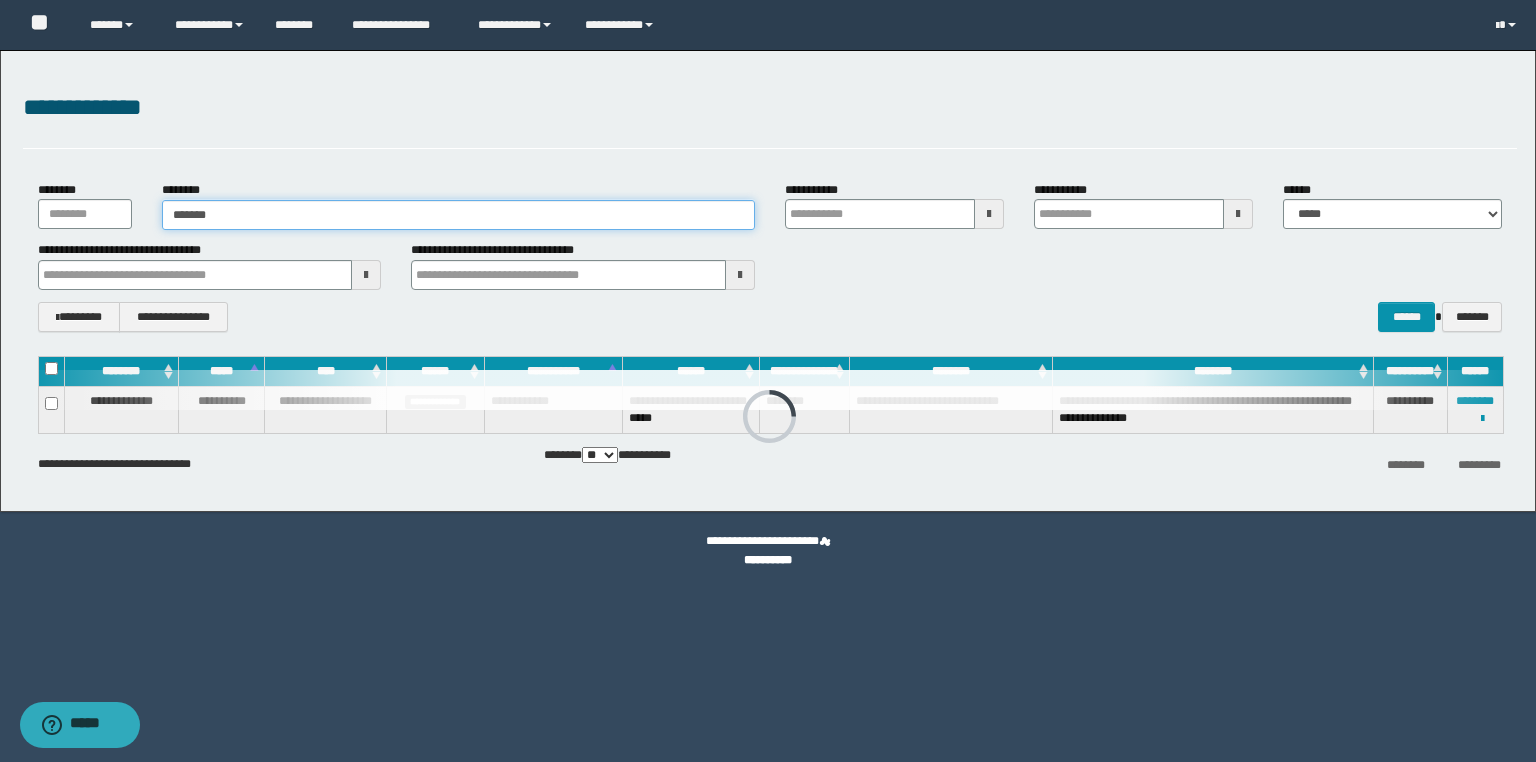 type on "*******" 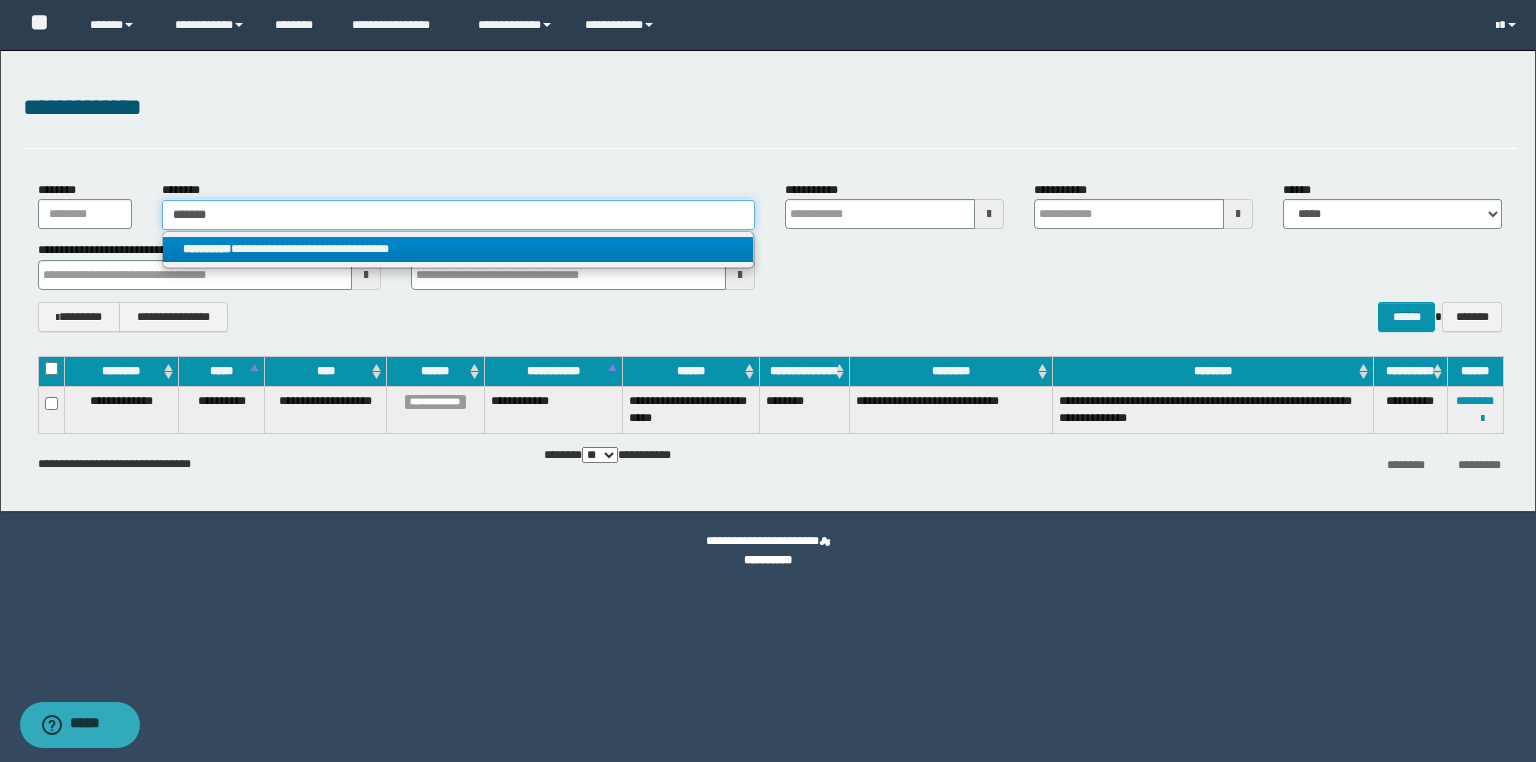type on "*******" 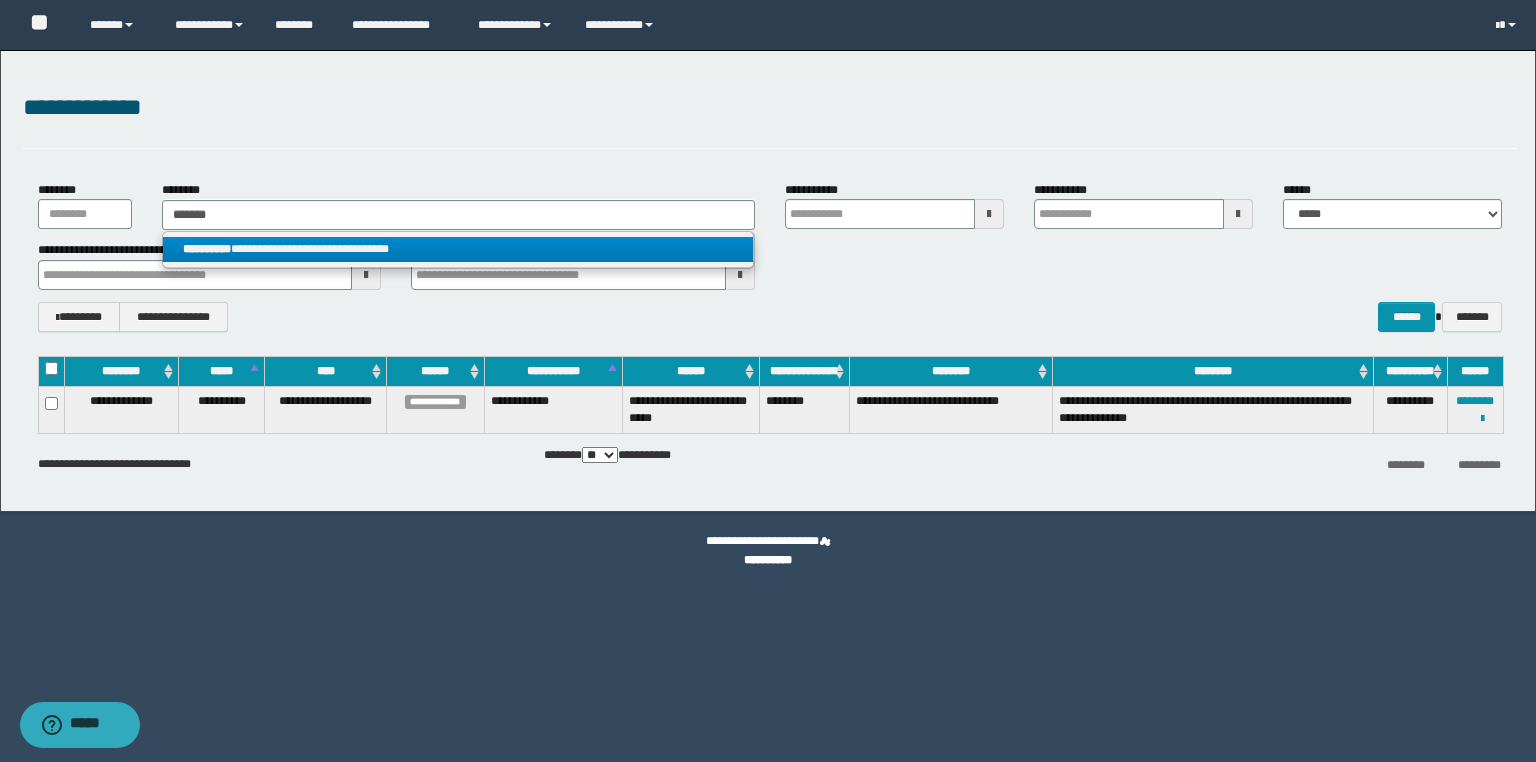 click on "**********" at bounding box center (458, 249) 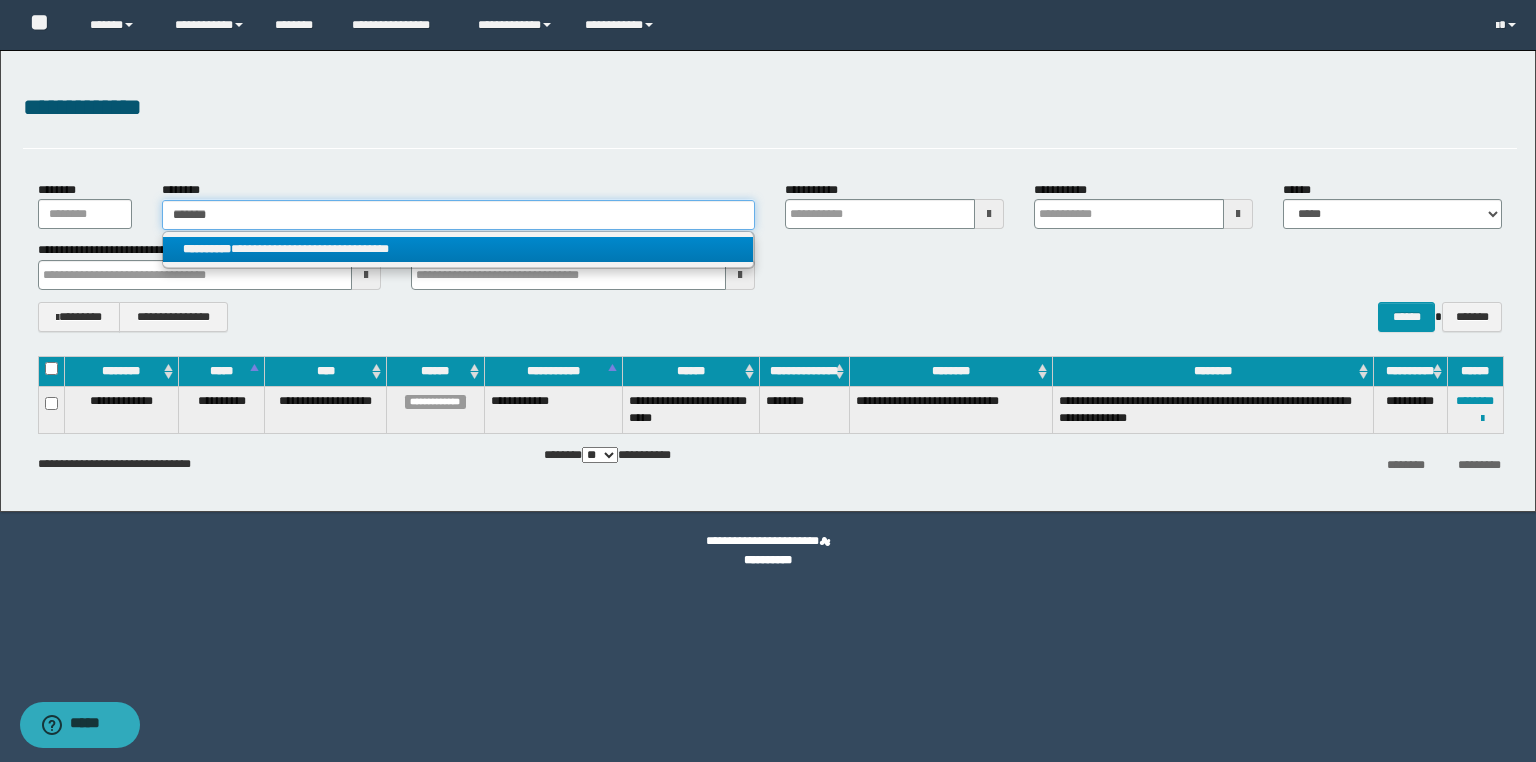 type 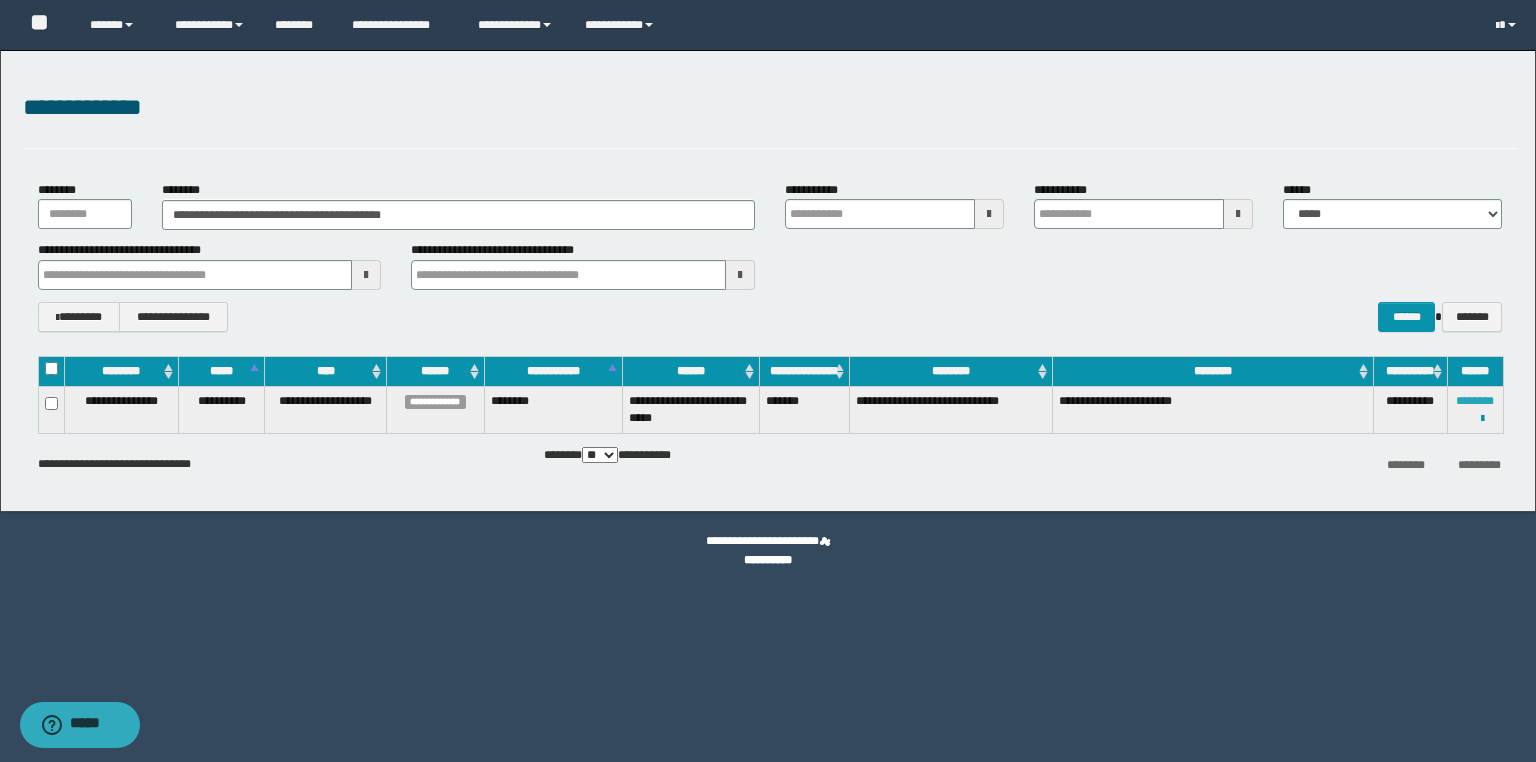 click on "********" at bounding box center [1475, 401] 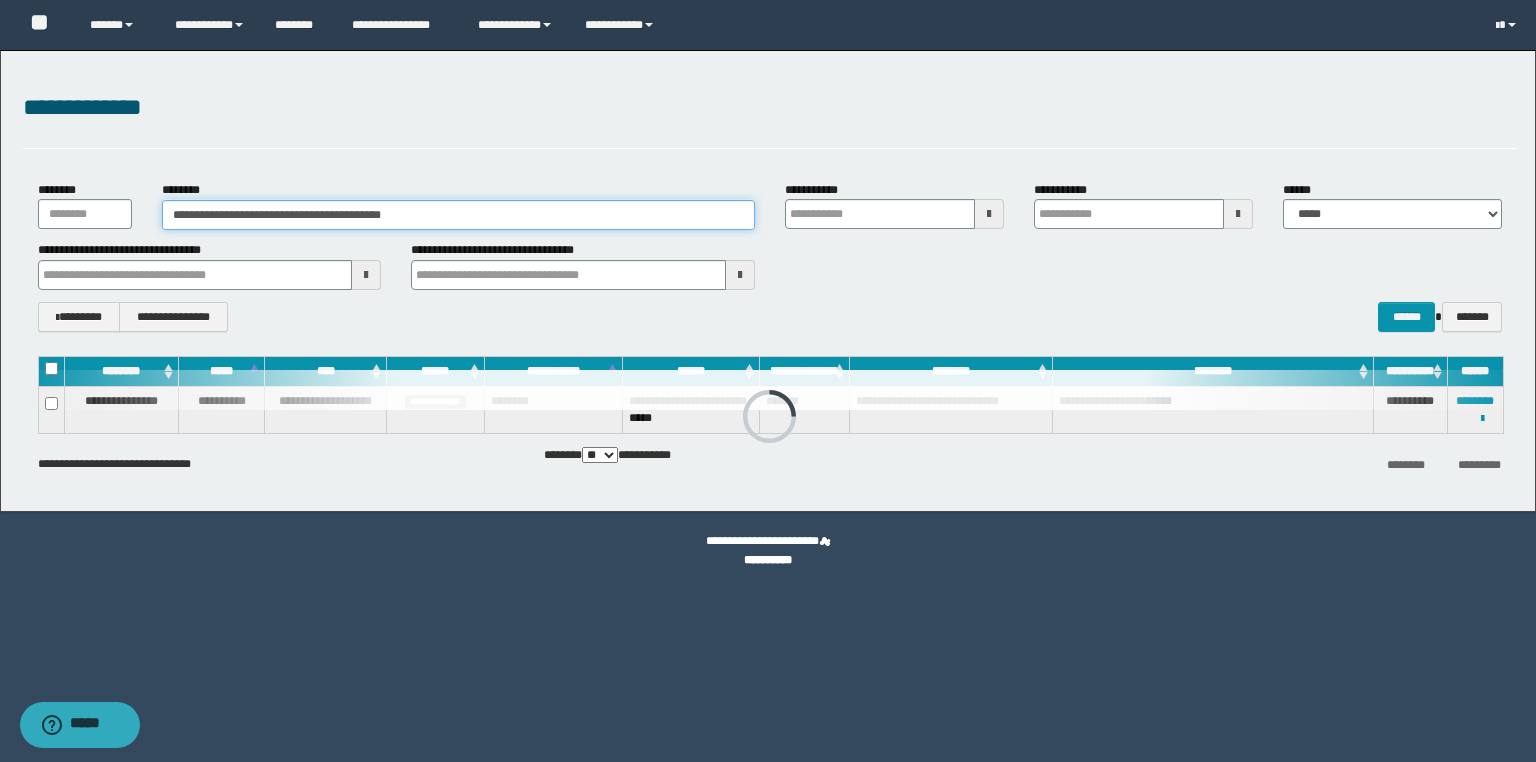 drag, startPoint x: 508, startPoint y: 209, endPoint x: 21, endPoint y: 148, distance: 490.80545 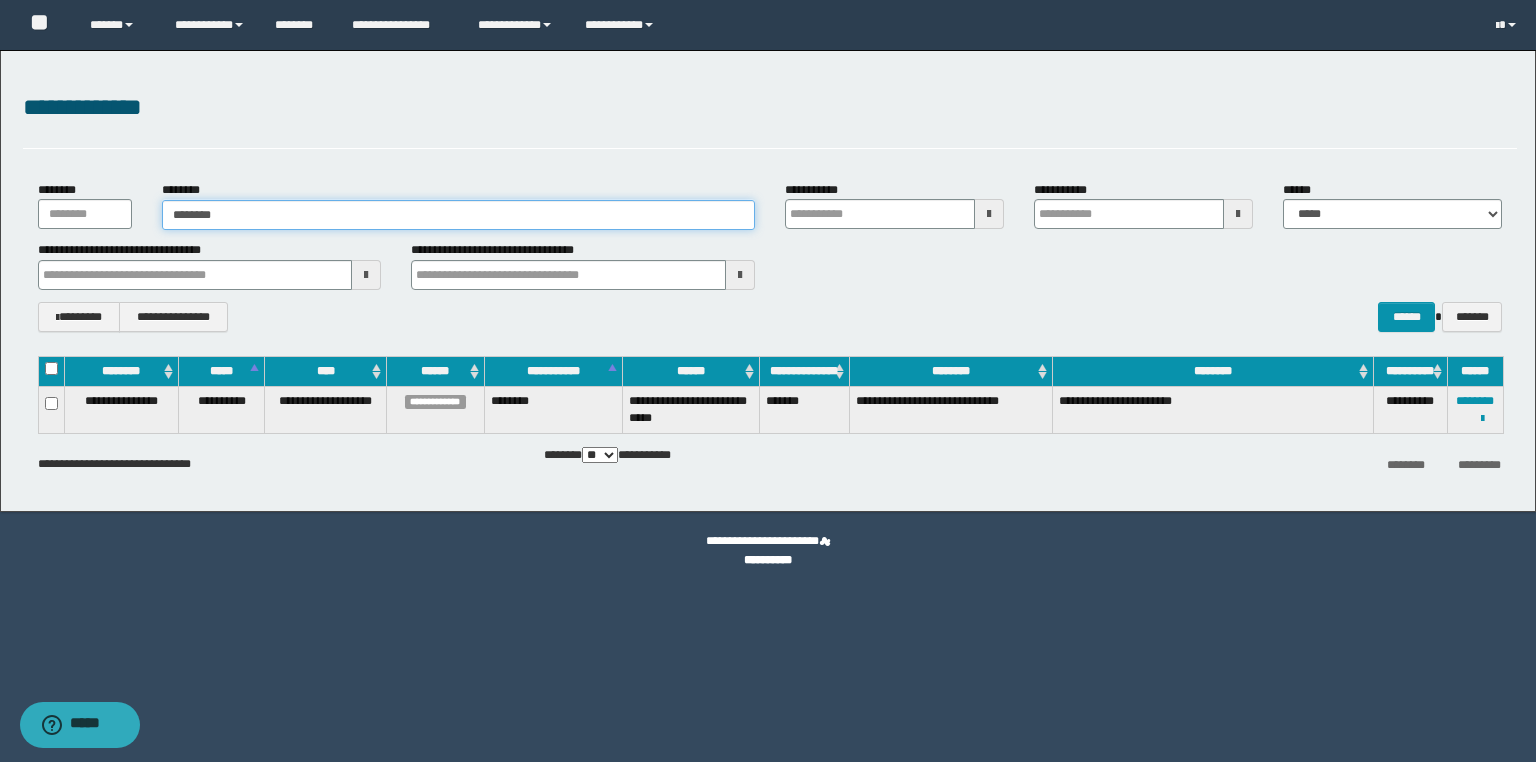 type on "********" 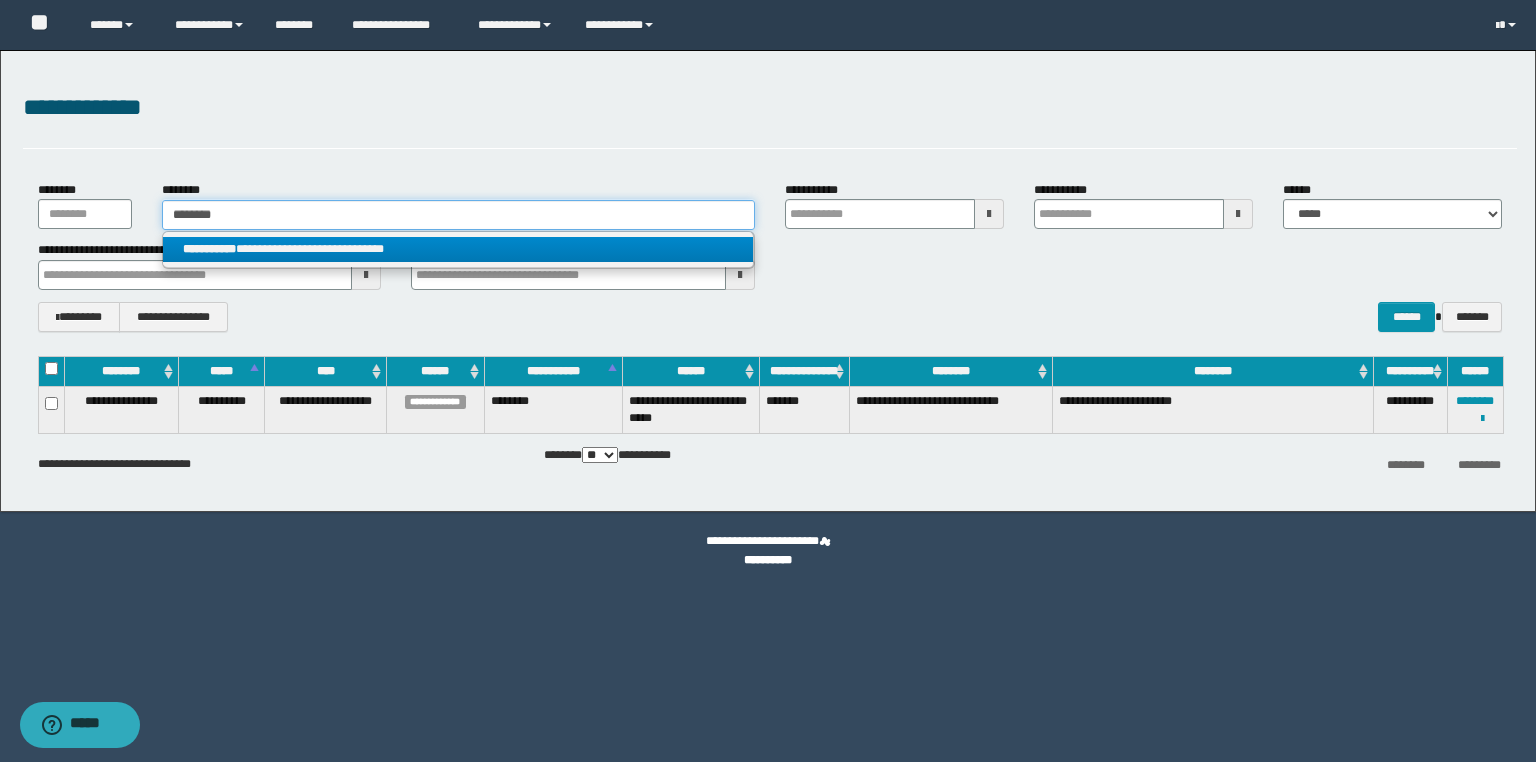 type on "********" 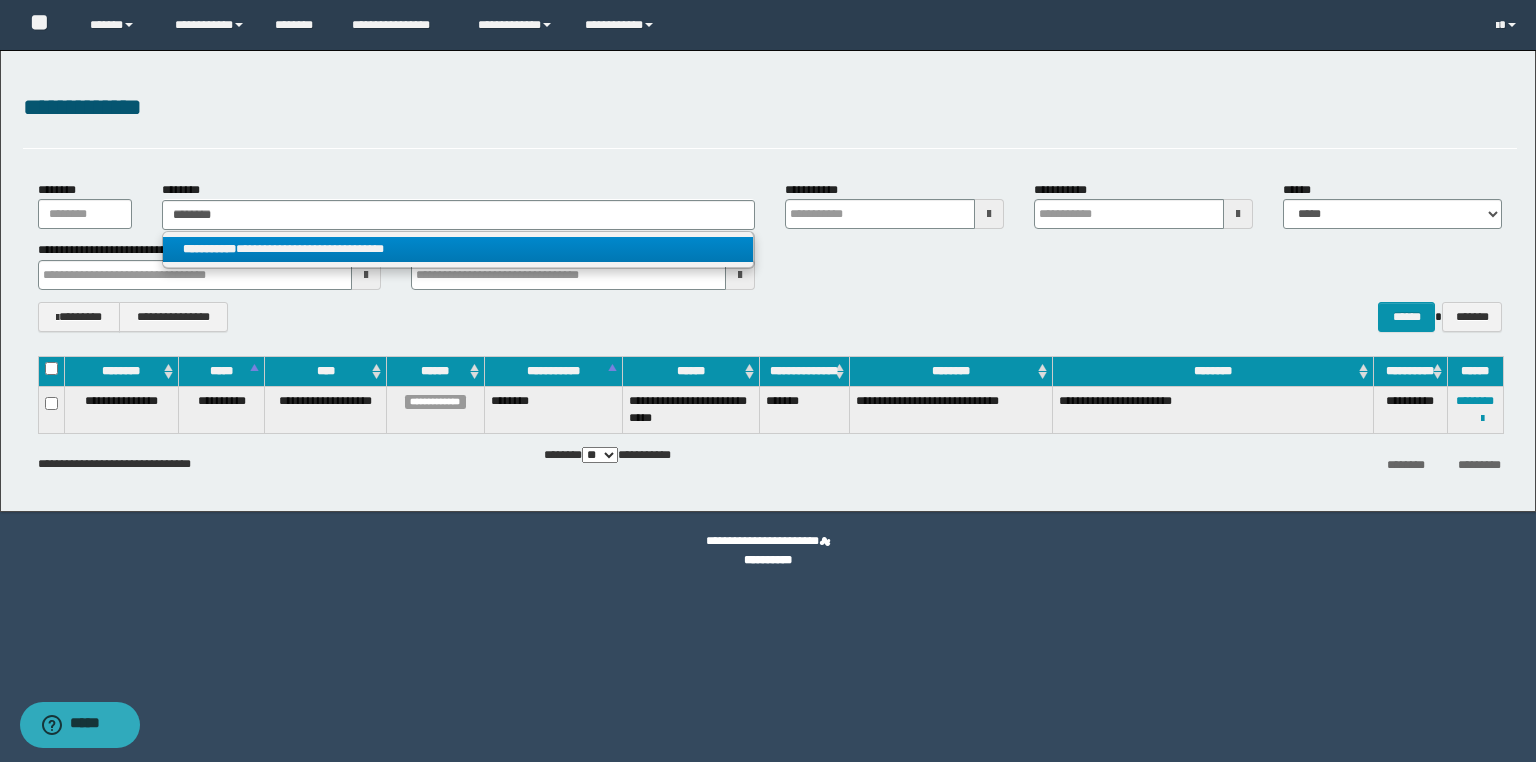 click on "**********" at bounding box center (458, 249) 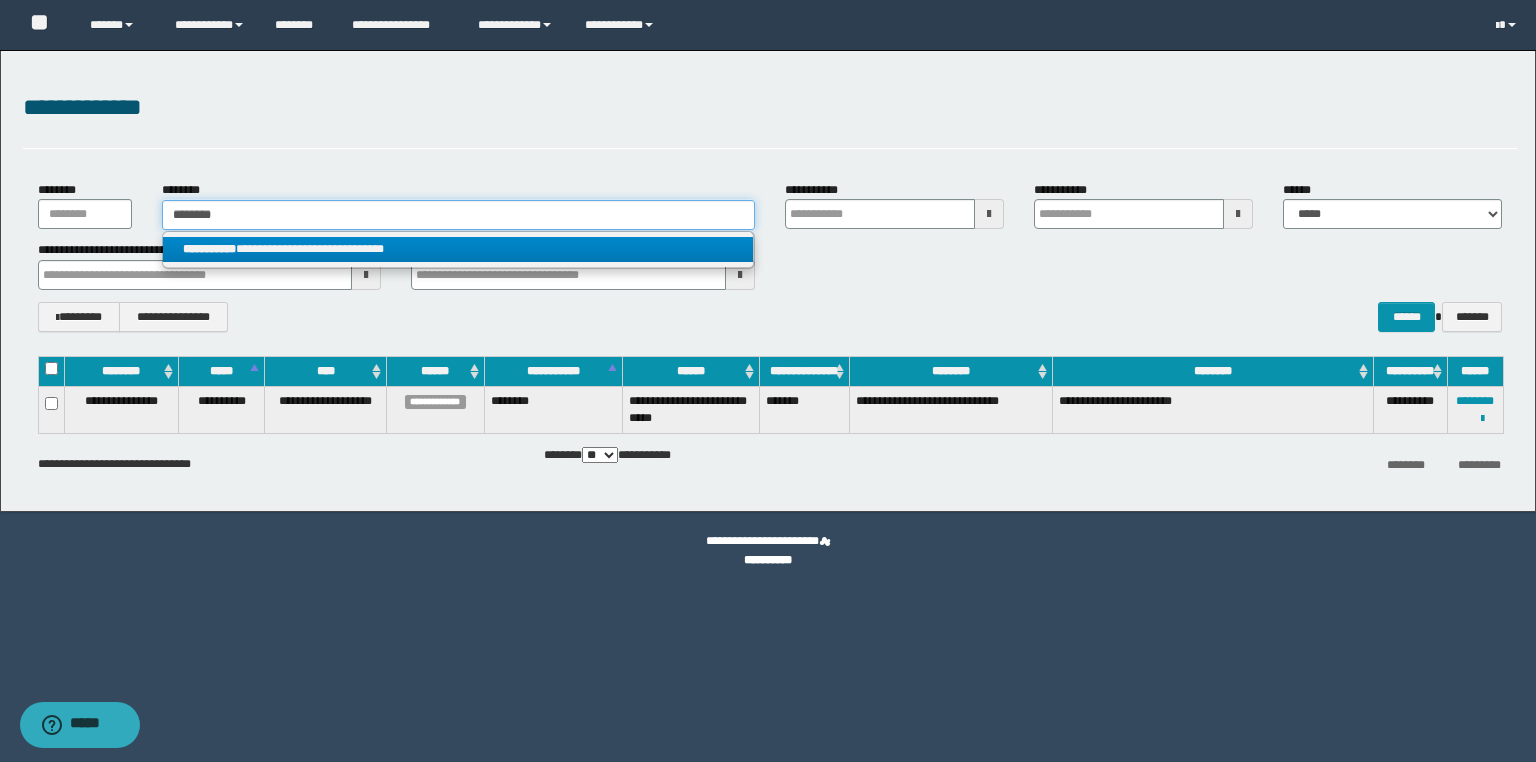type 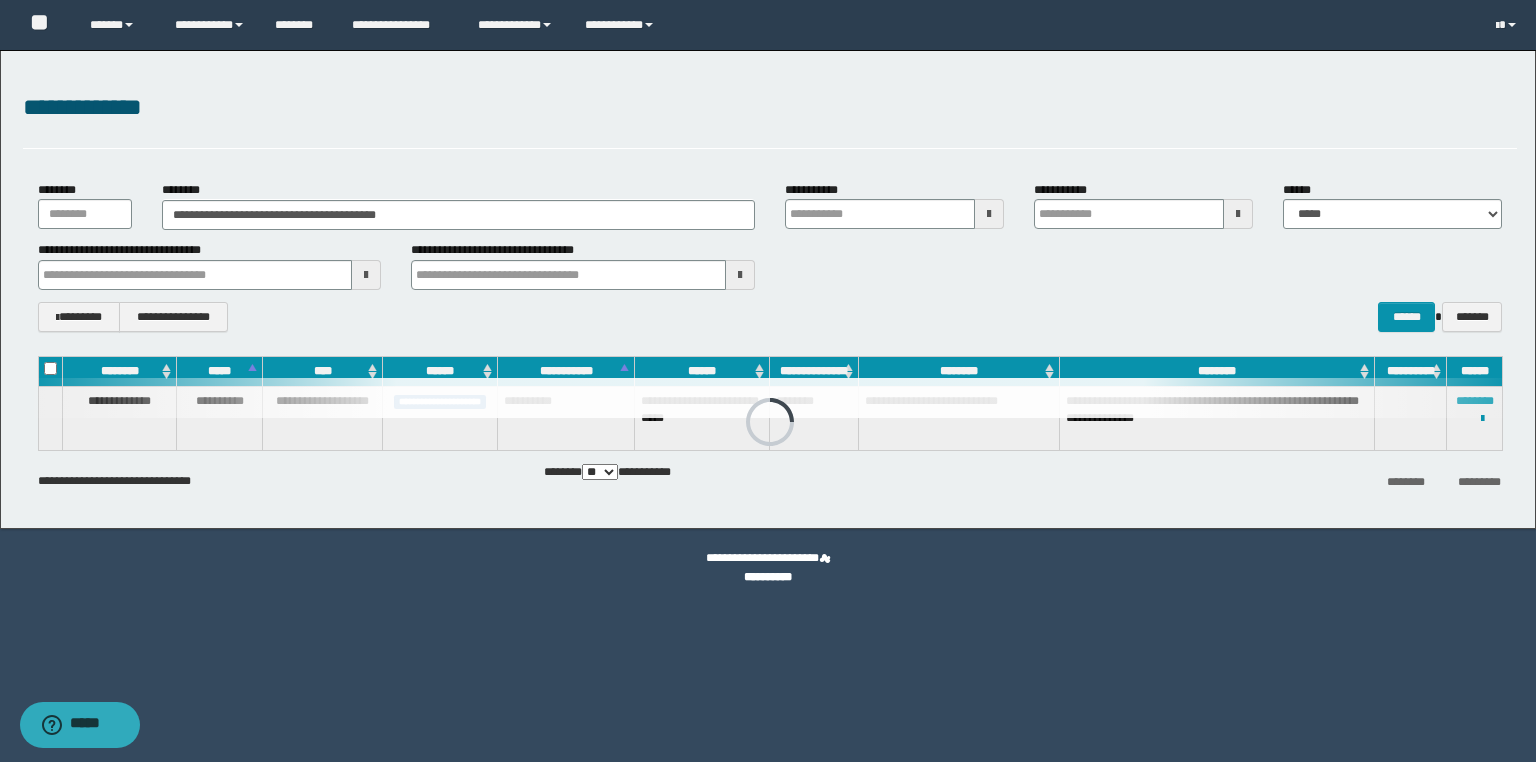 click at bounding box center (770, 398) 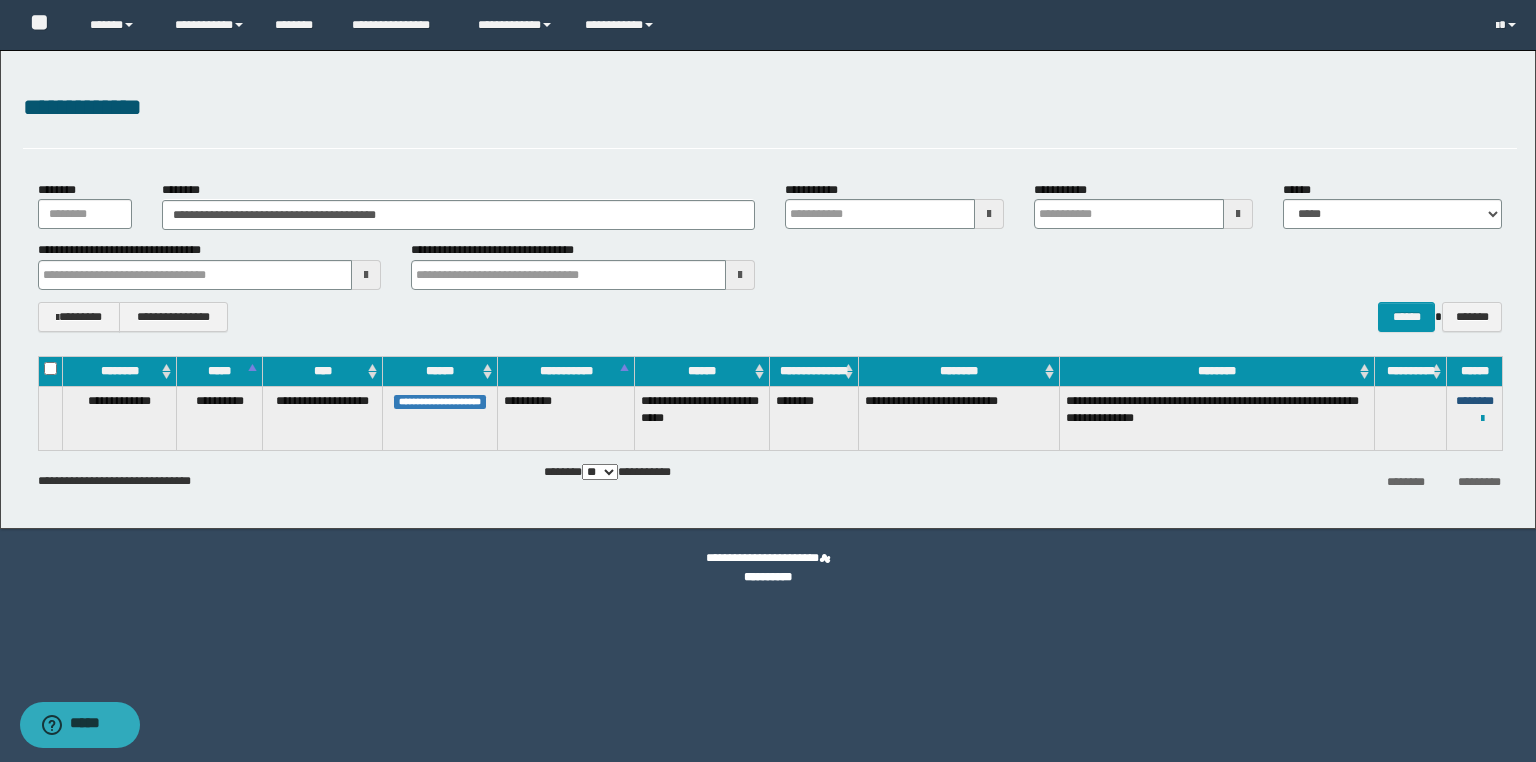 click on "********" at bounding box center (1475, 401) 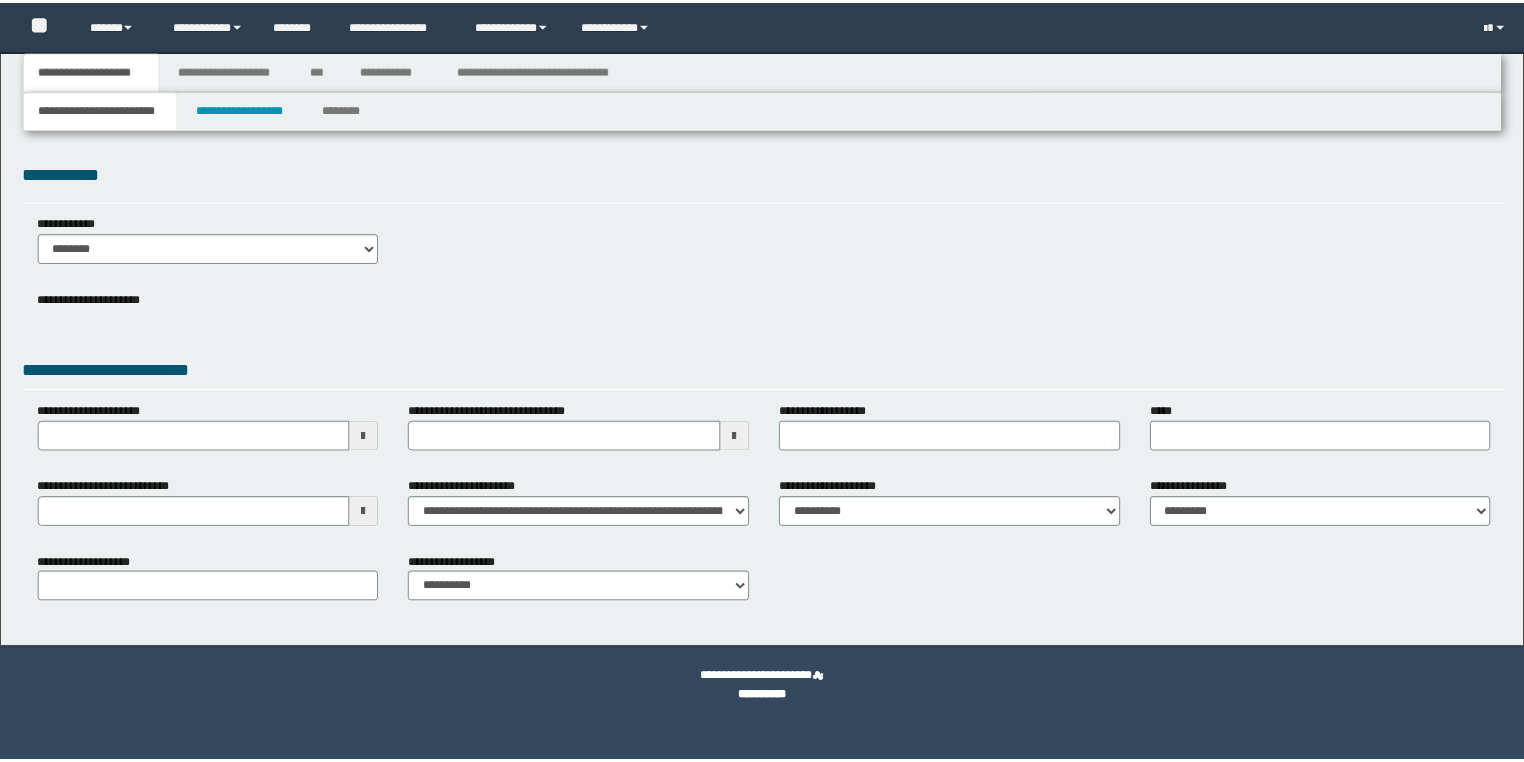 scroll, scrollTop: 0, scrollLeft: 0, axis: both 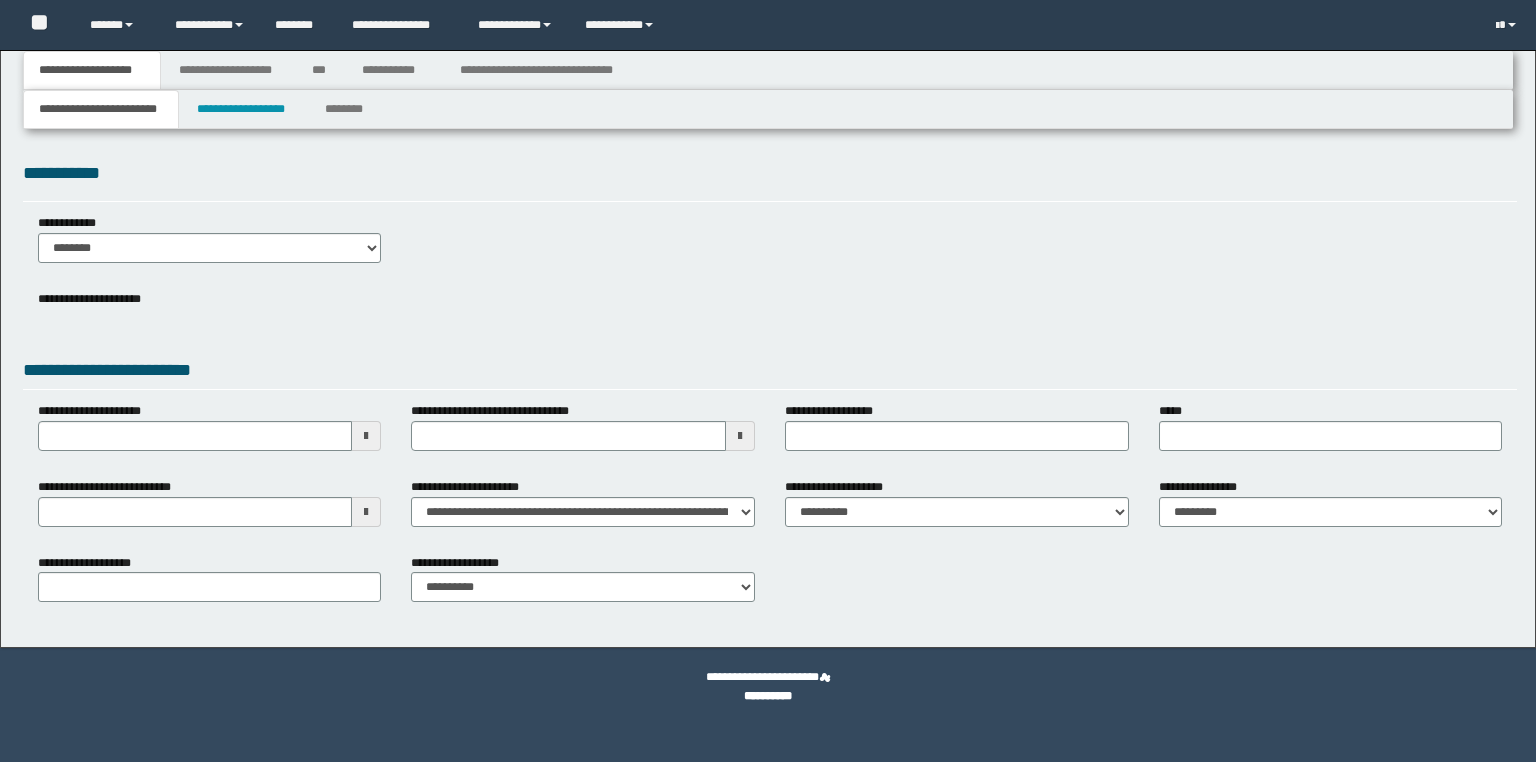 select on "*" 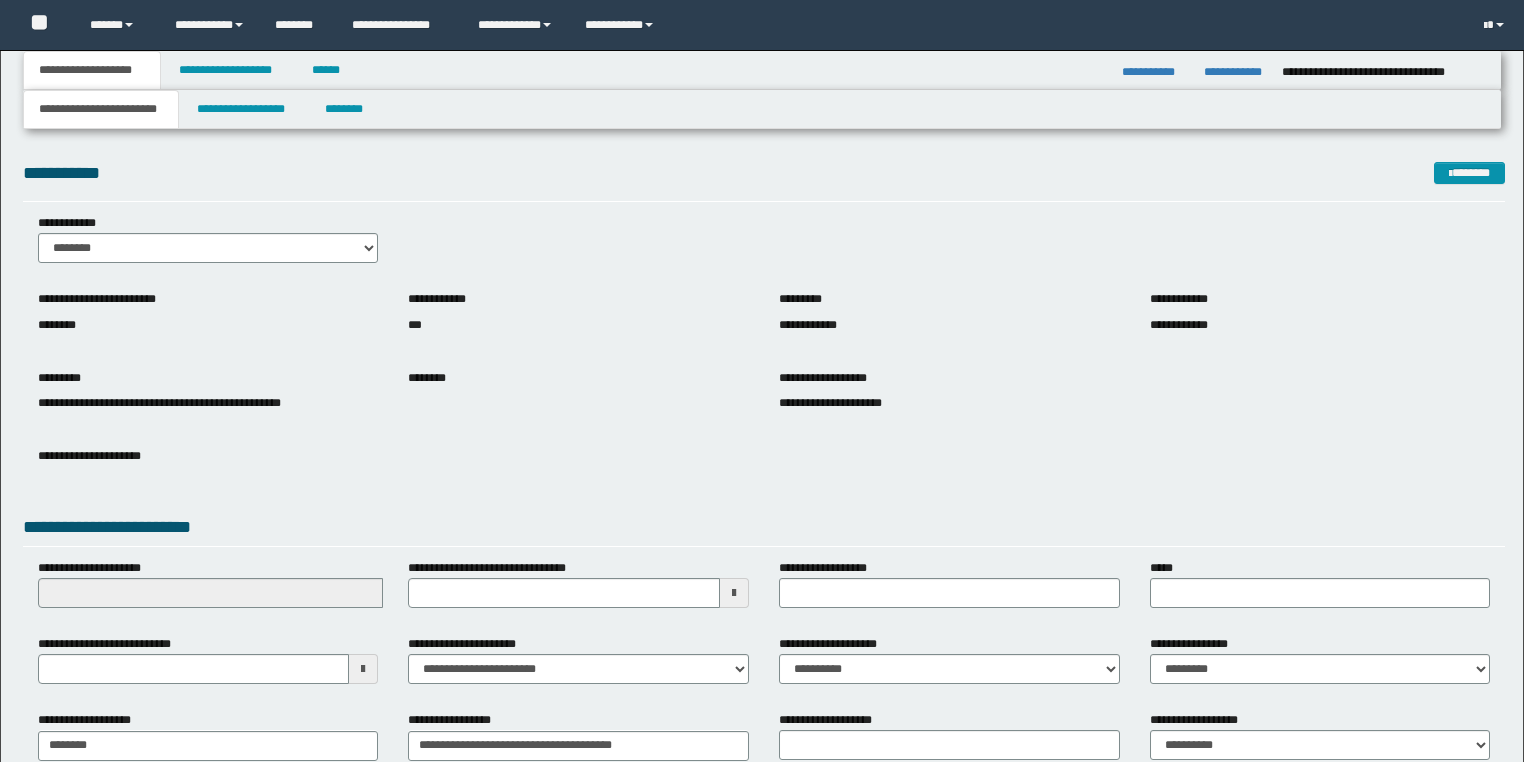 scroll, scrollTop: 0, scrollLeft: 0, axis: both 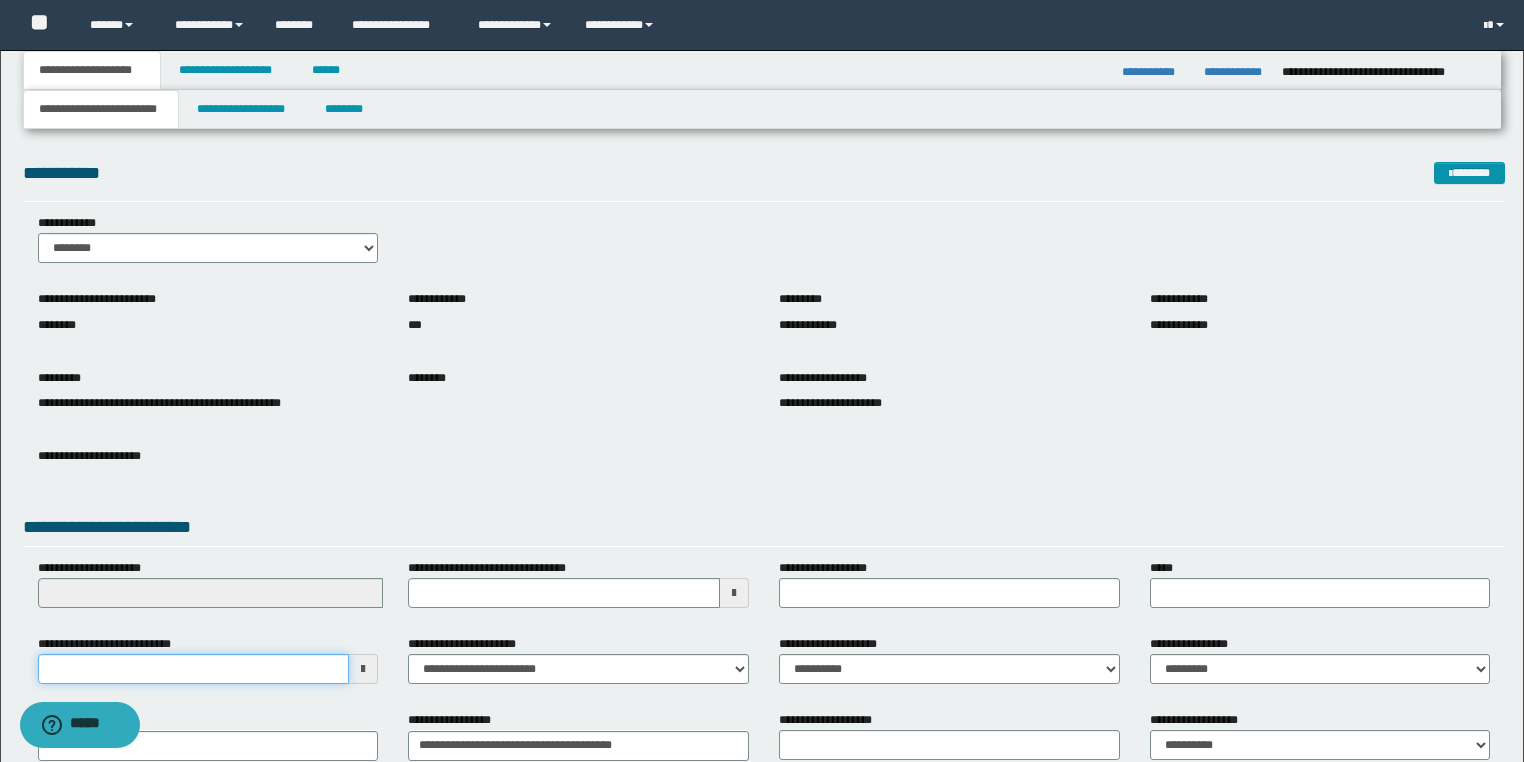click on "**********" at bounding box center [194, 669] 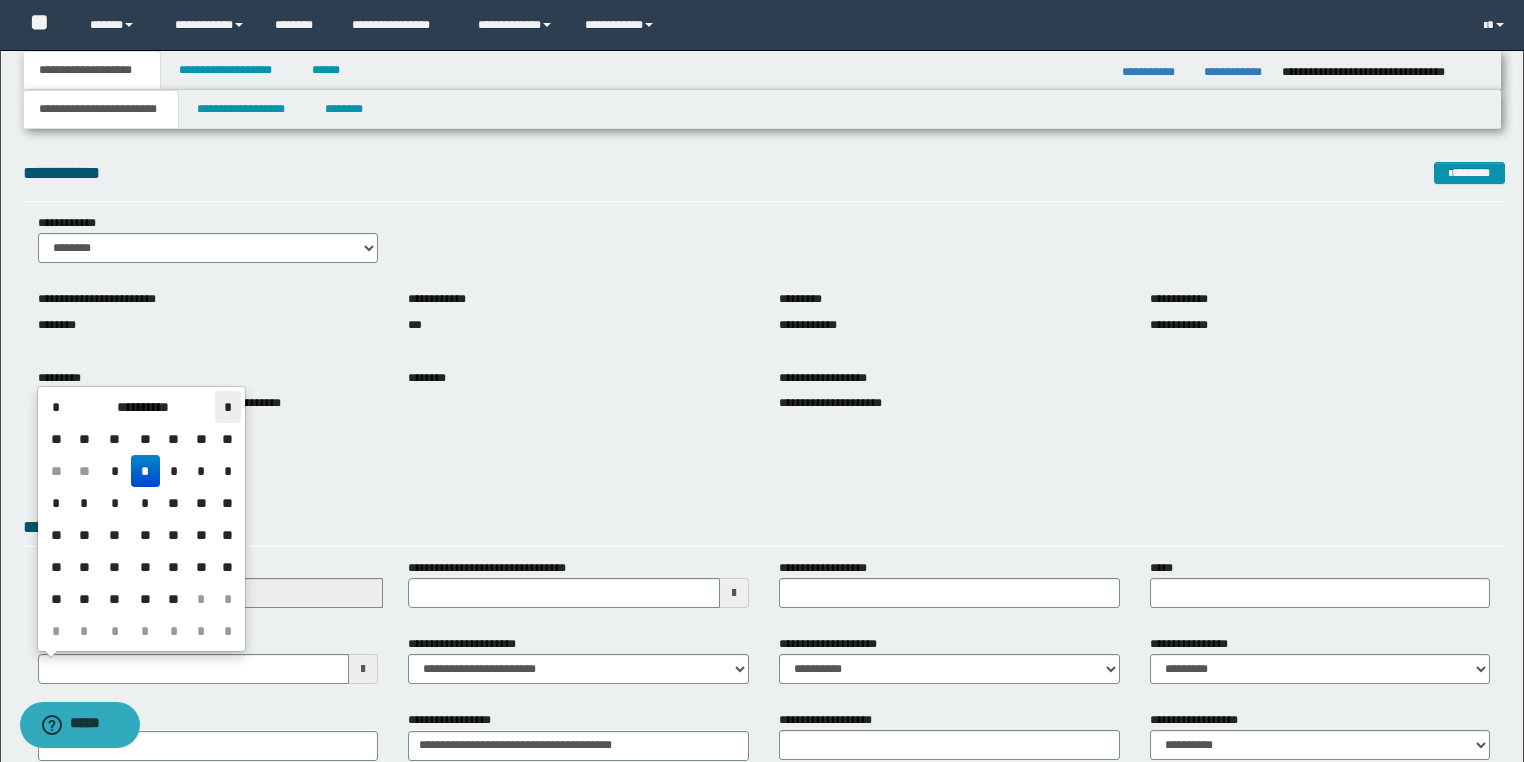 click on "*" at bounding box center [227, 407] 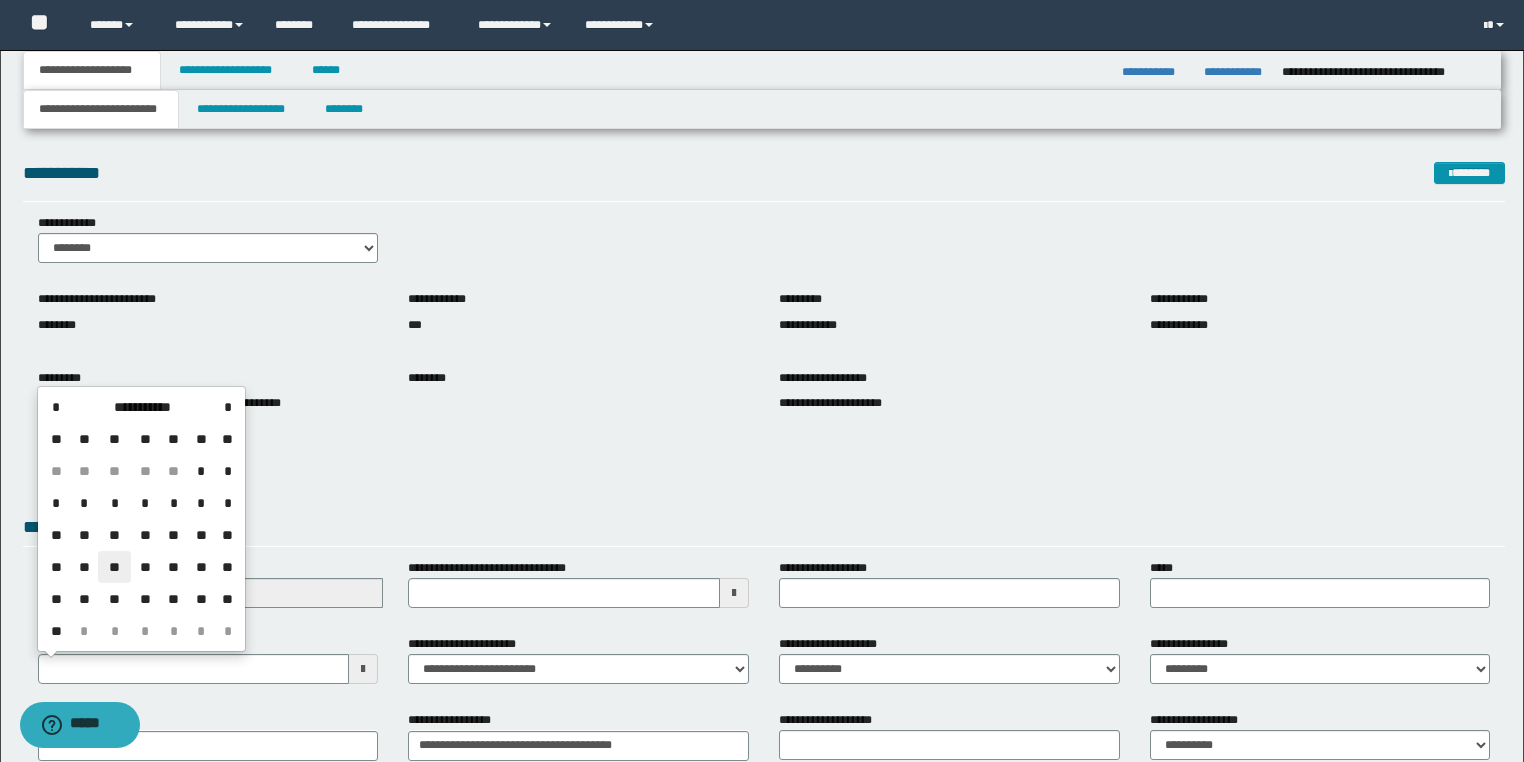 click on "**" at bounding box center (114, 567) 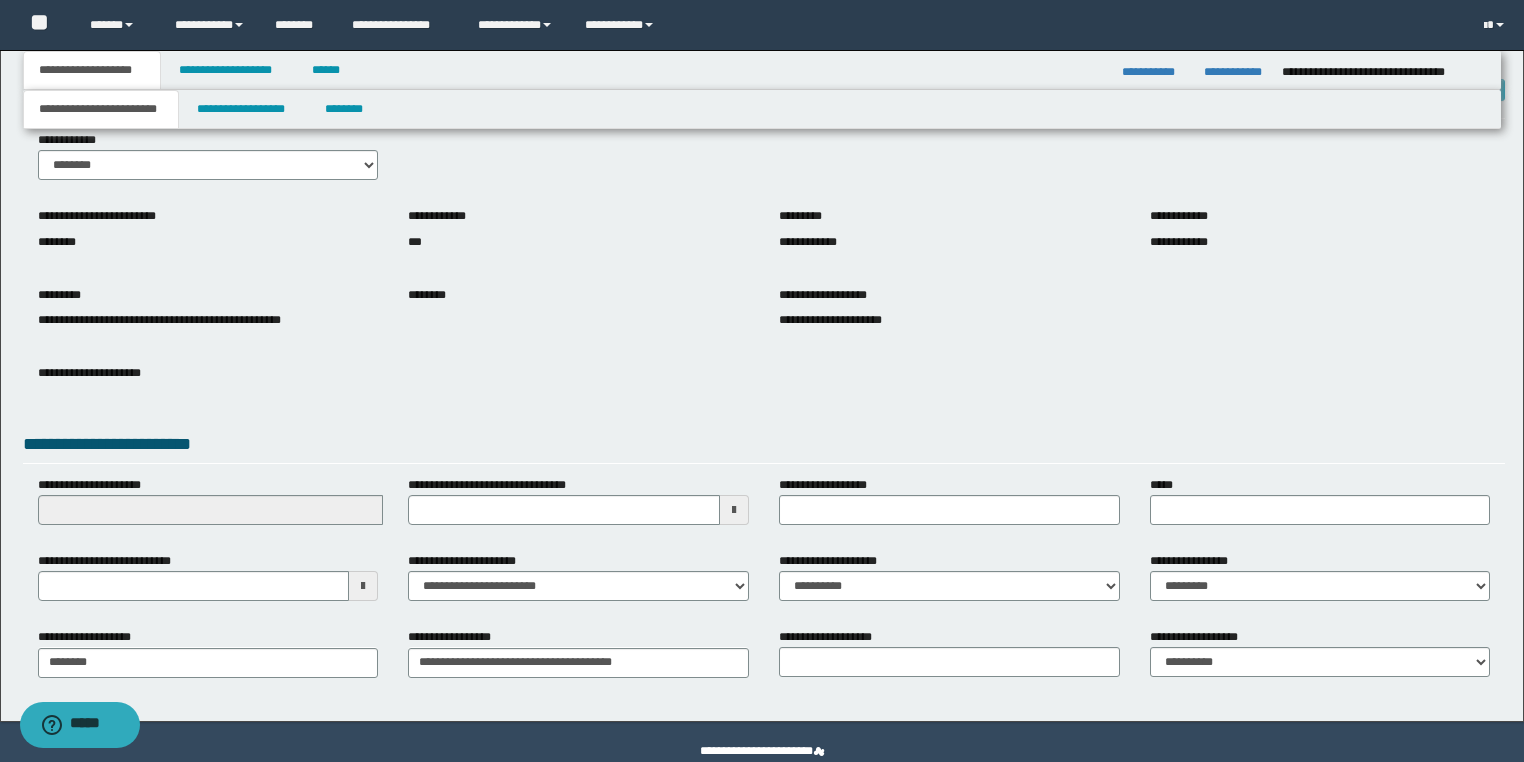 scroll, scrollTop: 120, scrollLeft: 0, axis: vertical 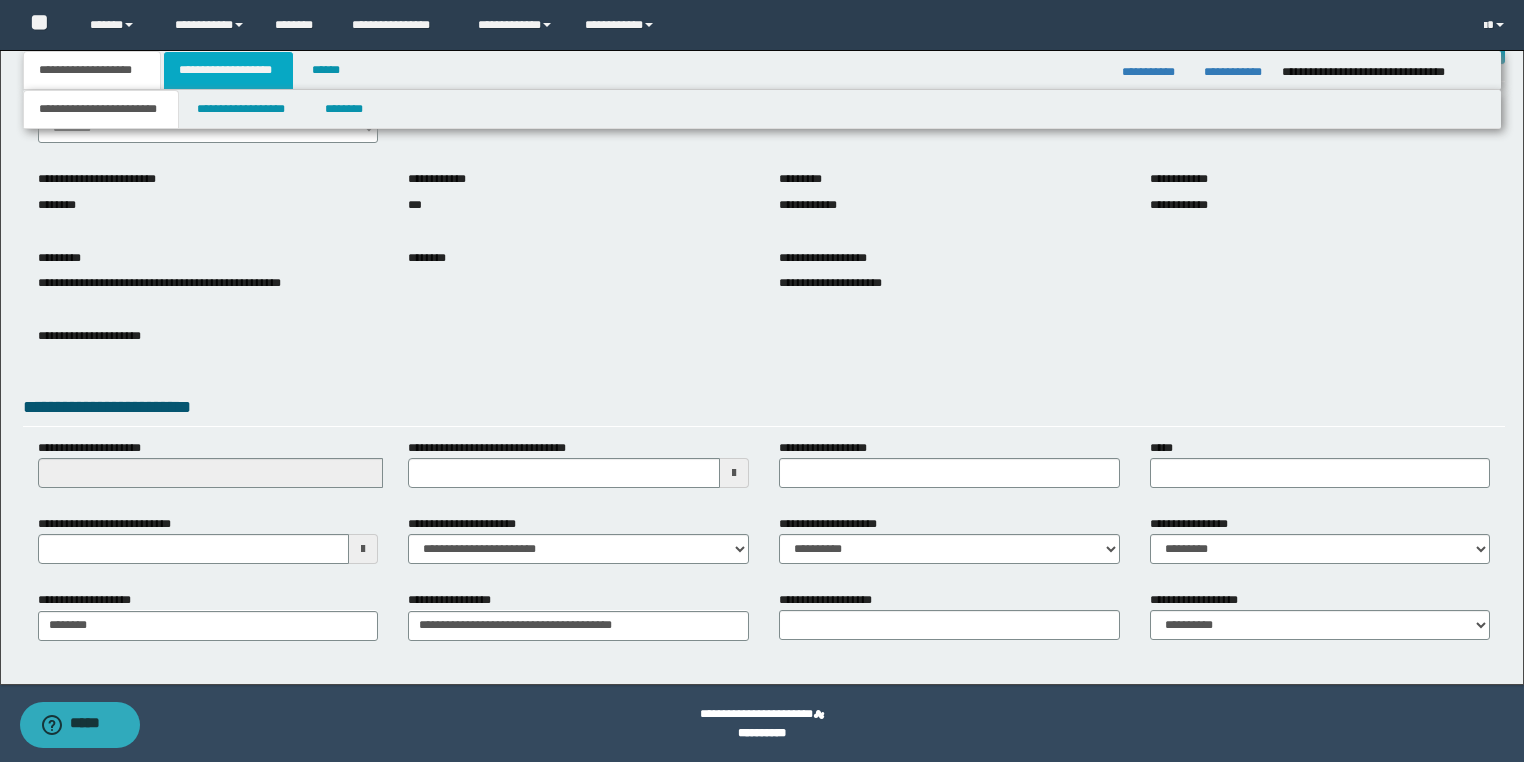 click on "**********" at bounding box center [228, 70] 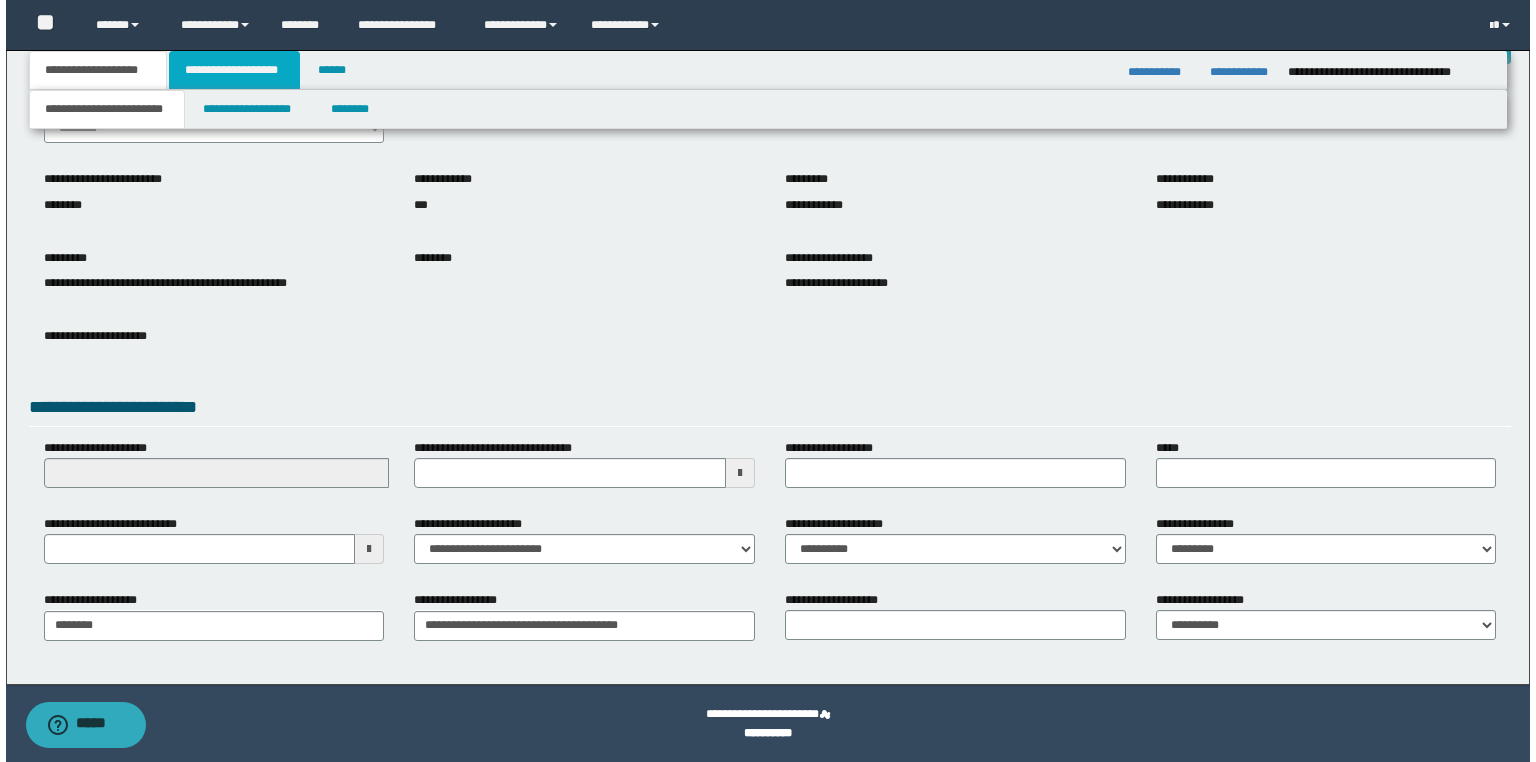 scroll, scrollTop: 0, scrollLeft: 0, axis: both 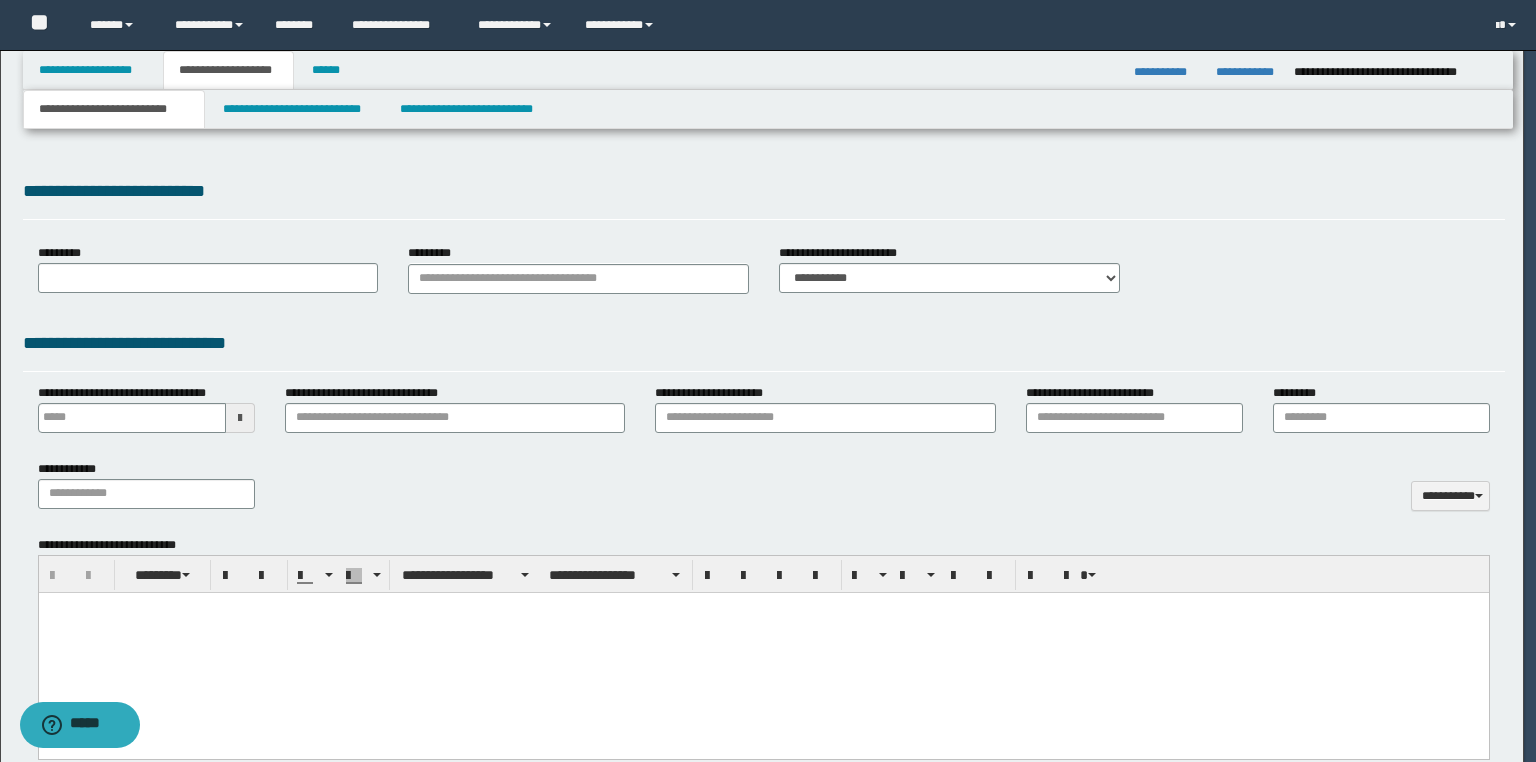 type 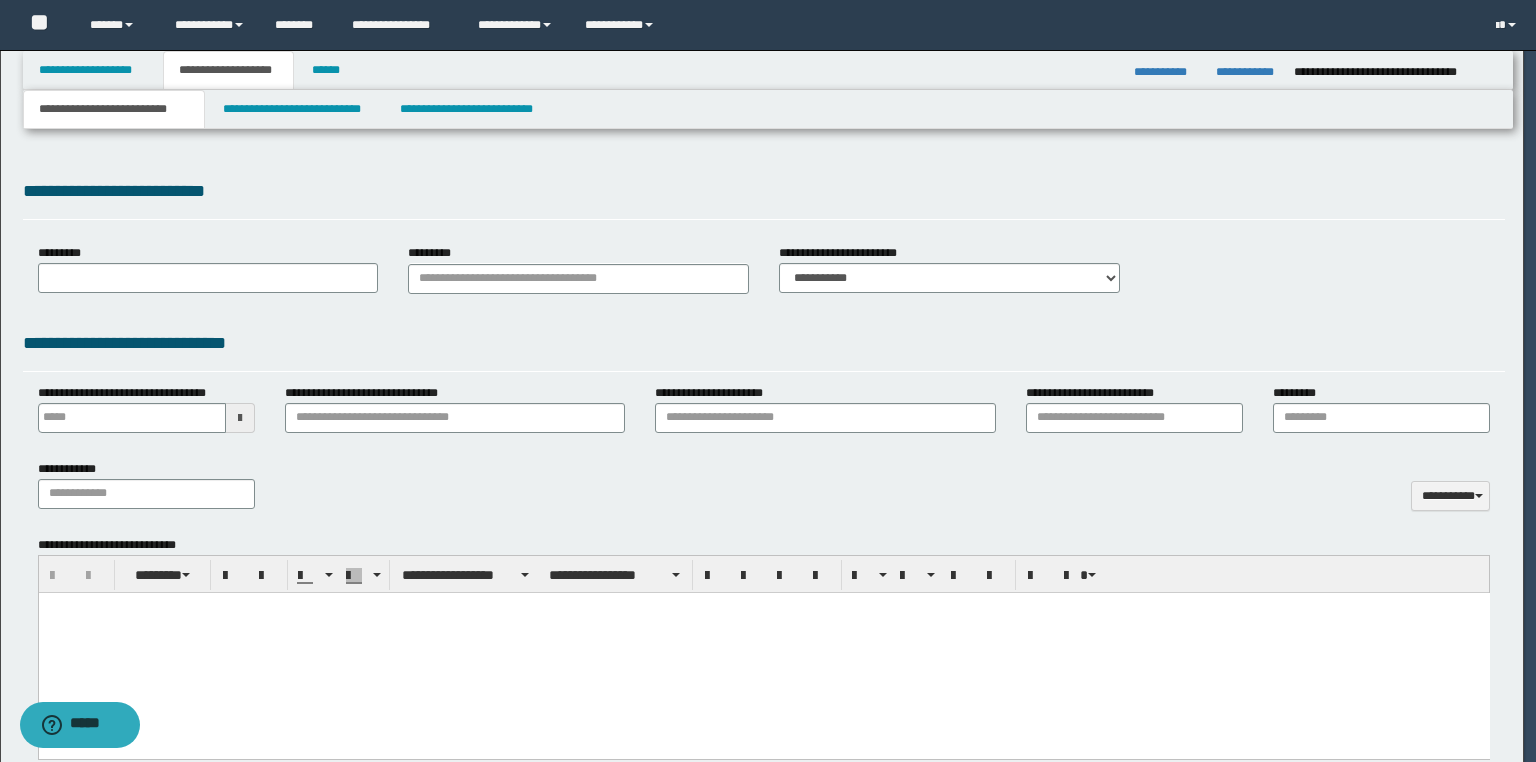 scroll, scrollTop: 0, scrollLeft: 0, axis: both 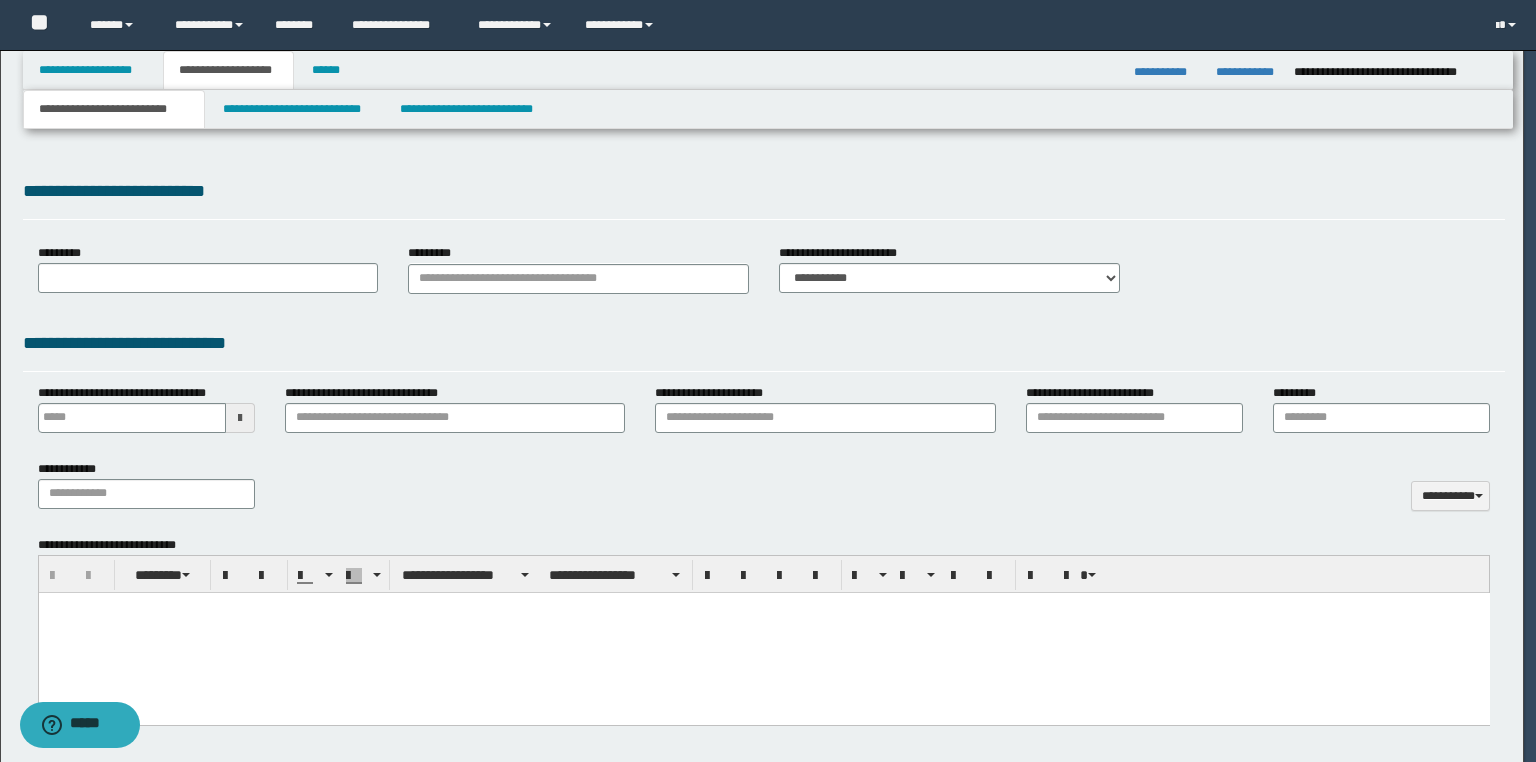 select on "*" 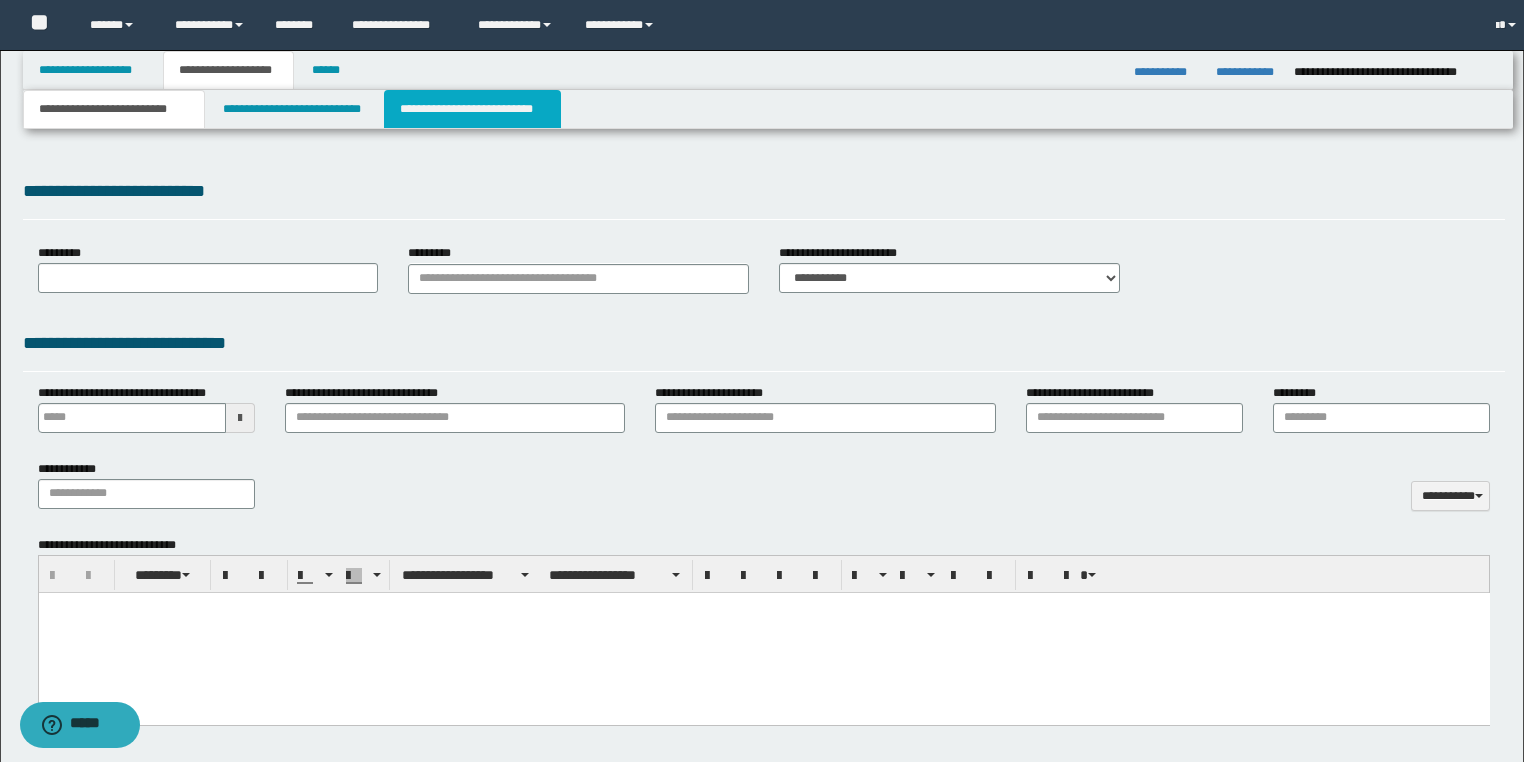 click on "**********" at bounding box center (472, 109) 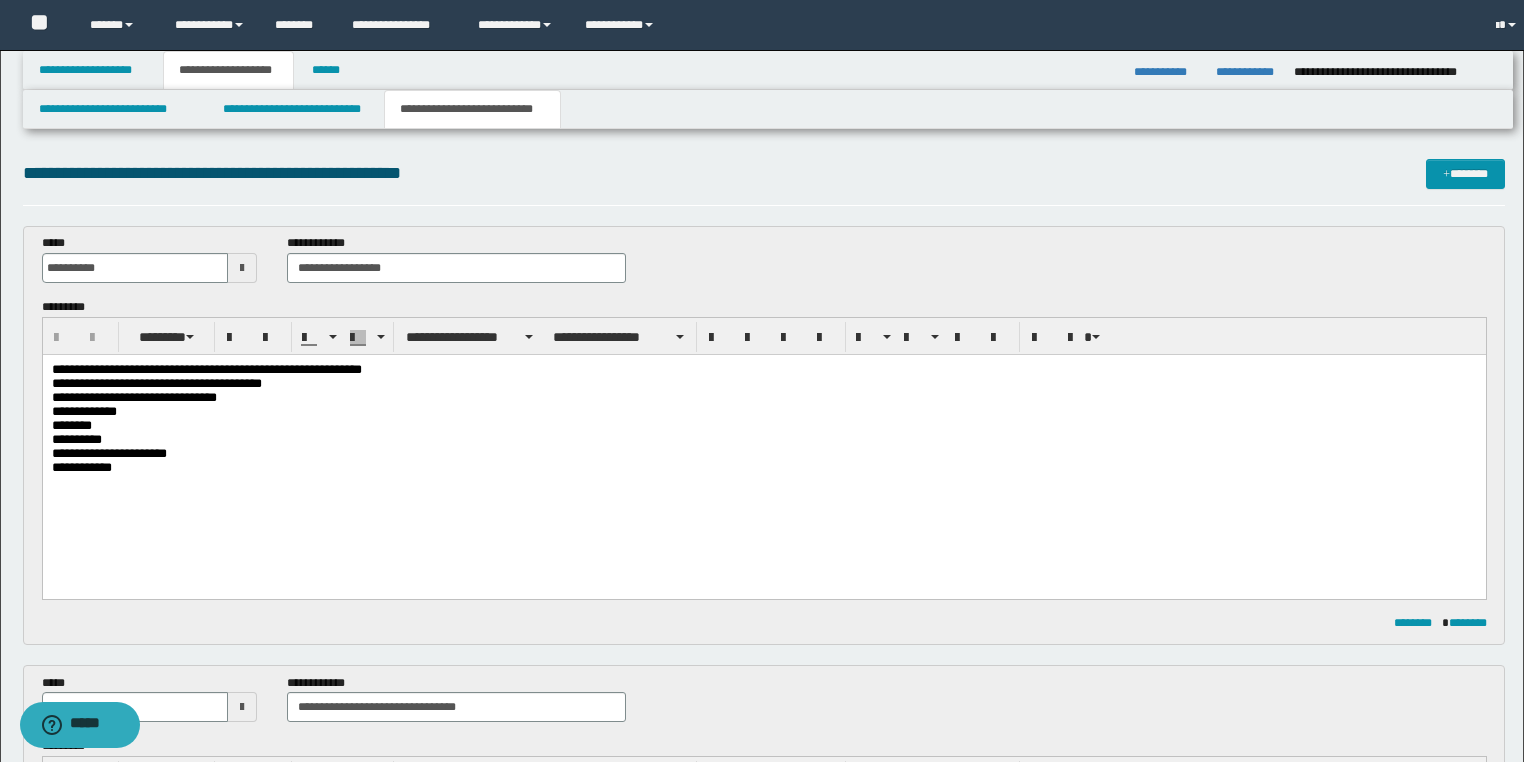 scroll, scrollTop: 0, scrollLeft: 0, axis: both 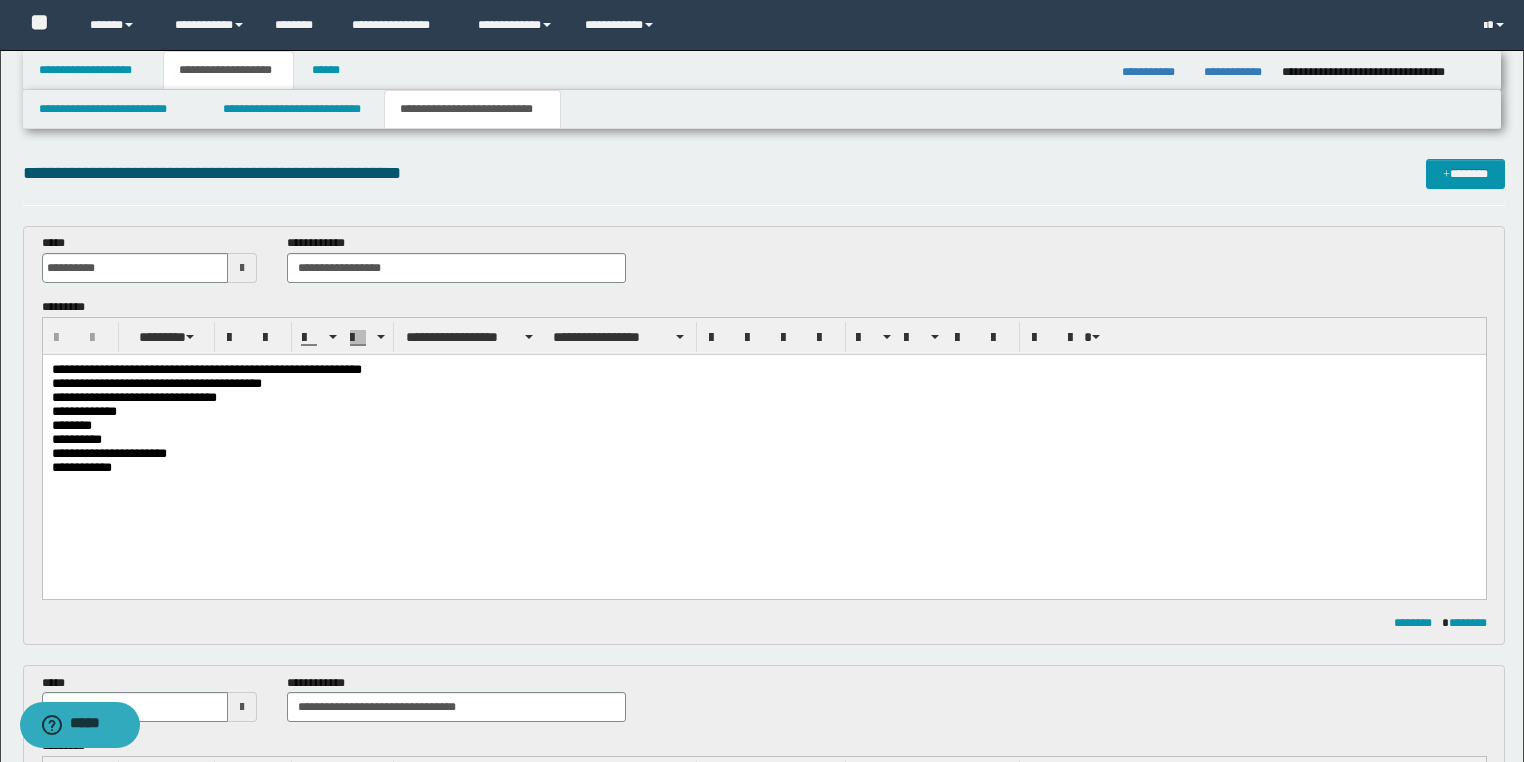 click on "**********" at bounding box center (206, 368) 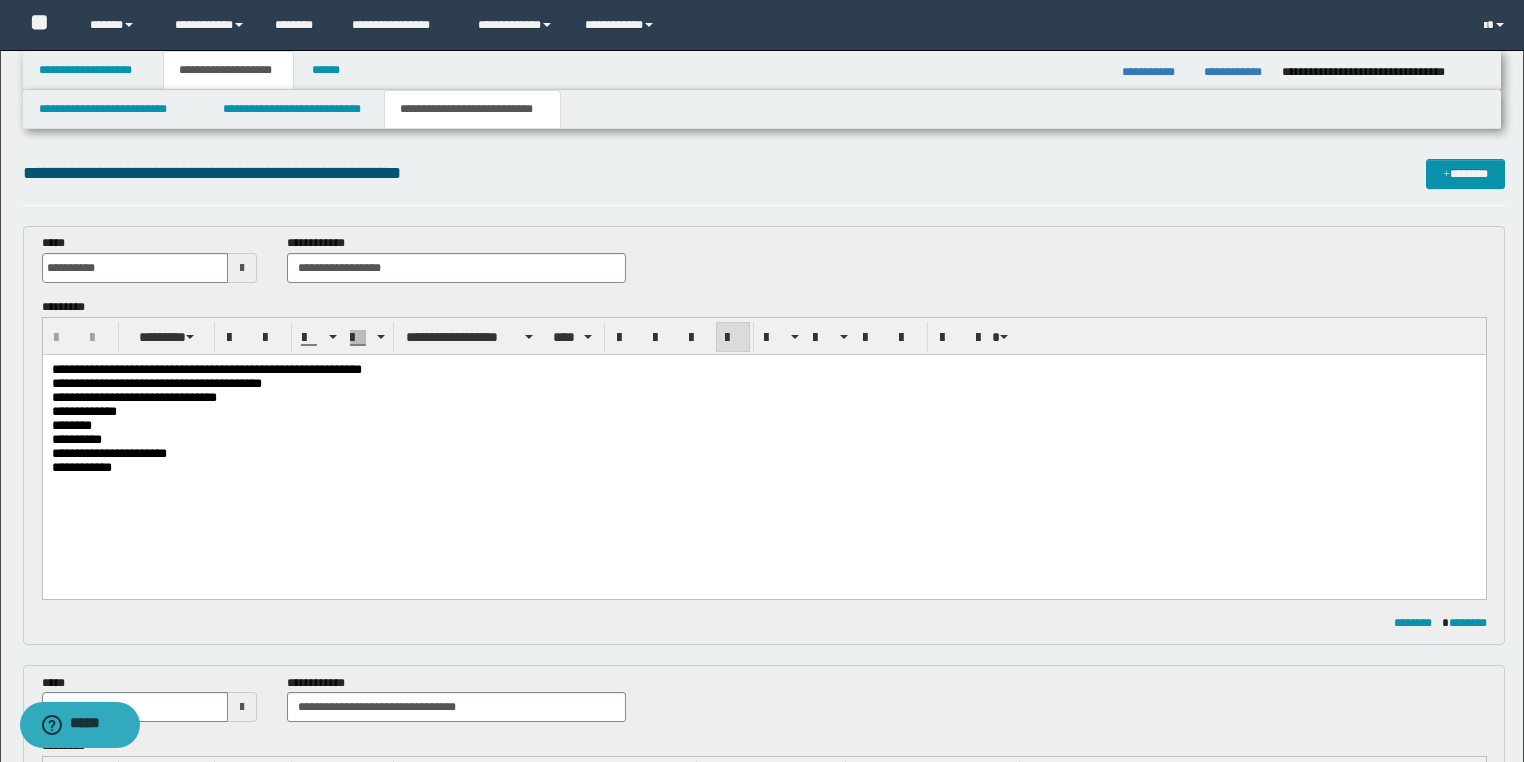 click on "**********" at bounding box center [763, 443] 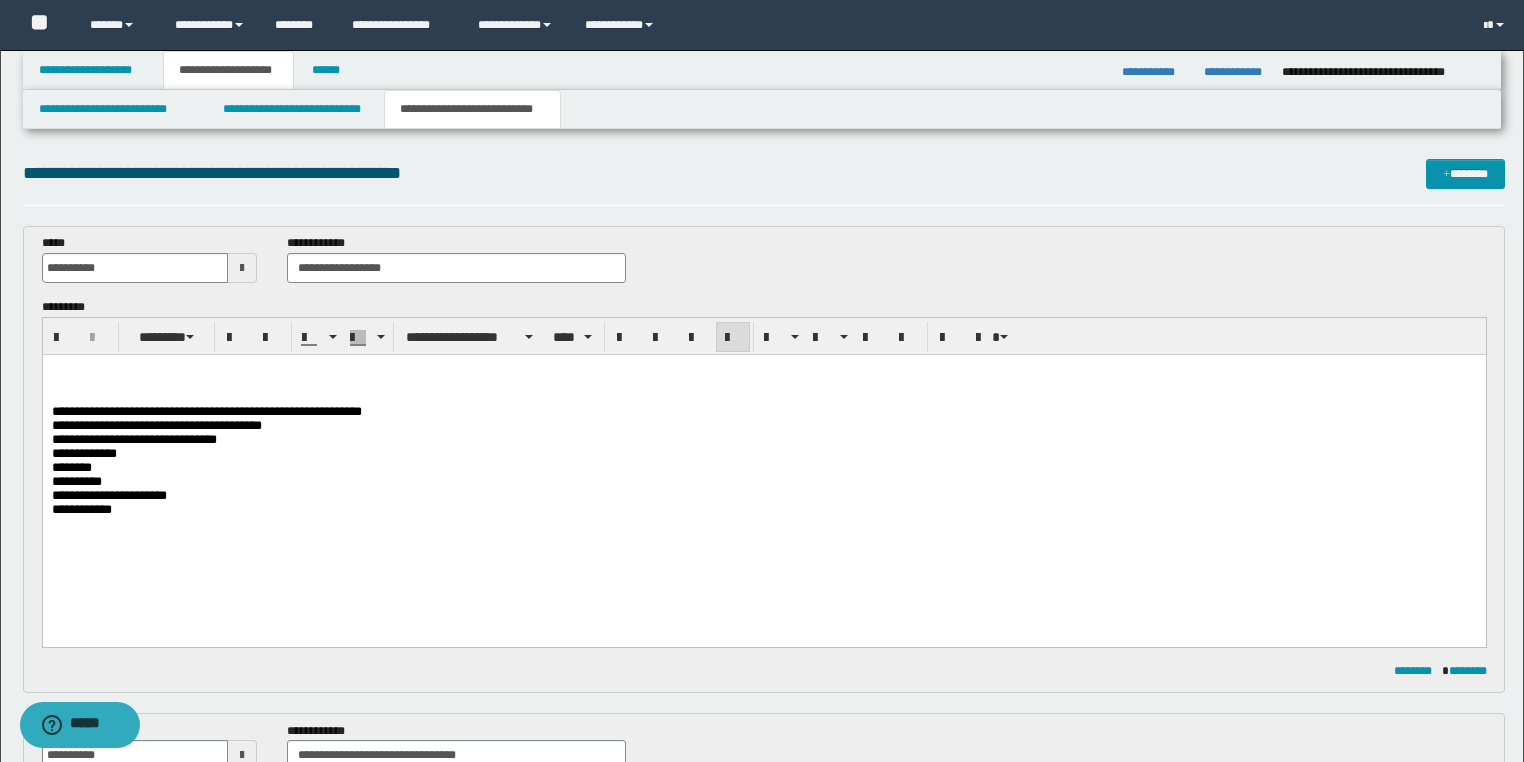 click on "**********" at bounding box center [763, 464] 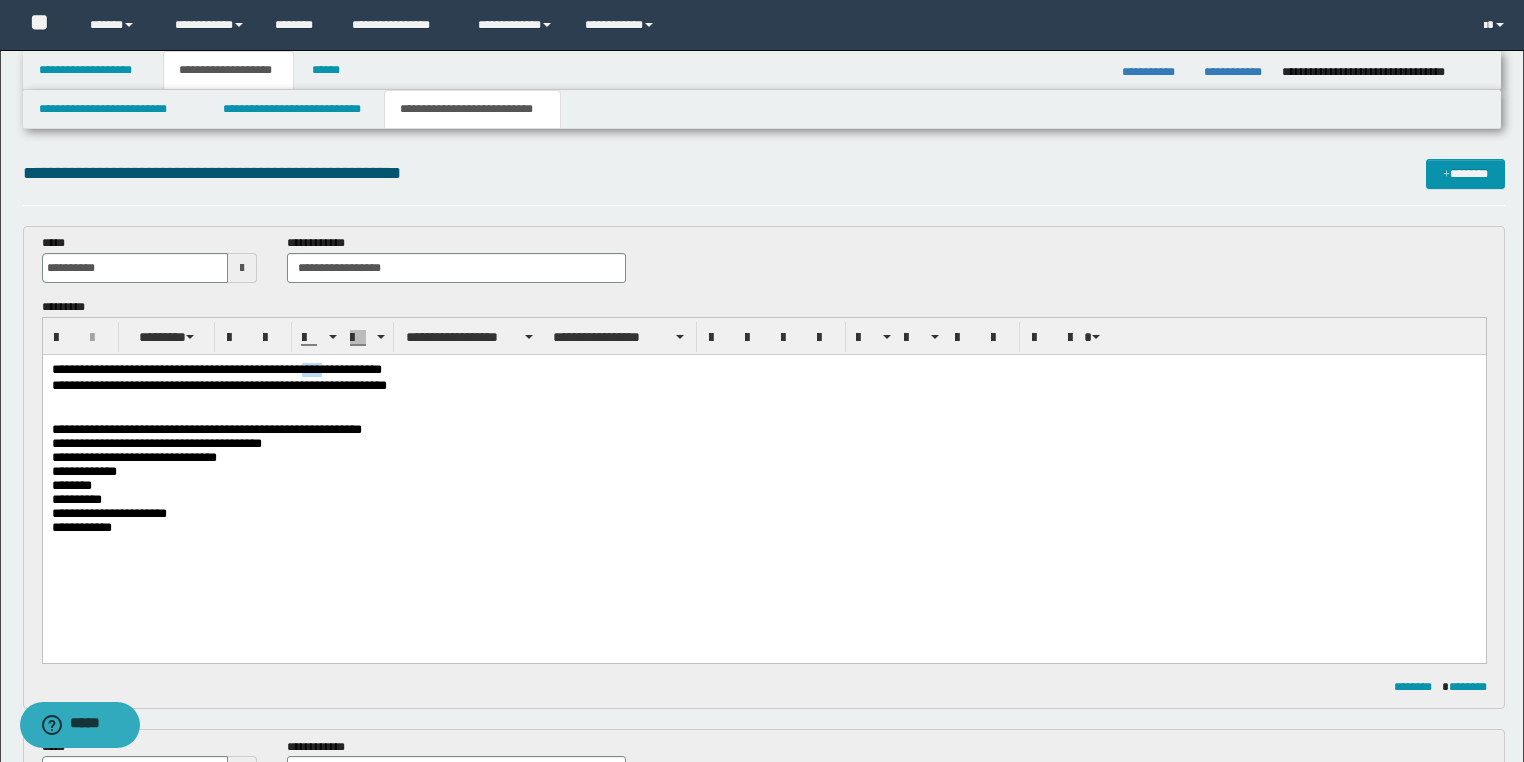 drag, startPoint x: 348, startPoint y: 369, endPoint x: 314, endPoint y: 362, distance: 34.713108 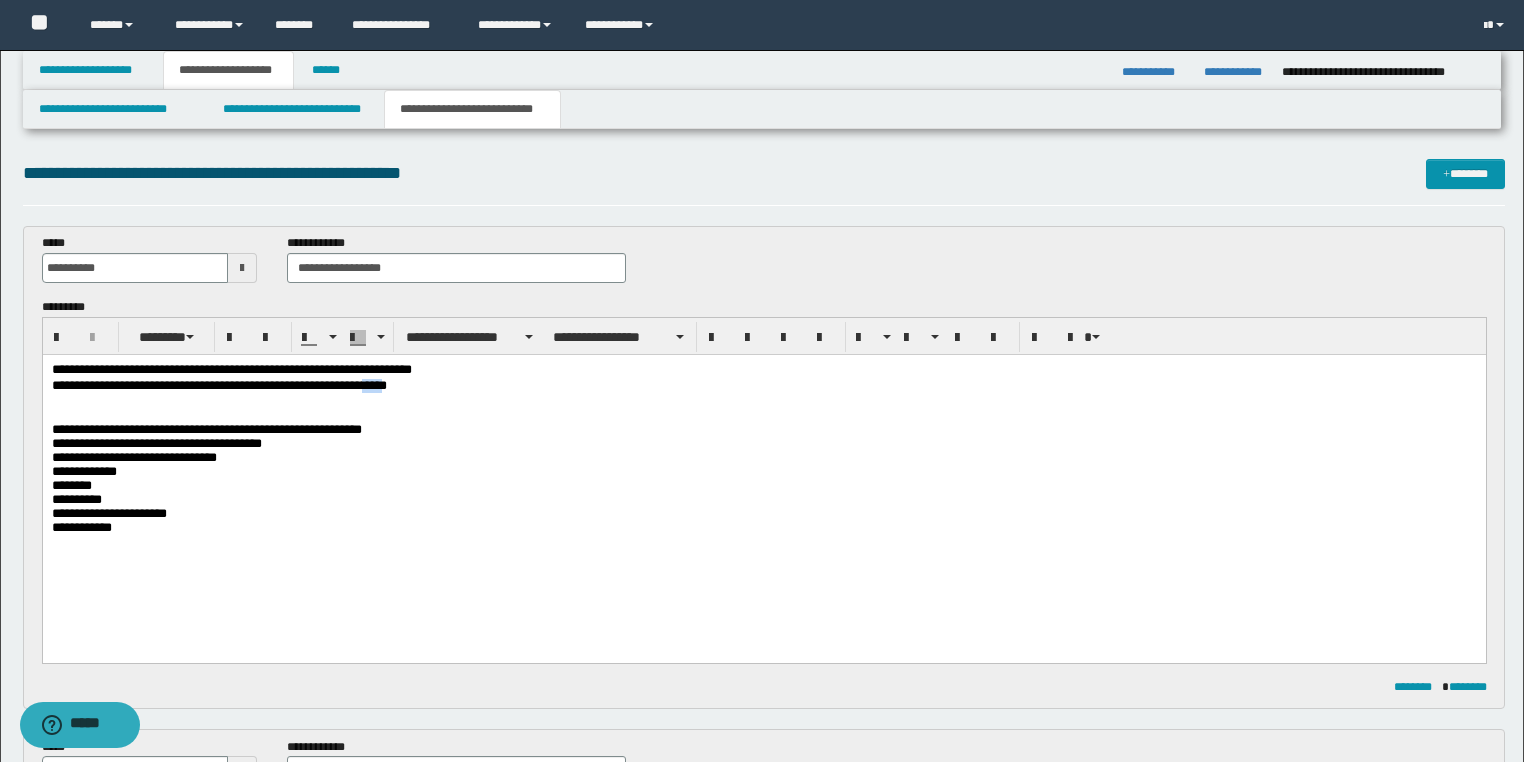 drag, startPoint x: 417, startPoint y: 383, endPoint x: 387, endPoint y: 383, distance: 30 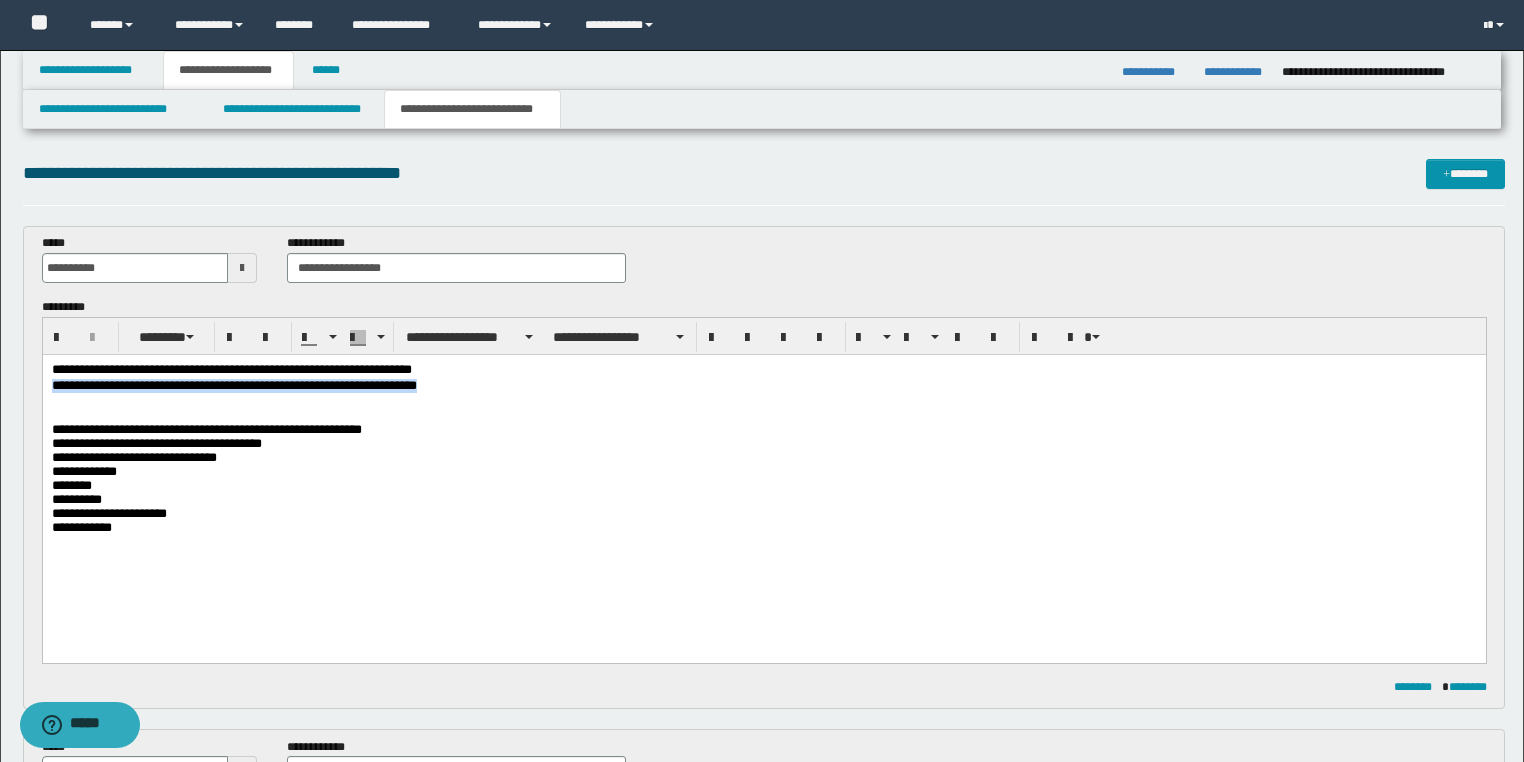 click on "**********" at bounding box center (763, 473) 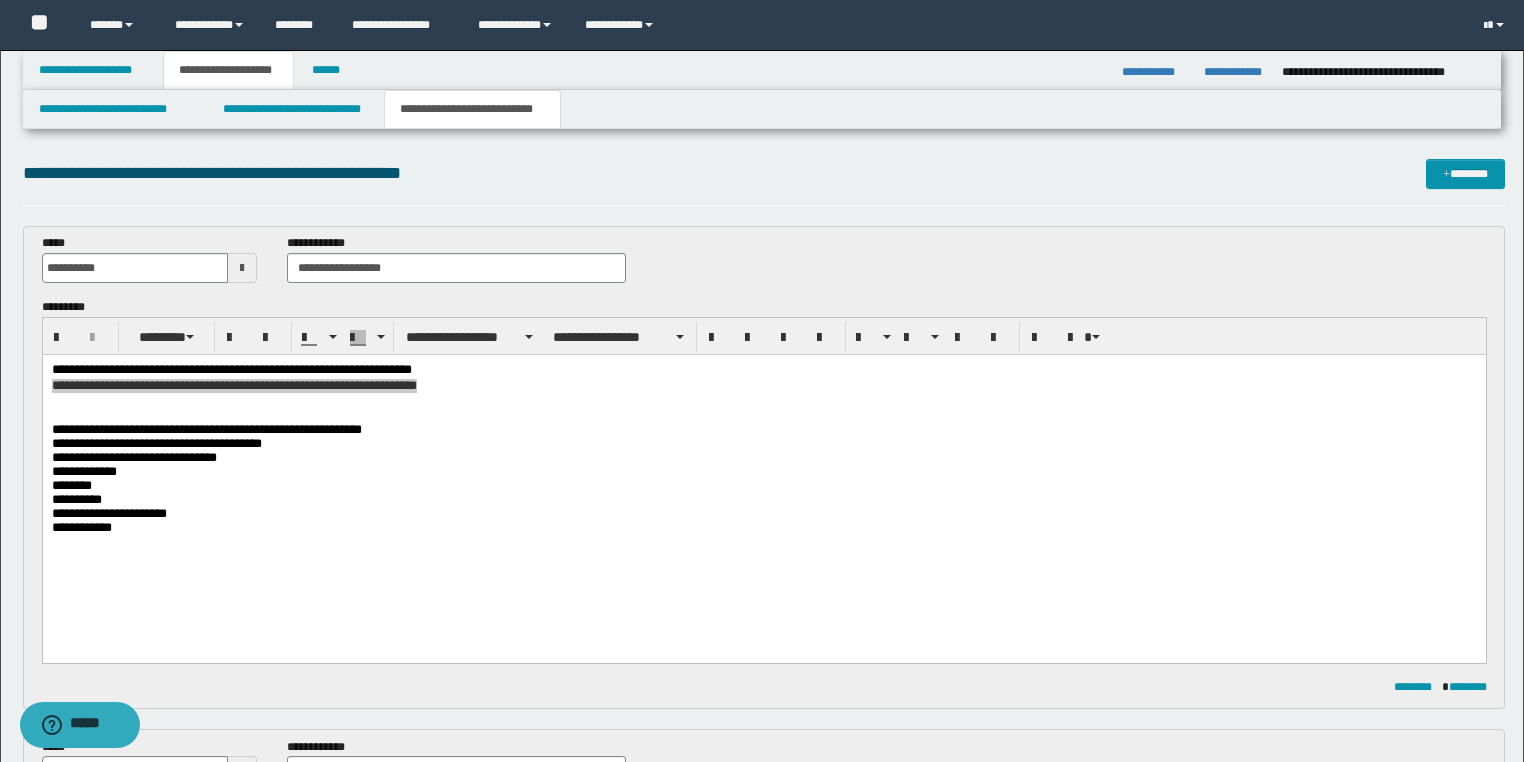 click on "**********" at bounding box center [762, 1434] 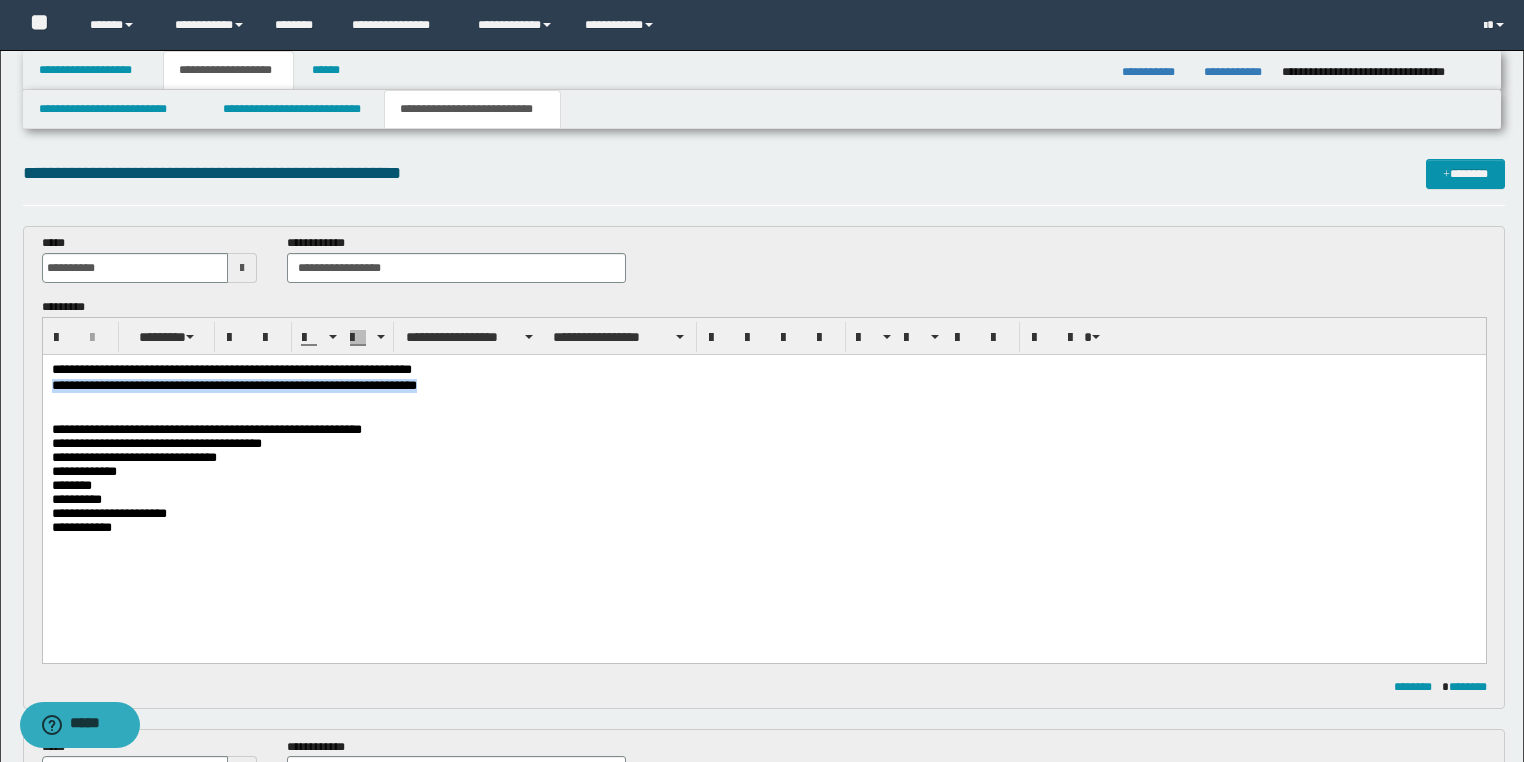 click on "**********" at bounding box center [764, 386] 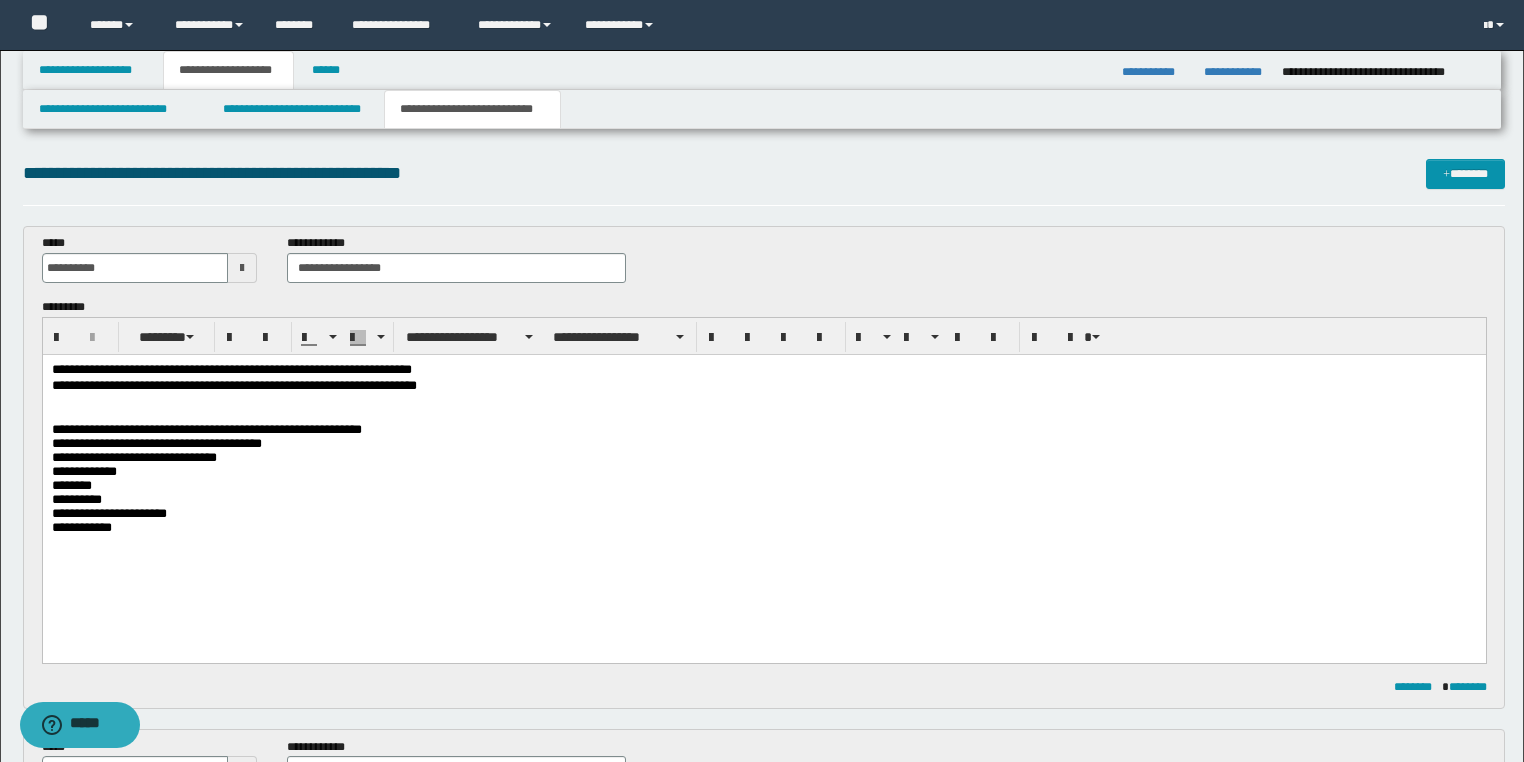 click on "**********" at bounding box center [764, 370] 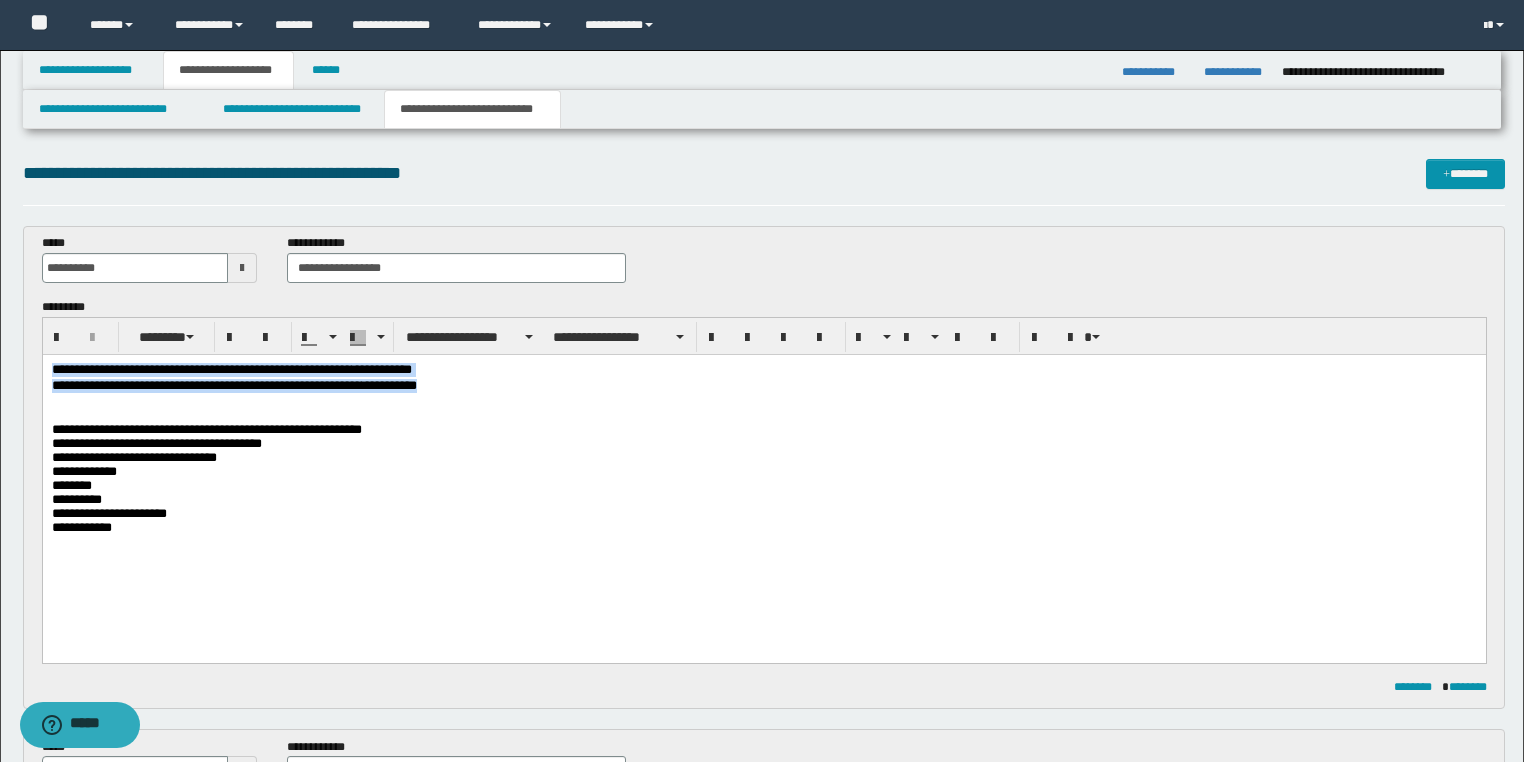 drag, startPoint x: 320, startPoint y: 383, endPoint x: 0, endPoint y: 367, distance: 320.39975 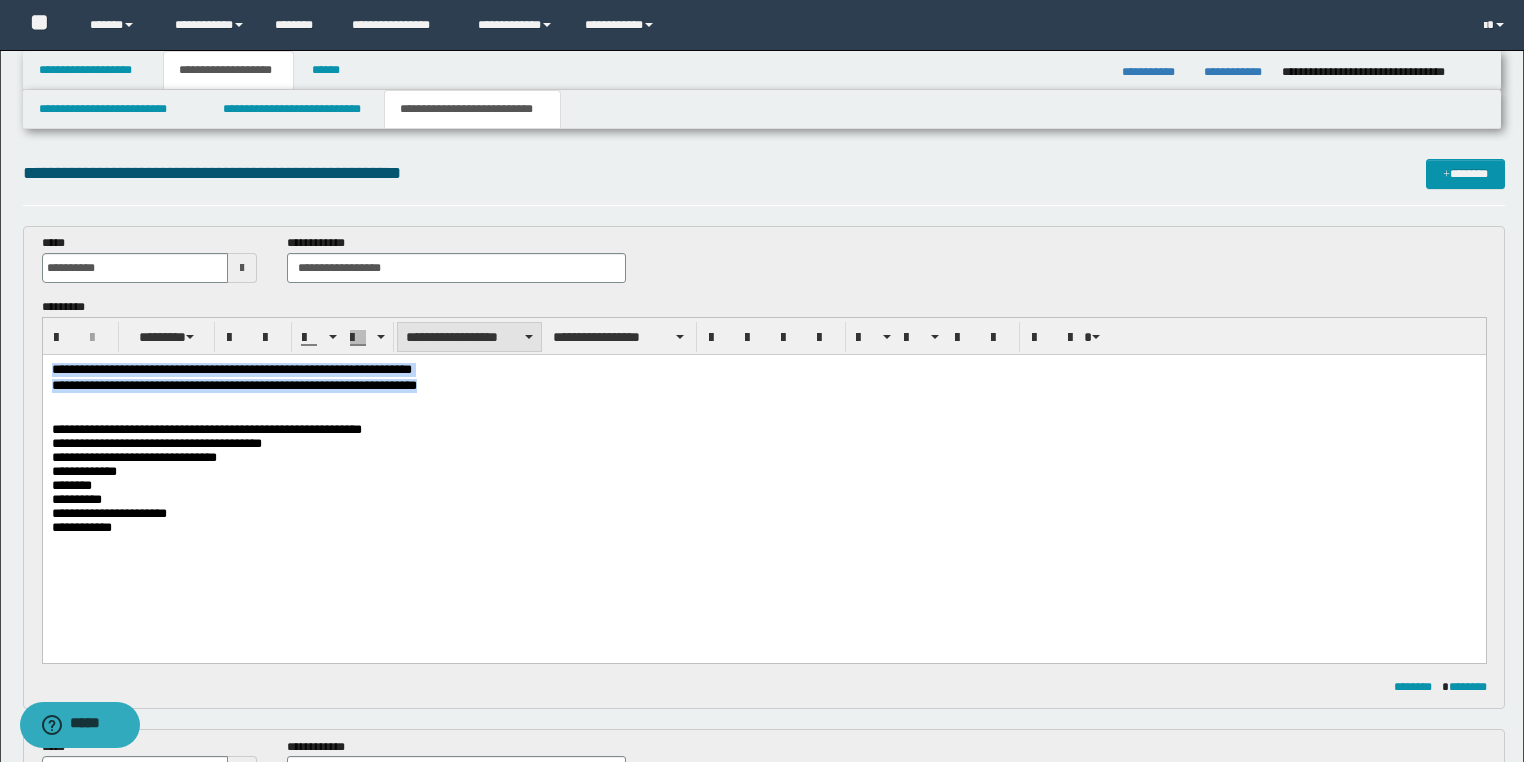 click on "**********" at bounding box center [469, 337] 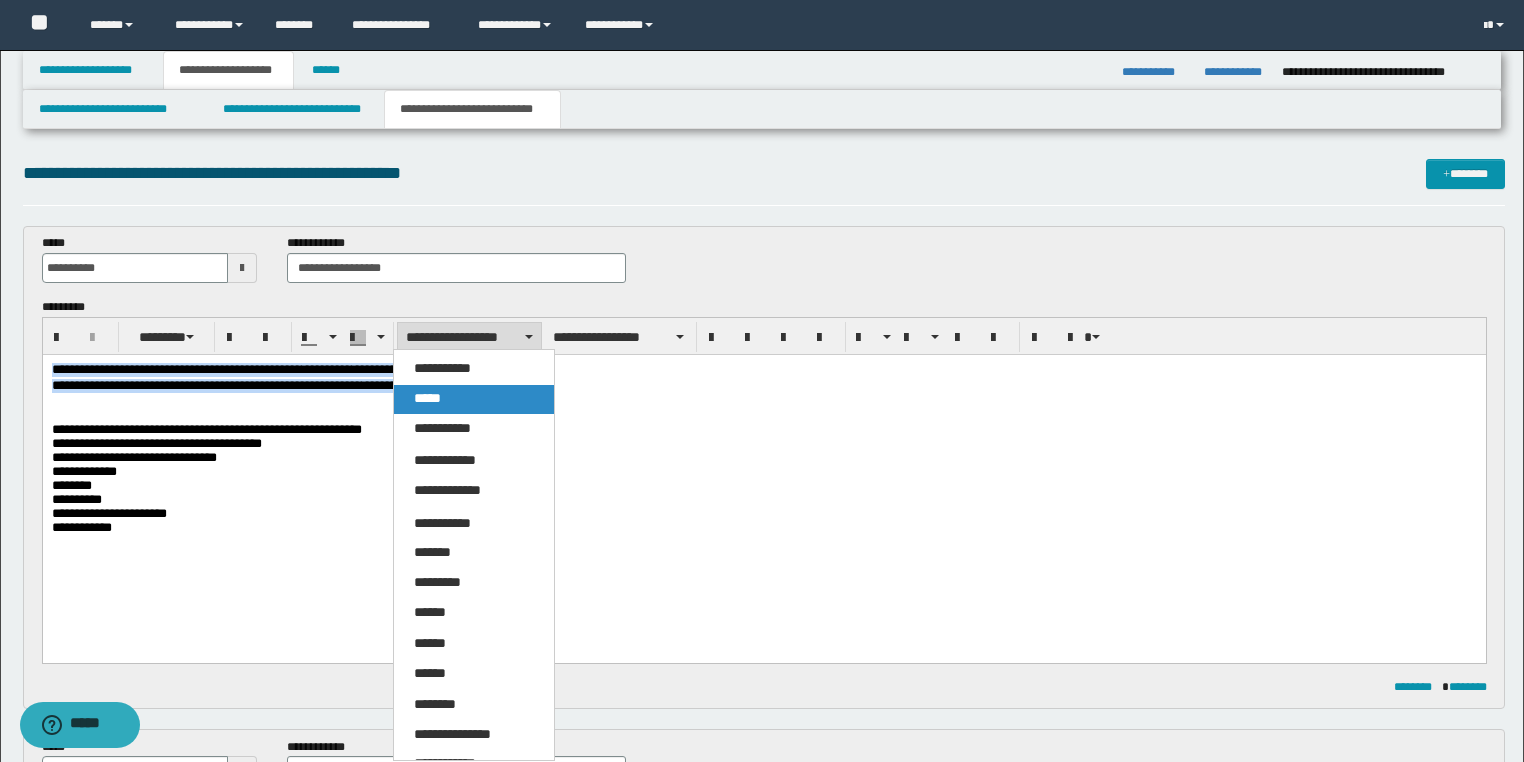 click on "*****" at bounding box center (474, 399) 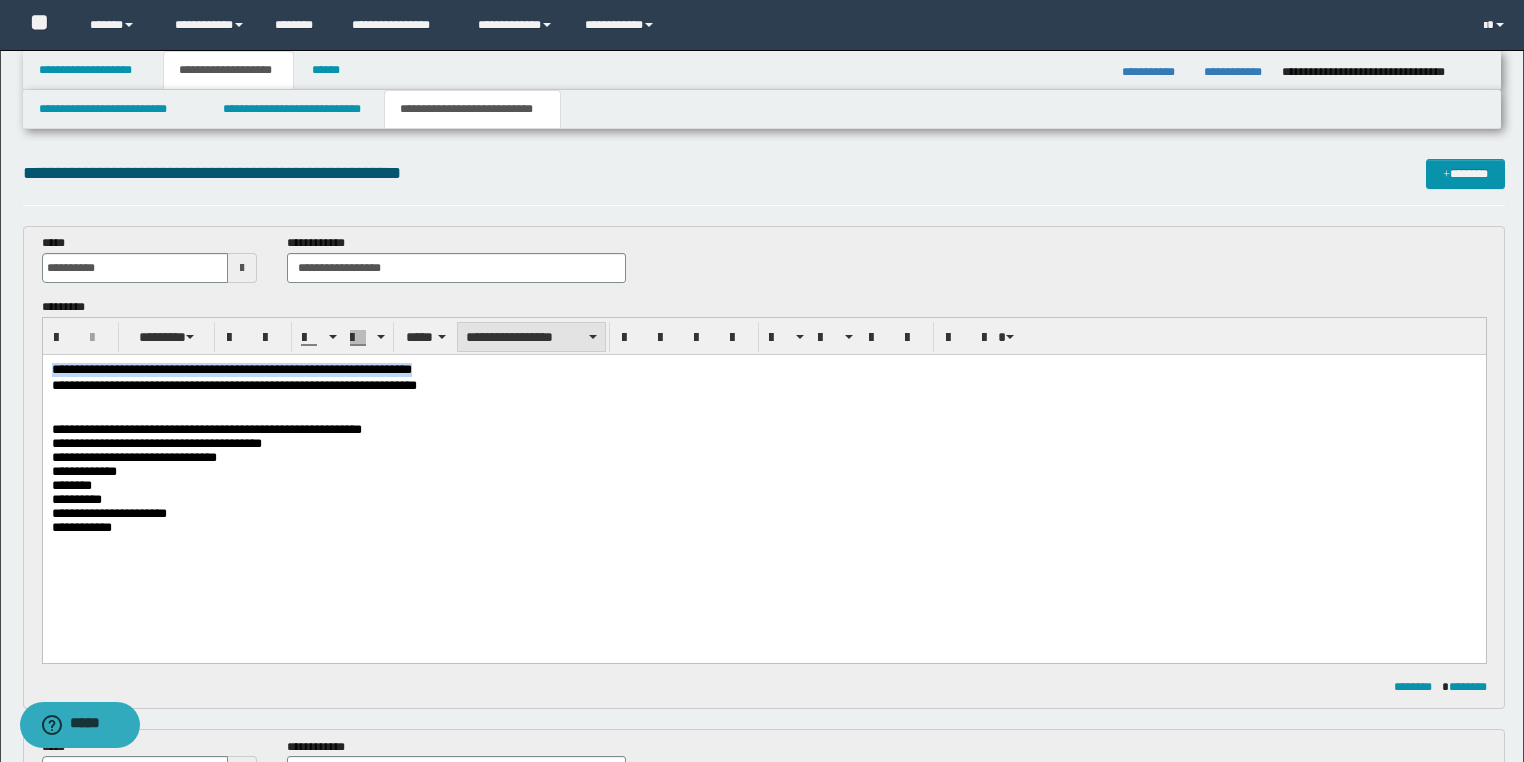 click on "**********" at bounding box center [531, 337] 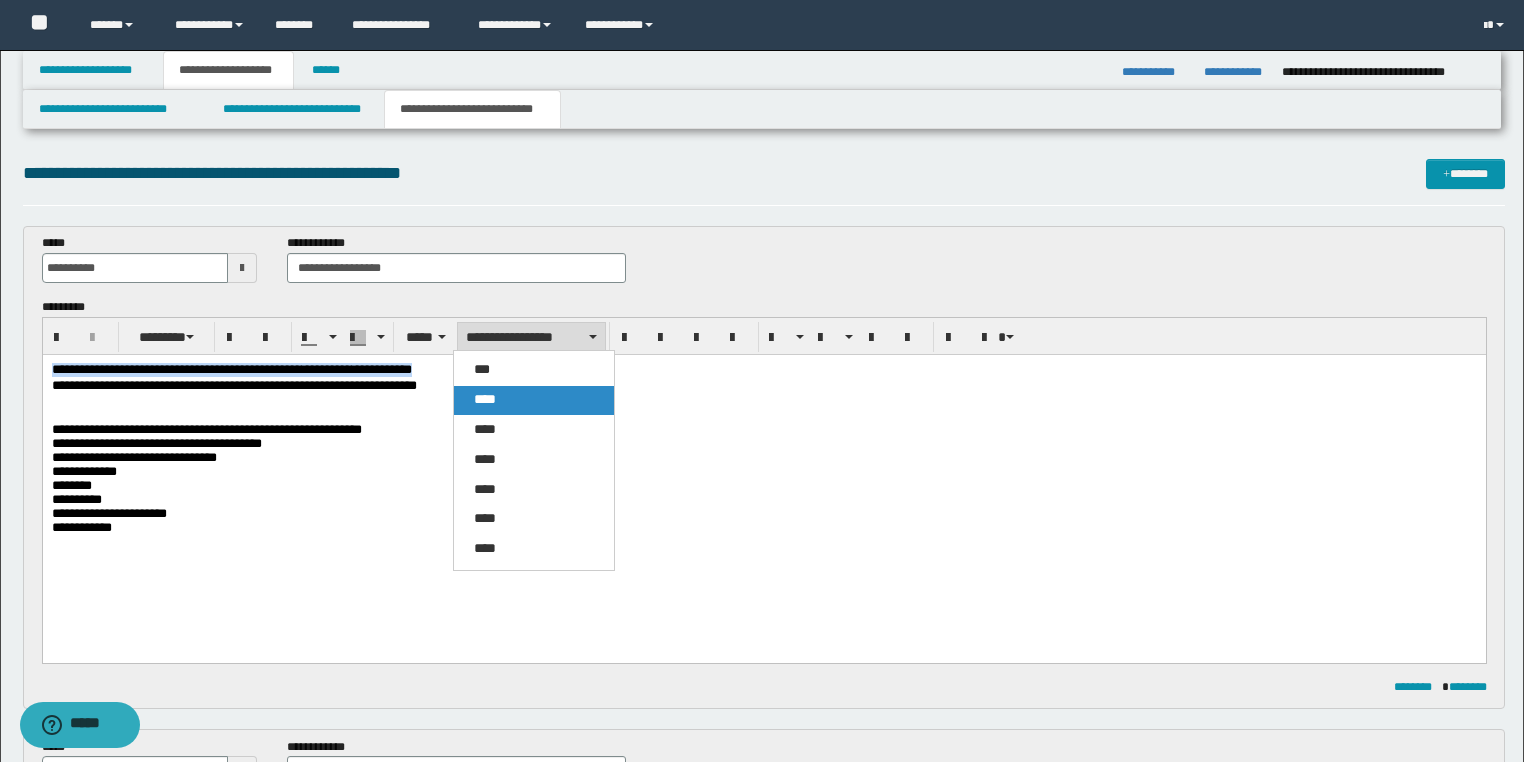 click on "****" at bounding box center [534, 400] 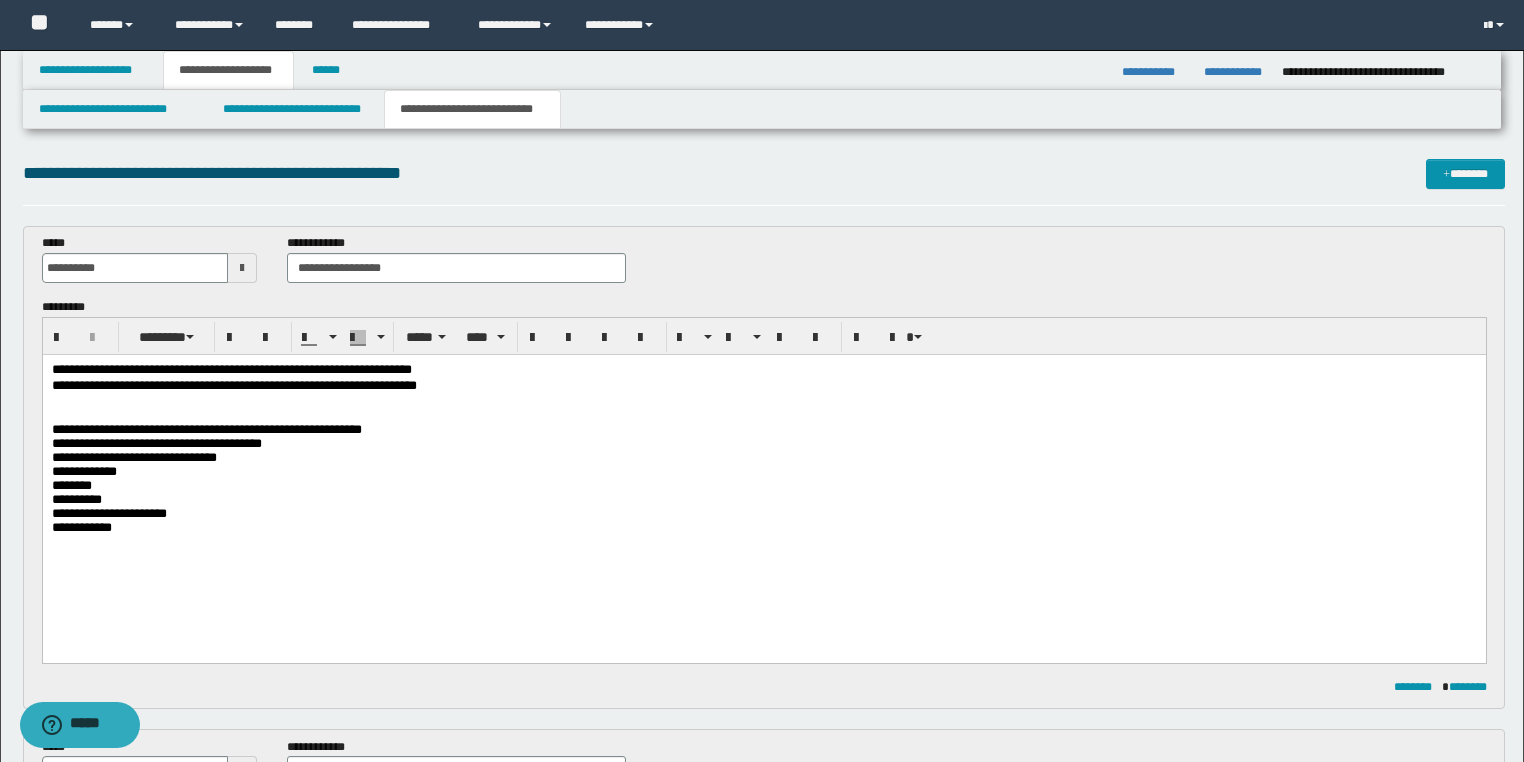 click at bounding box center [763, 415] 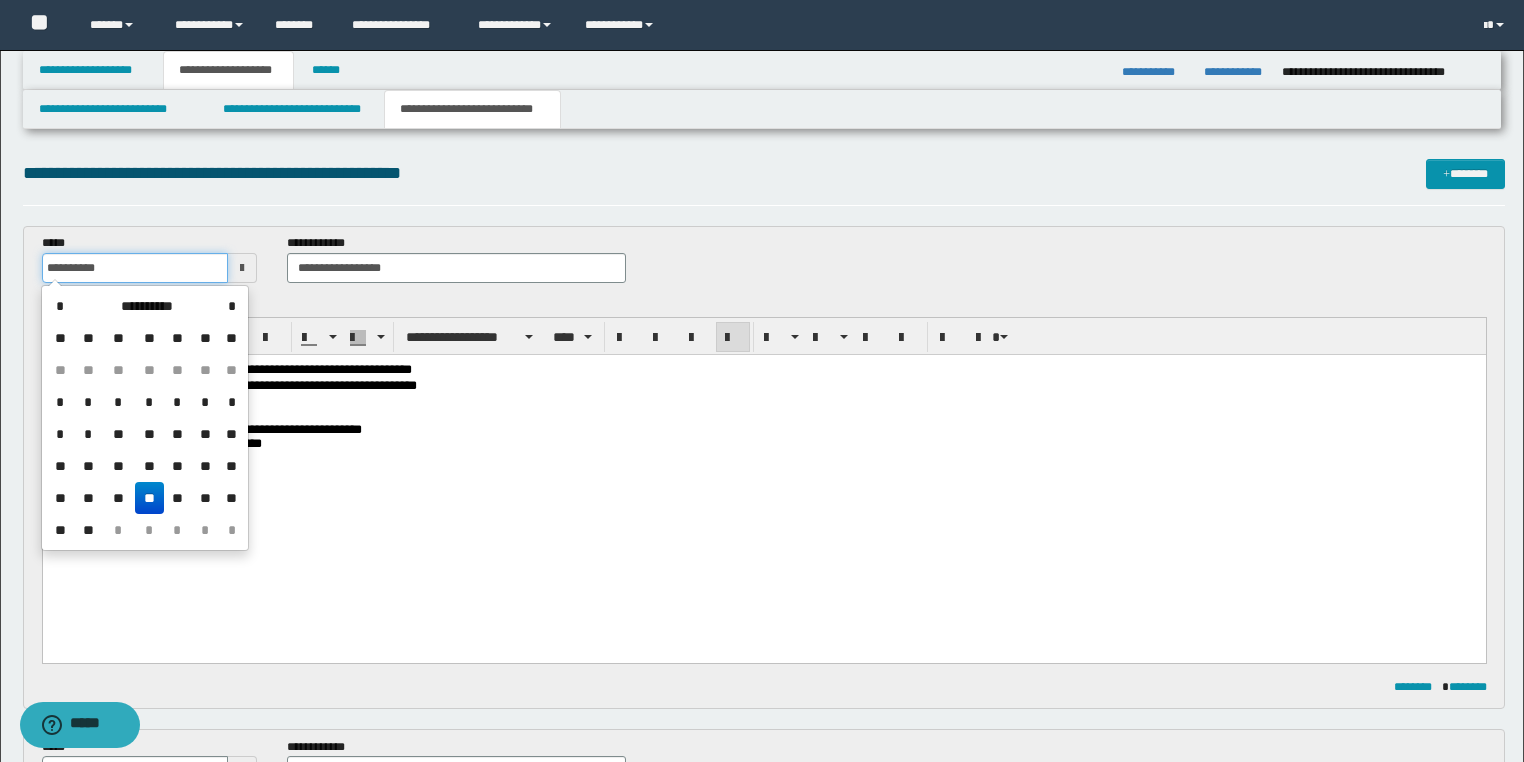 drag, startPoint x: 136, startPoint y: 261, endPoint x: 0, endPoint y: 266, distance: 136.09187 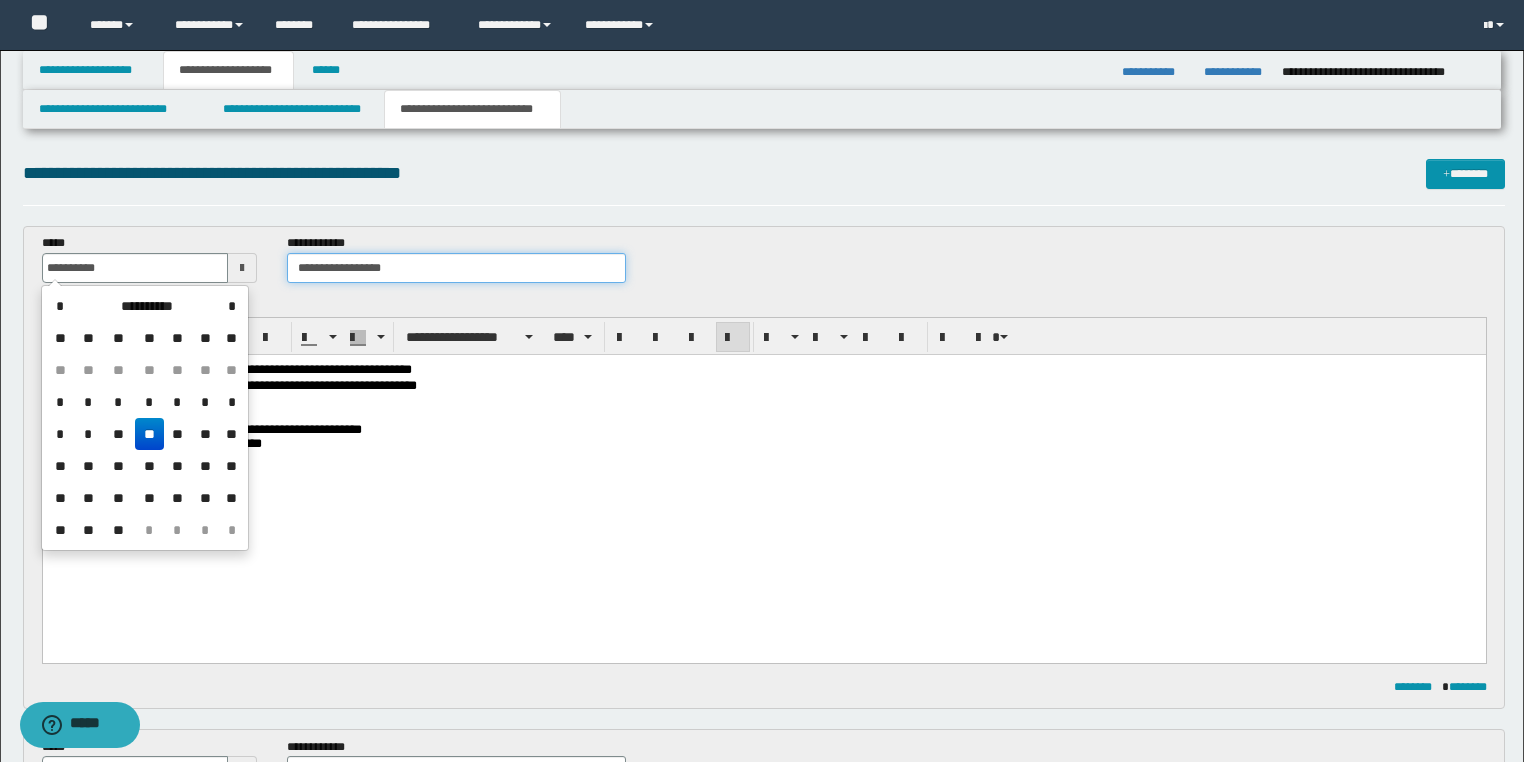 type on "**********" 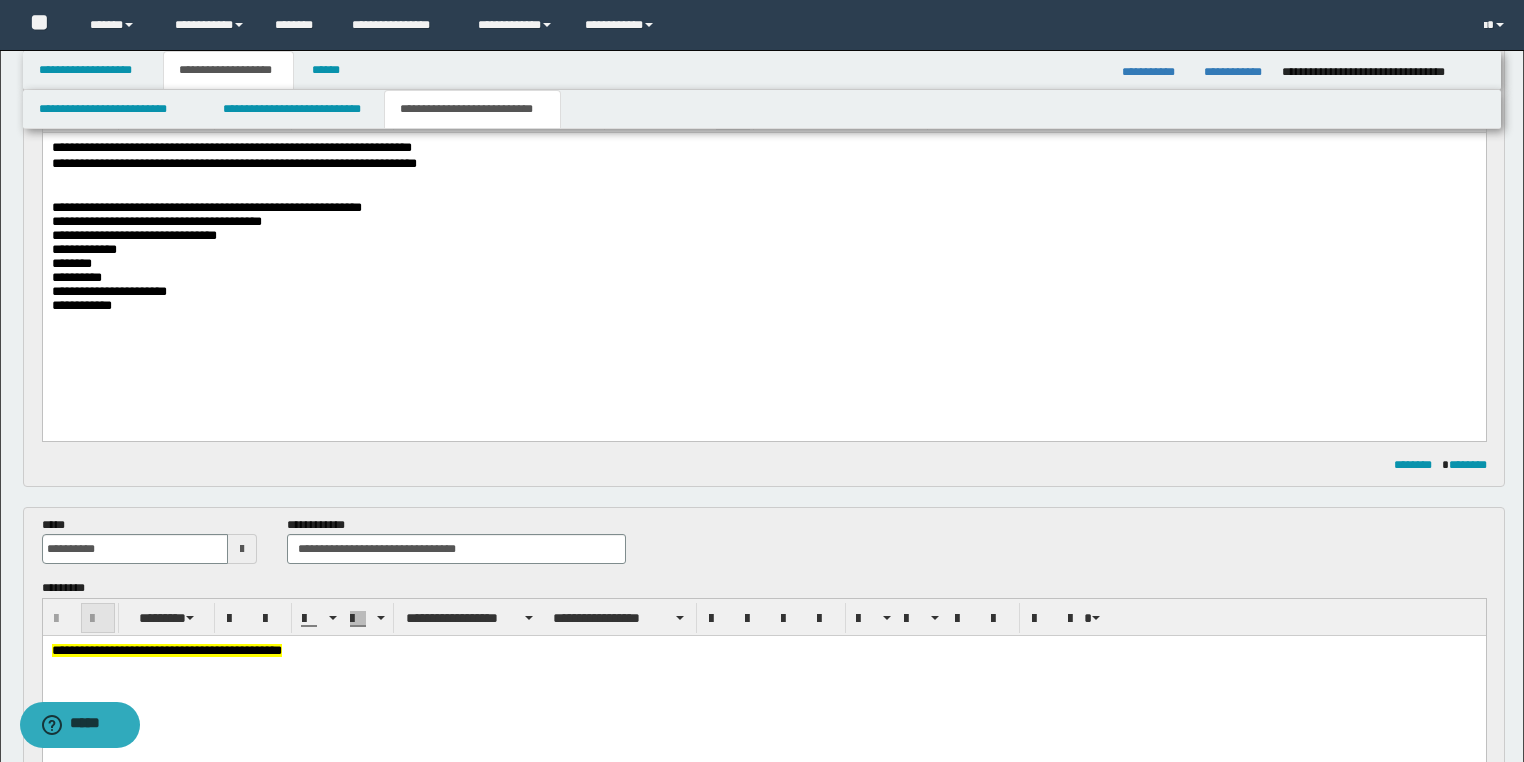 scroll, scrollTop: 400, scrollLeft: 0, axis: vertical 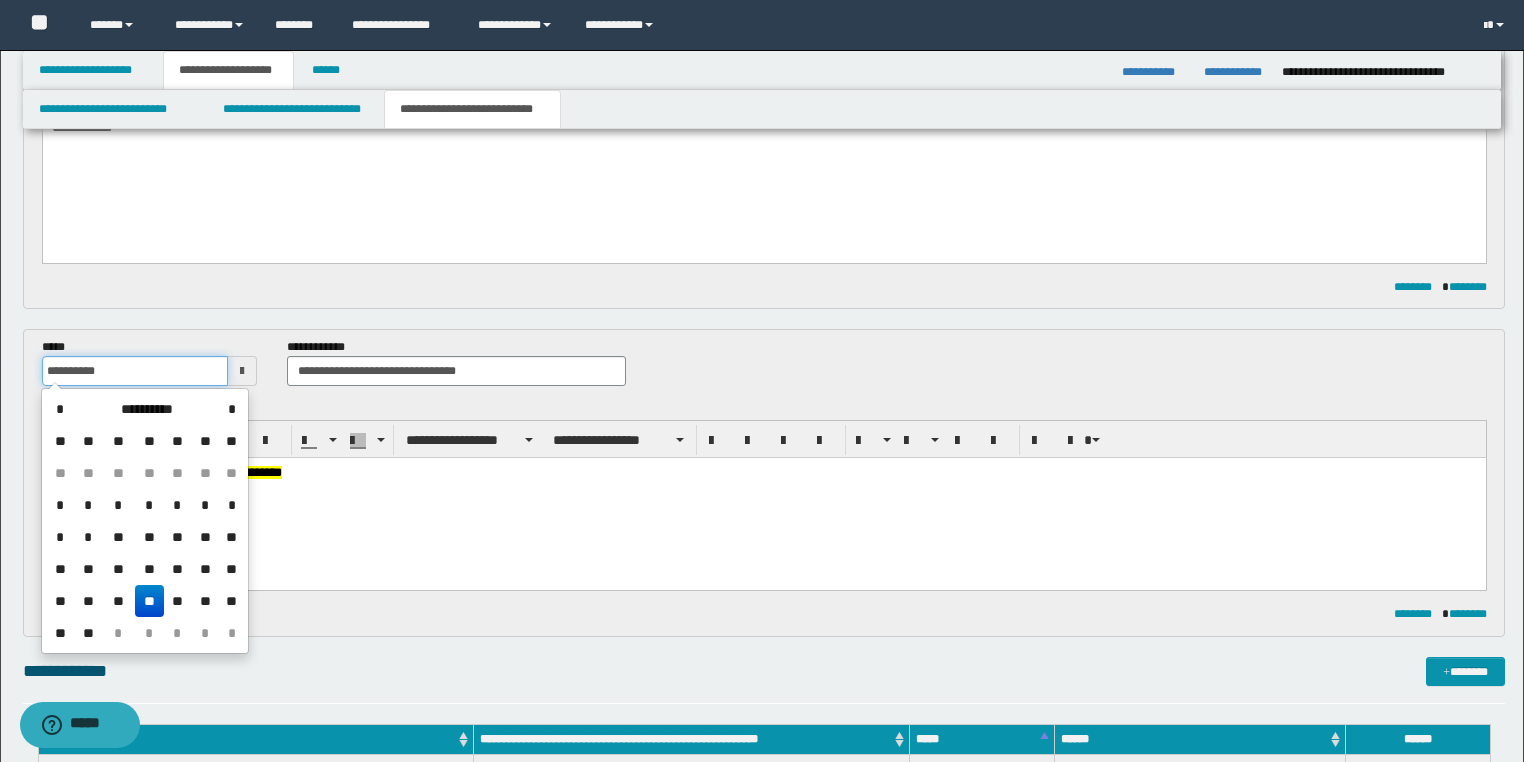 drag, startPoint x: 145, startPoint y: 366, endPoint x: 0, endPoint y: 367, distance: 145.00345 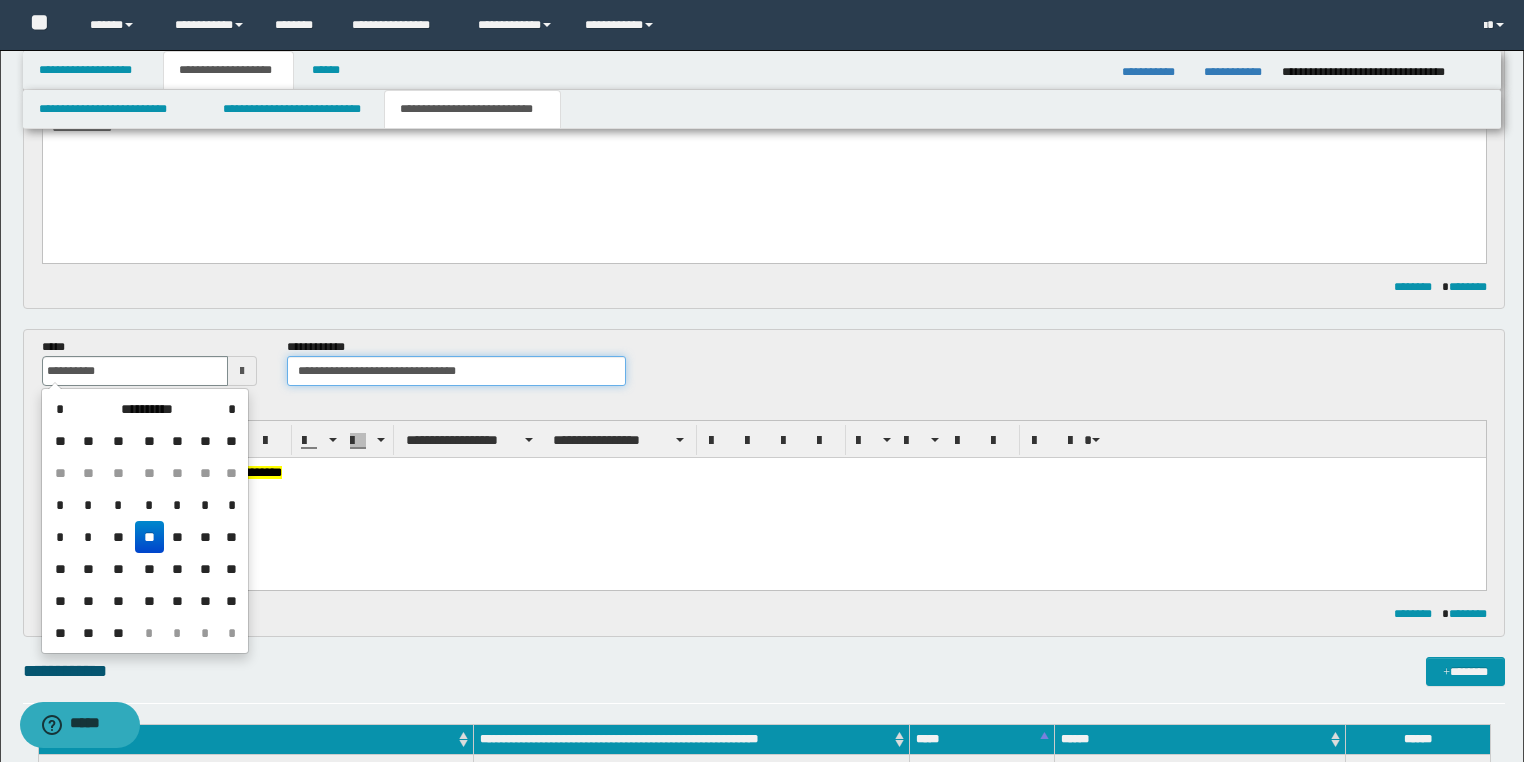 type on "**********" 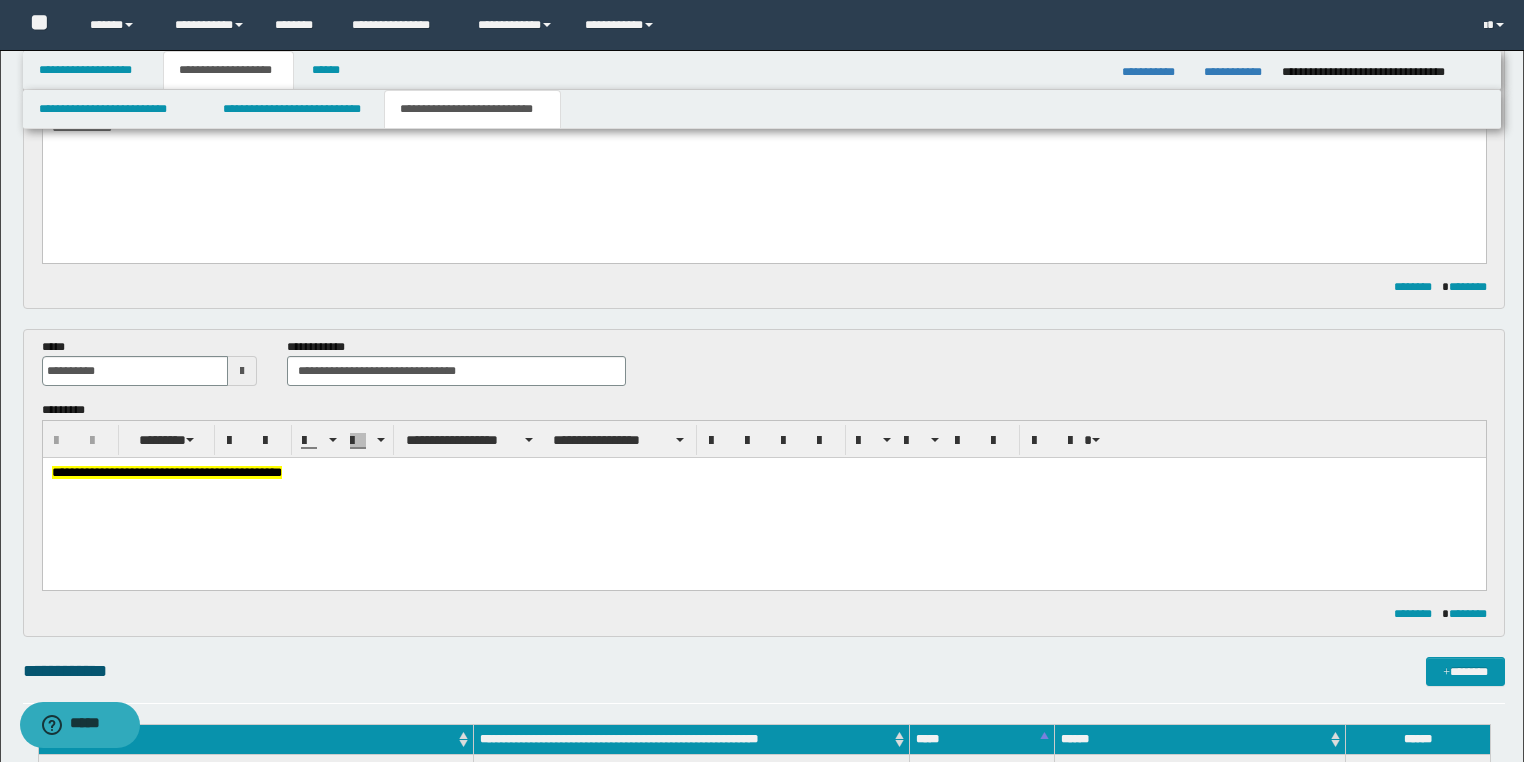 click on "**********" at bounding box center [763, 498] 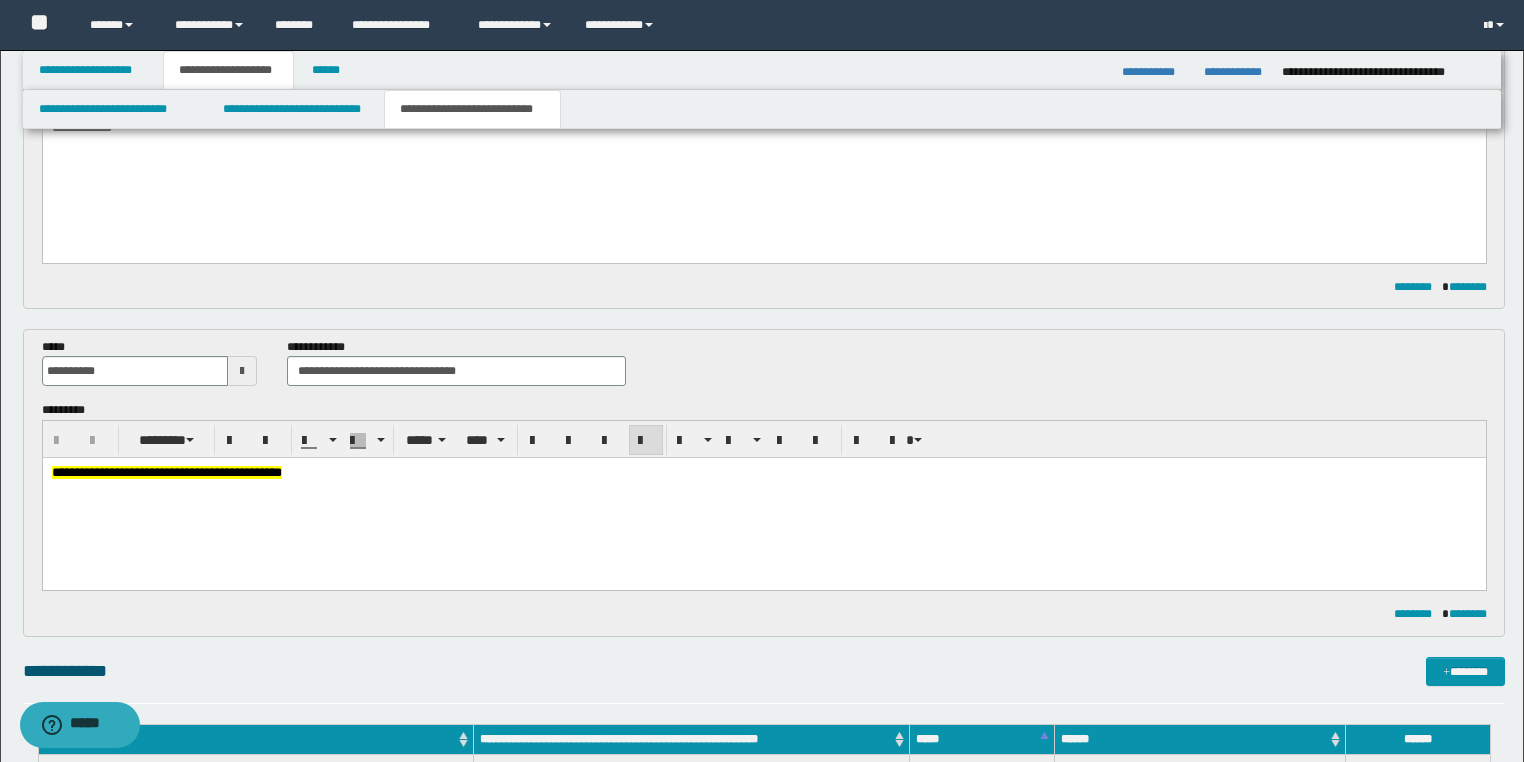 click on "**********" at bounding box center [763, 498] 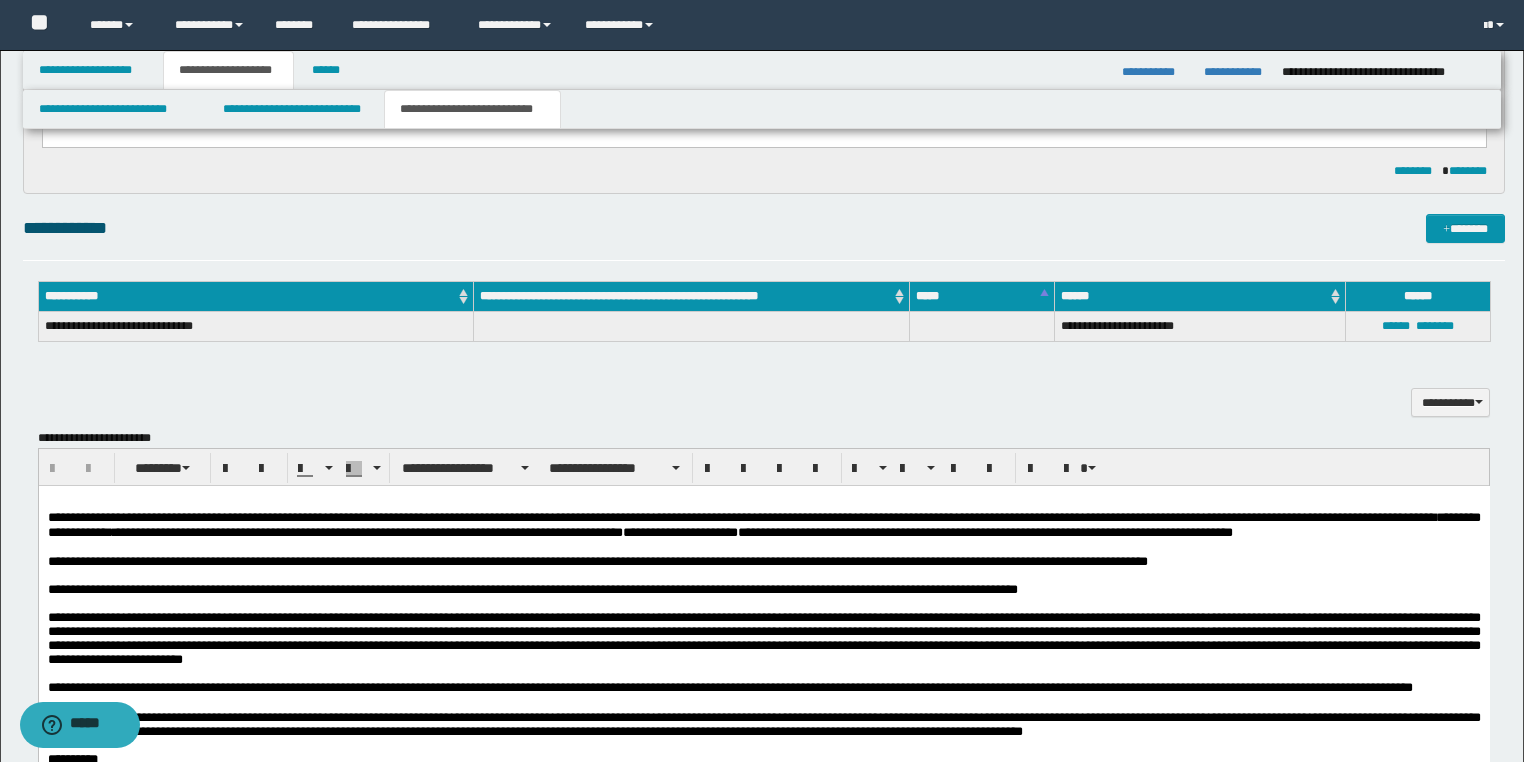 scroll, scrollTop: 880, scrollLeft: 0, axis: vertical 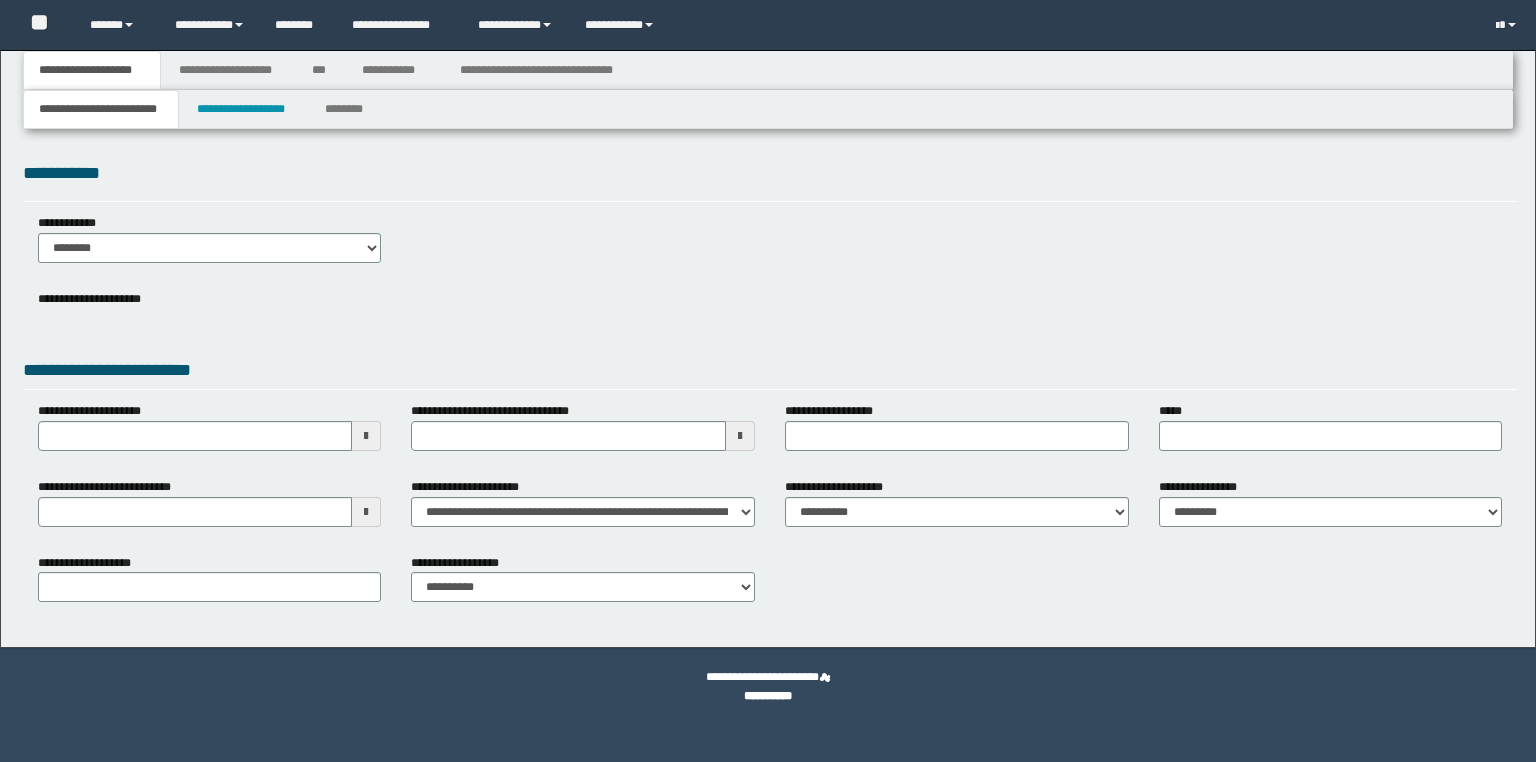 select on "*" 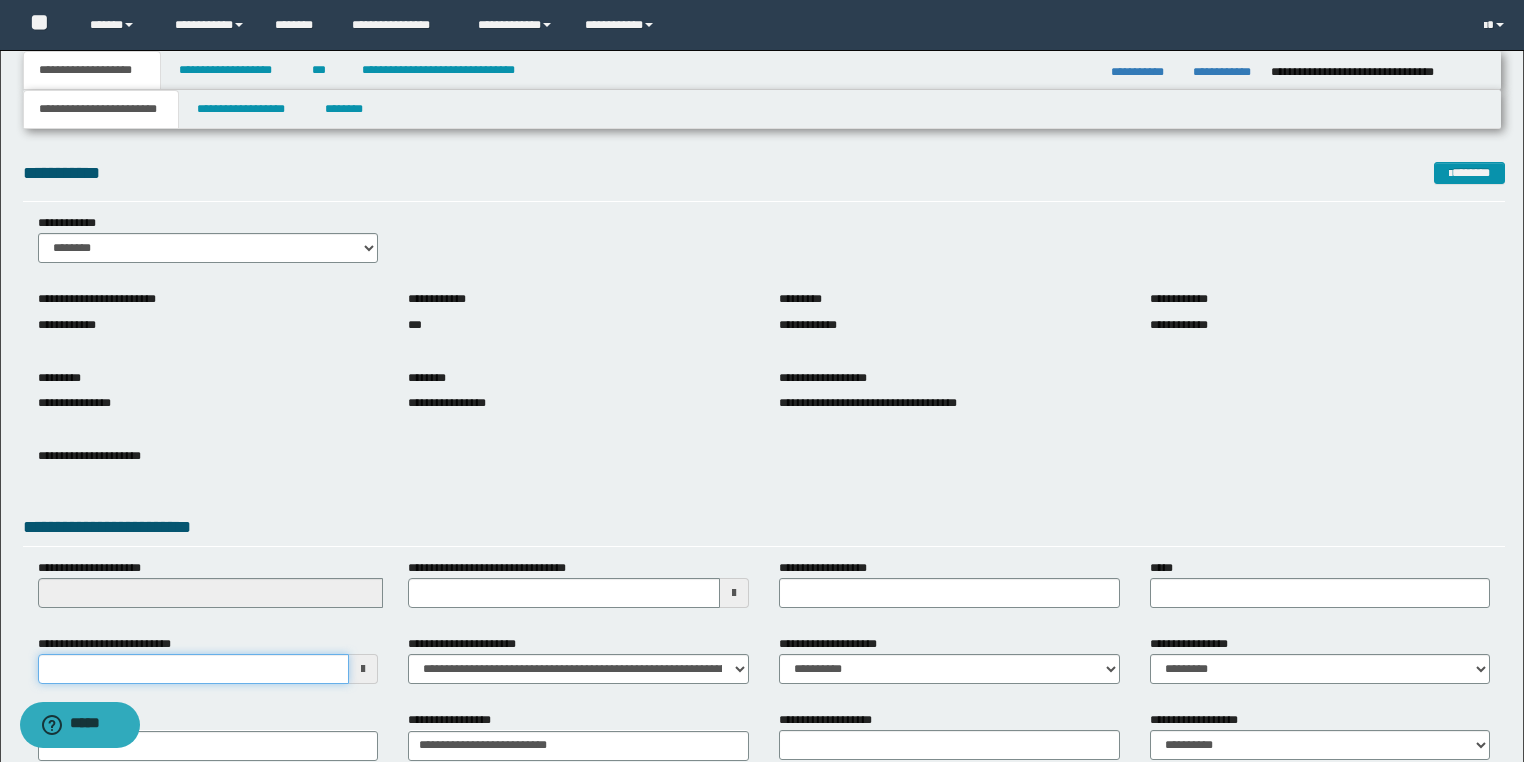 click on "**********" at bounding box center [194, 669] 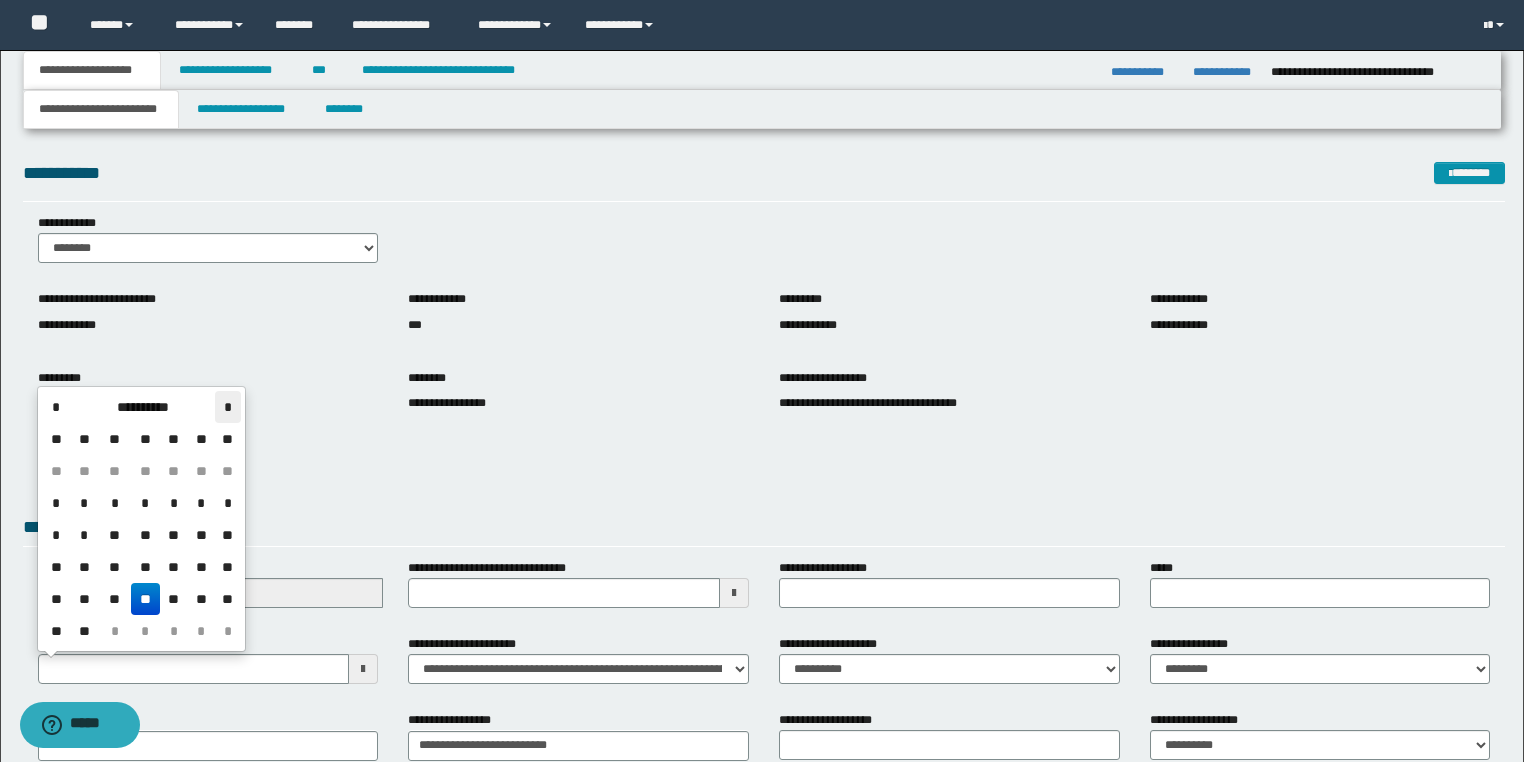 click on "*" at bounding box center (227, 407) 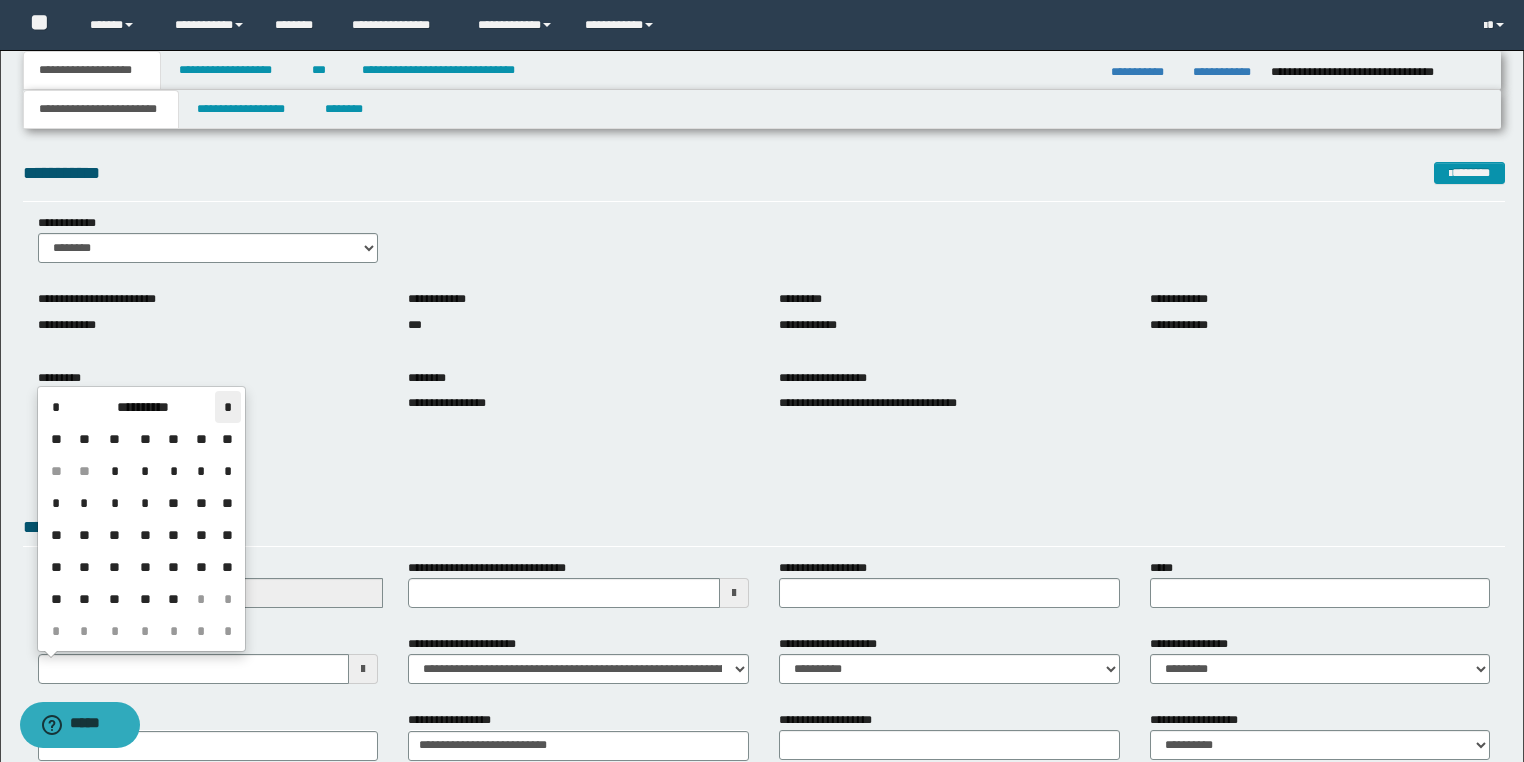 click on "*" at bounding box center (227, 407) 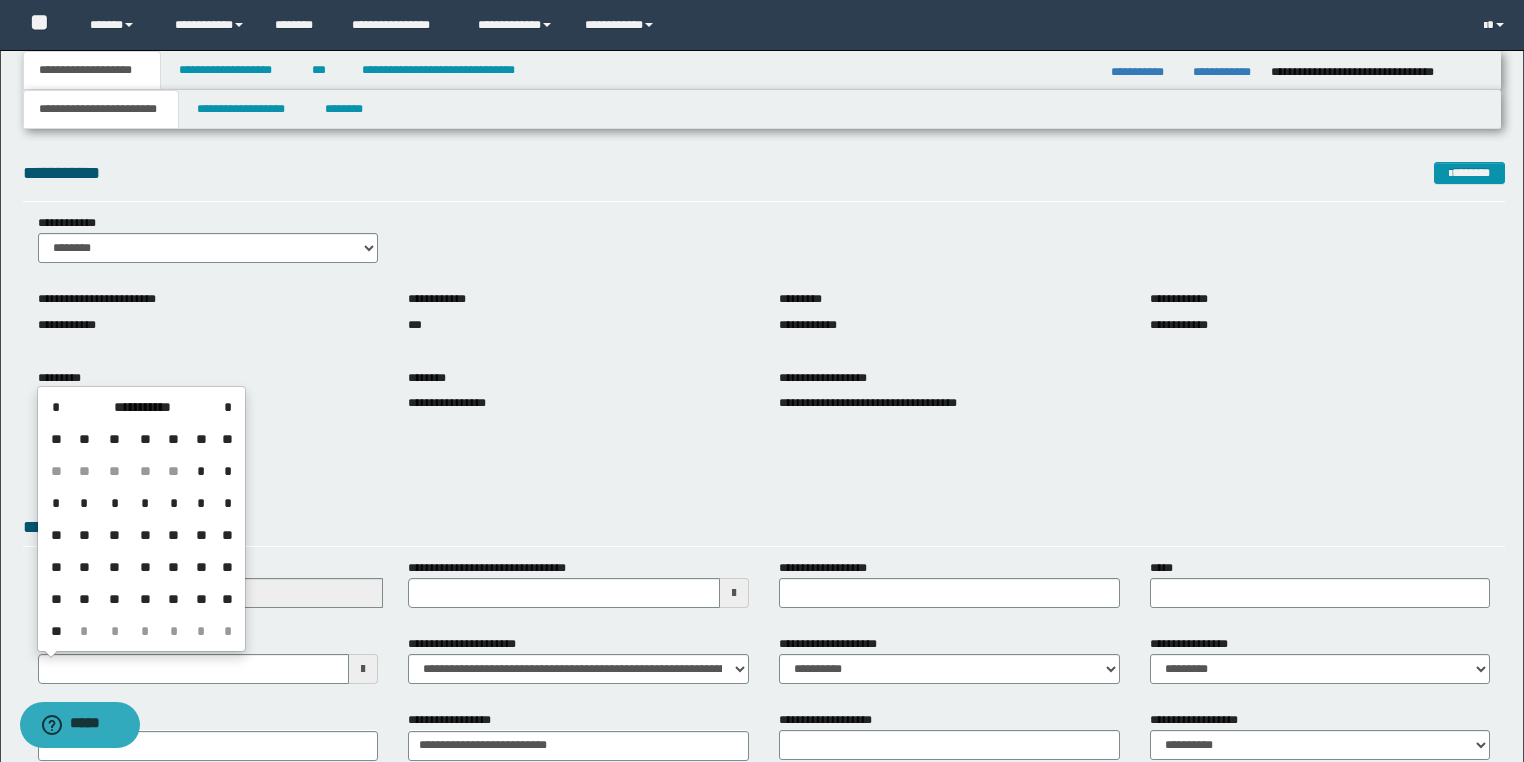click on "**" at bounding box center (84, 567) 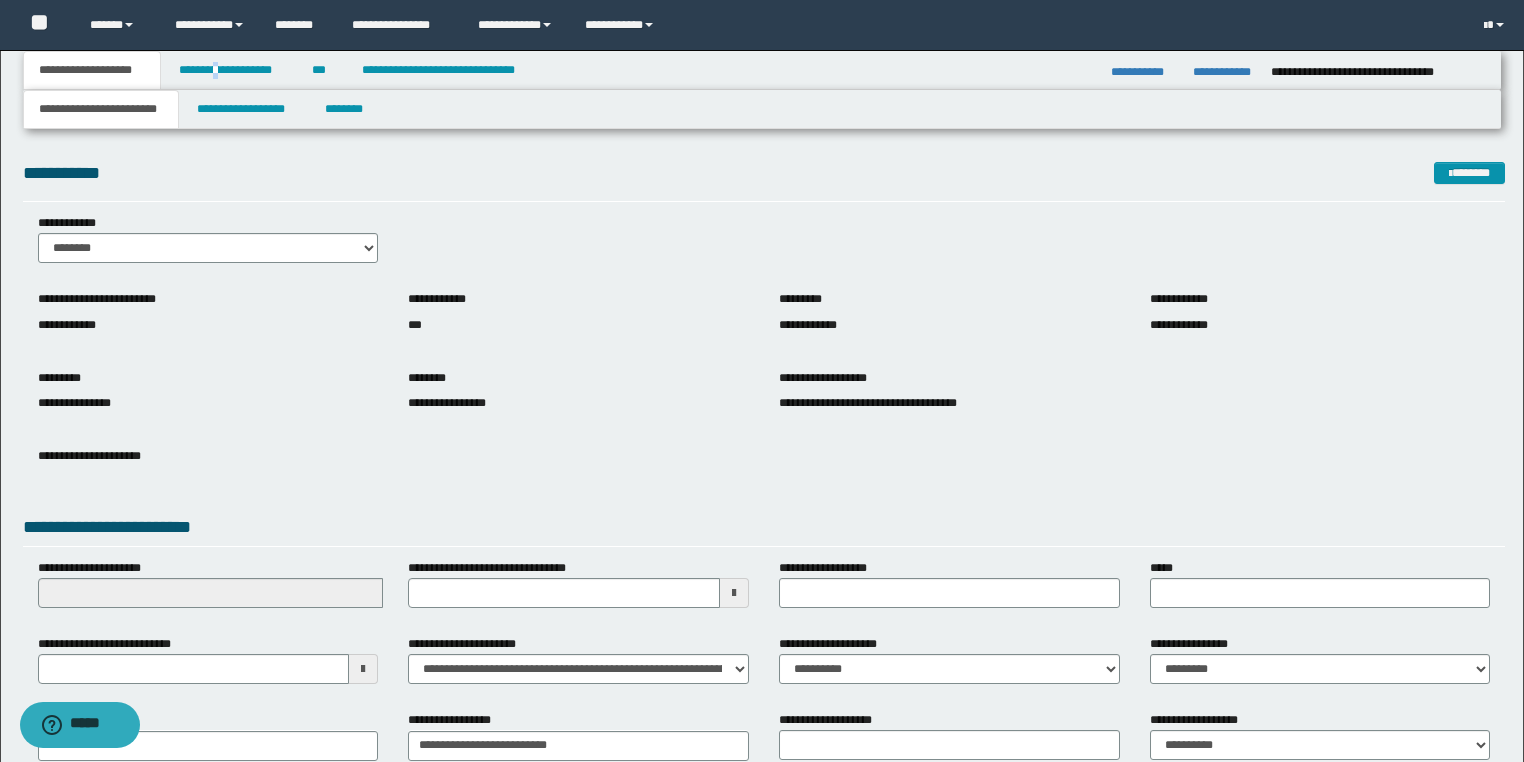 click on "**********" at bounding box center [762, 70] 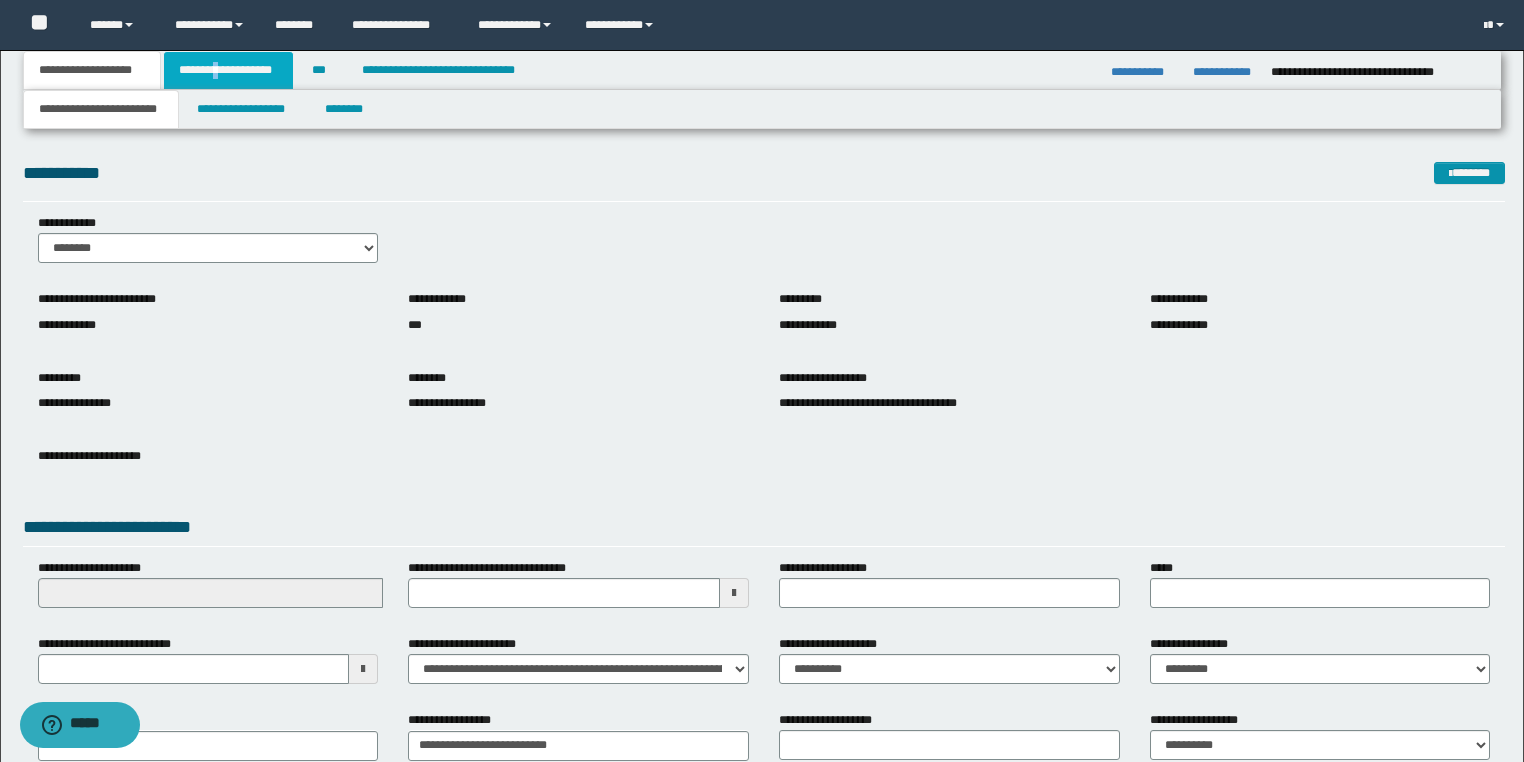 click on "**********" at bounding box center (228, 70) 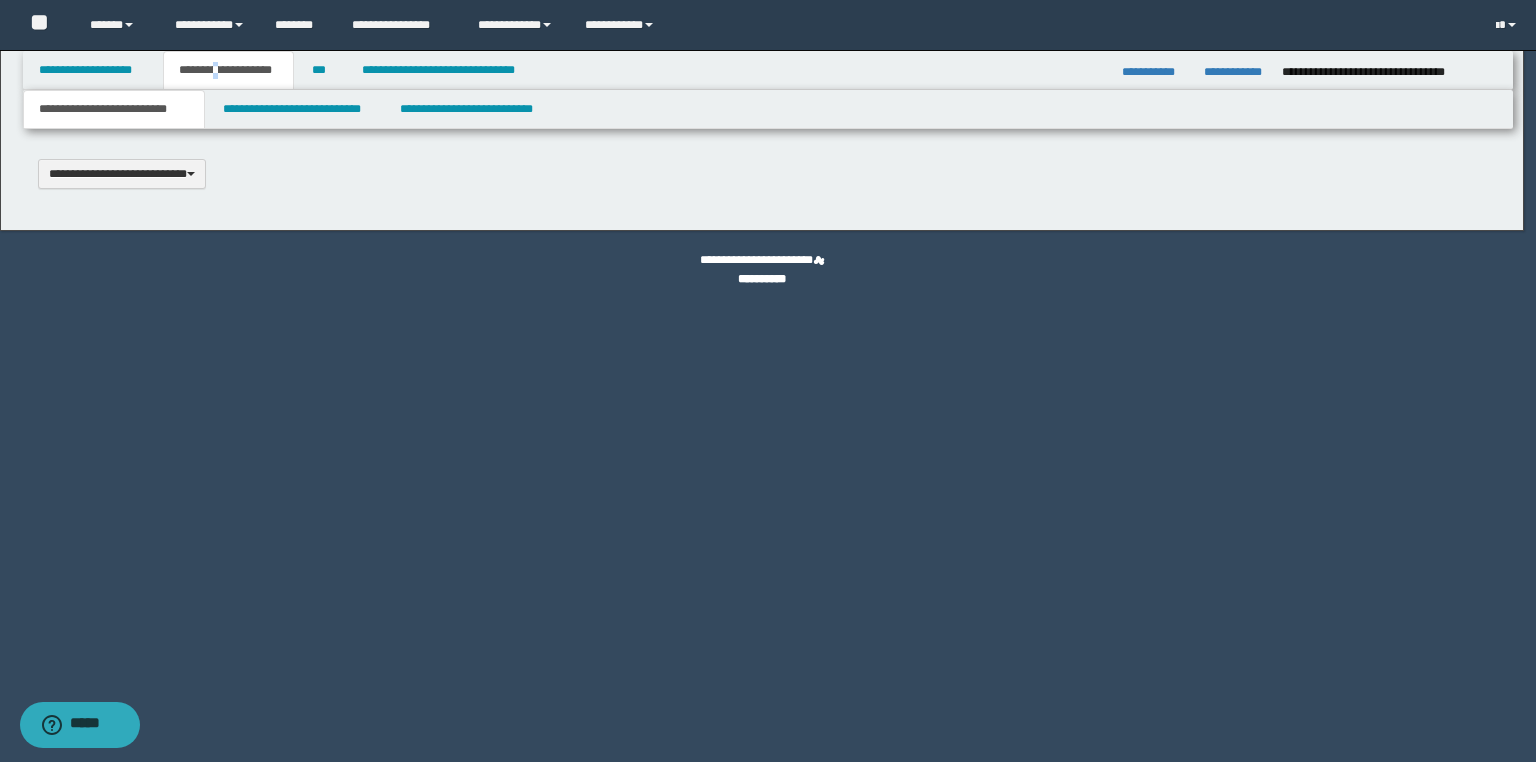 type 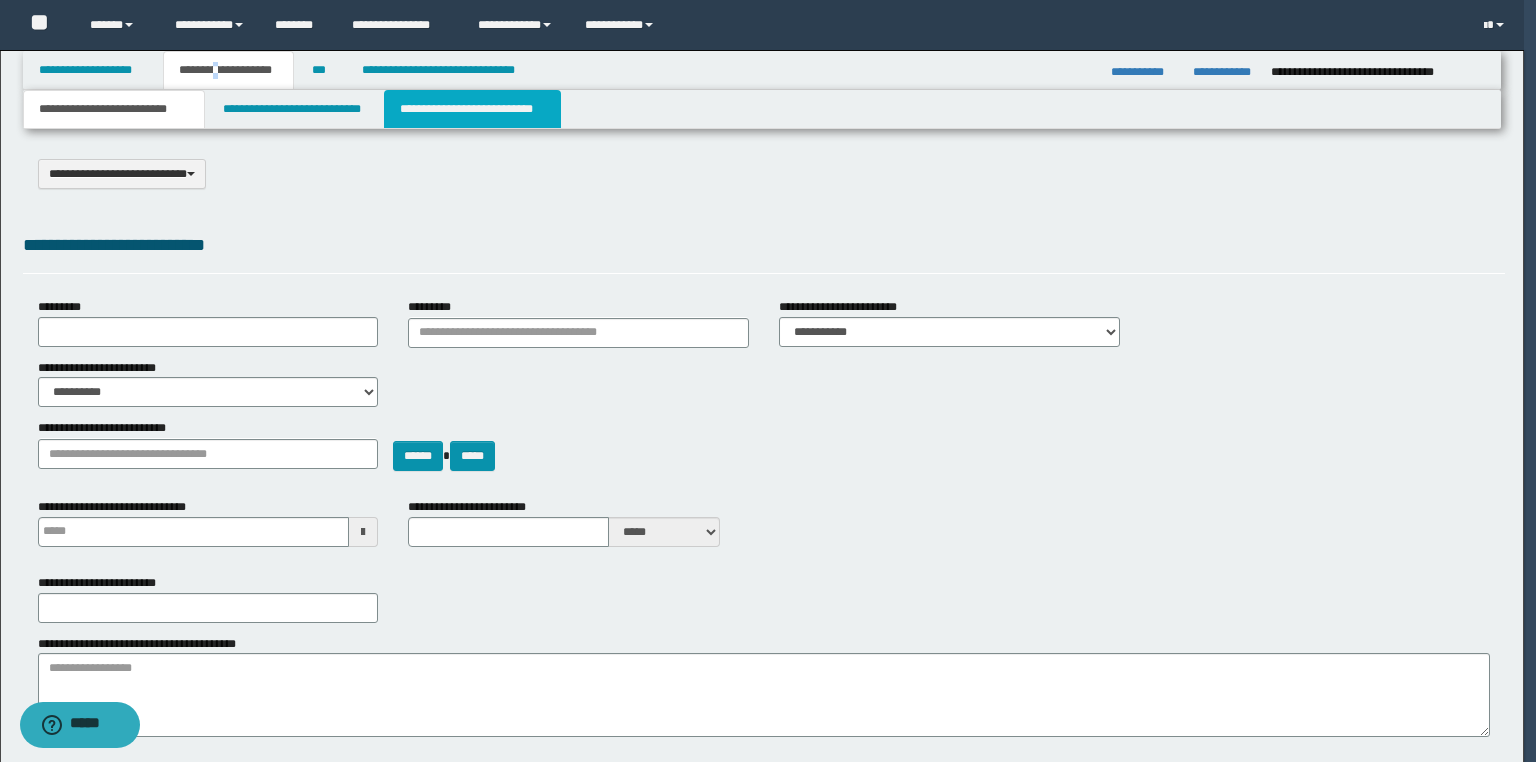 drag, startPoint x: 460, startPoint y: 117, endPoint x: 429, endPoint y: 134, distance: 35.35534 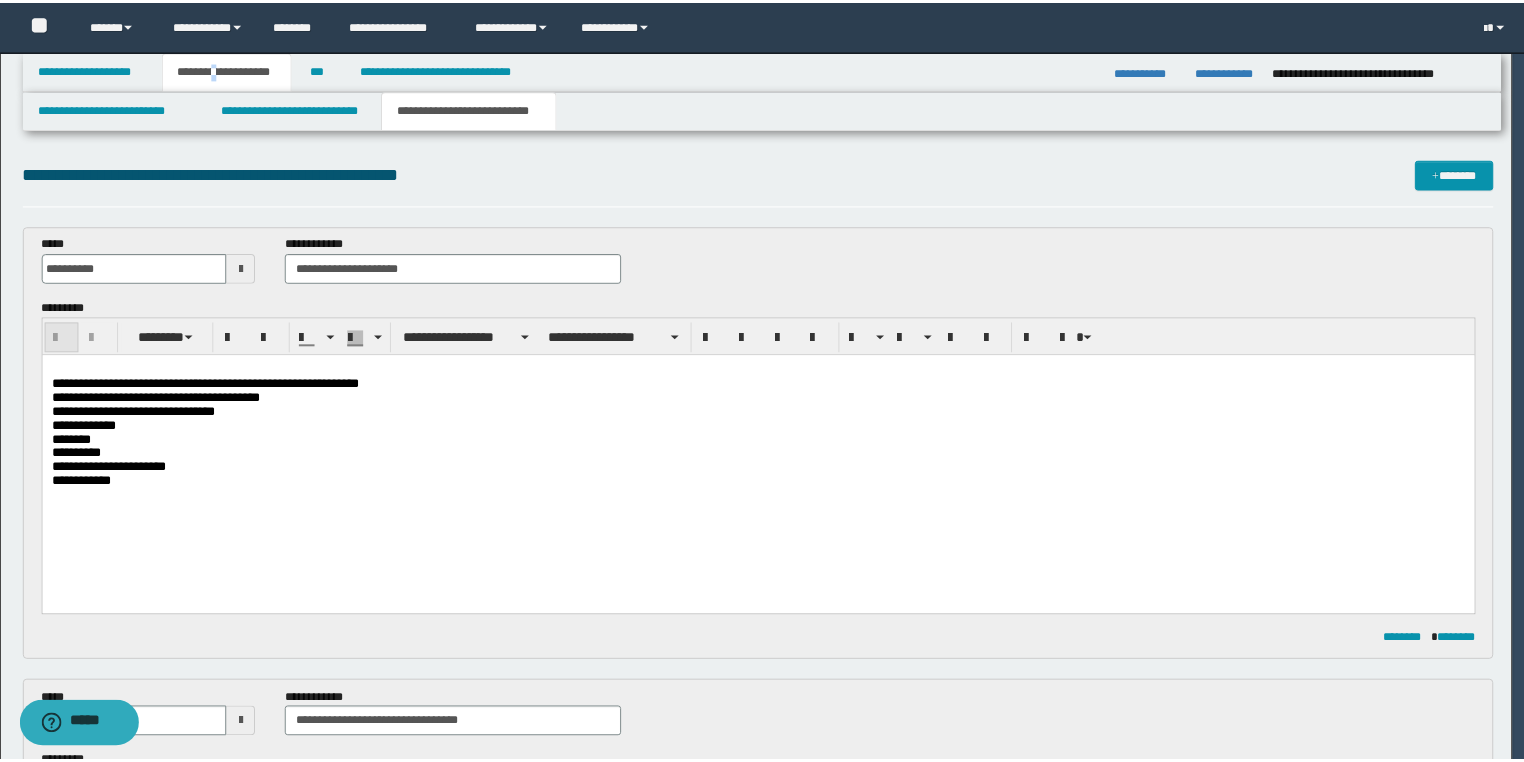 scroll, scrollTop: 0, scrollLeft: 0, axis: both 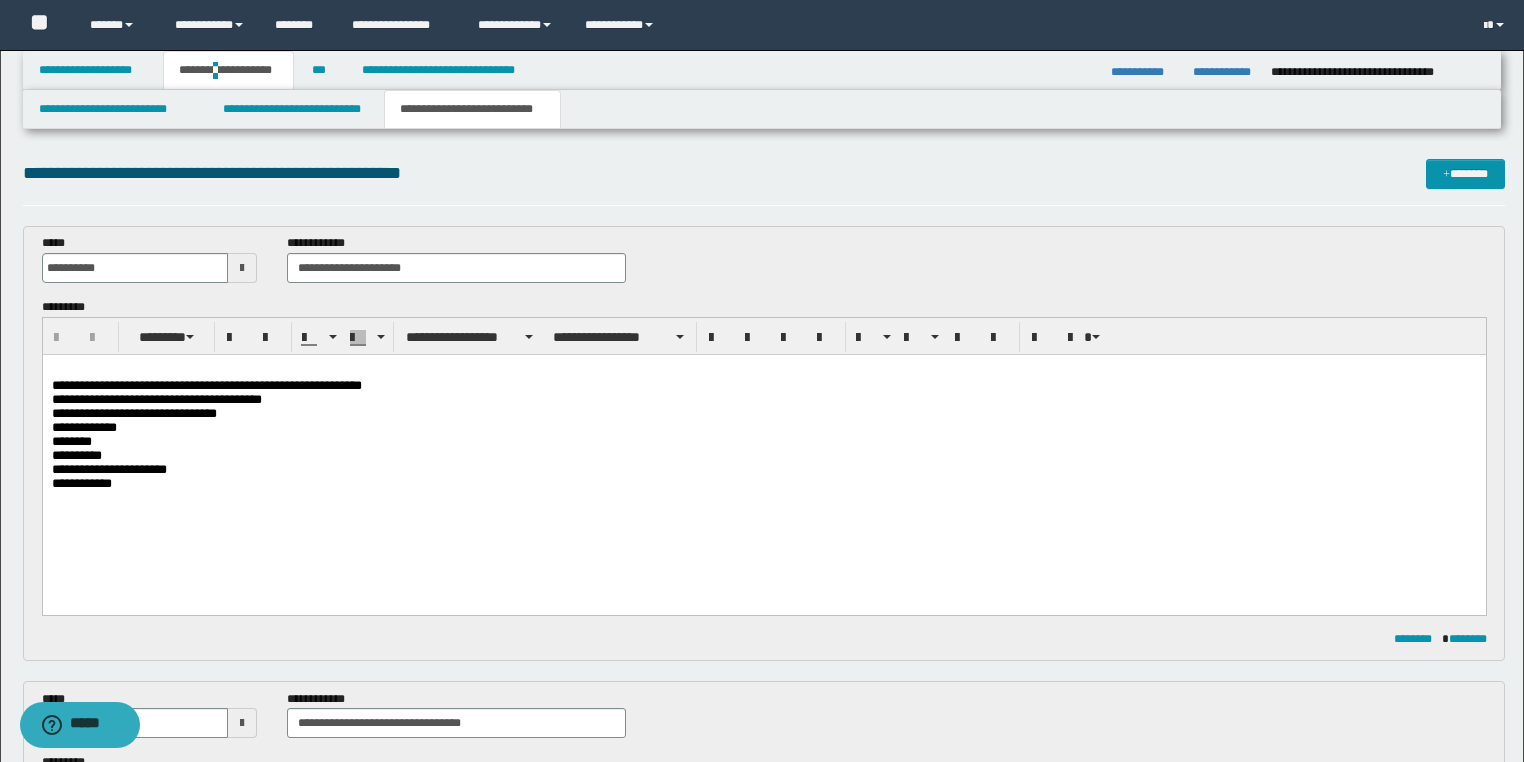 click on "**********" at bounding box center [763, 451] 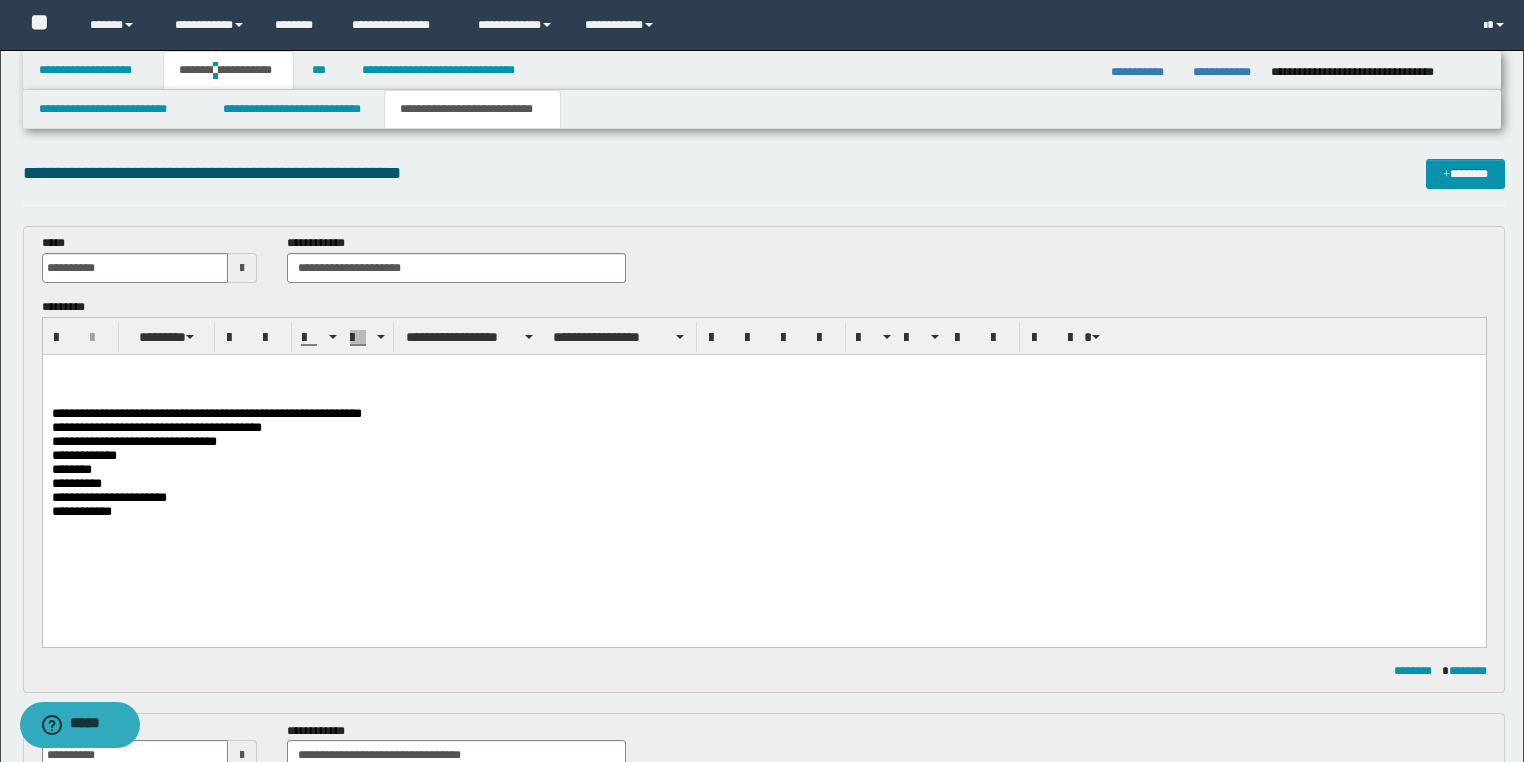 click on "**********" at bounding box center (763, 465) 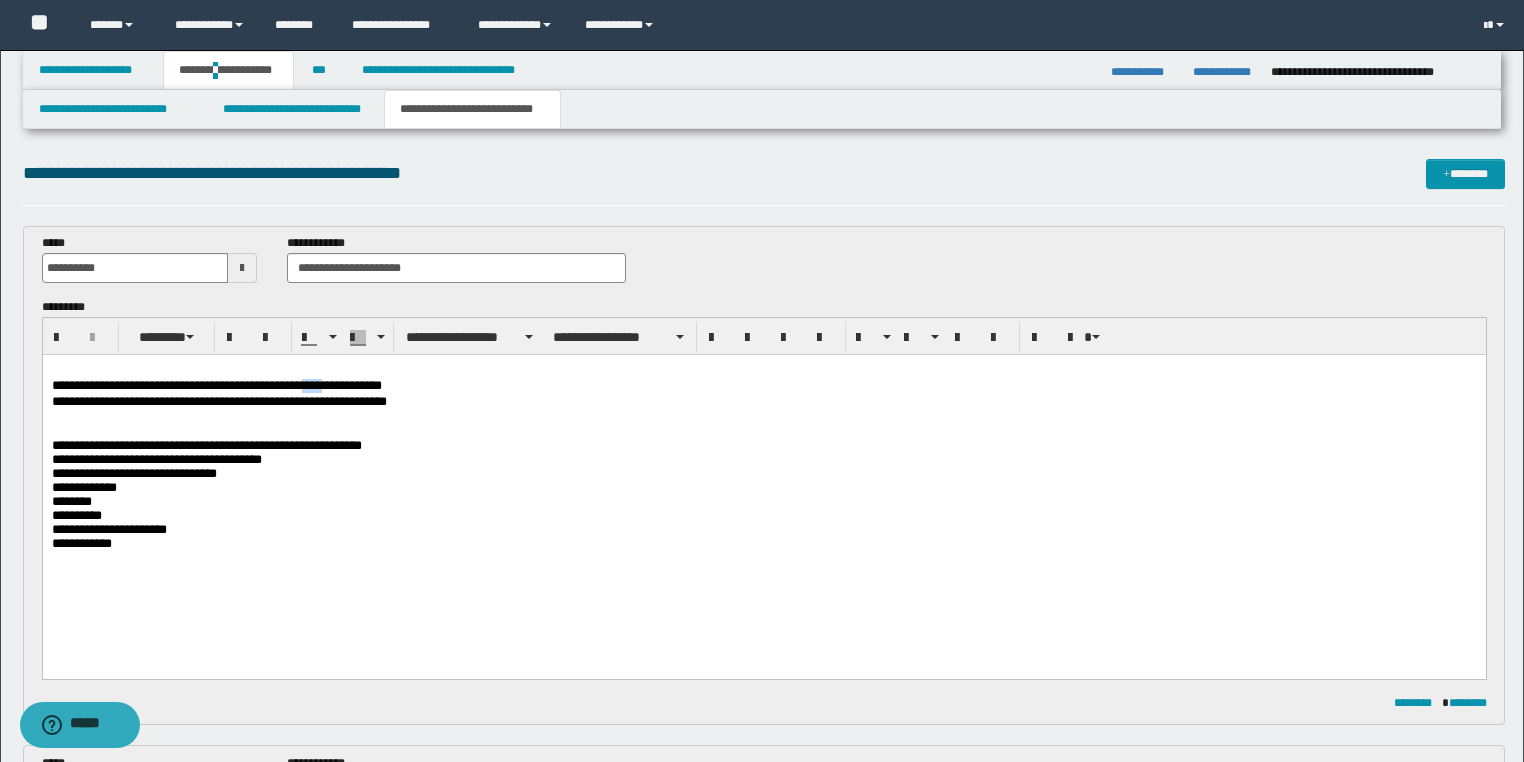drag, startPoint x: 348, startPoint y: 385, endPoint x: 316, endPoint y: 388, distance: 32.140316 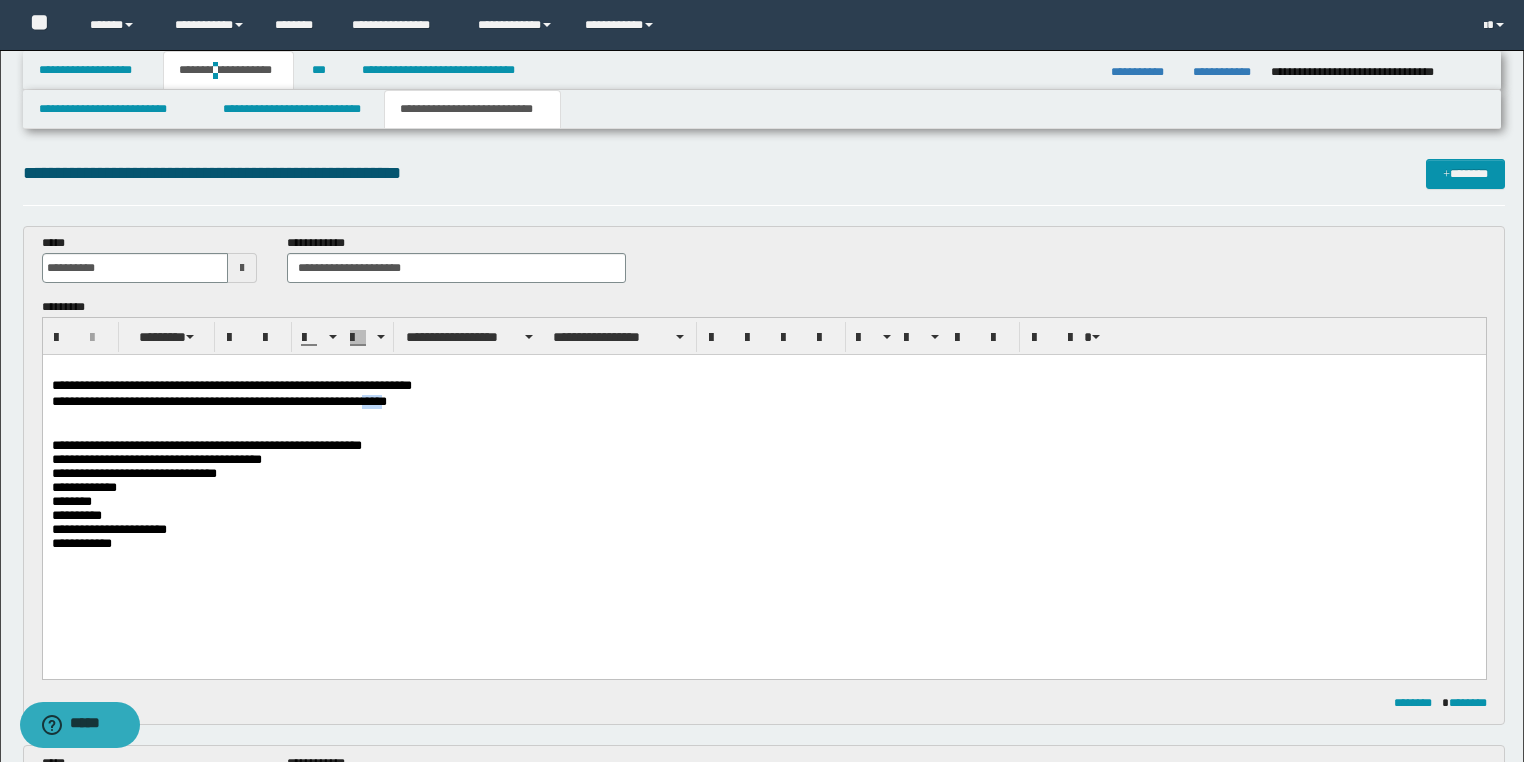 drag, startPoint x: 418, startPoint y: 401, endPoint x: 384, endPoint y: 402, distance: 34.0147 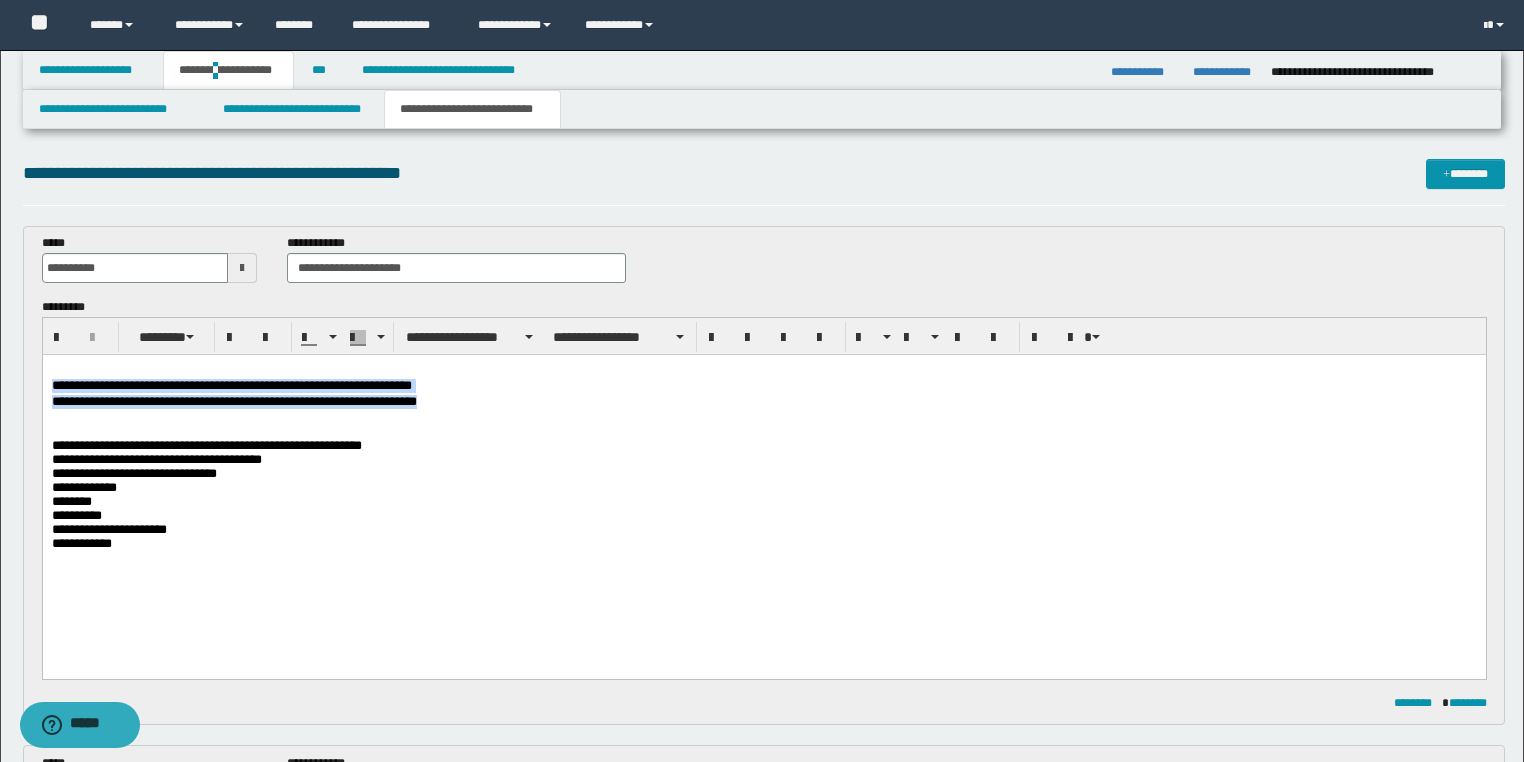 click on "**********" at bounding box center [763, 481] 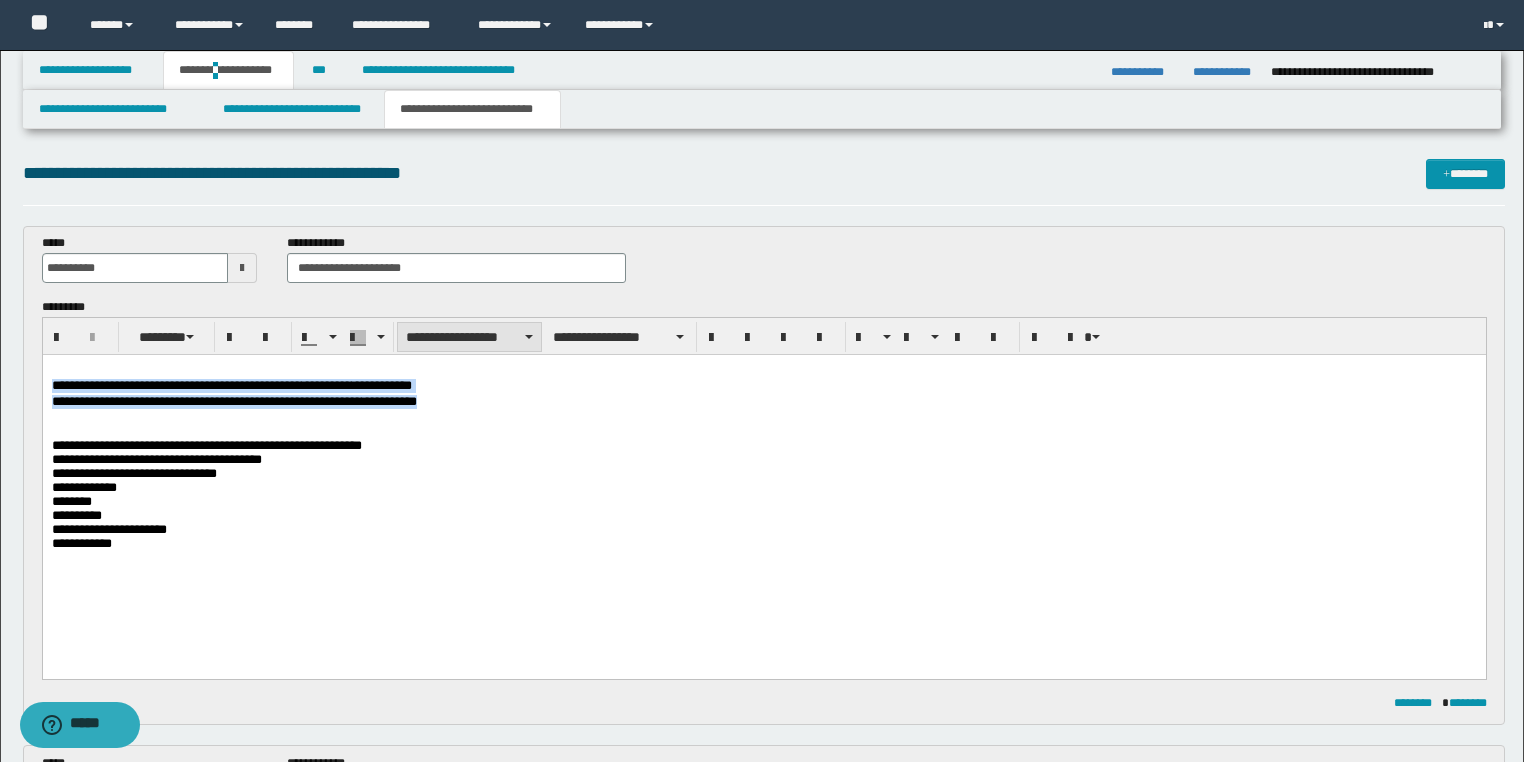 click on "**********" at bounding box center [469, 337] 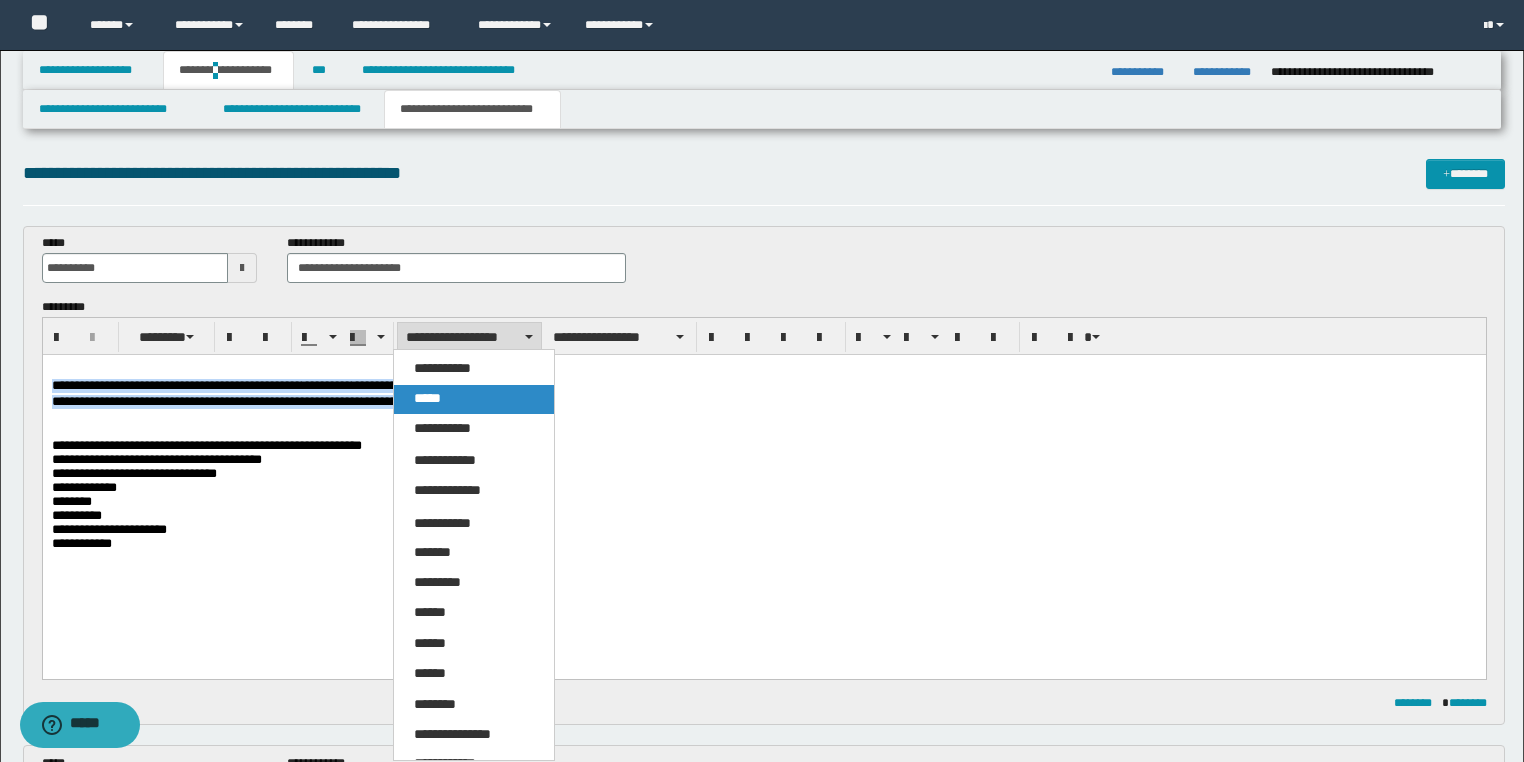 click on "*****" at bounding box center (474, 399) 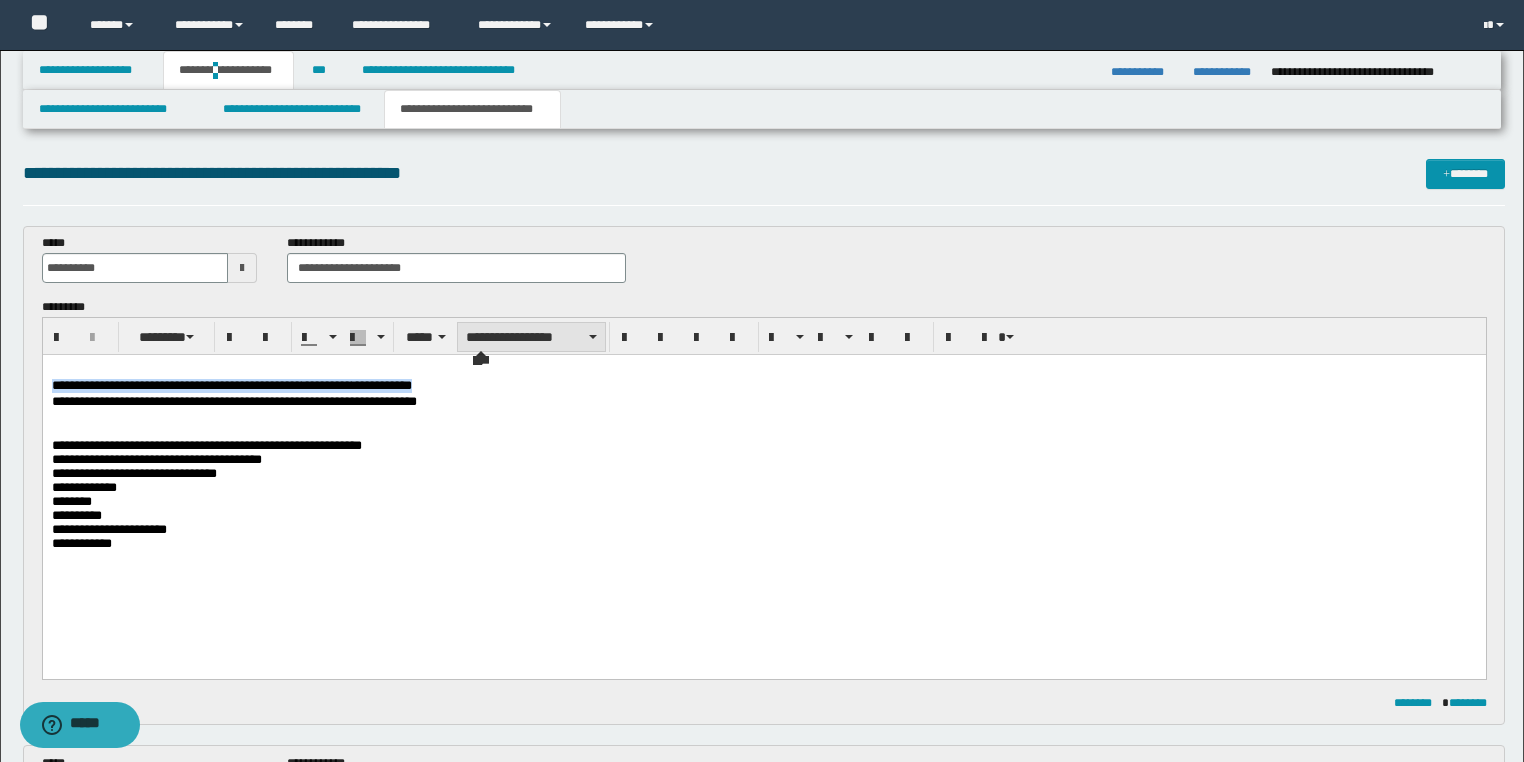 click on "**********" at bounding box center [531, 337] 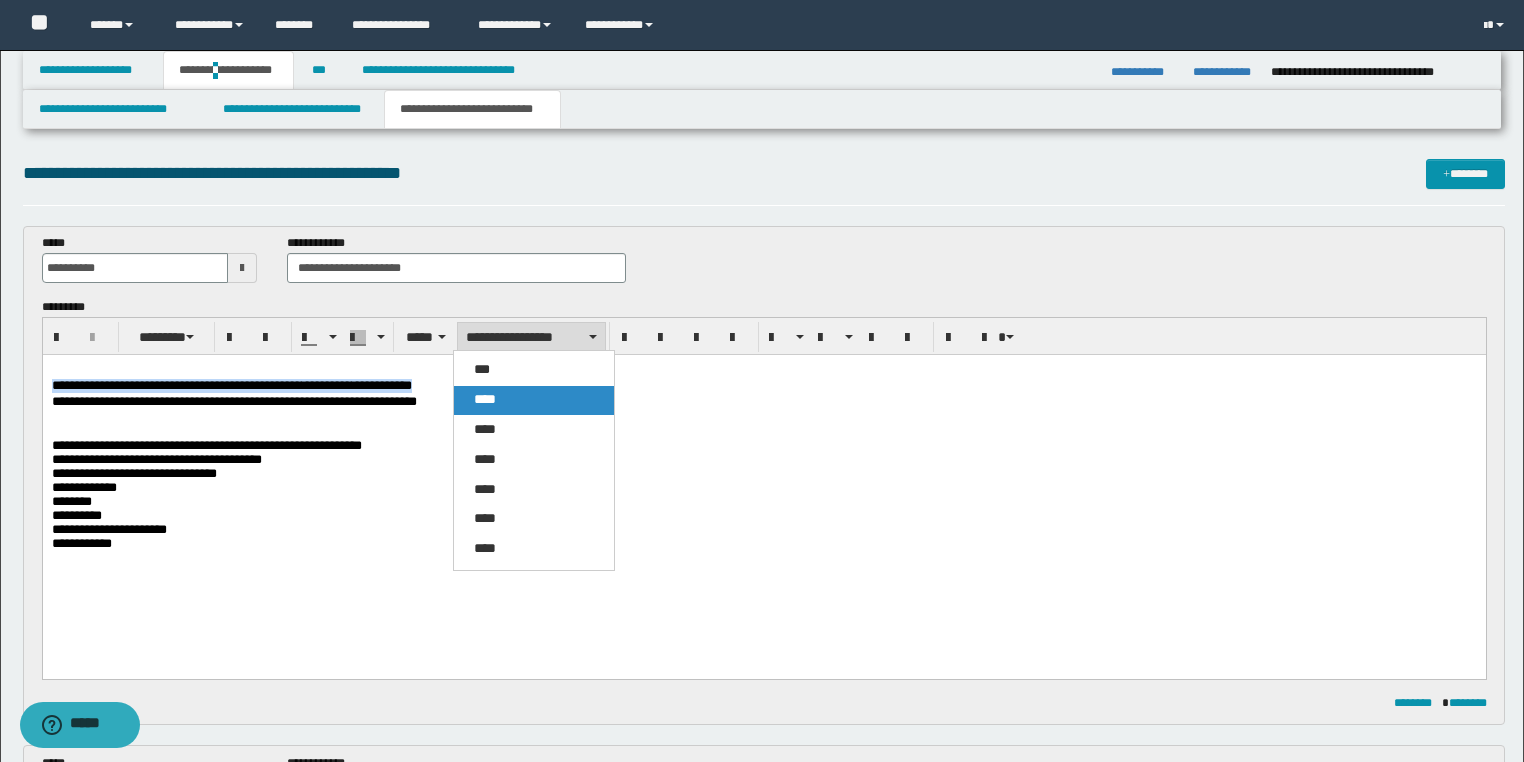 click on "****" at bounding box center (534, 400) 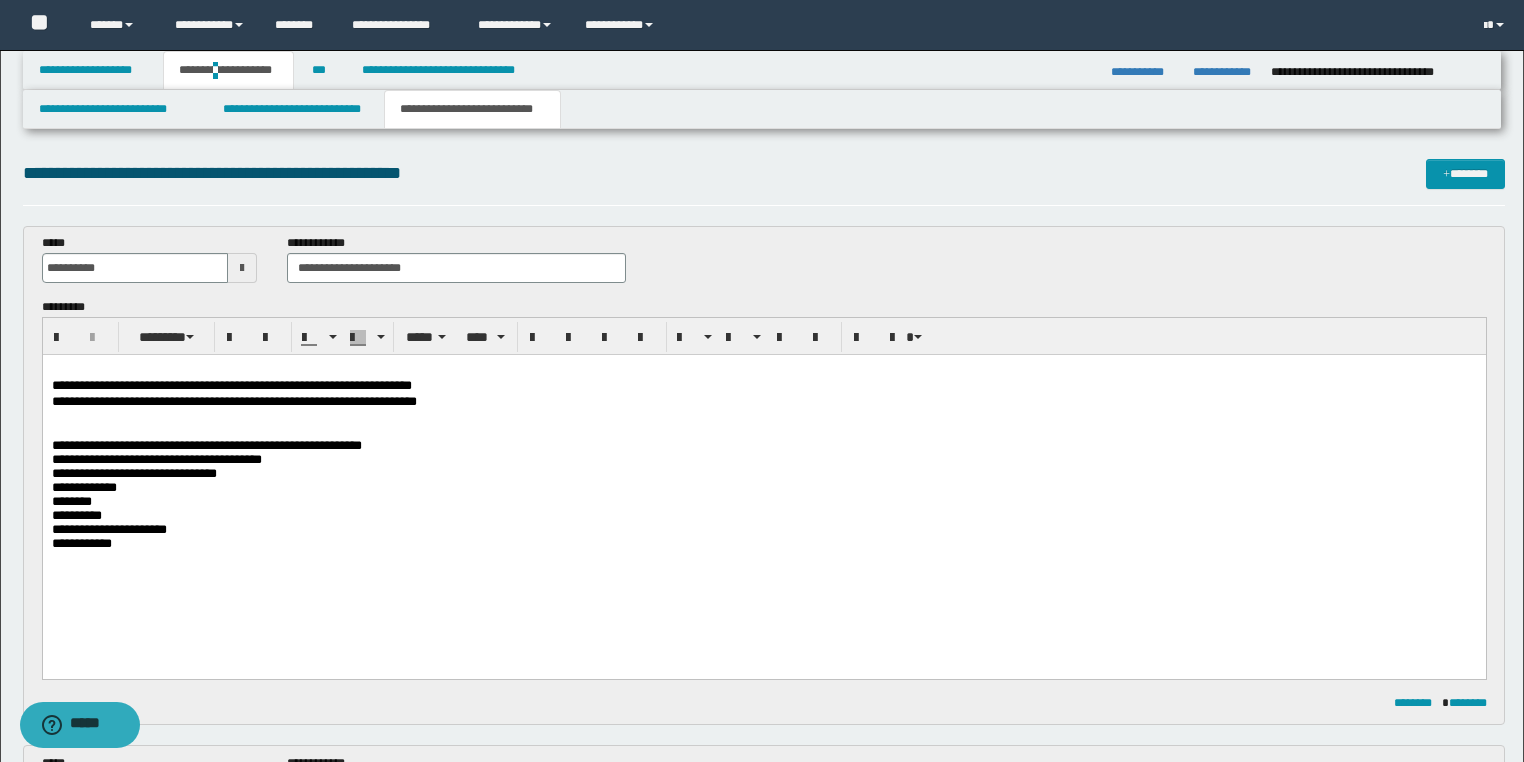 click on "**********" at bounding box center (763, 473) 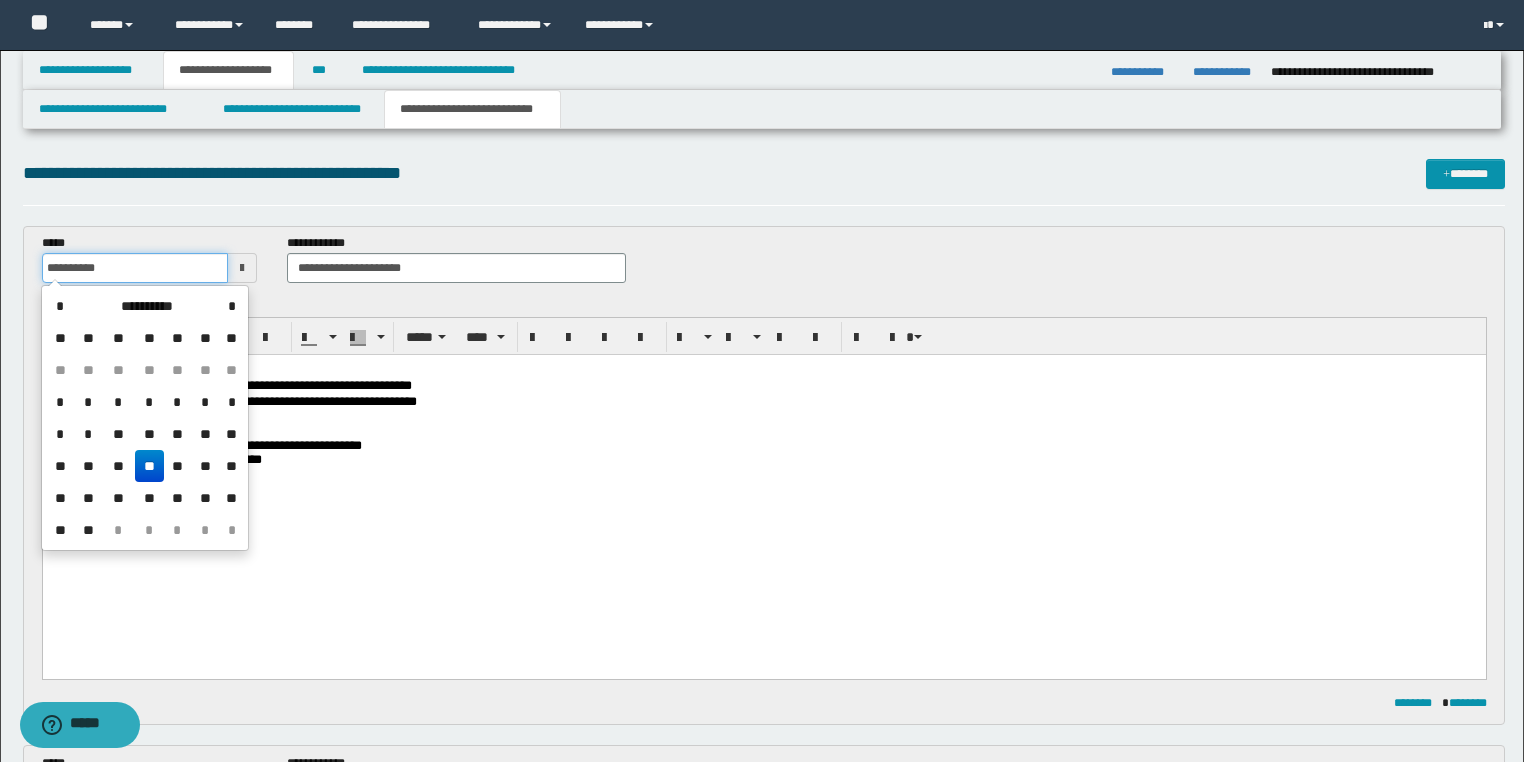 drag, startPoint x: 111, startPoint y: 264, endPoint x: 0, endPoint y: 257, distance: 111.220505 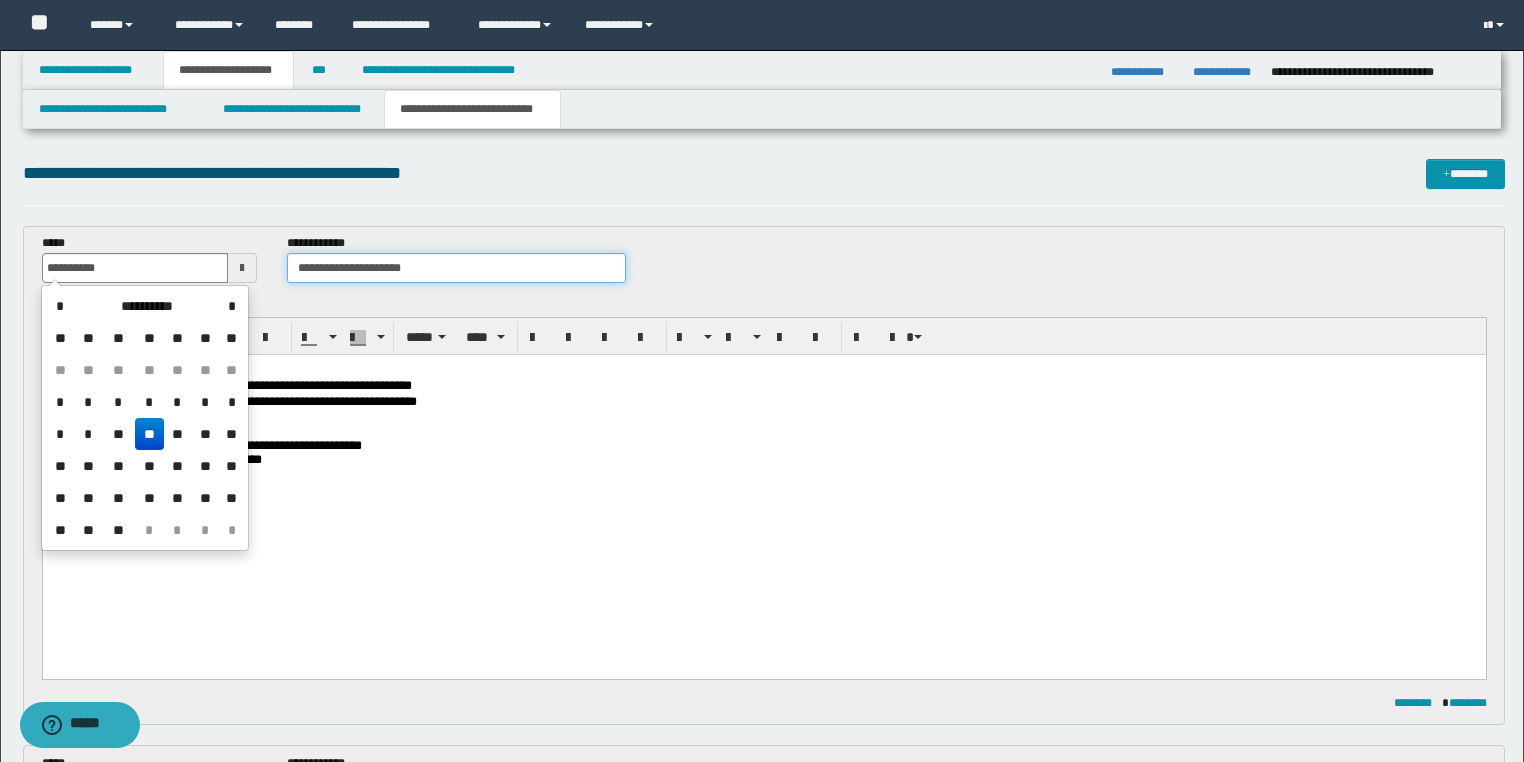 type on "**********" 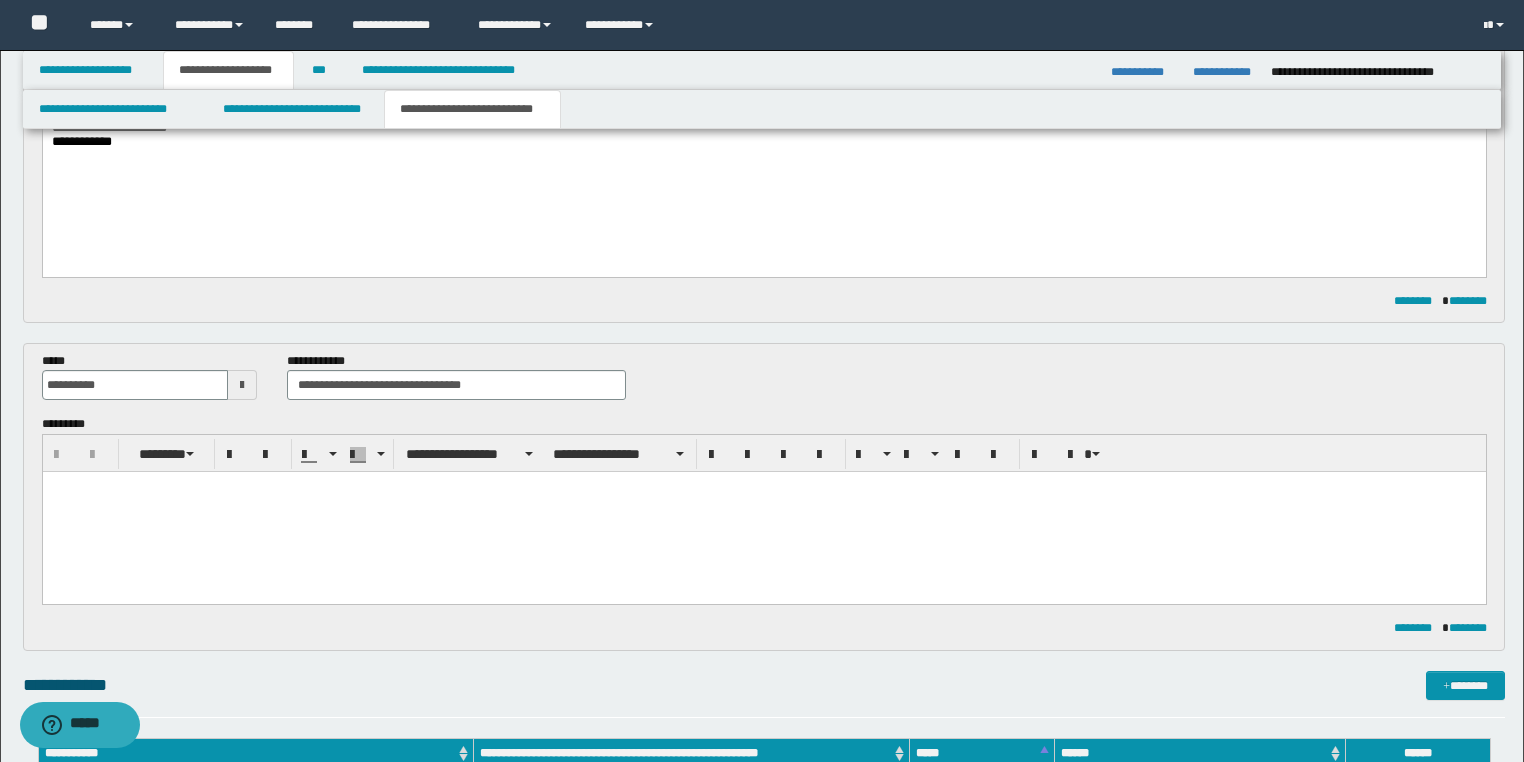 scroll, scrollTop: 480, scrollLeft: 0, axis: vertical 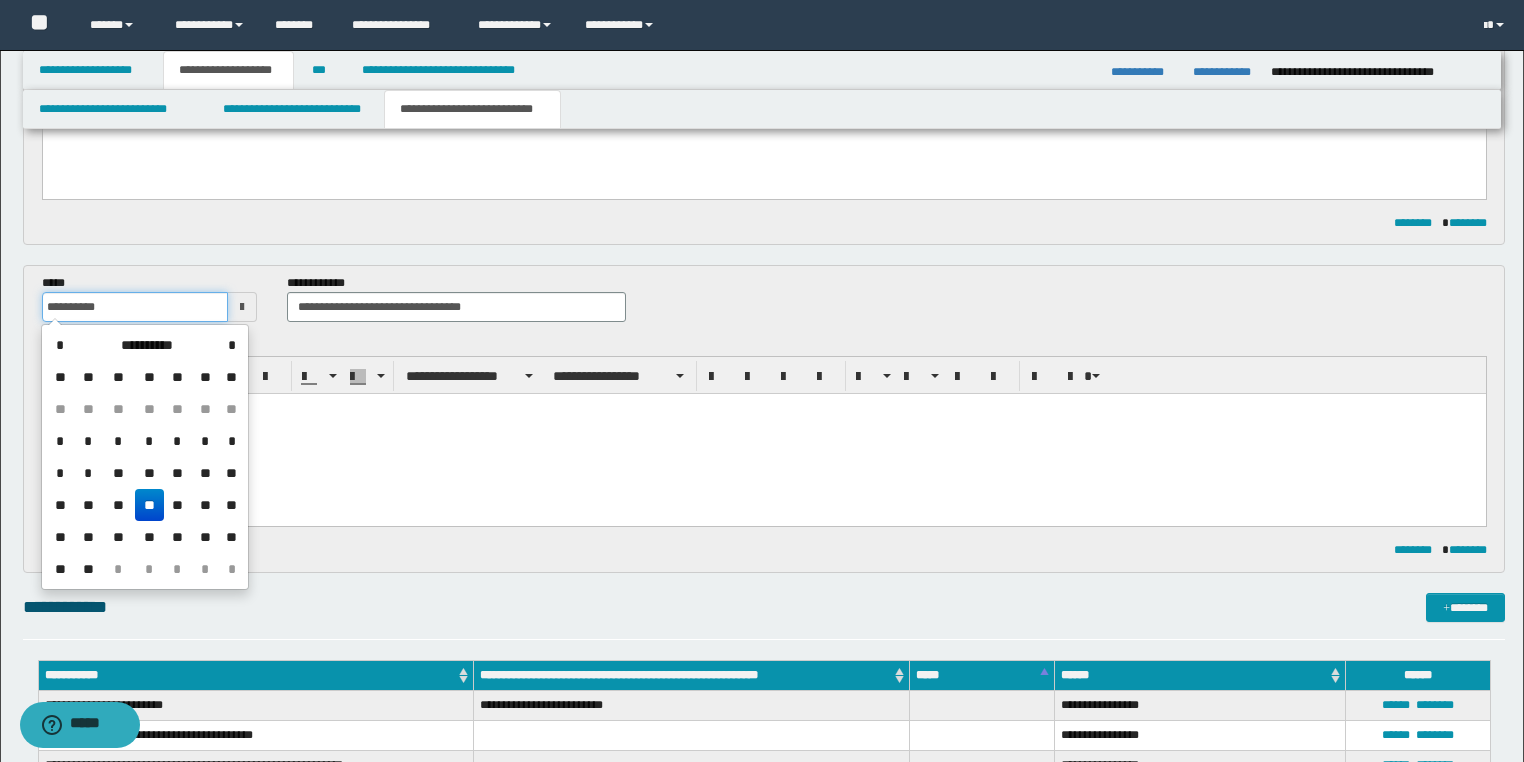 click on "**********" at bounding box center [762, 1683] 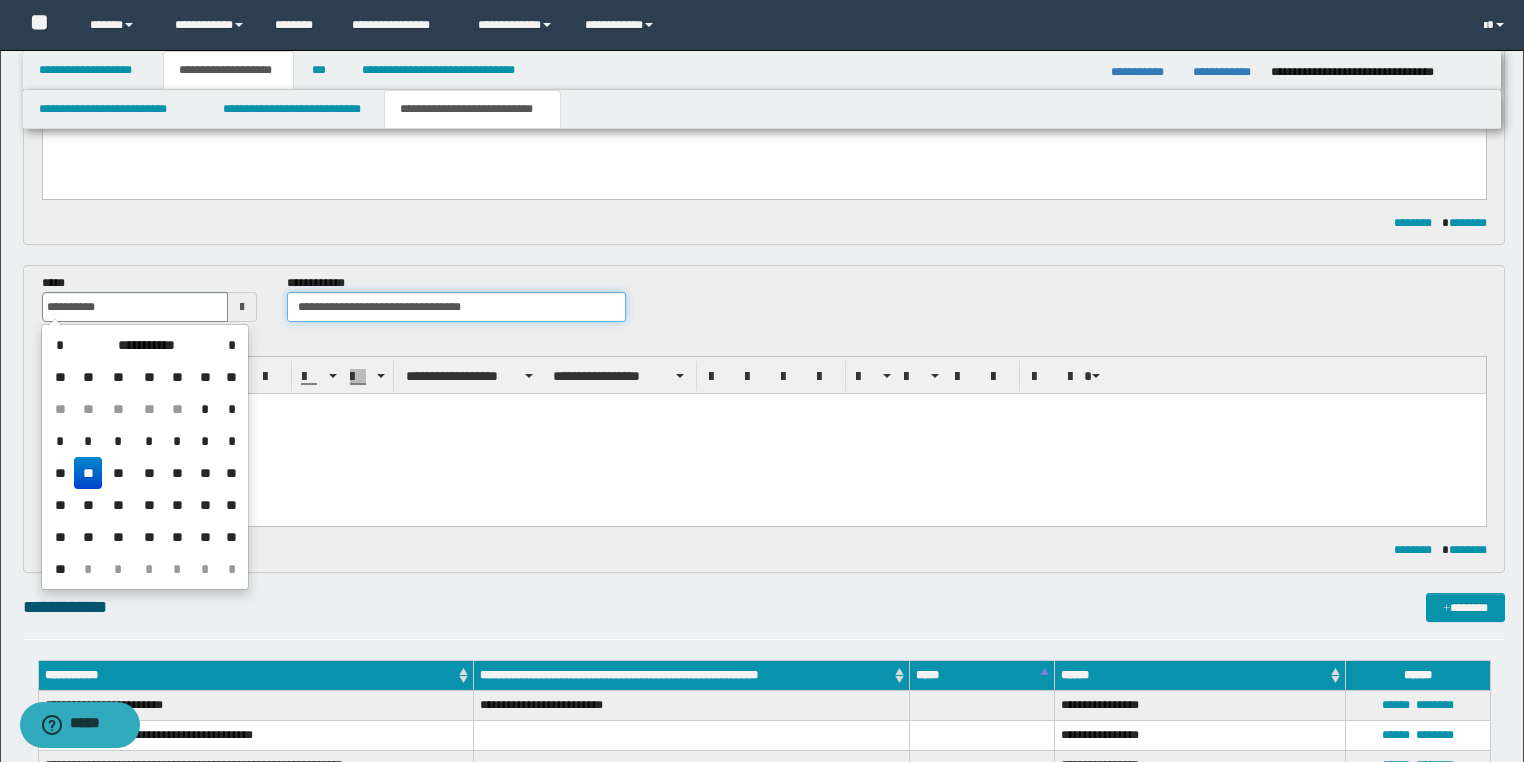 type on "**********" 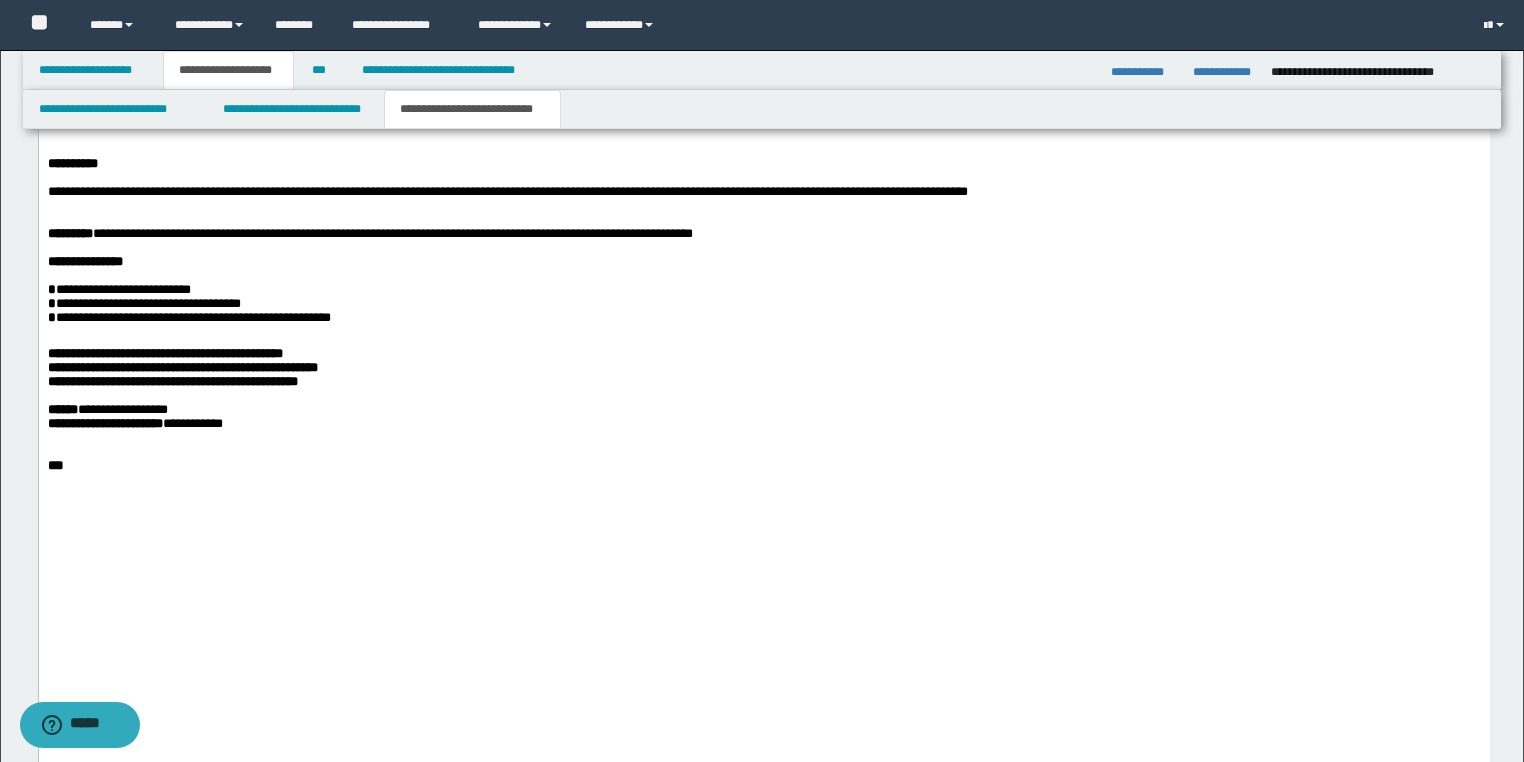 scroll, scrollTop: 2240, scrollLeft: 0, axis: vertical 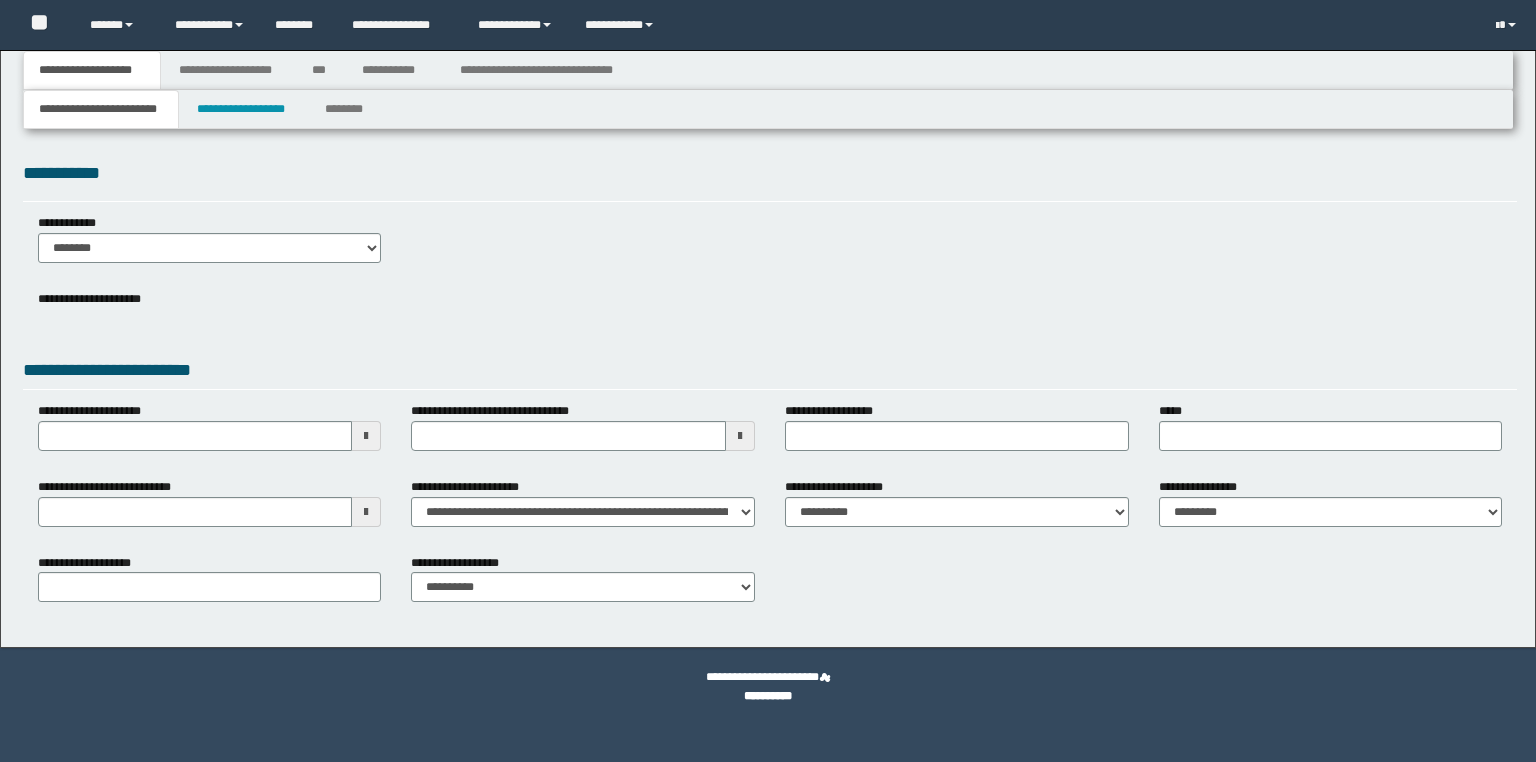 select on "*" 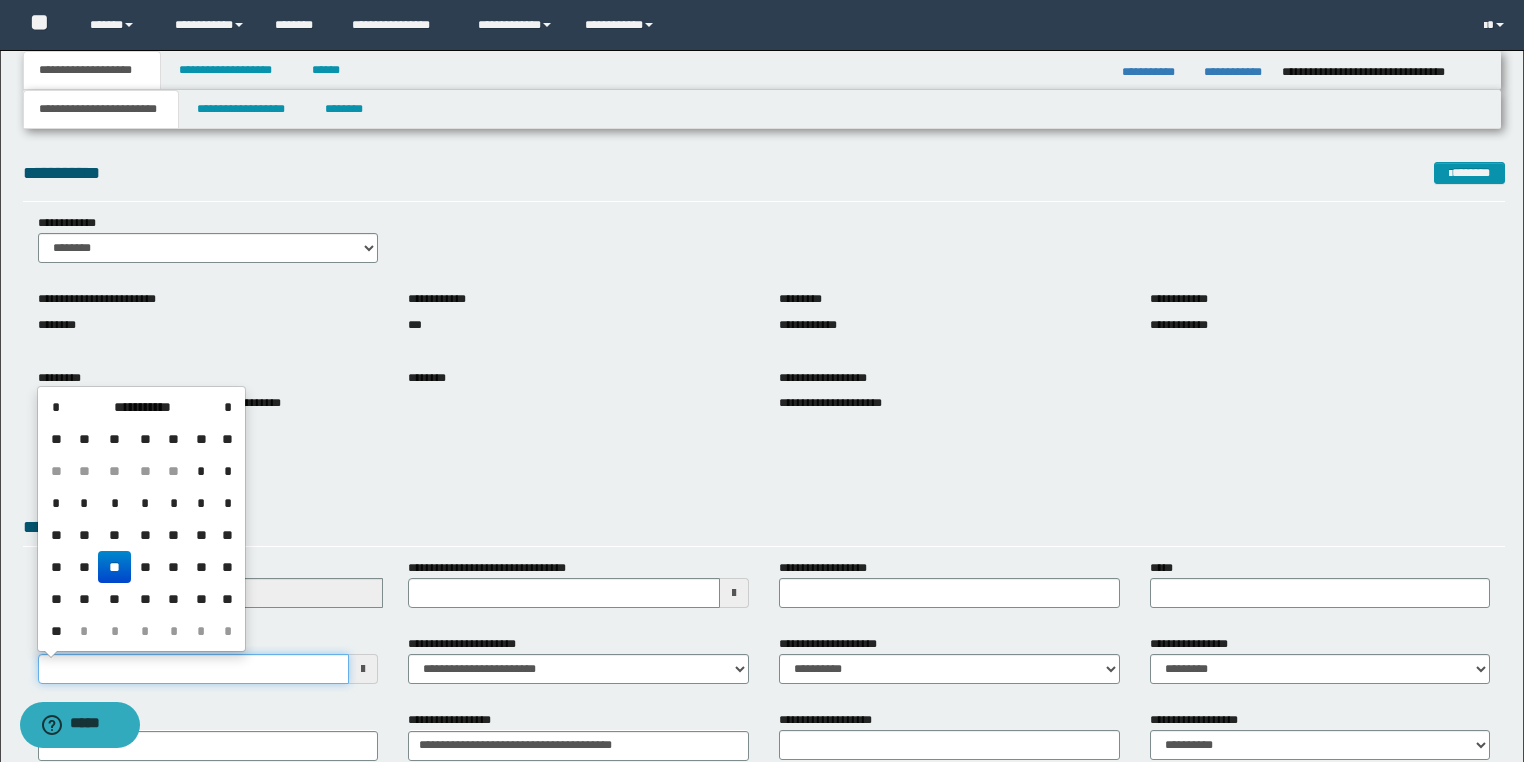 click on "**********" at bounding box center [194, 669] 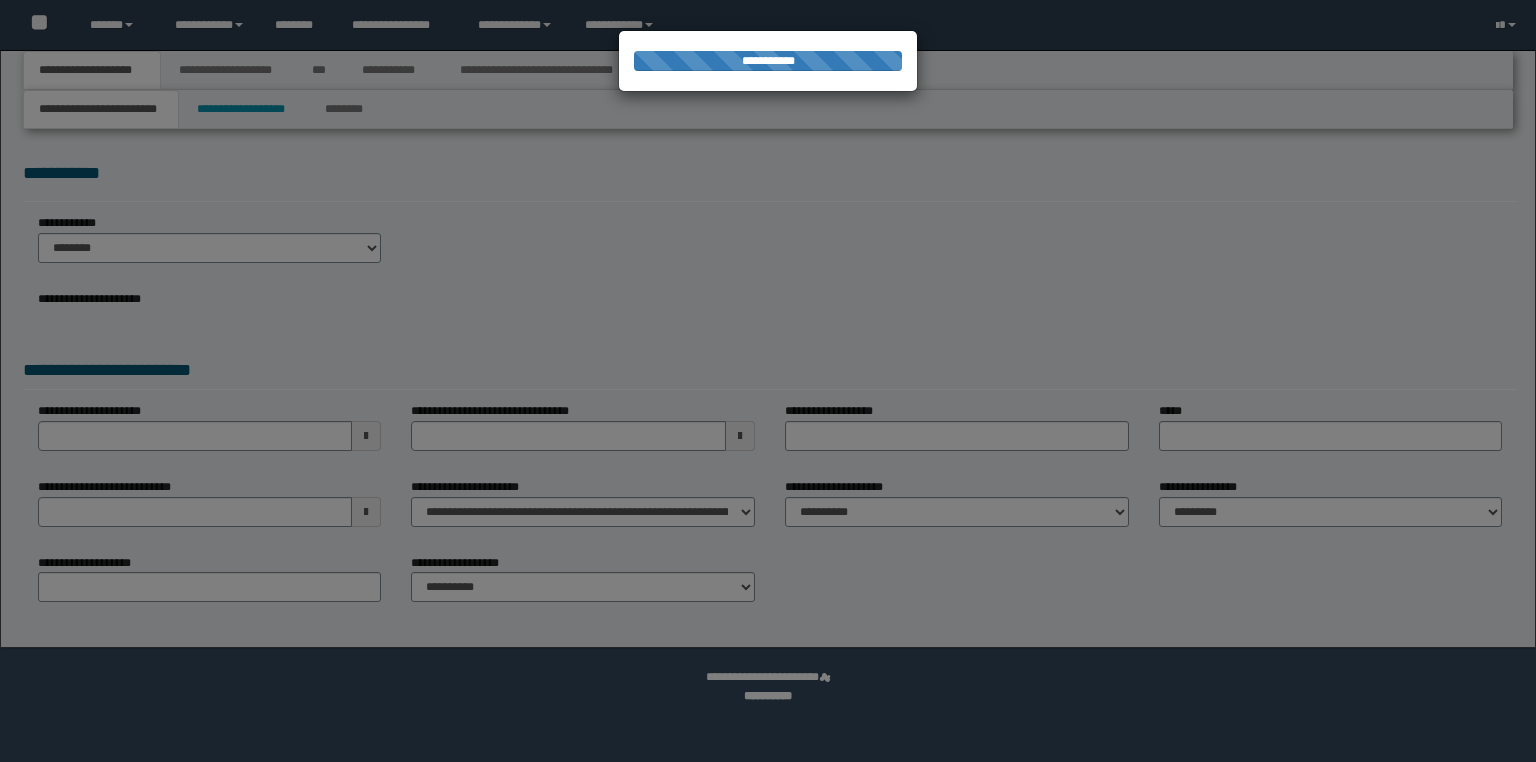 scroll, scrollTop: 0, scrollLeft: 0, axis: both 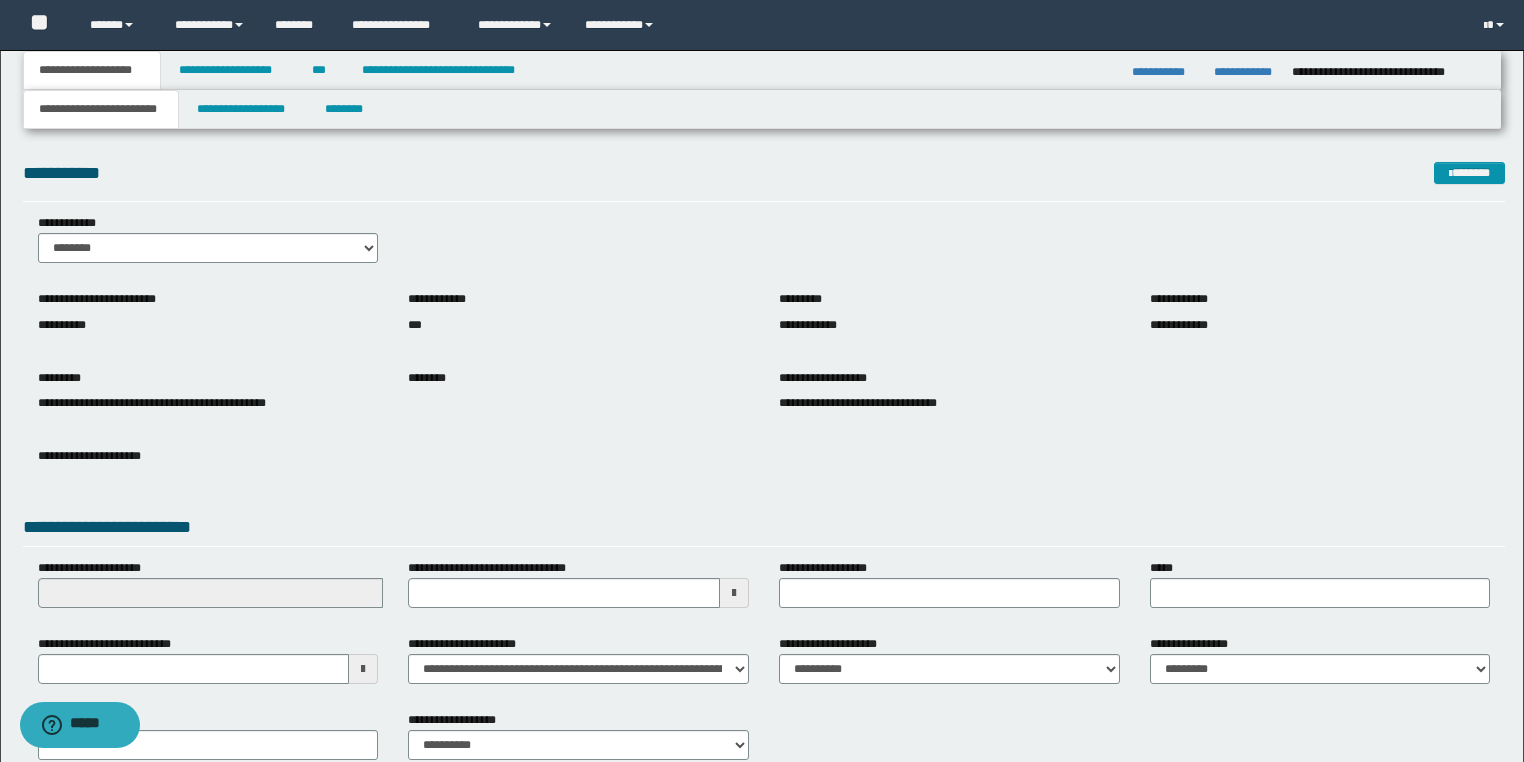click on "**********" at bounding box center [762, 427] 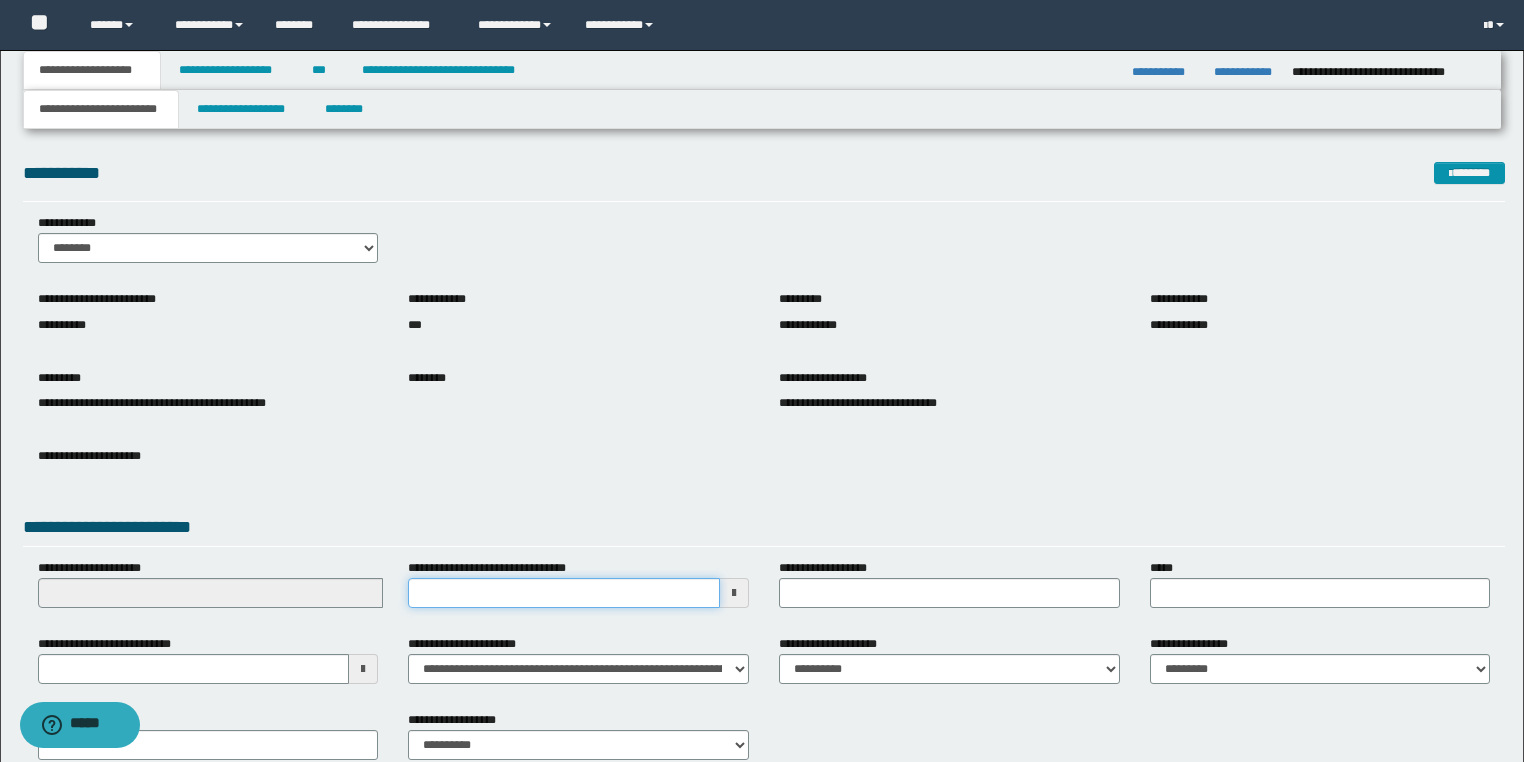 click on "**********" at bounding box center [764, 591] 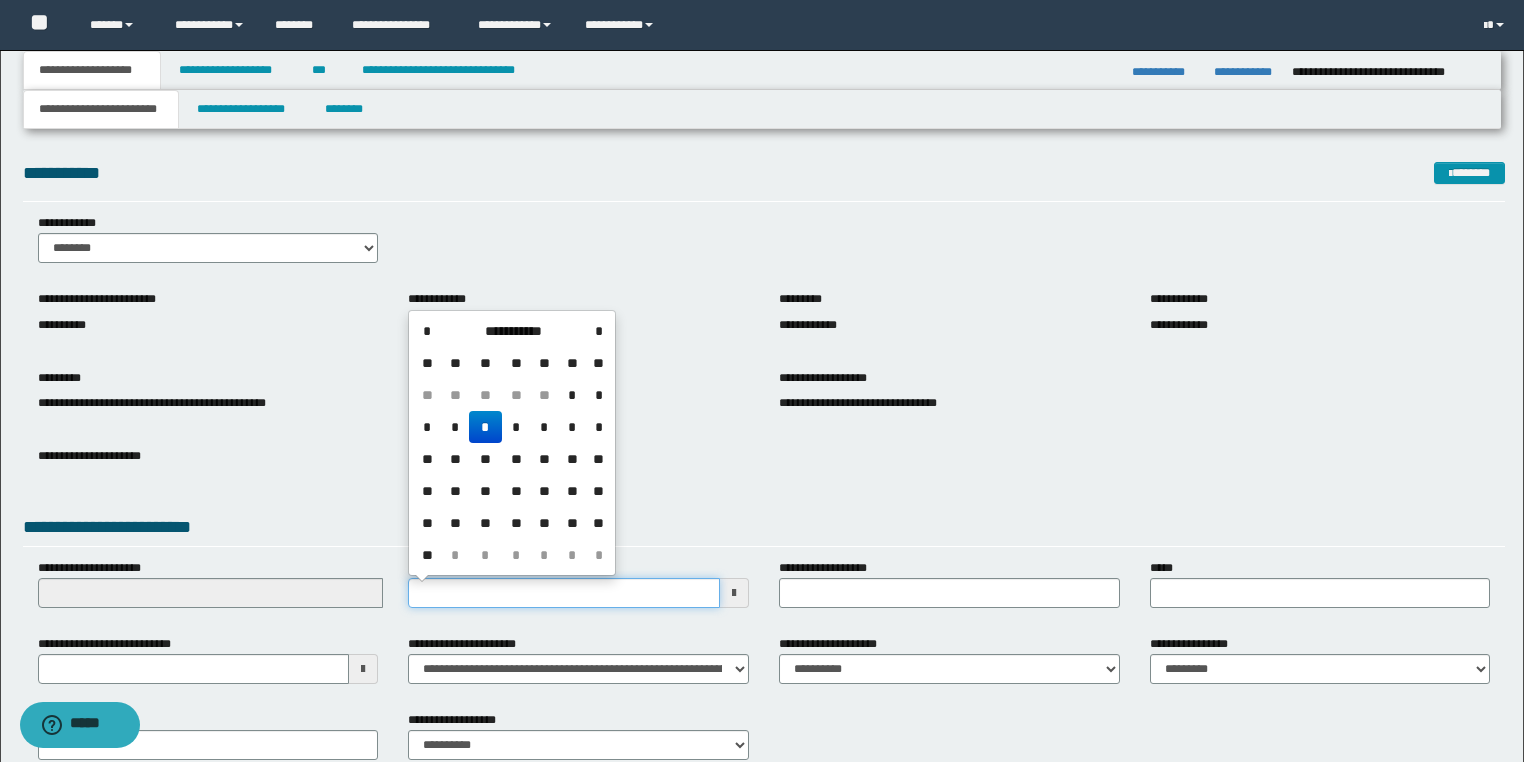 type on "**********" 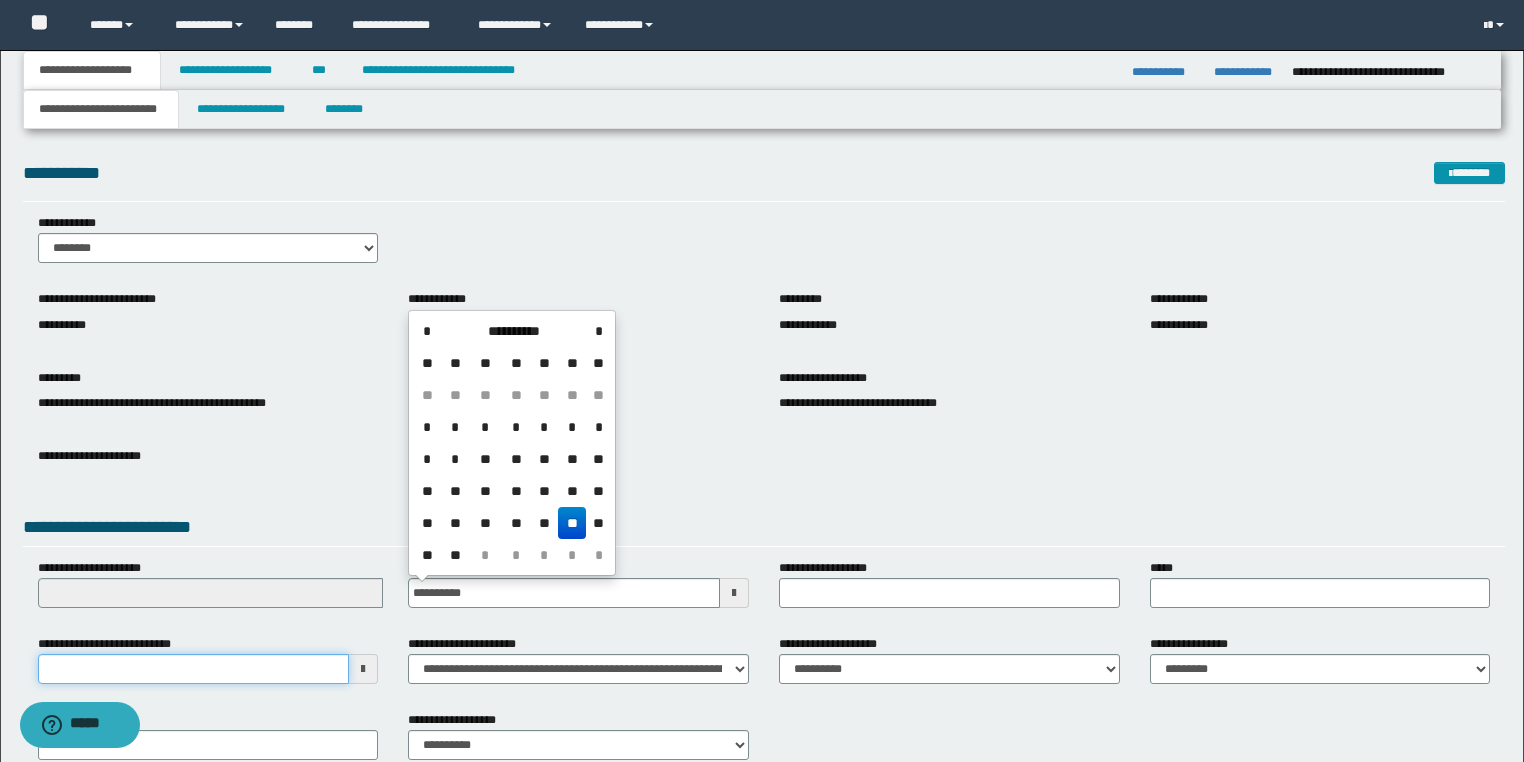 click on "**********" at bounding box center [194, 669] 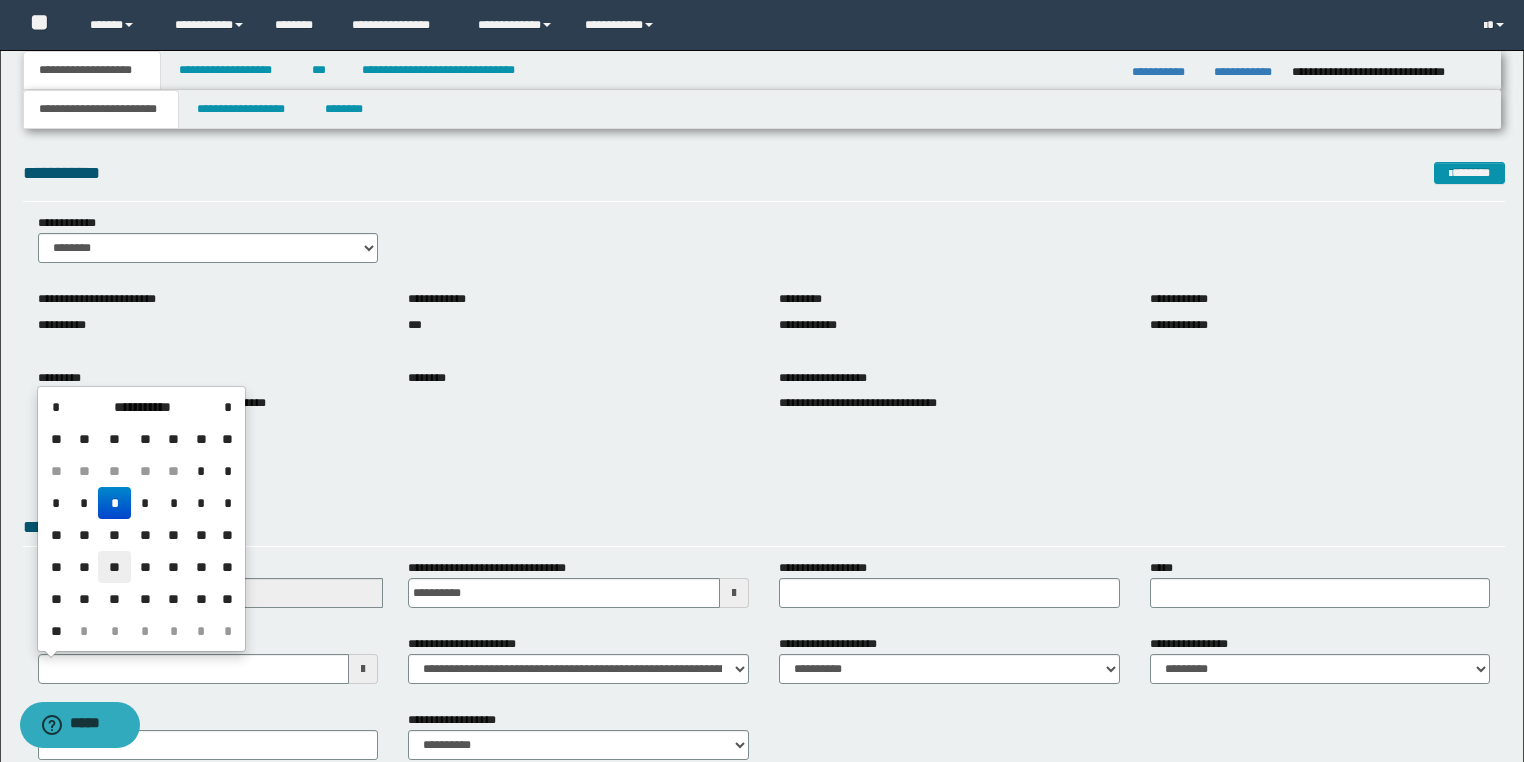 click on "**" at bounding box center (114, 567) 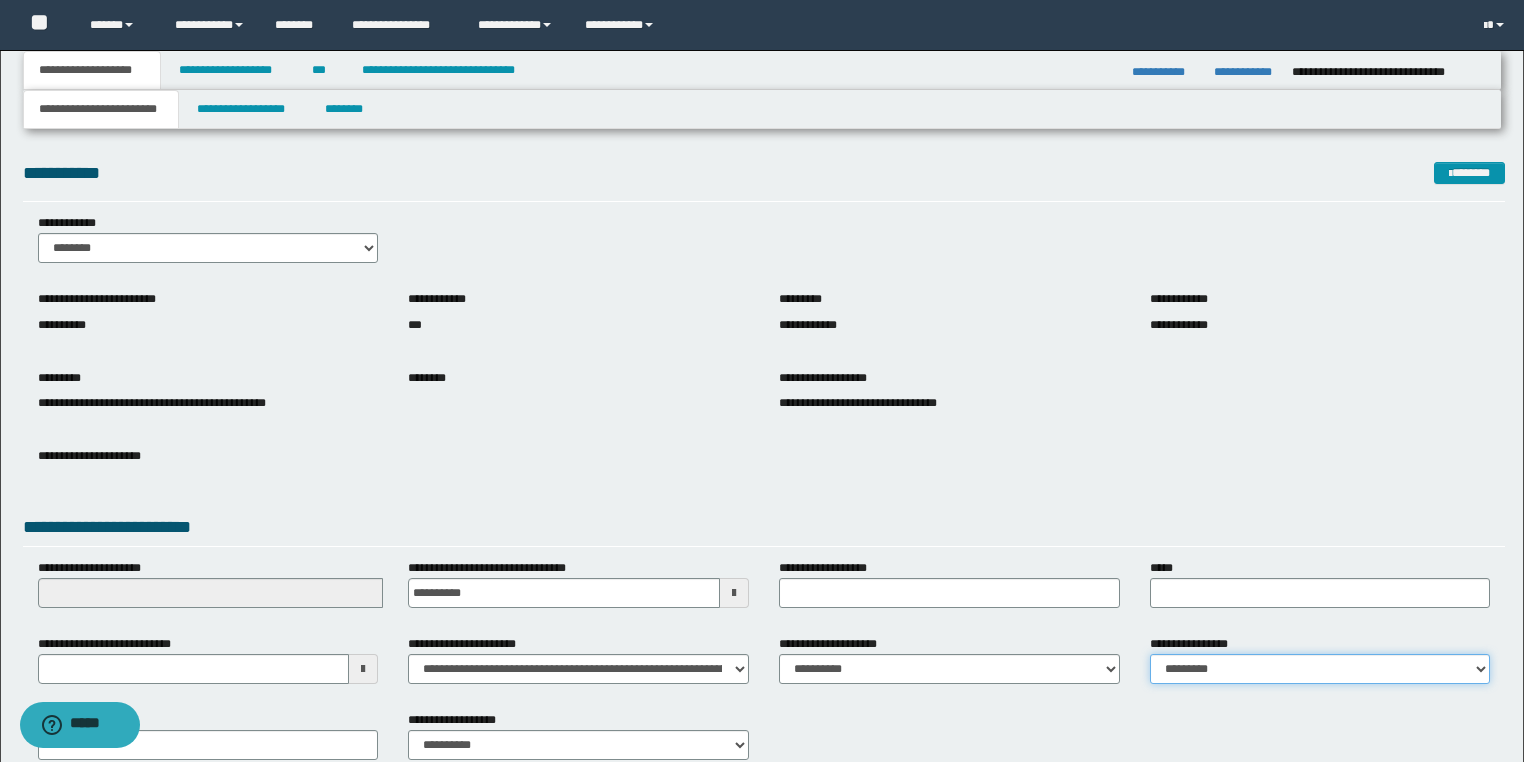 click on "**********" at bounding box center (1320, 669) 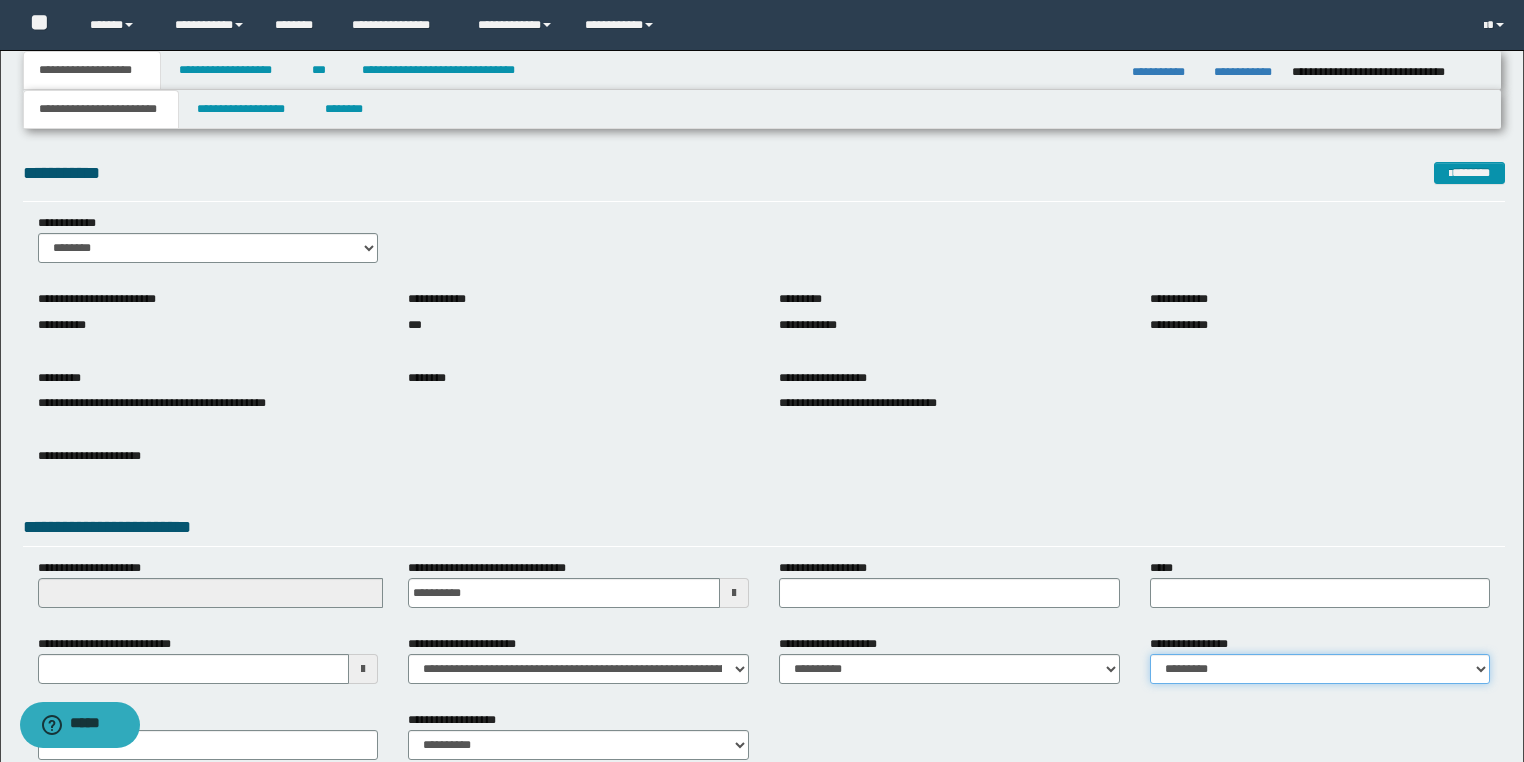 select on "*" 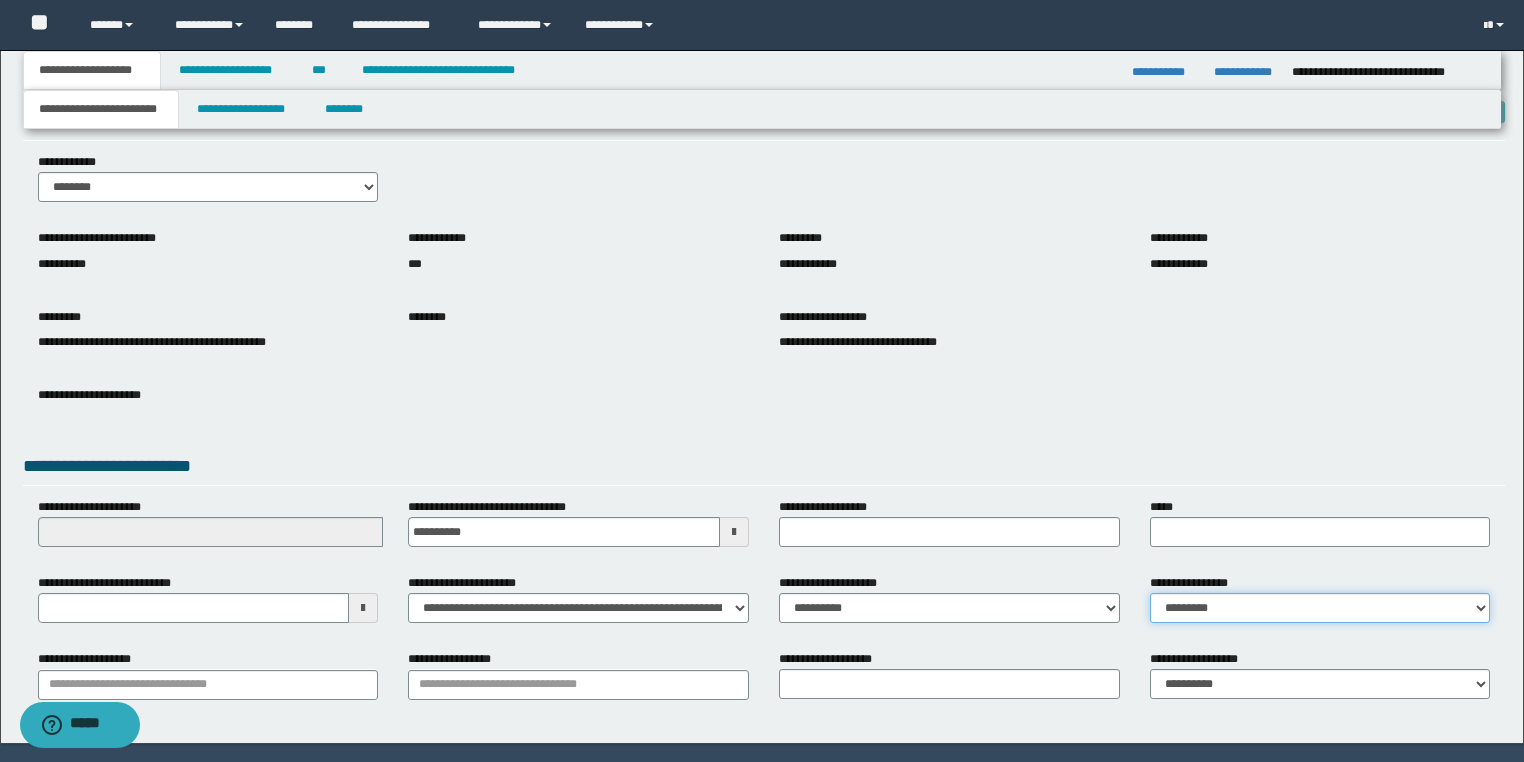 scroll, scrollTop: 120, scrollLeft: 0, axis: vertical 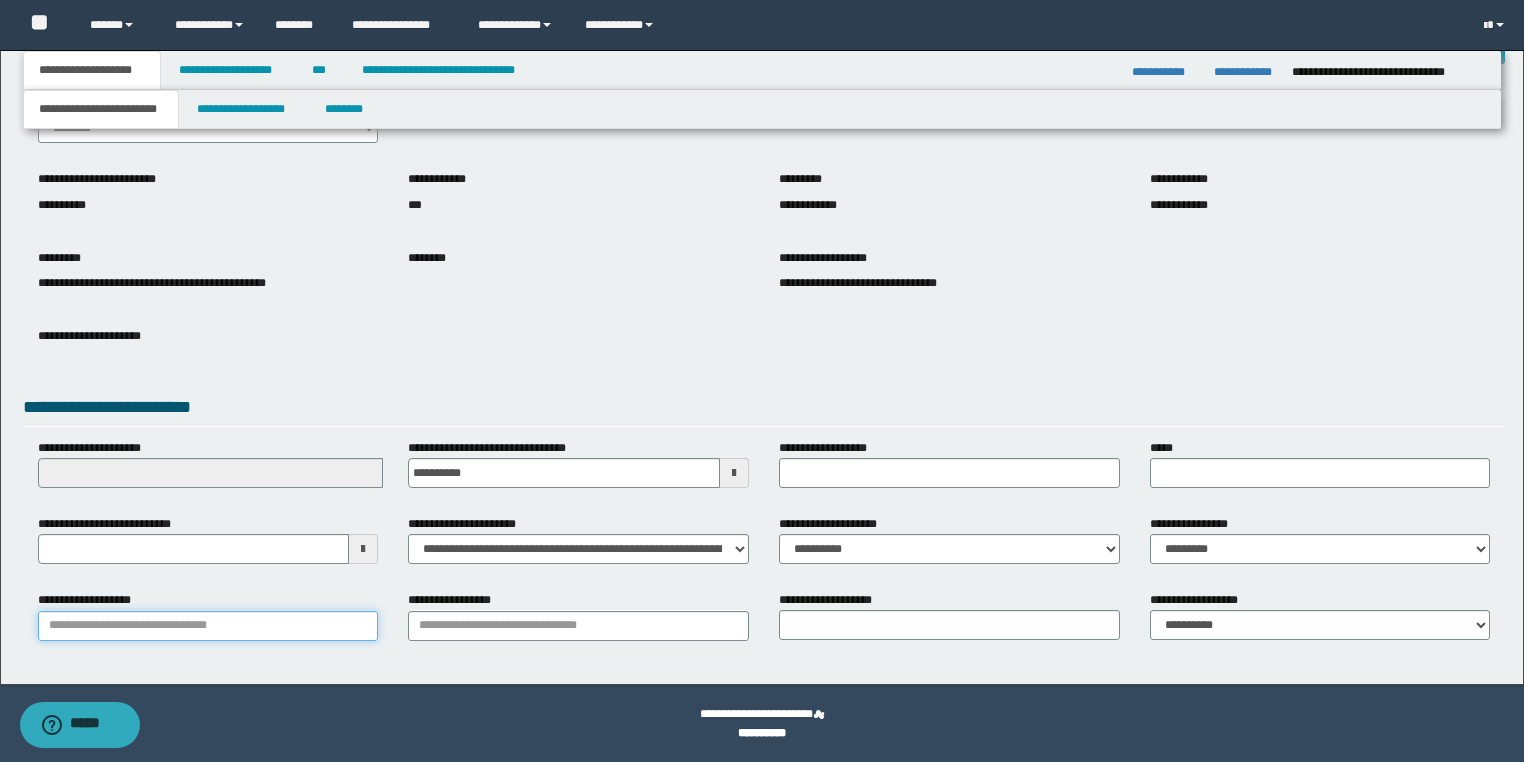 click on "**********" at bounding box center (208, 626) 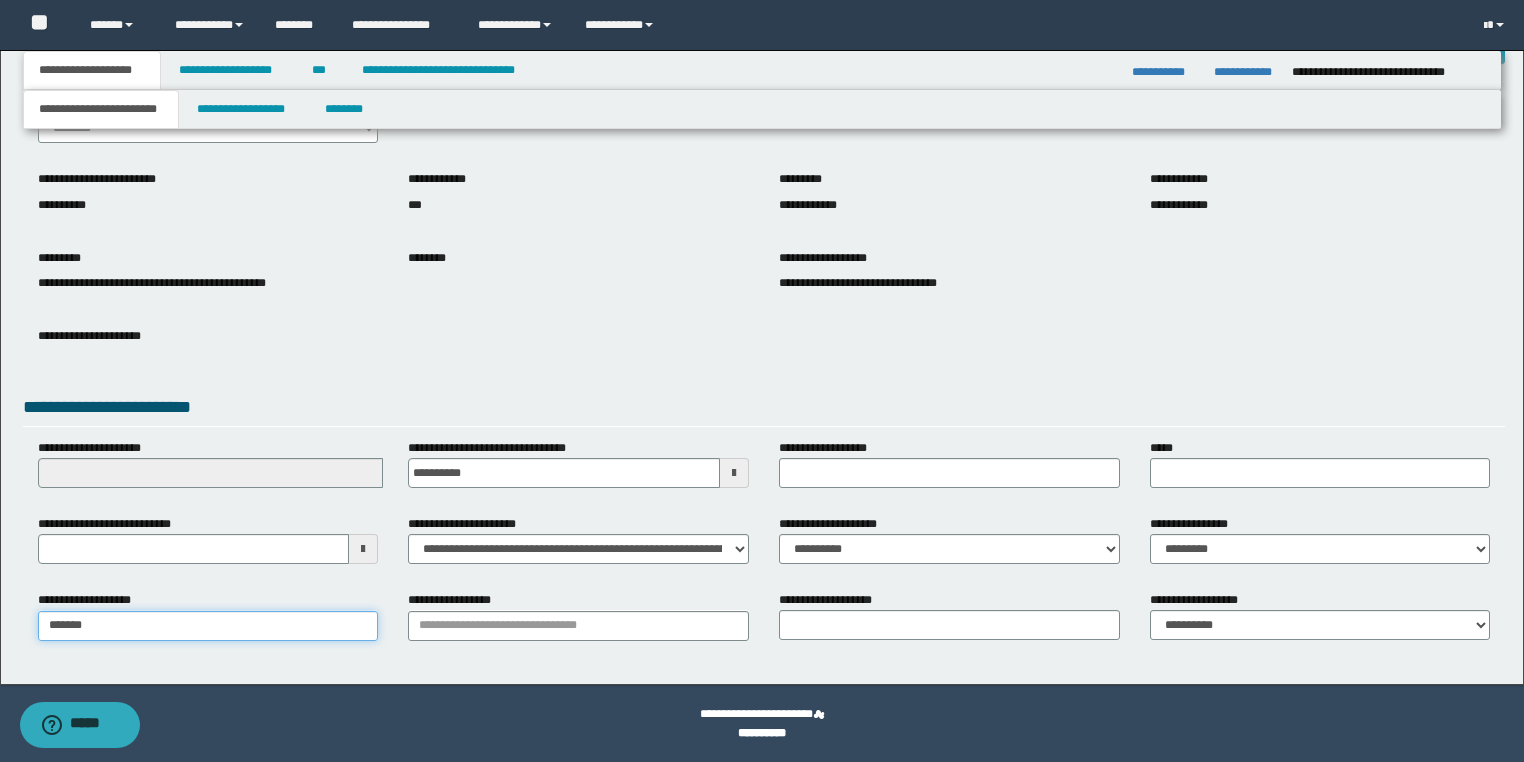 type on "********" 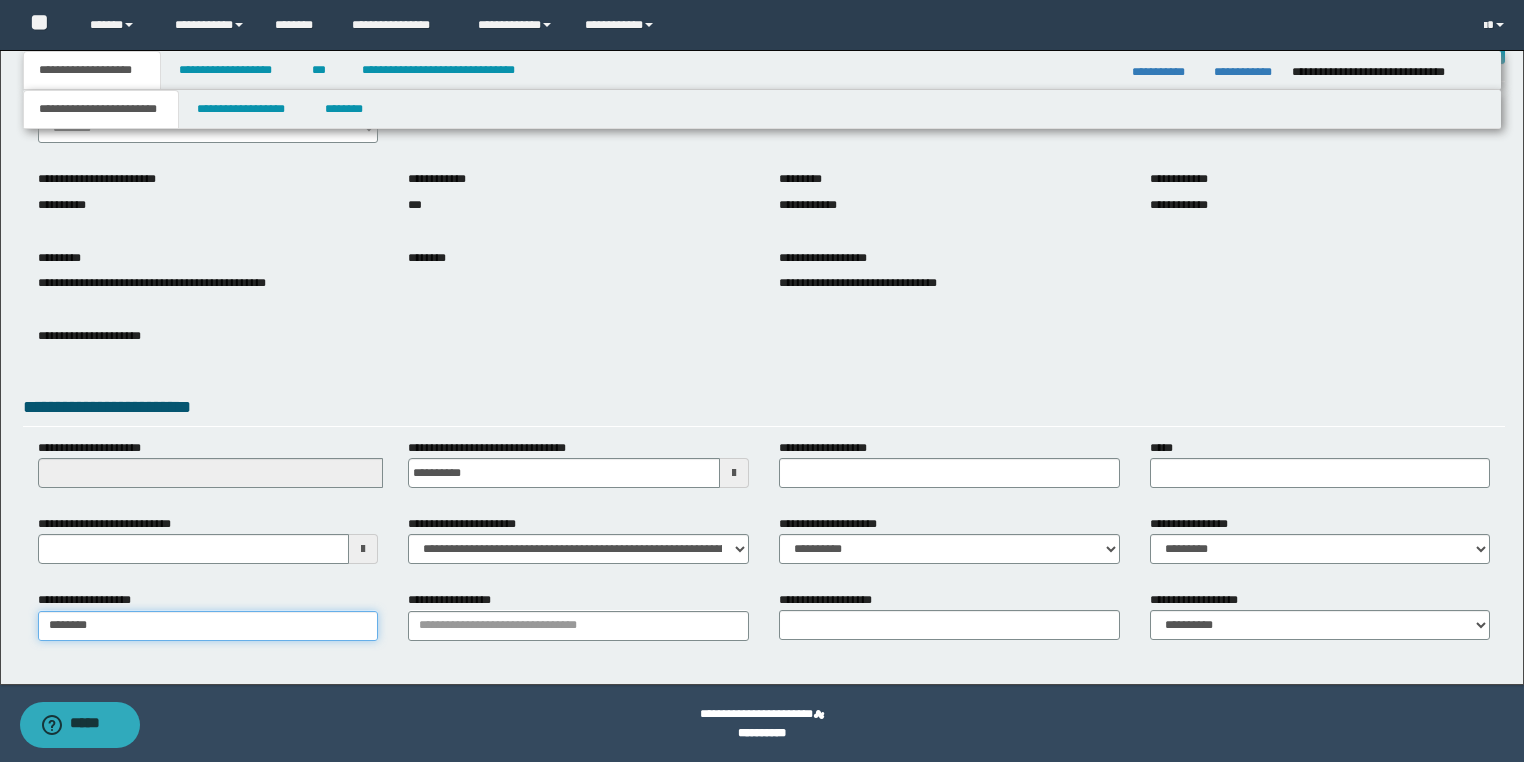 type on "**********" 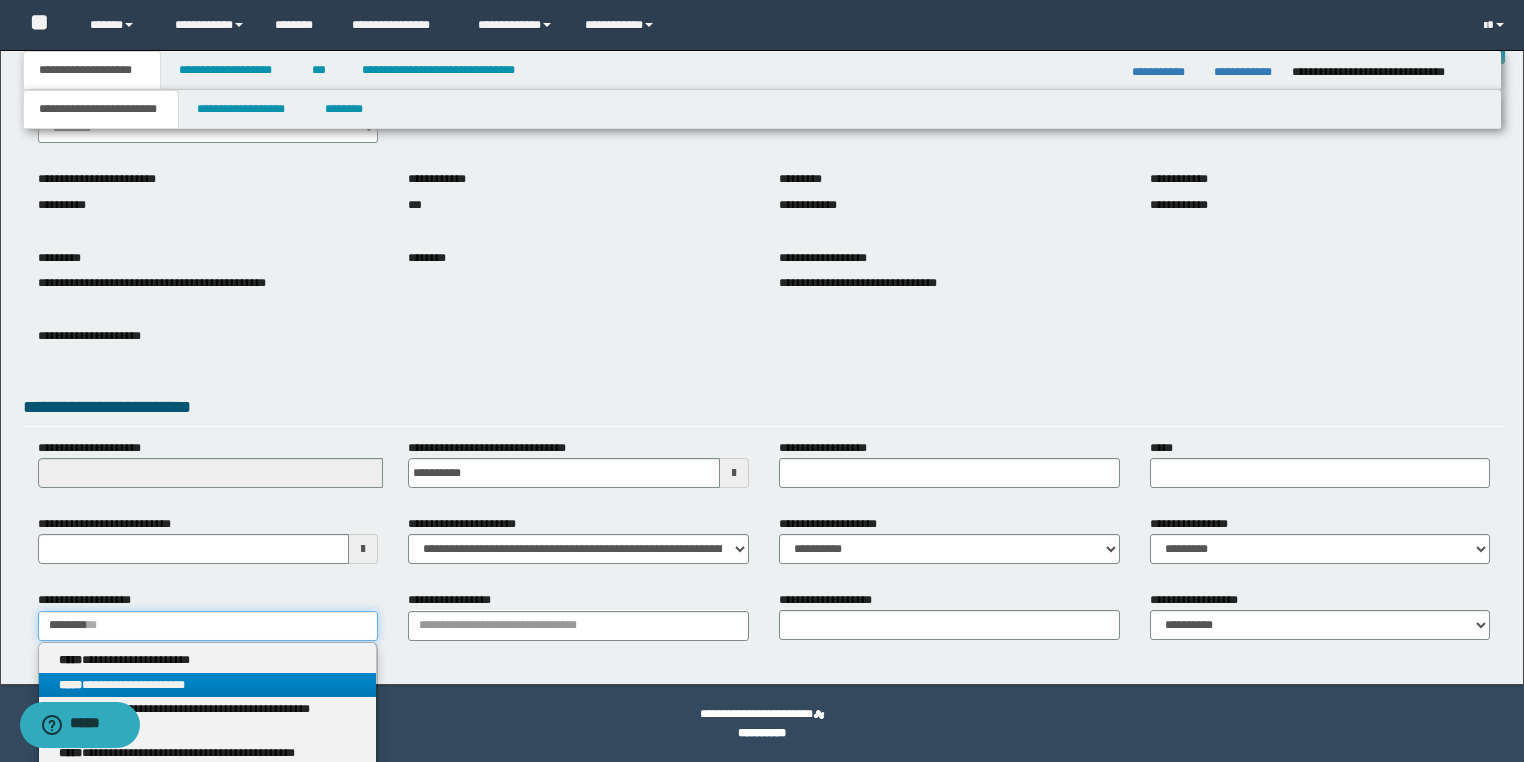 type on "********" 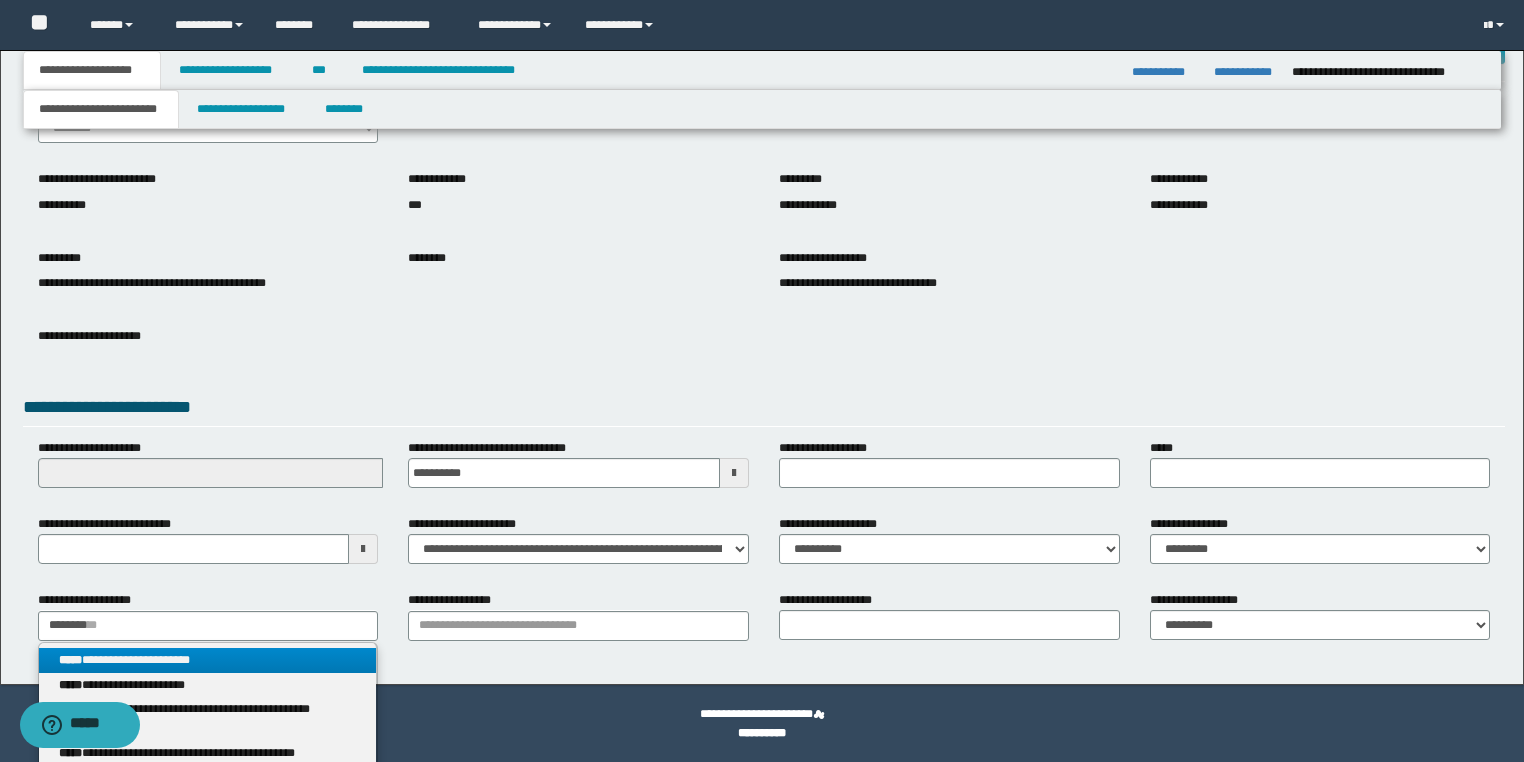 click on "**********" at bounding box center [208, 660] 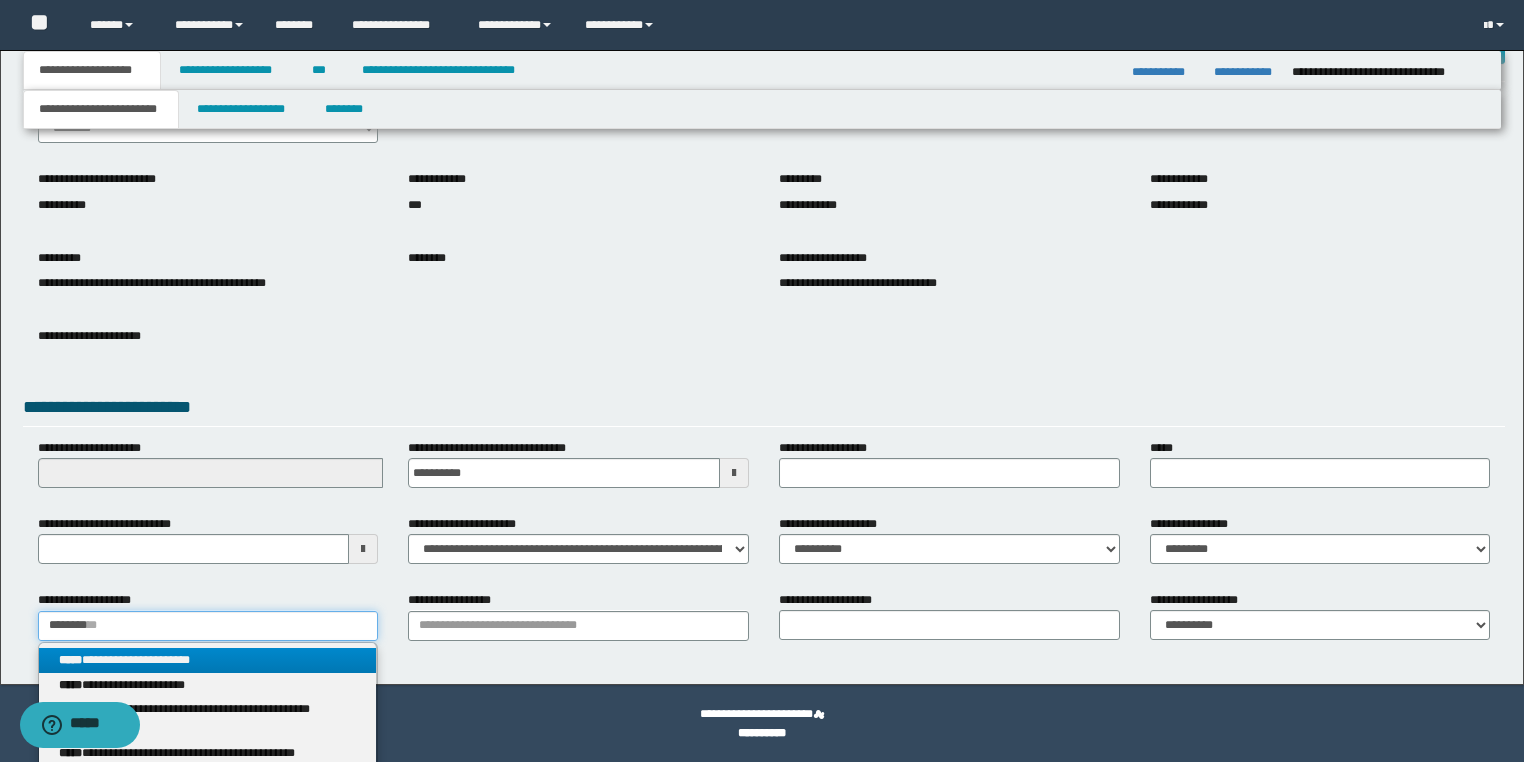 type 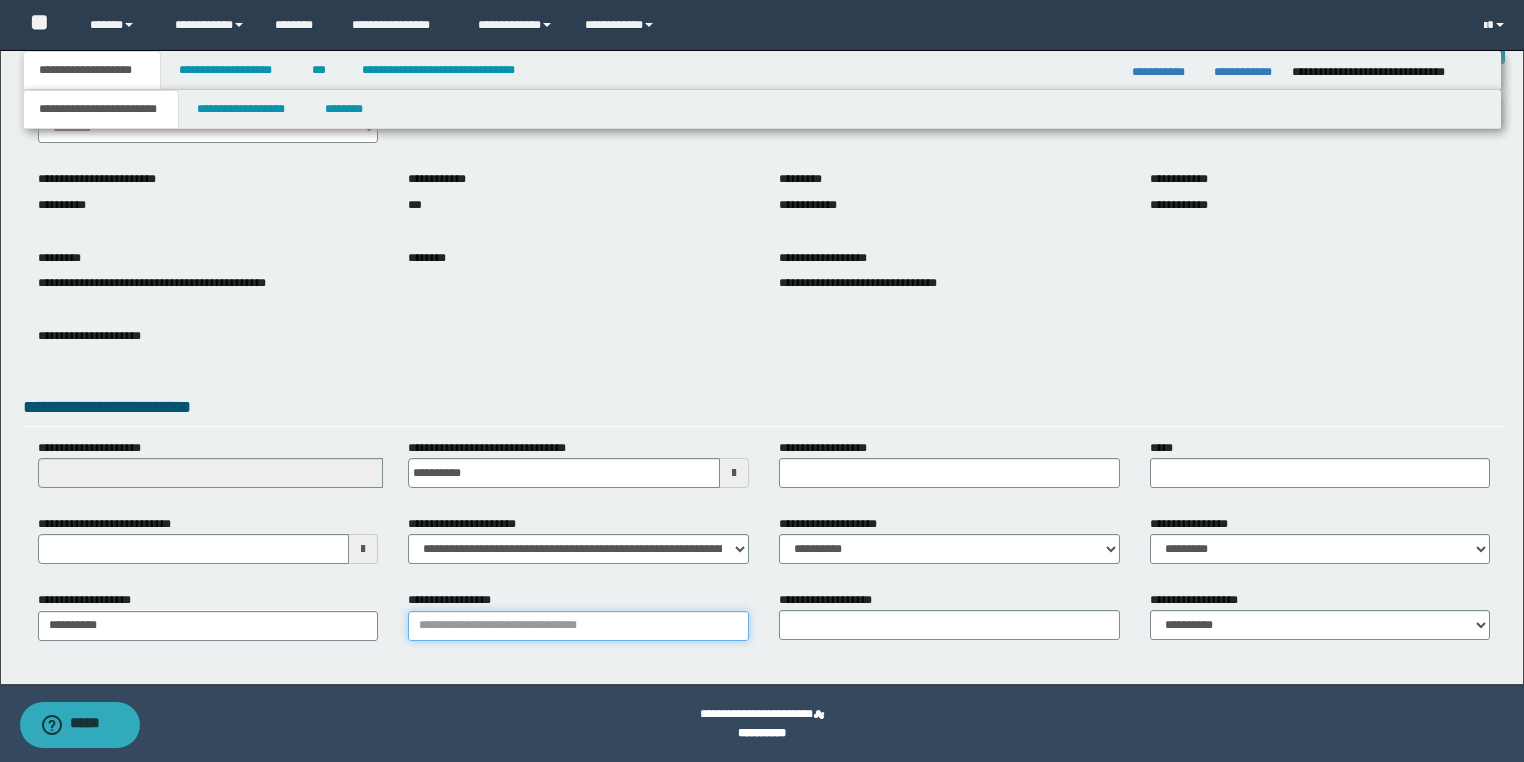 click on "**********" at bounding box center [578, 626] 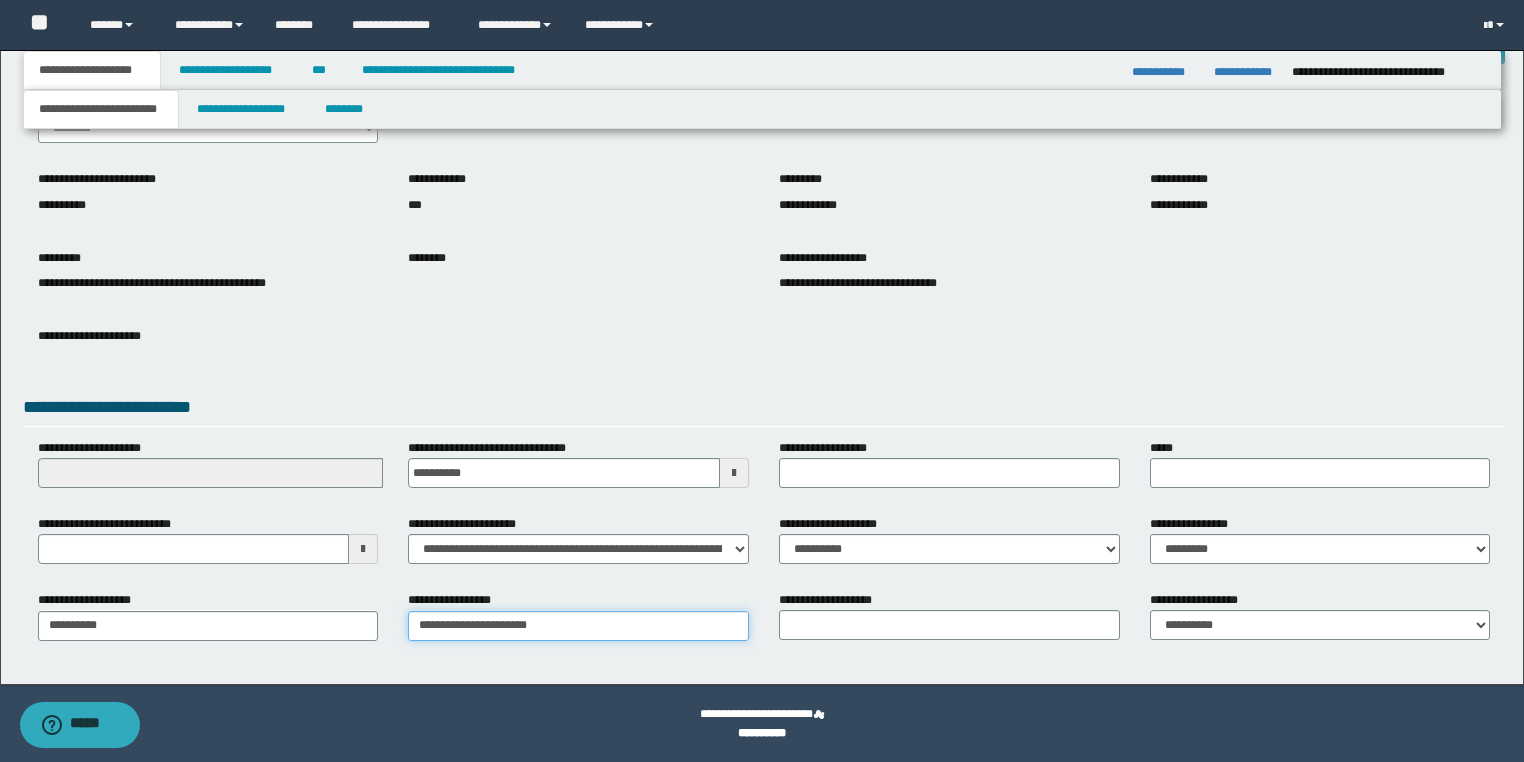 type on "**********" 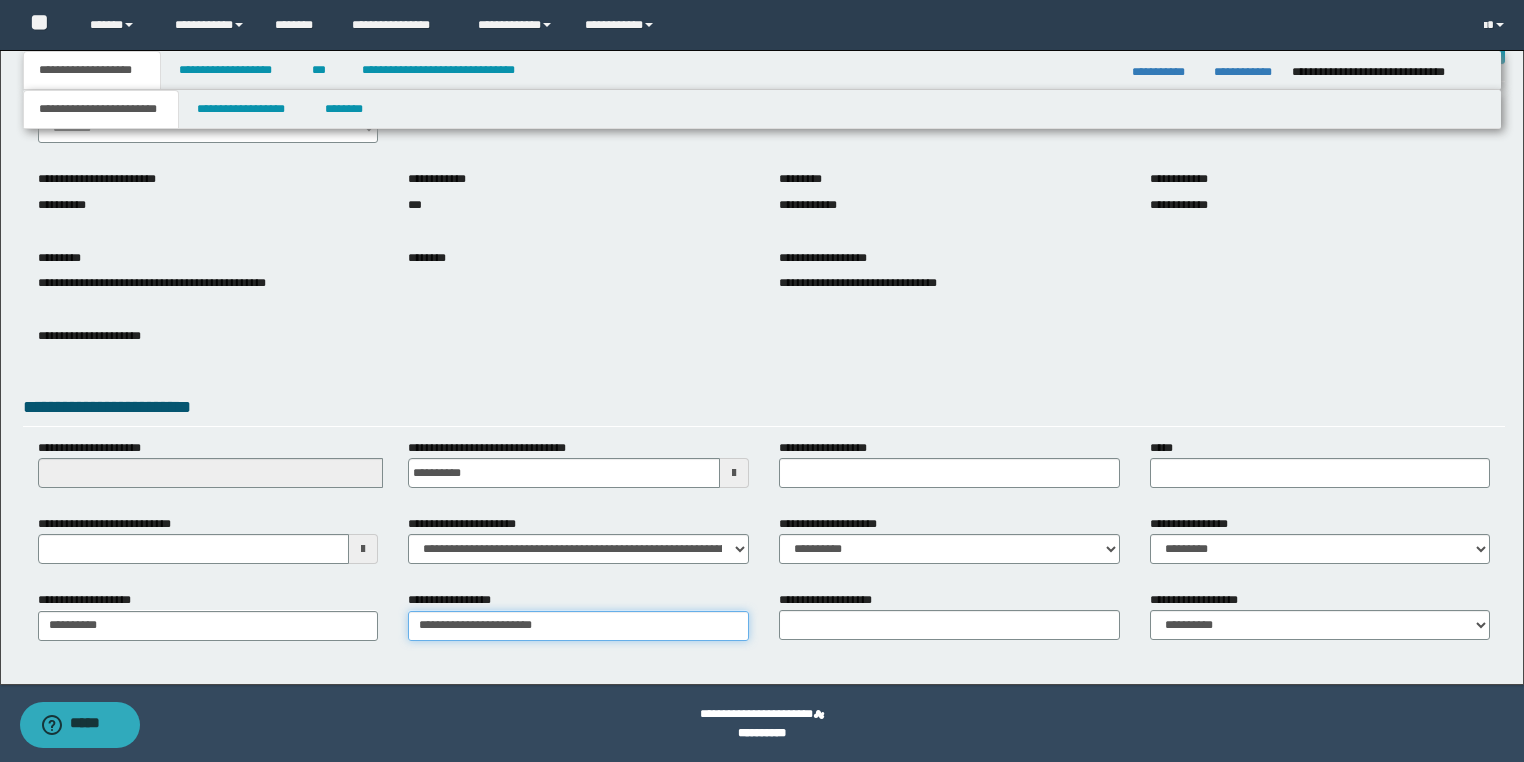 type on "**********" 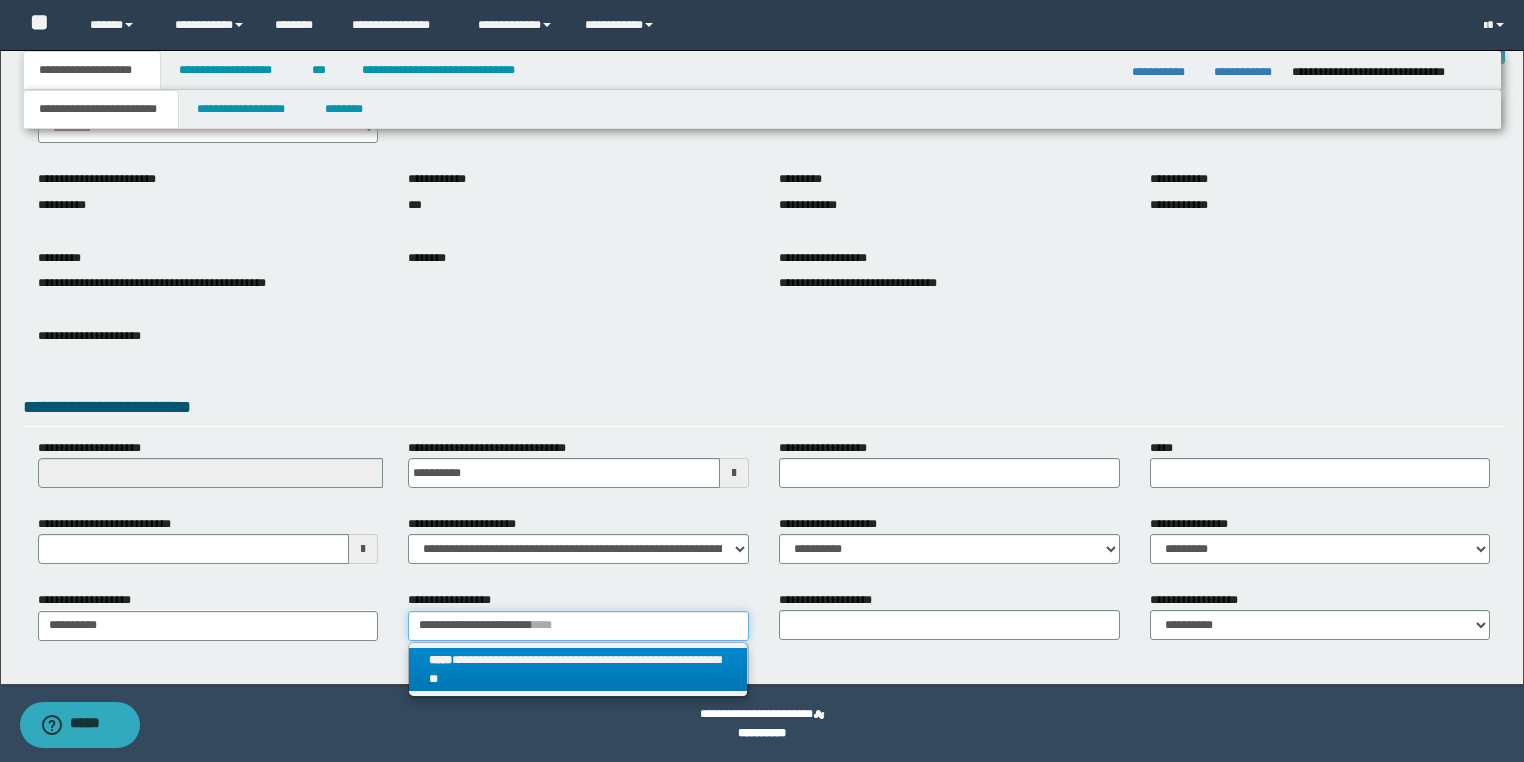 type on "**********" 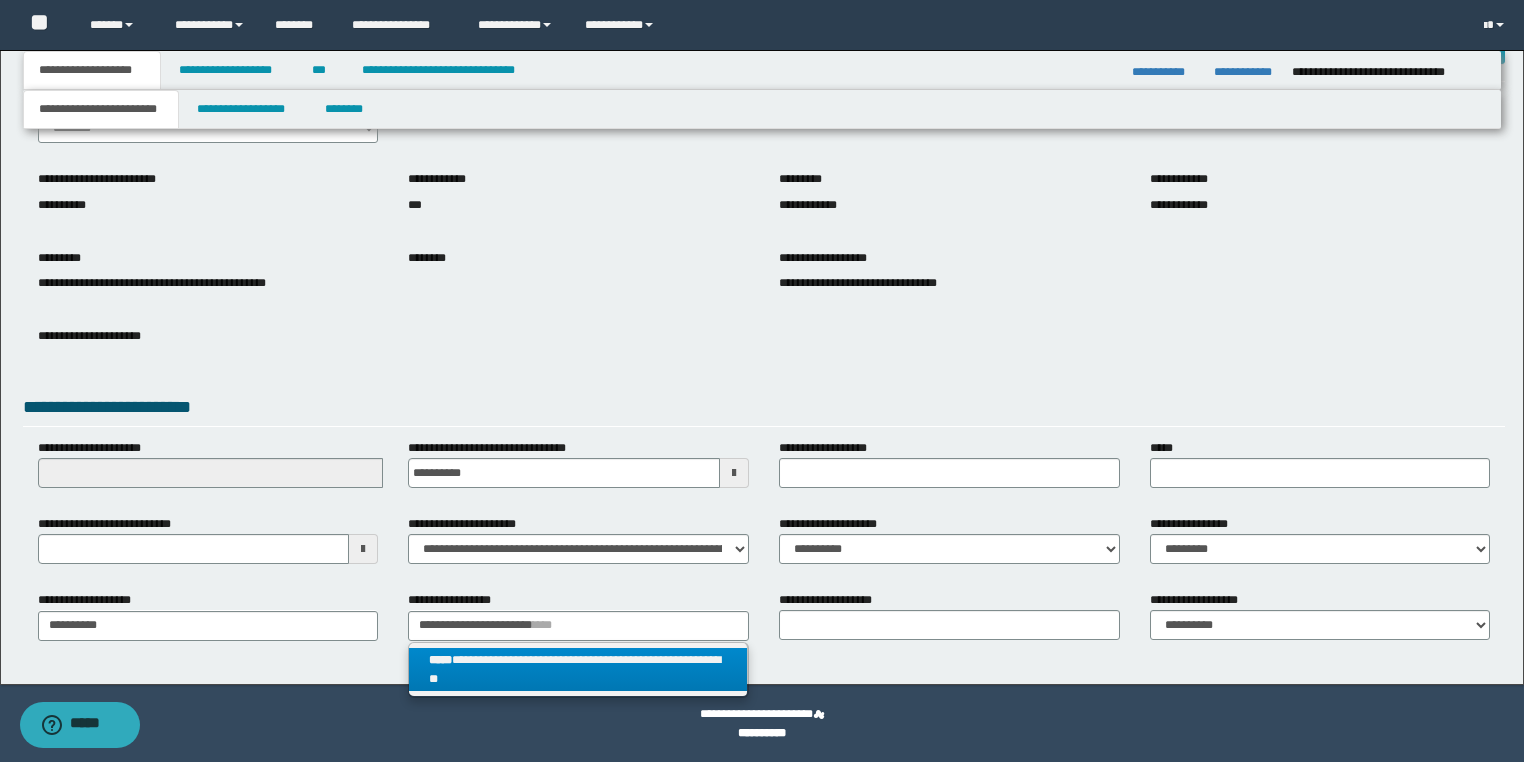 click on "**********" at bounding box center [578, 670] 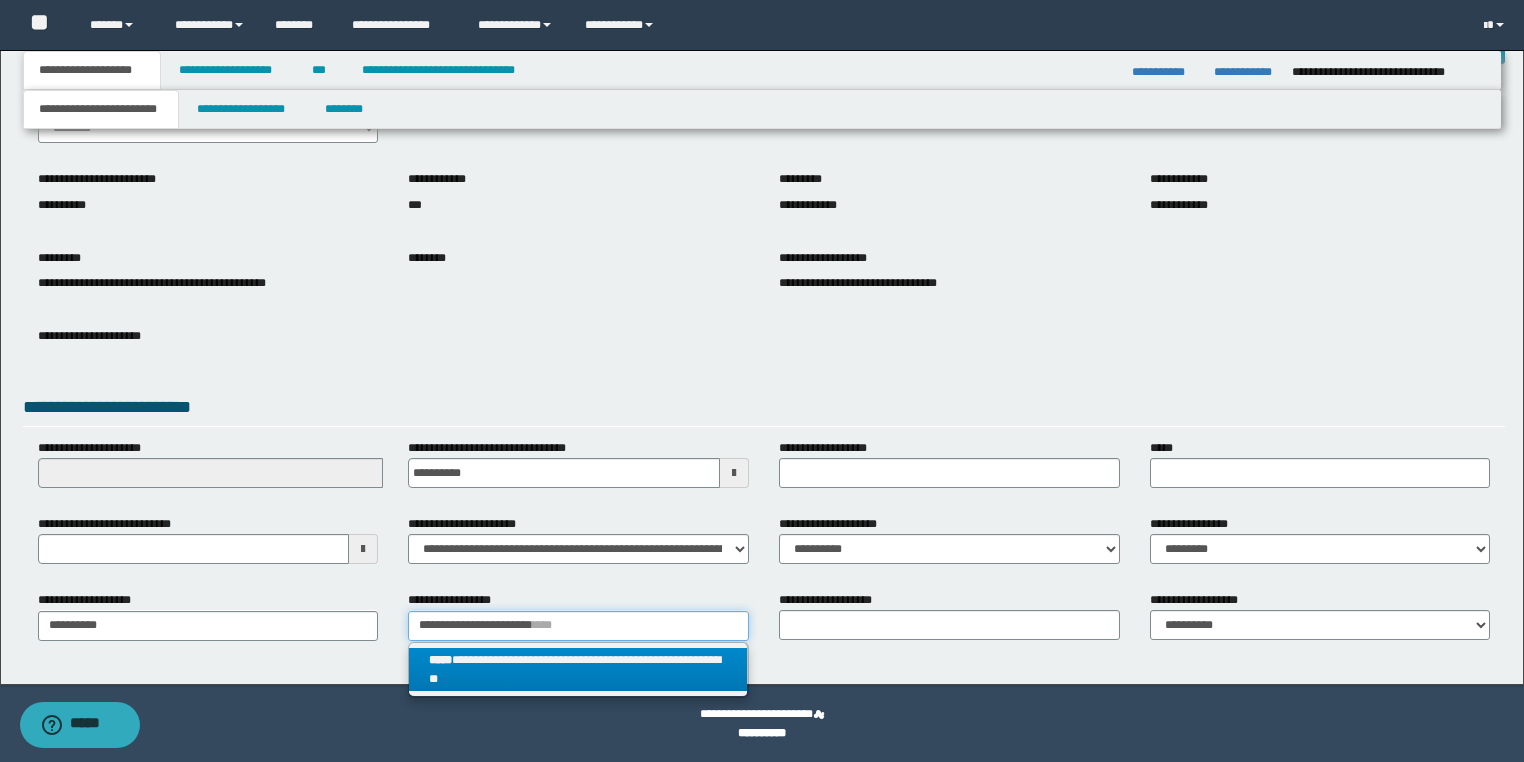 type 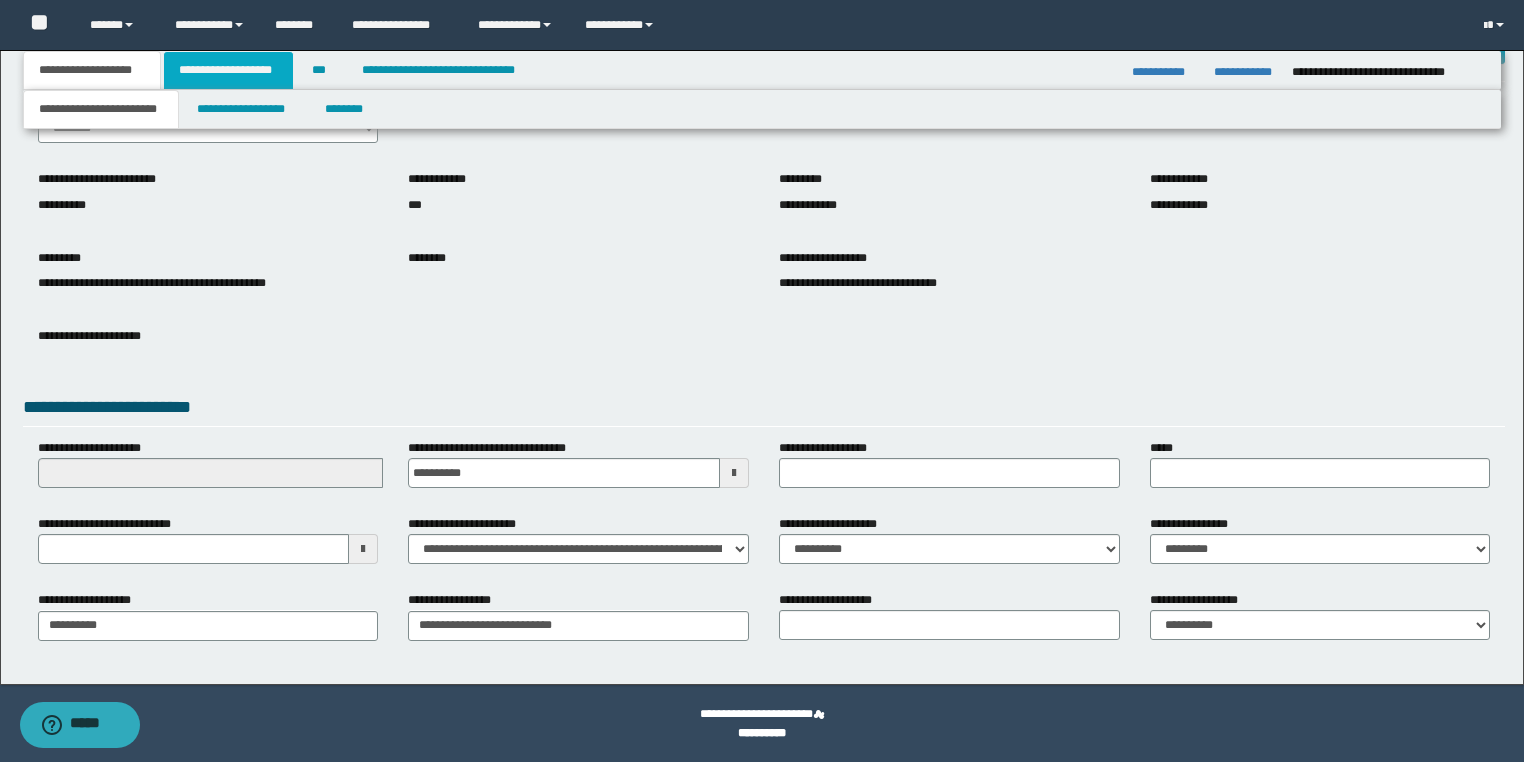click on "**********" at bounding box center [228, 70] 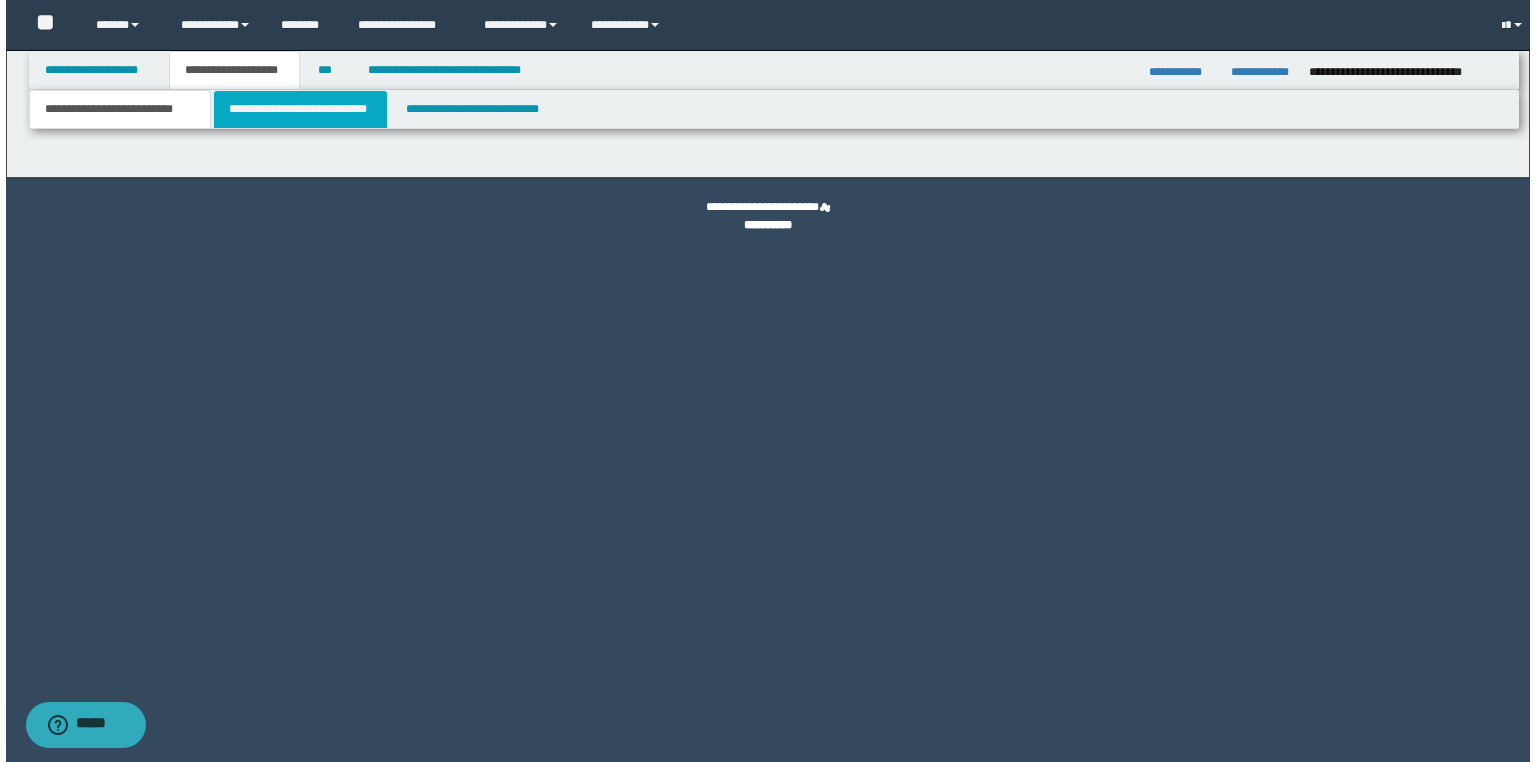 scroll, scrollTop: 0, scrollLeft: 0, axis: both 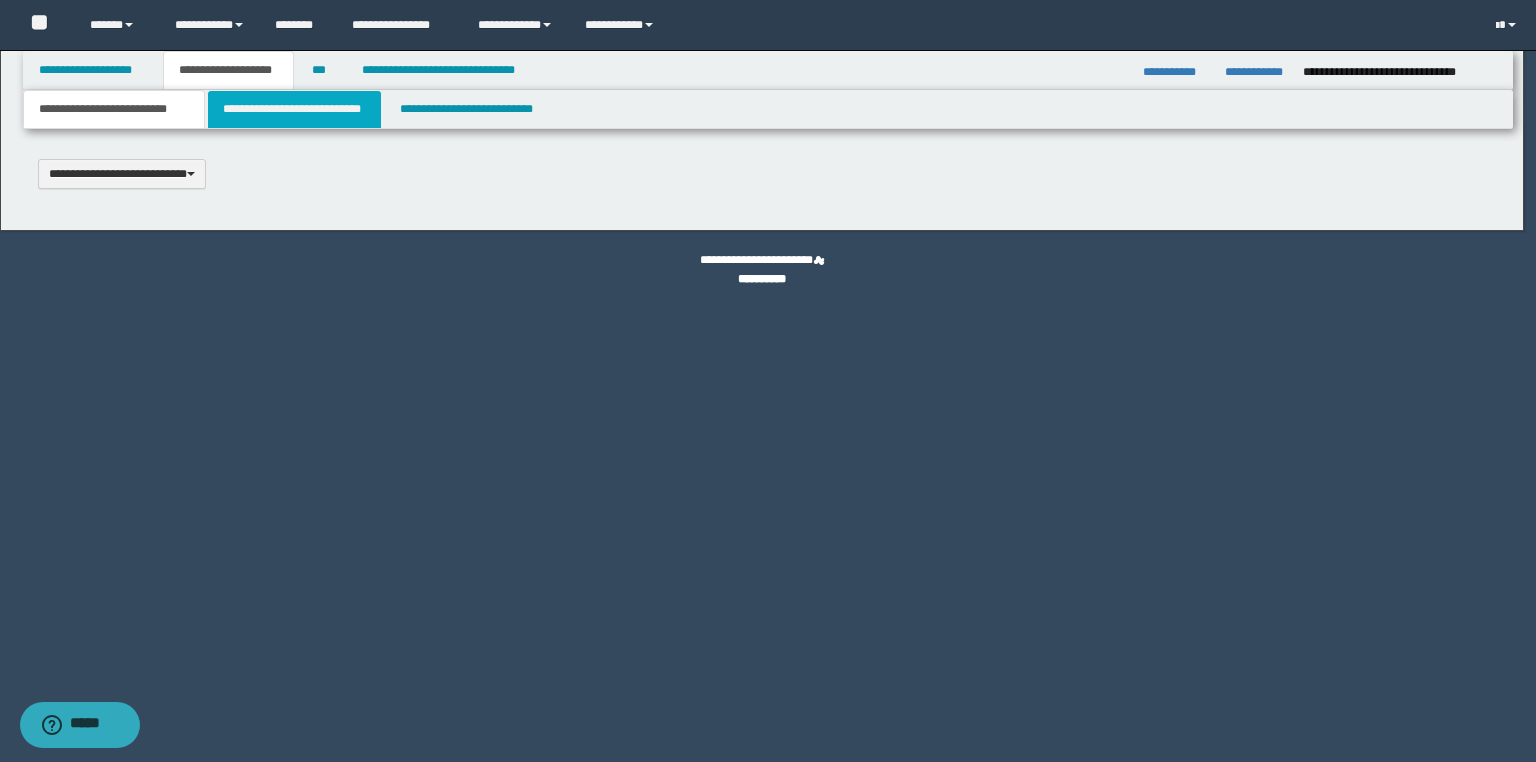 type on "**********" 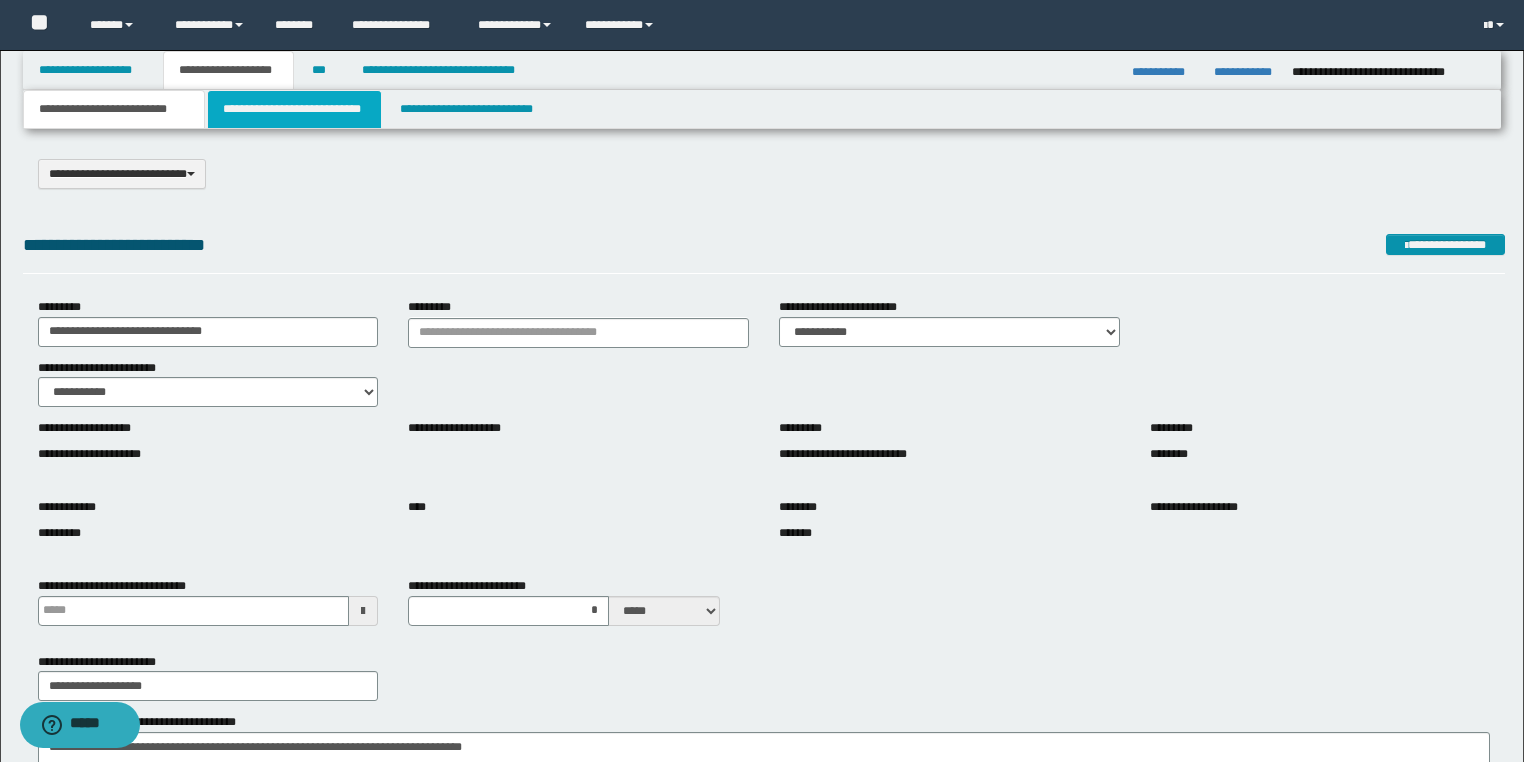 click on "**********" at bounding box center (294, 109) 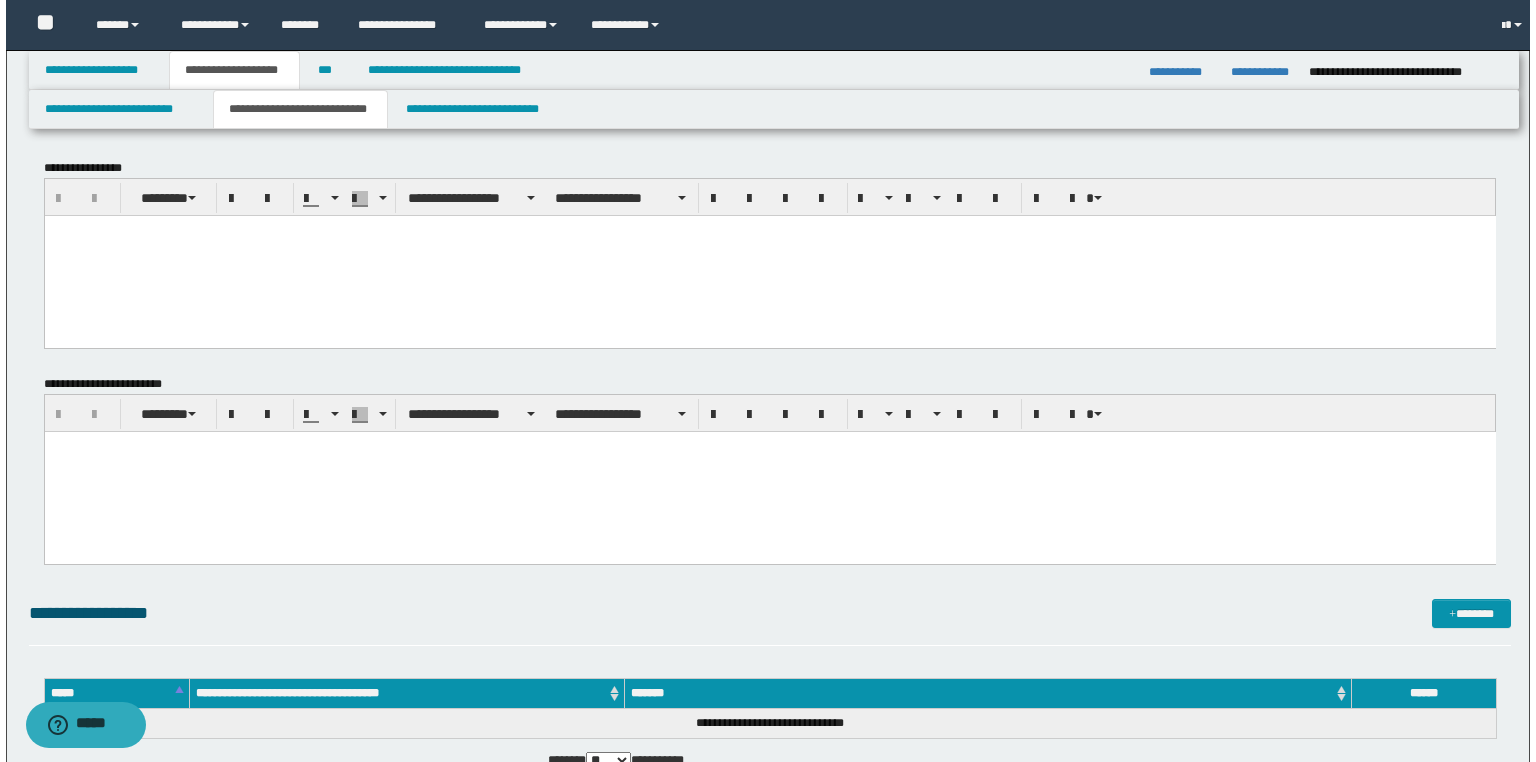 scroll, scrollTop: 0, scrollLeft: 0, axis: both 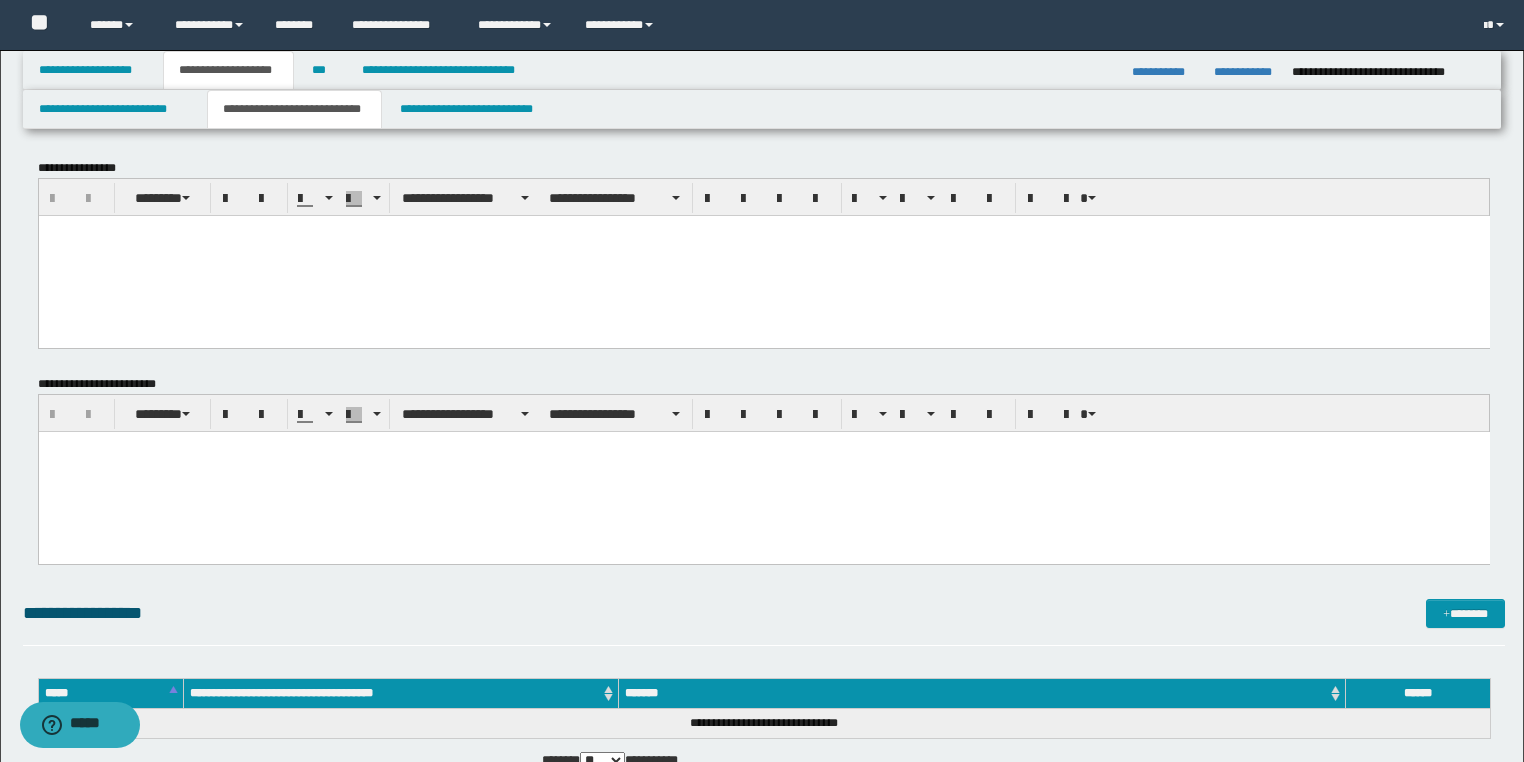 click at bounding box center [763, 255] 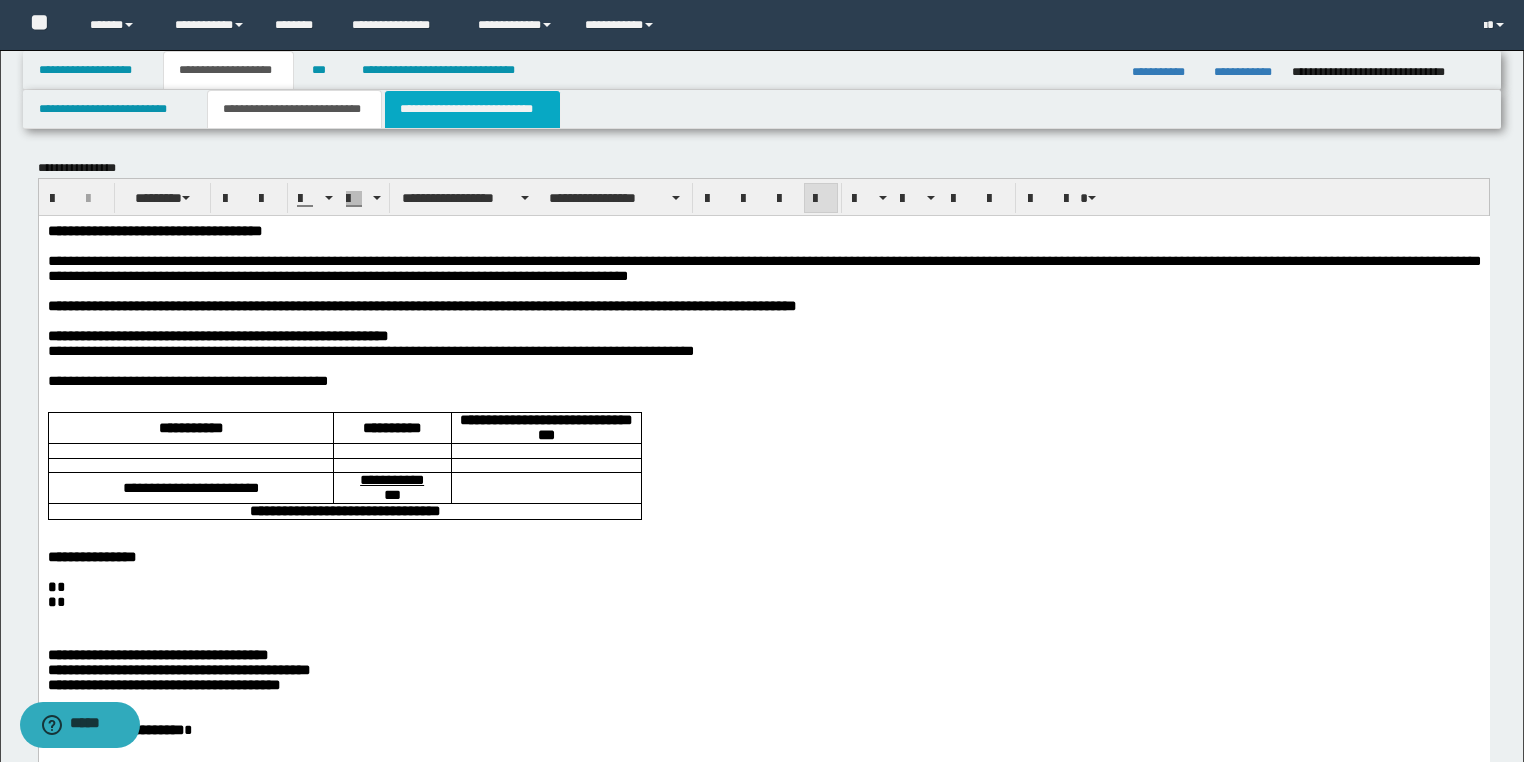 click on "**********" at bounding box center [472, 109] 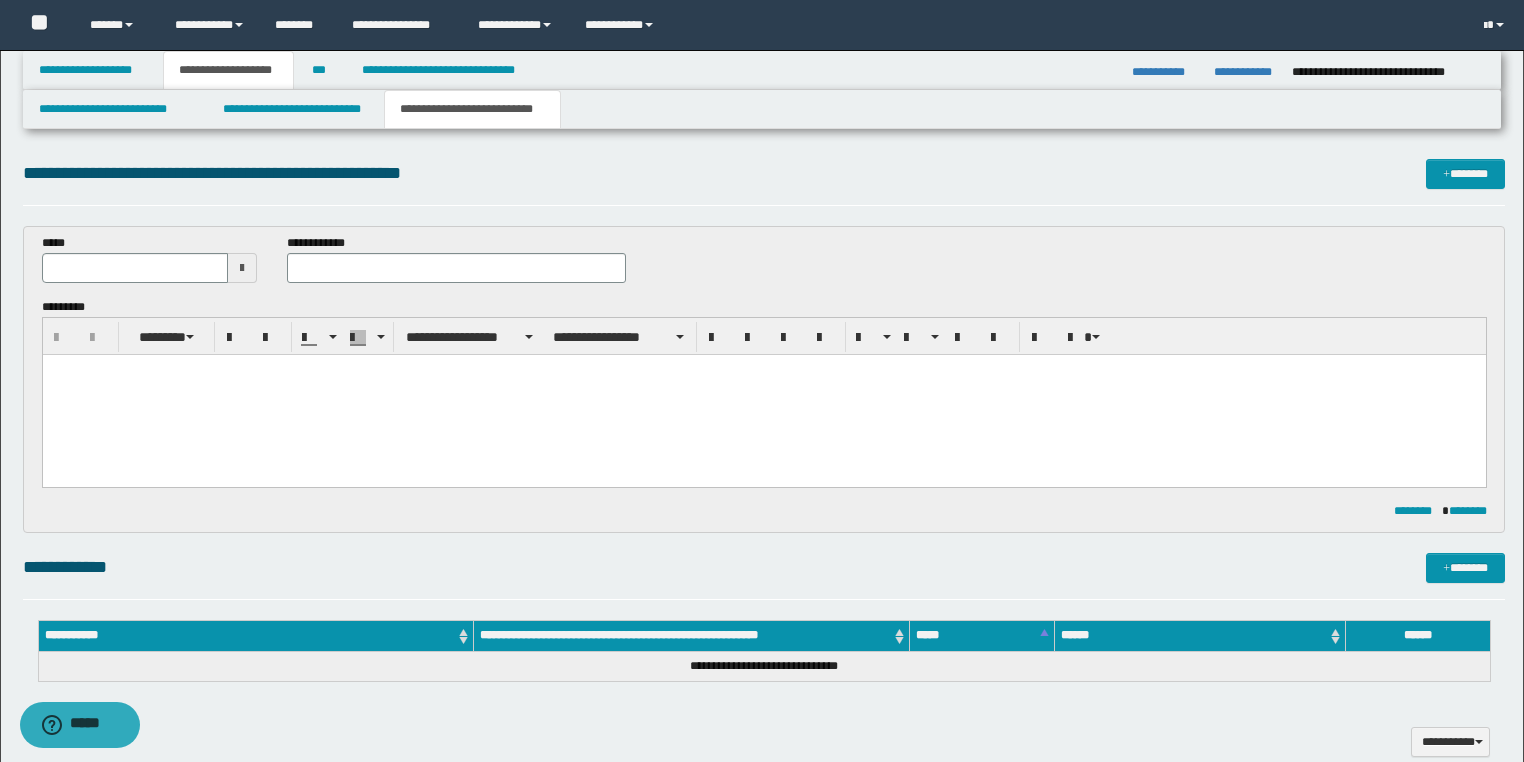 scroll, scrollTop: 0, scrollLeft: 0, axis: both 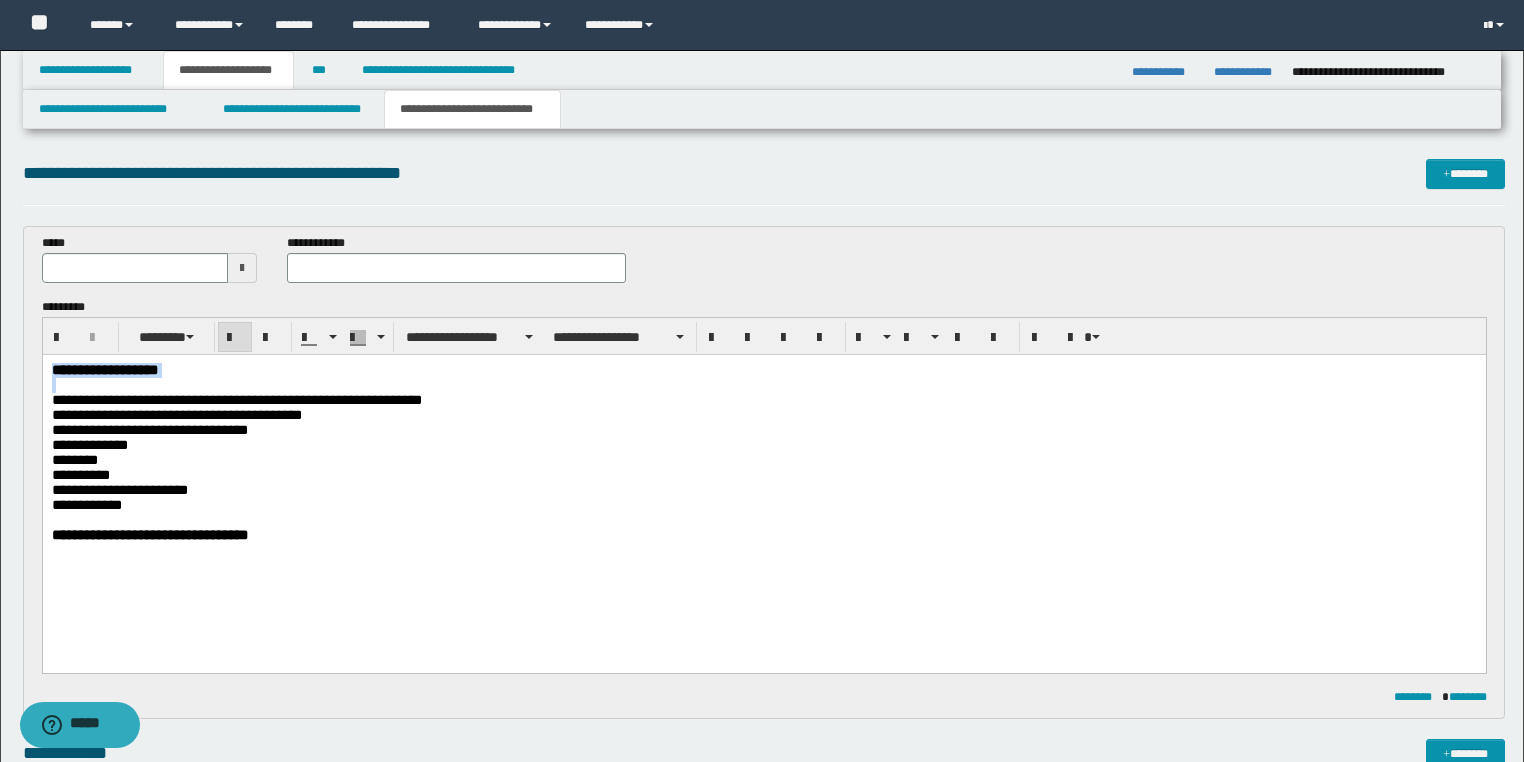 drag, startPoint x: 123, startPoint y: 385, endPoint x: 0, endPoint y: 257, distance: 177.51901 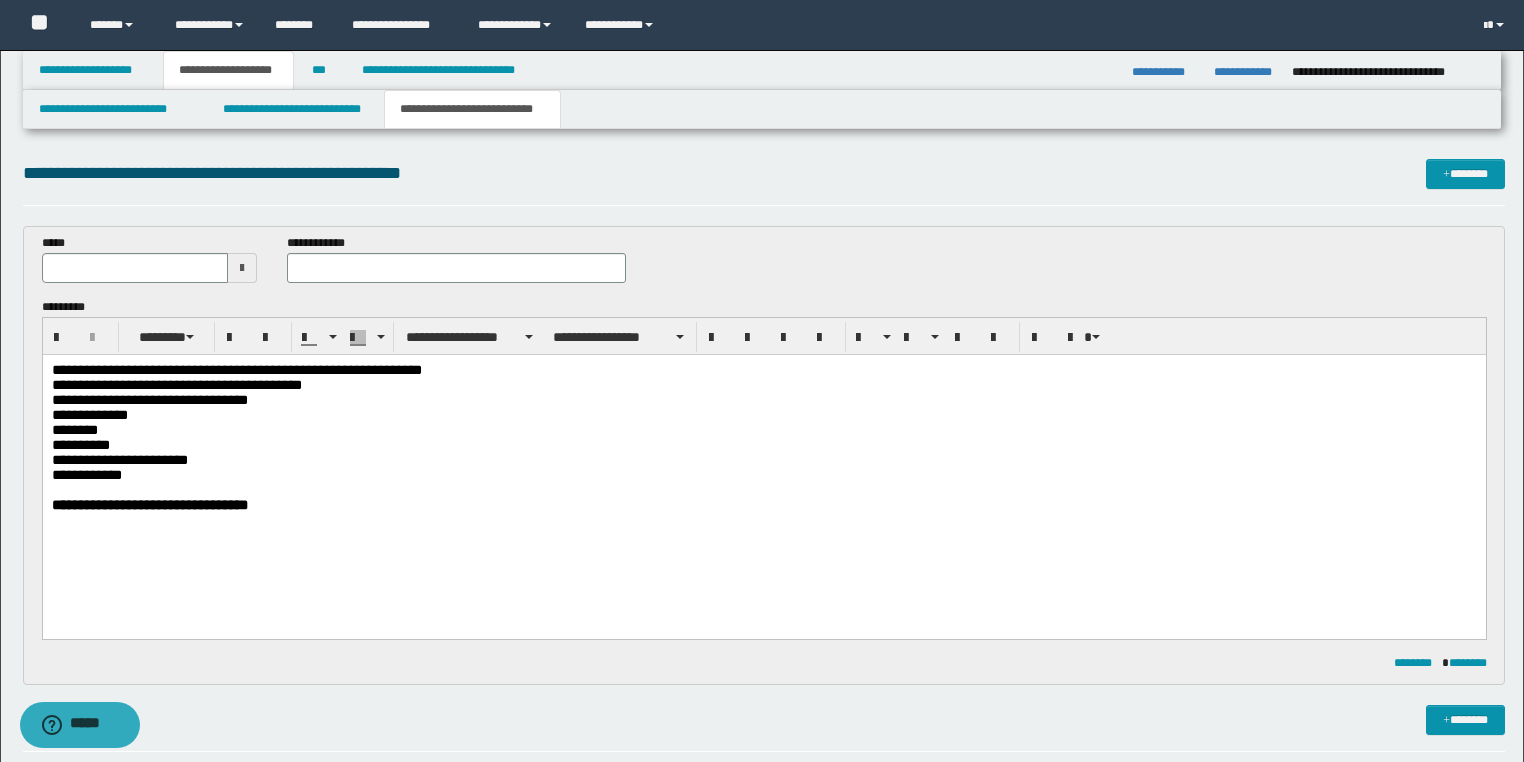 click on "**********" at bounding box center [456, 258] 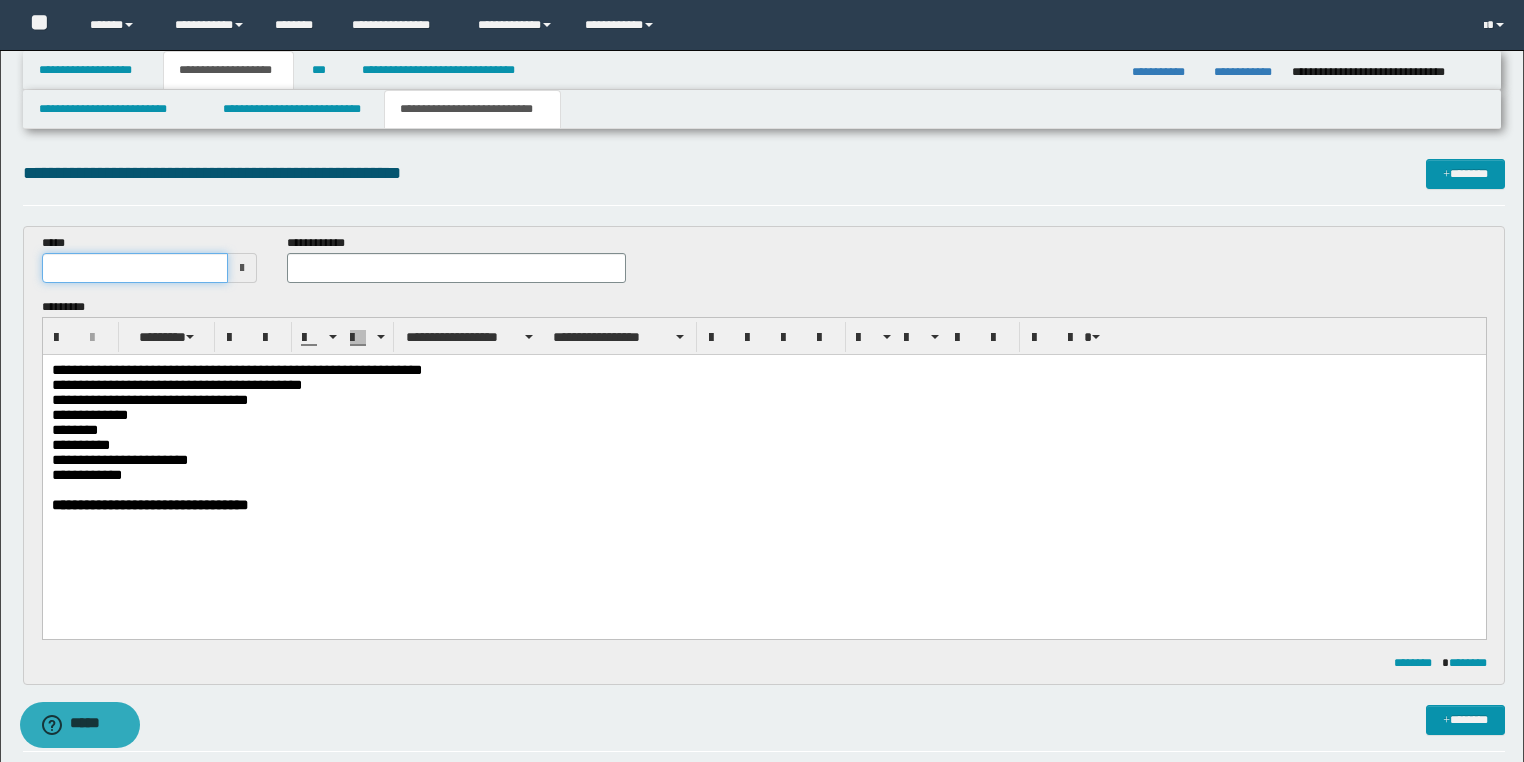 click at bounding box center [135, 268] 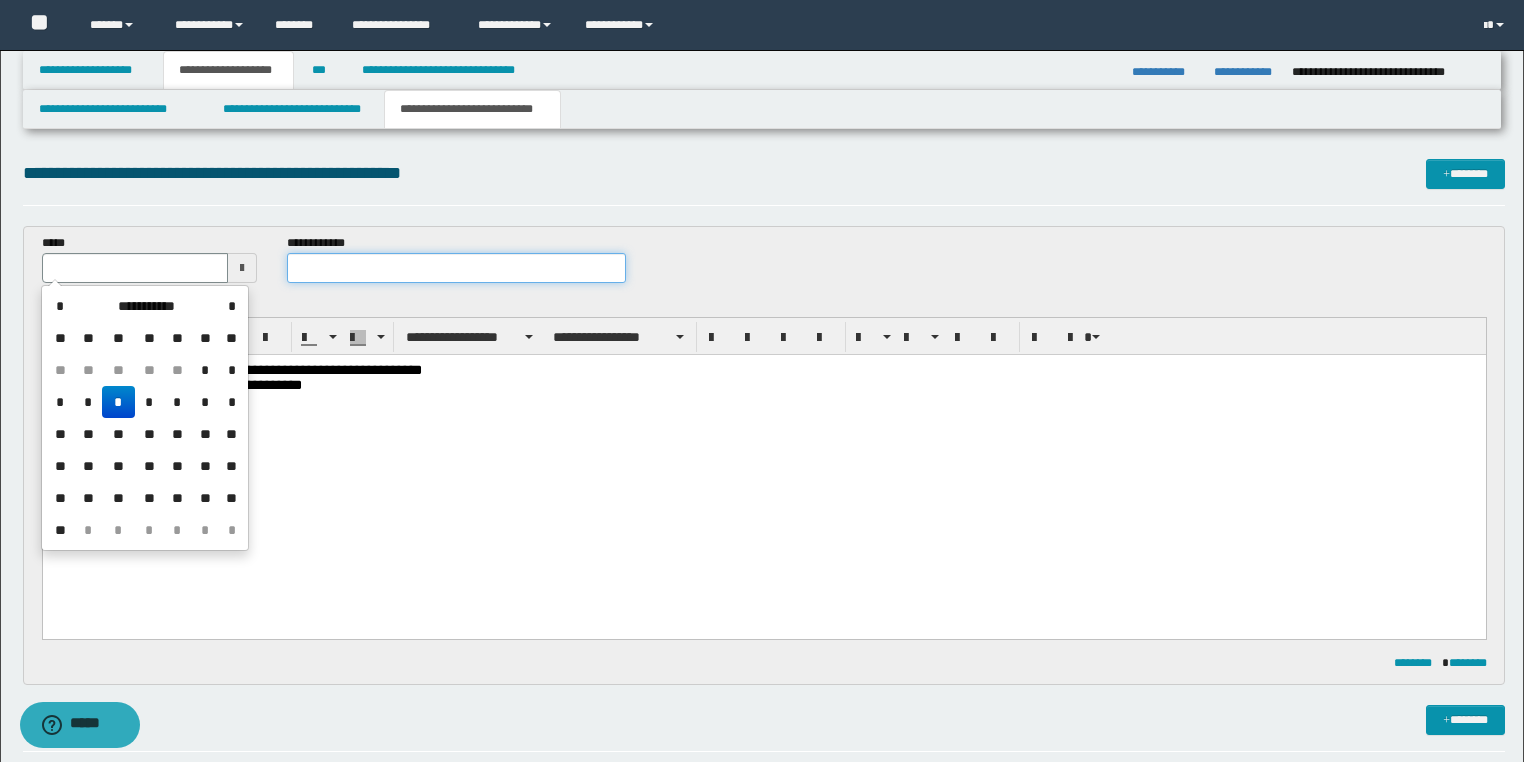 type 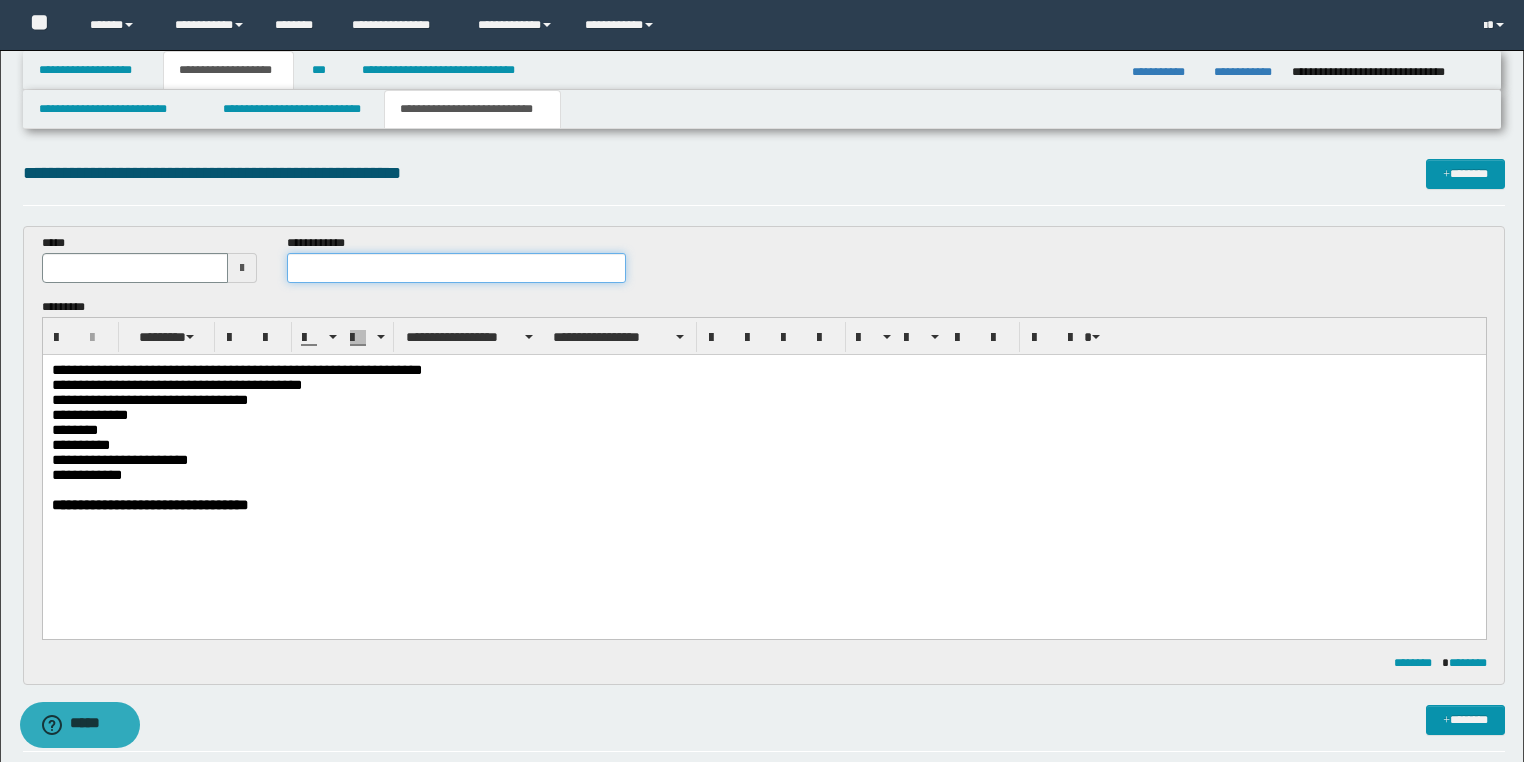 click at bounding box center [456, 268] 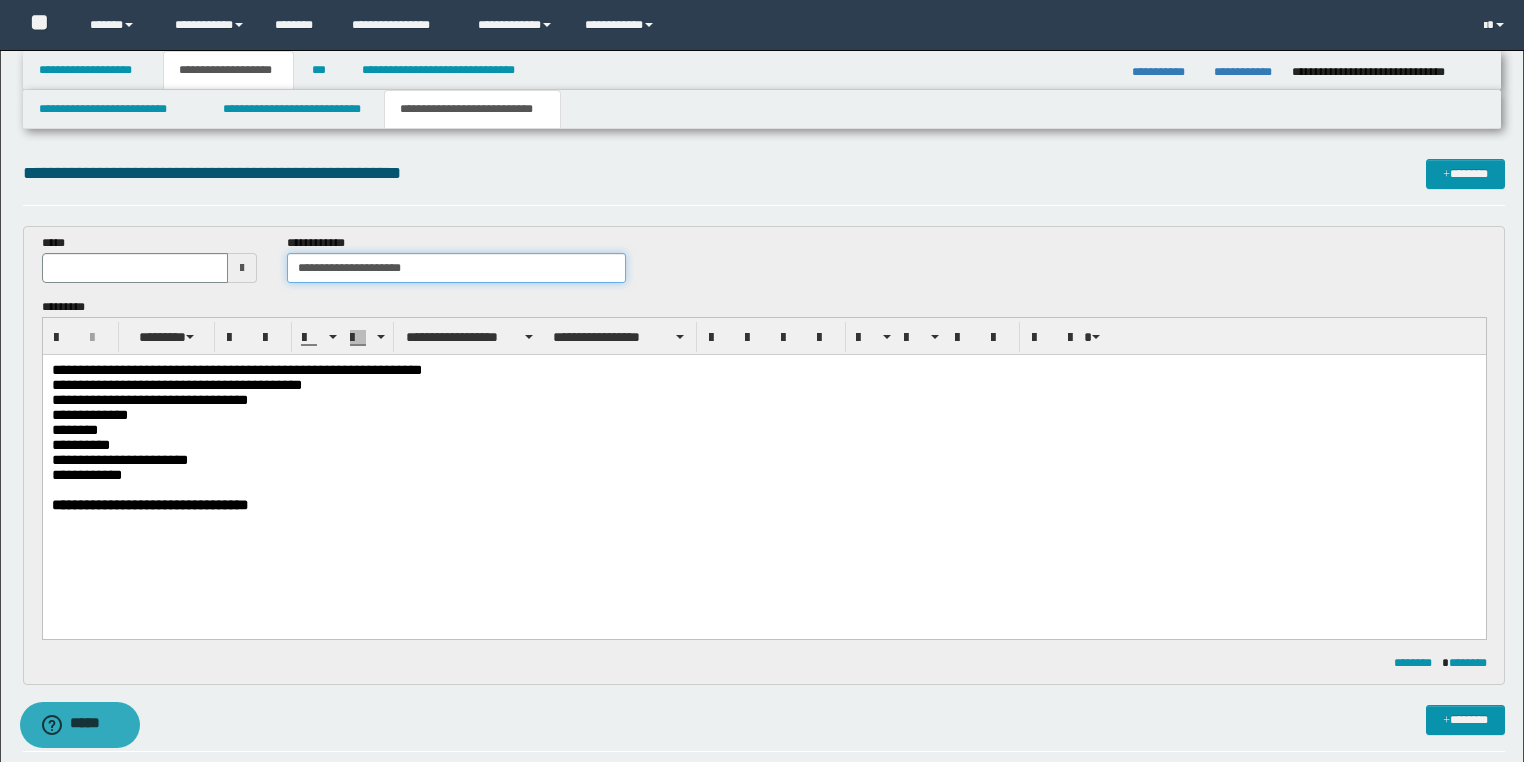 type 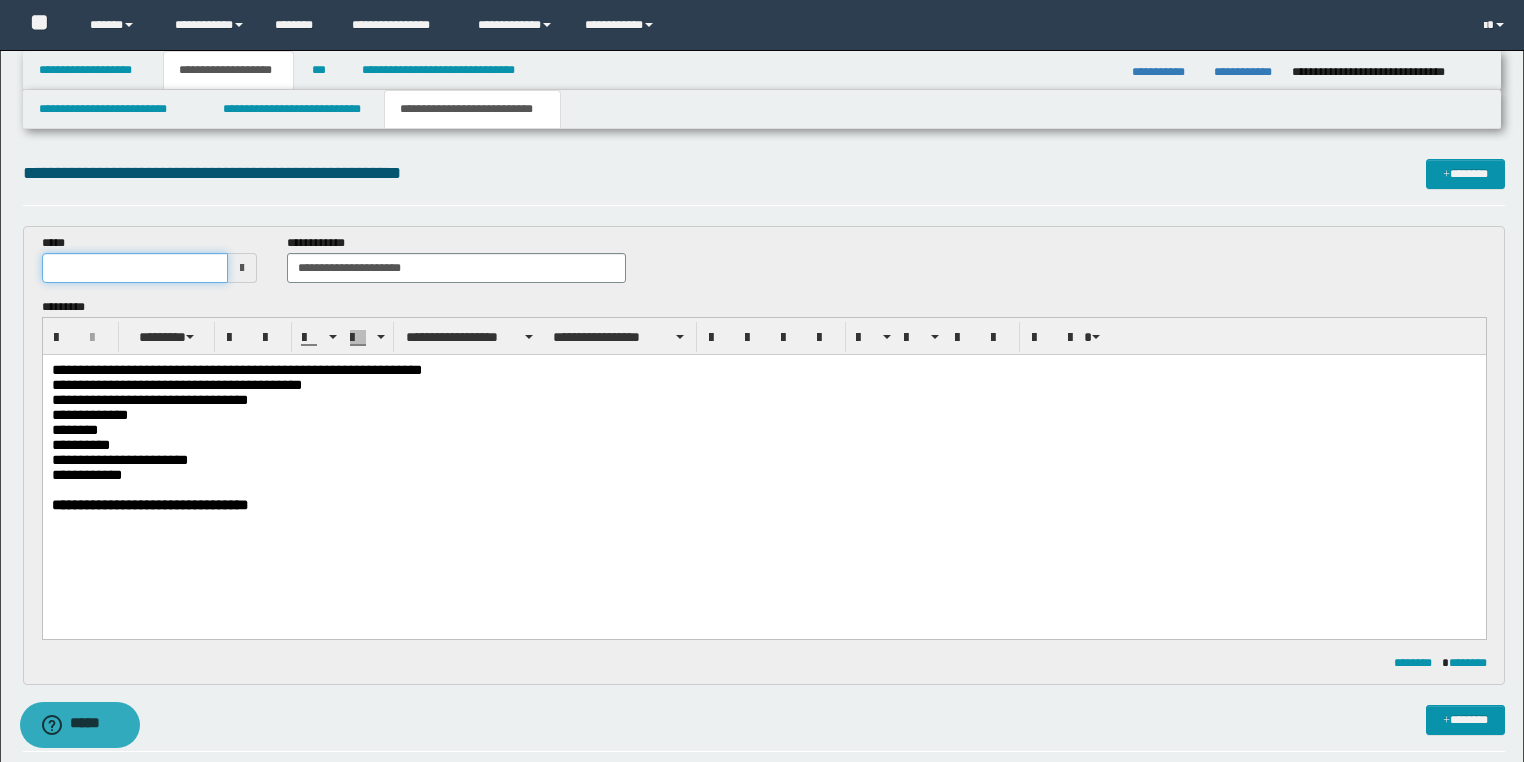 click at bounding box center (135, 268) 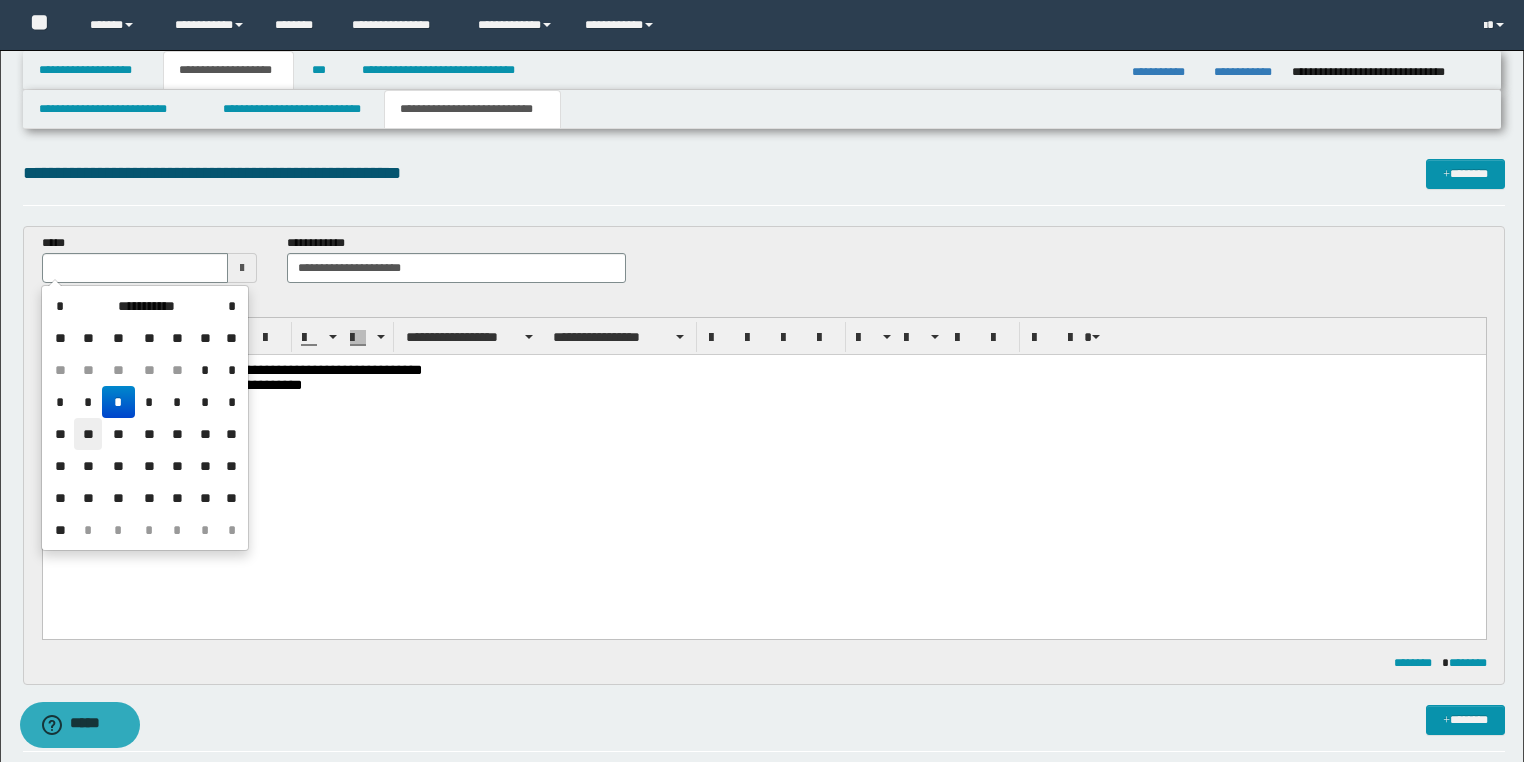 click on "**" at bounding box center (88, 434) 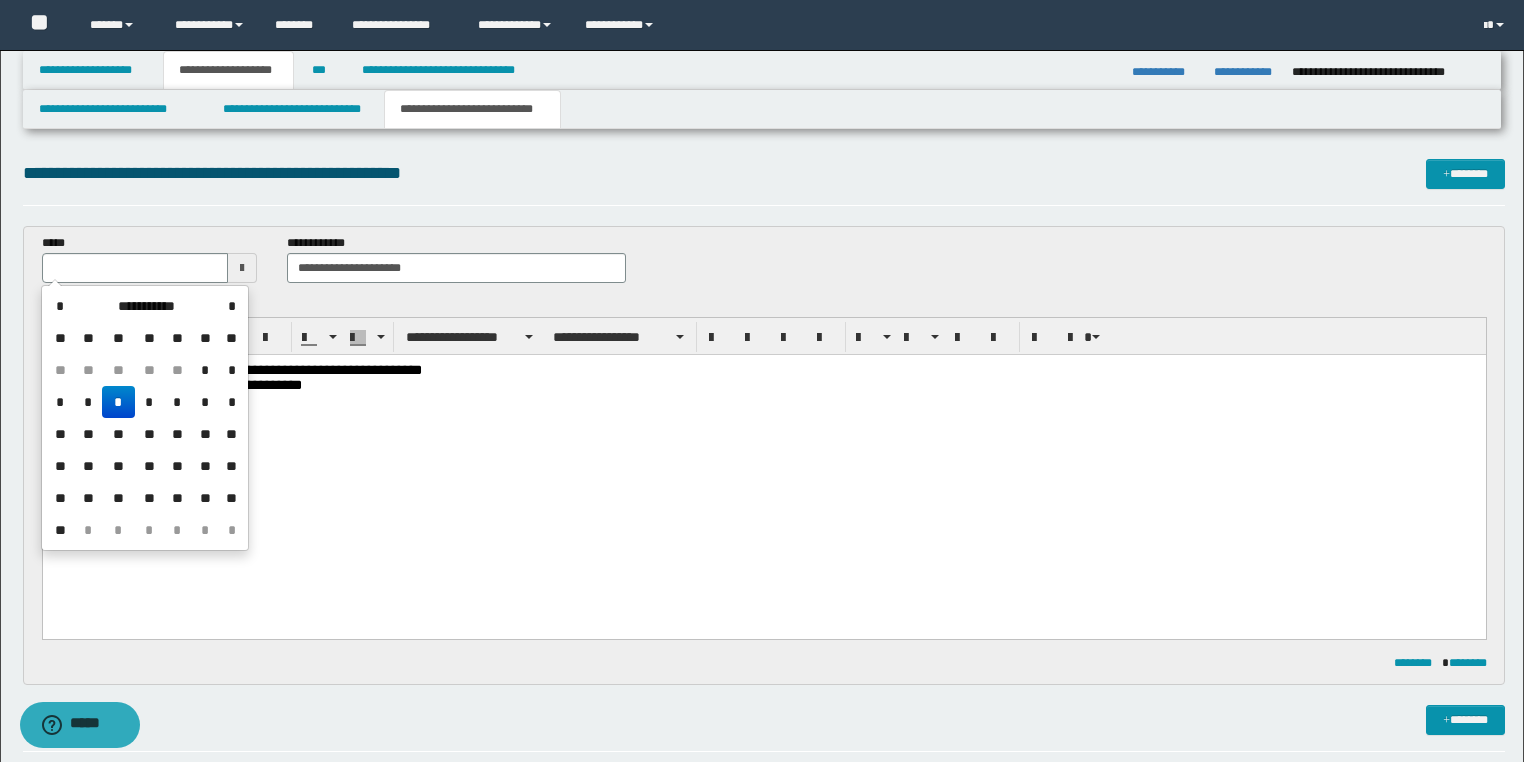 type on "**********" 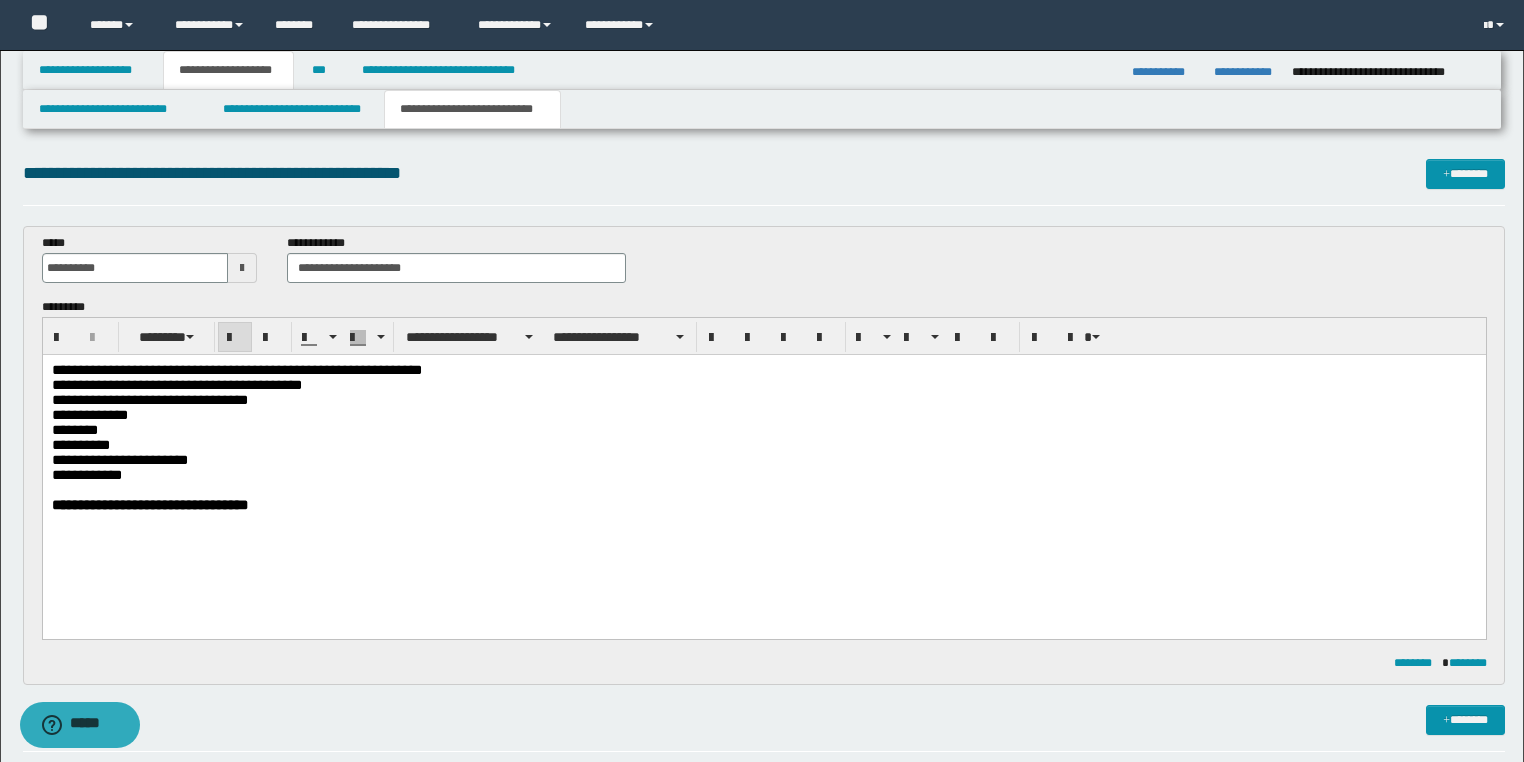 click on "**********" at bounding box center [763, 462] 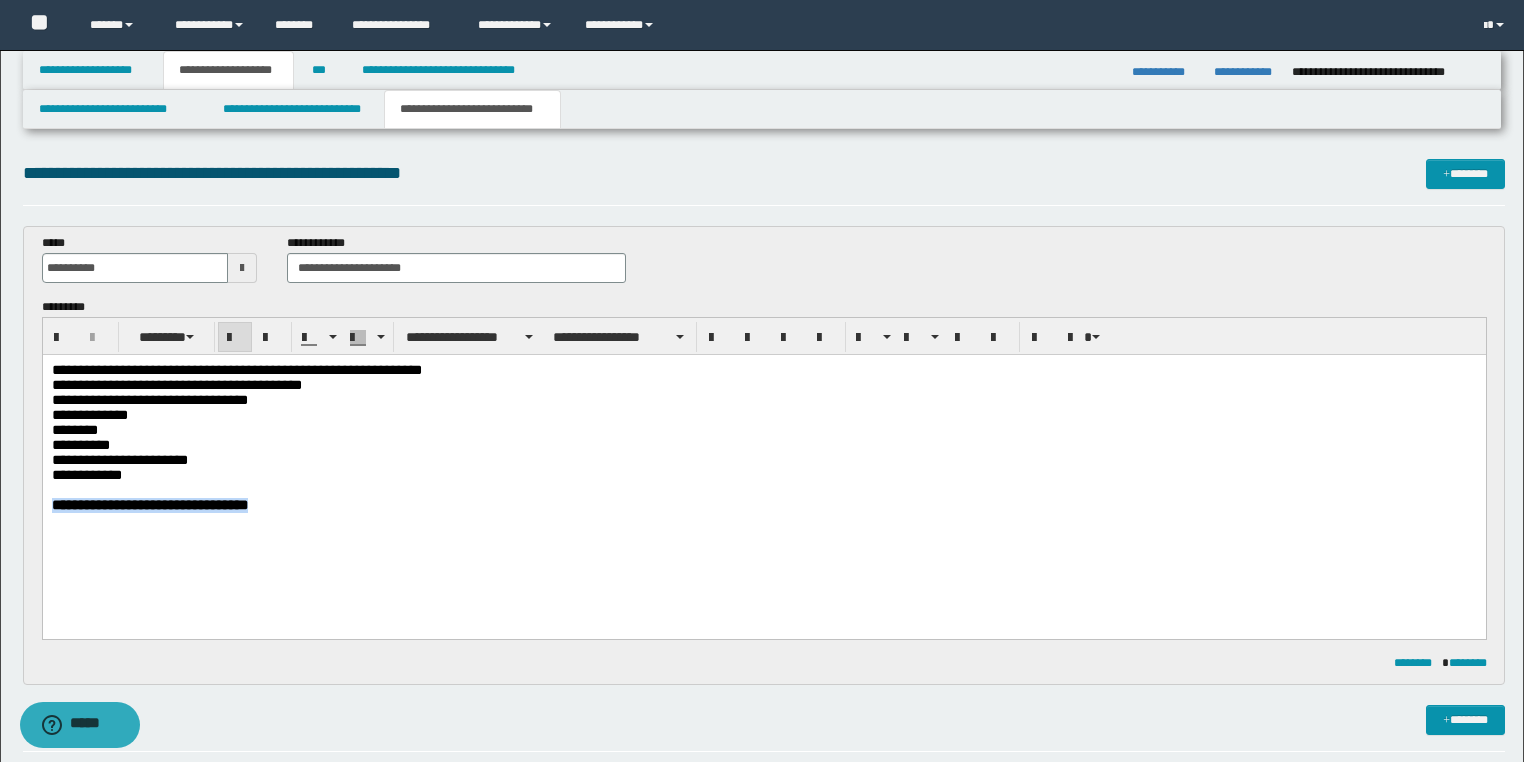 drag, startPoint x: 0, startPoint y: 531, endPoint x: 42, endPoint y: 885, distance: 356.48282 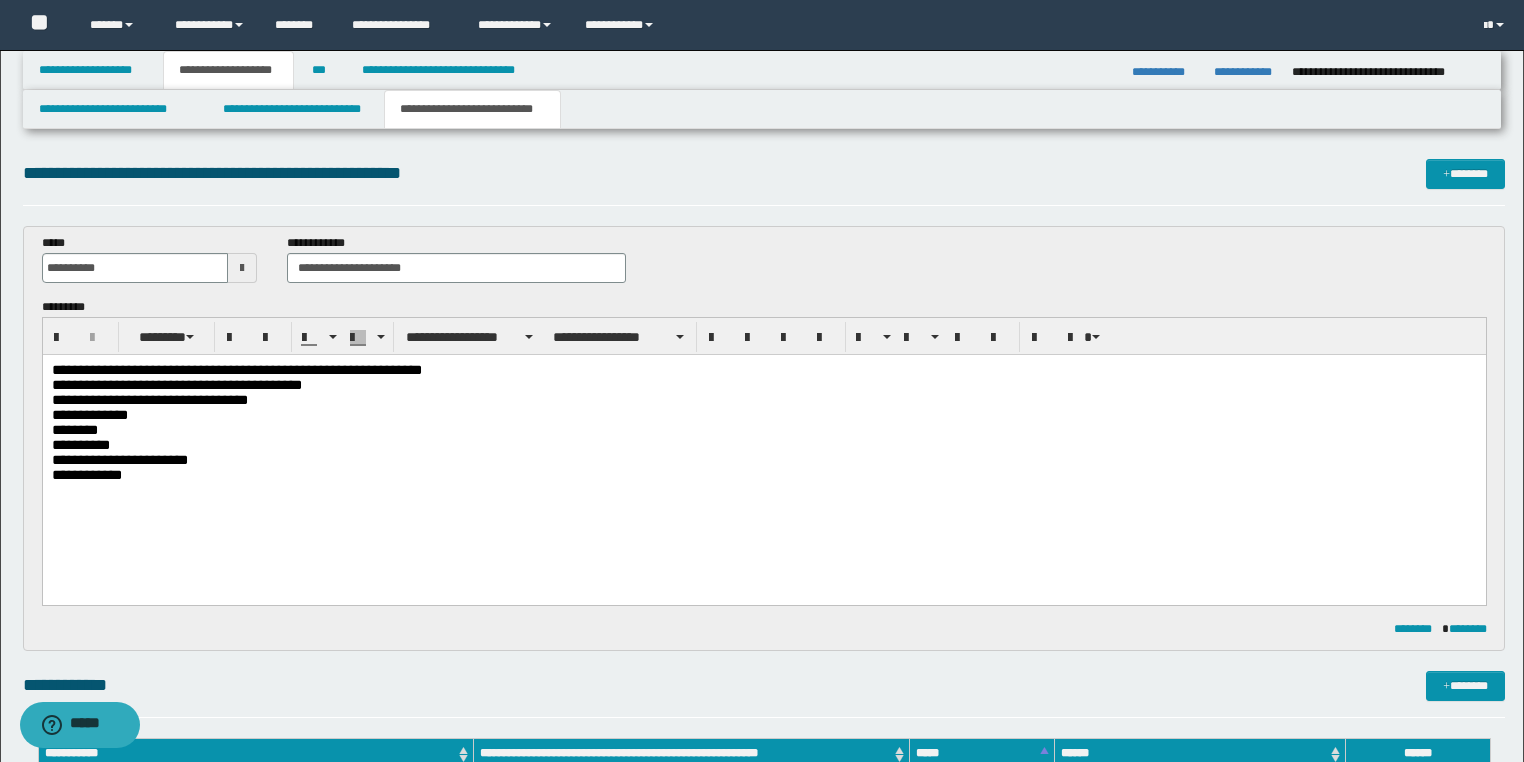 click on "**********" at bounding box center (764, 182) 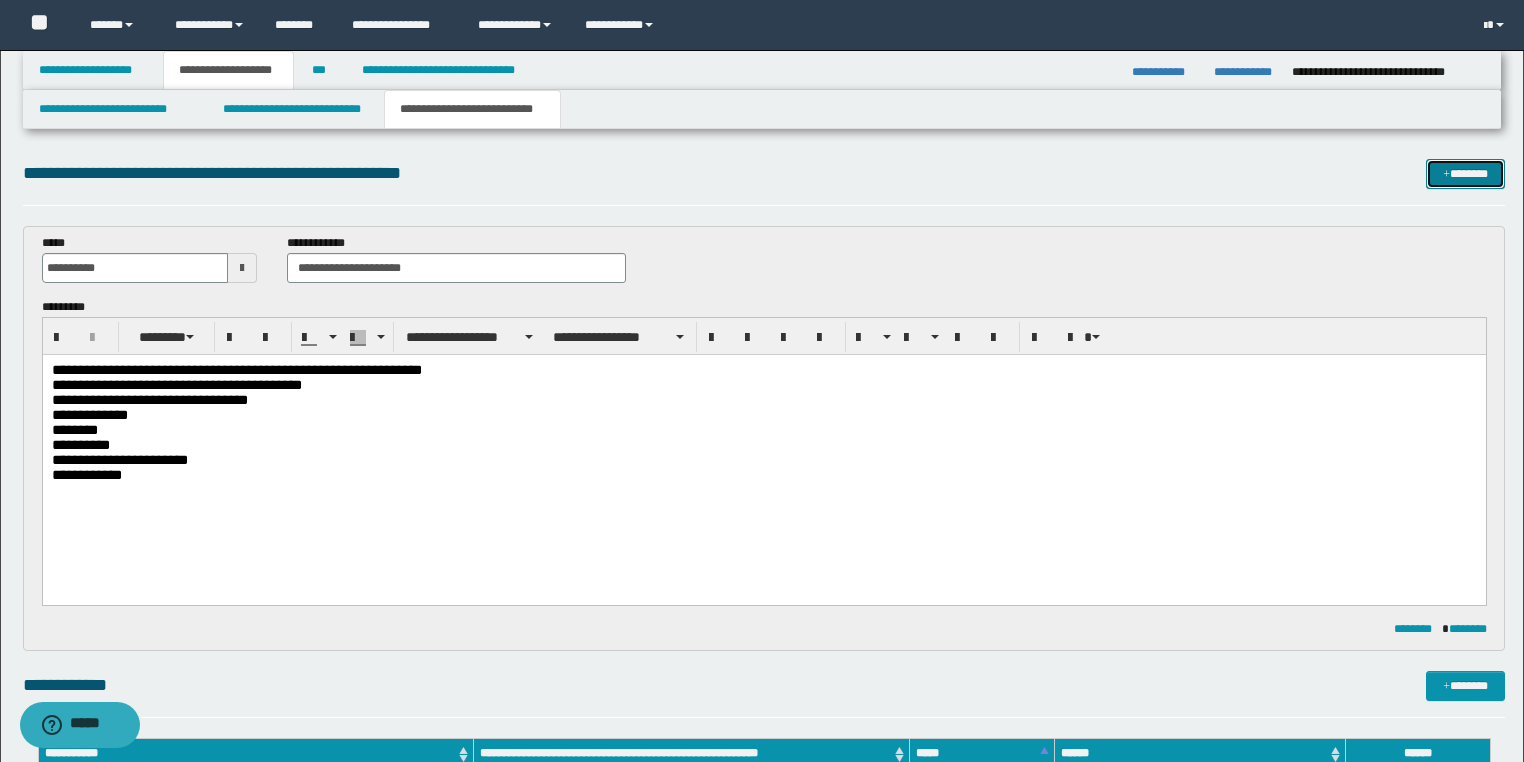 click on "*******" at bounding box center [1465, 174] 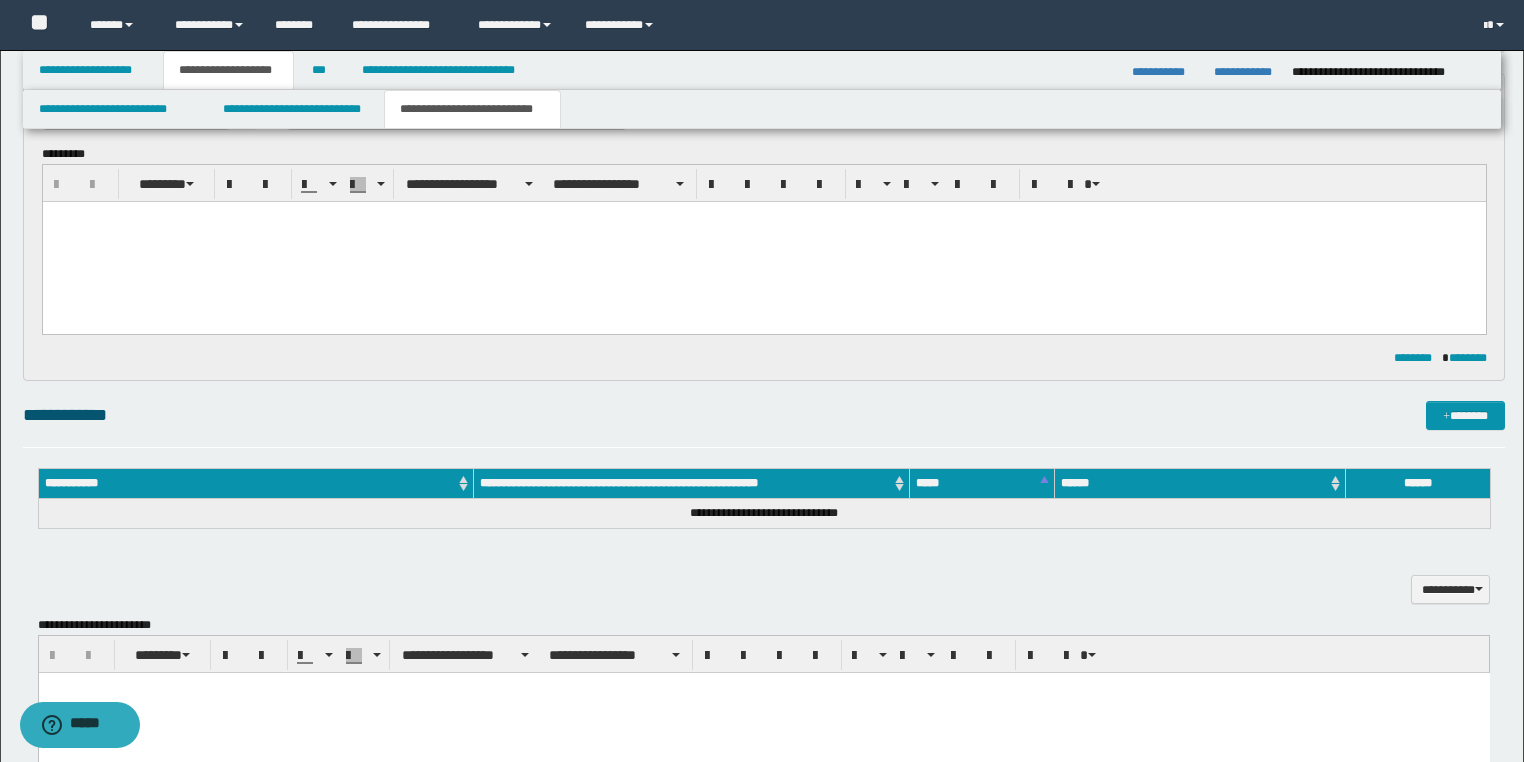 scroll, scrollTop: 358, scrollLeft: 0, axis: vertical 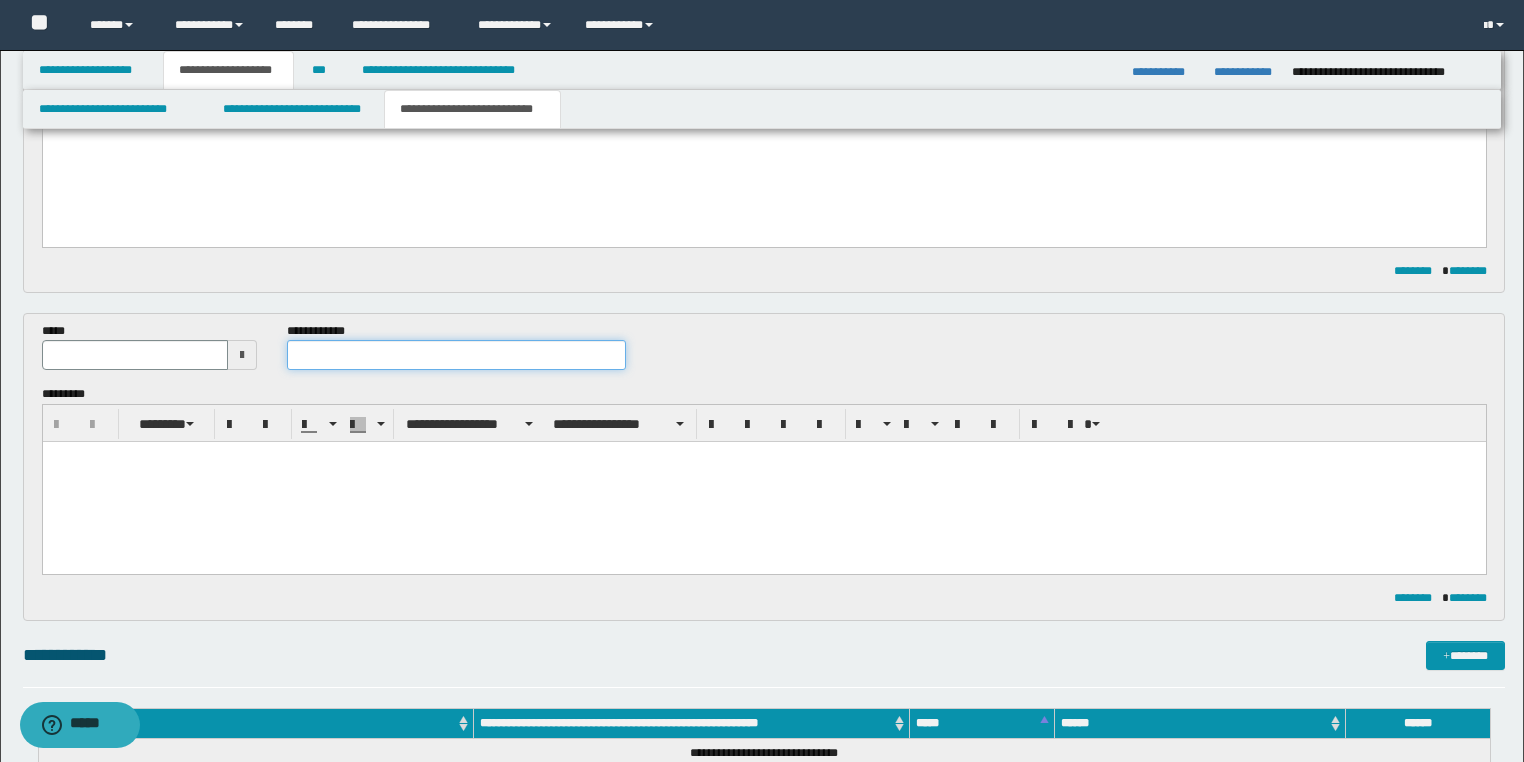 click at bounding box center [456, 355] 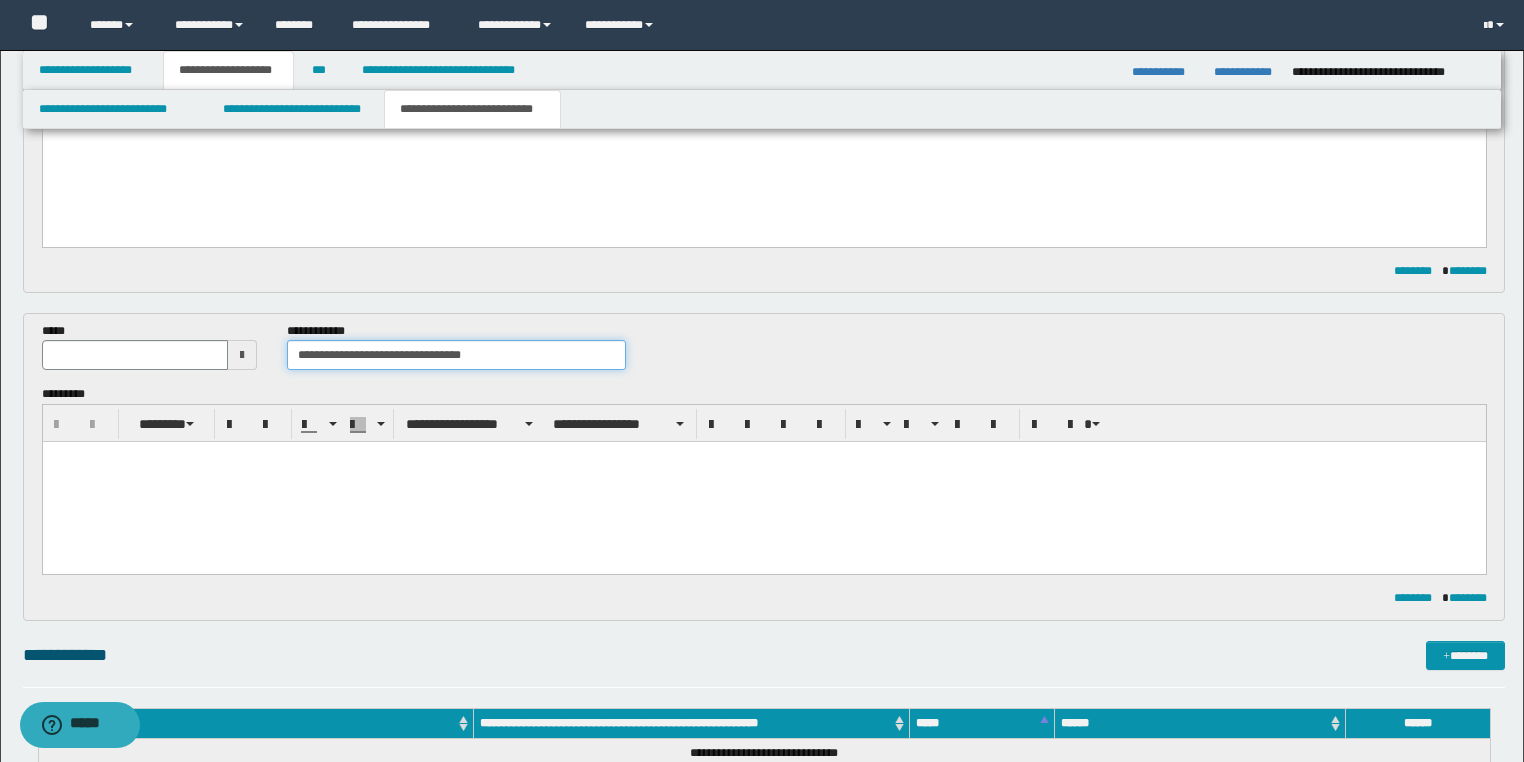 type on "**********" 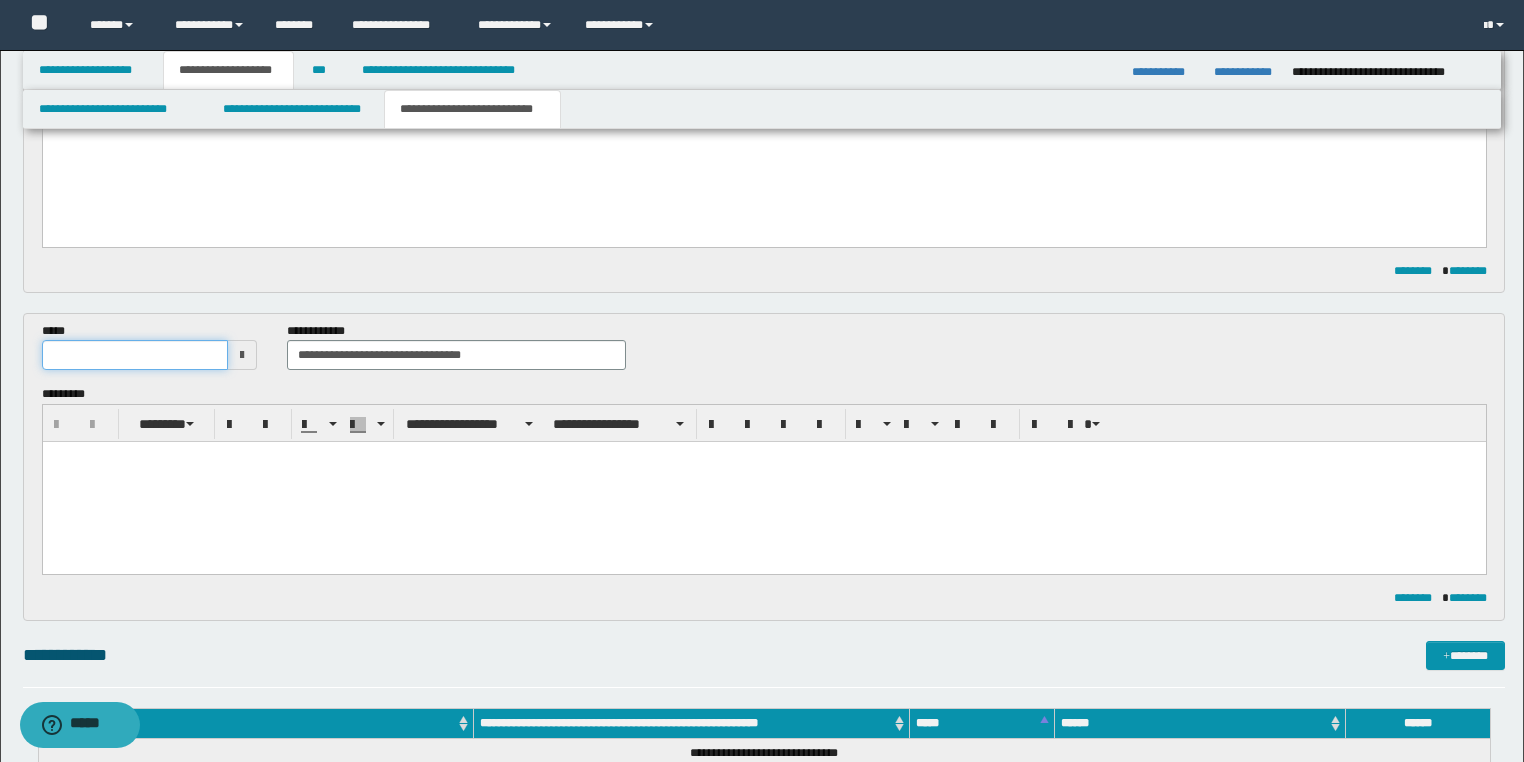 click at bounding box center (135, 355) 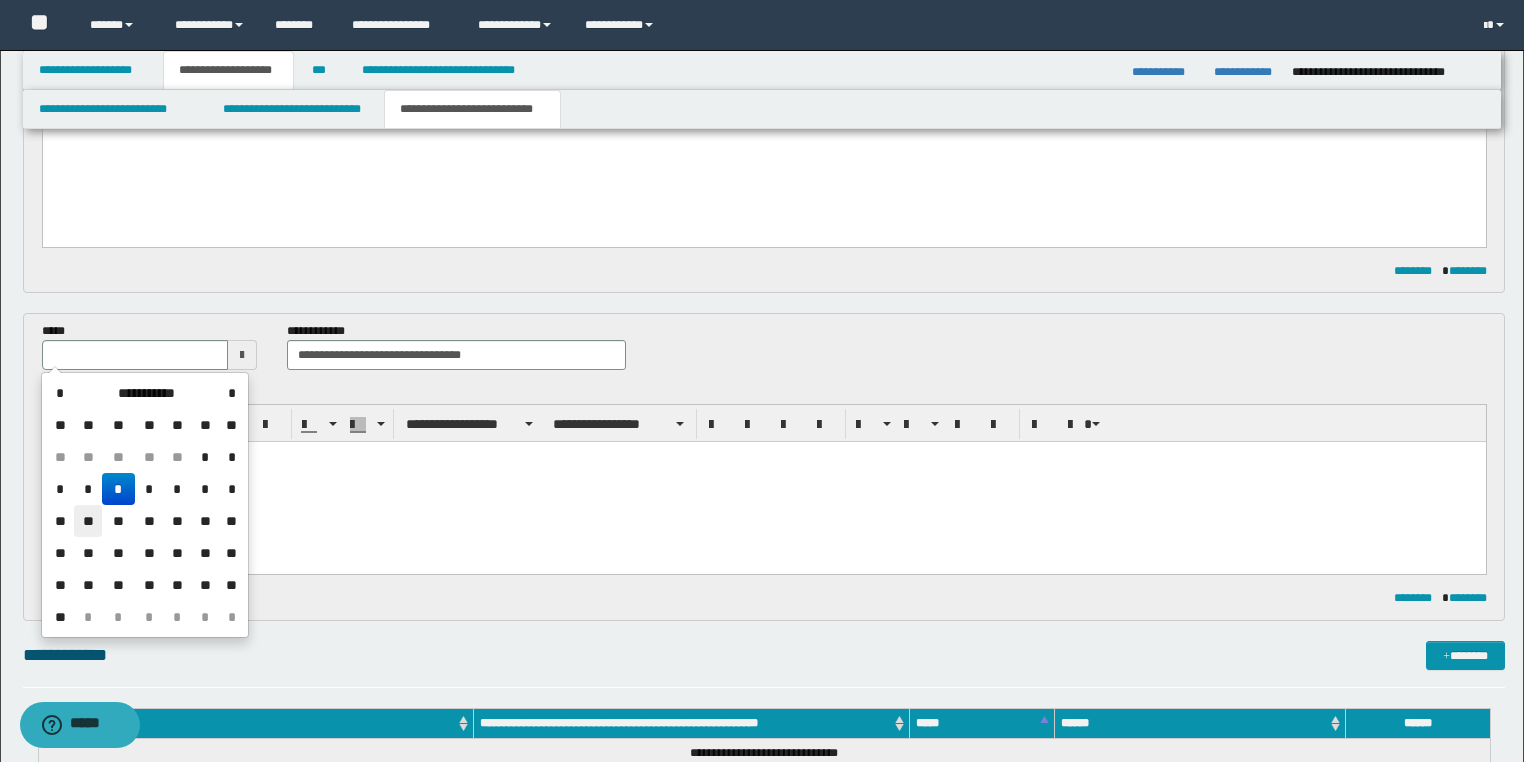 click on "**" at bounding box center [88, 521] 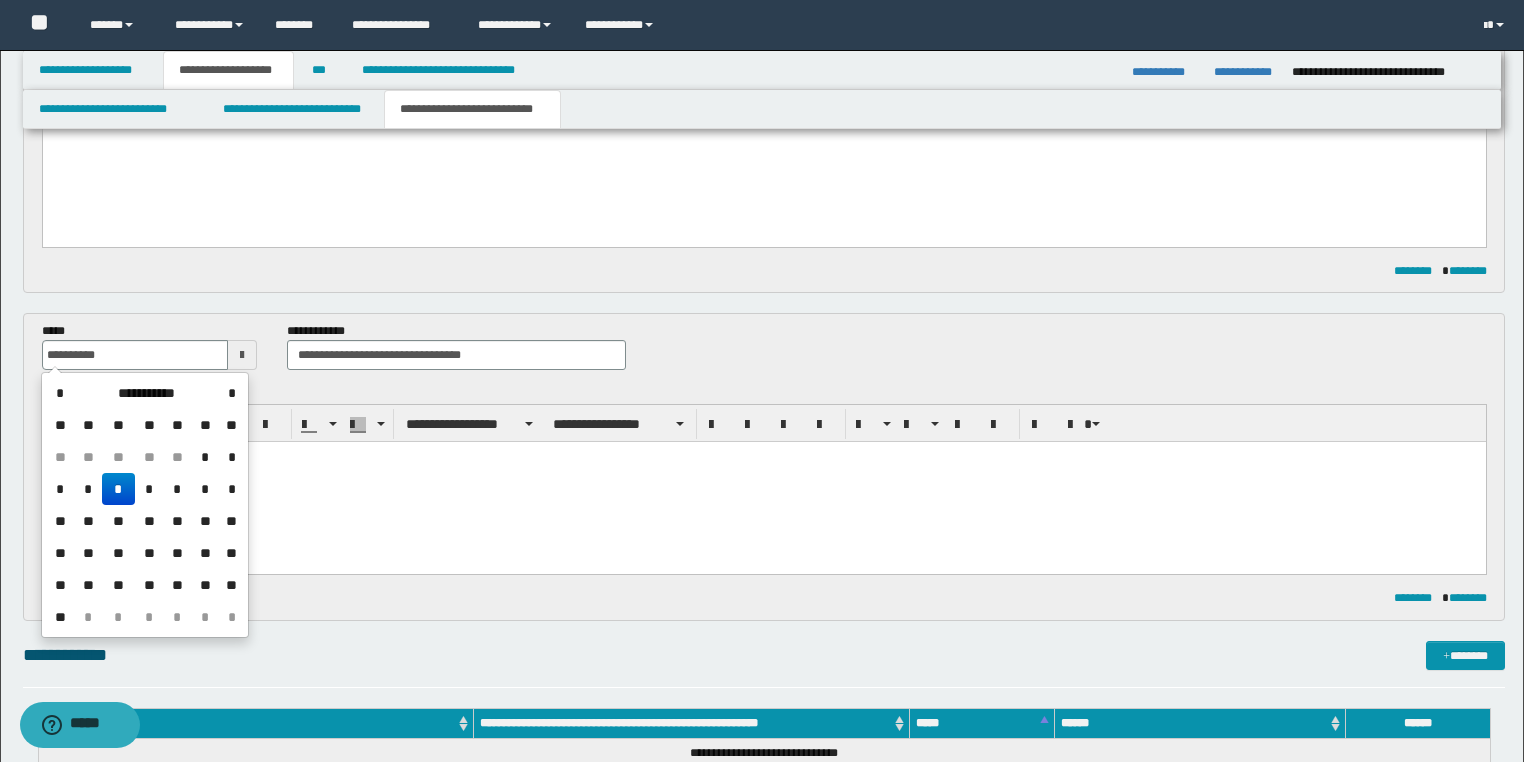 drag, startPoint x: 198, startPoint y: 510, endPoint x: 319, endPoint y: 457, distance: 132.09845 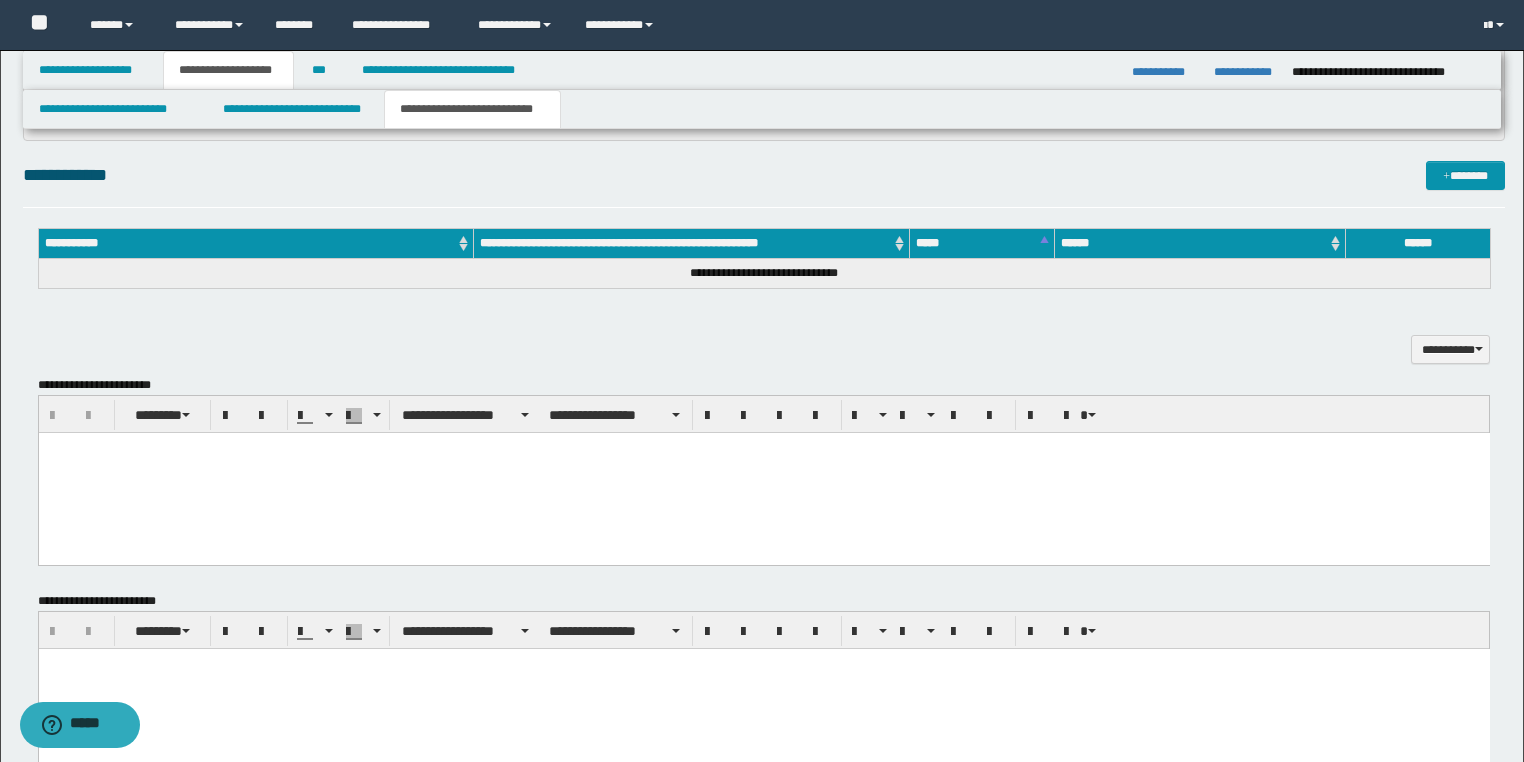 scroll, scrollTop: 1195, scrollLeft: 0, axis: vertical 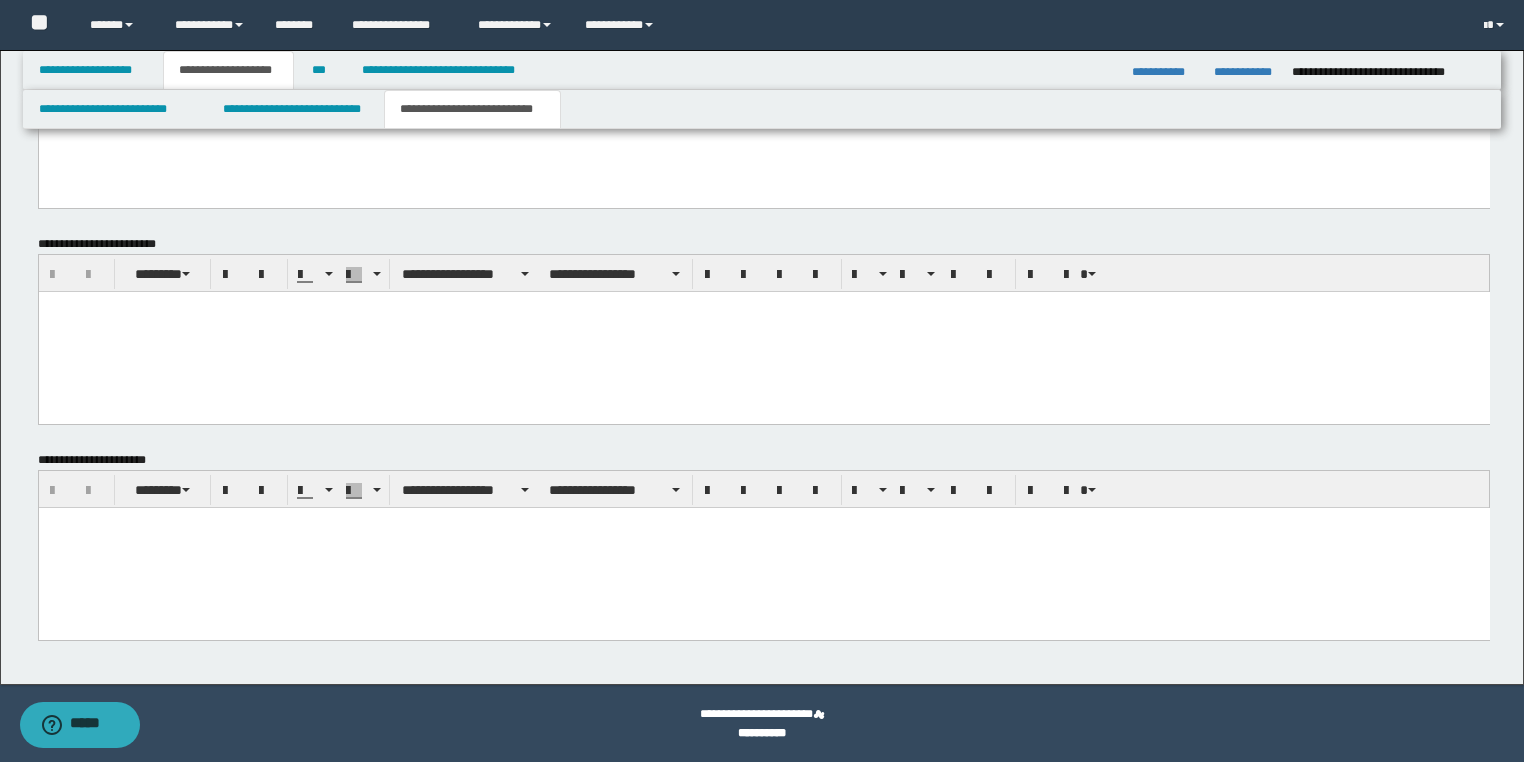 click at bounding box center (763, 547) 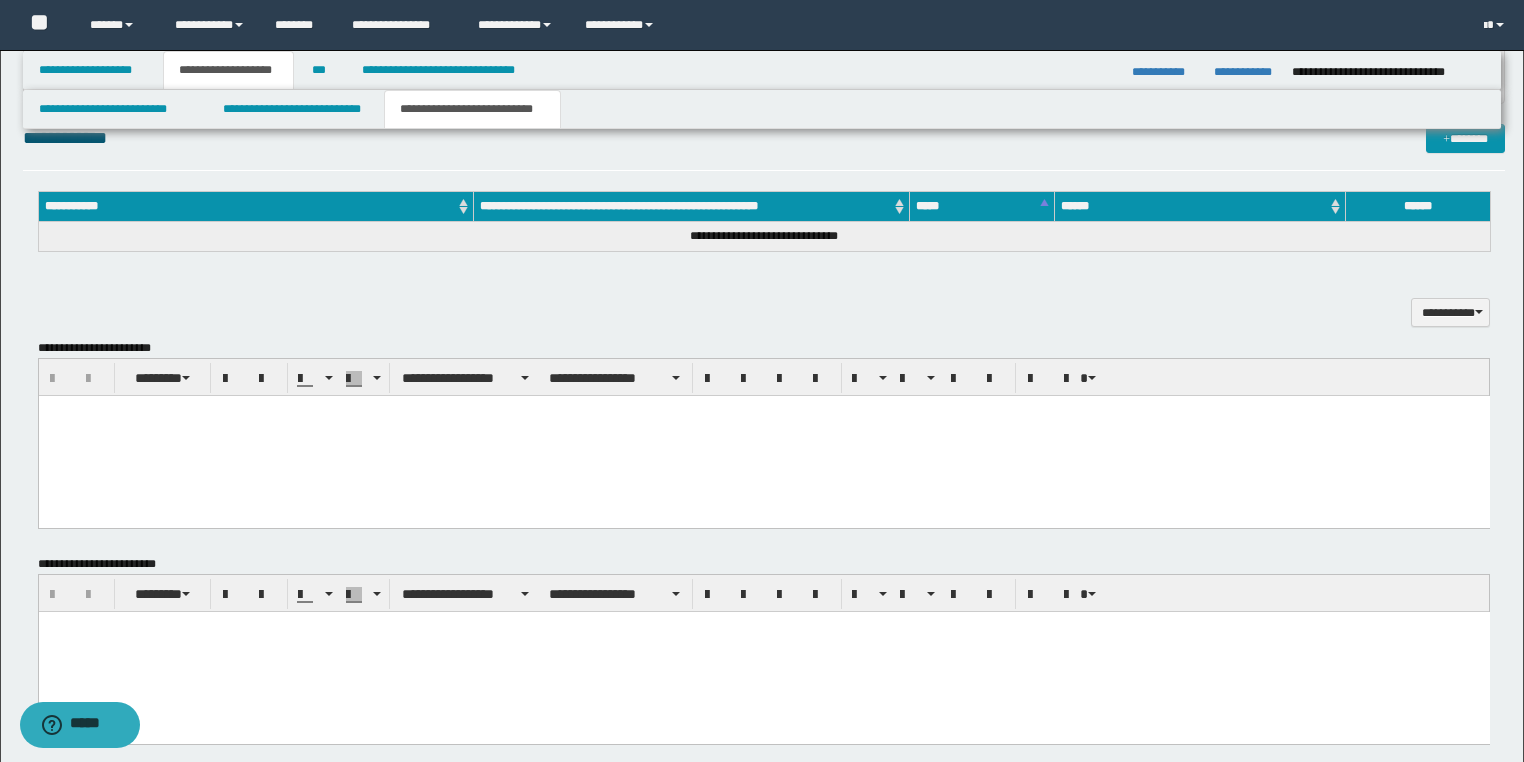 click at bounding box center (763, 436) 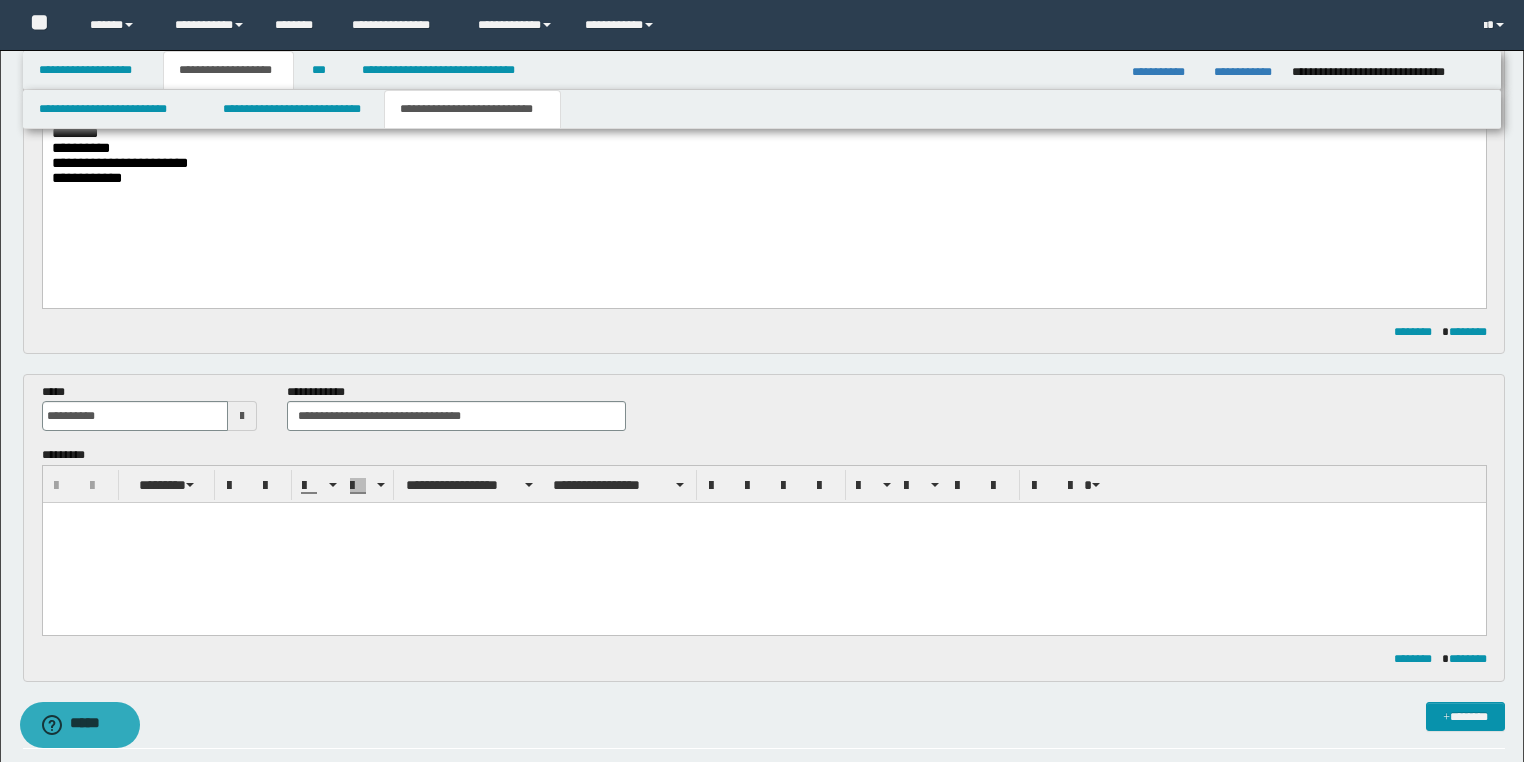 scroll, scrollTop: 0, scrollLeft: 0, axis: both 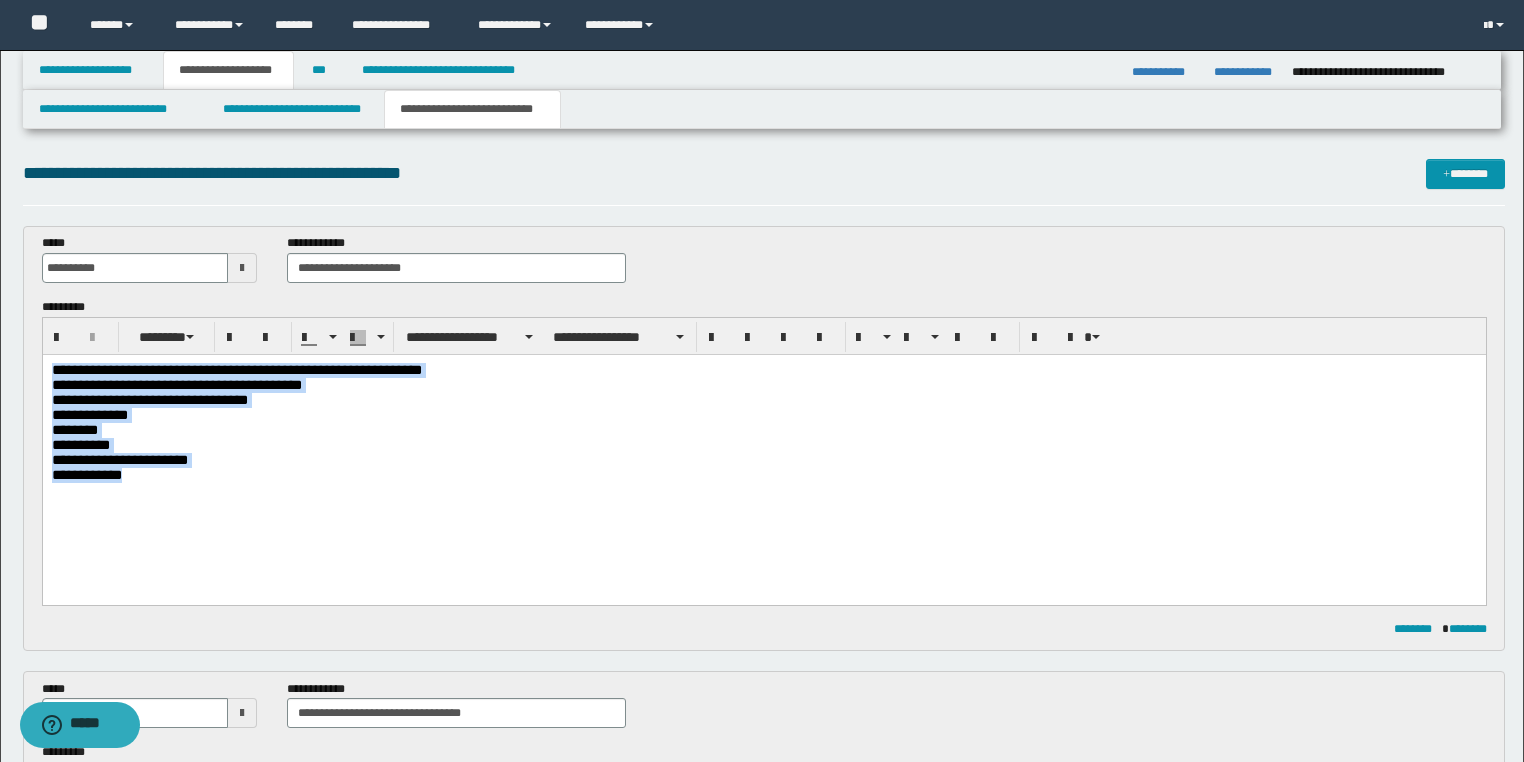 drag, startPoint x: 183, startPoint y: 501, endPoint x: 0, endPoint y: 289, distance: 280.05893 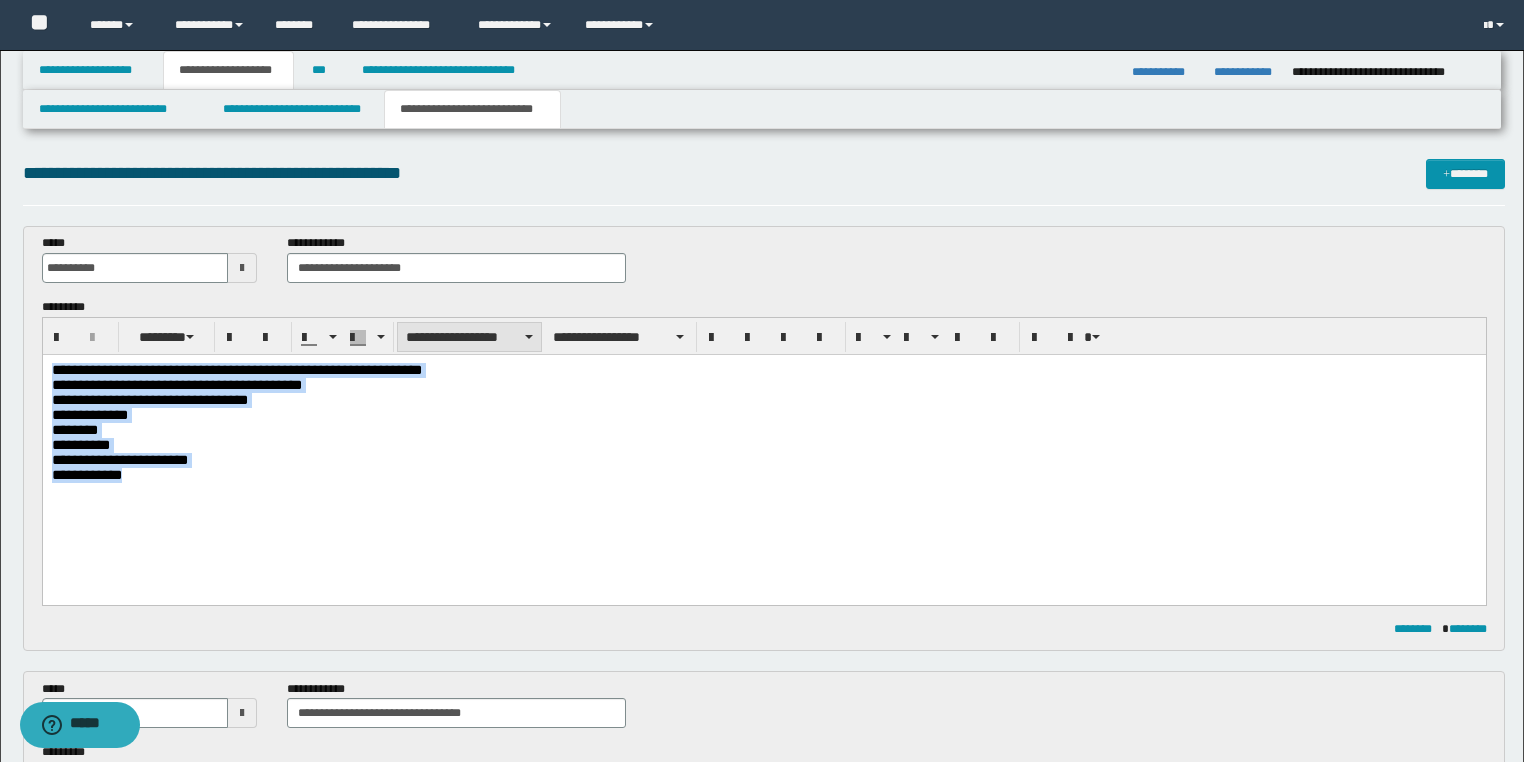 click on "**********" at bounding box center (469, 337) 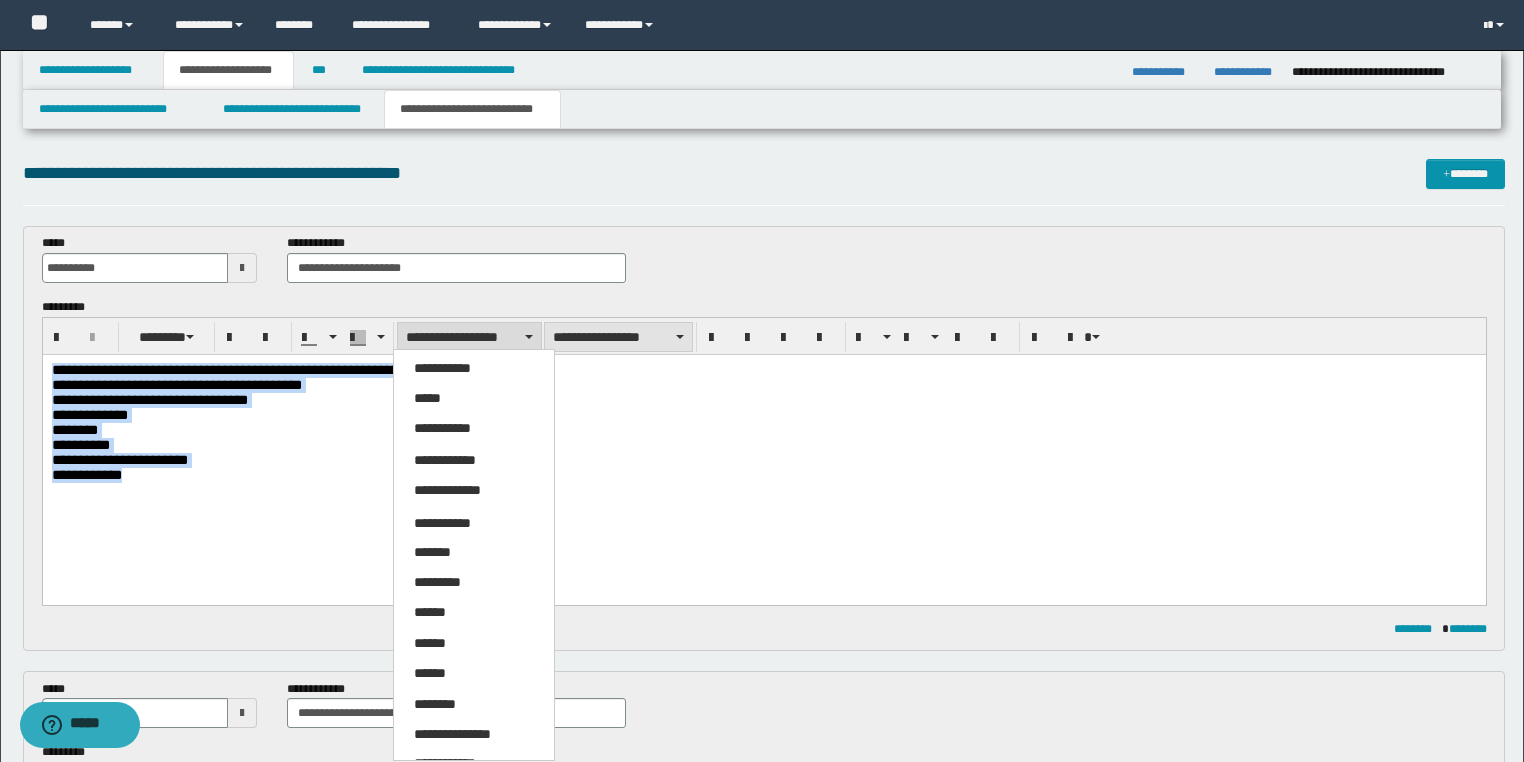 drag, startPoint x: 477, startPoint y: 385, endPoint x: 522, endPoint y: 348, distance: 58.258045 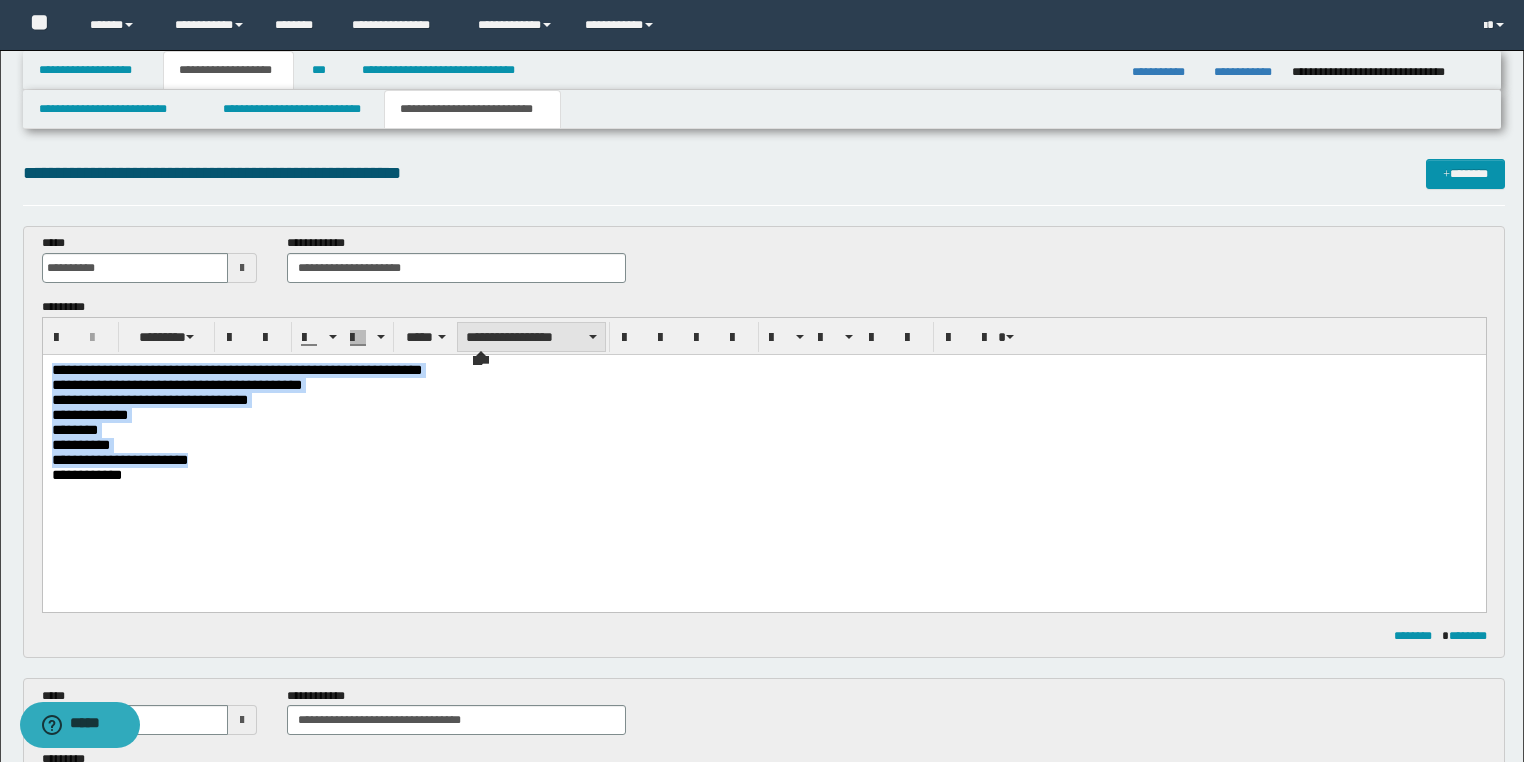 click on "**********" at bounding box center [531, 337] 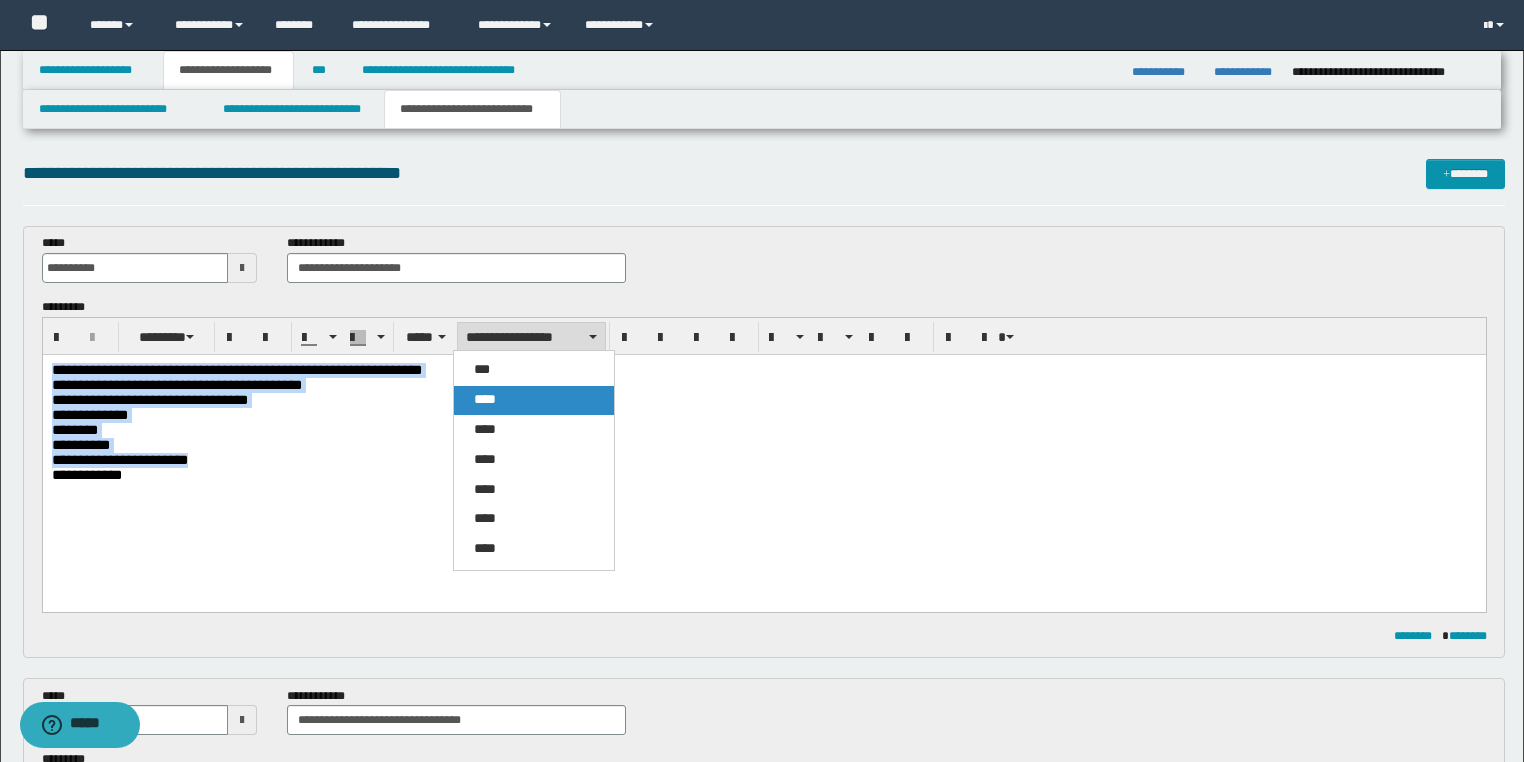 click on "****" at bounding box center [534, 400] 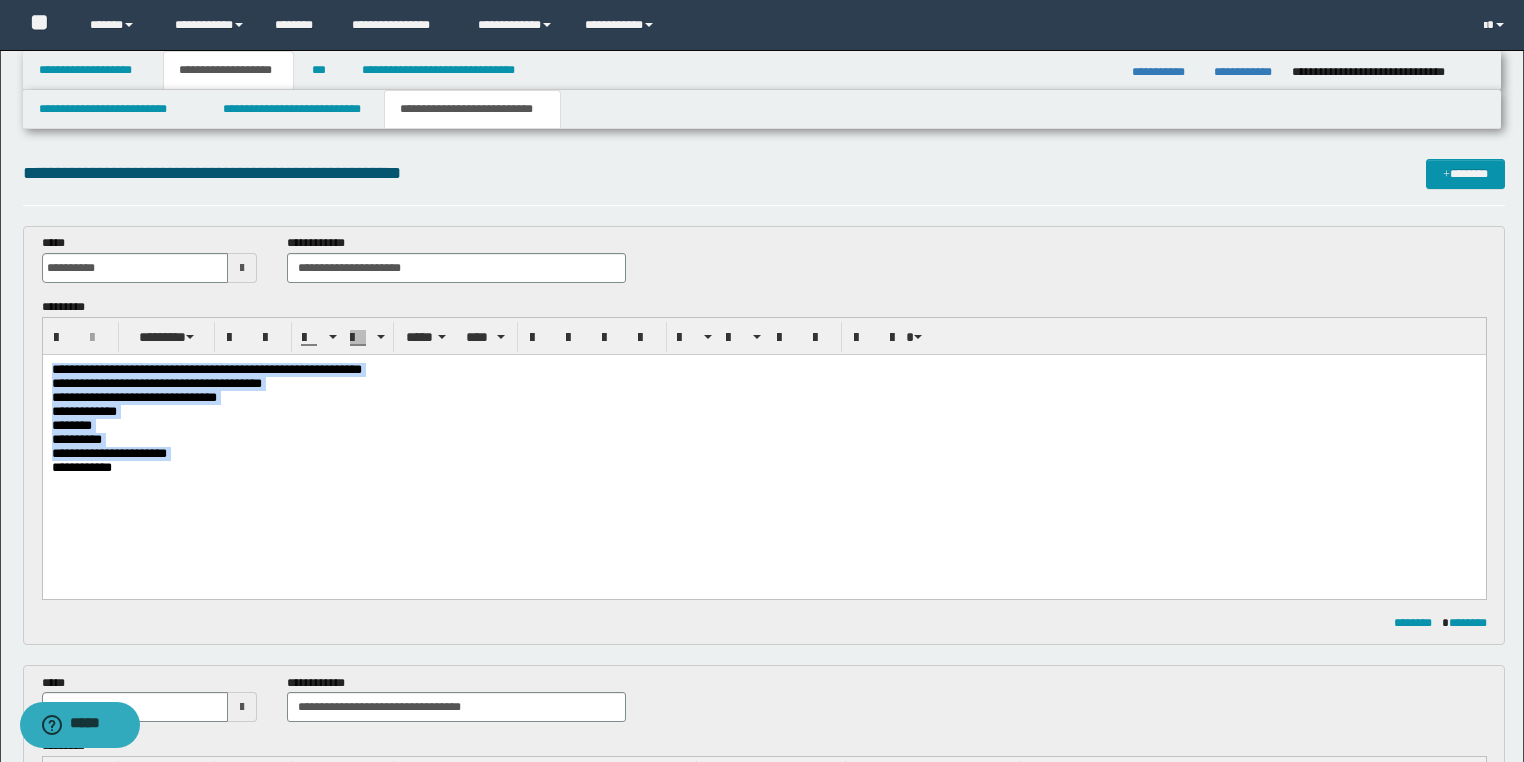 click on "**********" at bounding box center (763, 411) 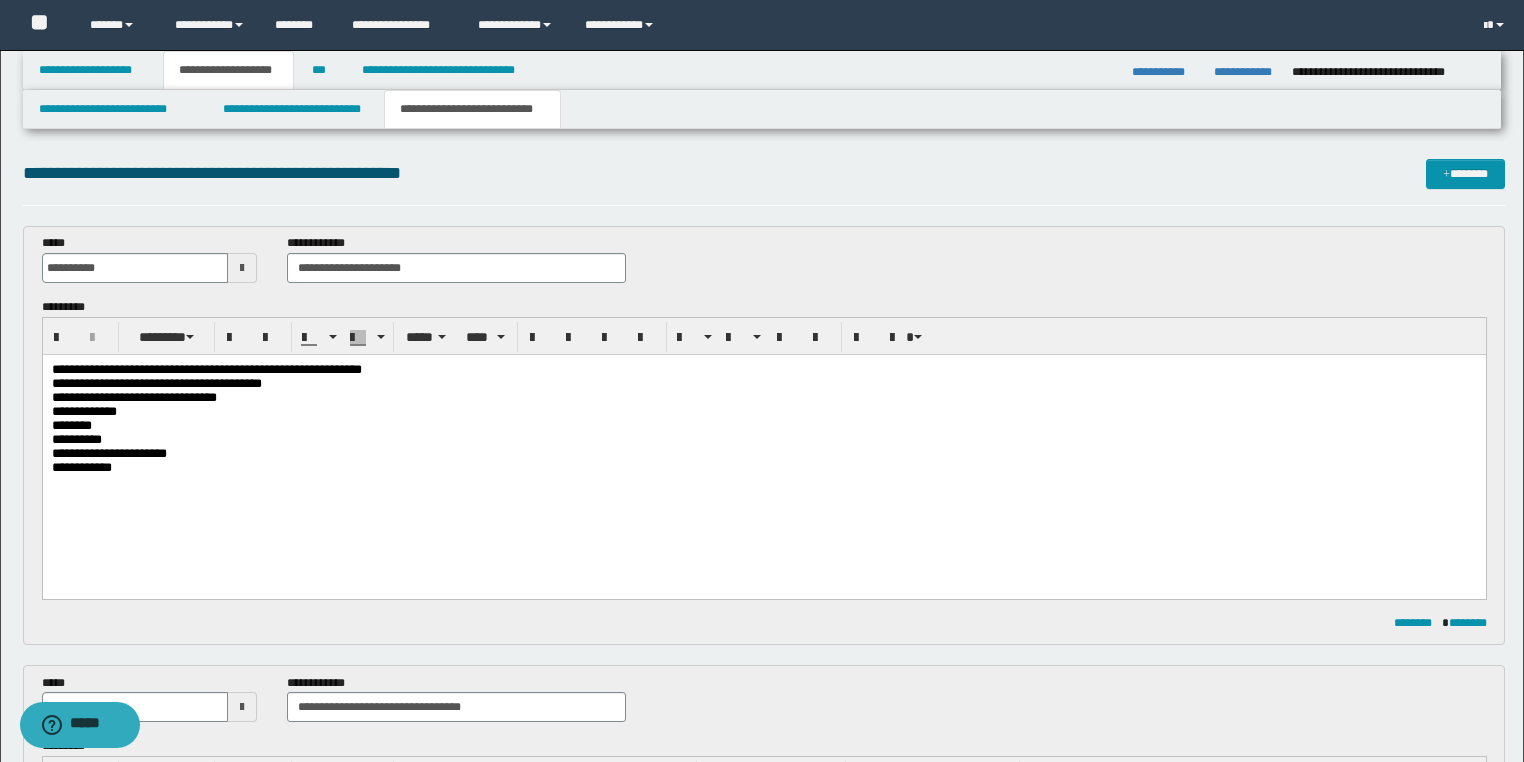 drag, startPoint x: 443, startPoint y: 415, endPoint x: 84, endPoint y: 493, distance: 367.37582 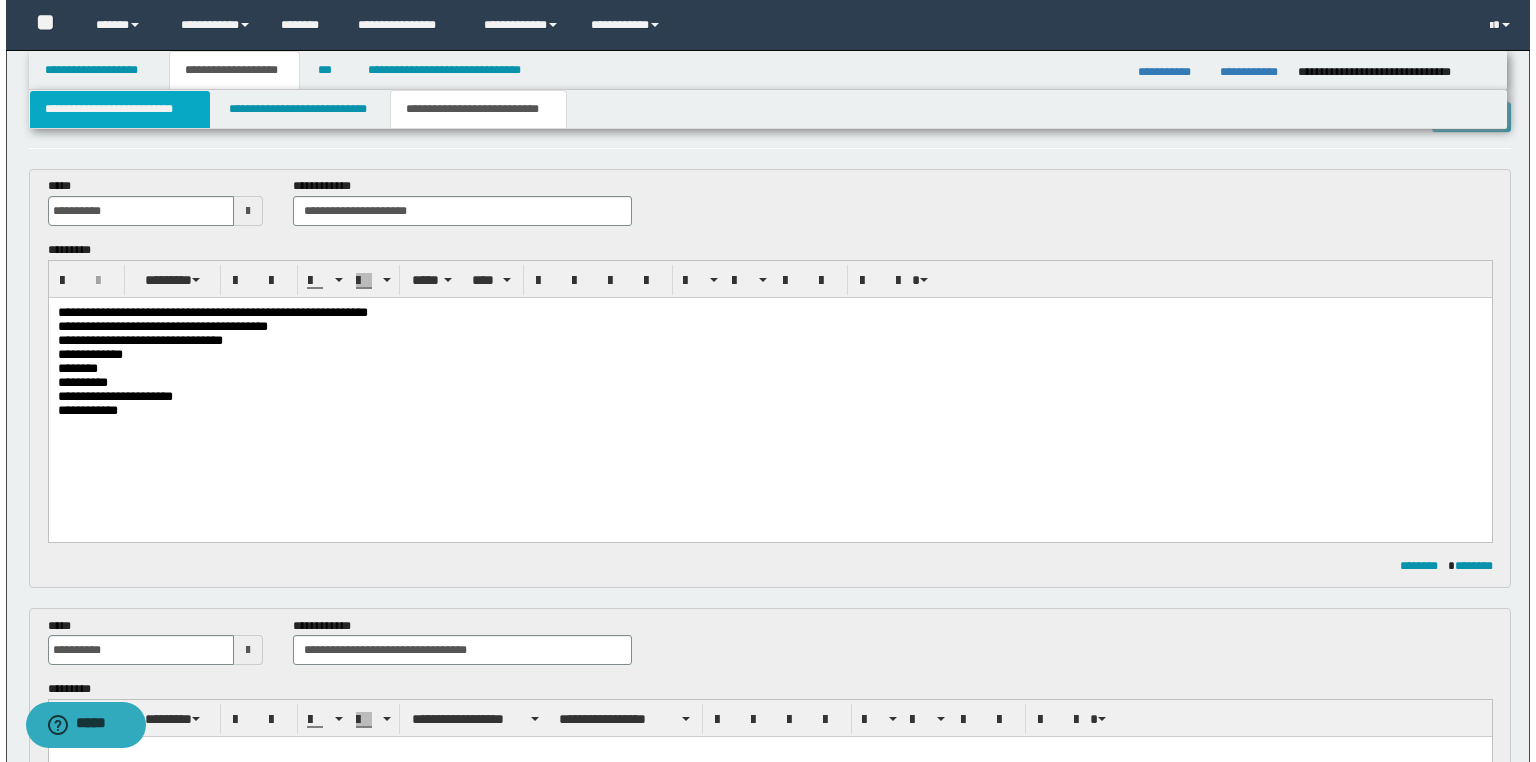 scroll, scrollTop: 0, scrollLeft: 0, axis: both 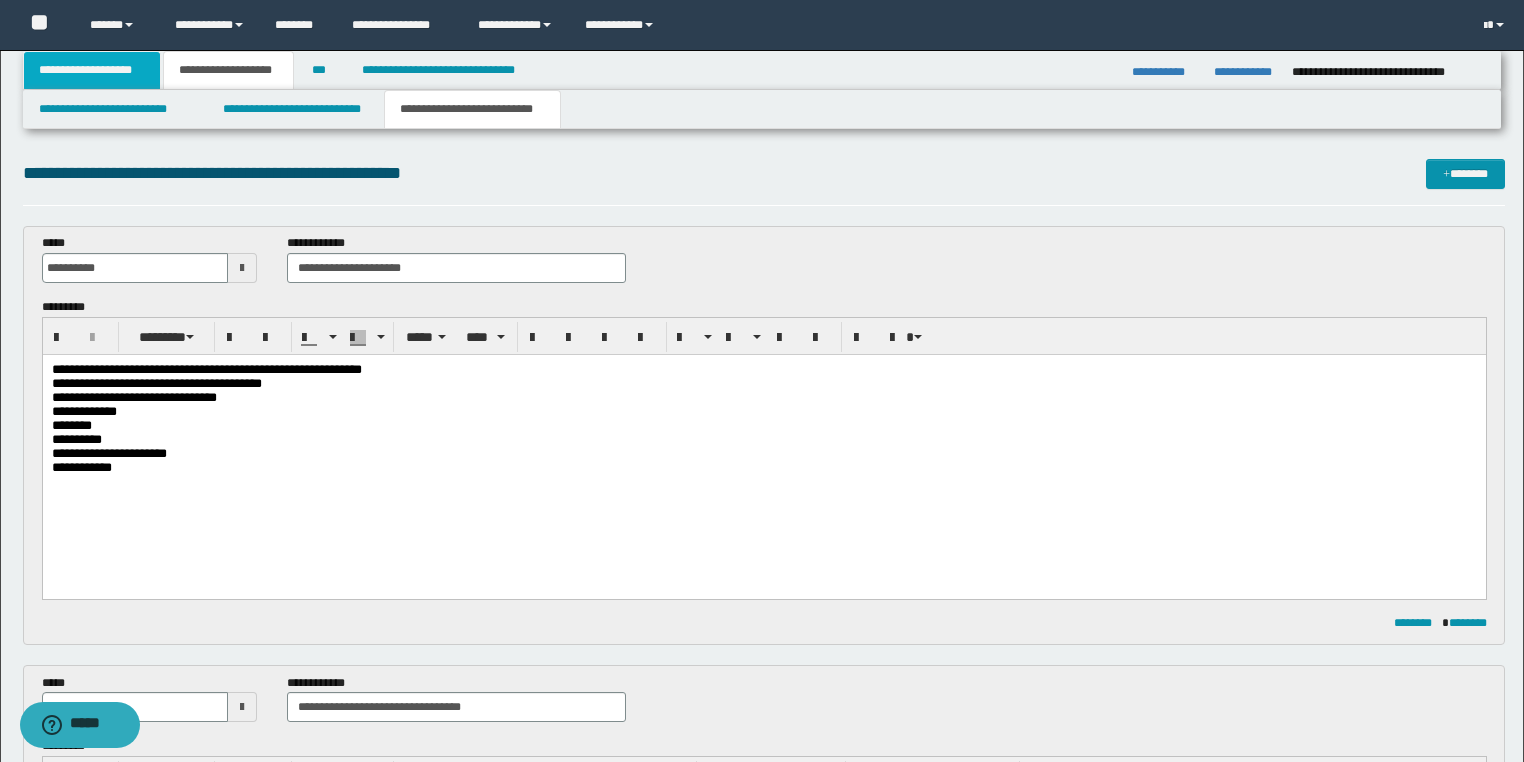 click on "**********" at bounding box center [92, 70] 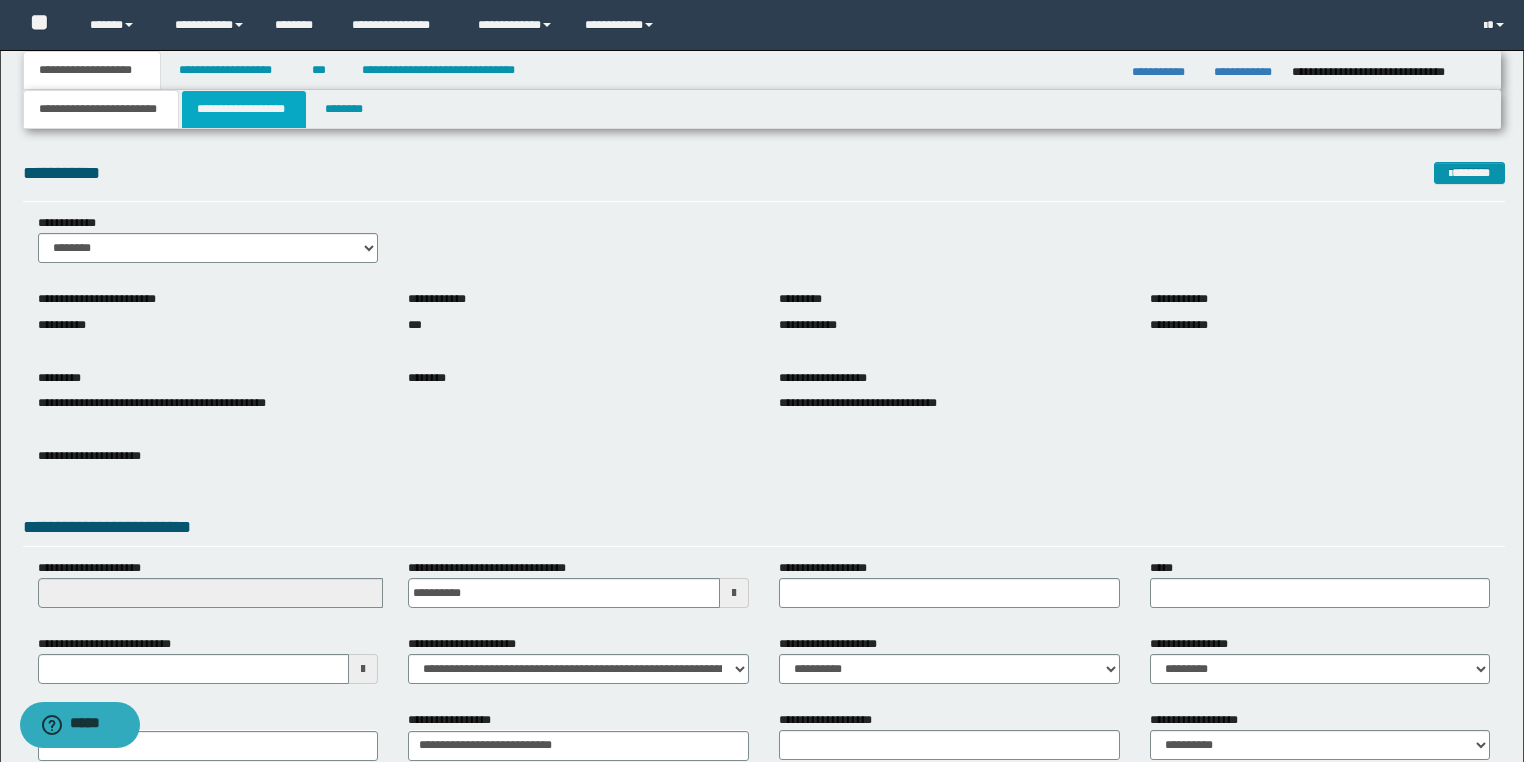 click on "**********" at bounding box center [244, 109] 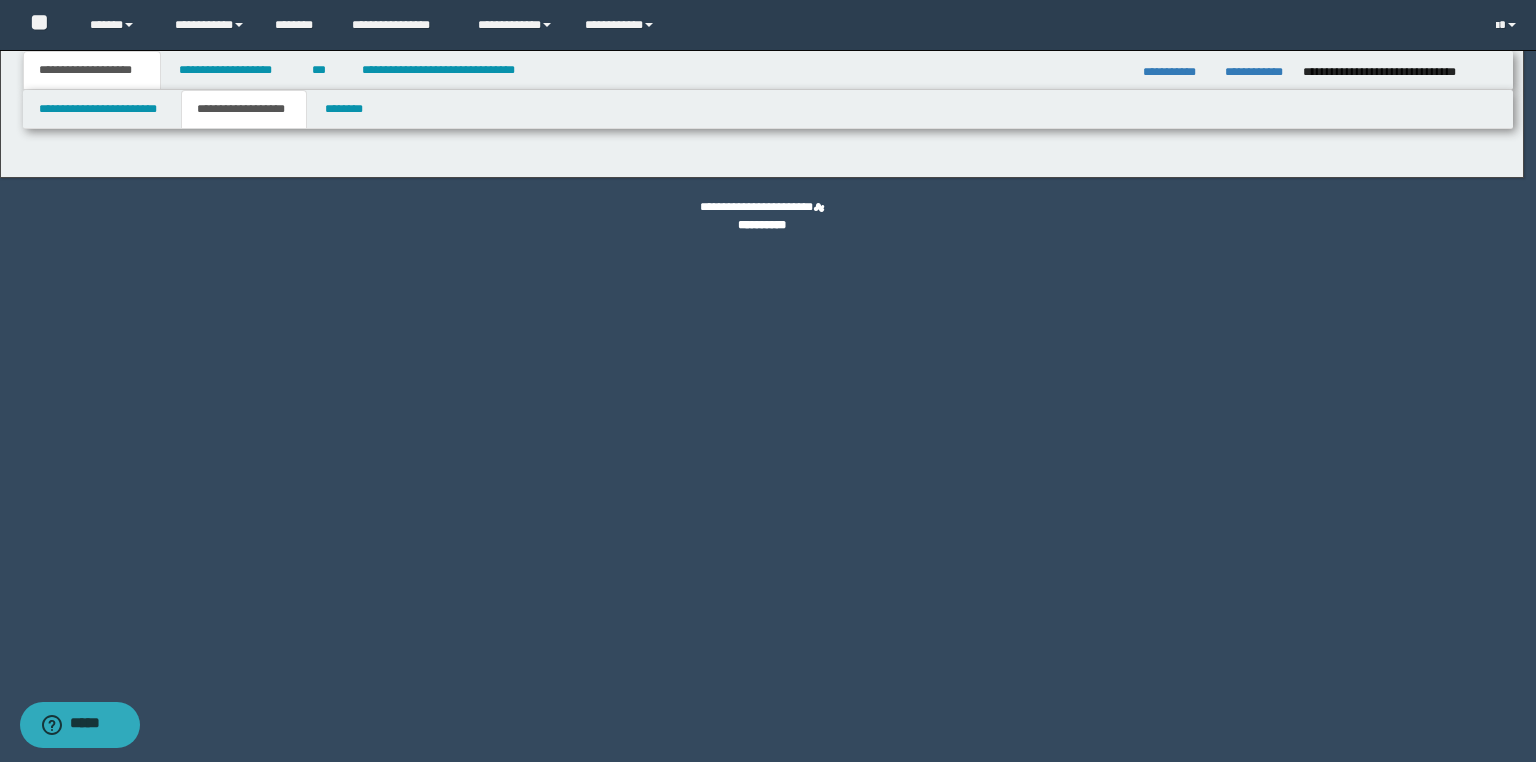 type on "********" 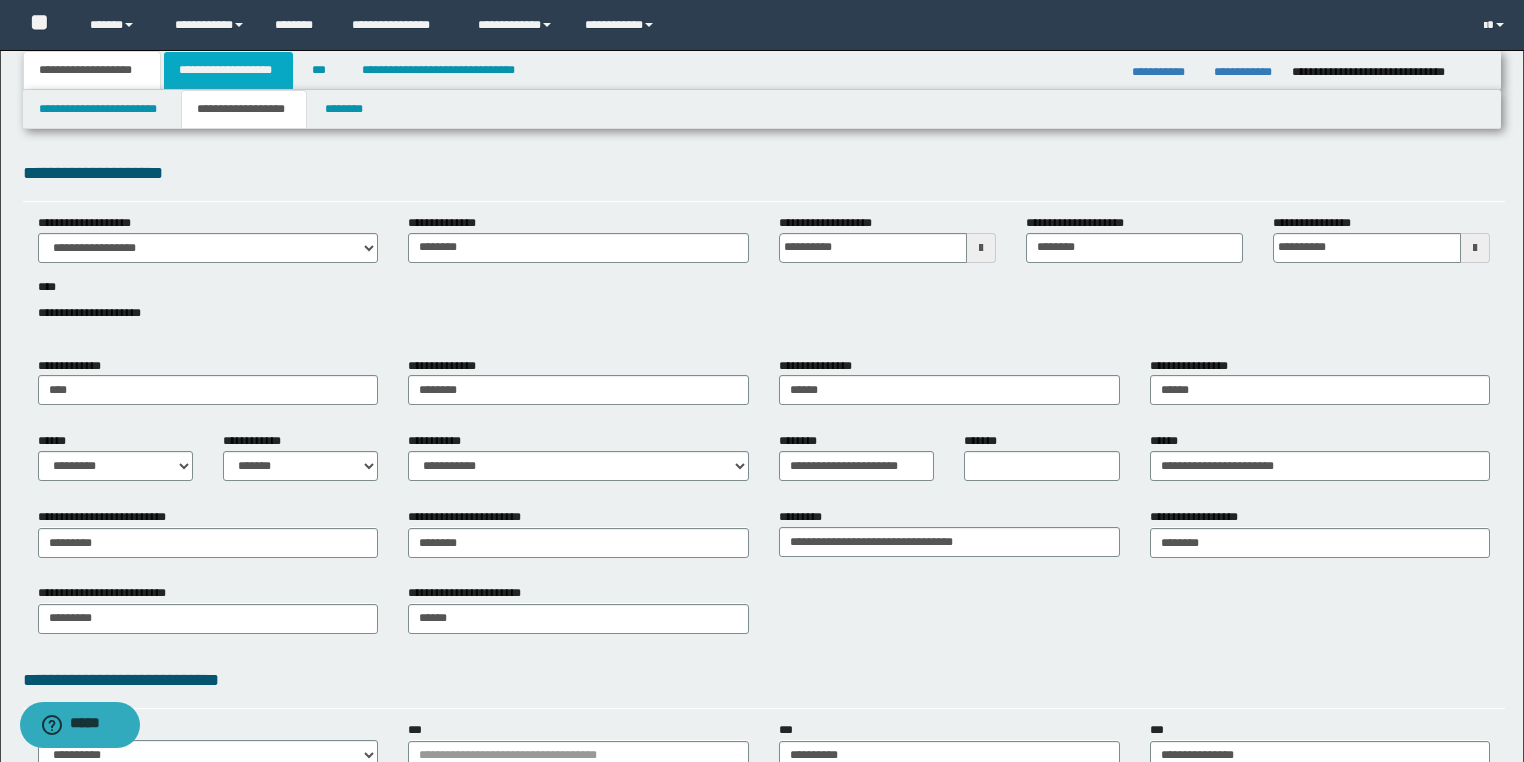 click on "**********" at bounding box center [228, 70] 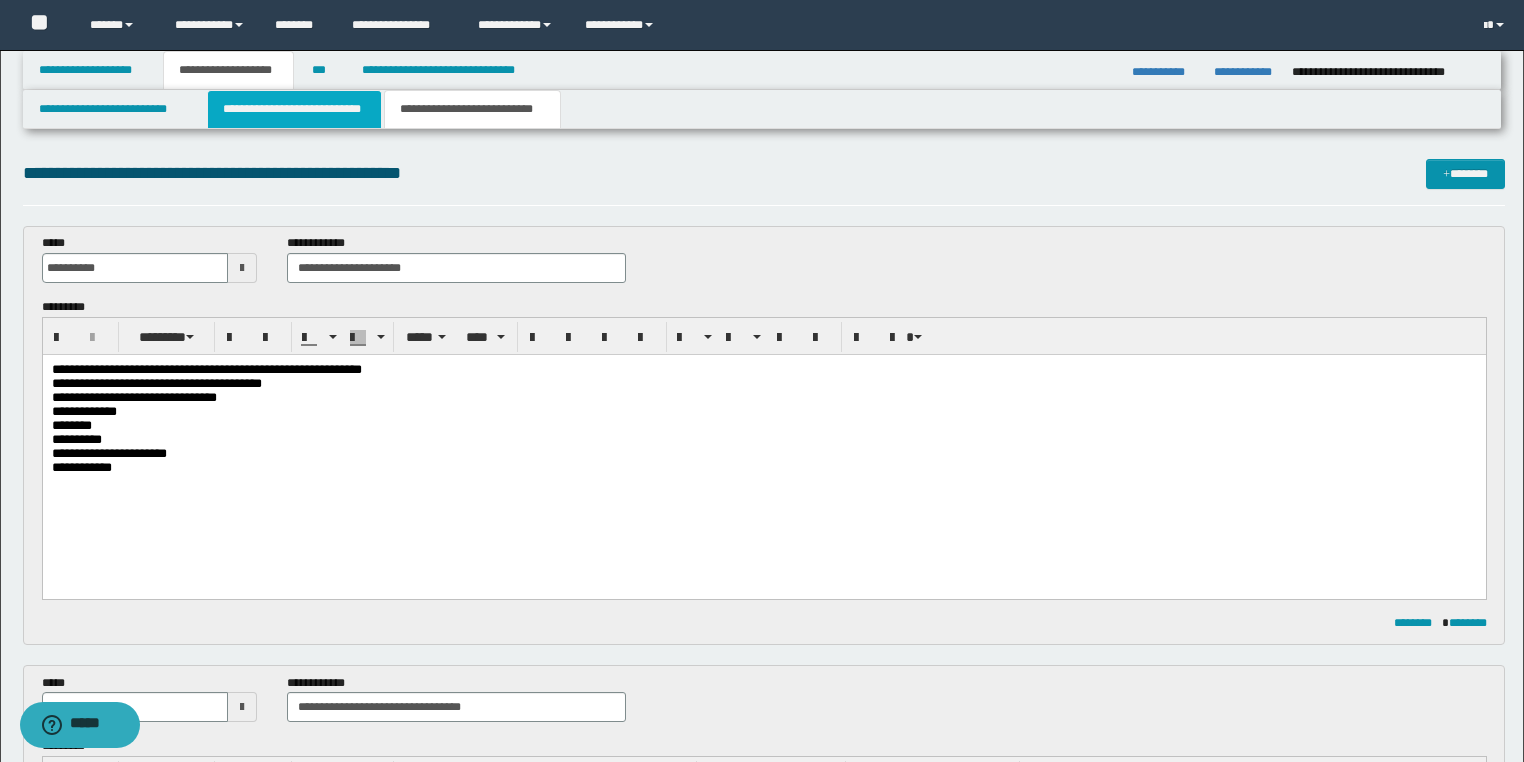 click on "**********" at bounding box center (294, 109) 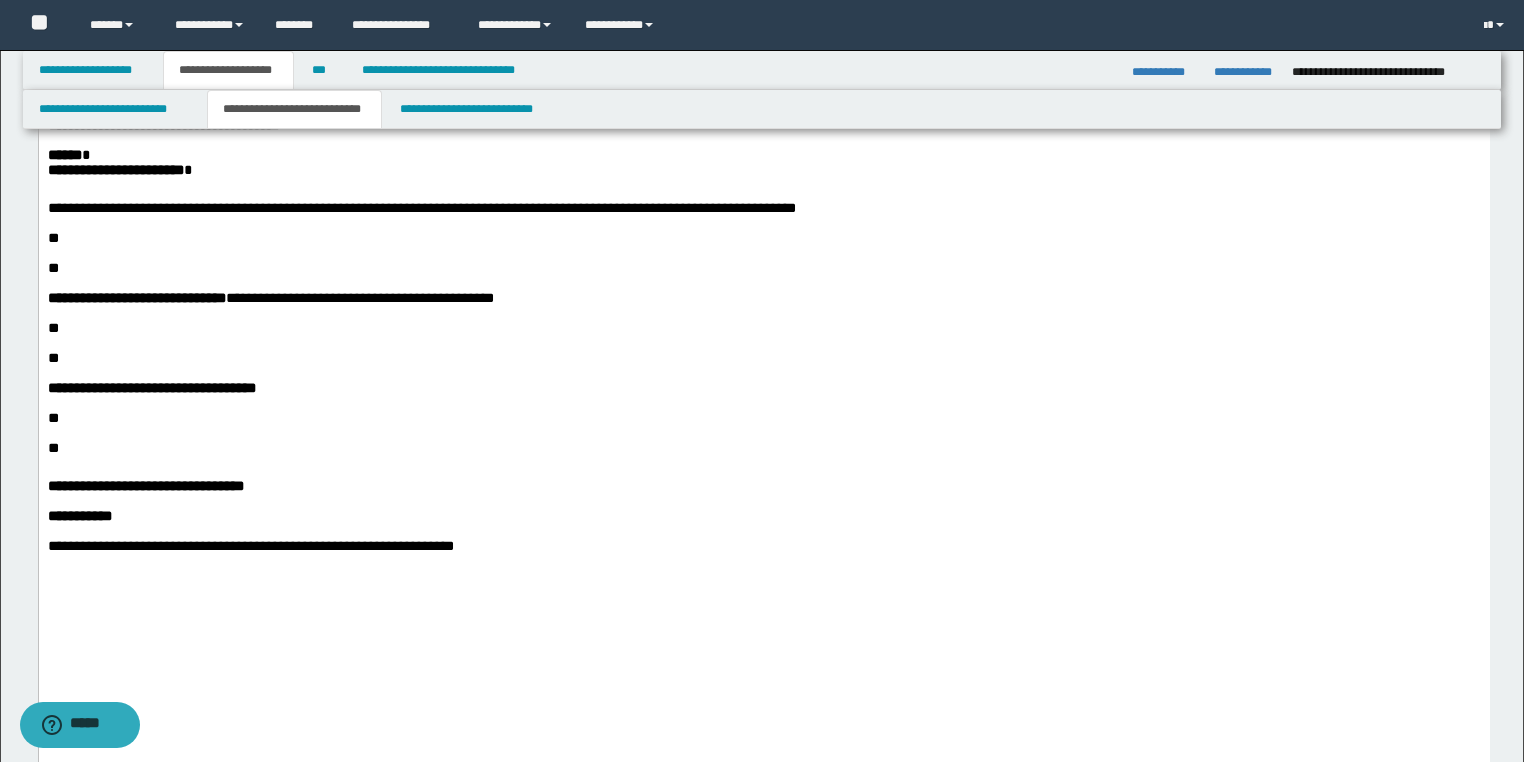 scroll, scrollTop: 880, scrollLeft: 0, axis: vertical 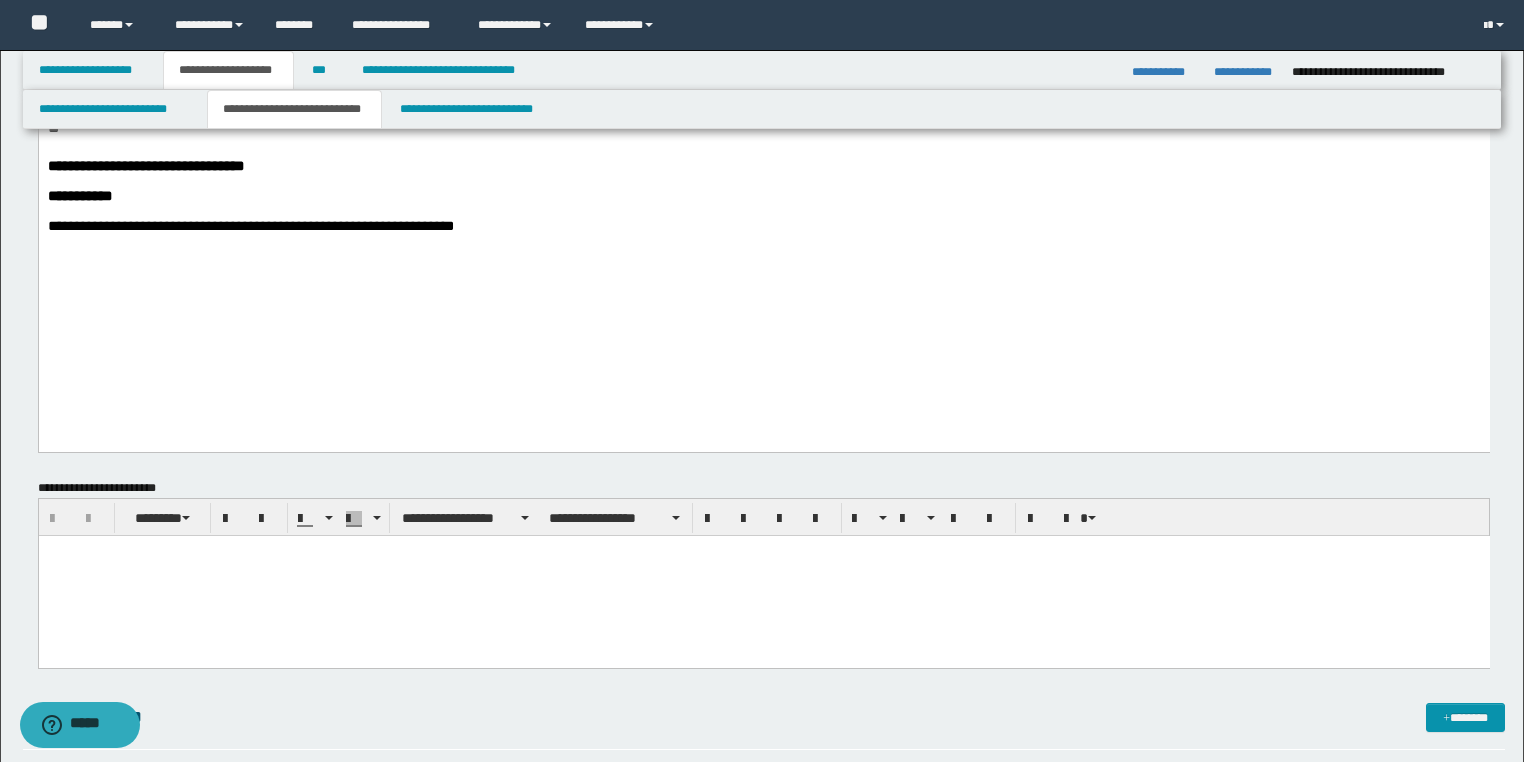 click at bounding box center [763, 550] 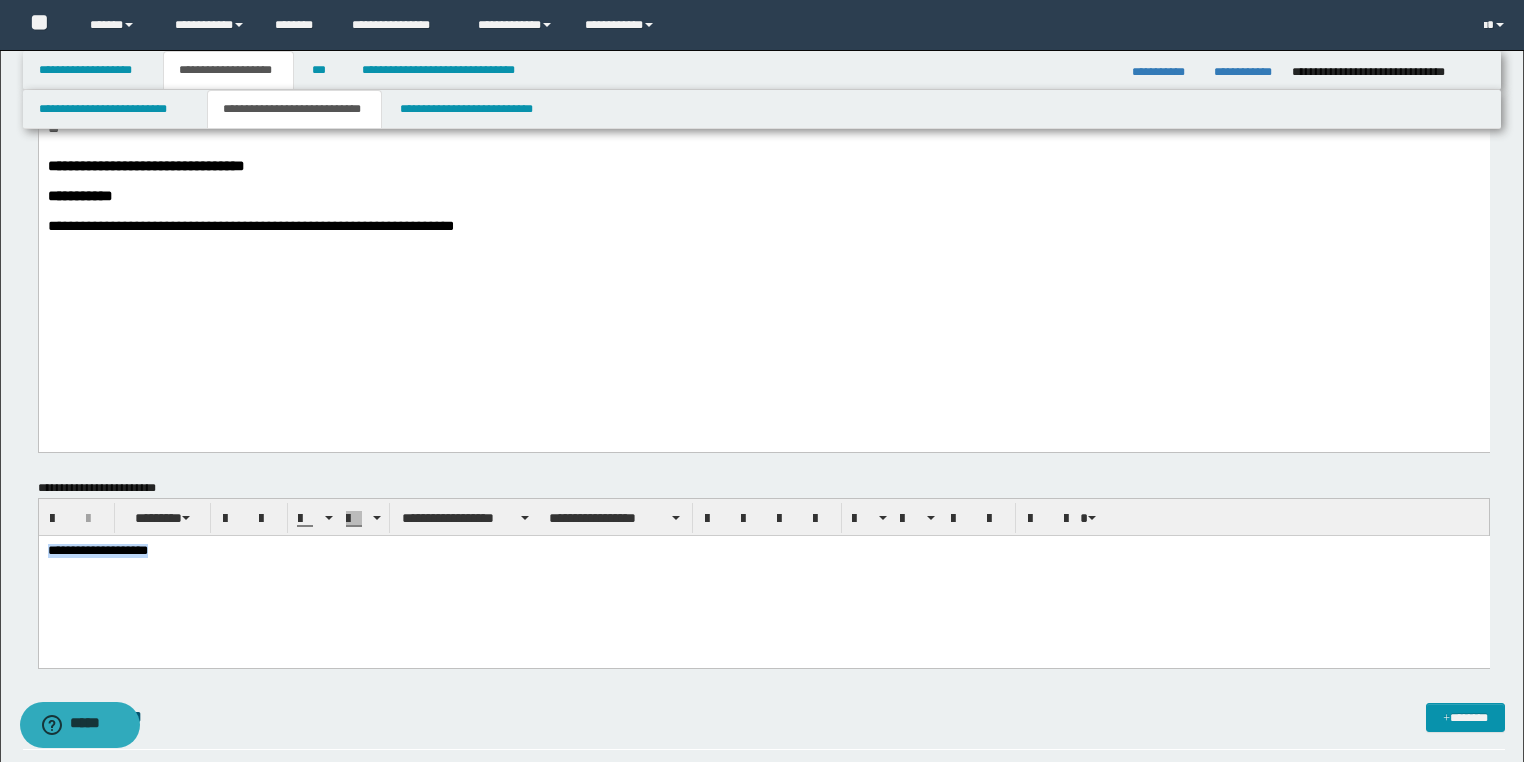 drag, startPoint x: -1, startPoint y: 542, endPoint x: 63, endPoint y: 1079, distance: 540.80035 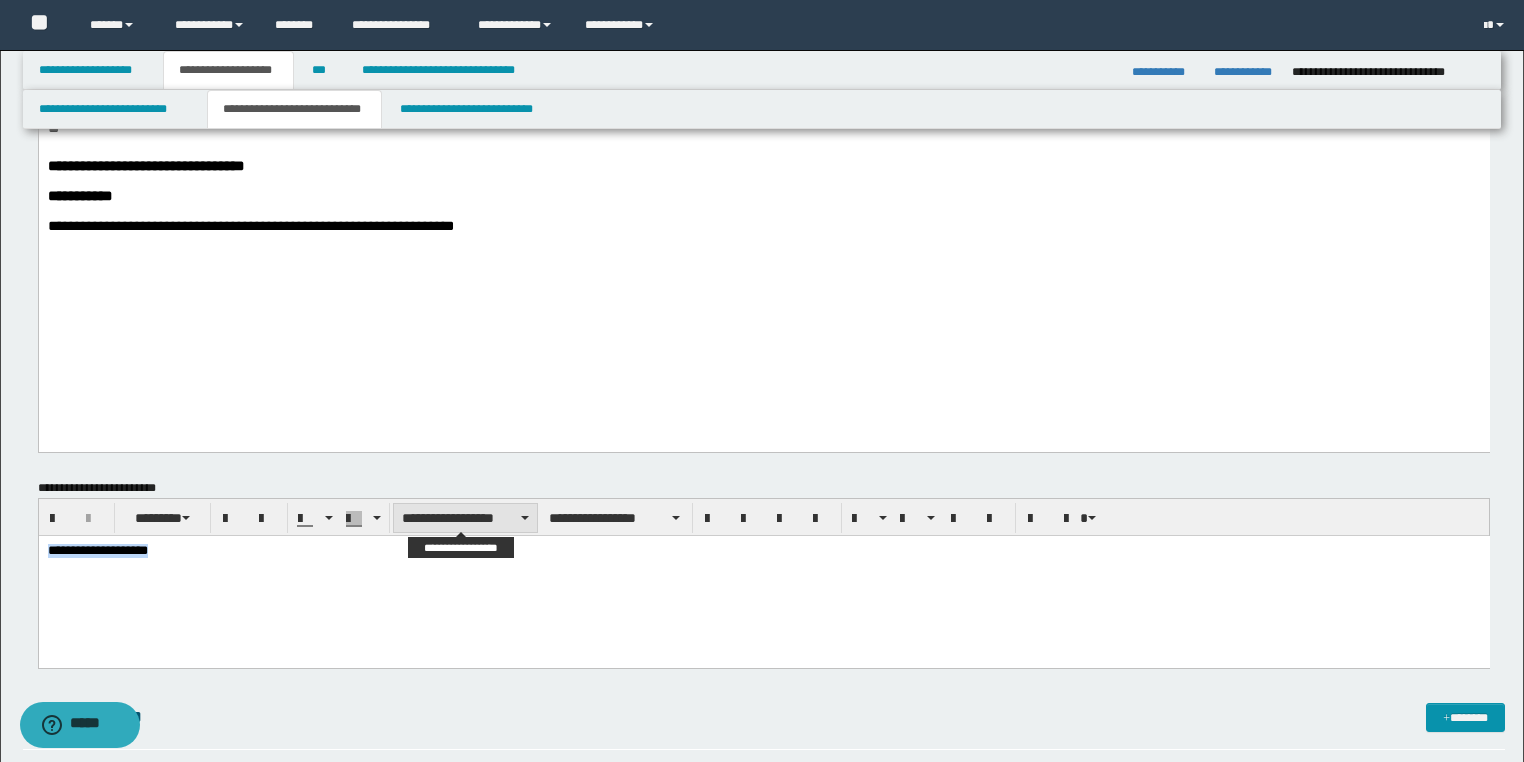 click on "**********" at bounding box center [465, 518] 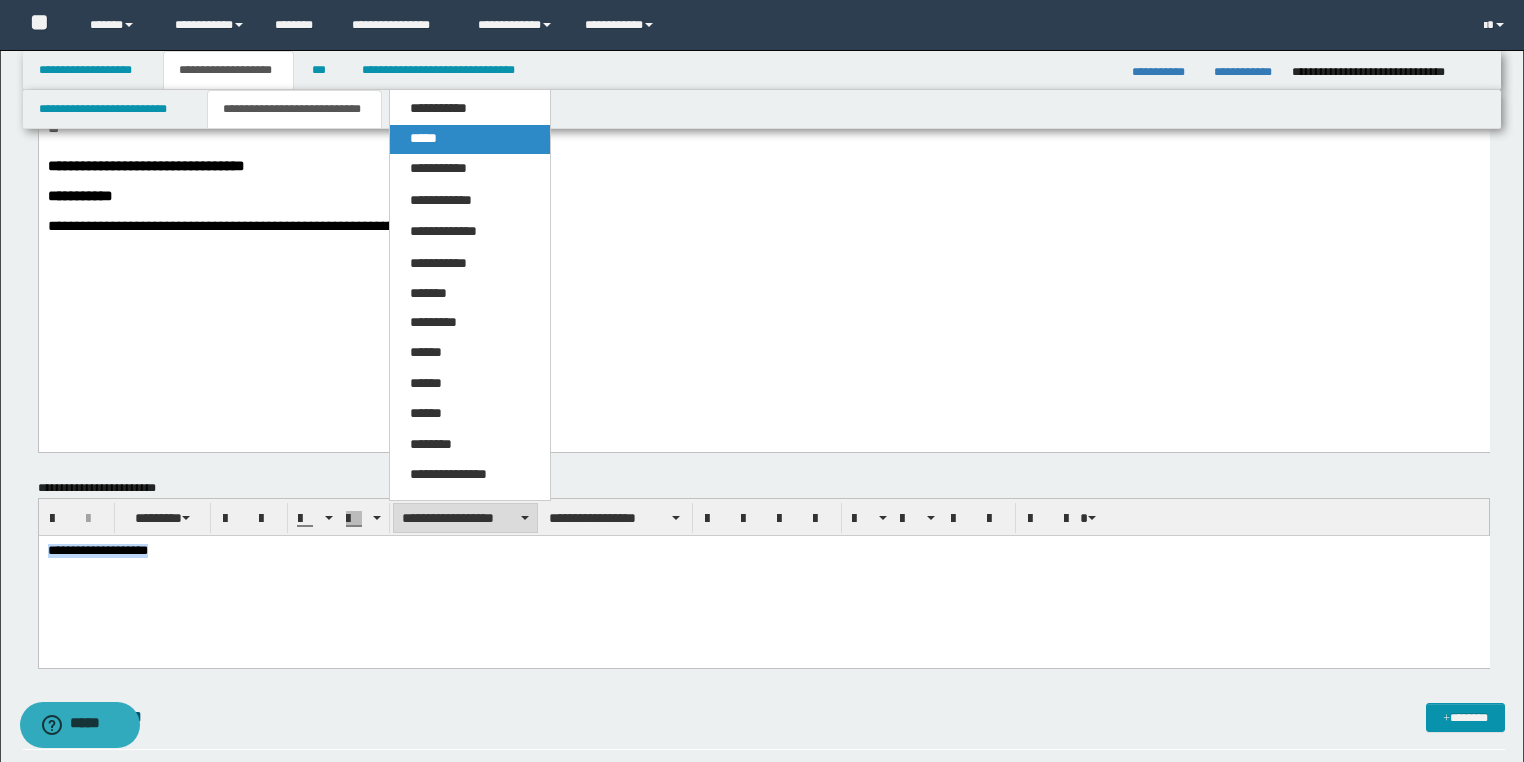 drag, startPoint x: 460, startPoint y: 132, endPoint x: 512, endPoint y: 1085, distance: 954.4176 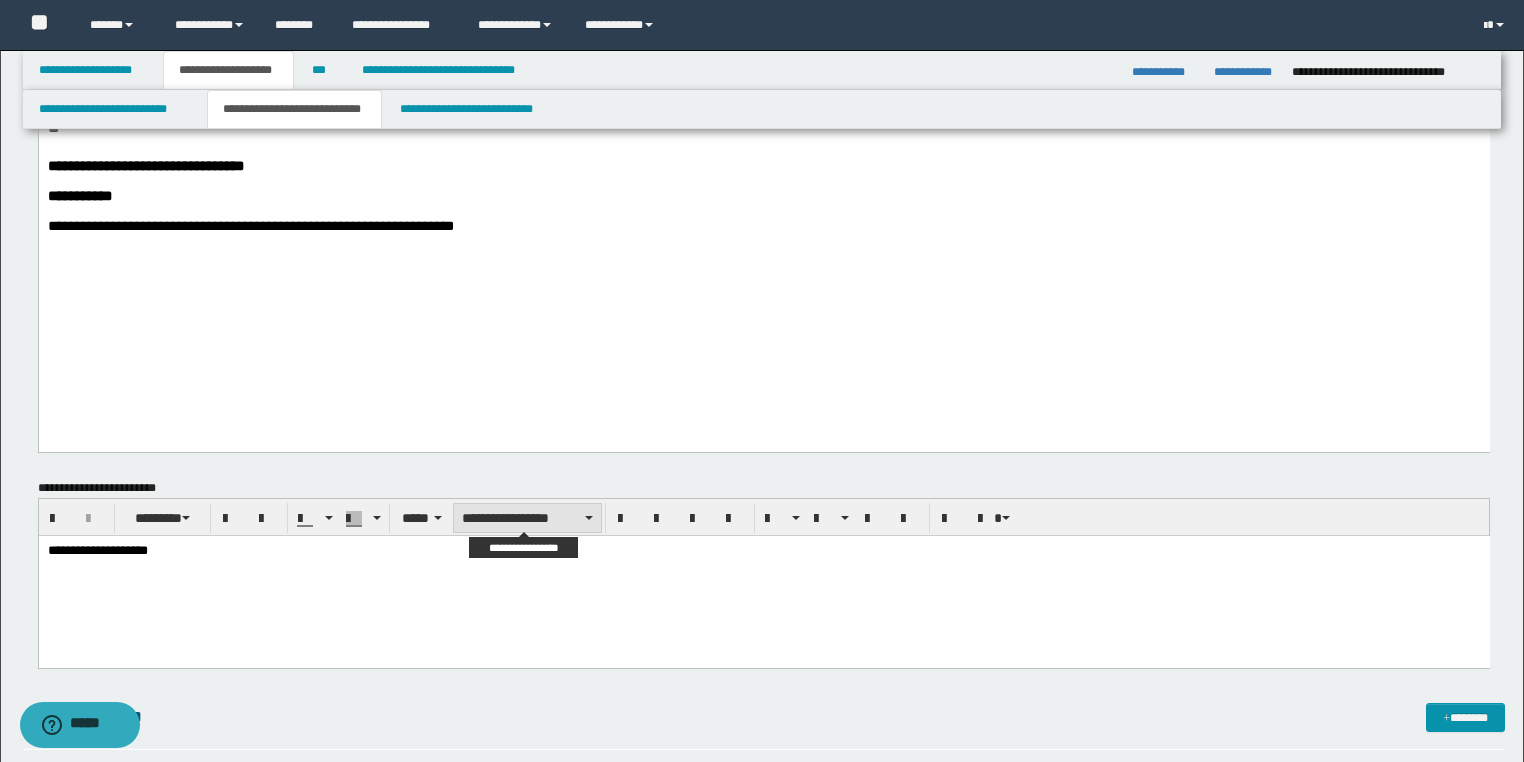 click on "**********" at bounding box center [527, 518] 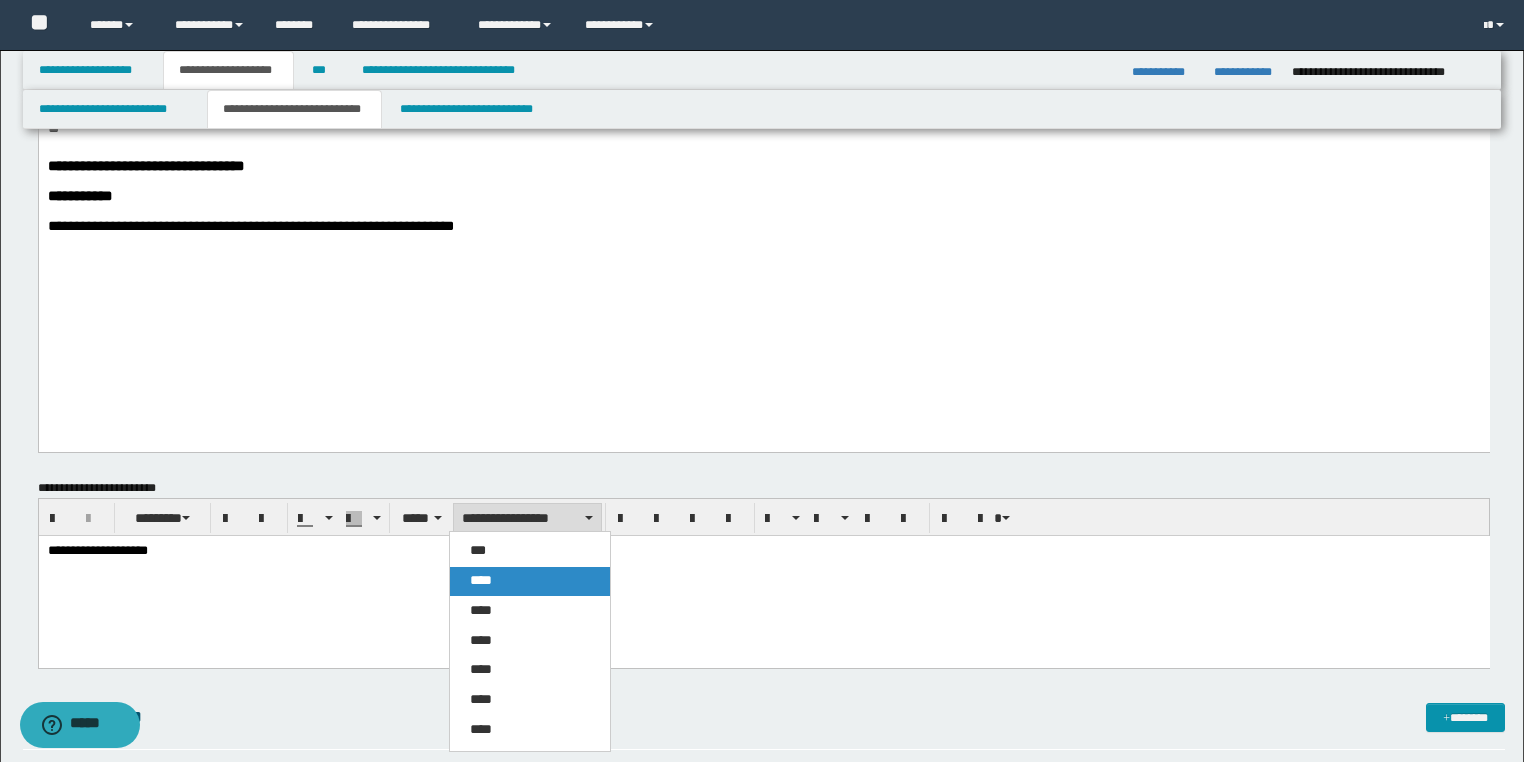 click on "****" at bounding box center [530, 581] 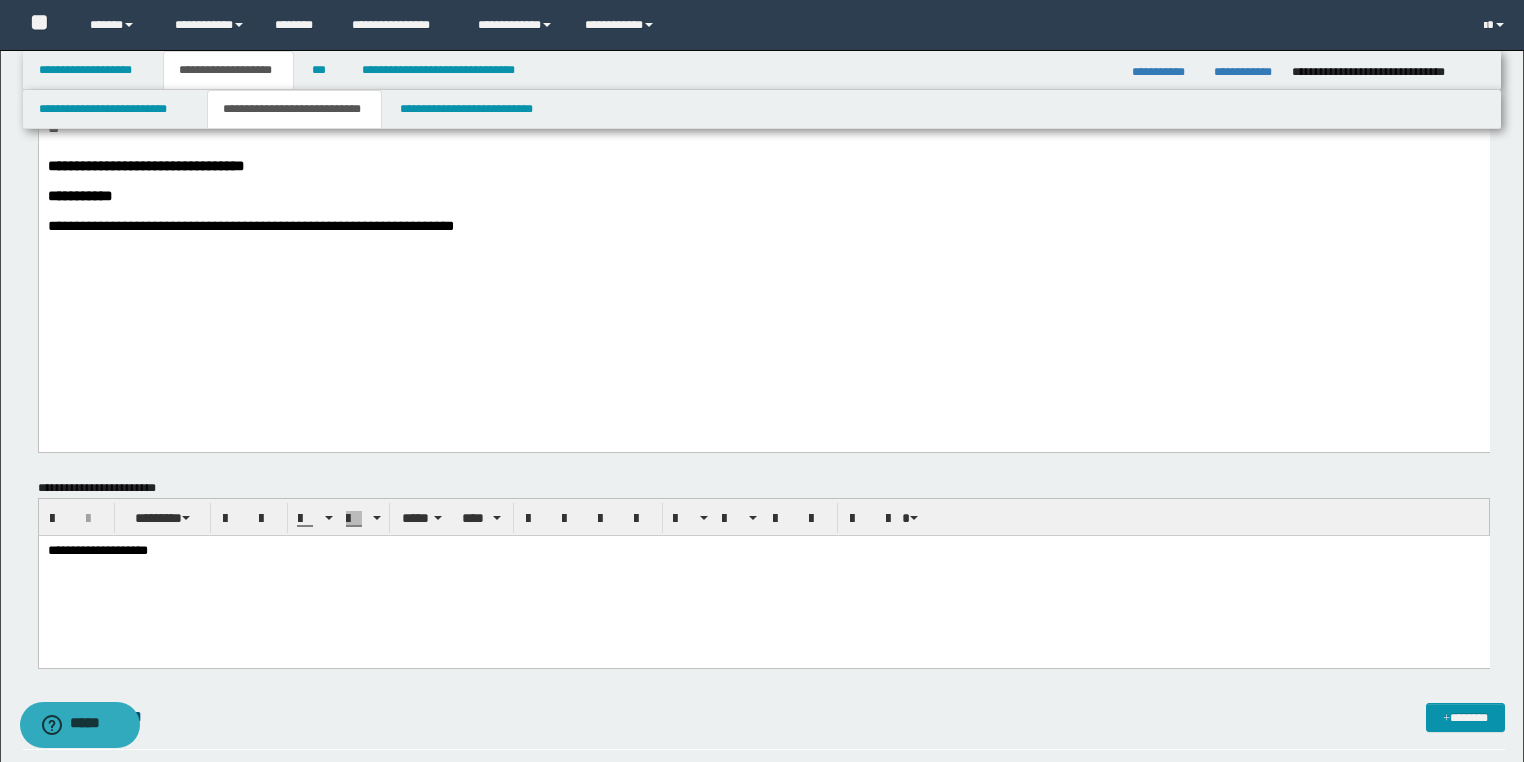 click on "**********" at bounding box center (763, 576) 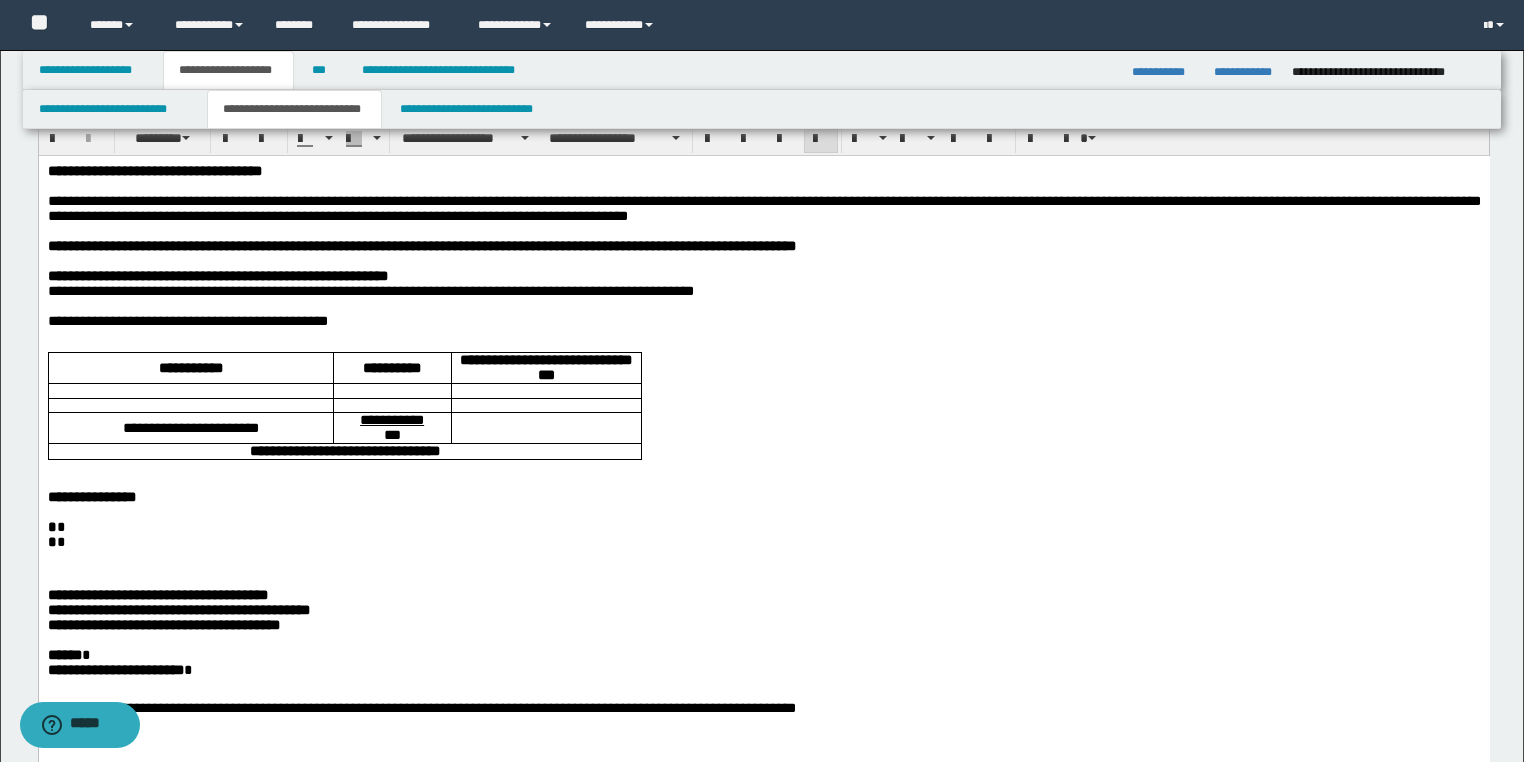 scroll, scrollTop: 0, scrollLeft: 0, axis: both 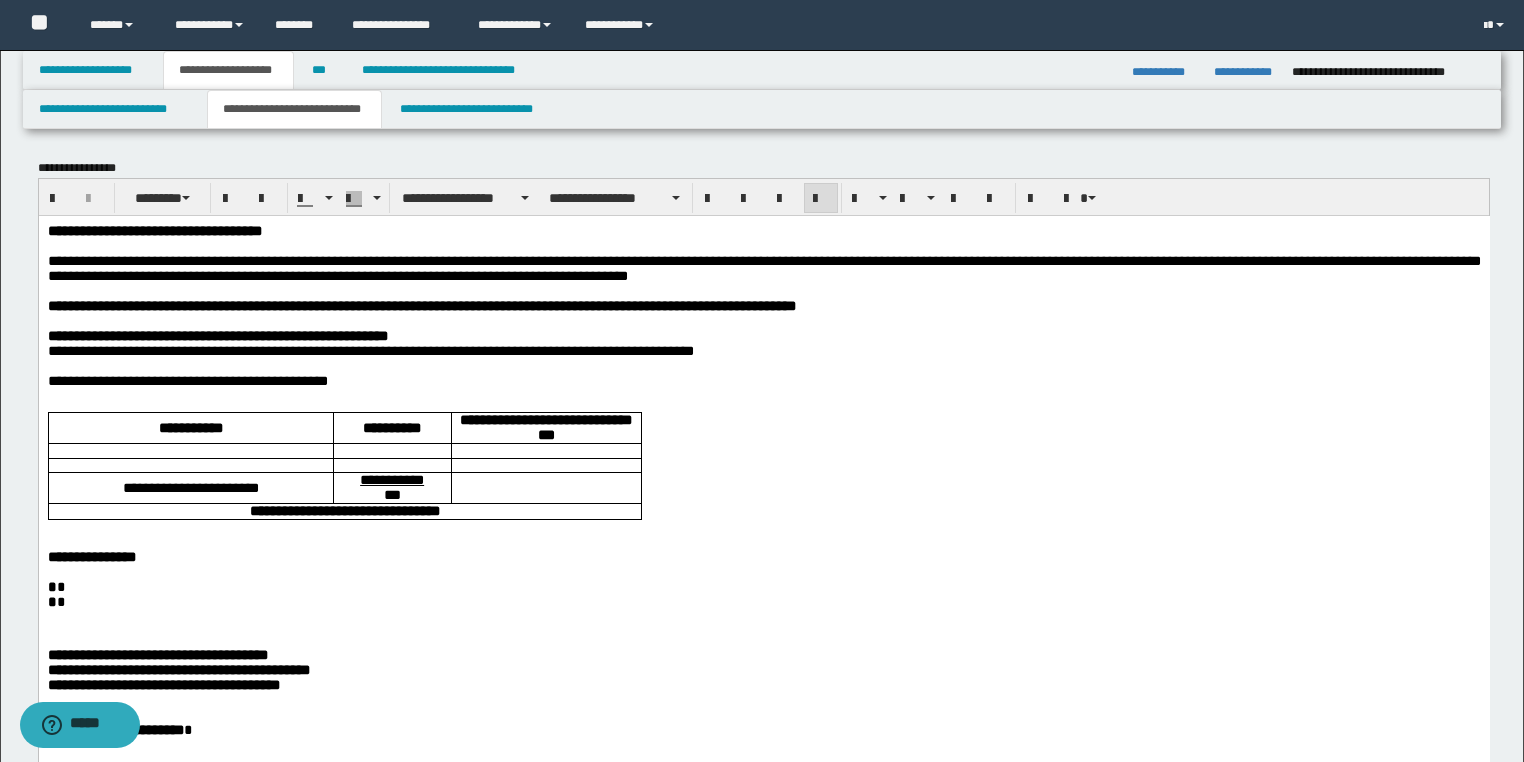 click on "**********" at bounding box center [763, 267] 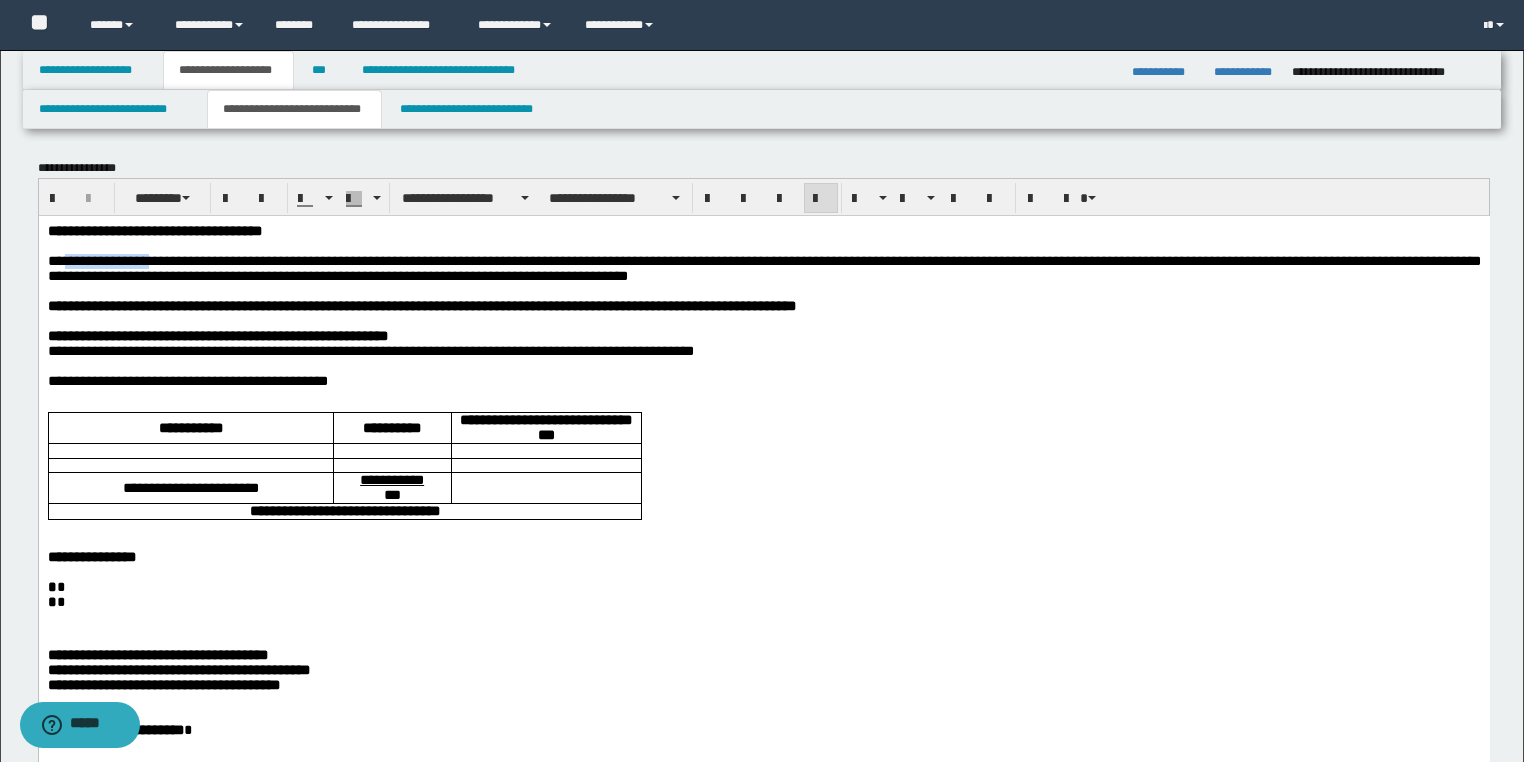 drag, startPoint x: 168, startPoint y: 261, endPoint x: 69, endPoint y: 264, distance: 99.04544 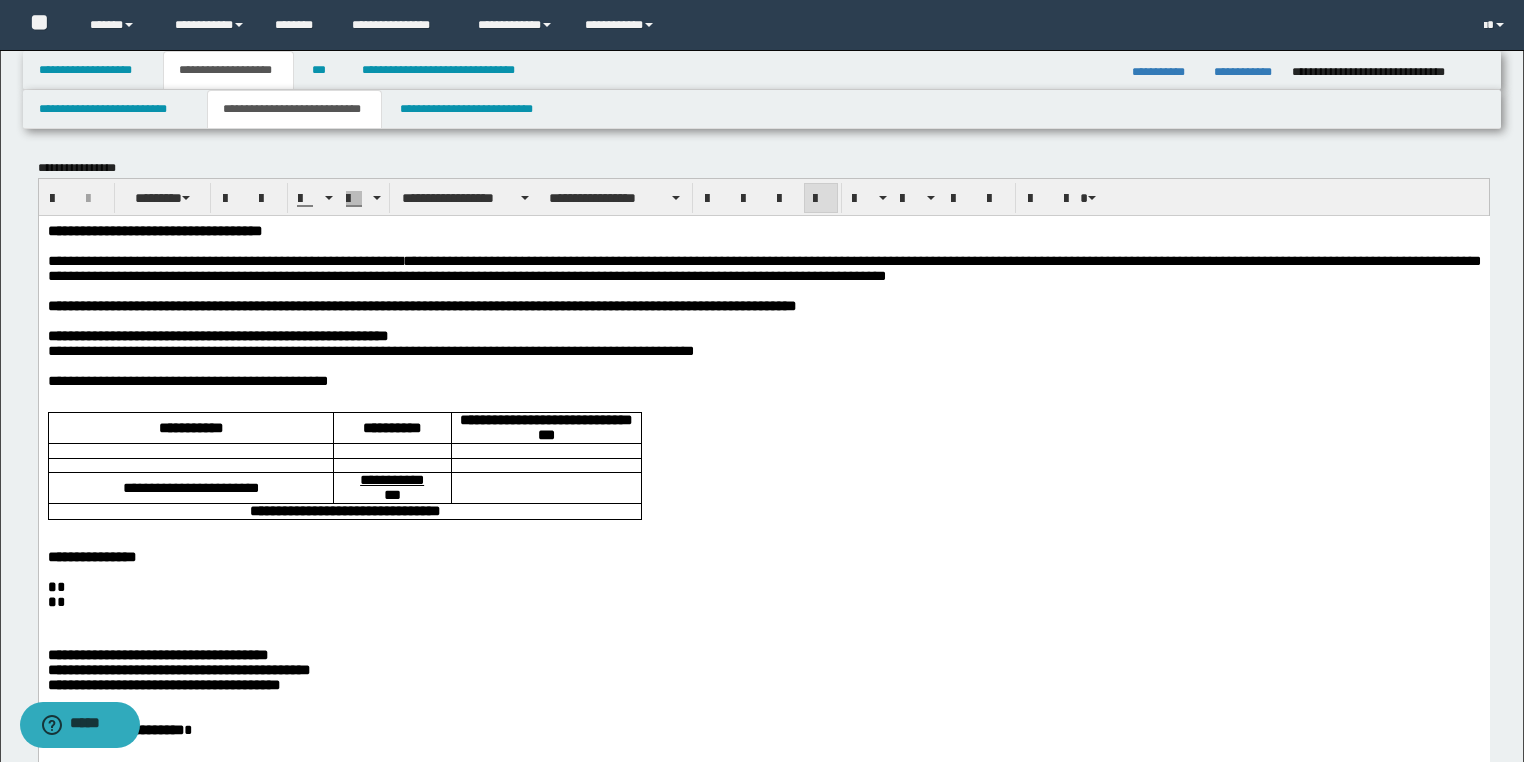 click on "**********" at bounding box center (762, 1314) 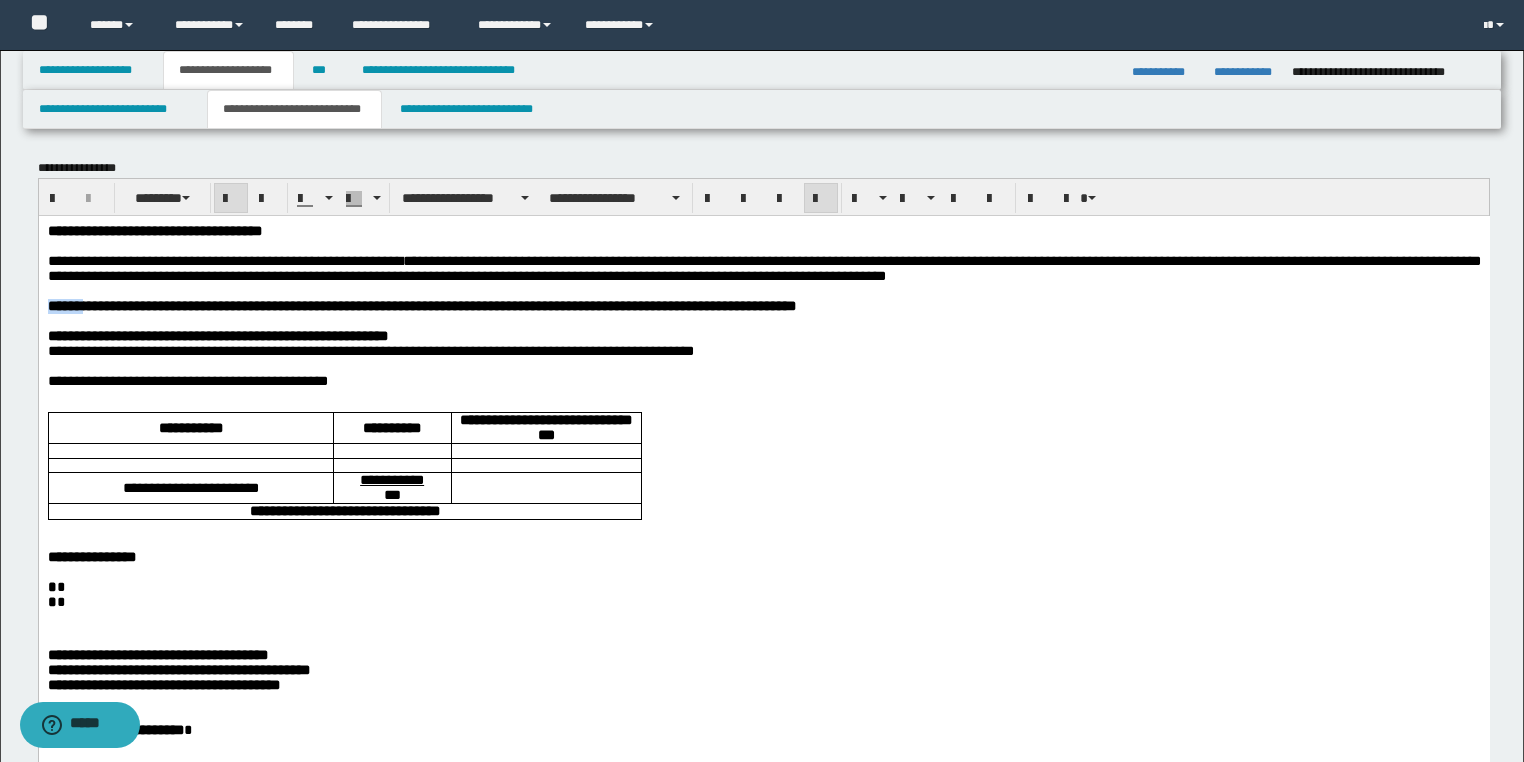 drag, startPoint x: 91, startPoint y: 316, endPoint x: 38, endPoint y: 533, distance: 223.3786 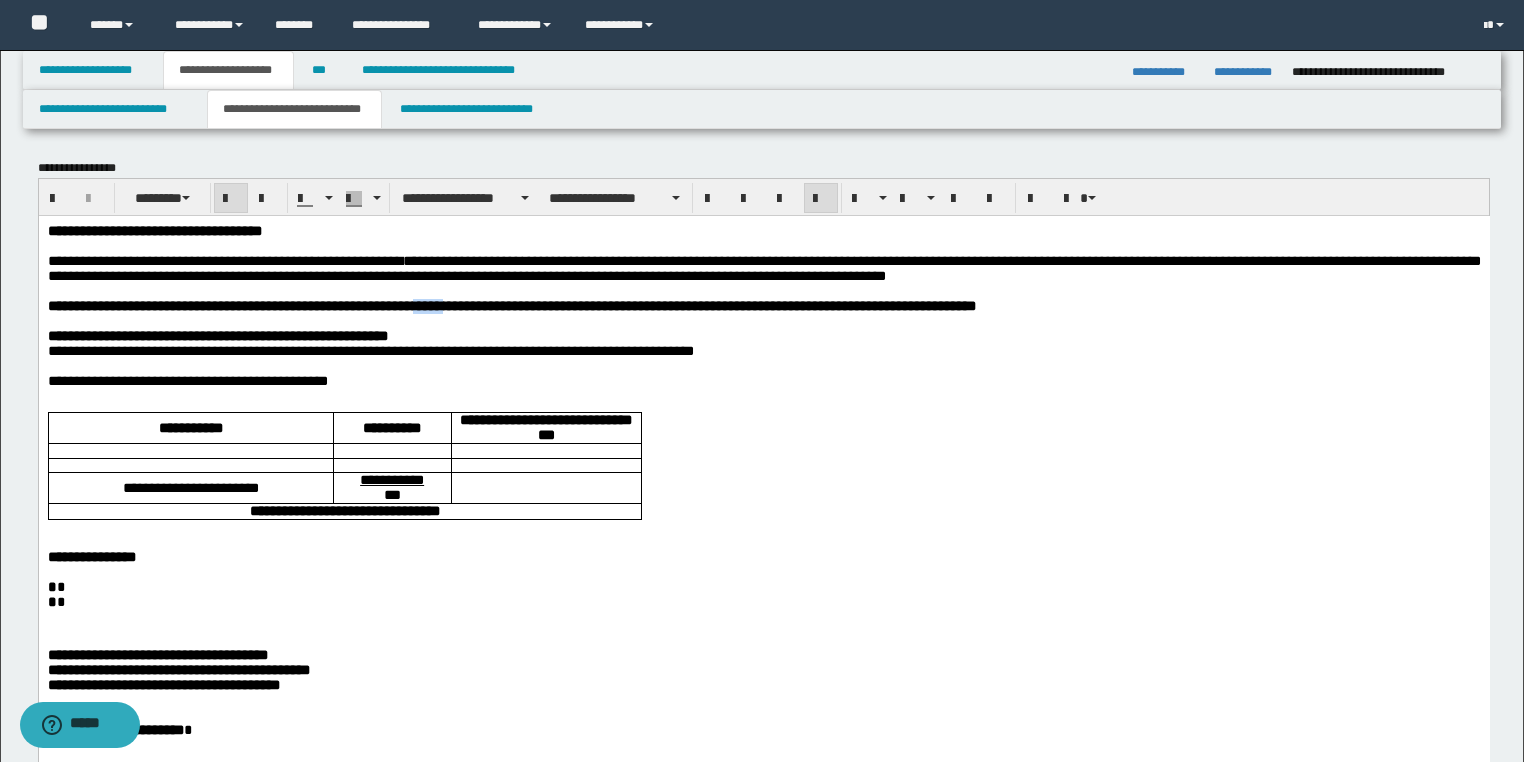 drag, startPoint x: 475, startPoint y: 317, endPoint x: 452, endPoint y: 317, distance: 23 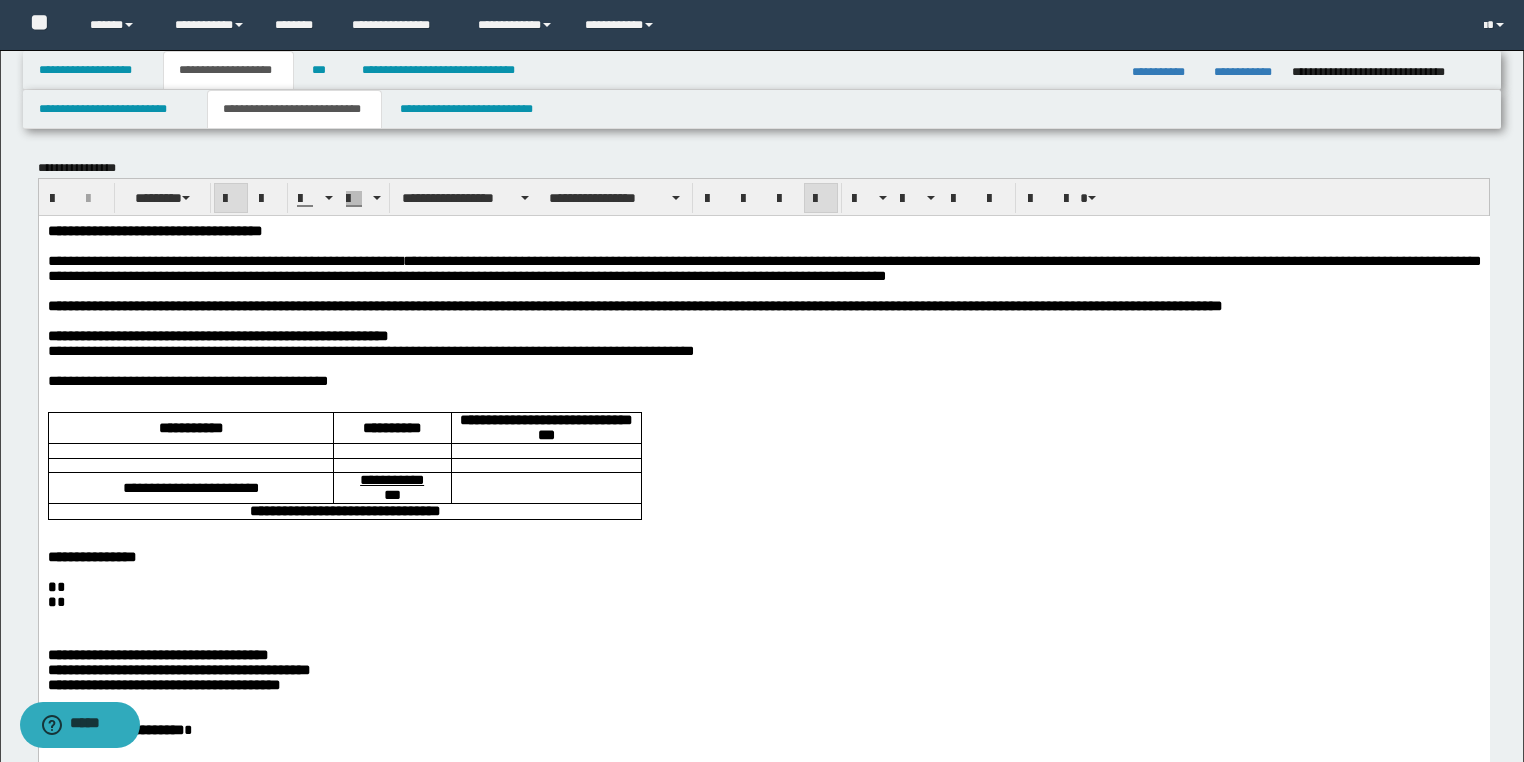 drag, startPoint x: 449, startPoint y: 321, endPoint x: 597, endPoint y: 281, distance: 153.31015 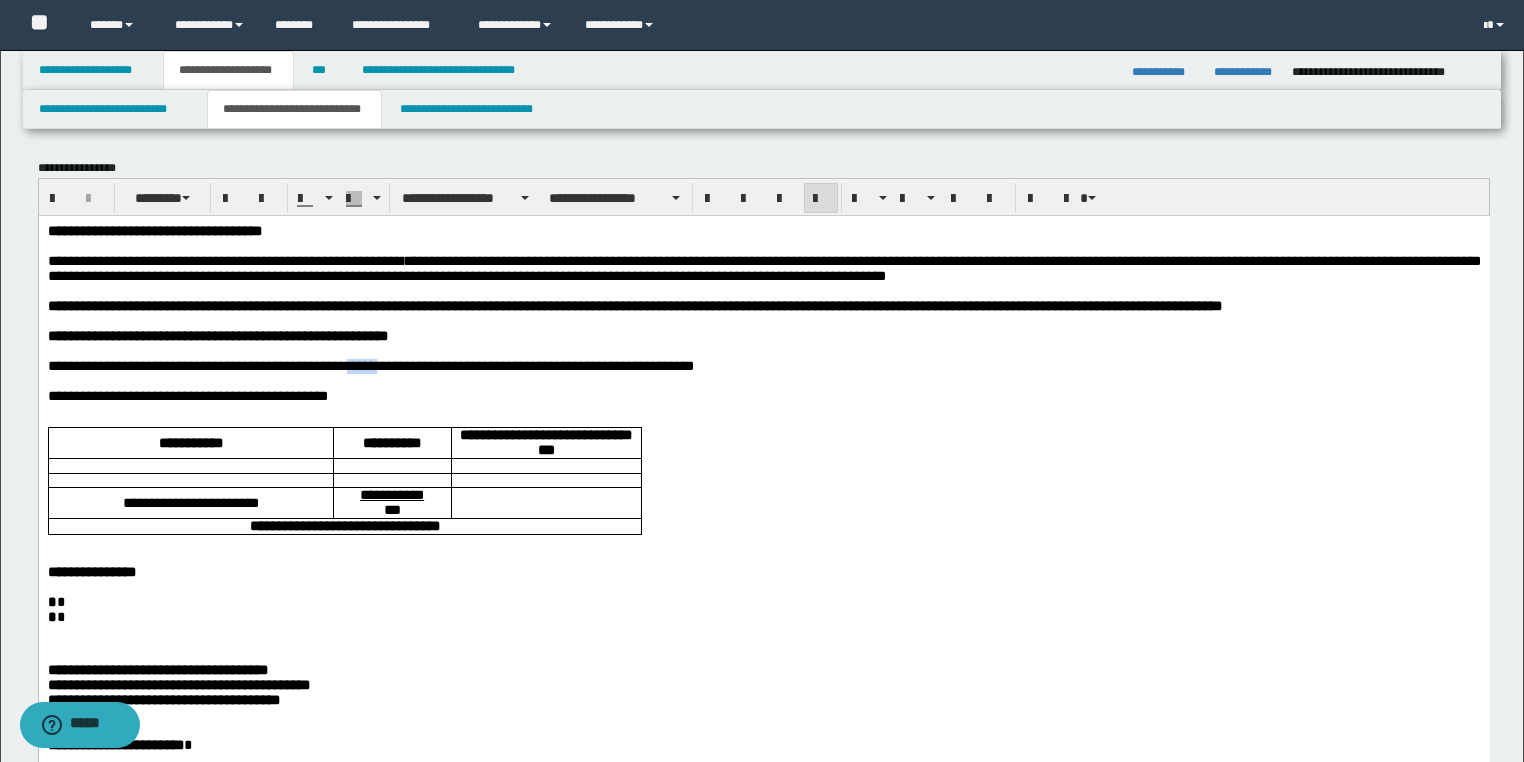 drag, startPoint x: 379, startPoint y: 384, endPoint x: 345, endPoint y: 384, distance: 34 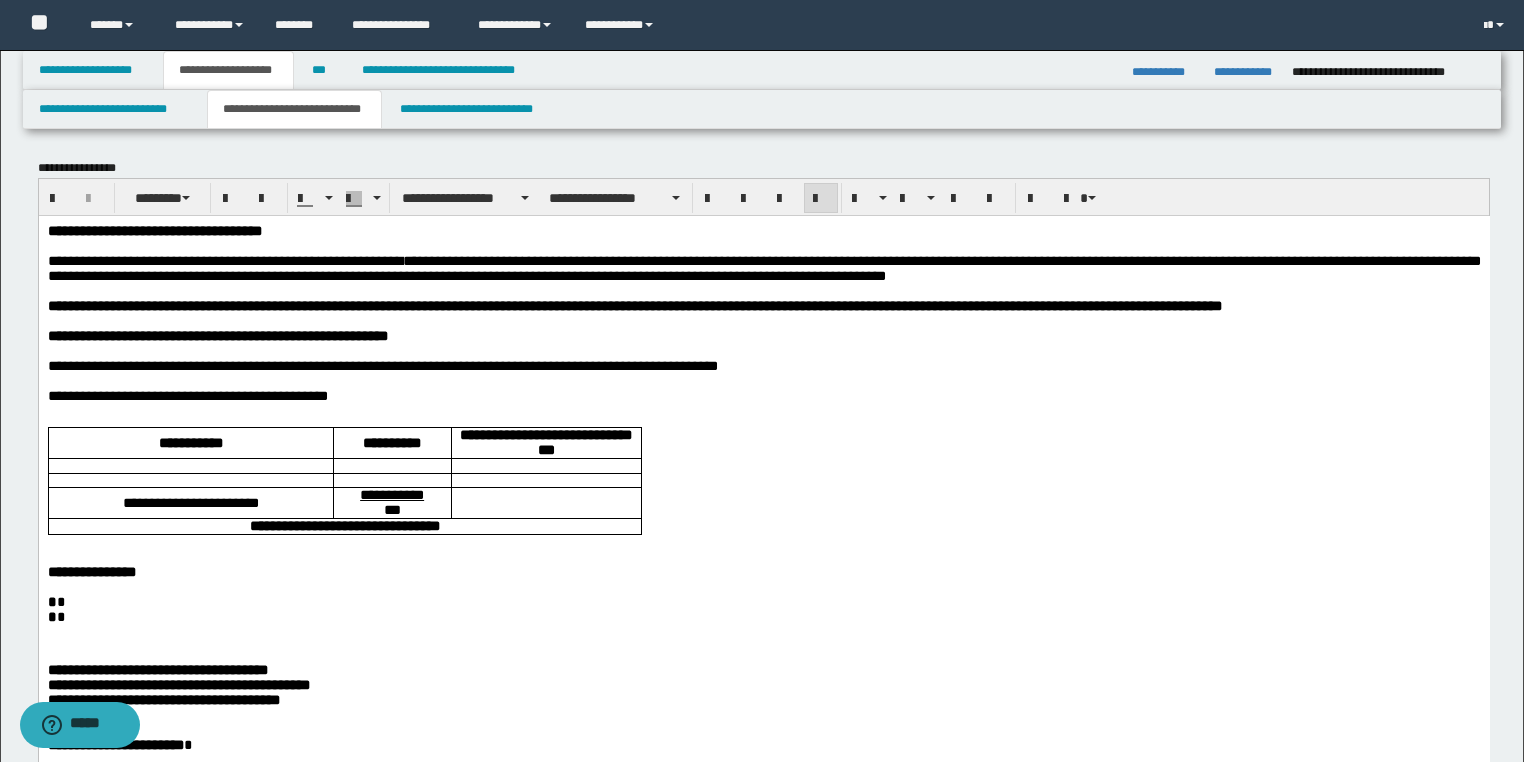 click at bounding box center [763, 320] 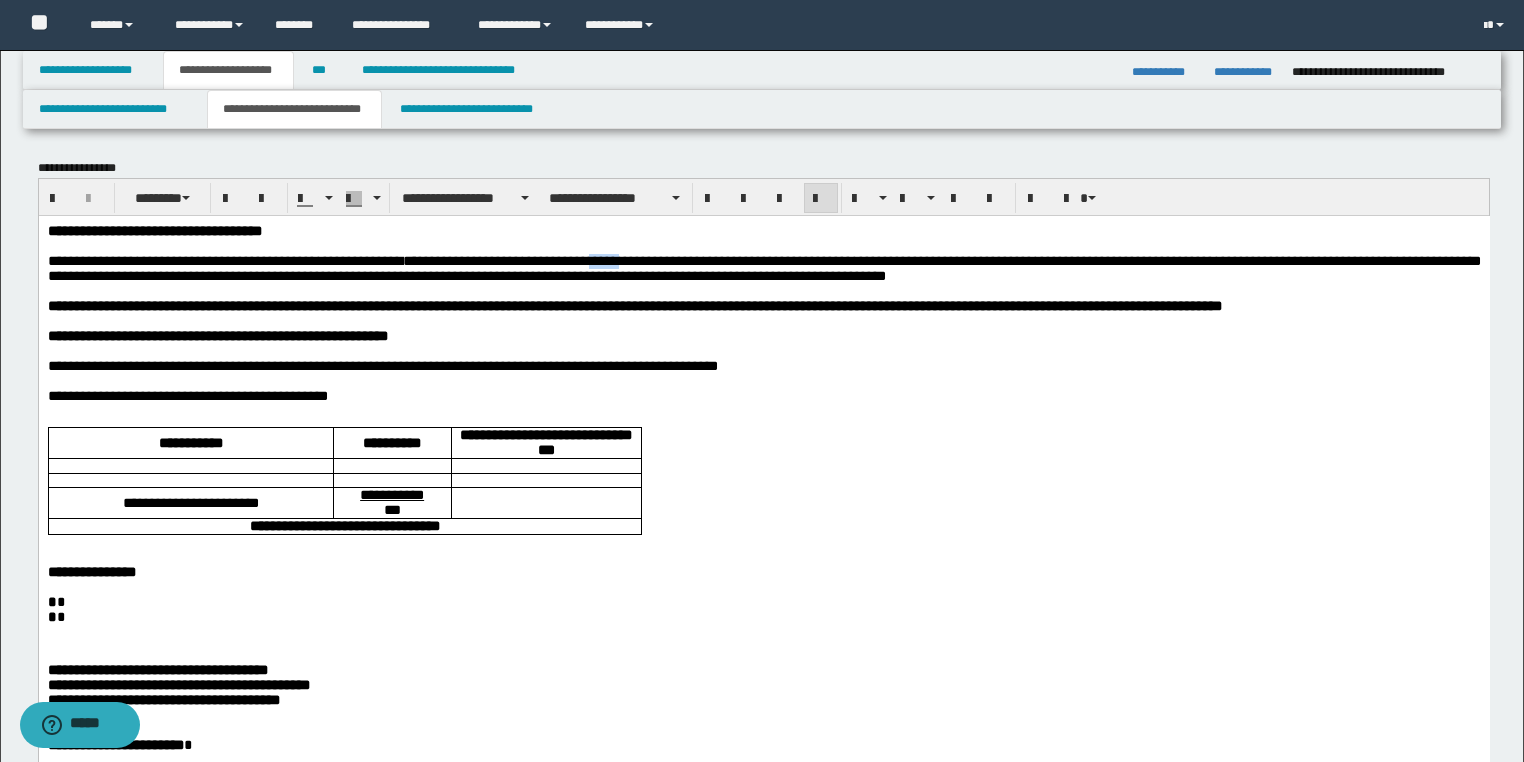 drag, startPoint x: 666, startPoint y: 267, endPoint x: 635, endPoint y: 266, distance: 31.016125 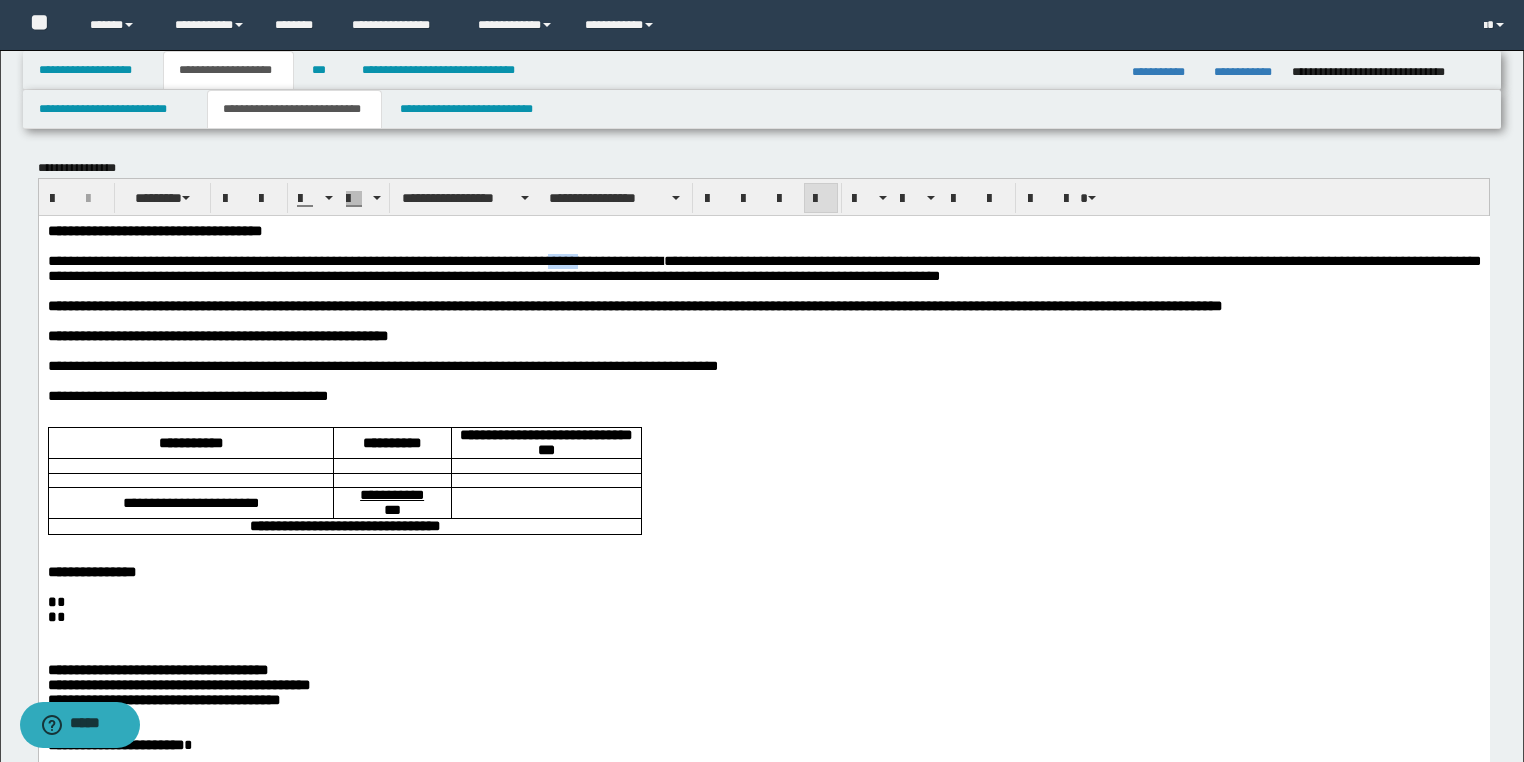 drag, startPoint x: 600, startPoint y: 267, endPoint x: 570, endPoint y: 266, distance: 30.016663 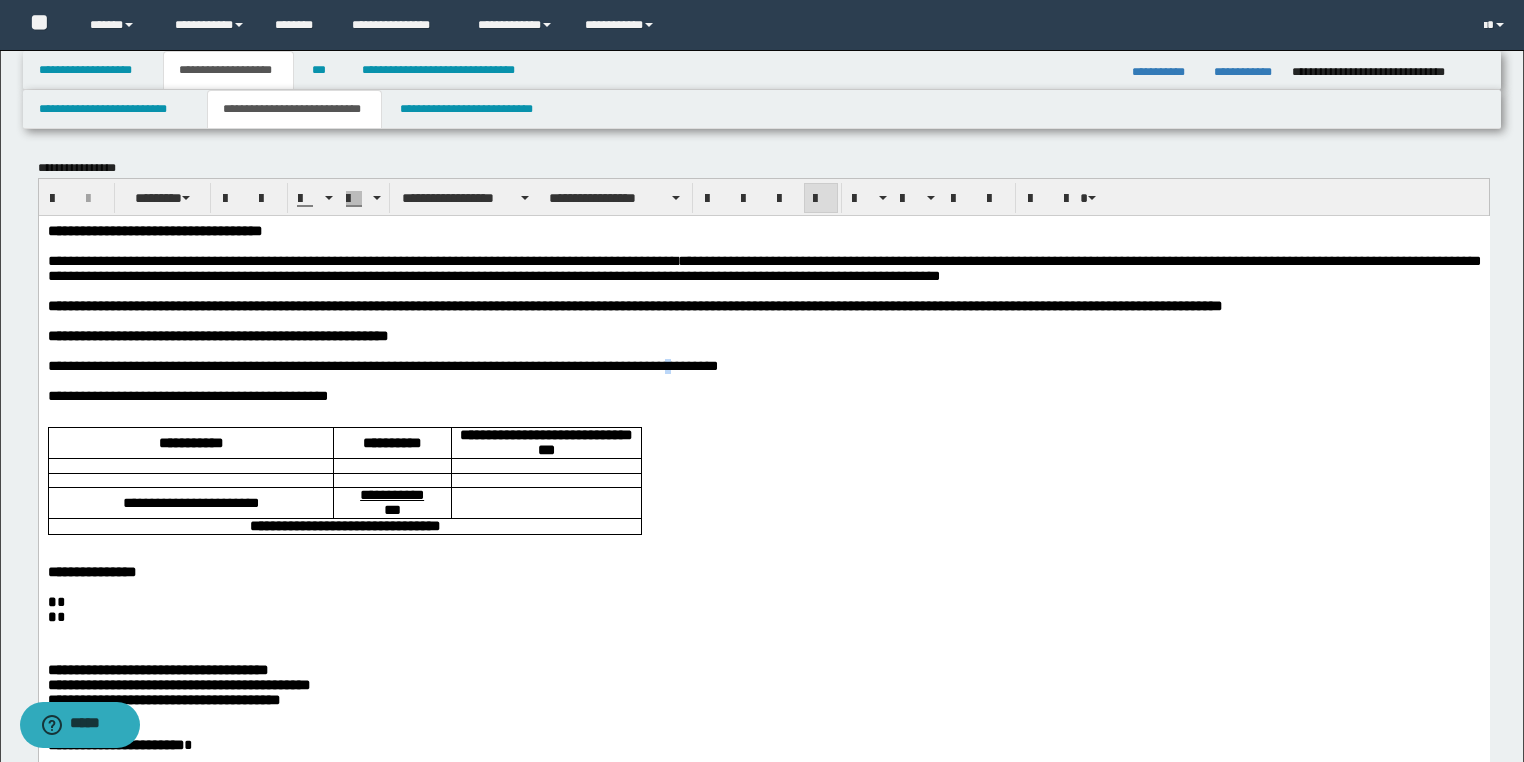 click on "**********" at bounding box center [382, 365] 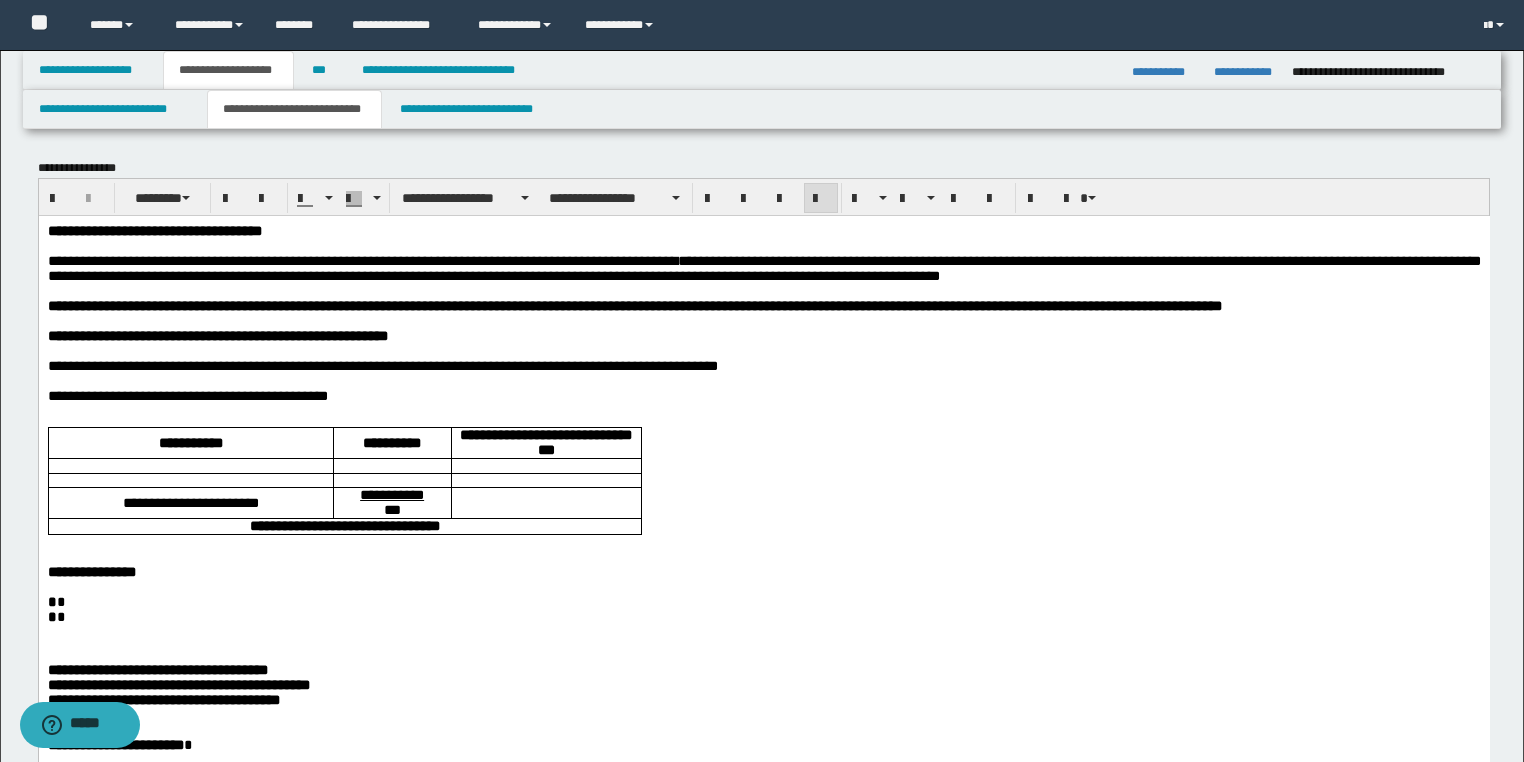 click on "**********" at bounding box center [763, 267] 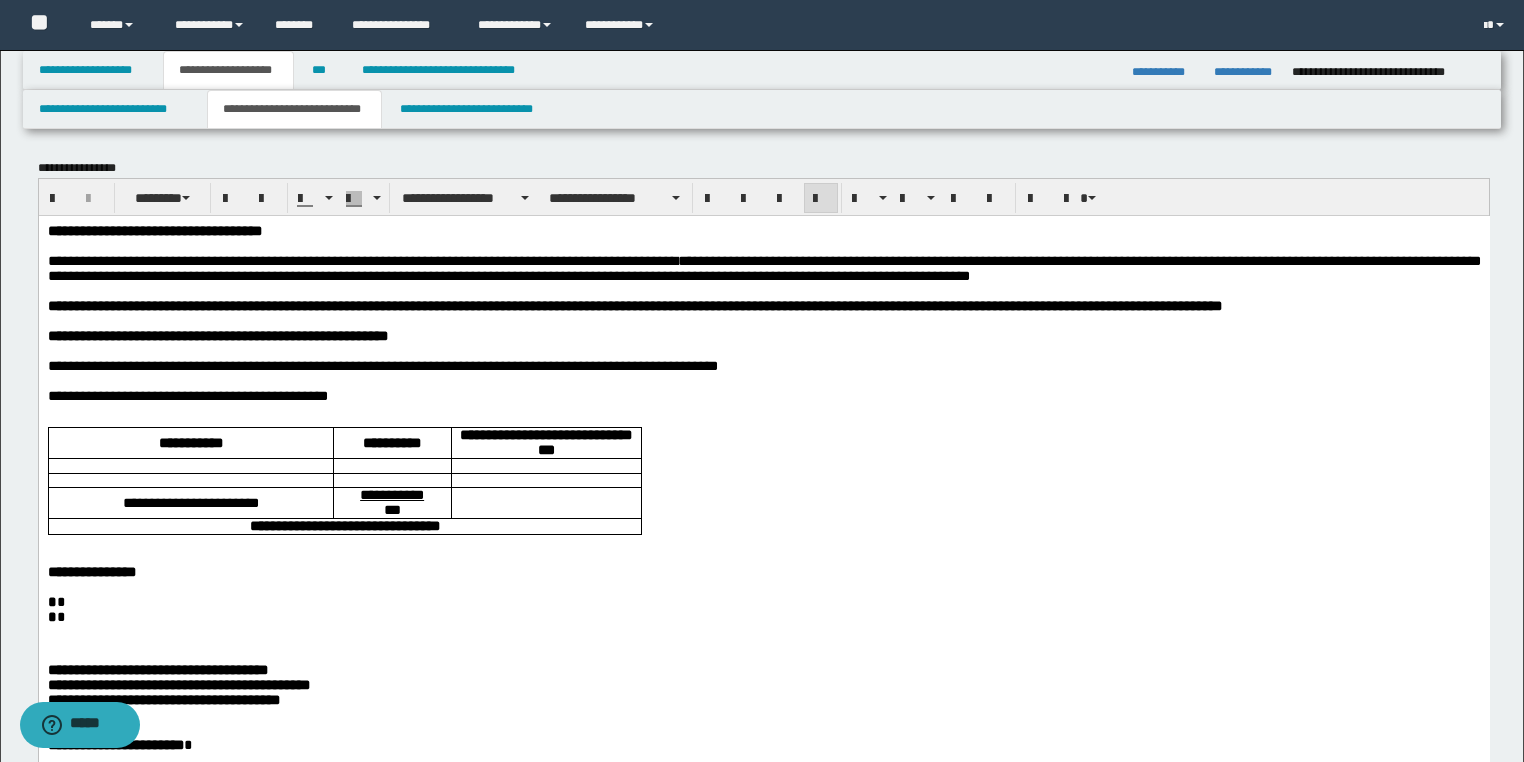 click on "**********" at bounding box center (763, 267) 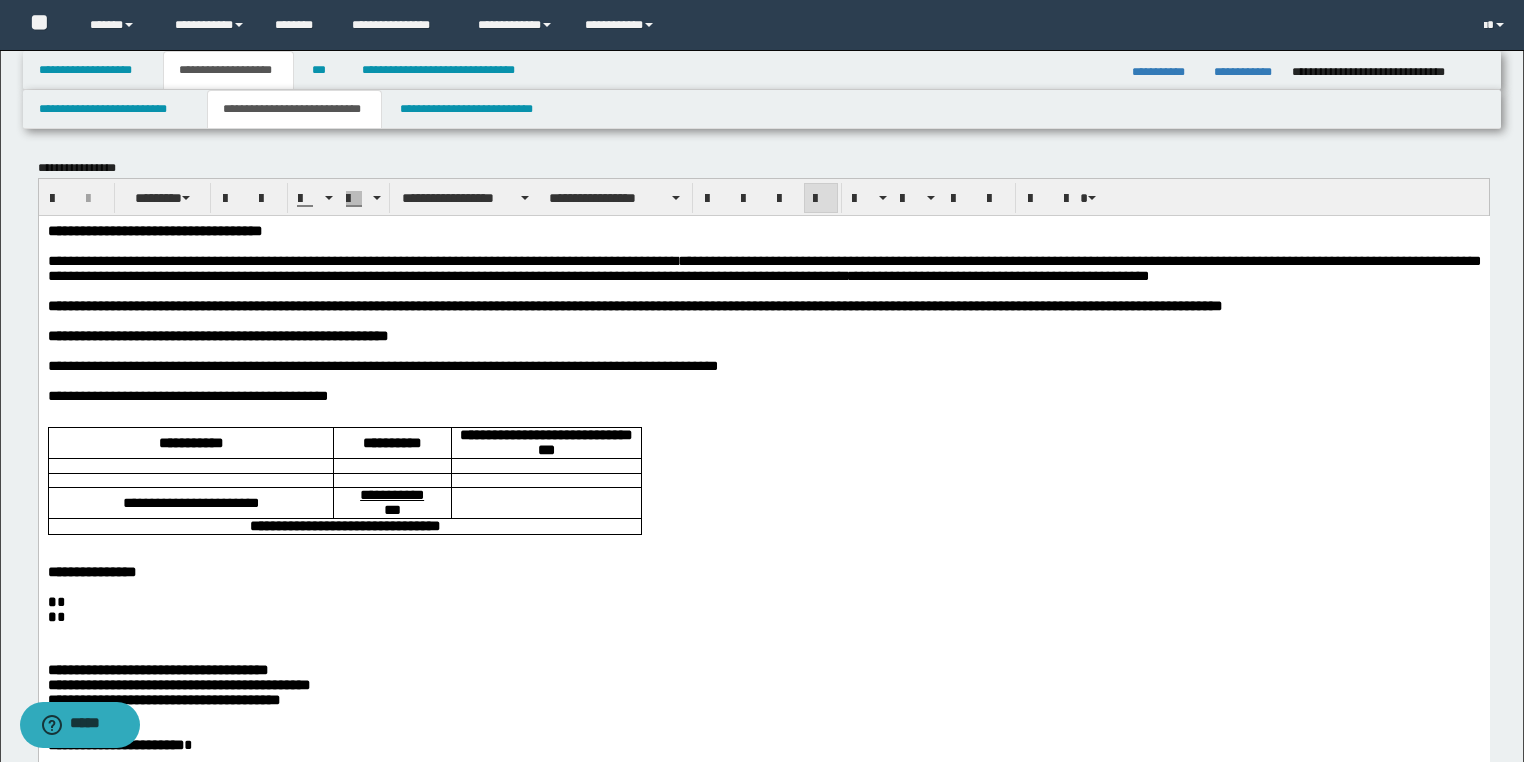 click on "**********" at bounding box center [763, 267] 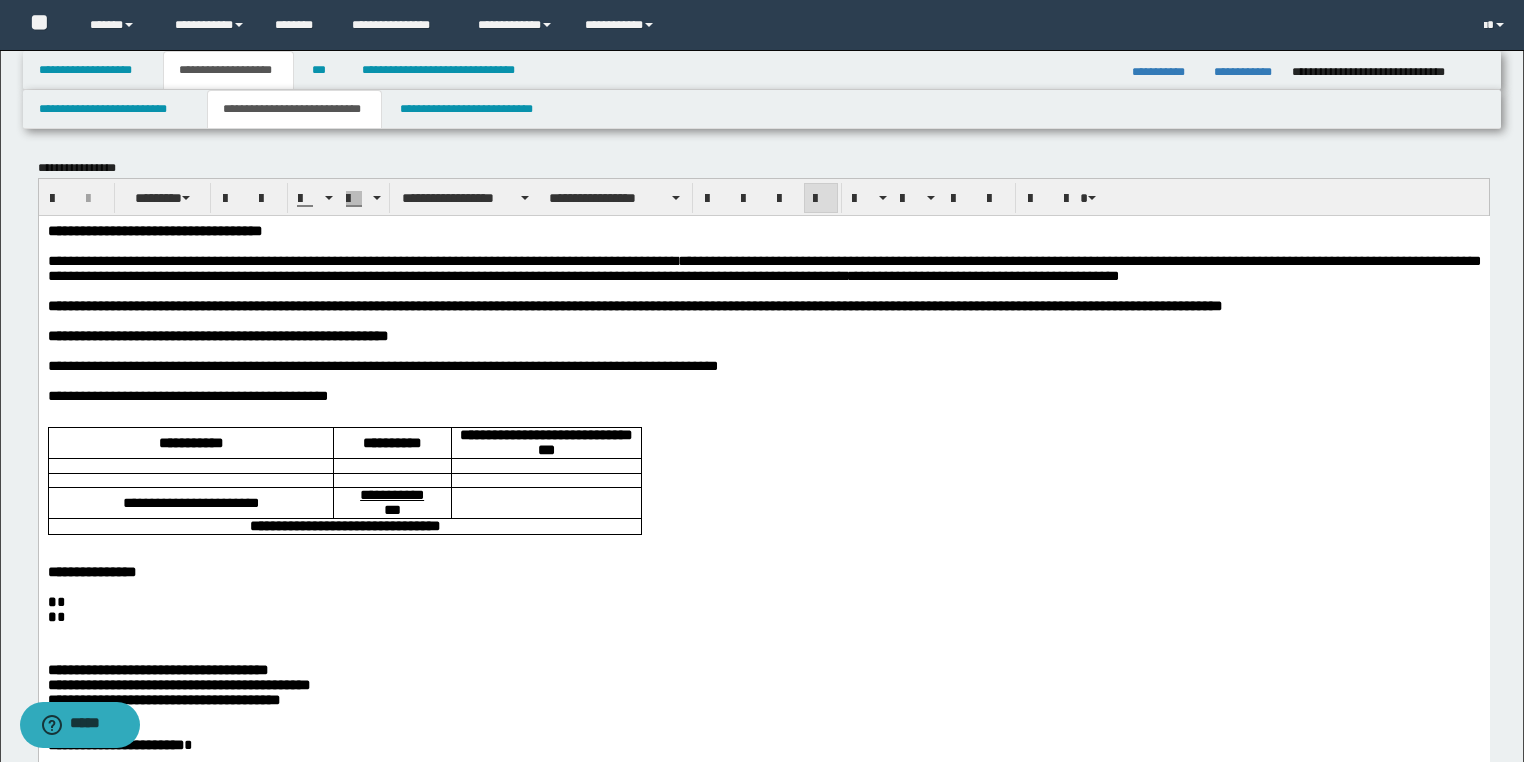 click on "**********" at bounding box center (763, 267) 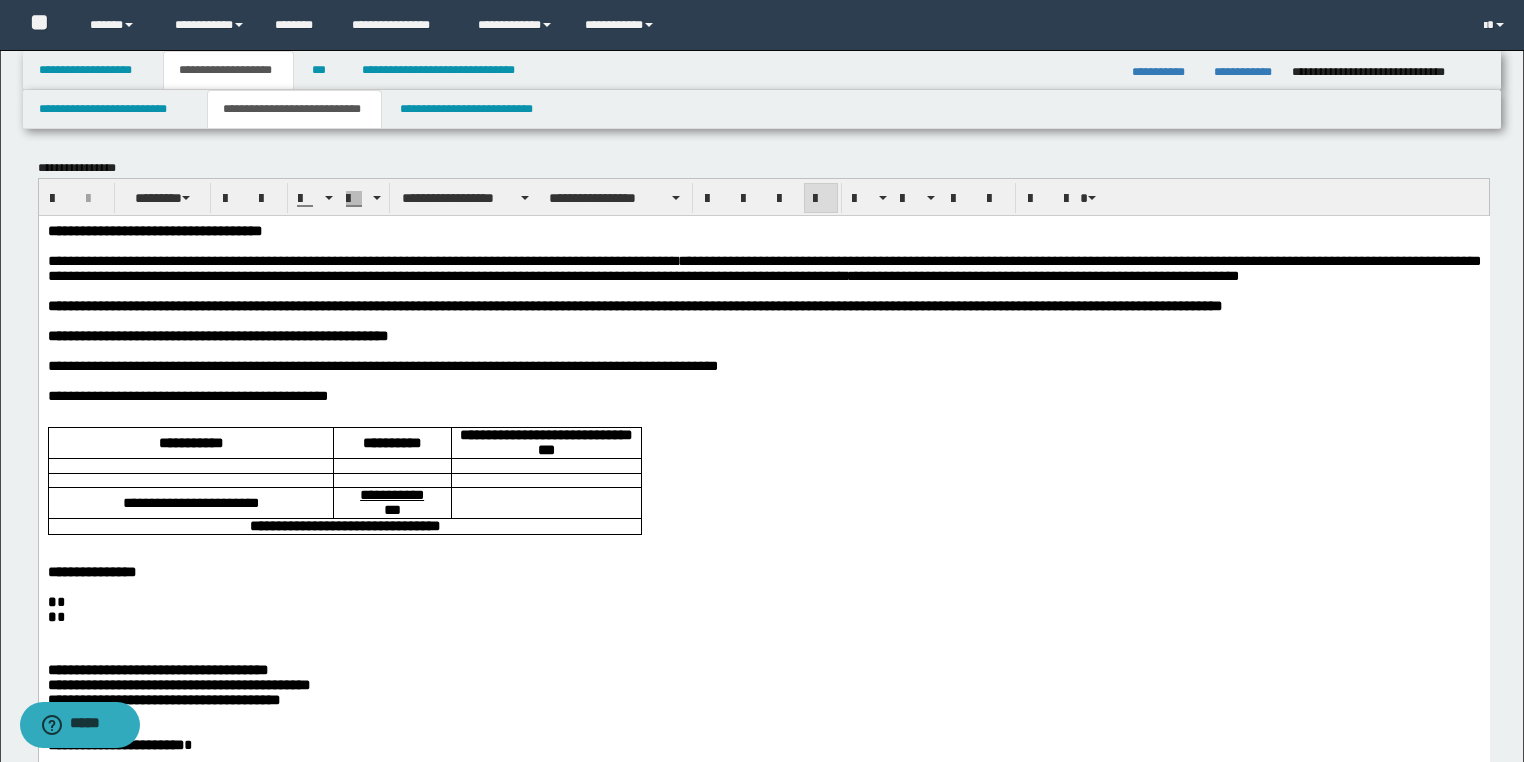 click on "**********" at bounding box center [763, 267] 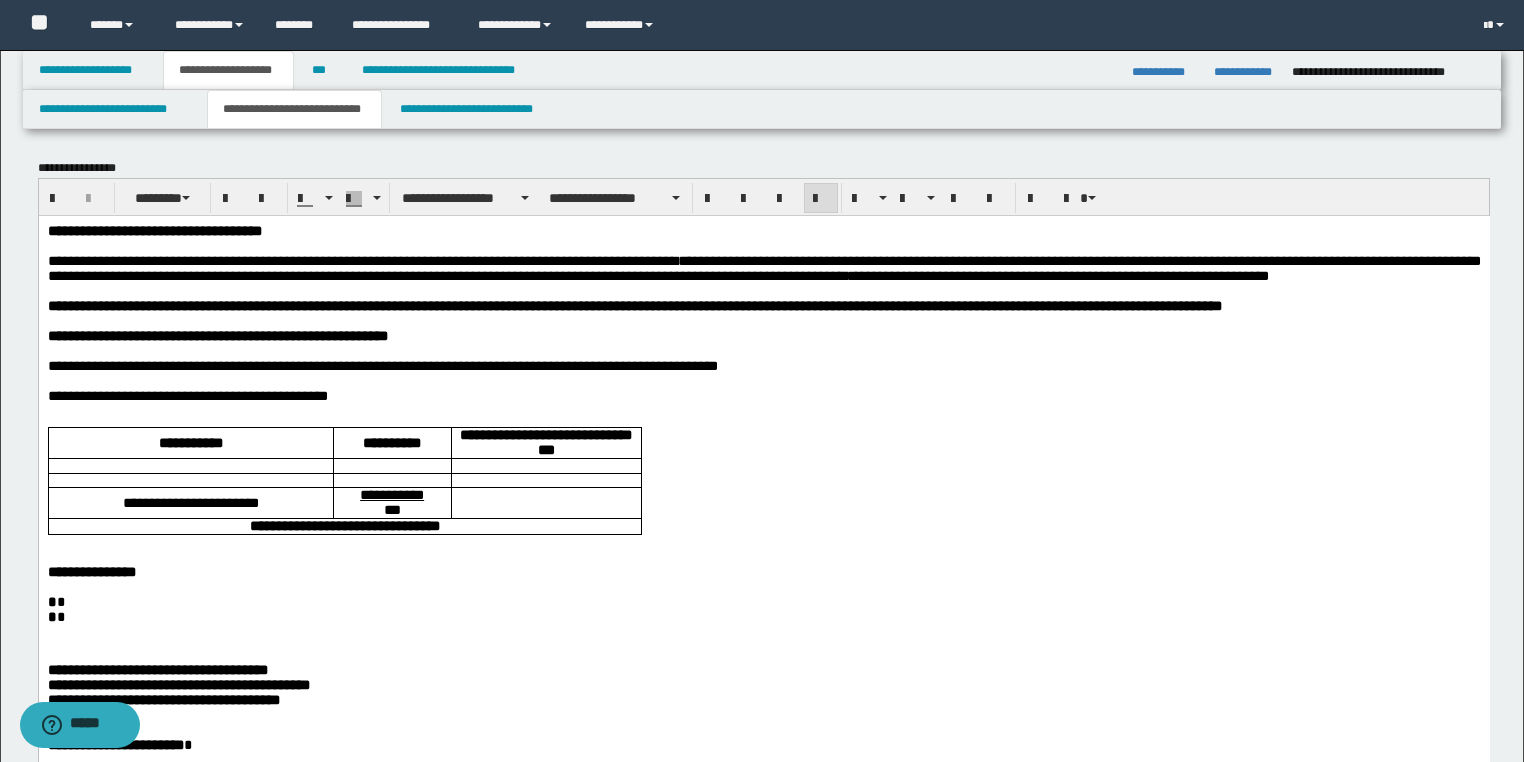 click on "**********" at bounding box center [763, 267] 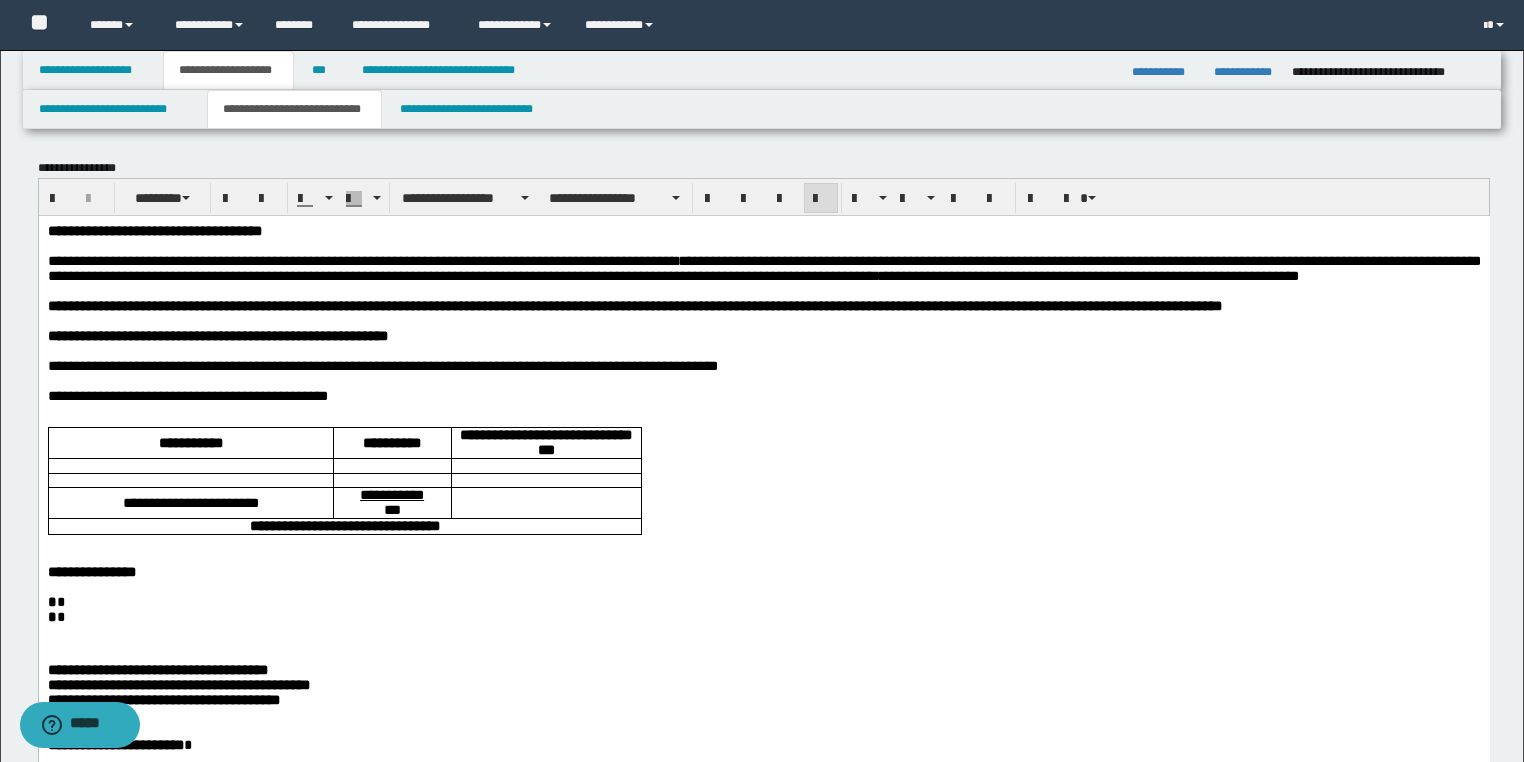 click on "**********" at bounding box center [763, 267] 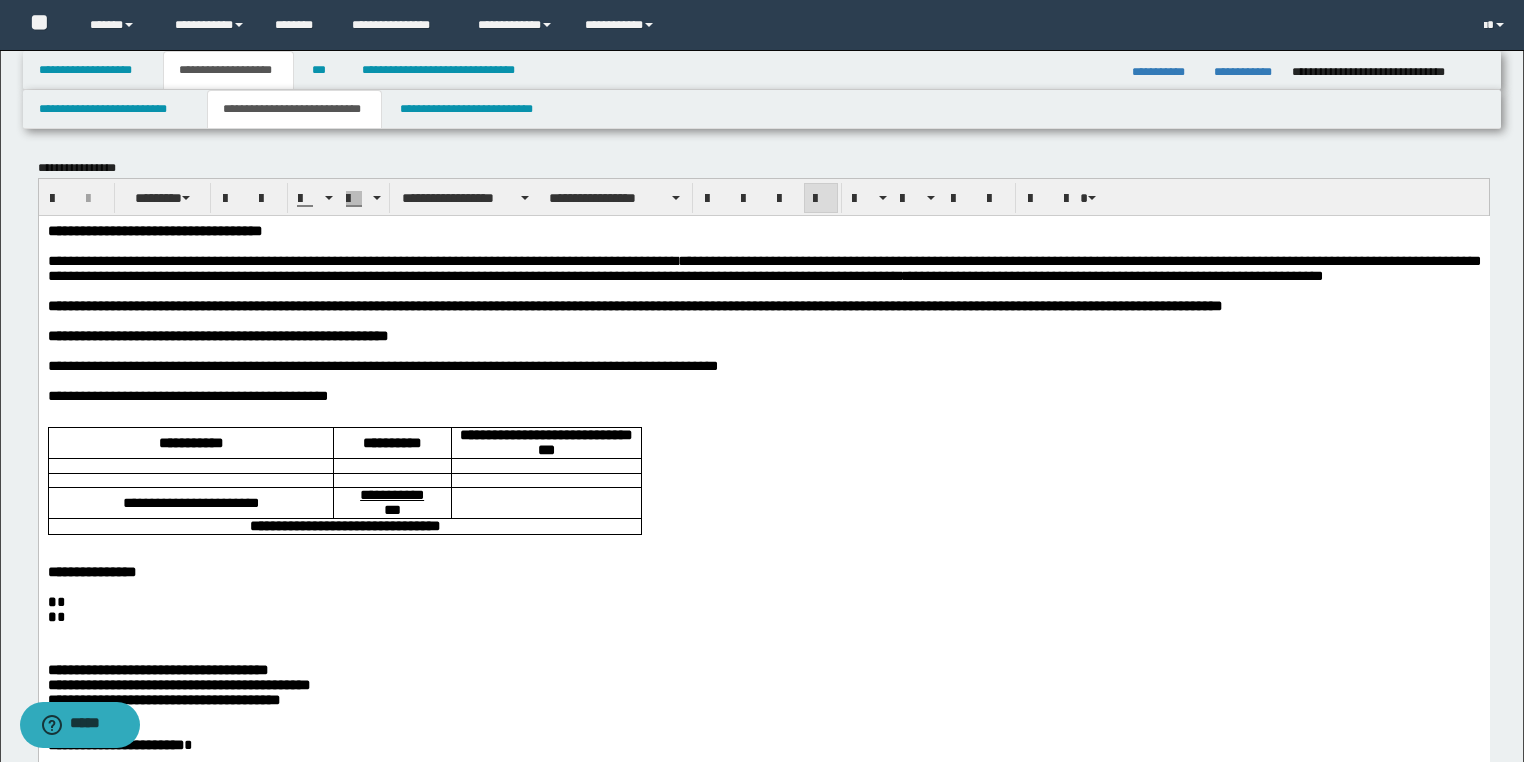 click on "**********" at bounding box center (763, 267) 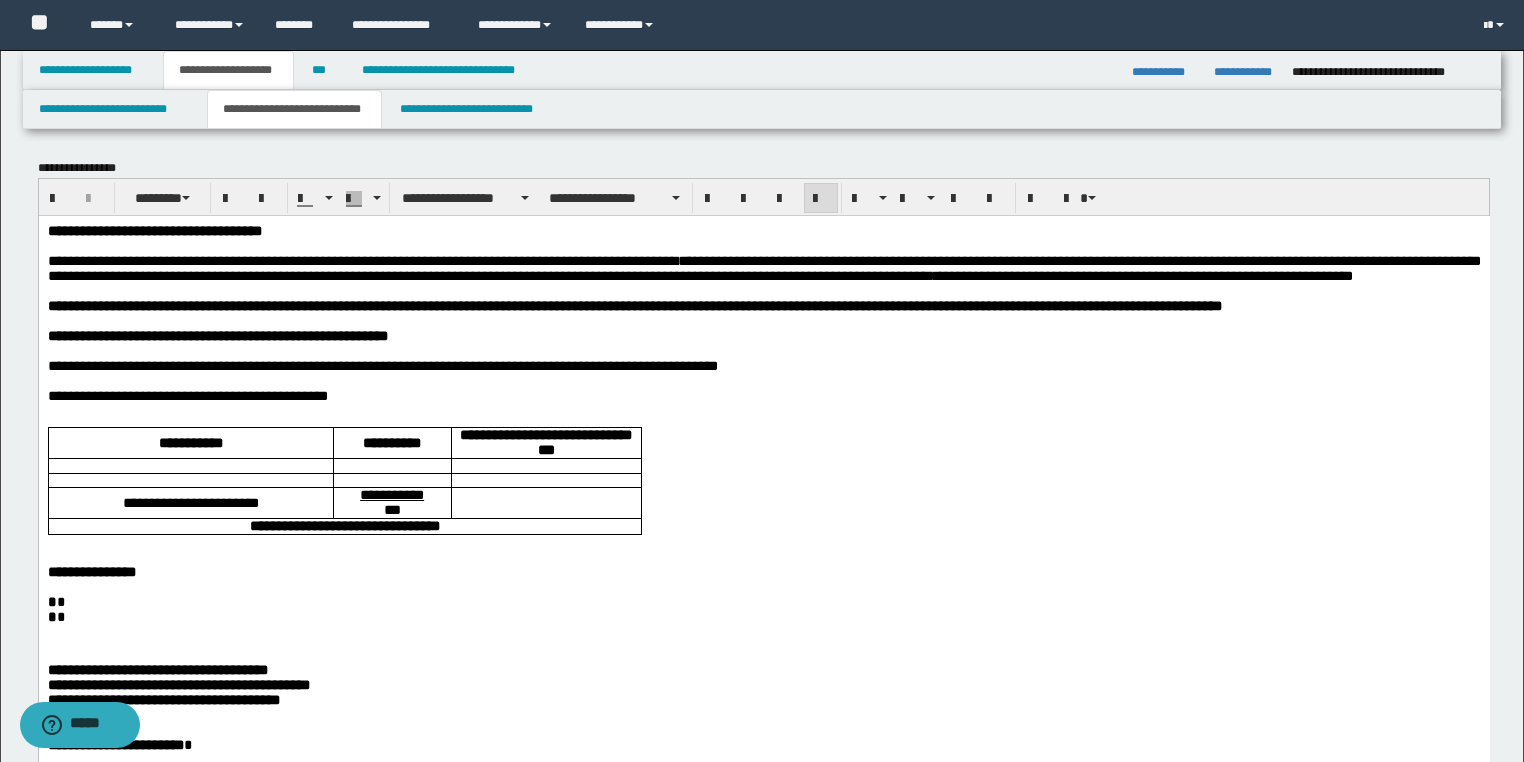 click on "**********" at bounding box center [763, 267] 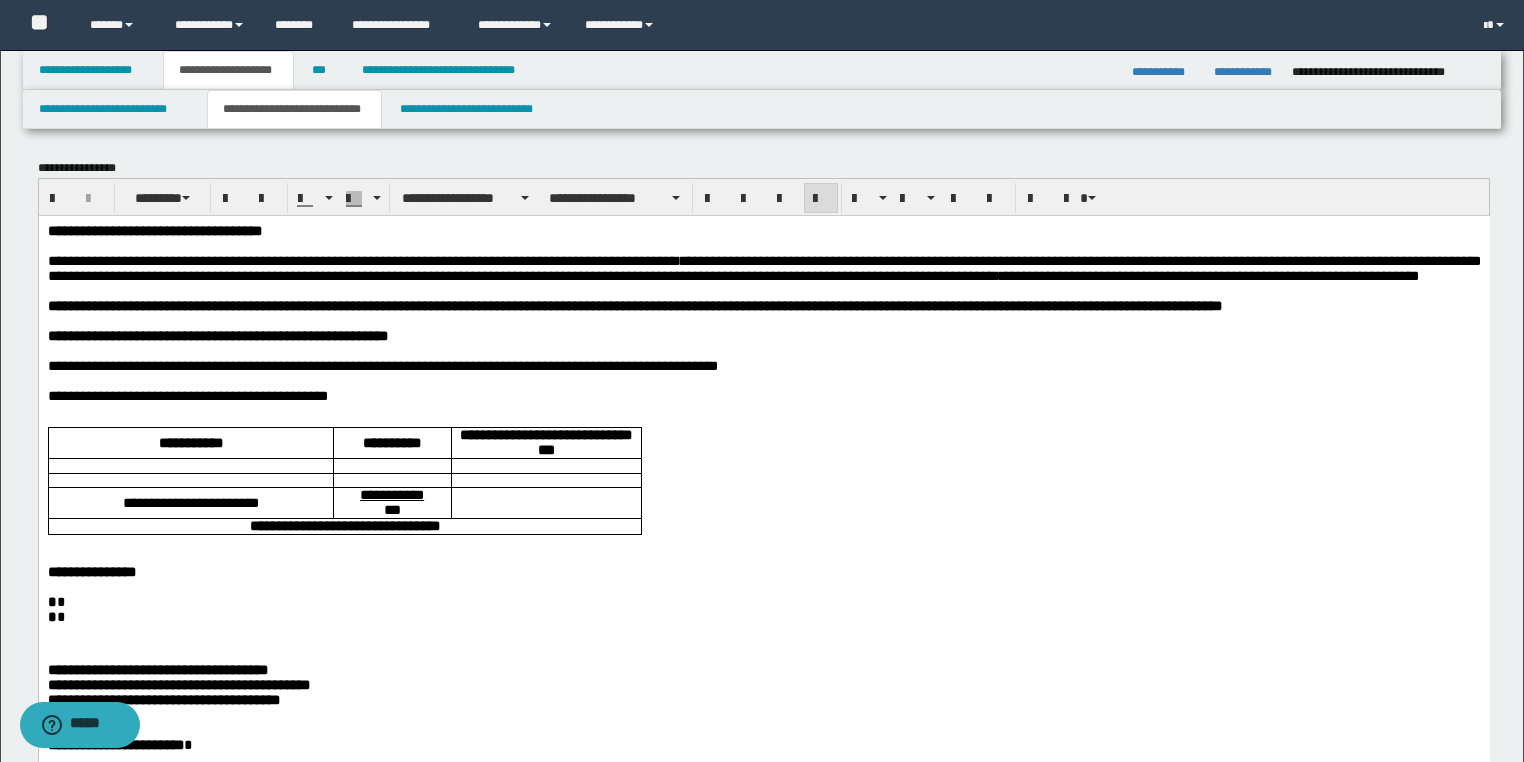 click on "**********" at bounding box center (763, 267) 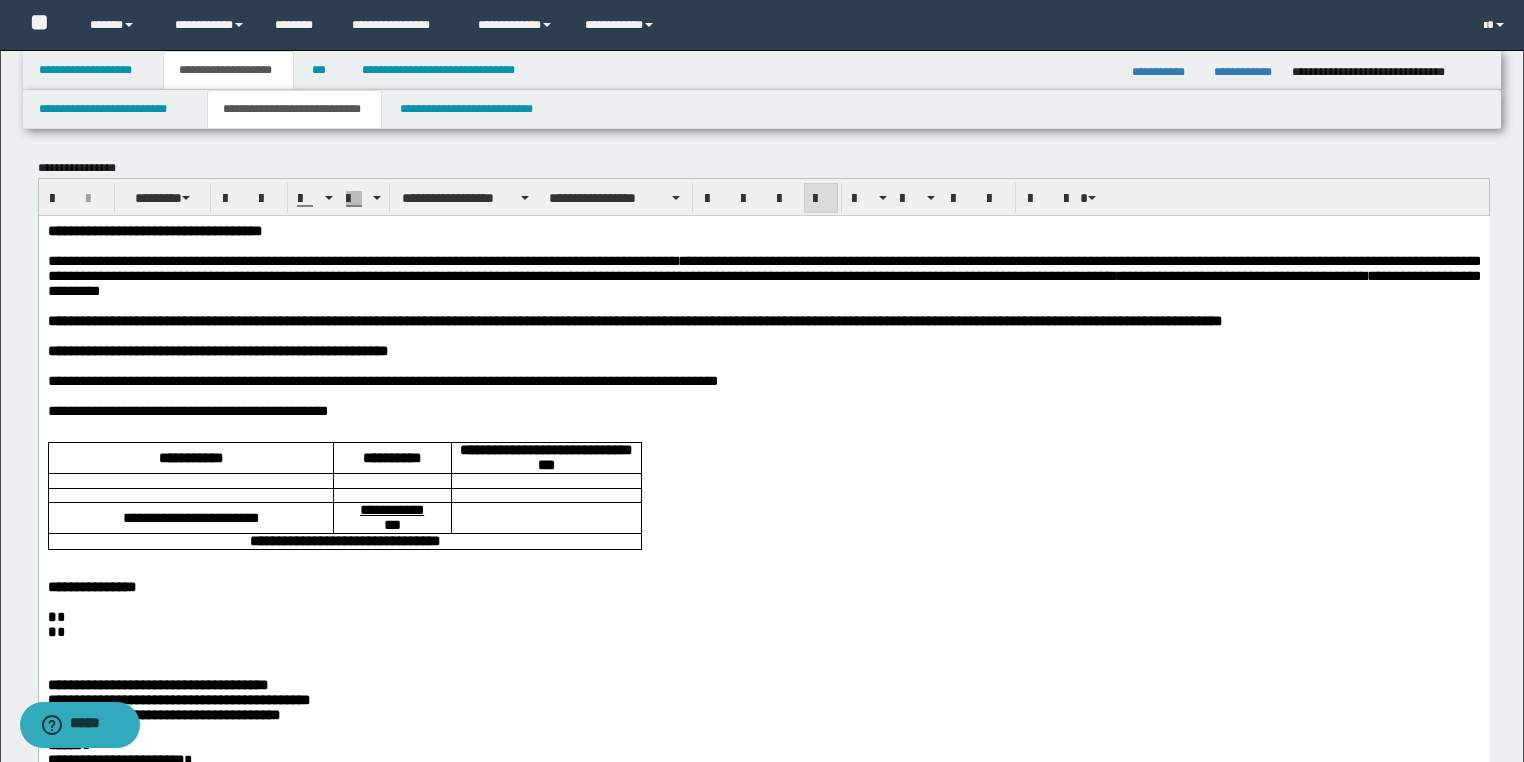 click at bounding box center [763, 335] 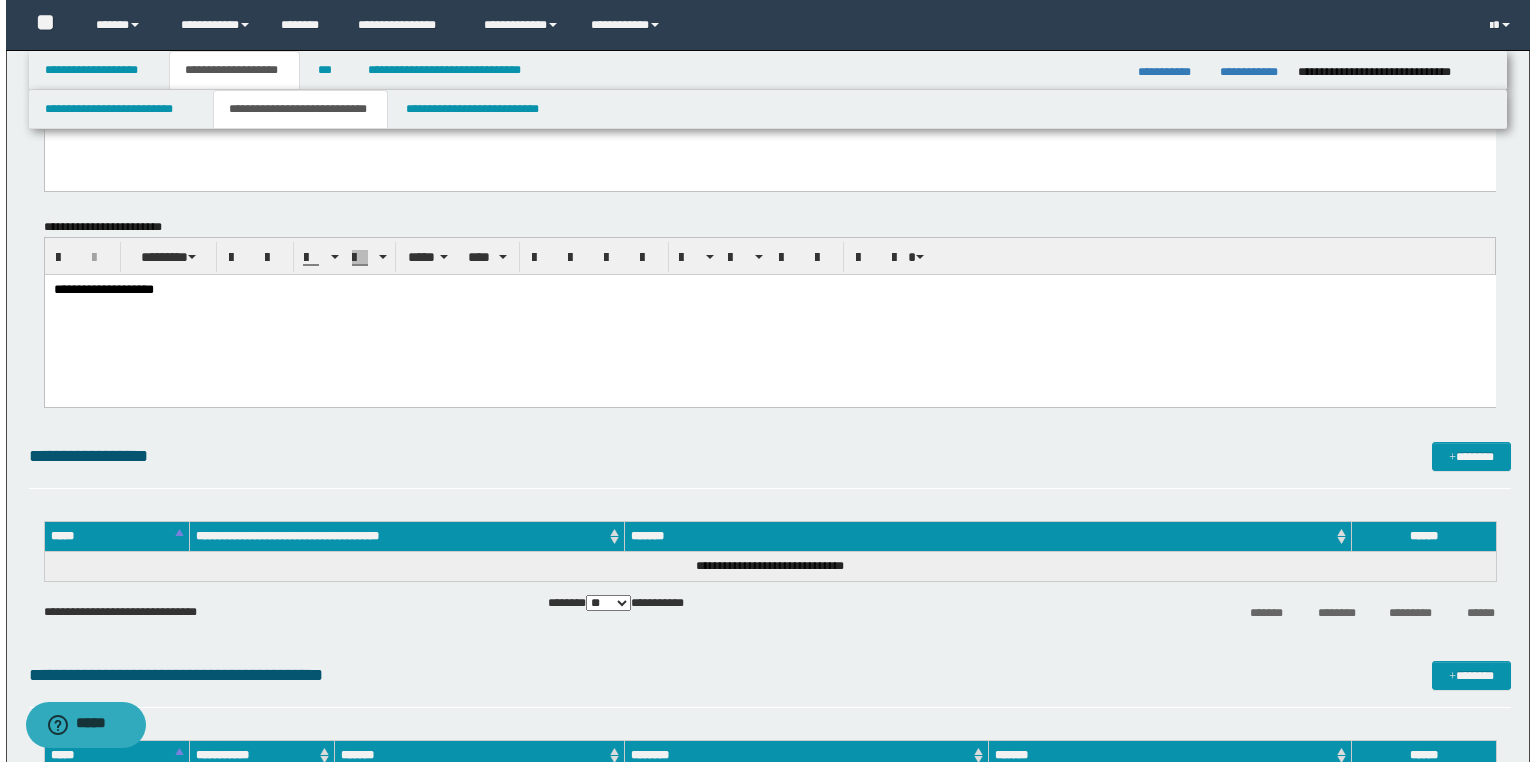 scroll, scrollTop: 1280, scrollLeft: 0, axis: vertical 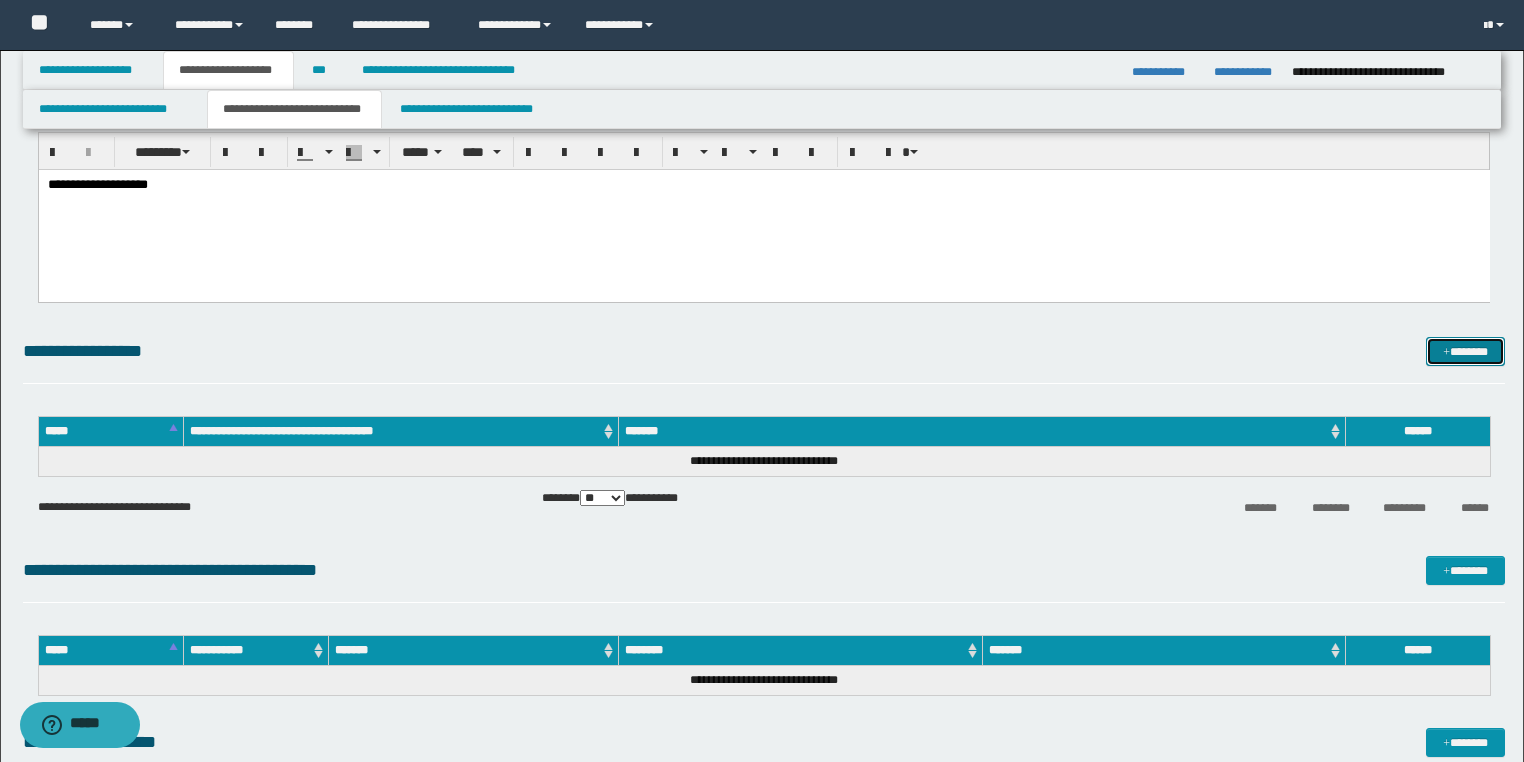 click on "*******" at bounding box center [1465, 352] 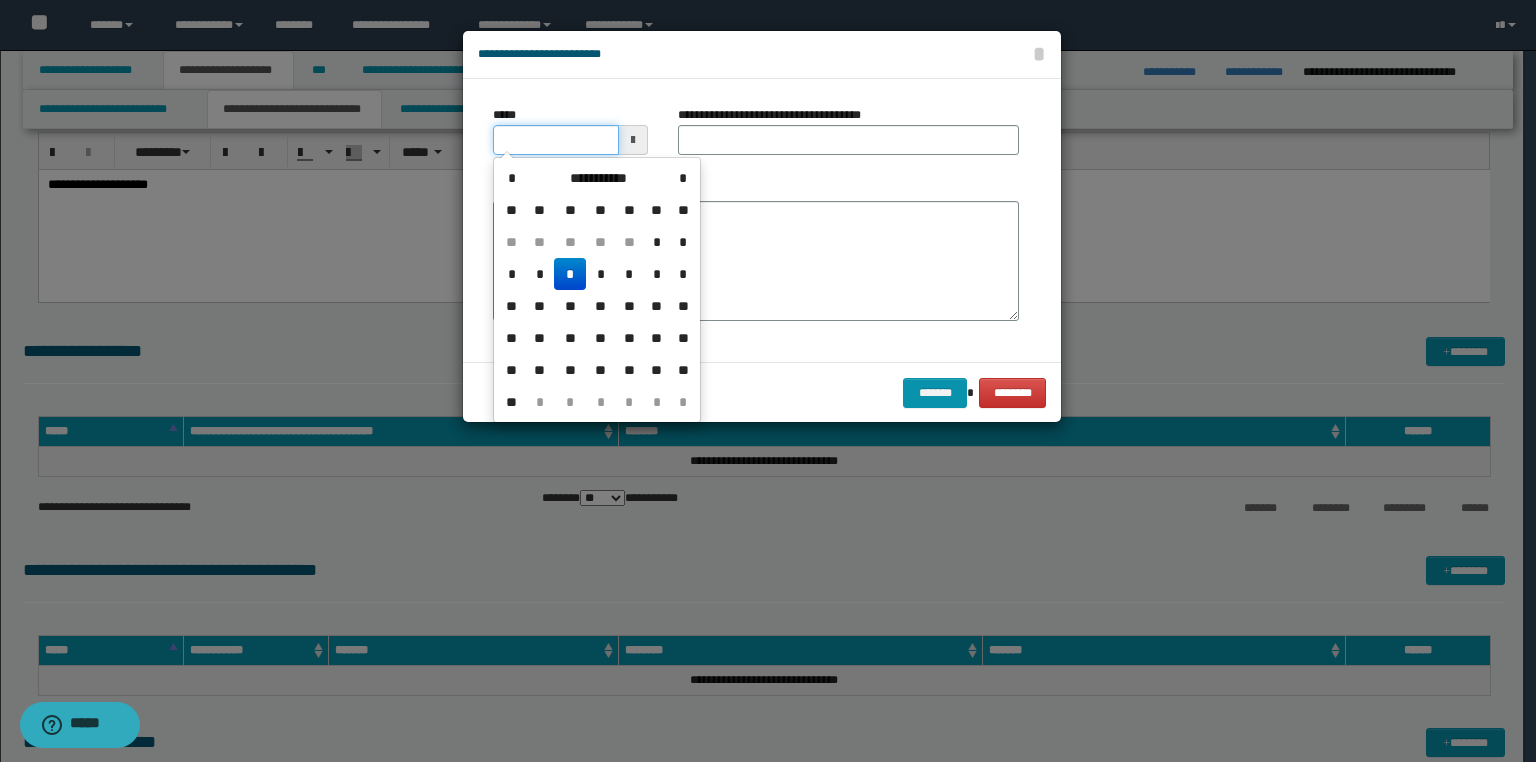 drag, startPoint x: 580, startPoint y: 138, endPoint x: 0, endPoint y: 292, distance: 600.0967 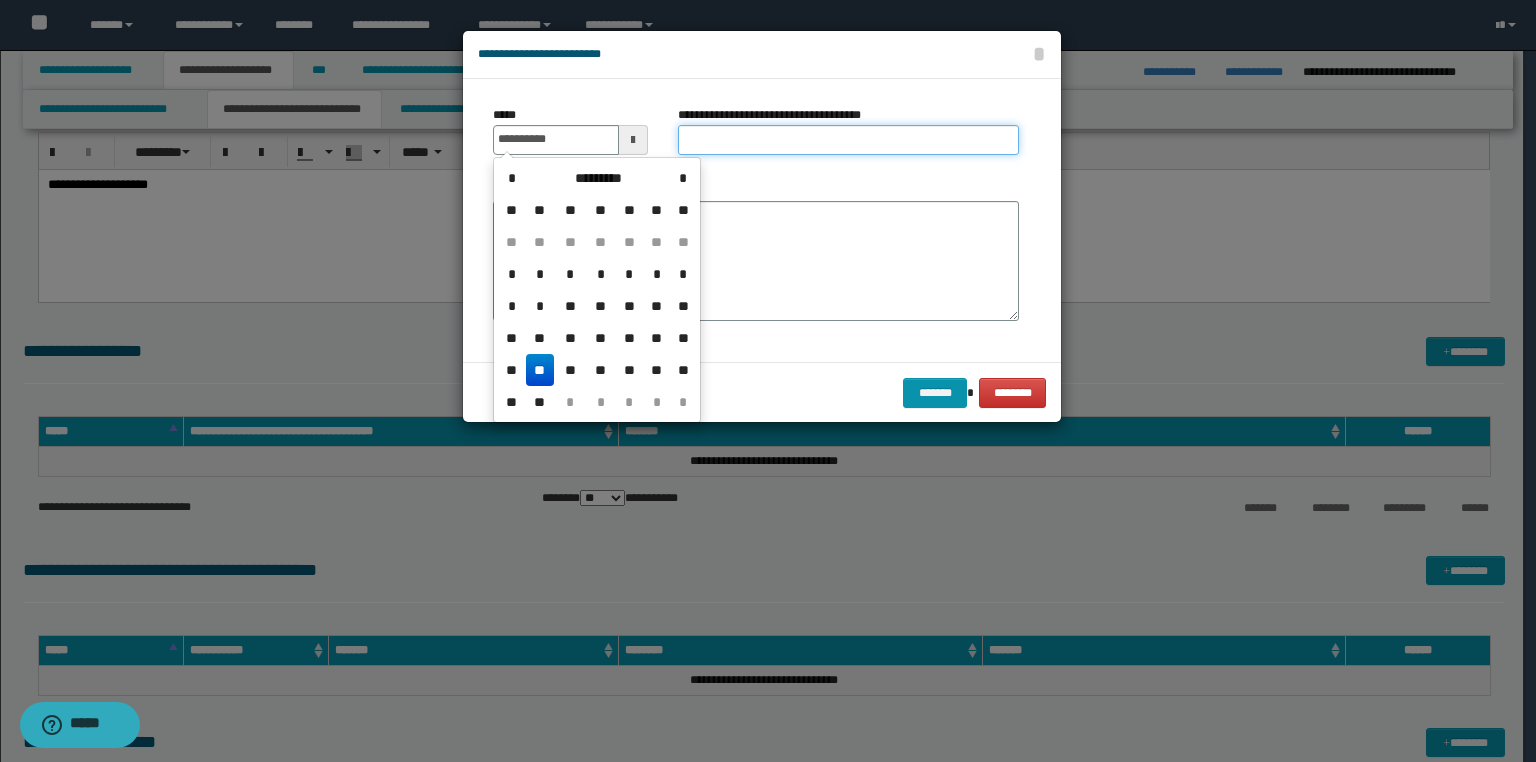 type on "**********" 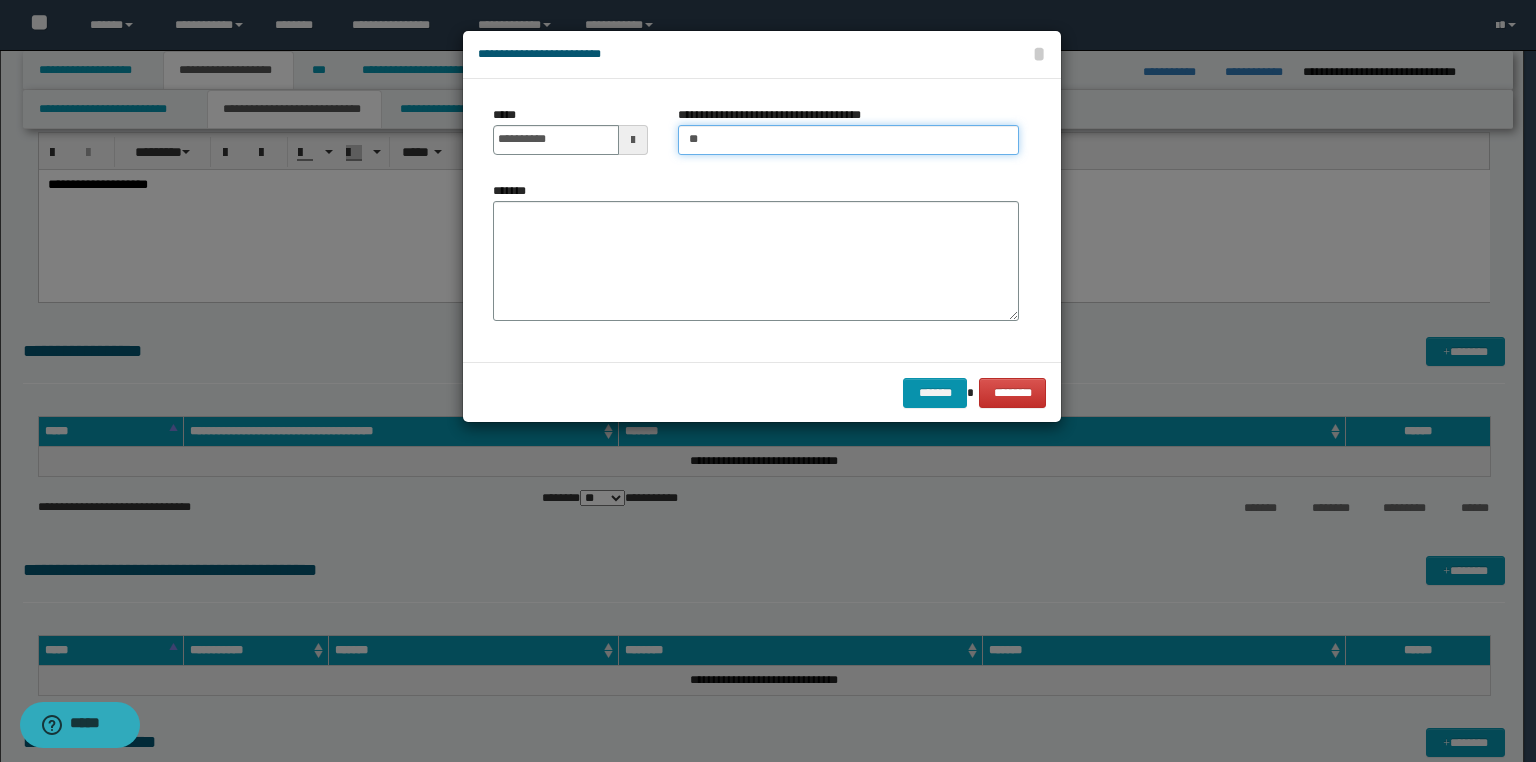 type on "*********" 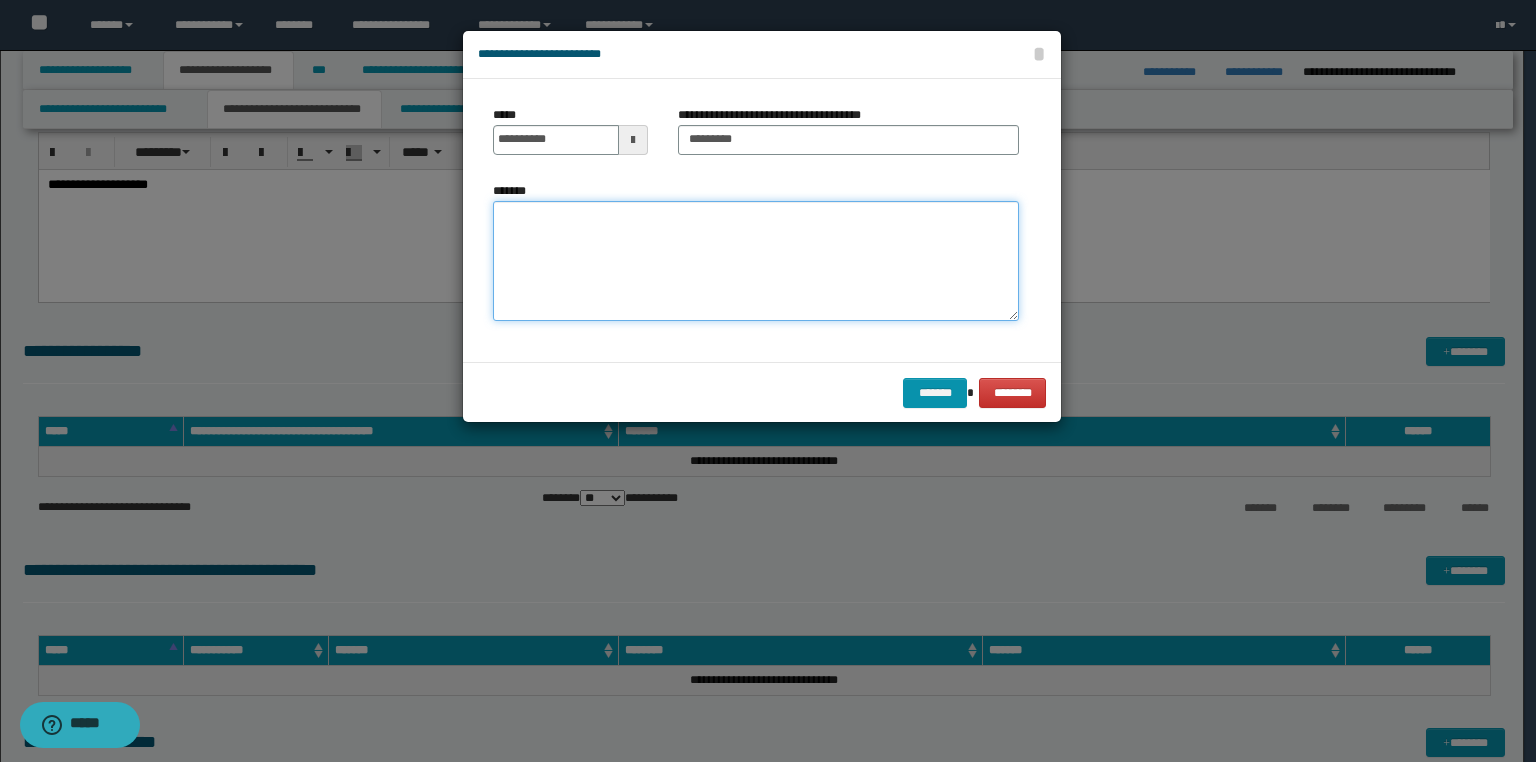 click on "*******" at bounding box center (756, 261) 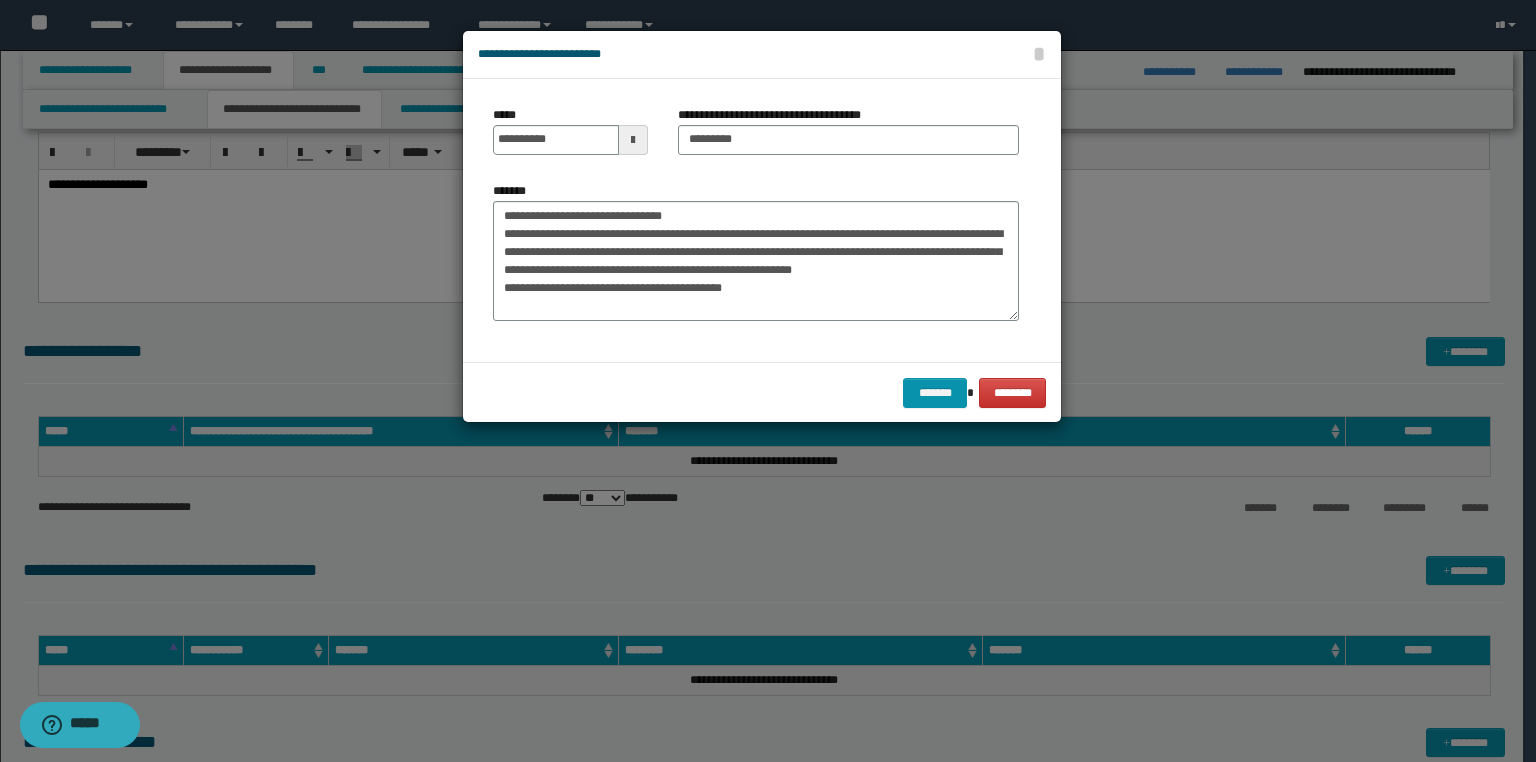 click on "**********" at bounding box center [756, 258] 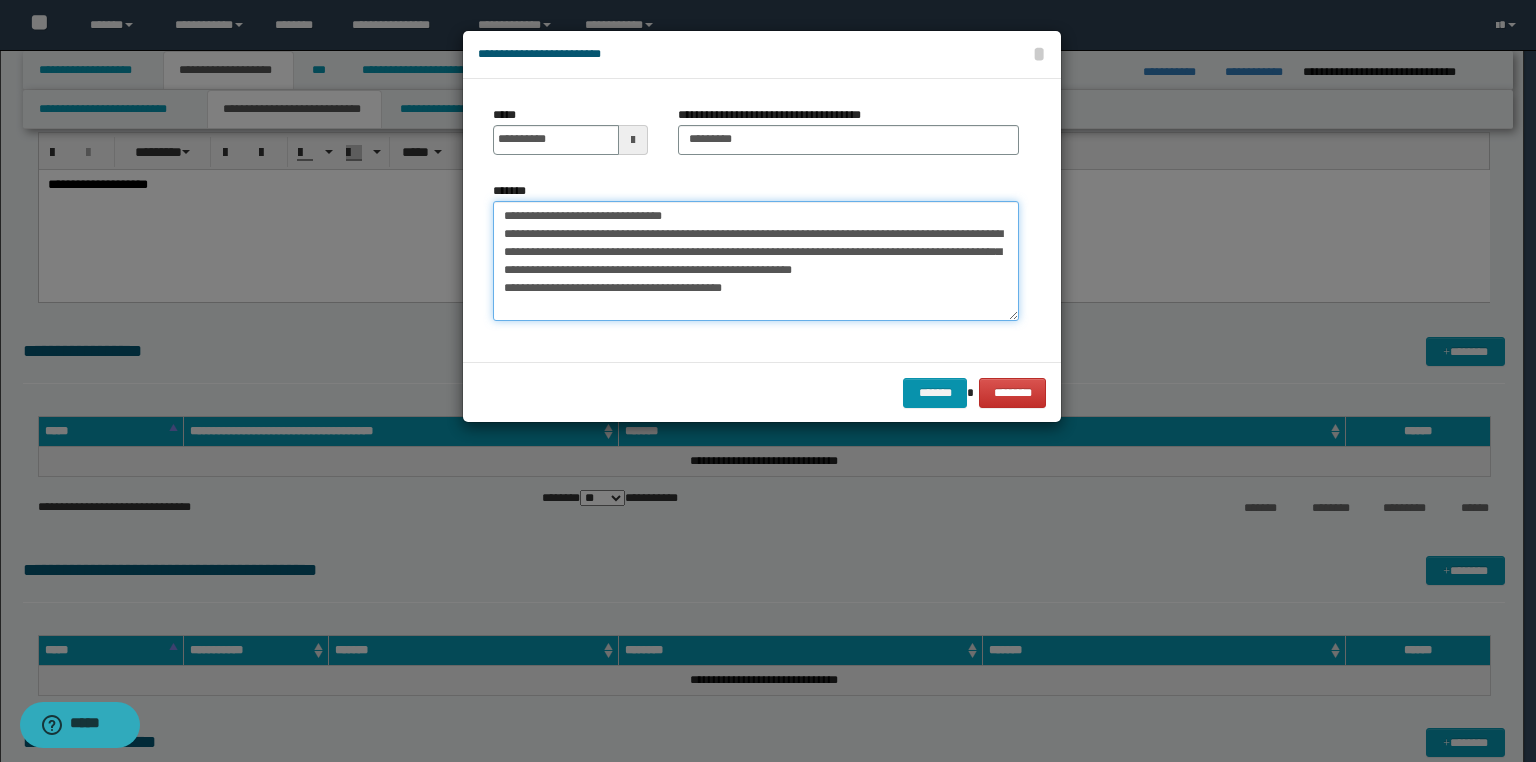 click on "**********" at bounding box center (756, 261) 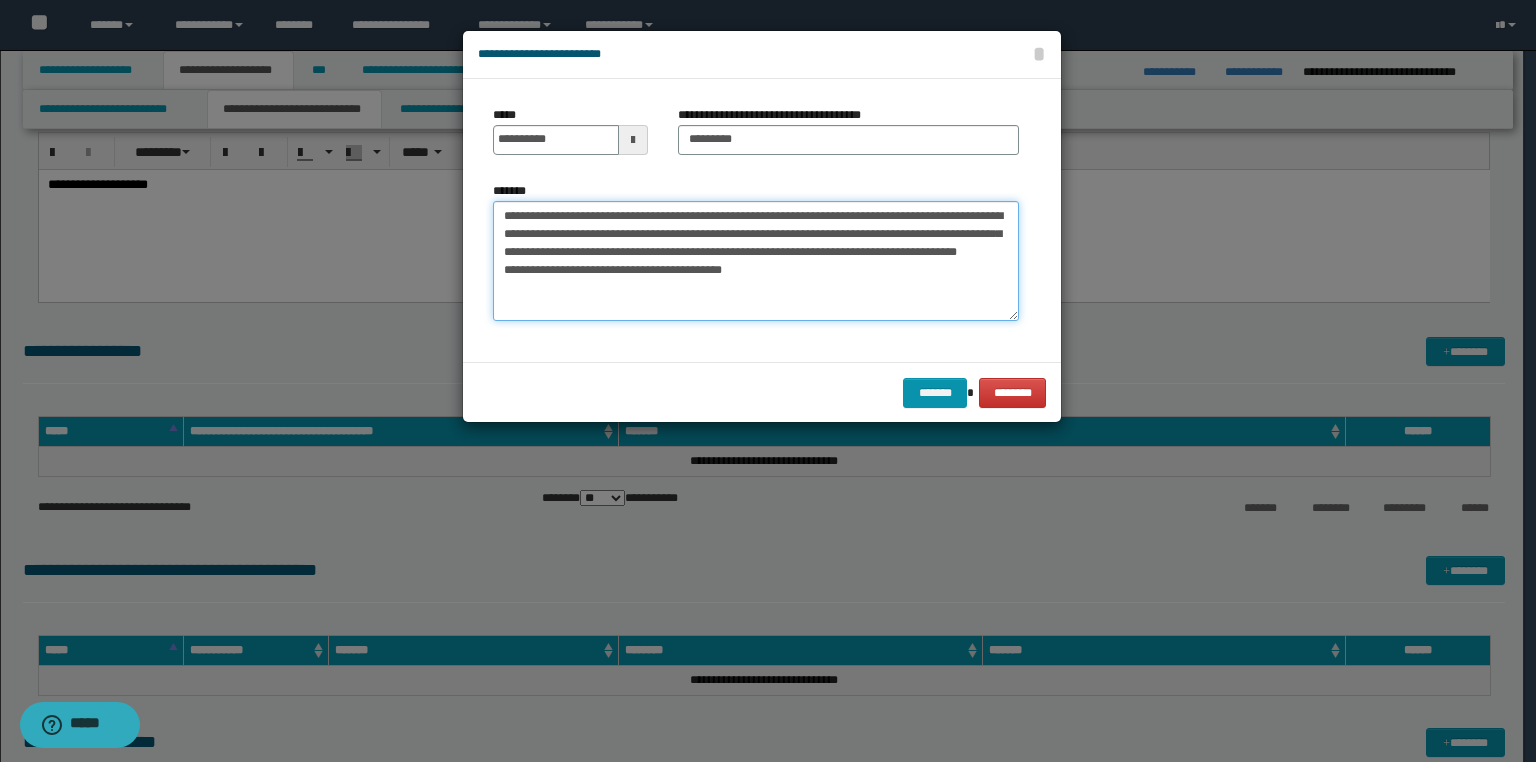 click on "**********" at bounding box center [756, 261] 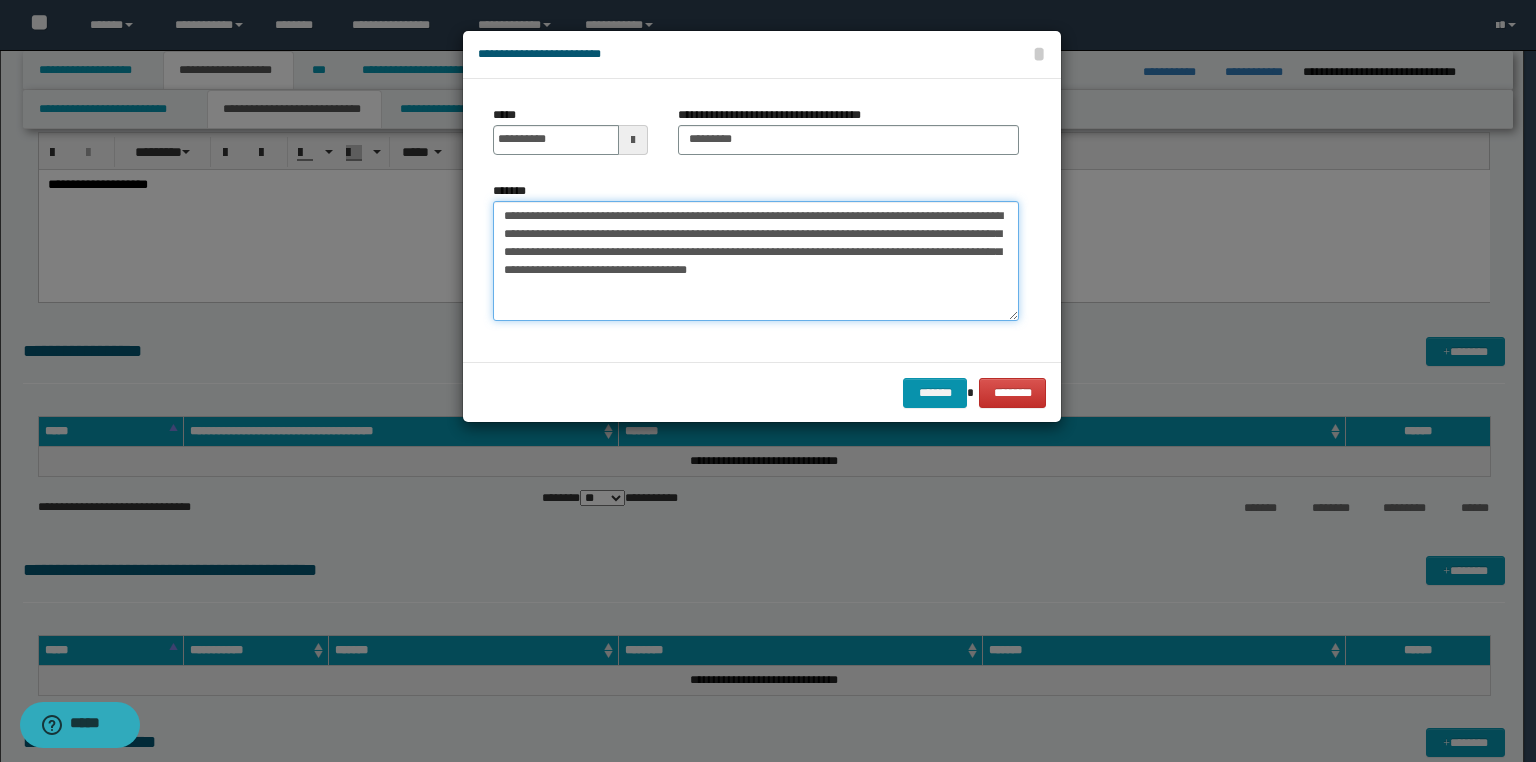 click on "**********" at bounding box center (756, 261) 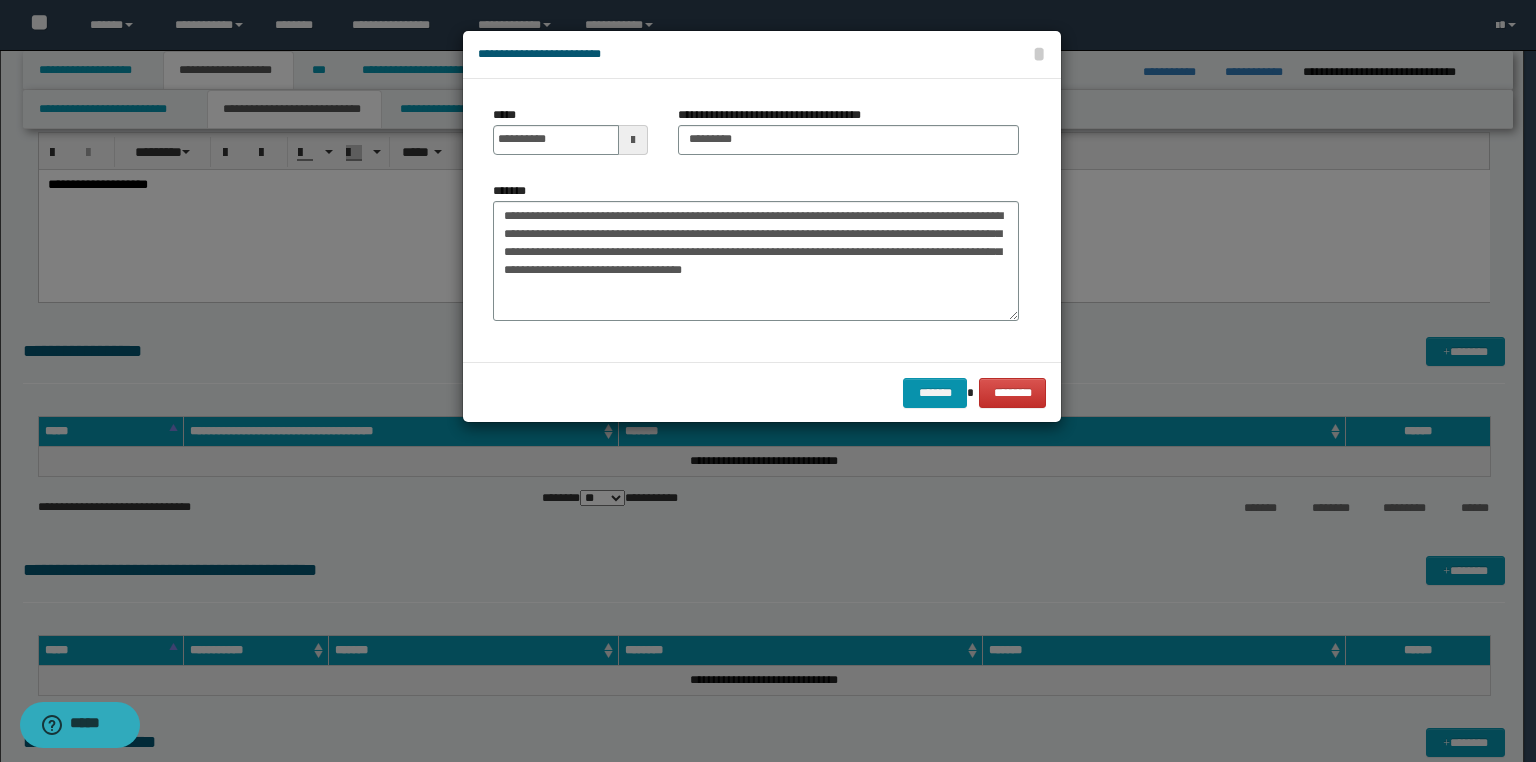 drag, startPoint x: 482, startPoint y: 288, endPoint x: 716, endPoint y: 282, distance: 234.0769 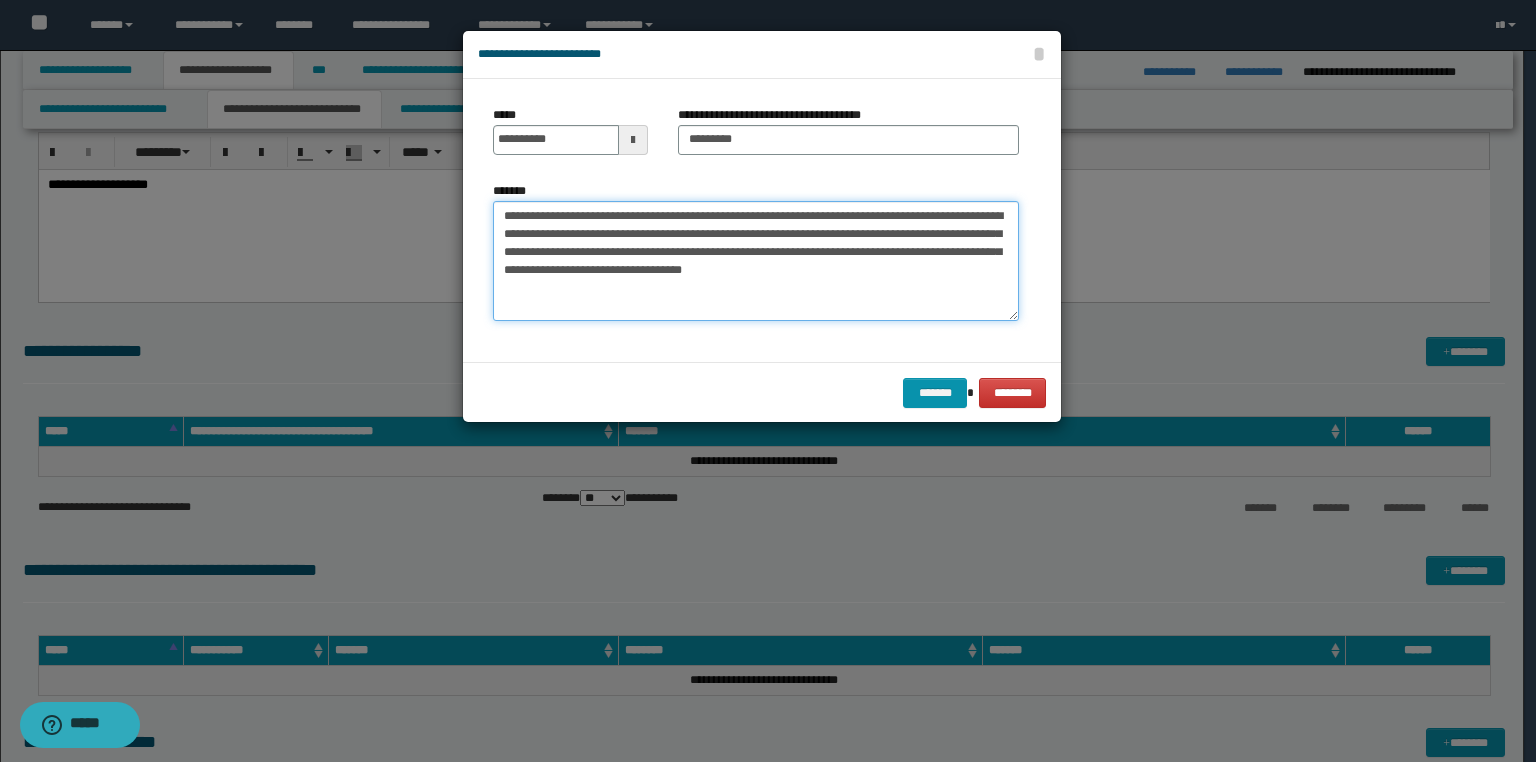 click on "**********" at bounding box center [756, 261] 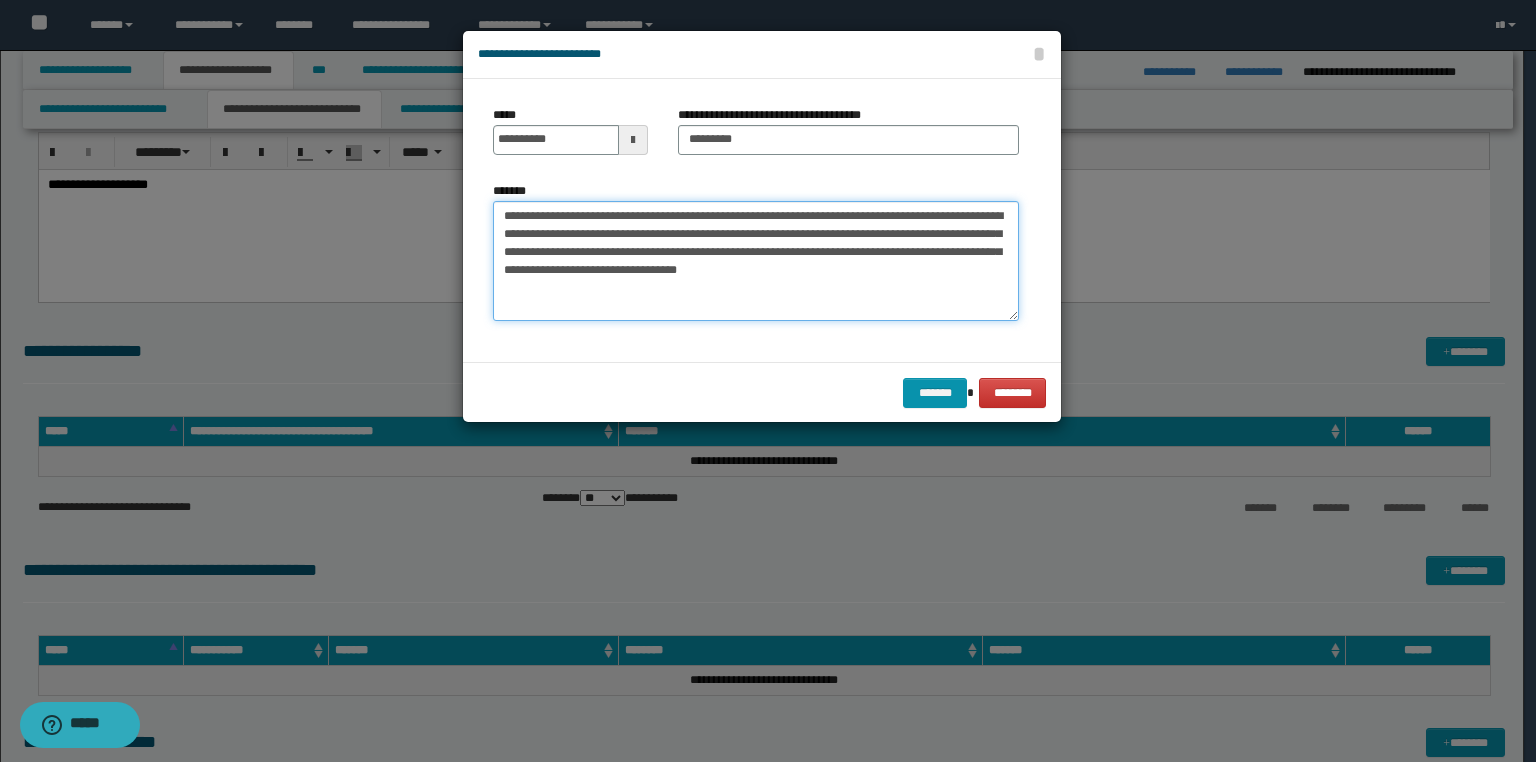 click on "**********" at bounding box center [756, 261] 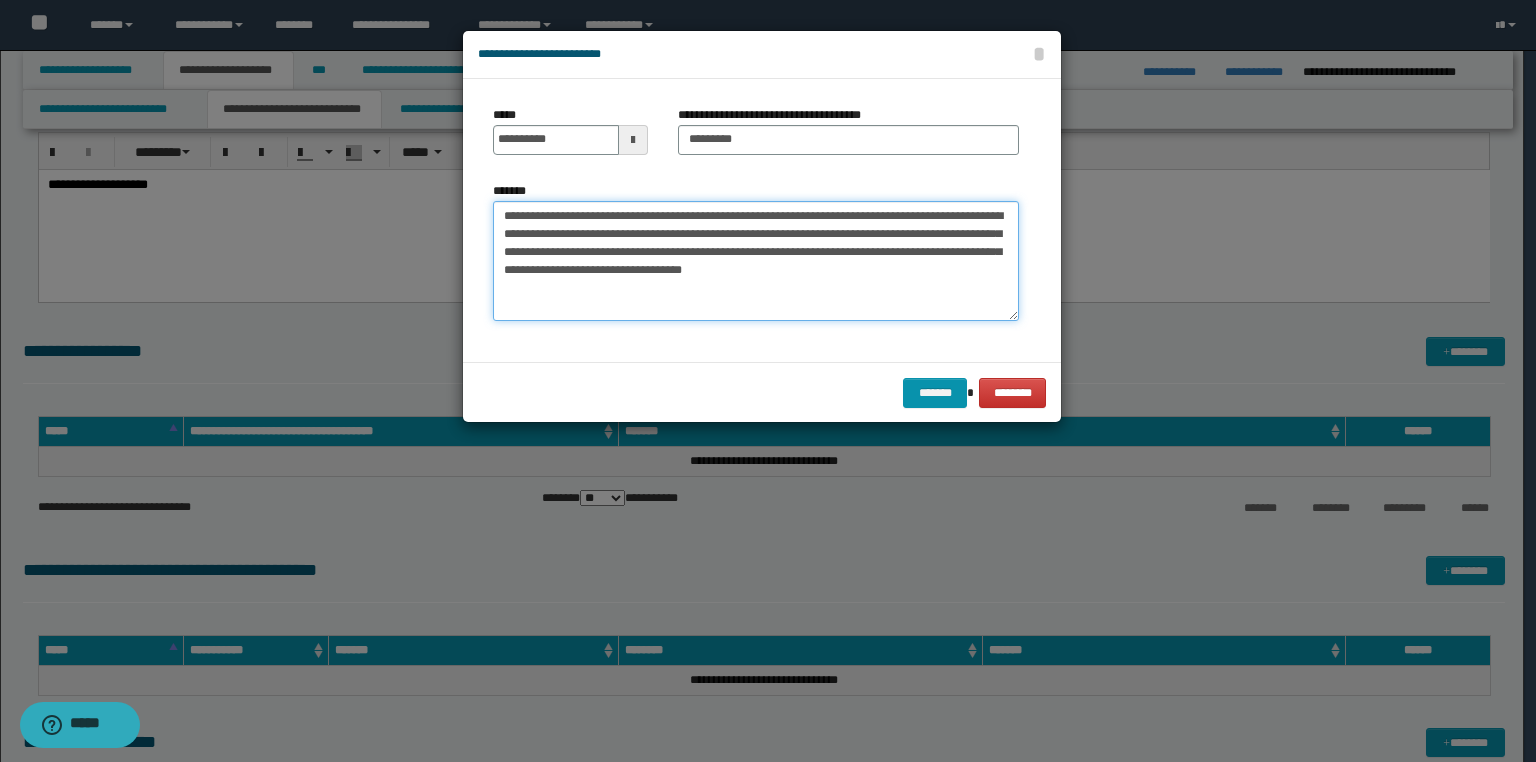 type on "**********" 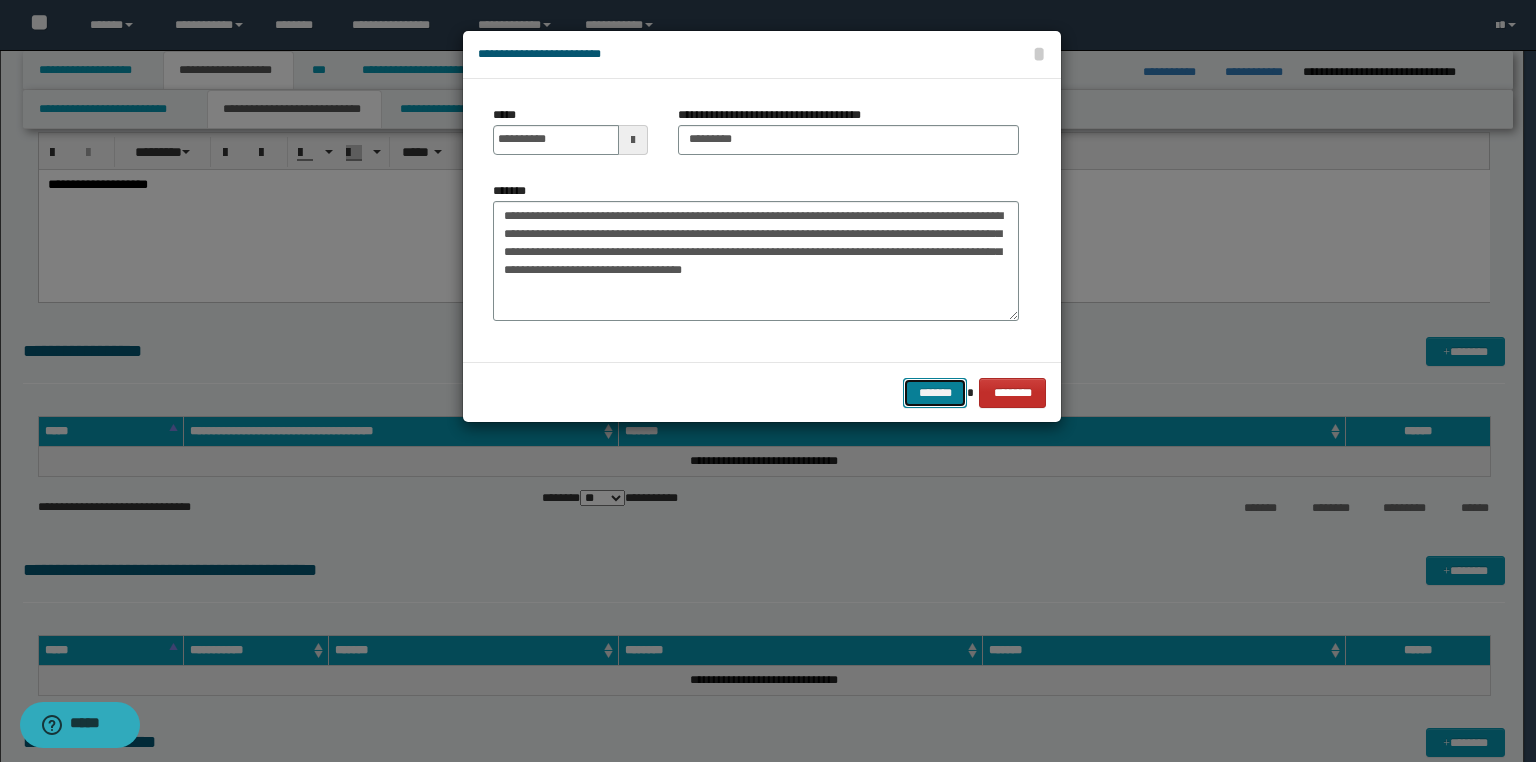click on "*******" at bounding box center [935, 393] 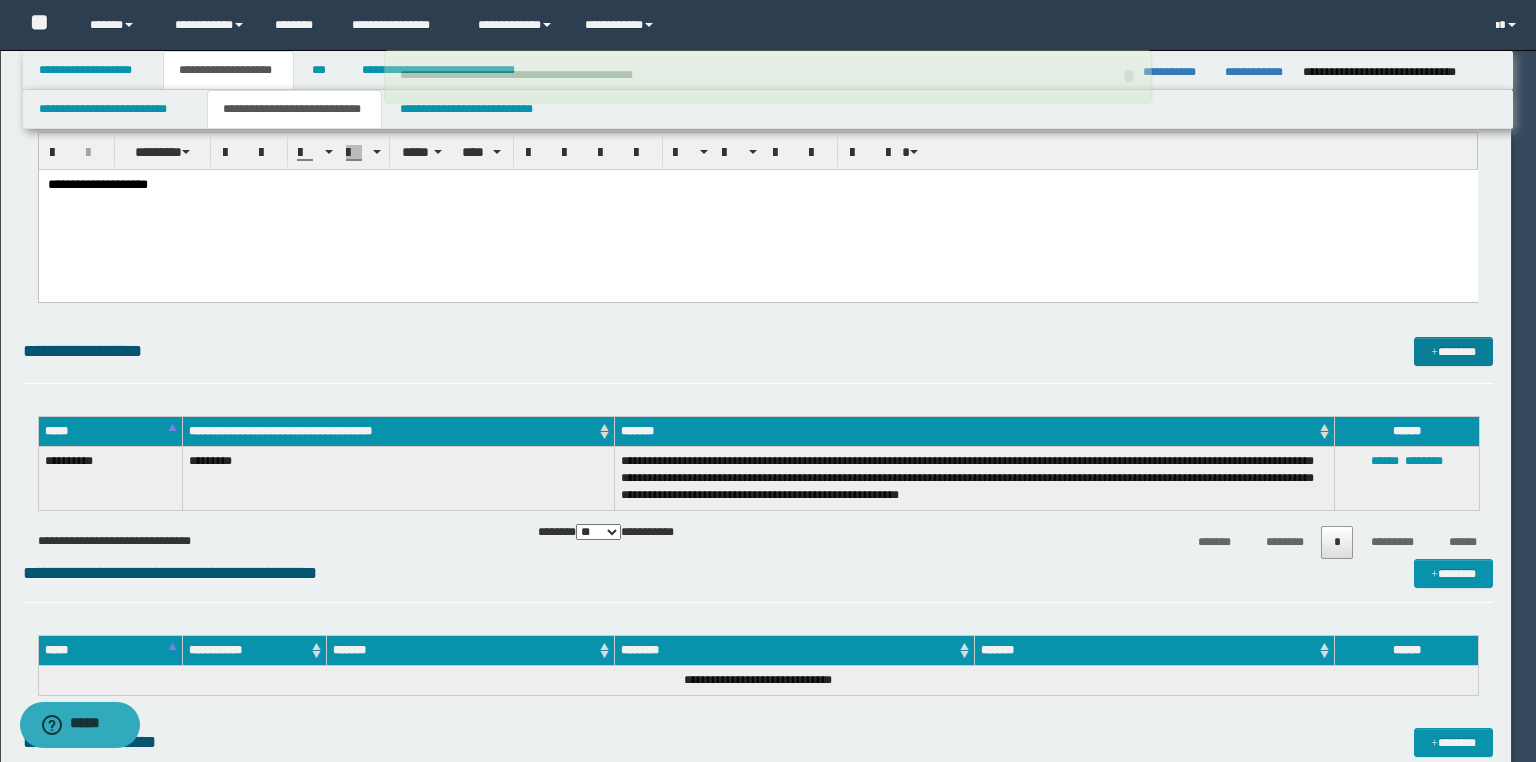 type 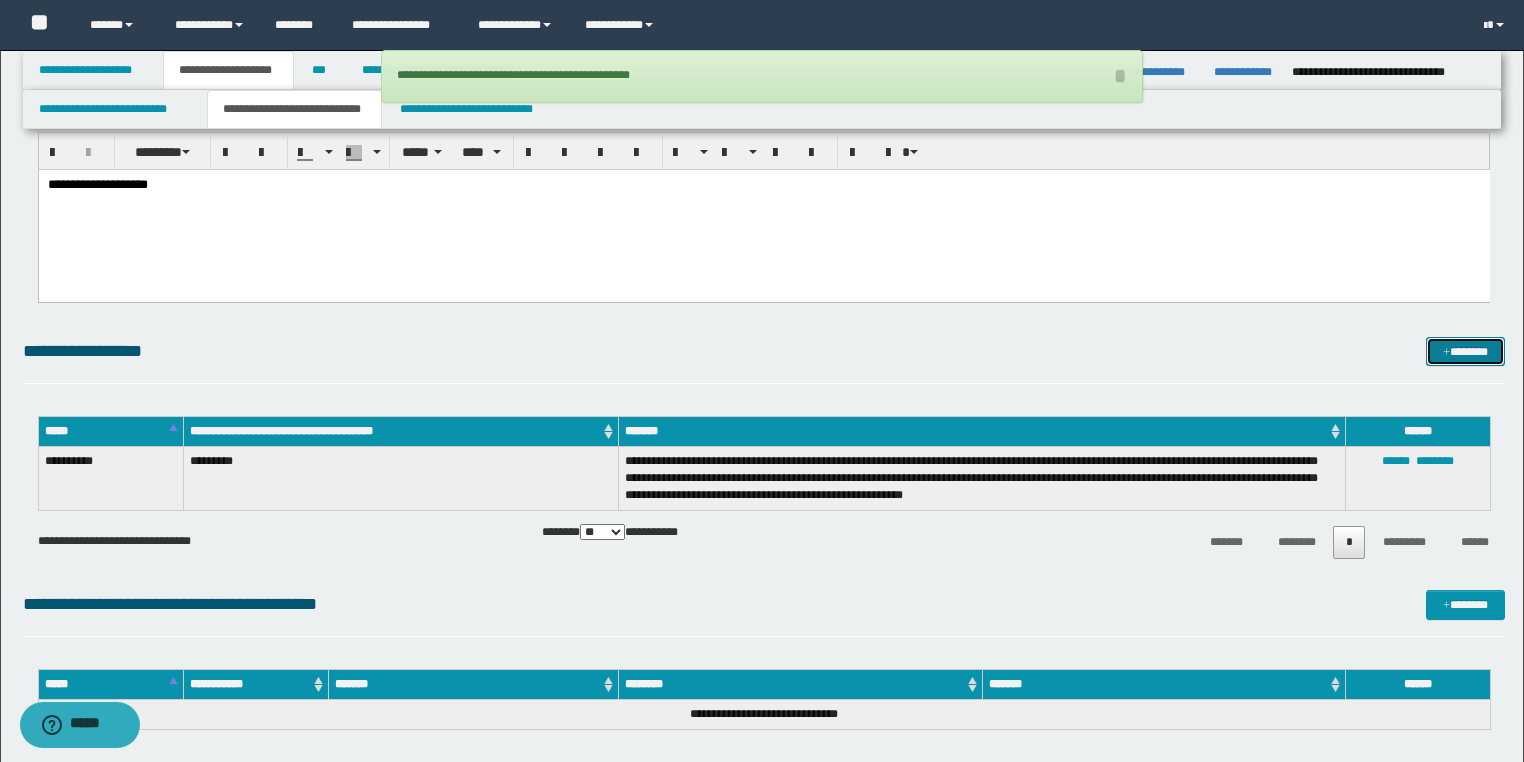 click on "*******" at bounding box center (1465, 352) 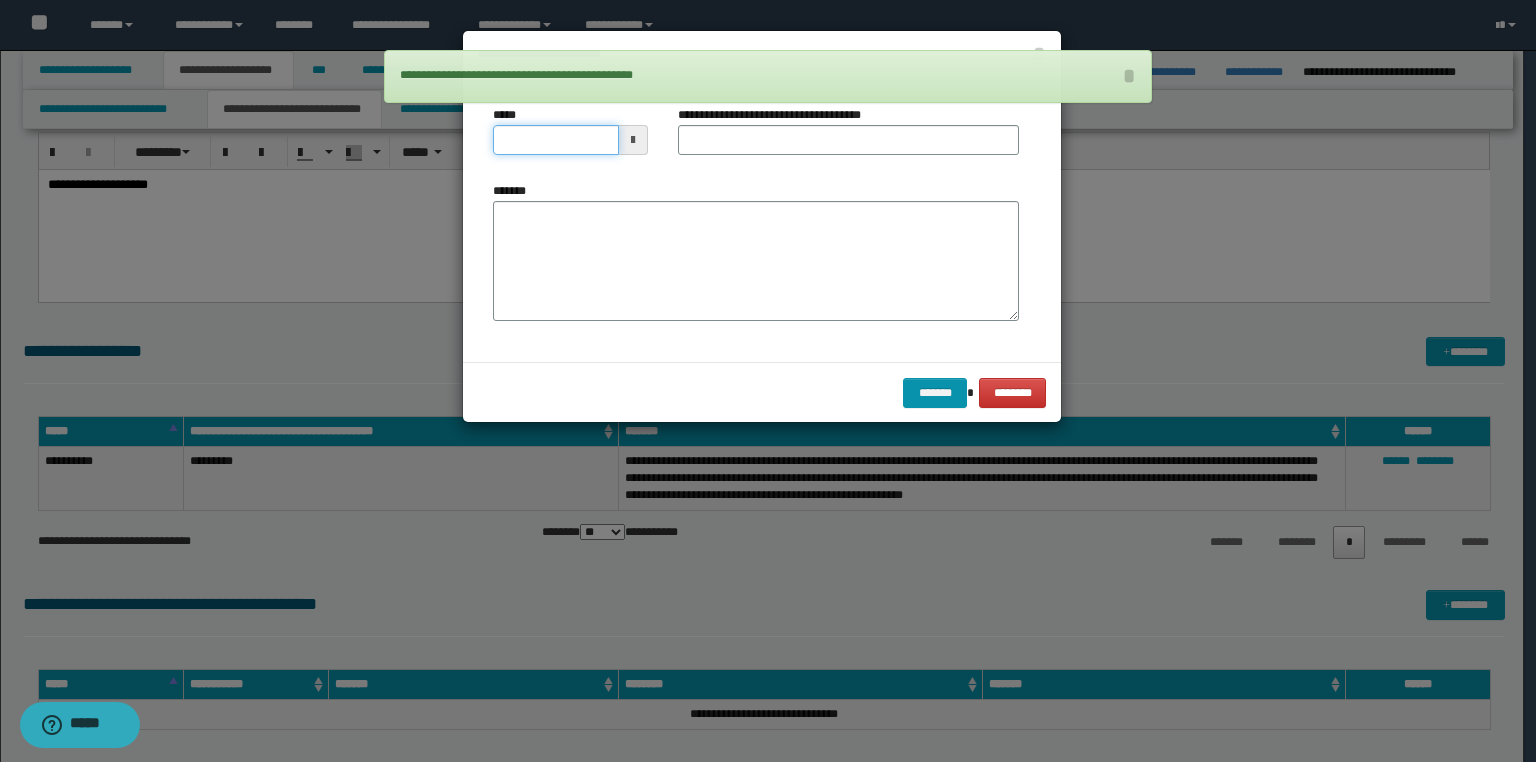 drag, startPoint x: 539, startPoint y: 150, endPoint x: 68, endPoint y: 233, distance: 478.25726 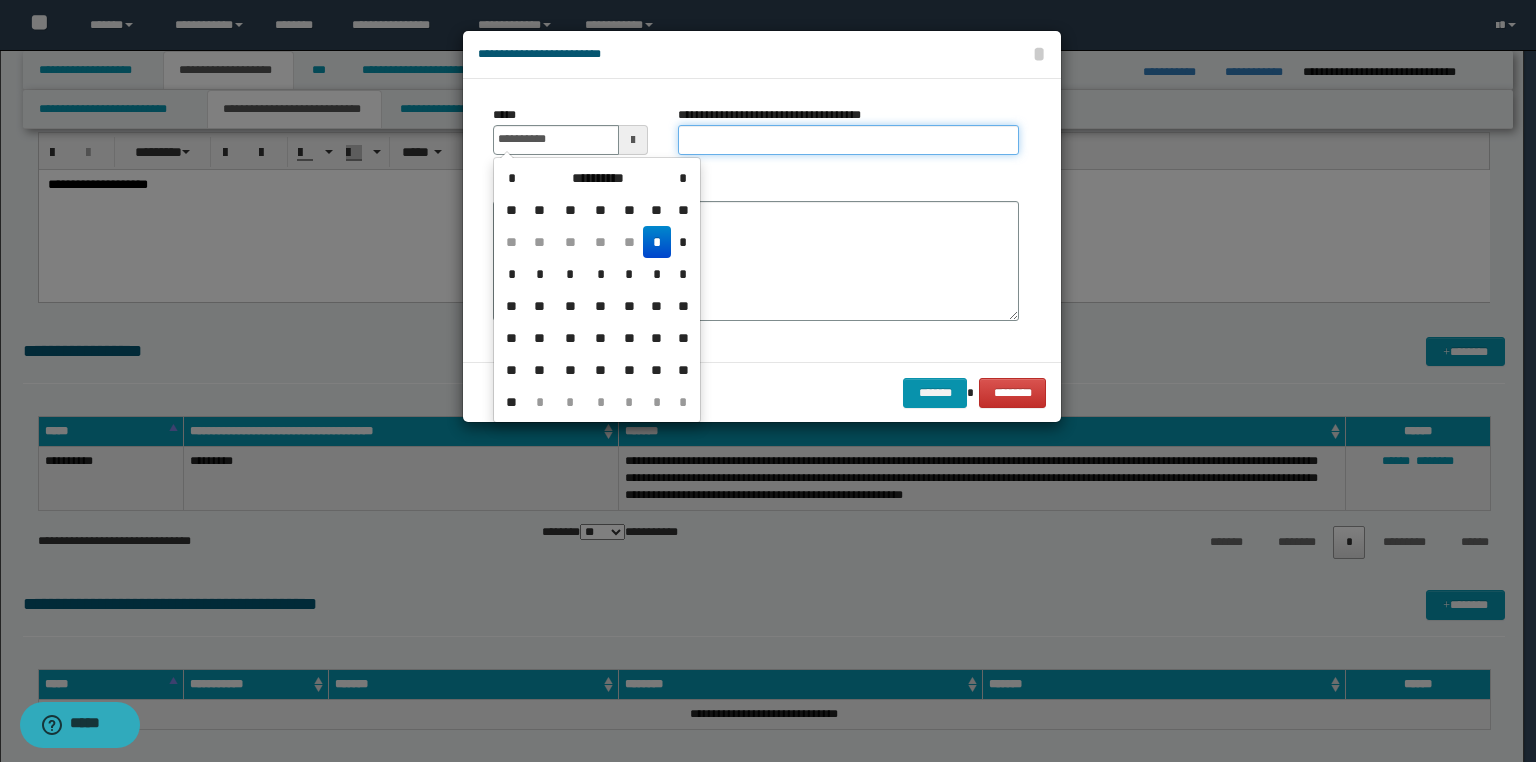 type on "**********" 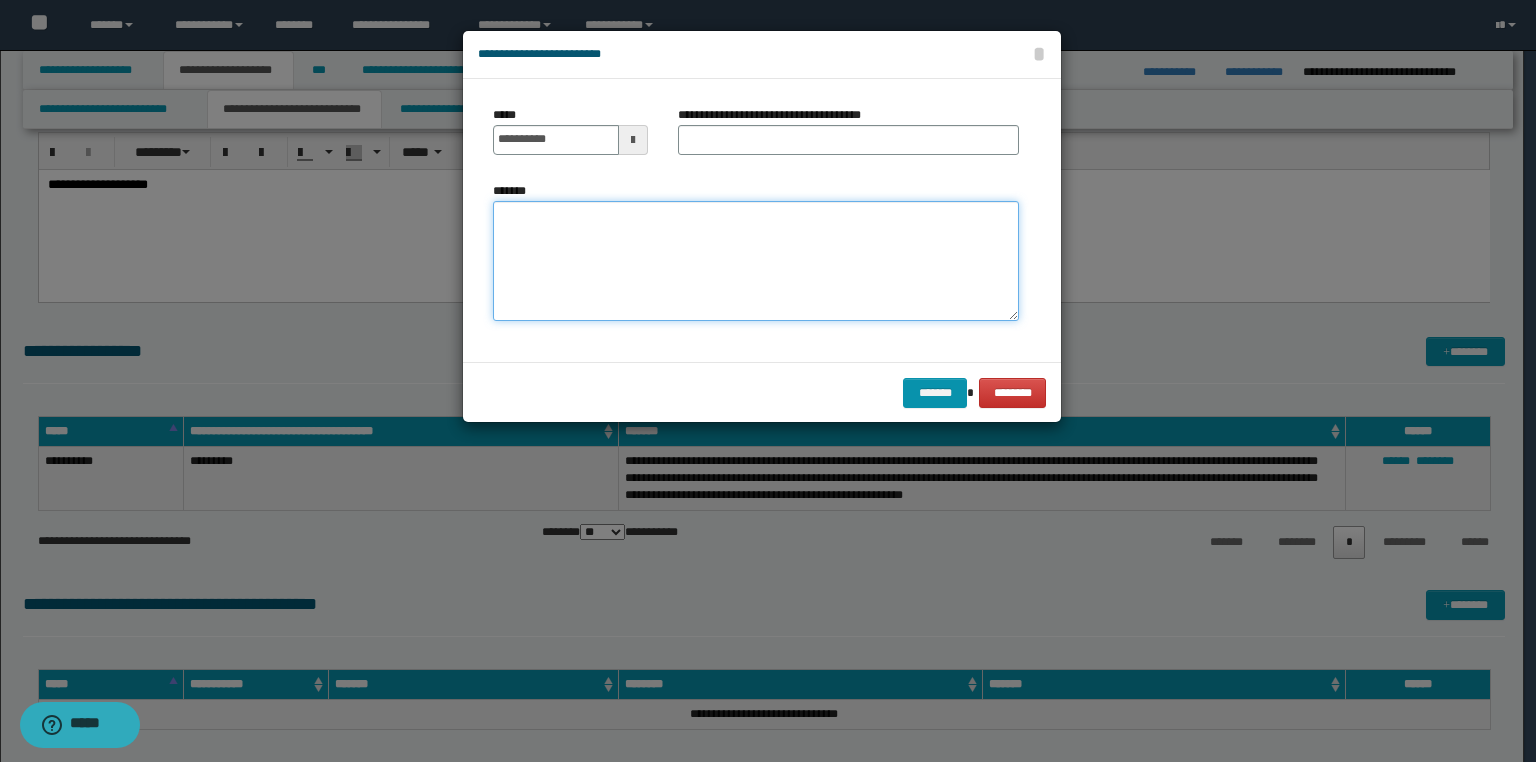 click on "*******" at bounding box center (756, 261) 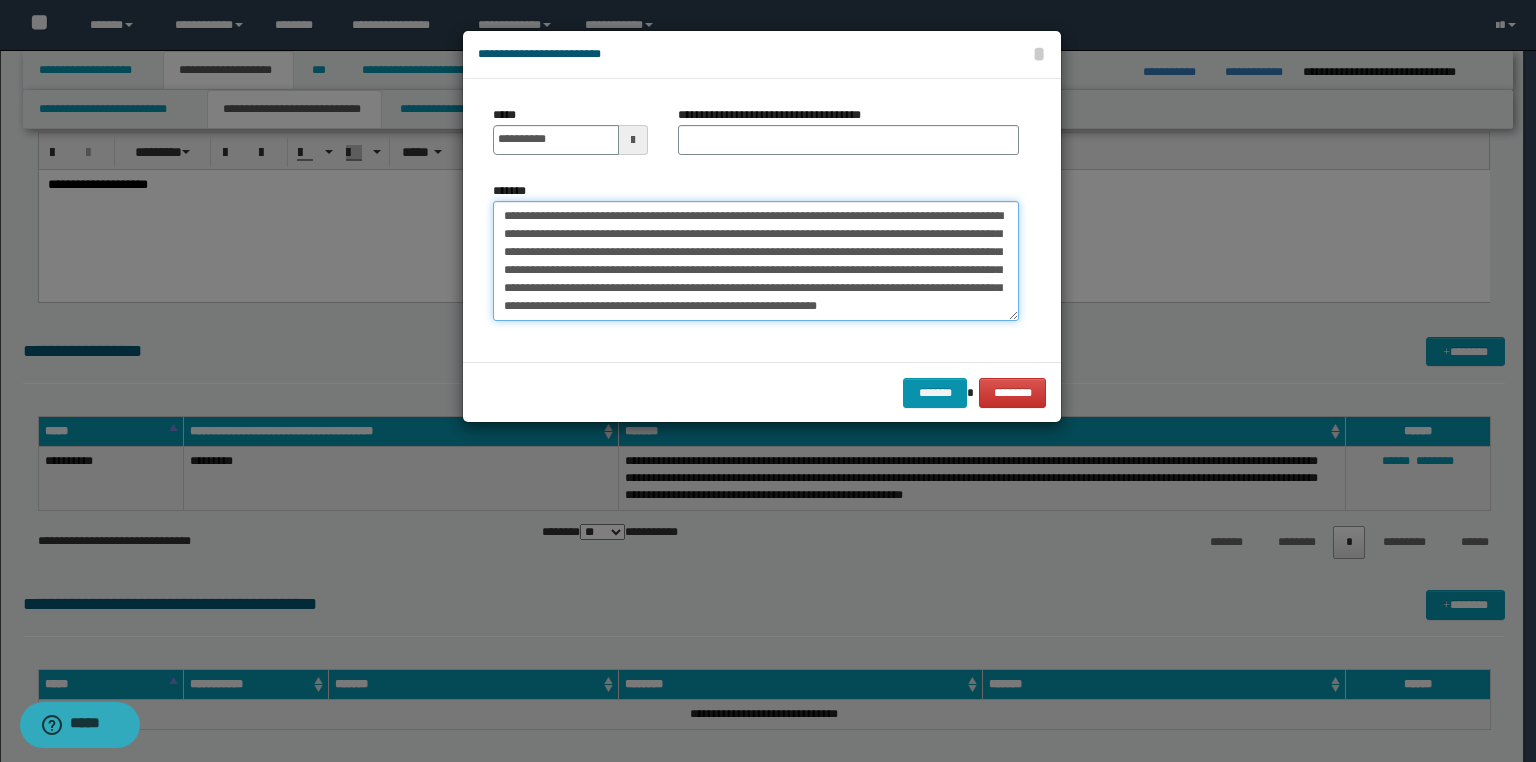scroll, scrollTop: 84, scrollLeft: 0, axis: vertical 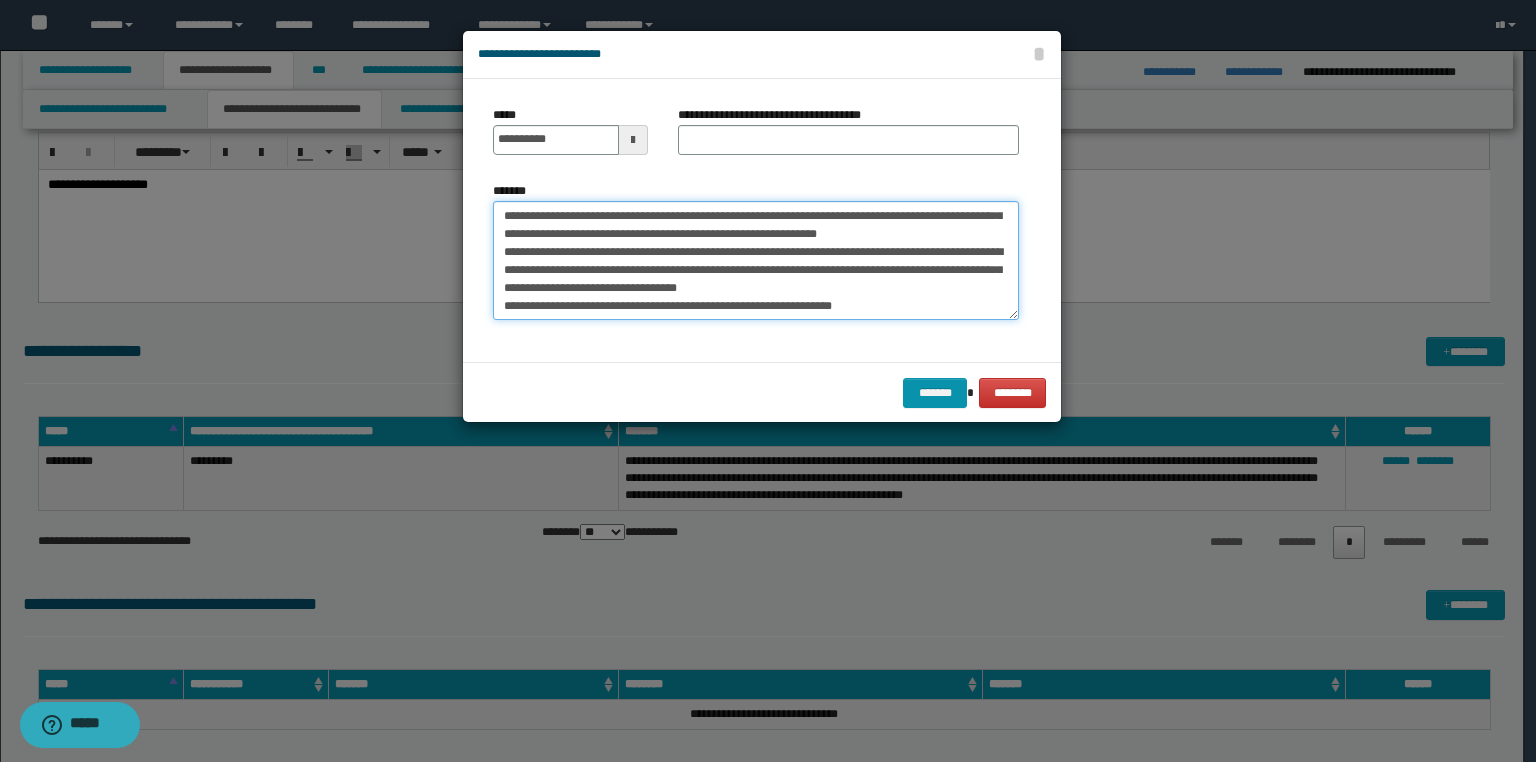 type on "**********" 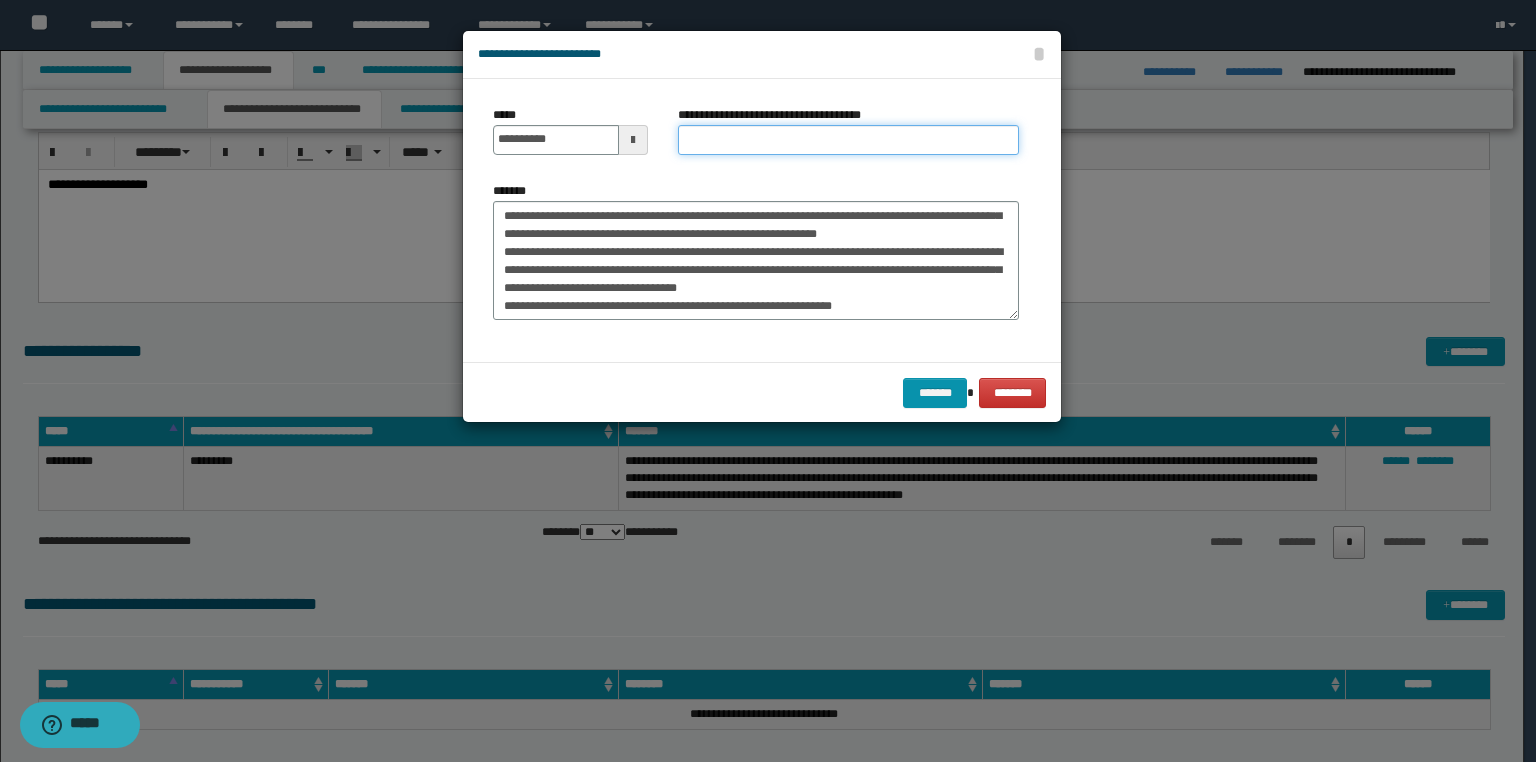 click on "**********" at bounding box center (848, 140) 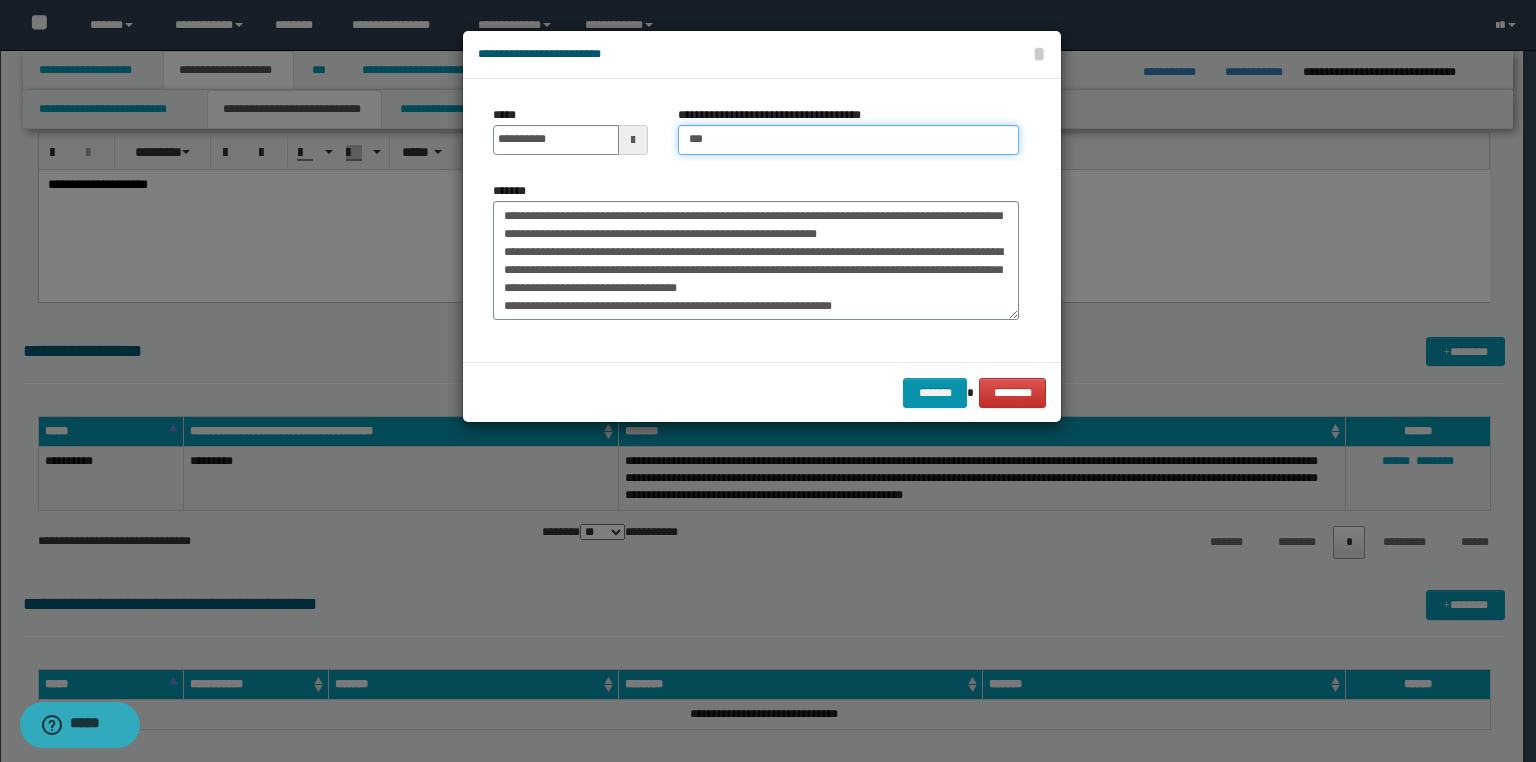 type on "**********" 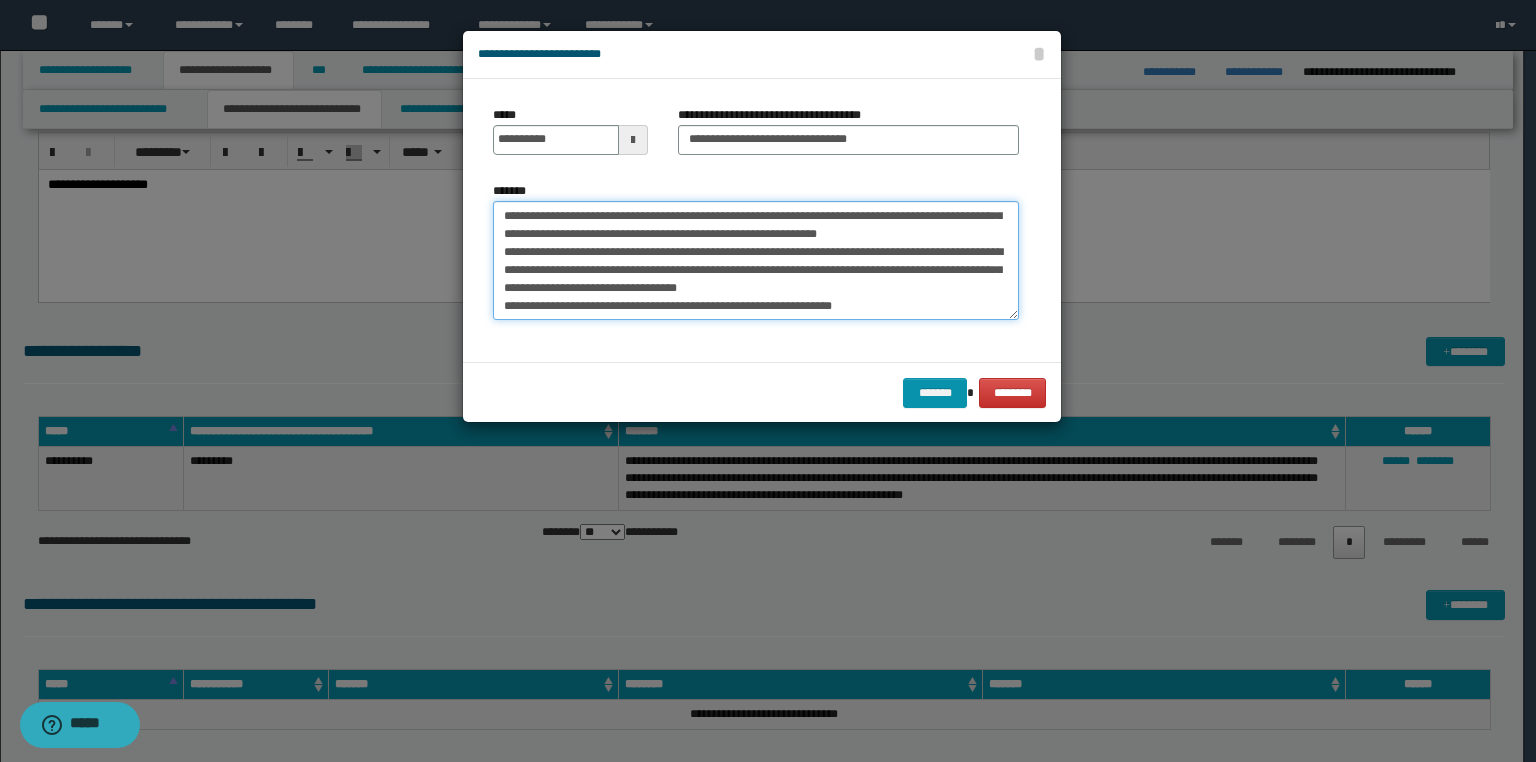 click on "**********" at bounding box center (756, 261) 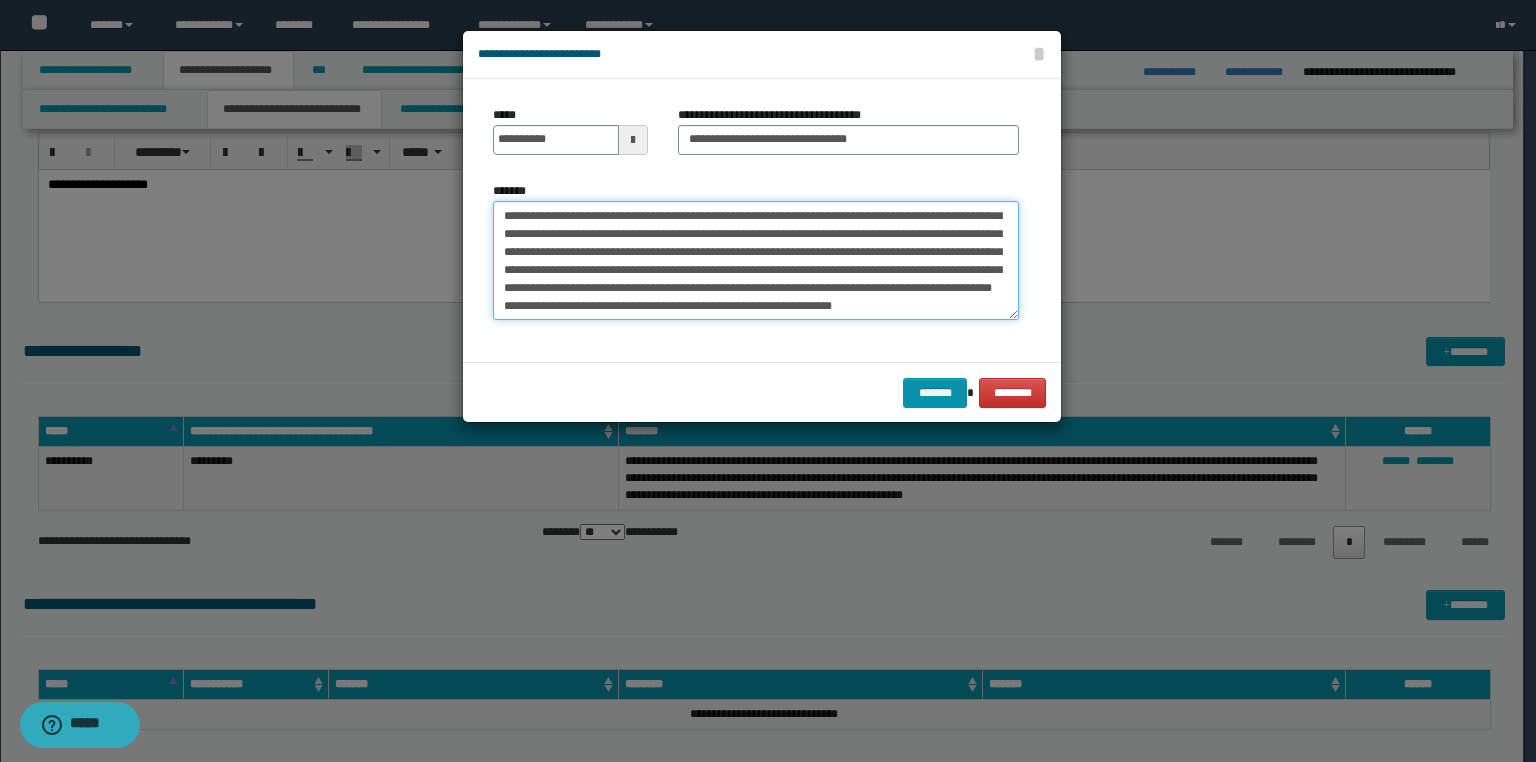 scroll, scrollTop: 65, scrollLeft: 0, axis: vertical 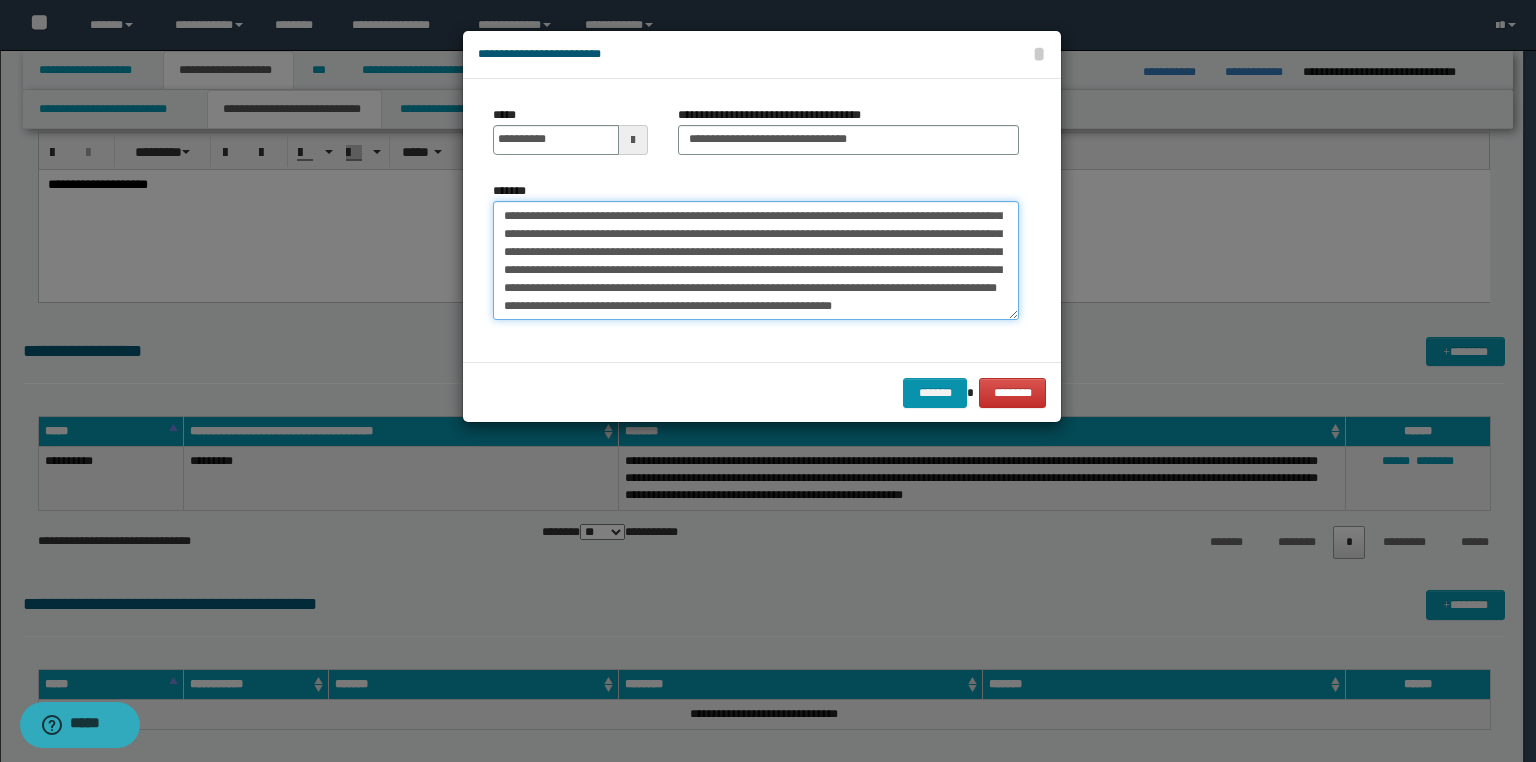 click on "**********" at bounding box center [756, 261] 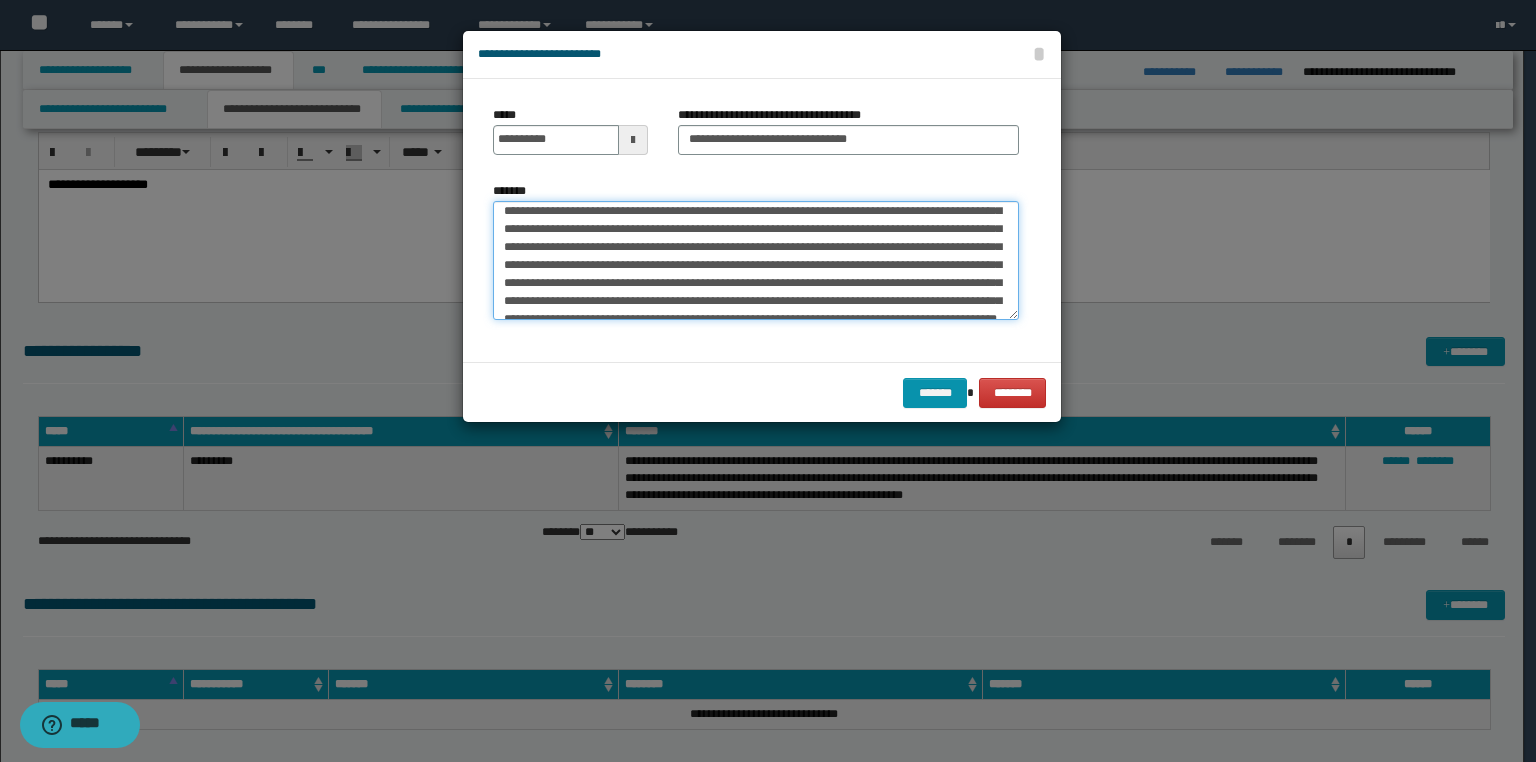 scroll, scrollTop: 0, scrollLeft: 0, axis: both 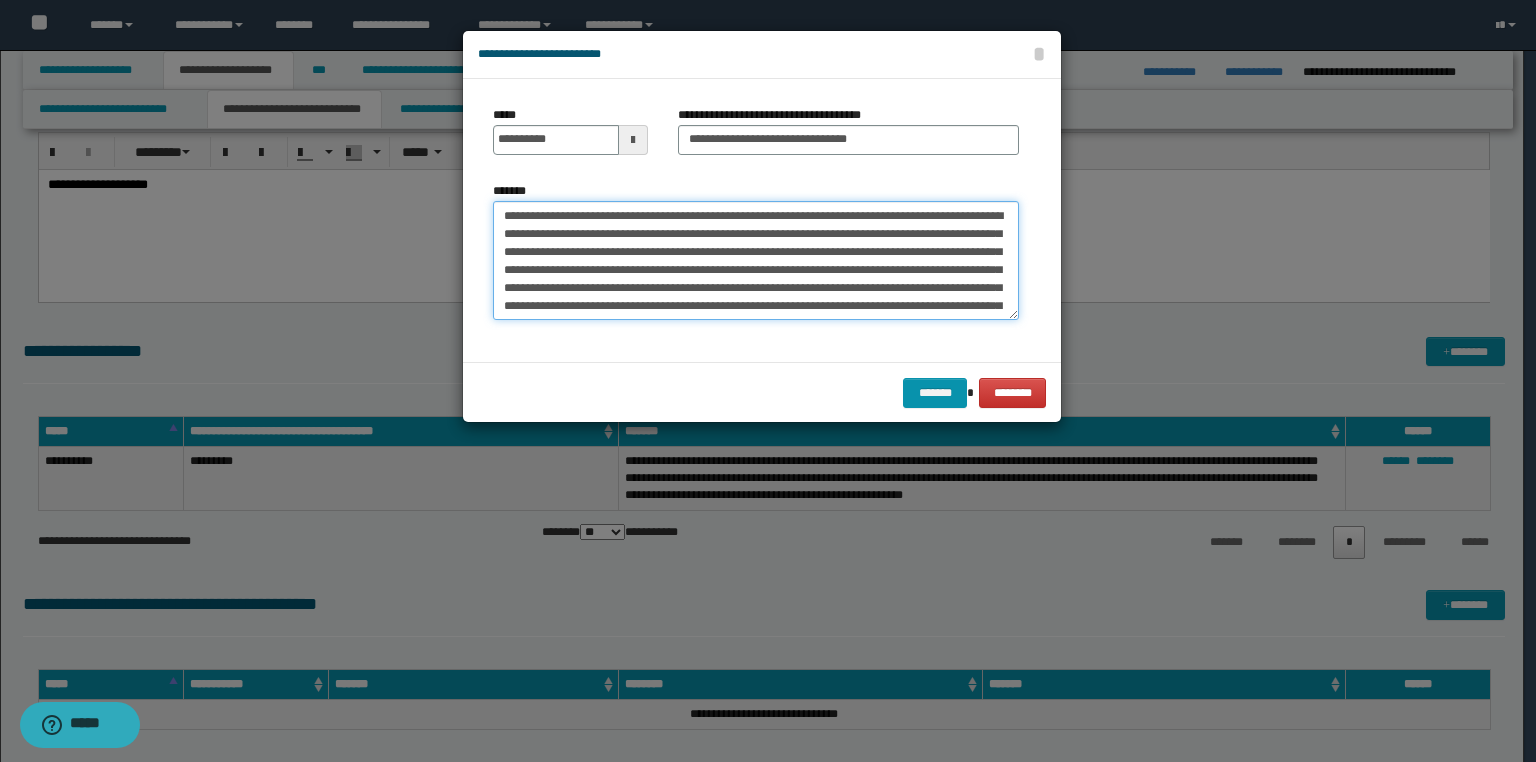 drag, startPoint x: 731, startPoint y: 212, endPoint x: 713, endPoint y: 212, distance: 18 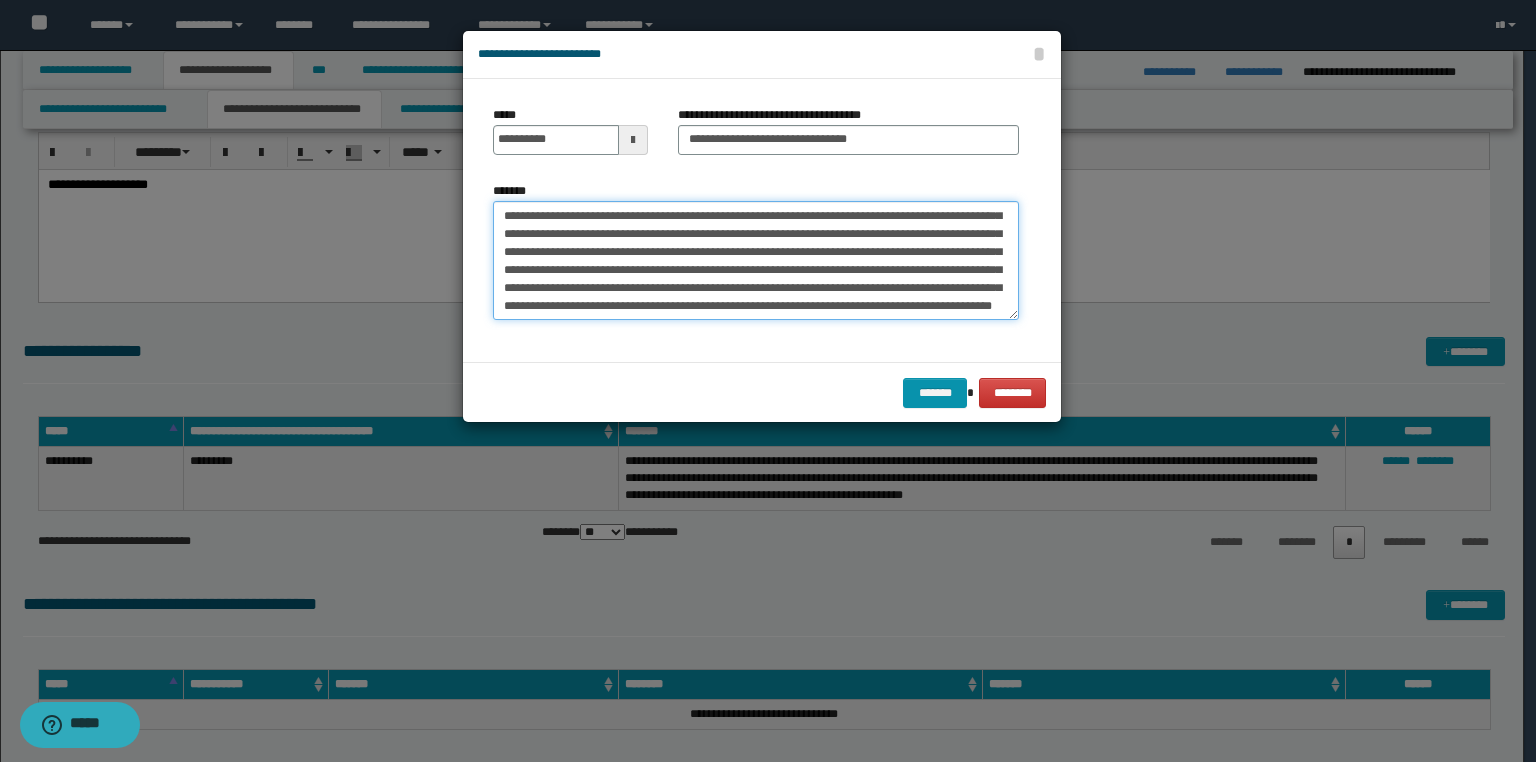 scroll, scrollTop: 72, scrollLeft: 0, axis: vertical 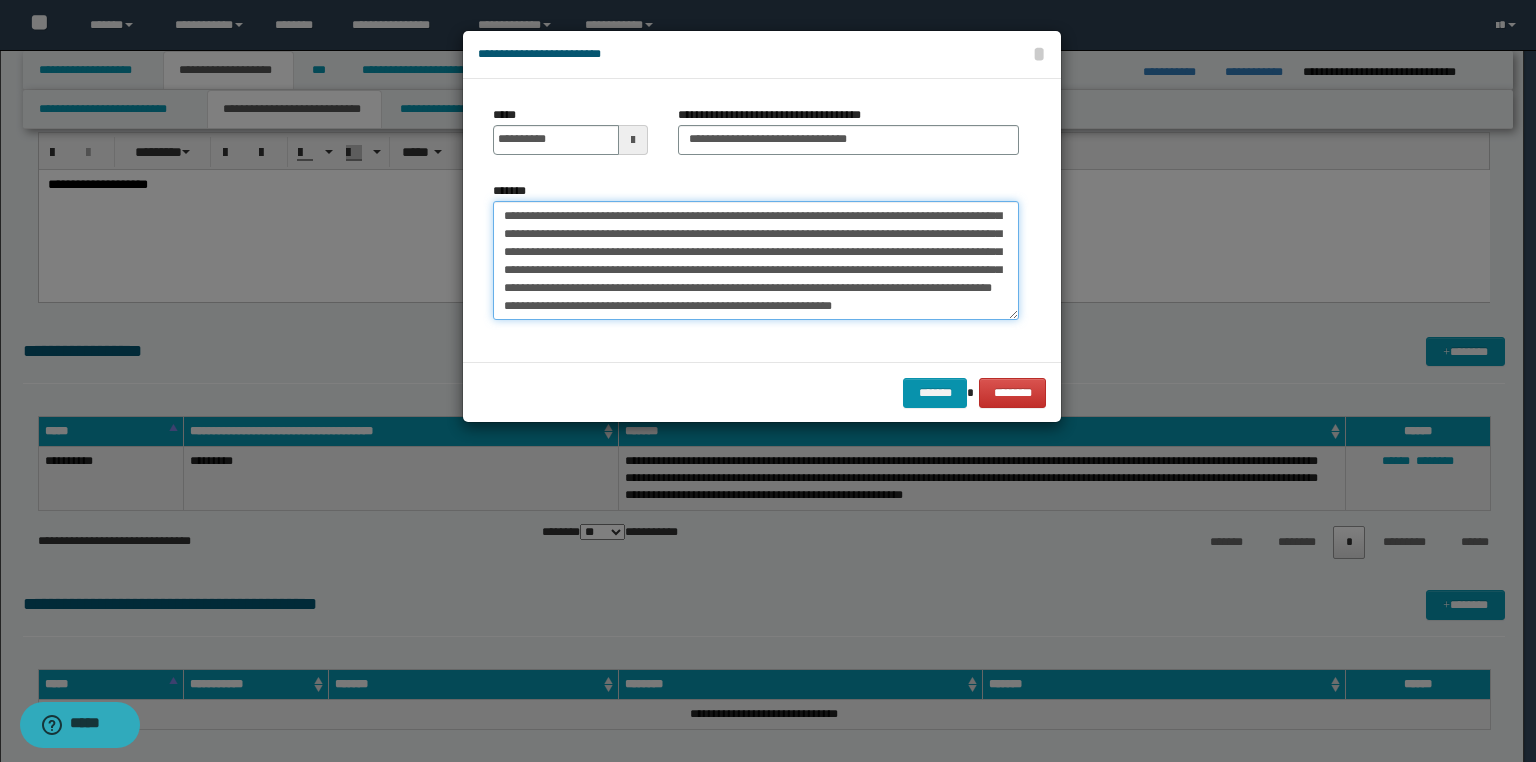 click on "**********" at bounding box center [756, 261] 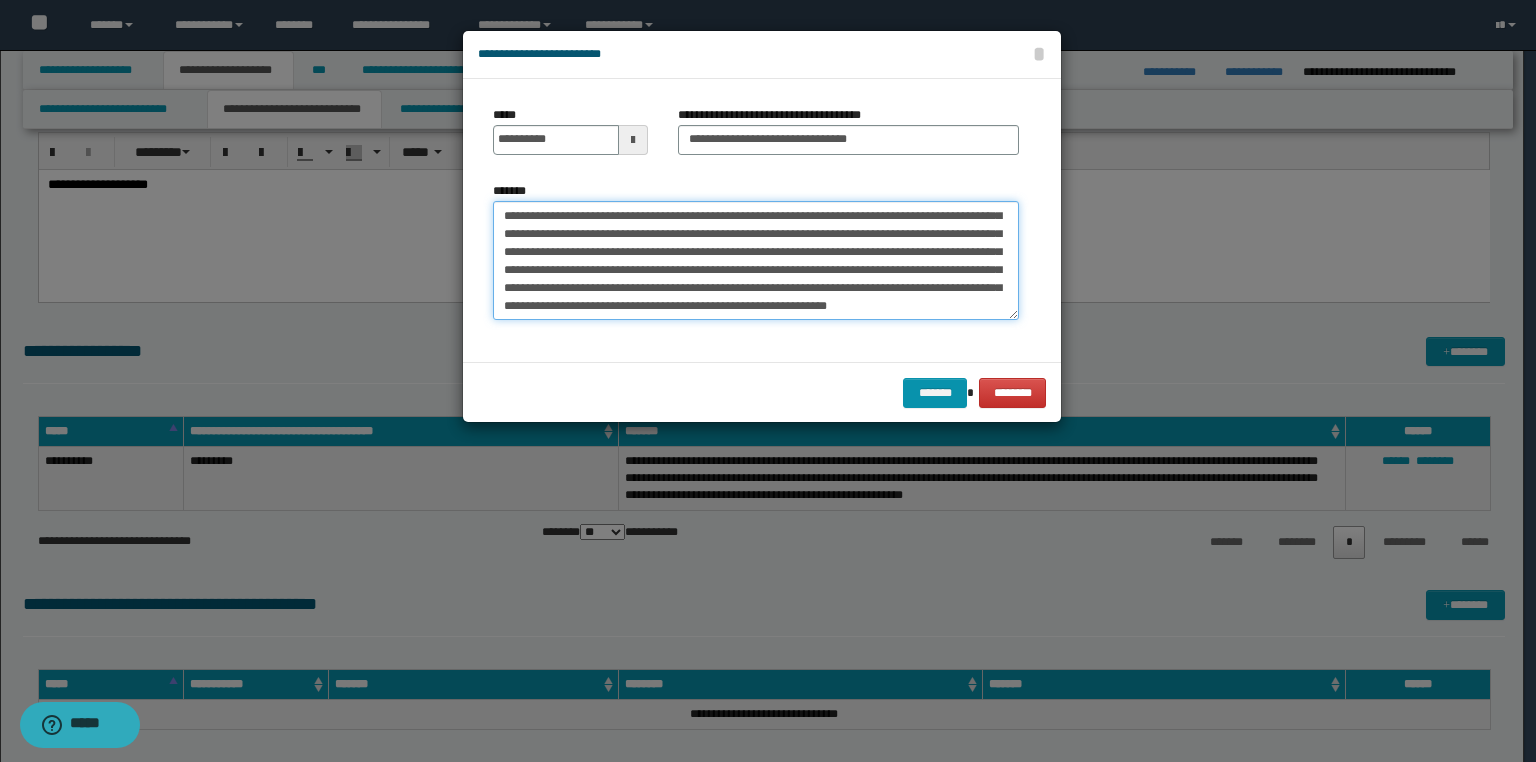scroll, scrollTop: 53, scrollLeft: 0, axis: vertical 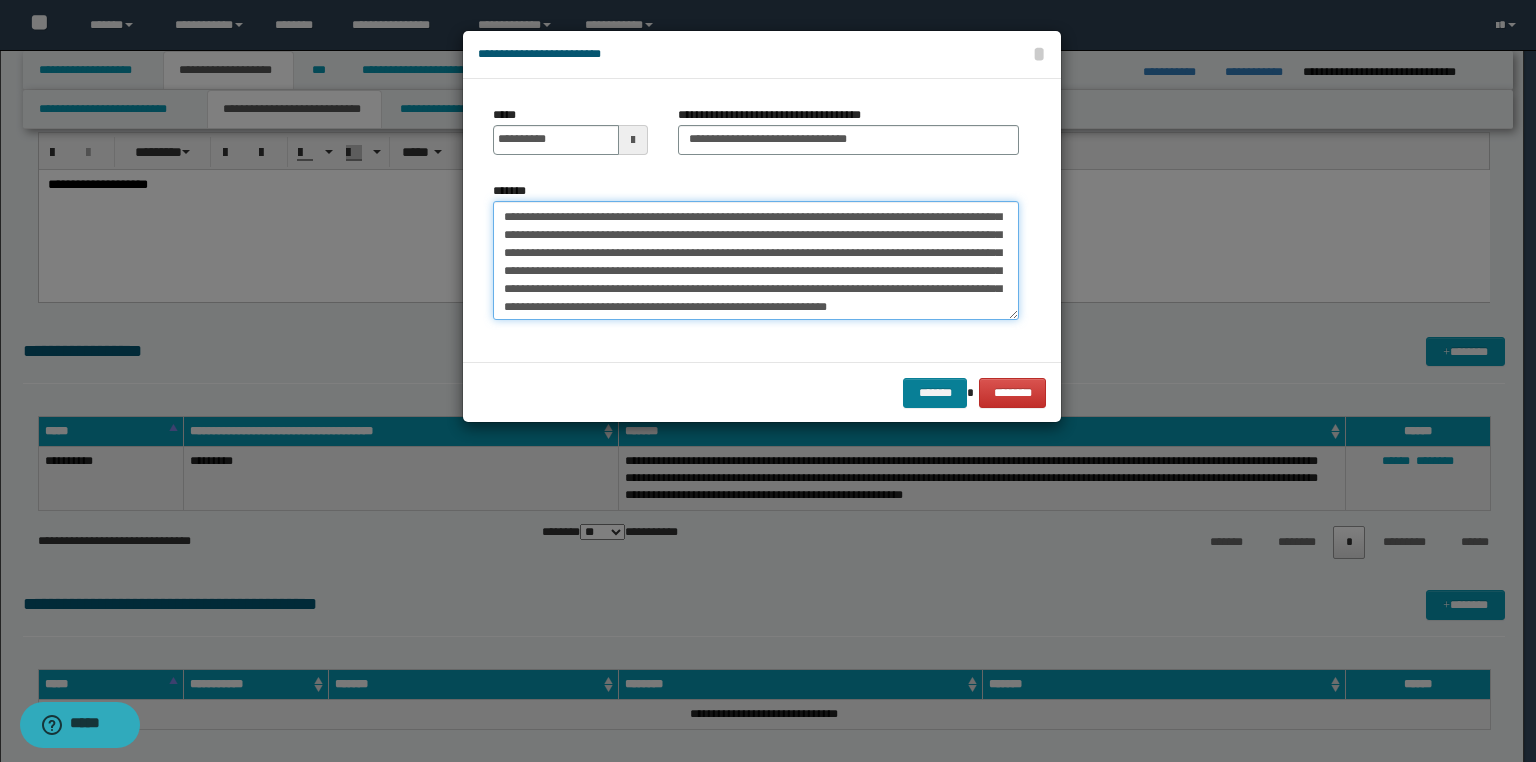 type on "**********" 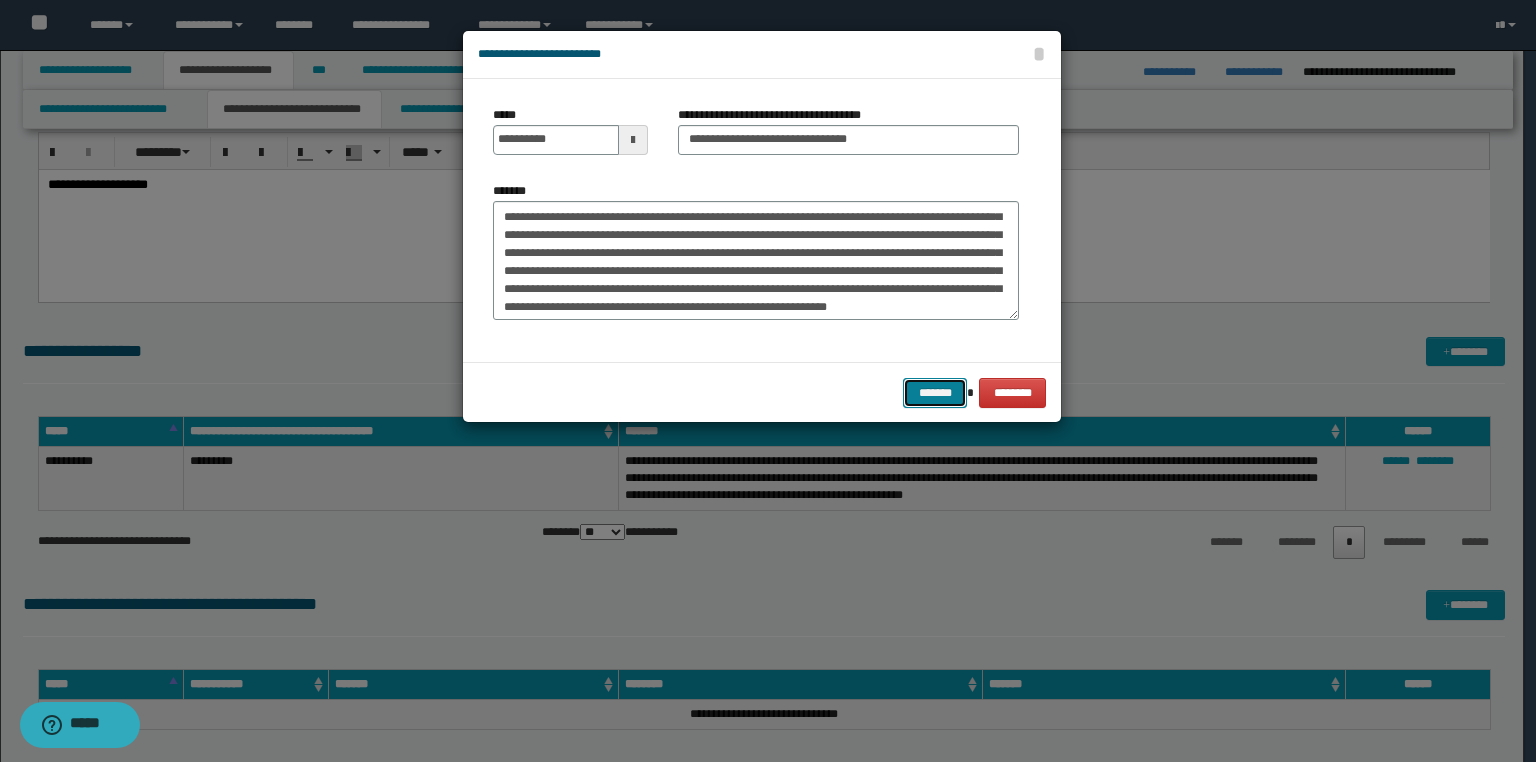click on "*******" at bounding box center (935, 393) 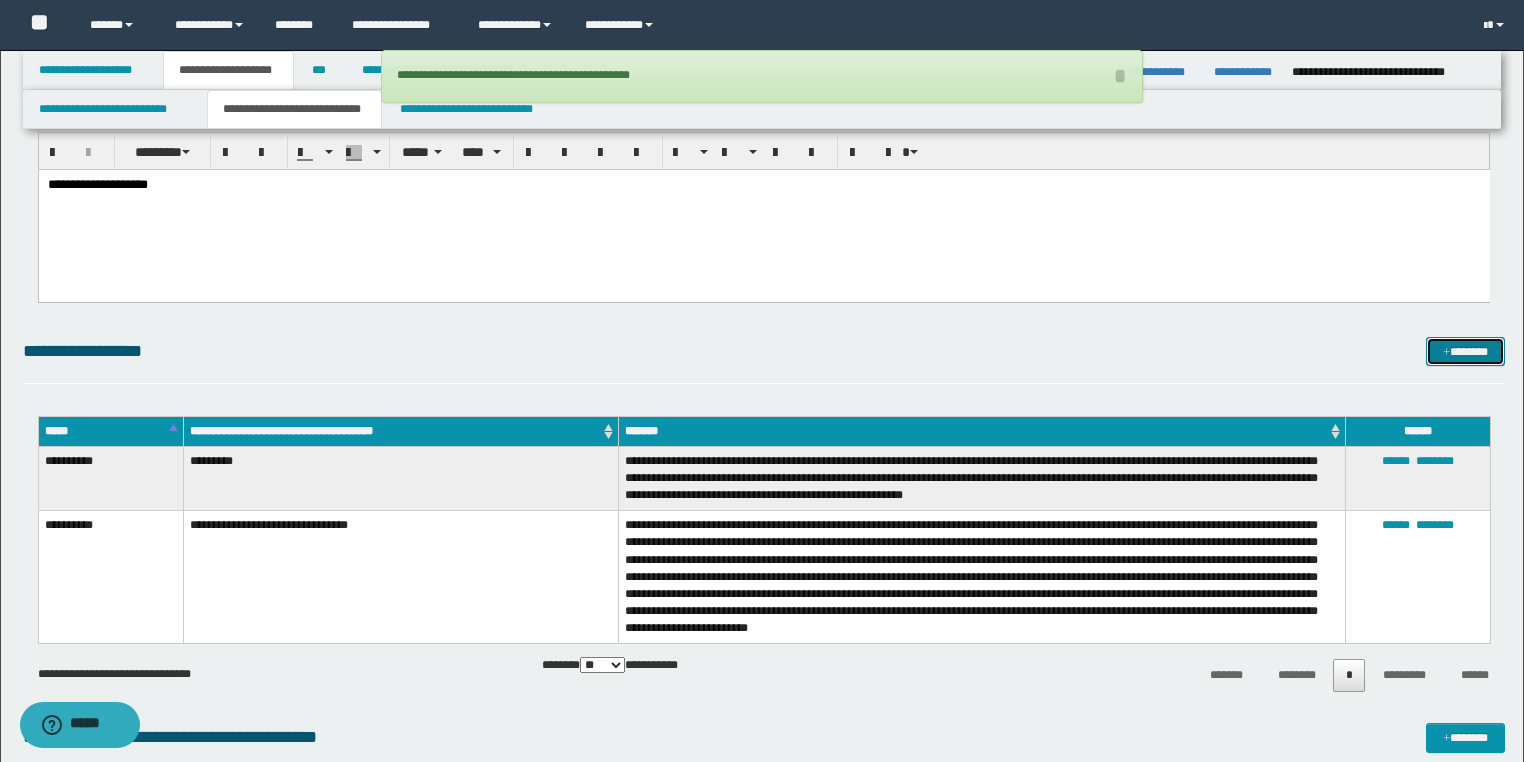 click on "*******" at bounding box center [1465, 352] 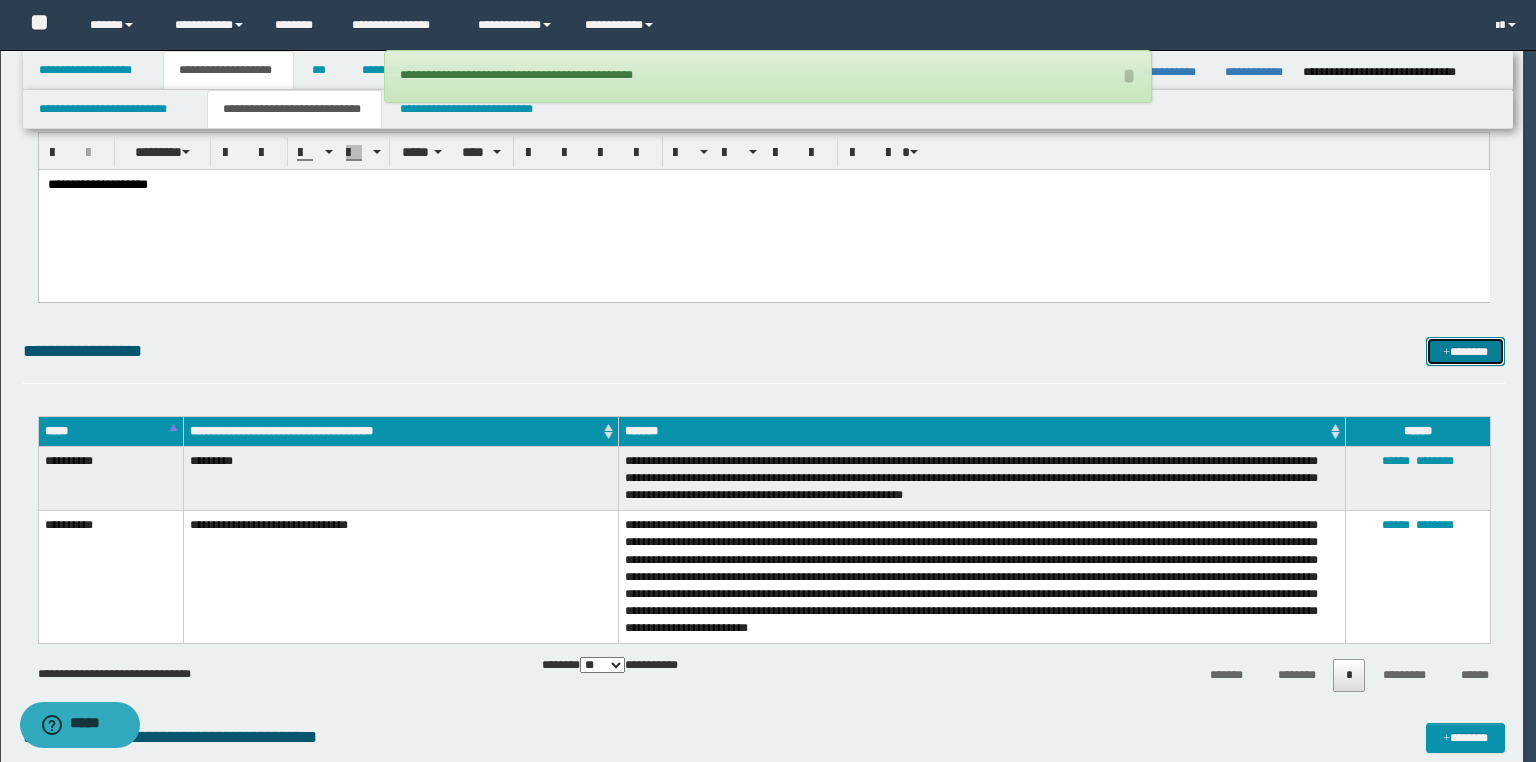 scroll, scrollTop: 0, scrollLeft: 0, axis: both 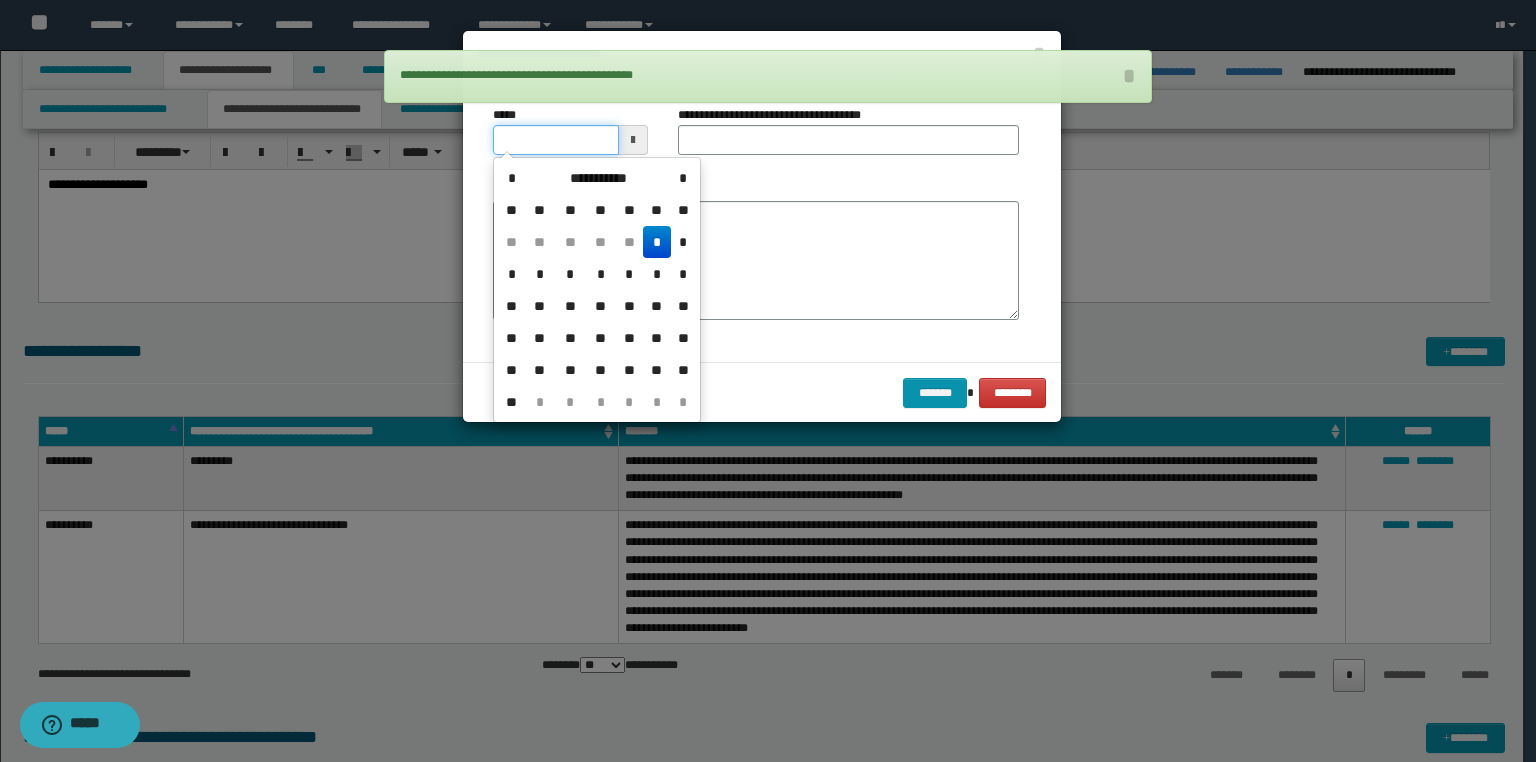 drag, startPoint x: 584, startPoint y: 132, endPoint x: 69, endPoint y: 152, distance: 515.3882 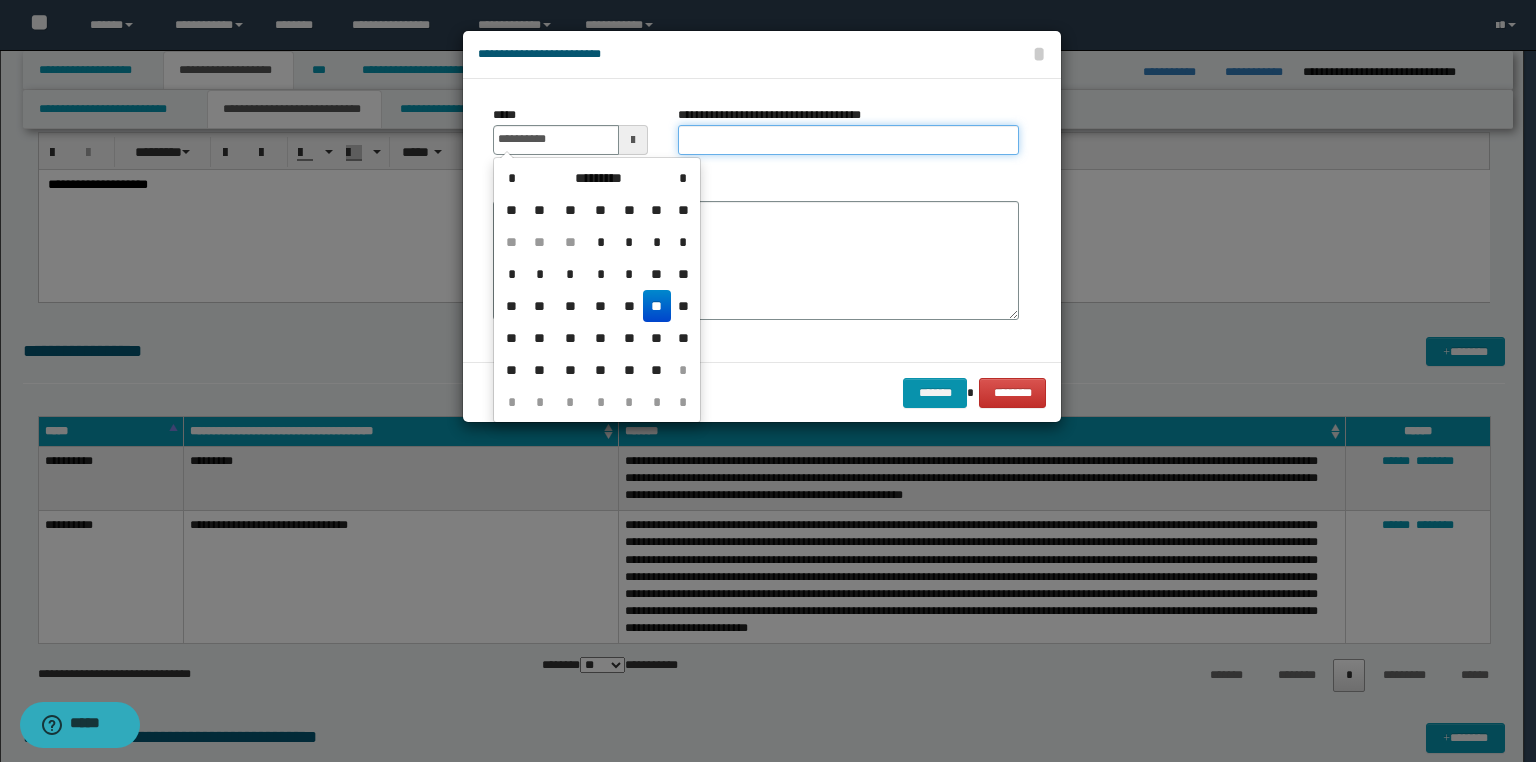type on "**********" 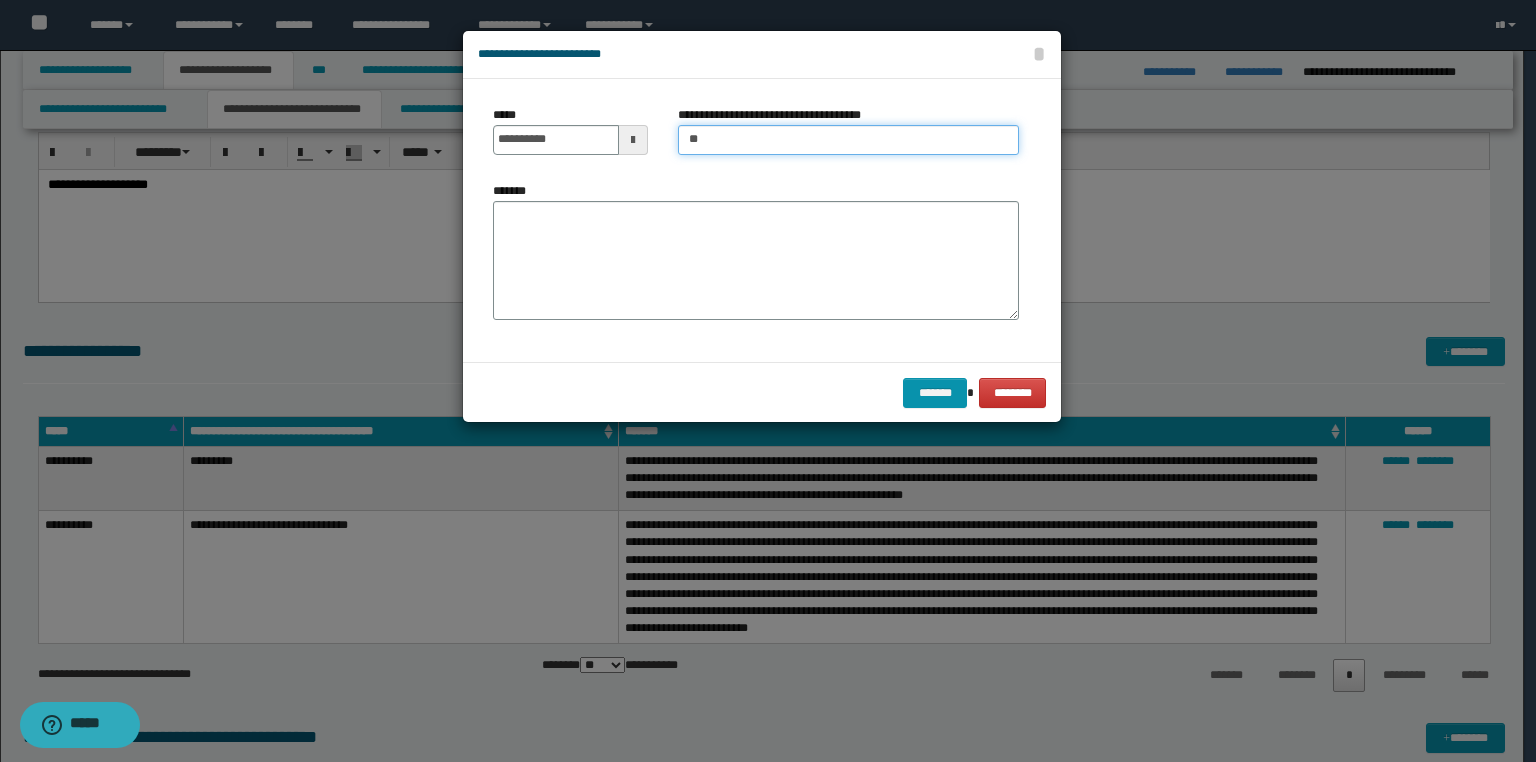 type on "**********" 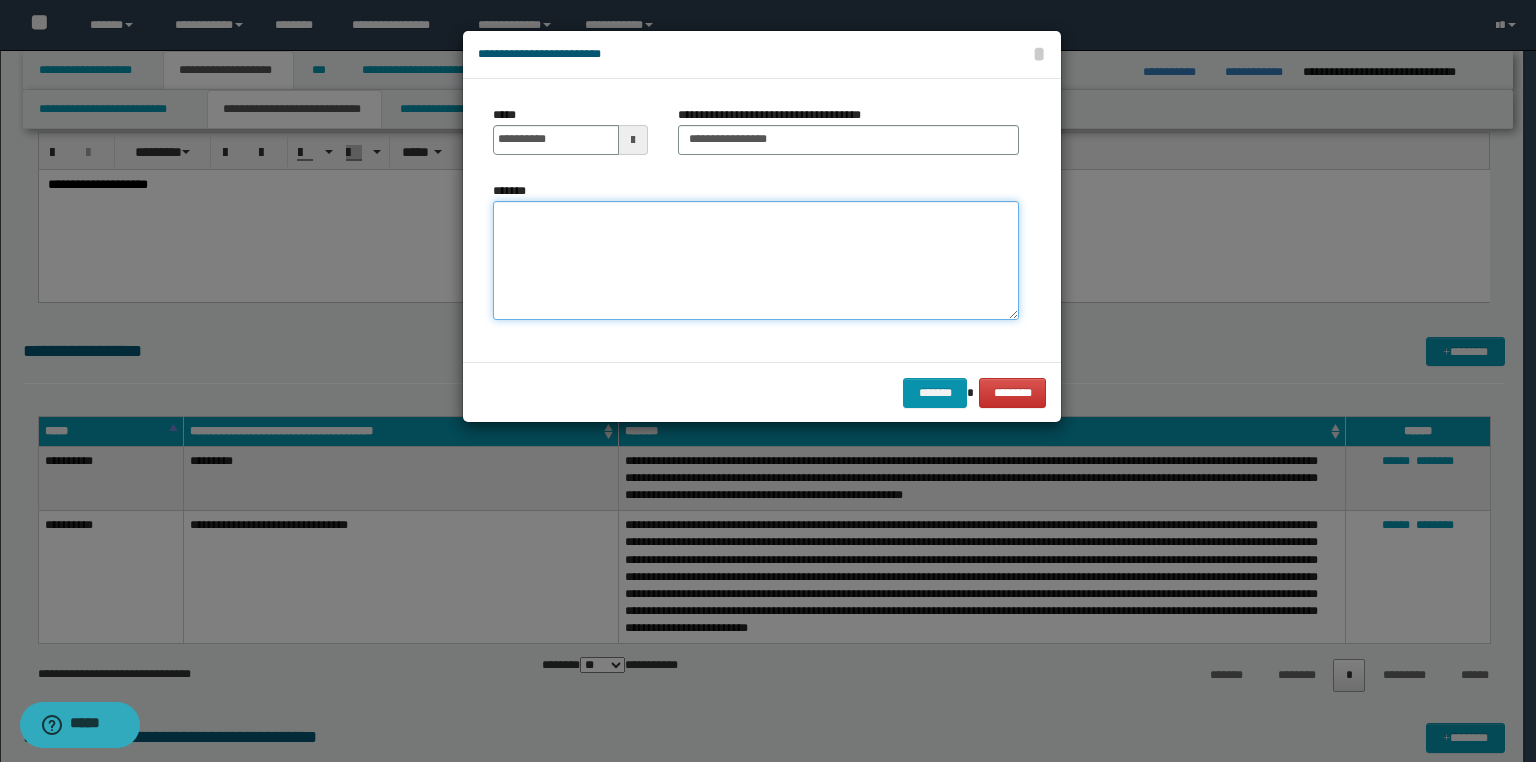 drag, startPoint x: 554, startPoint y: 252, endPoint x: 592, endPoint y: 252, distance: 38 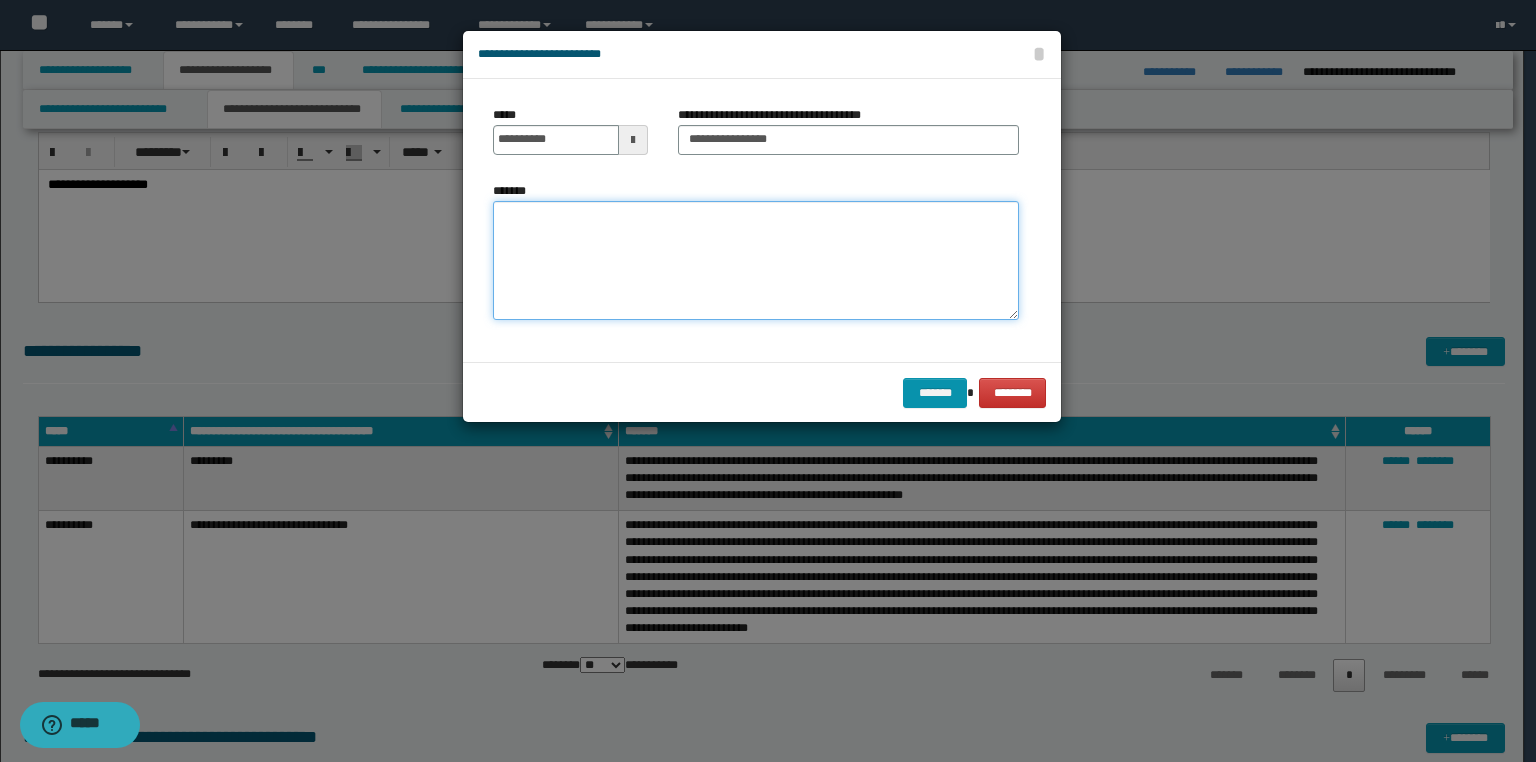 paste on "This is a regular sentence without any PII." 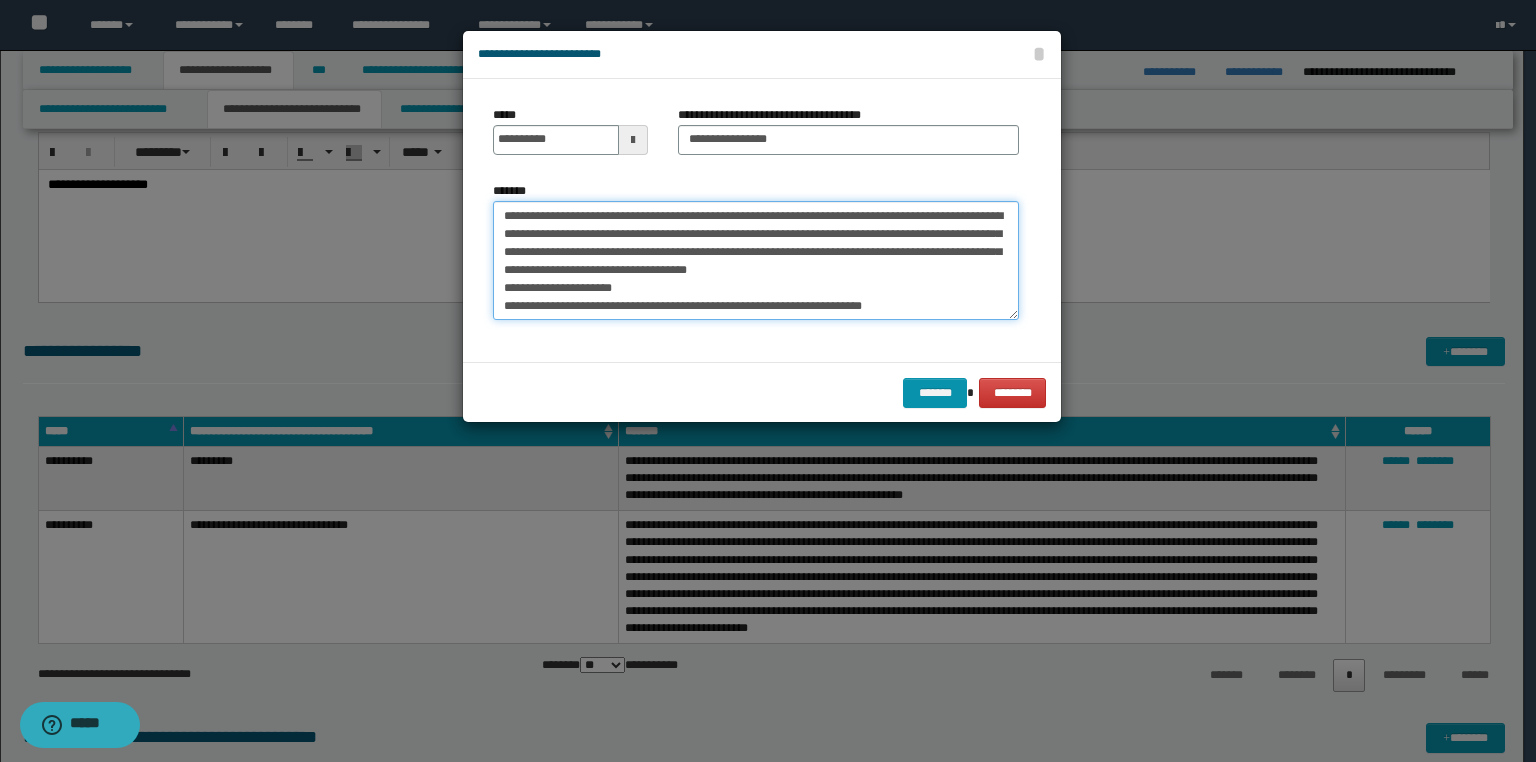 click on "This is a regular sentence without any PII." at bounding box center (756, 261) 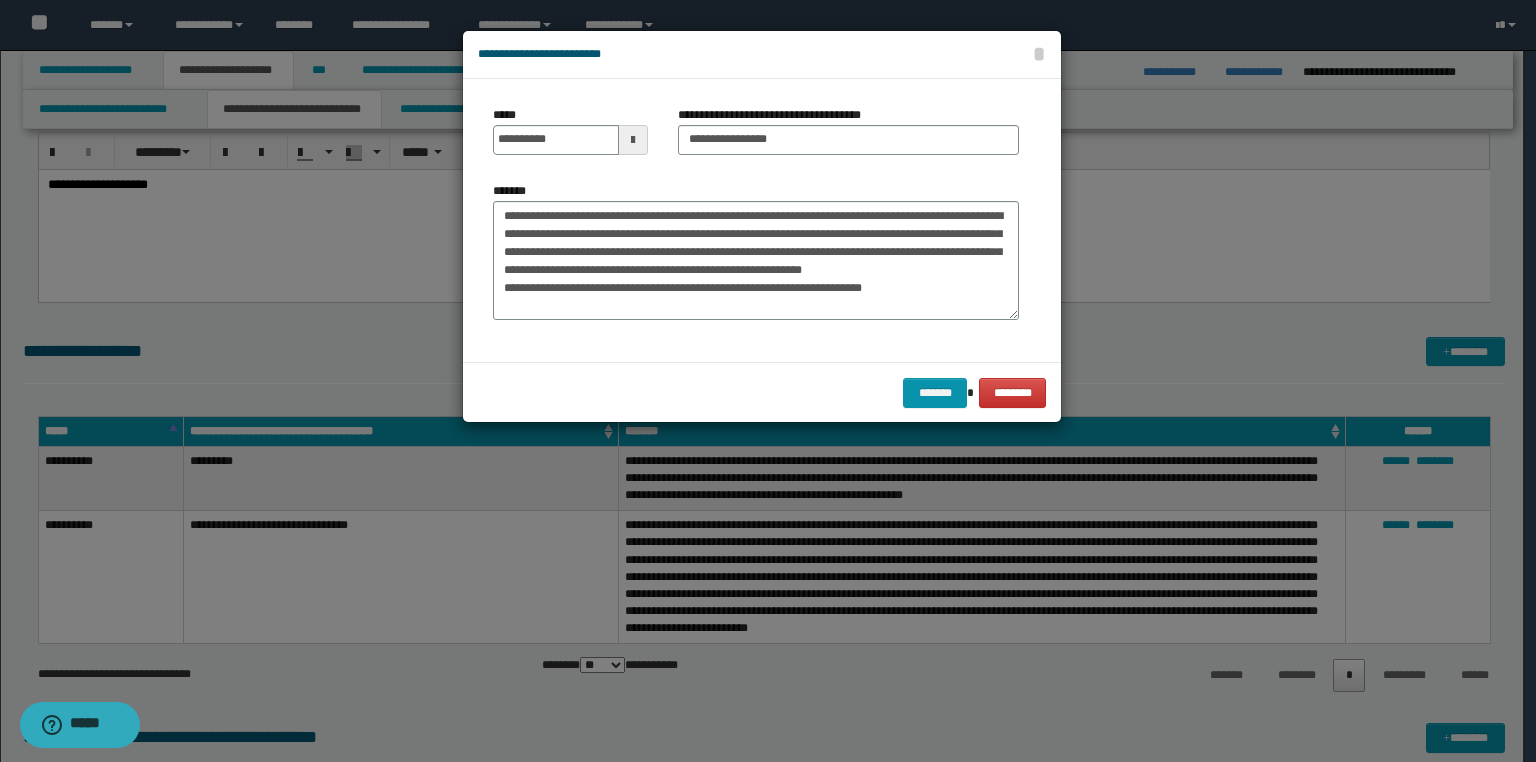 click on "**********" at bounding box center [756, 258] 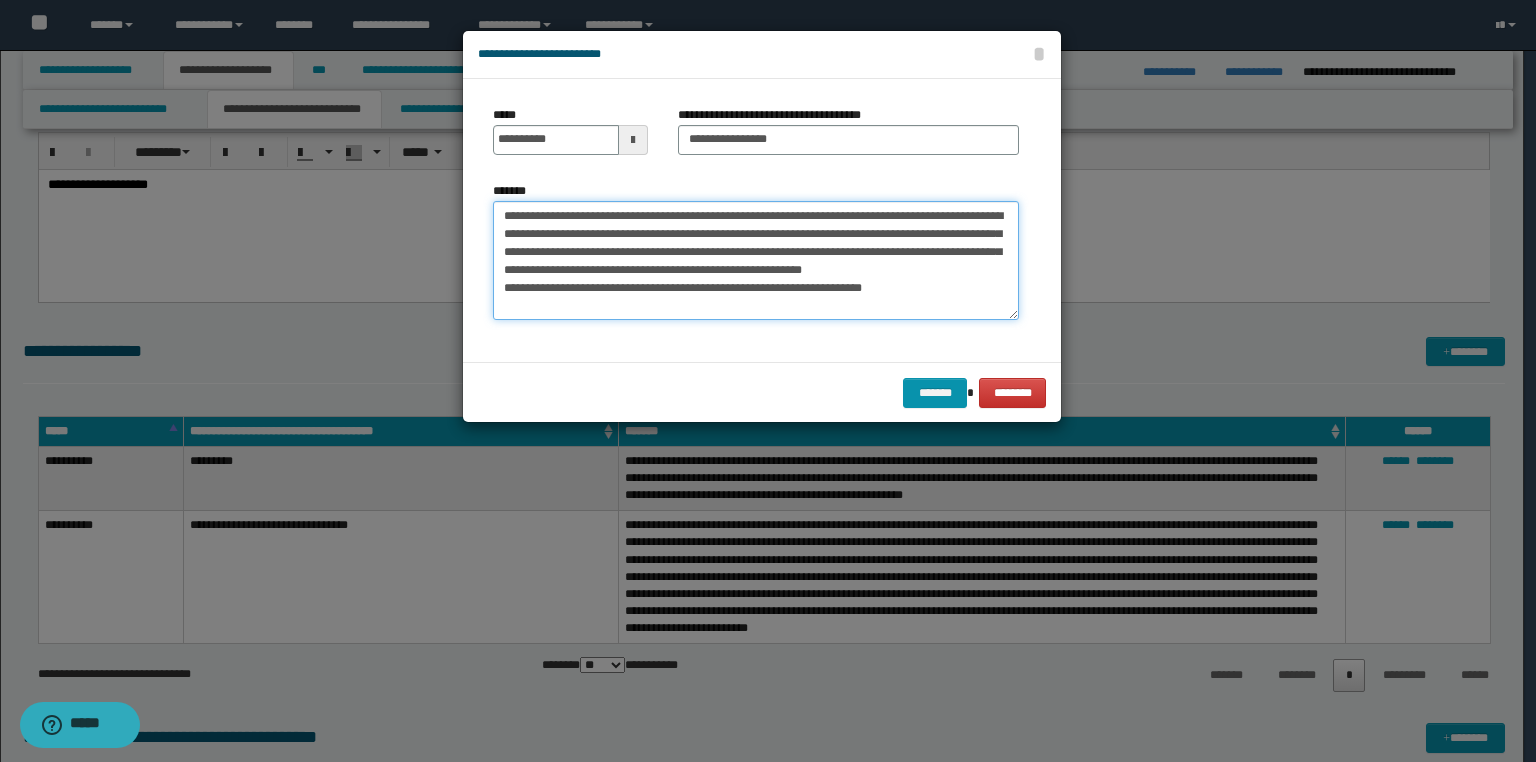 click on "**********" at bounding box center [756, 261] 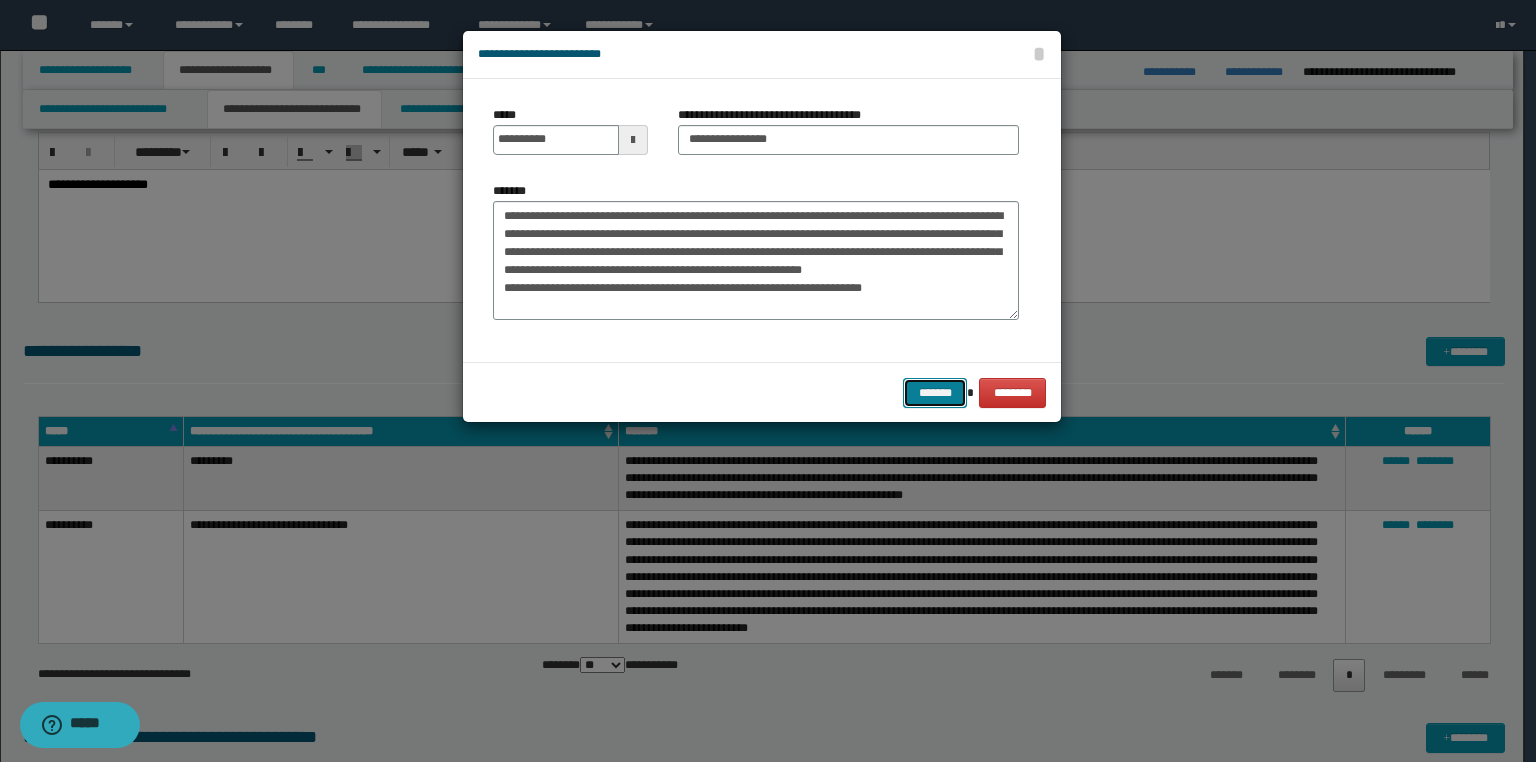 click on "*******" at bounding box center (935, 393) 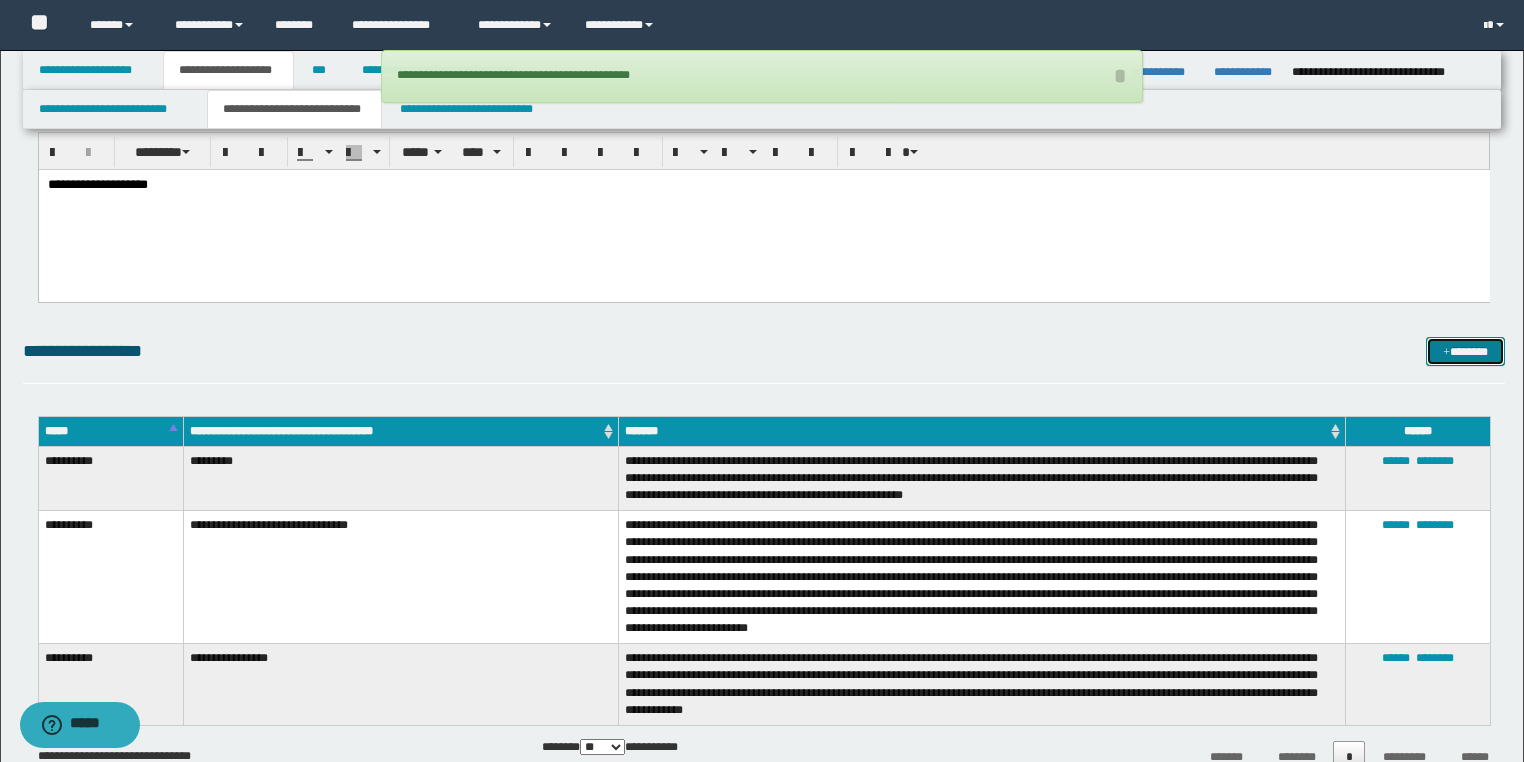 click on "*******" at bounding box center [1465, 352] 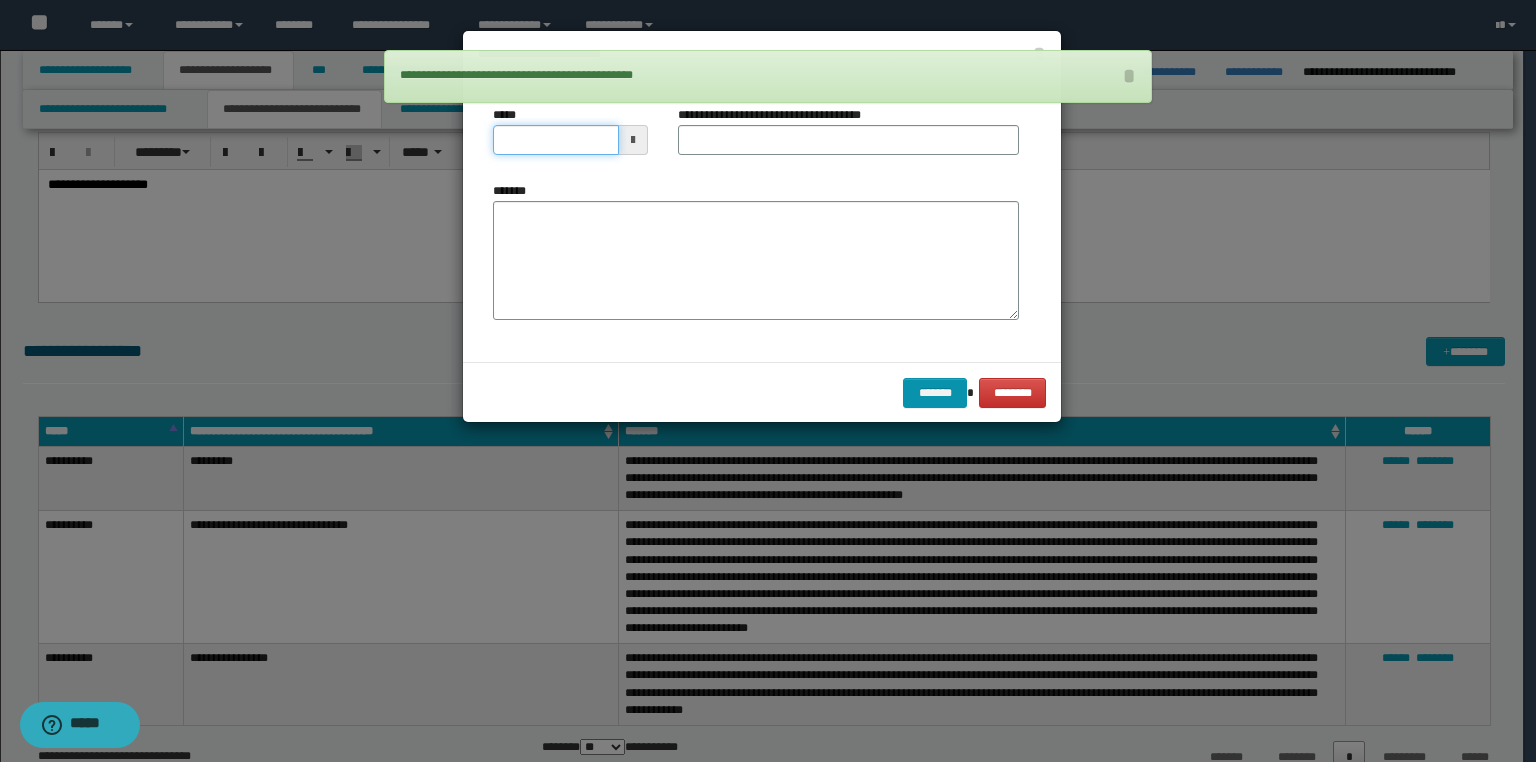 drag, startPoint x: 399, startPoint y: 147, endPoint x: 0, endPoint y: 176, distance: 400.0525 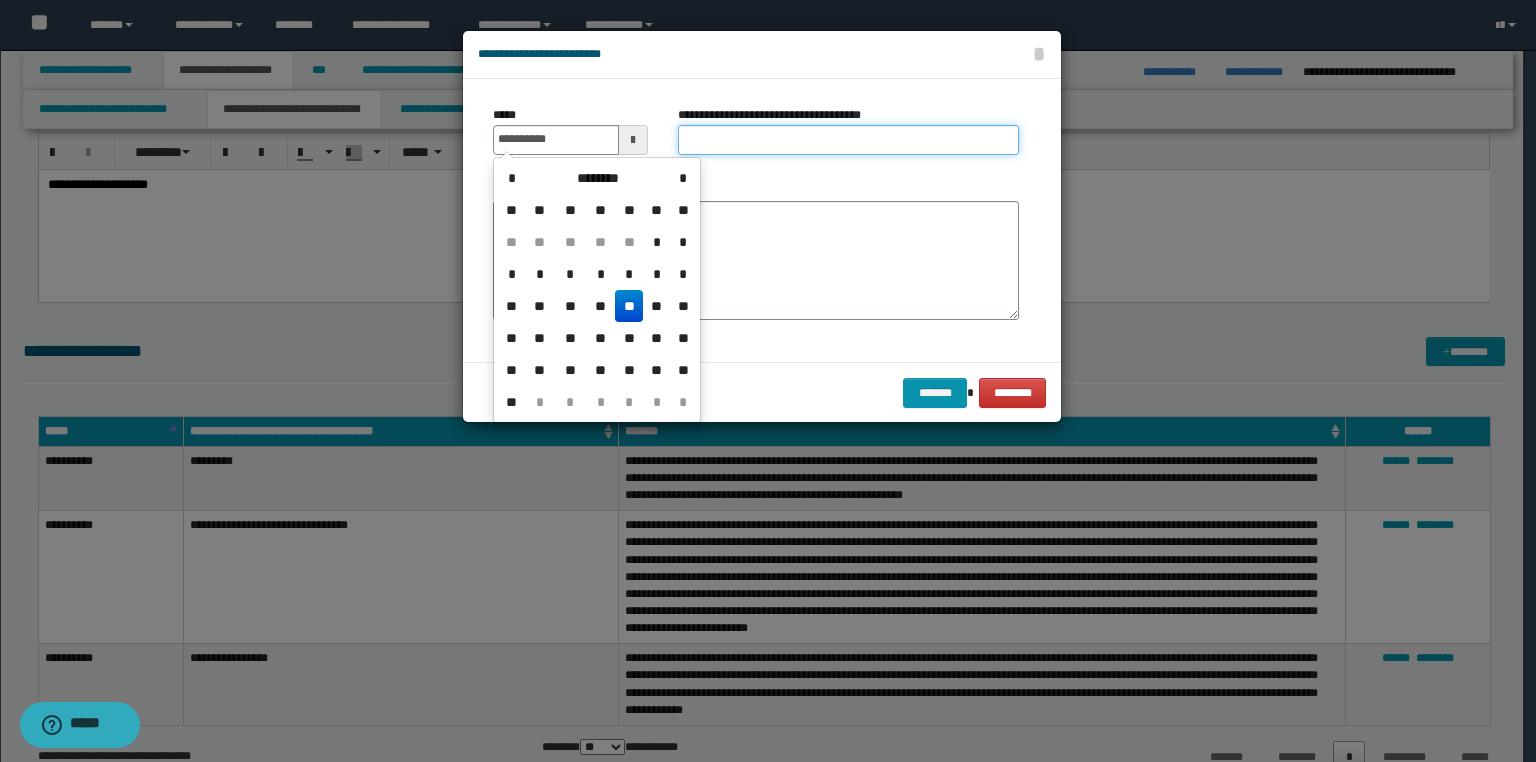 type on "**********" 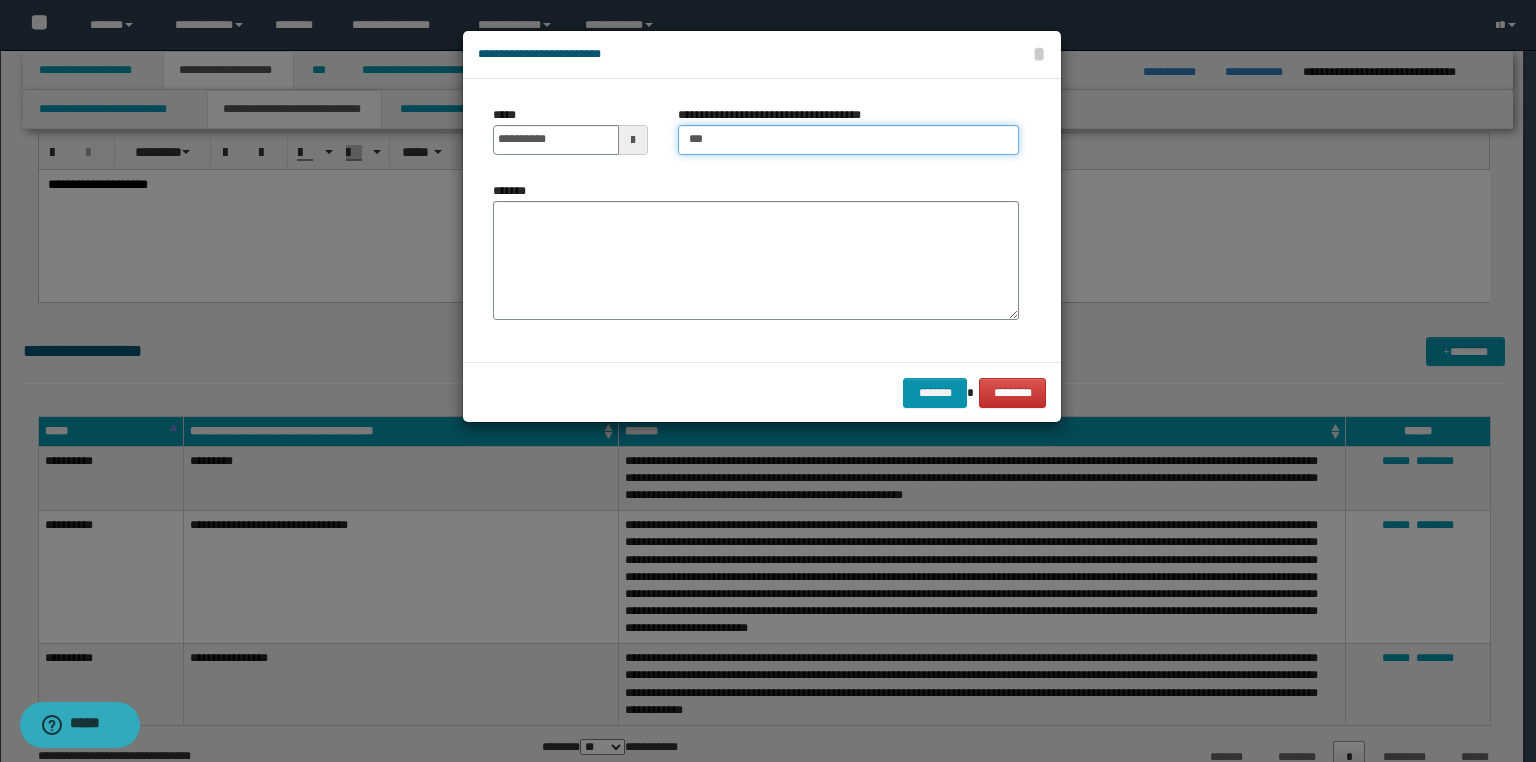 type on "**********" 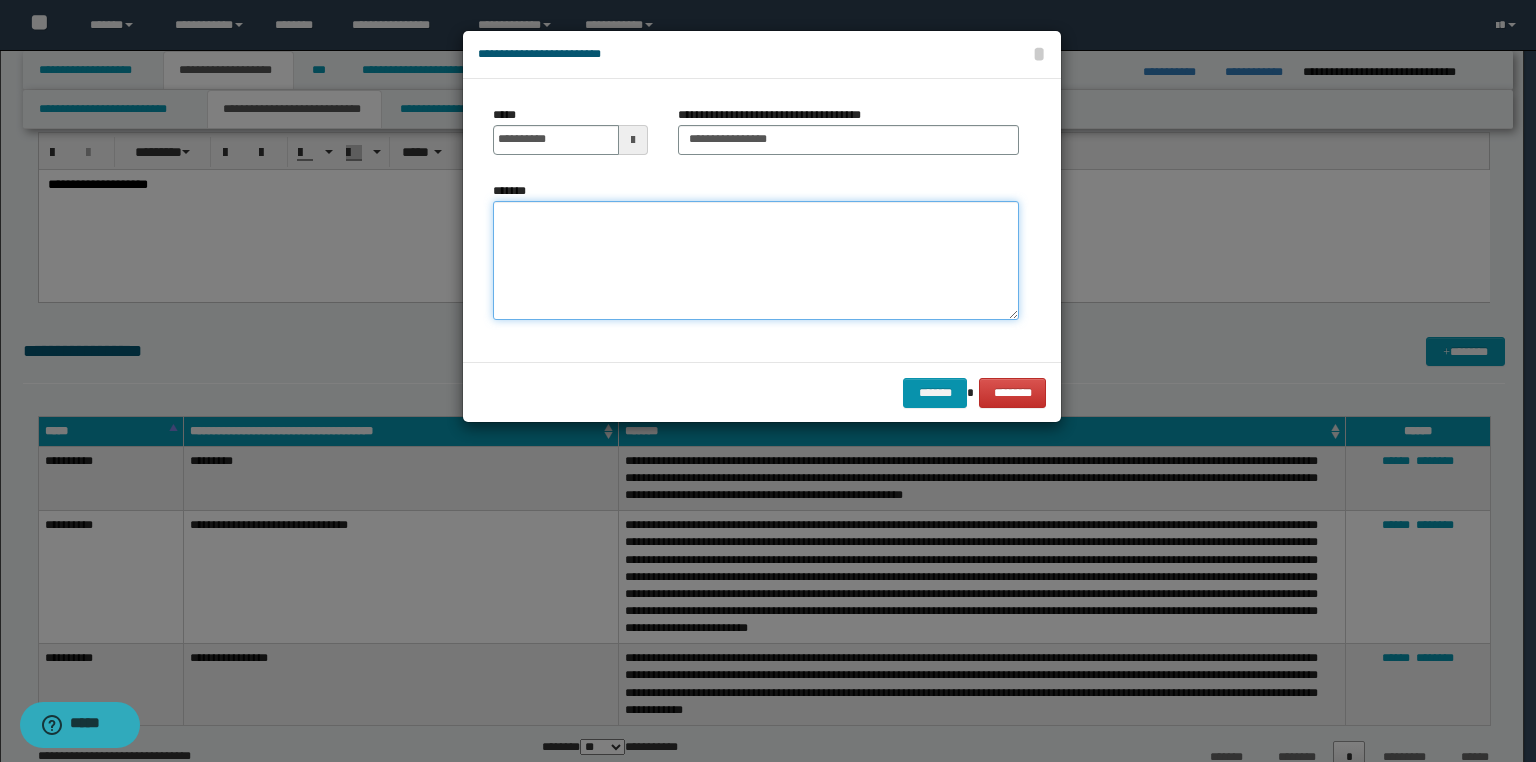 click on "*******" at bounding box center [756, 261] 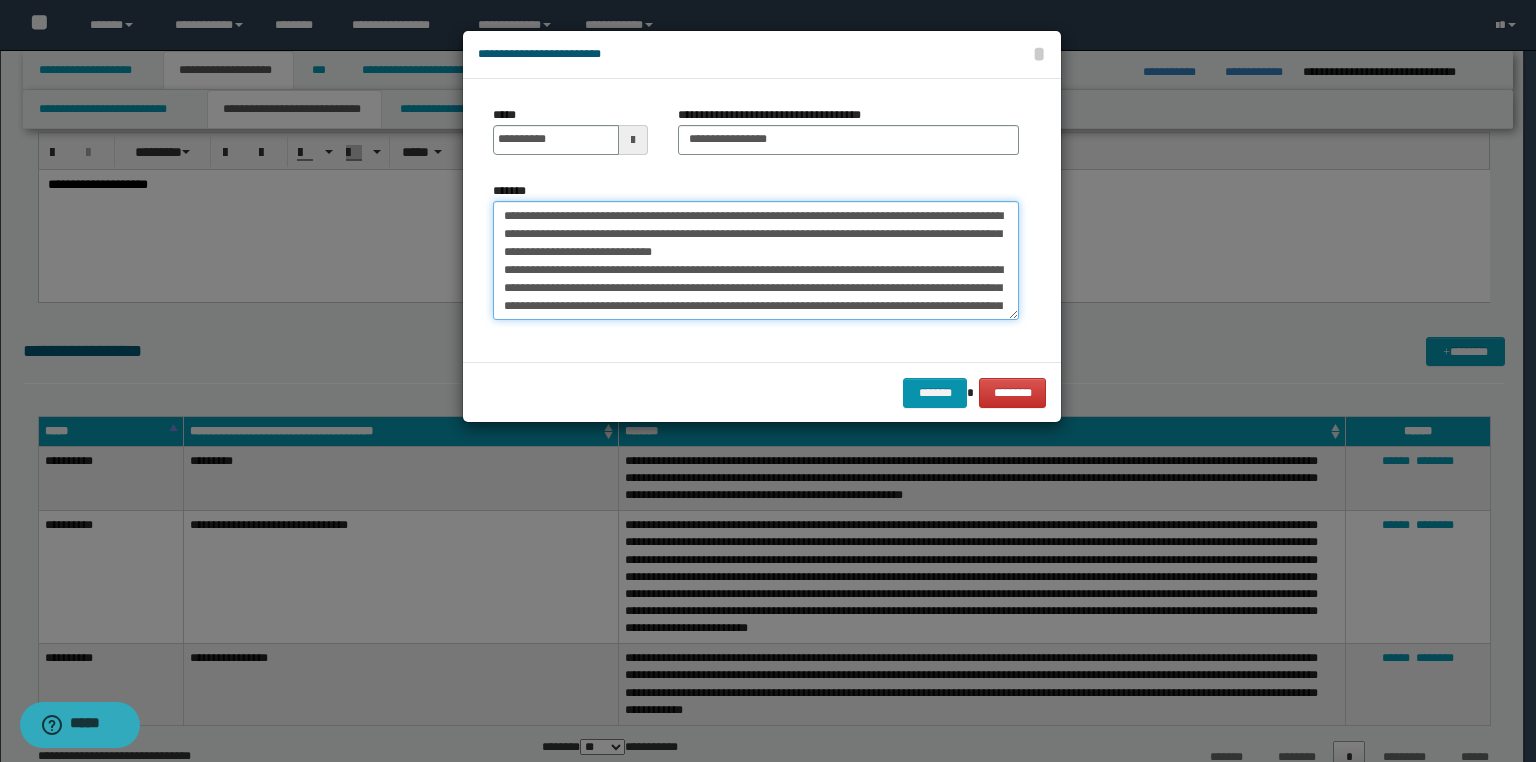 scroll, scrollTop: 30, scrollLeft: 0, axis: vertical 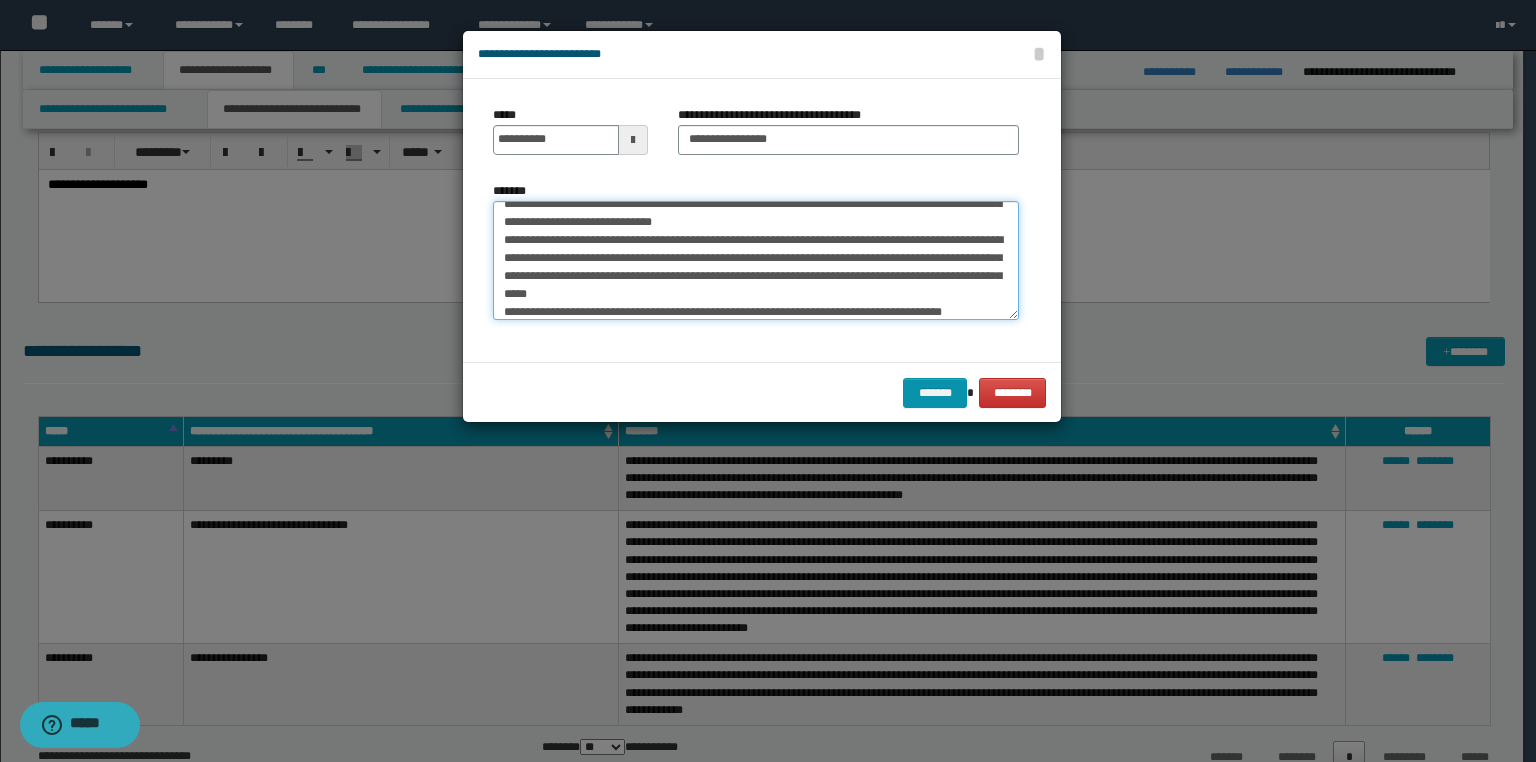 click on "**********" at bounding box center (756, 261) 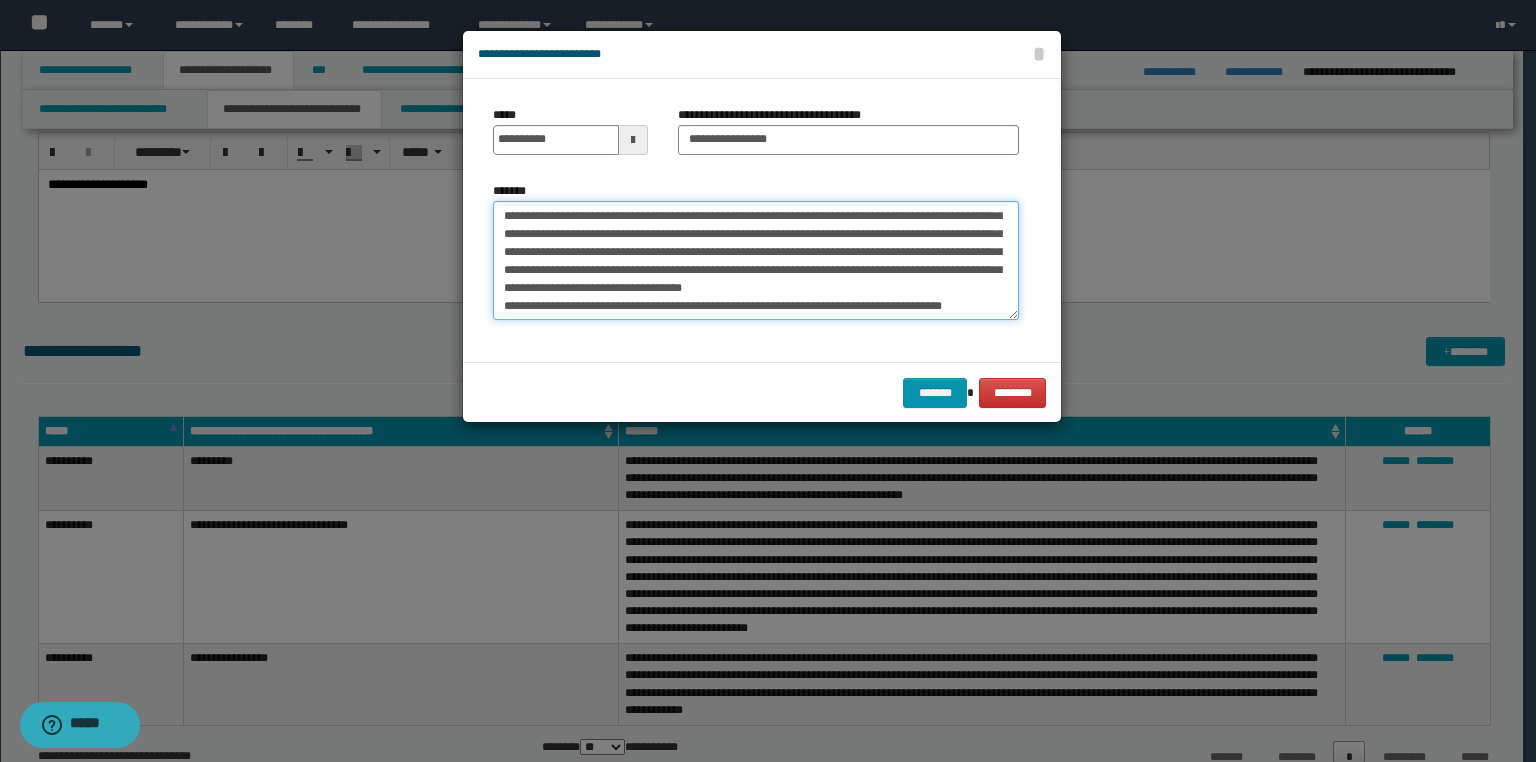scroll, scrollTop: 12, scrollLeft: 0, axis: vertical 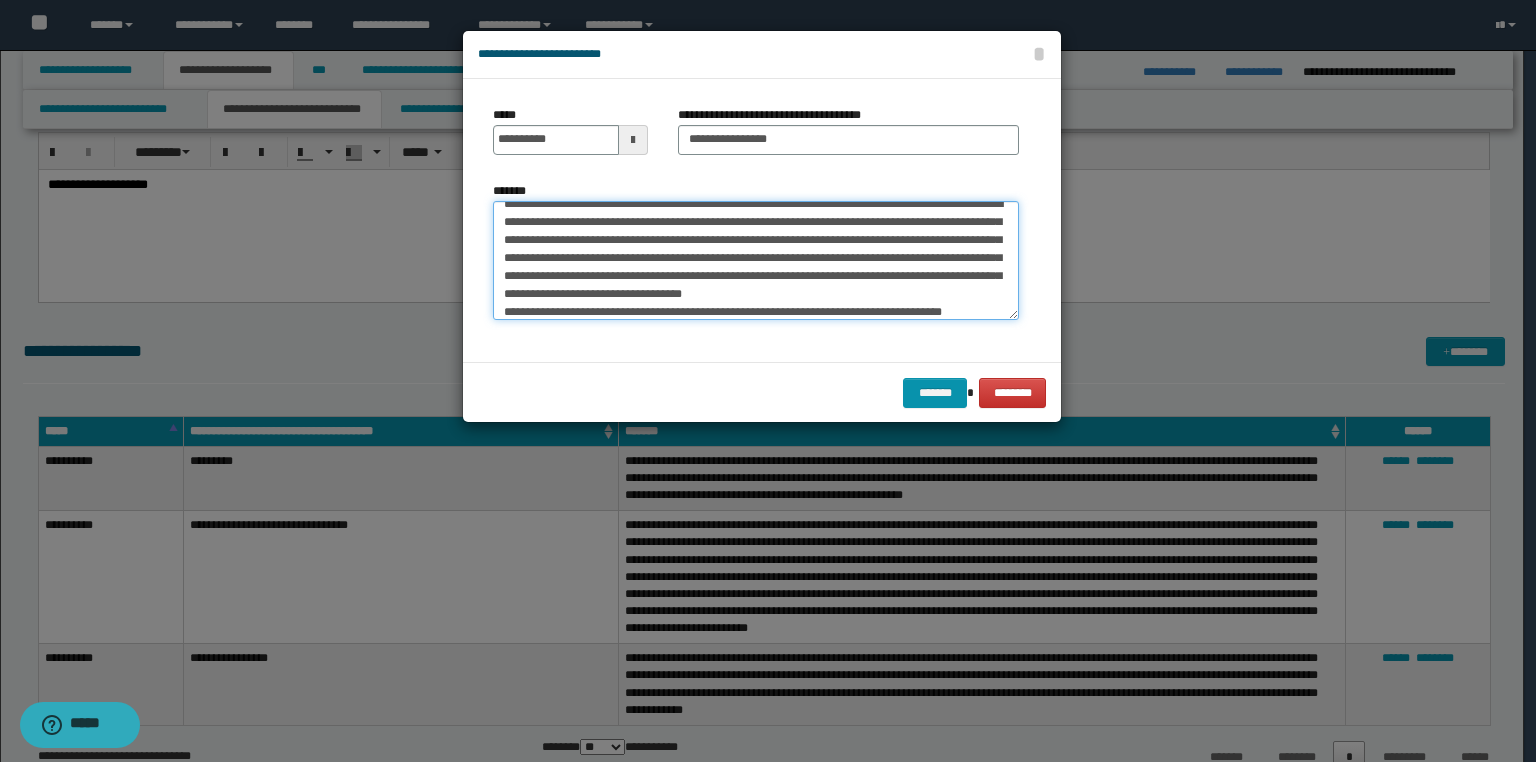 click on "**********" at bounding box center (756, 261) 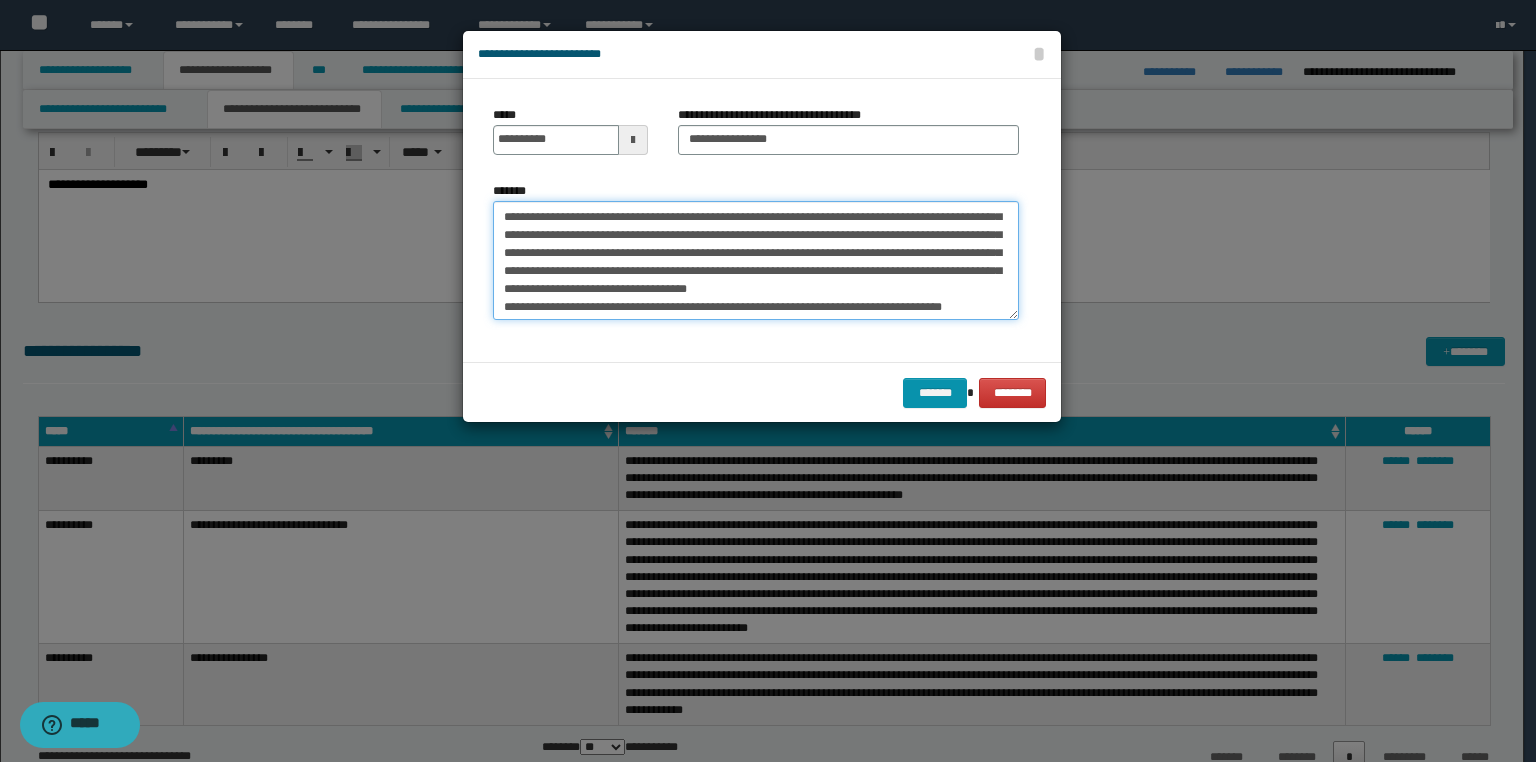 scroll, scrollTop: 17, scrollLeft: 0, axis: vertical 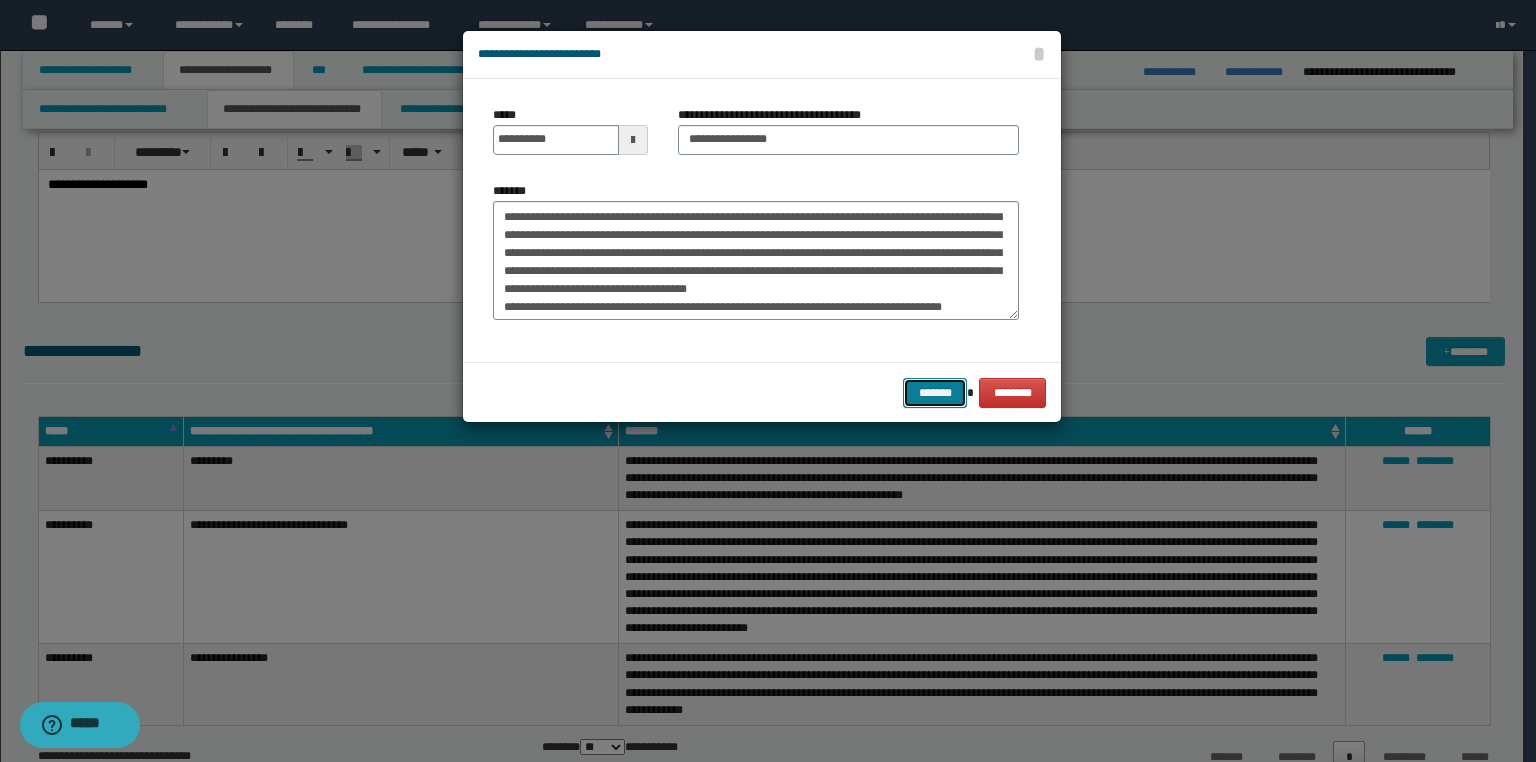 click on "*******" at bounding box center (935, 393) 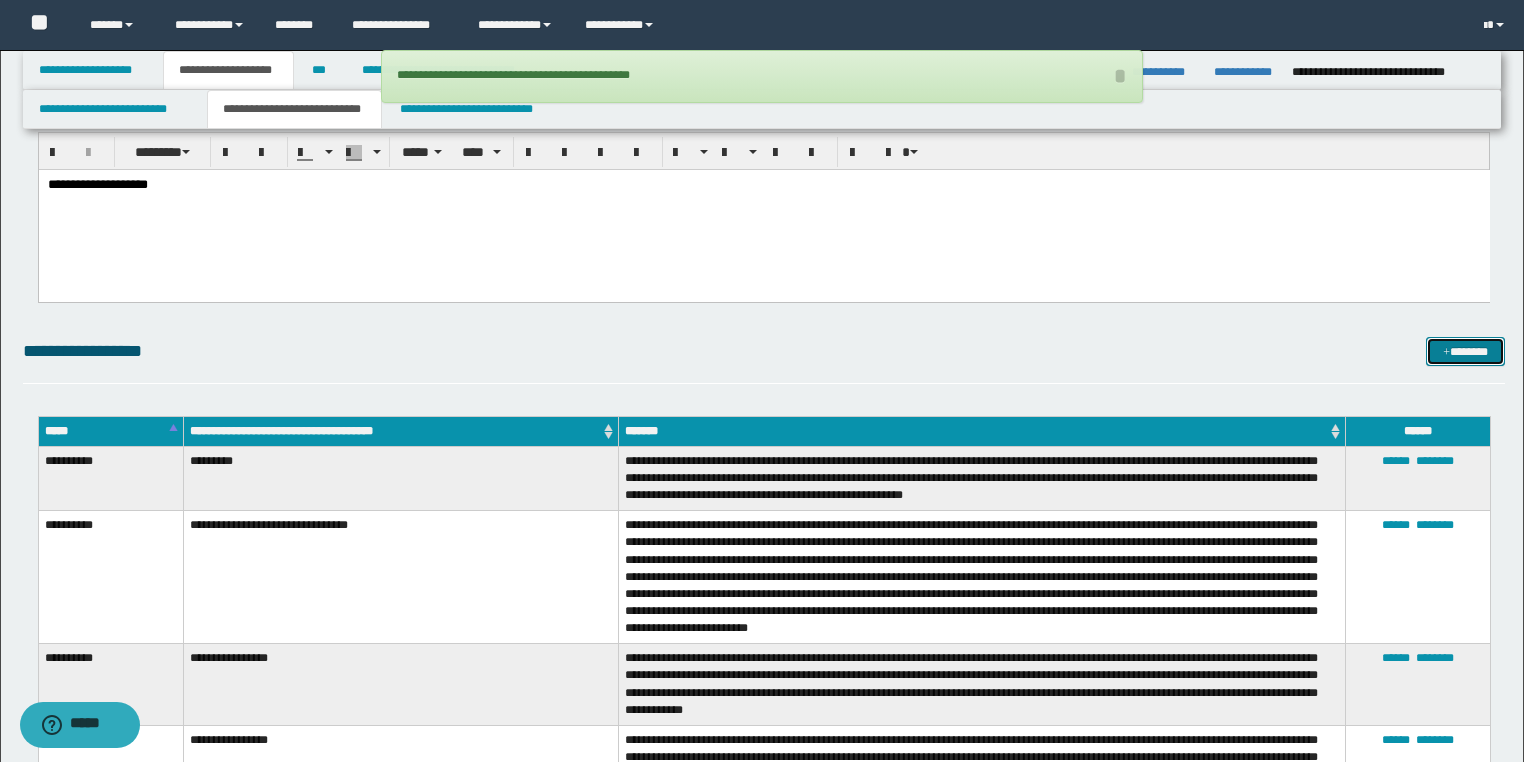 click on "*******" at bounding box center (1465, 352) 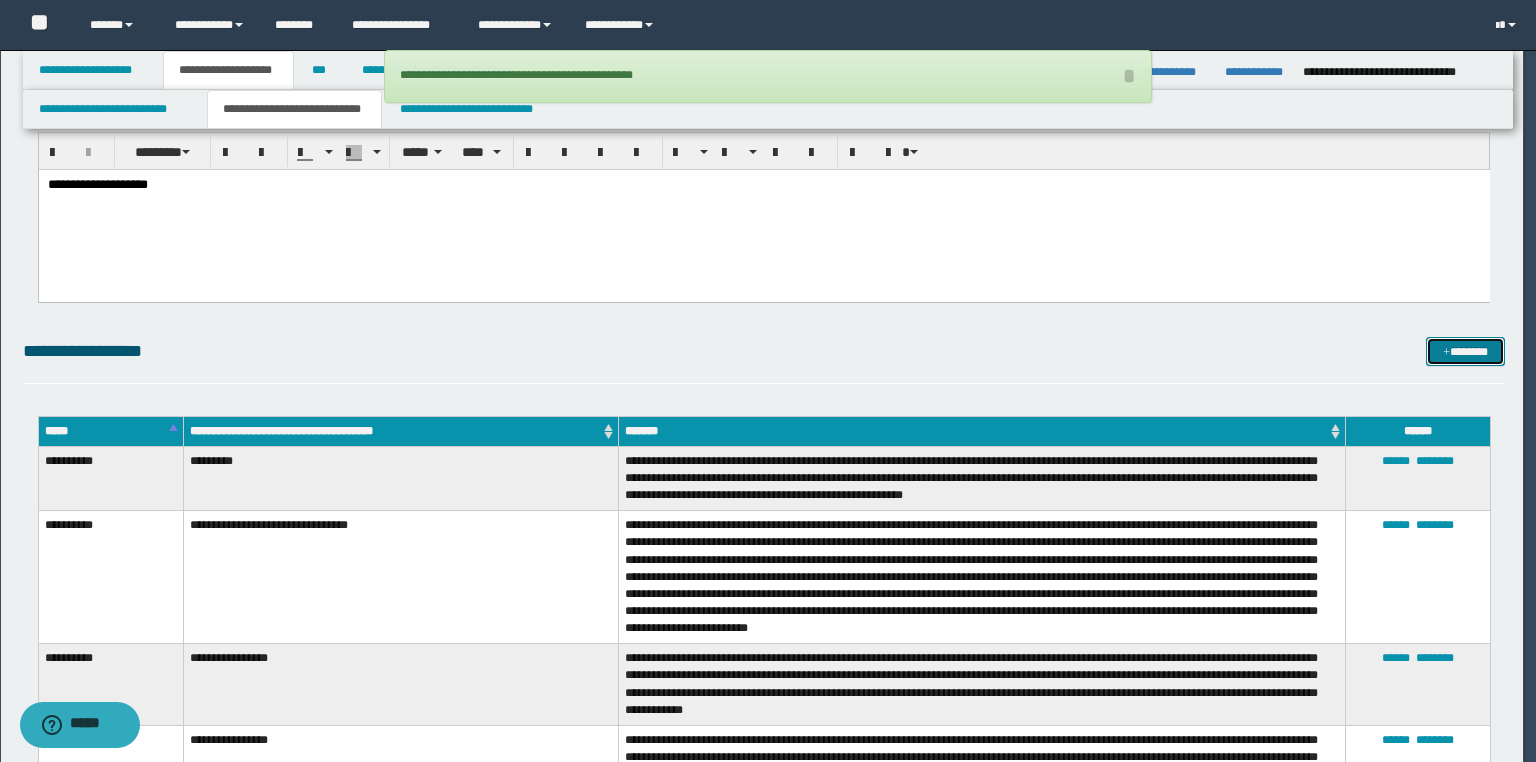 scroll, scrollTop: 0, scrollLeft: 0, axis: both 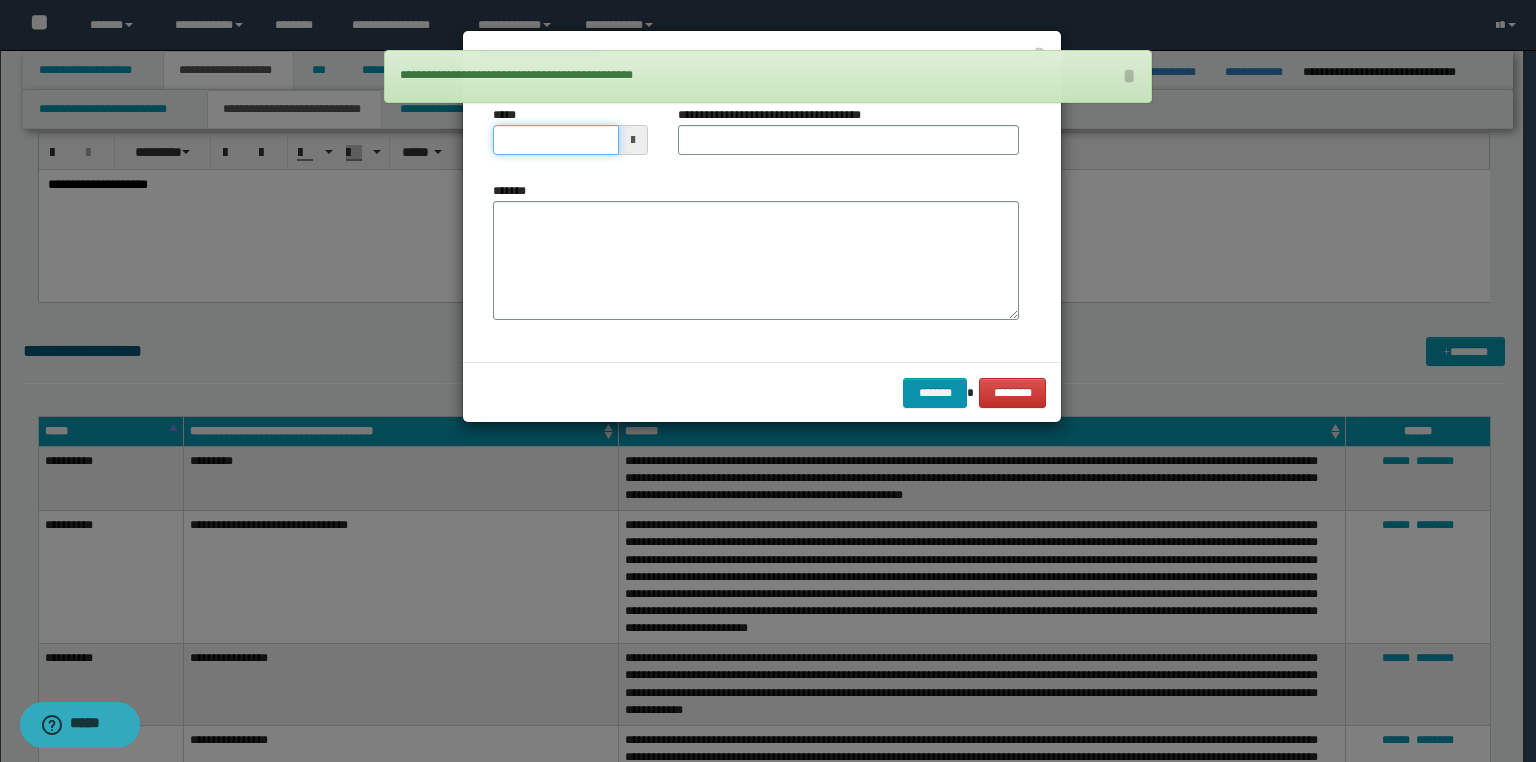 drag, startPoint x: 578, startPoint y: 143, endPoint x: 0, endPoint y: 224, distance: 583.648 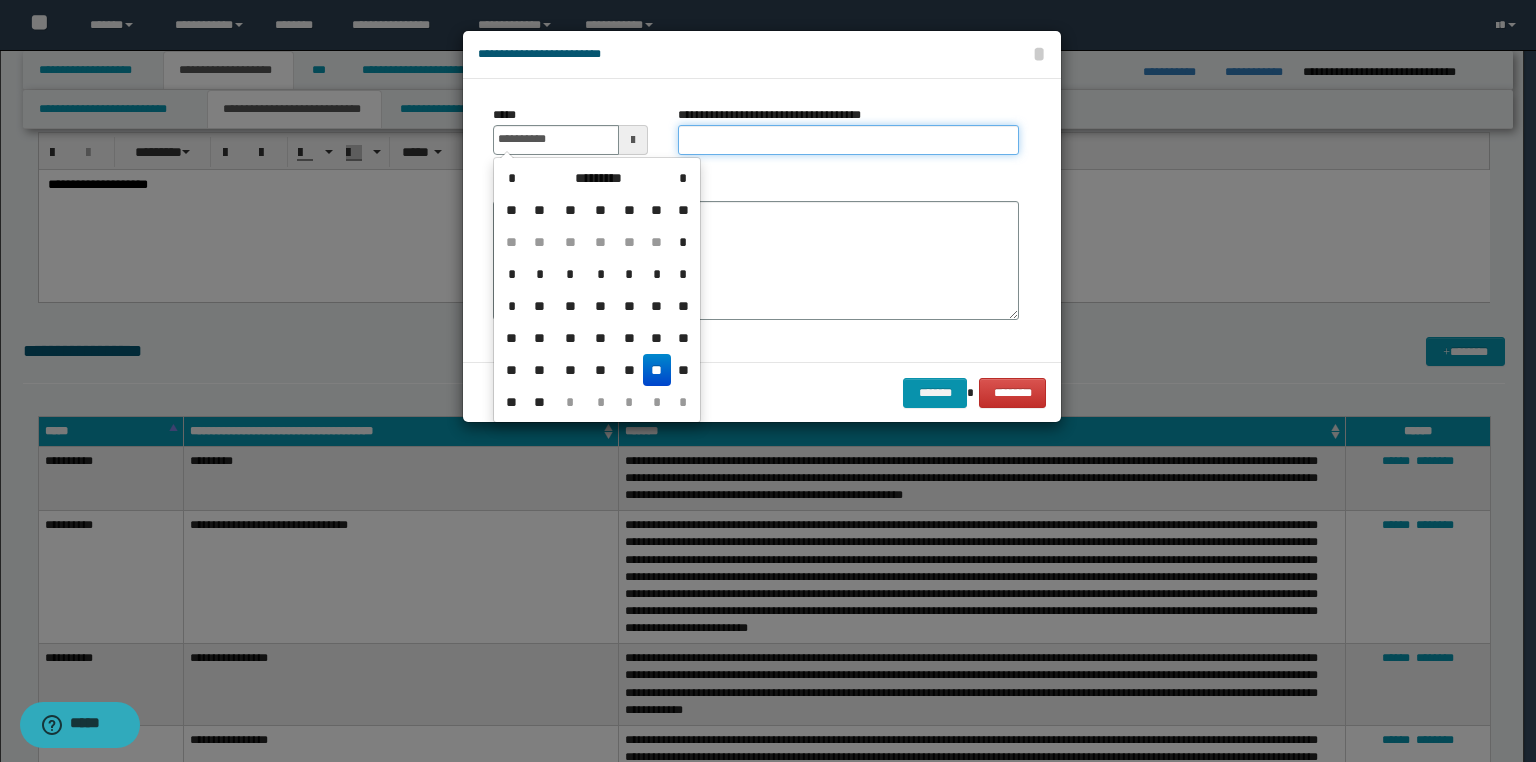 type on "**********" 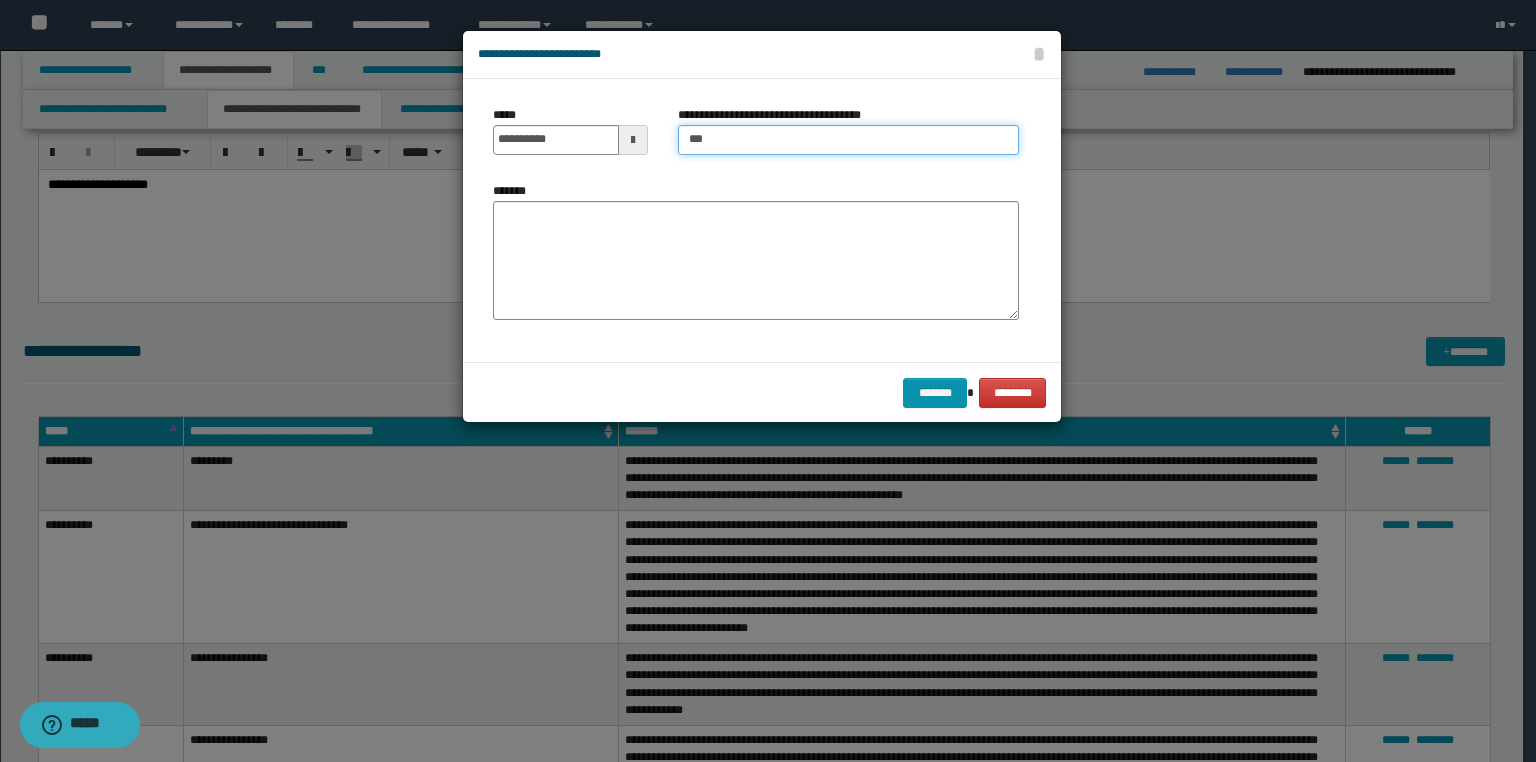 type on "**********" 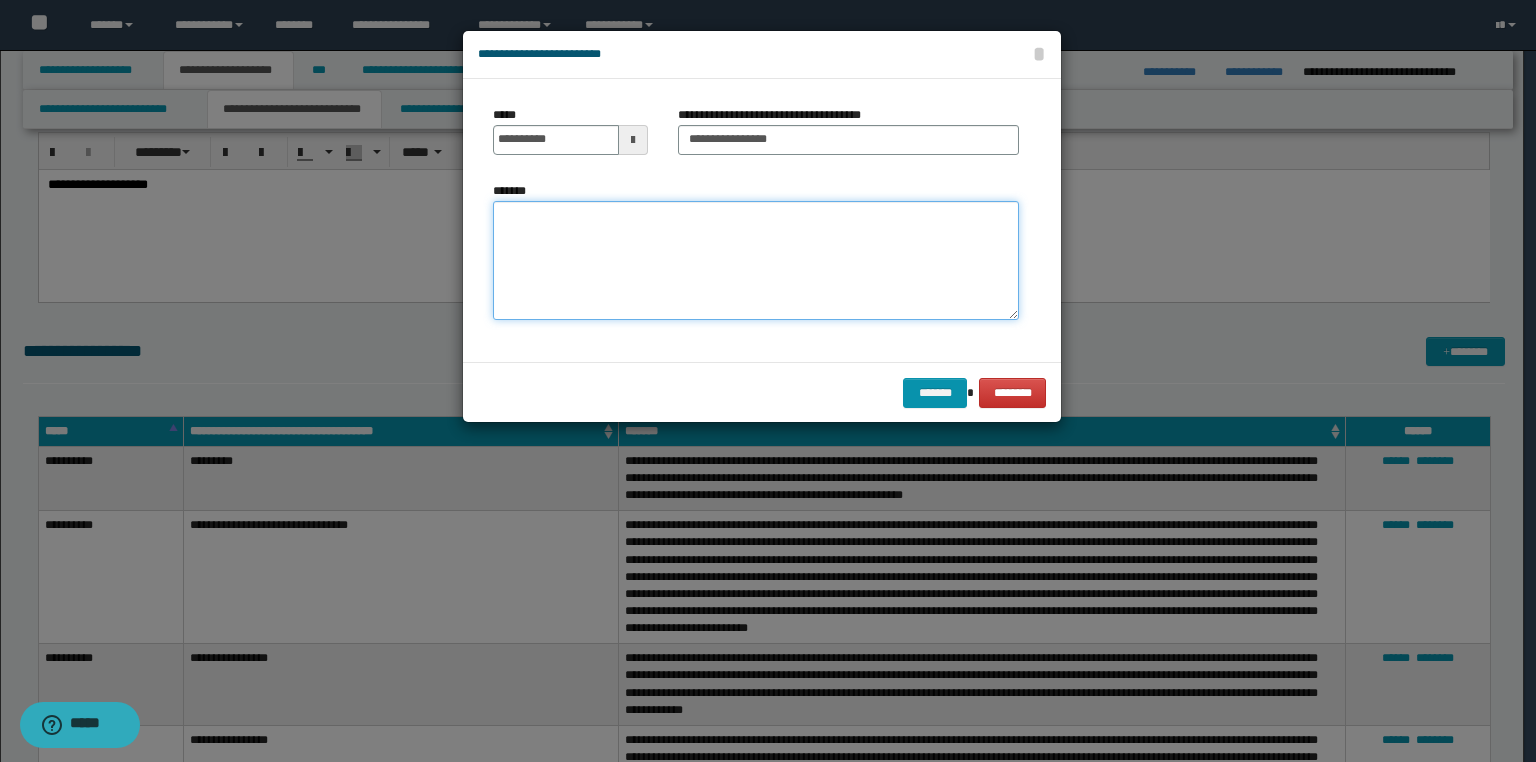 click on "*******" at bounding box center (756, 261) 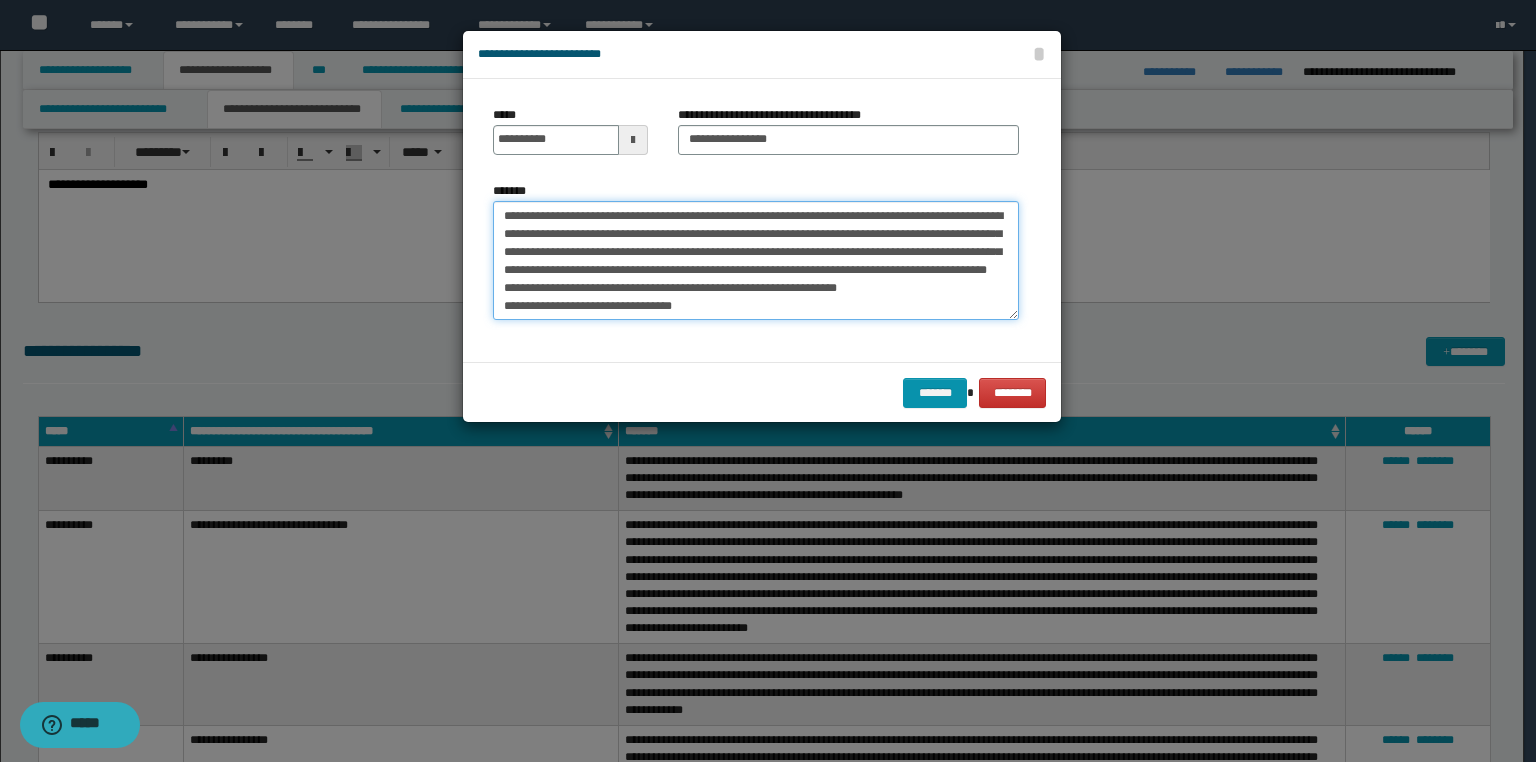 scroll, scrollTop: 48, scrollLeft: 0, axis: vertical 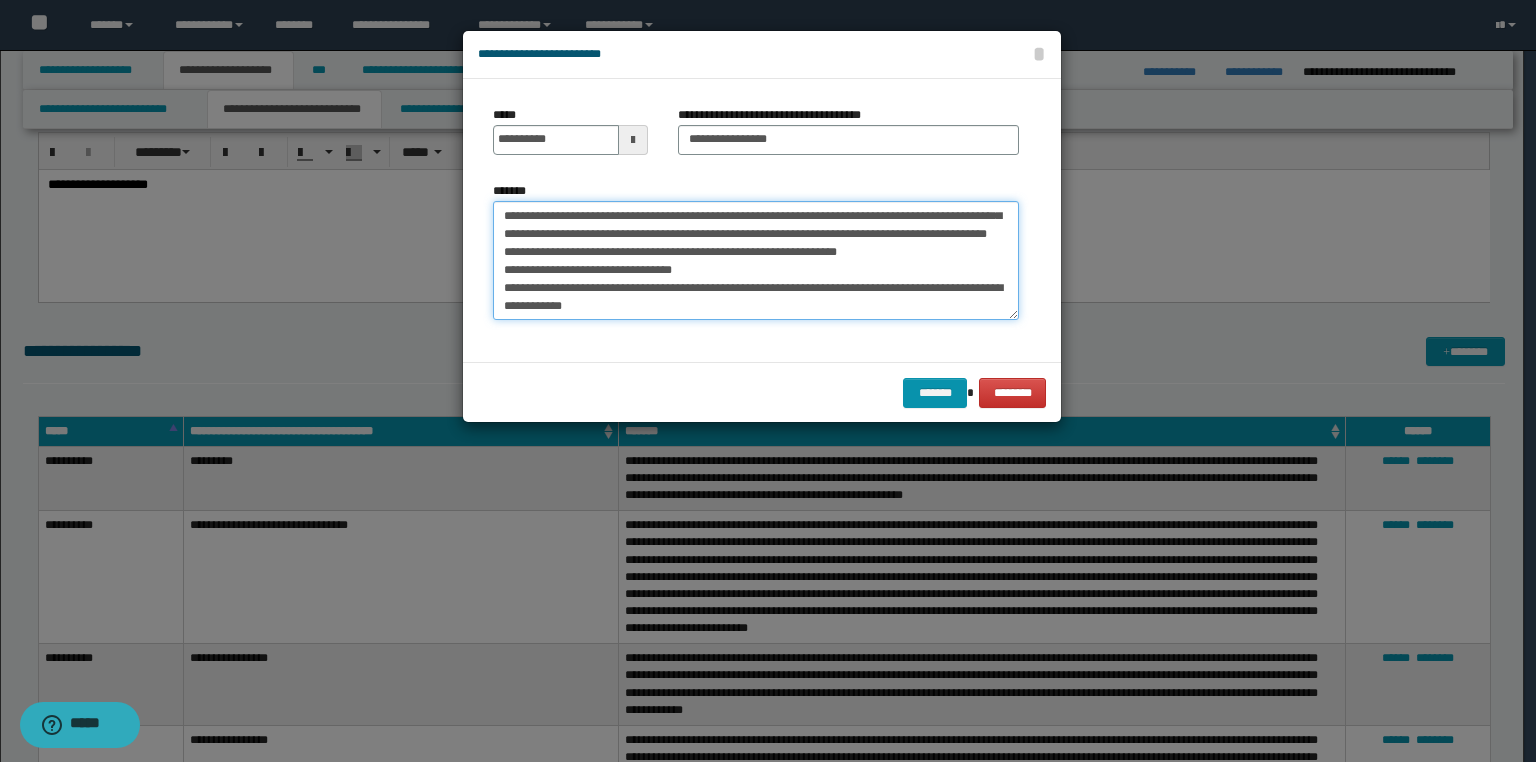 click on "**********" at bounding box center [756, 261] 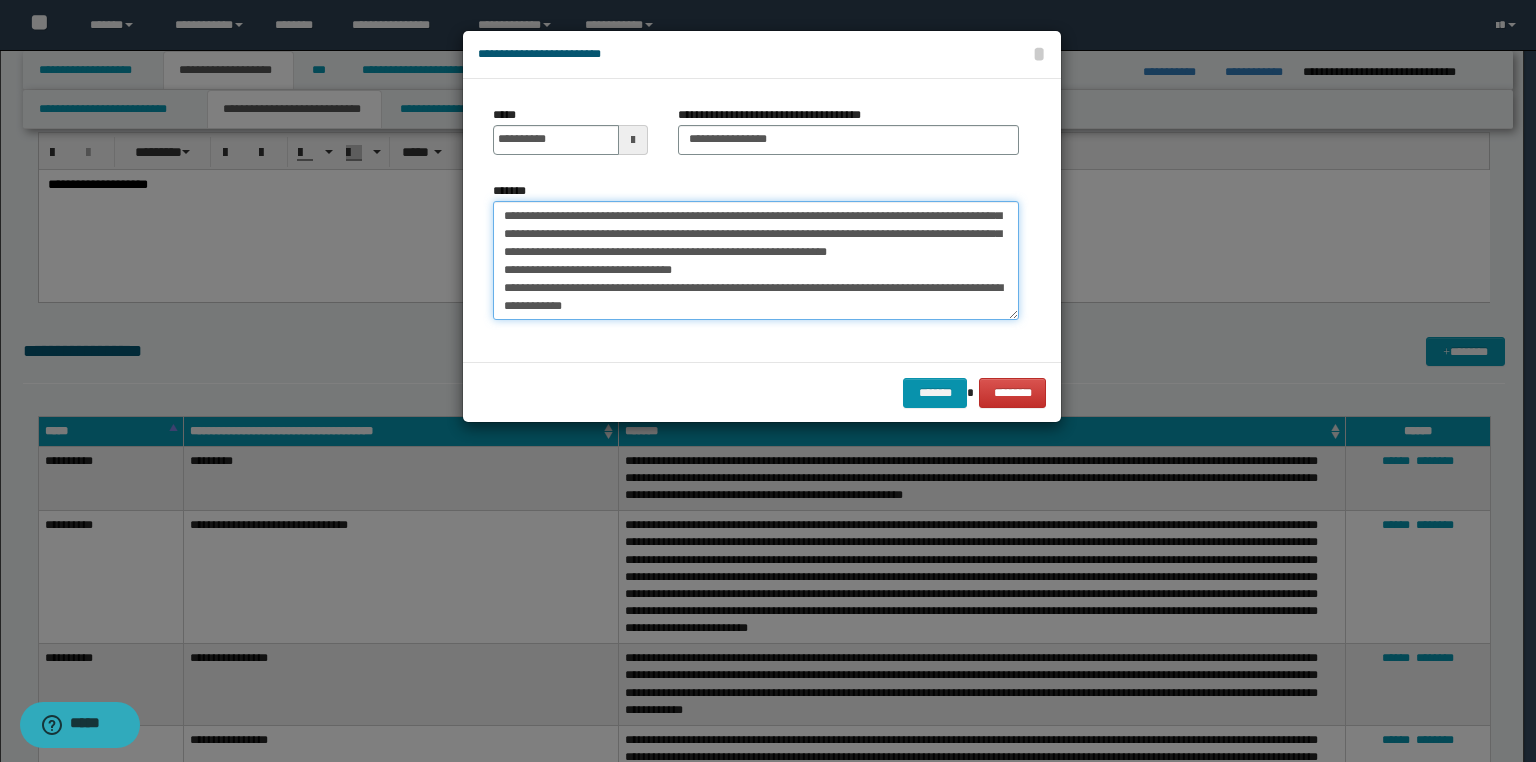 scroll, scrollTop: 29, scrollLeft: 0, axis: vertical 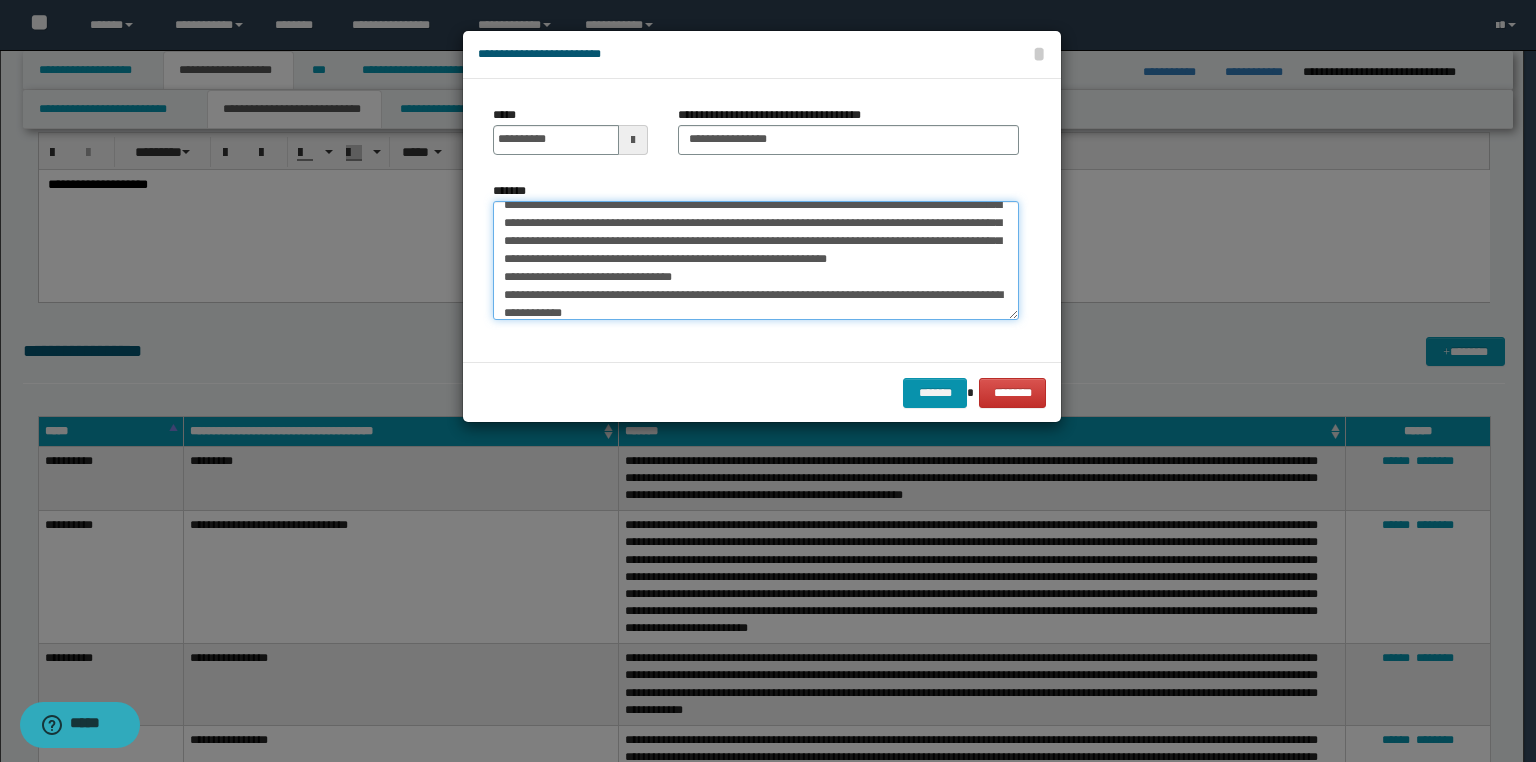 click on "**********" at bounding box center [756, 261] 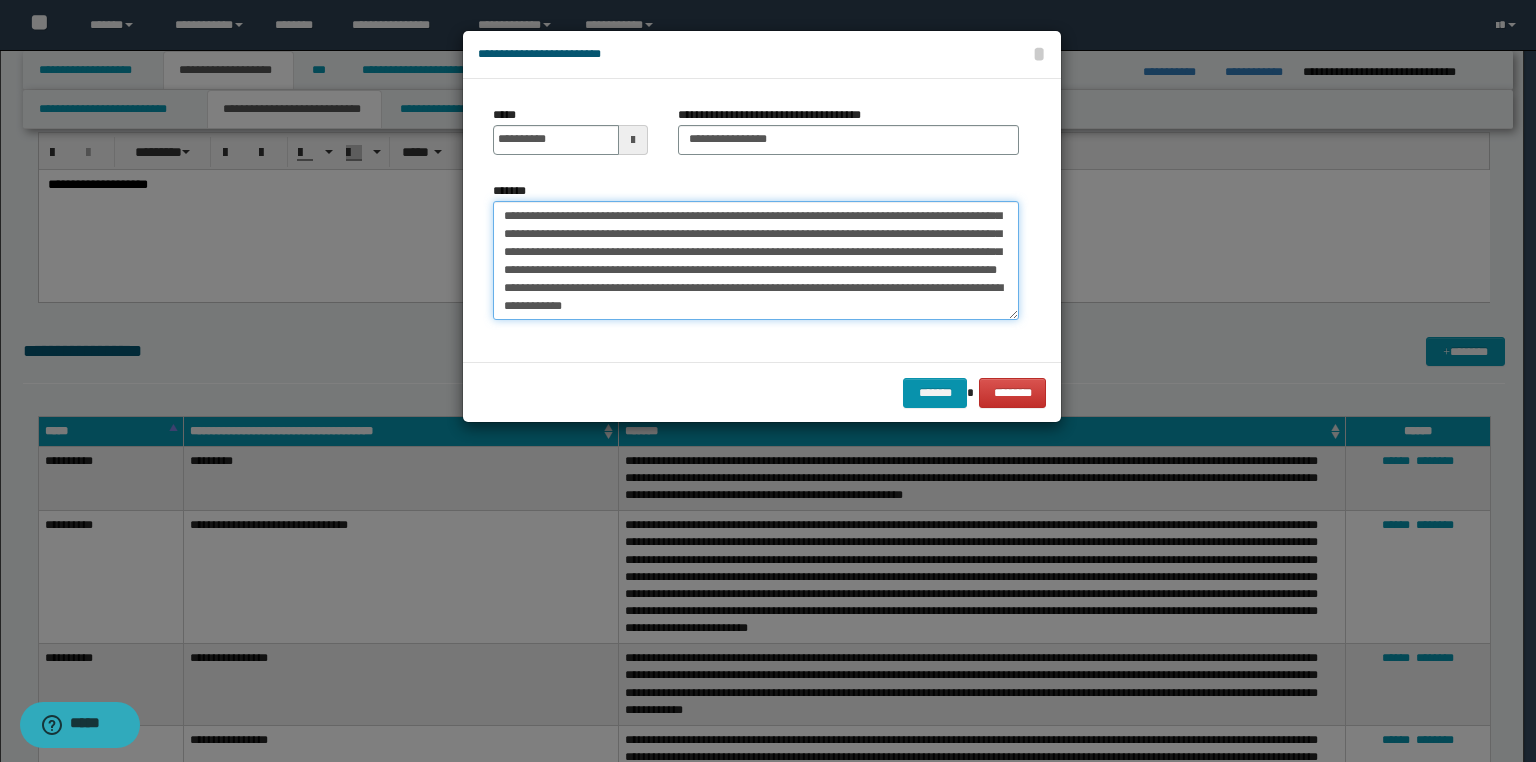 scroll, scrollTop: 12, scrollLeft: 0, axis: vertical 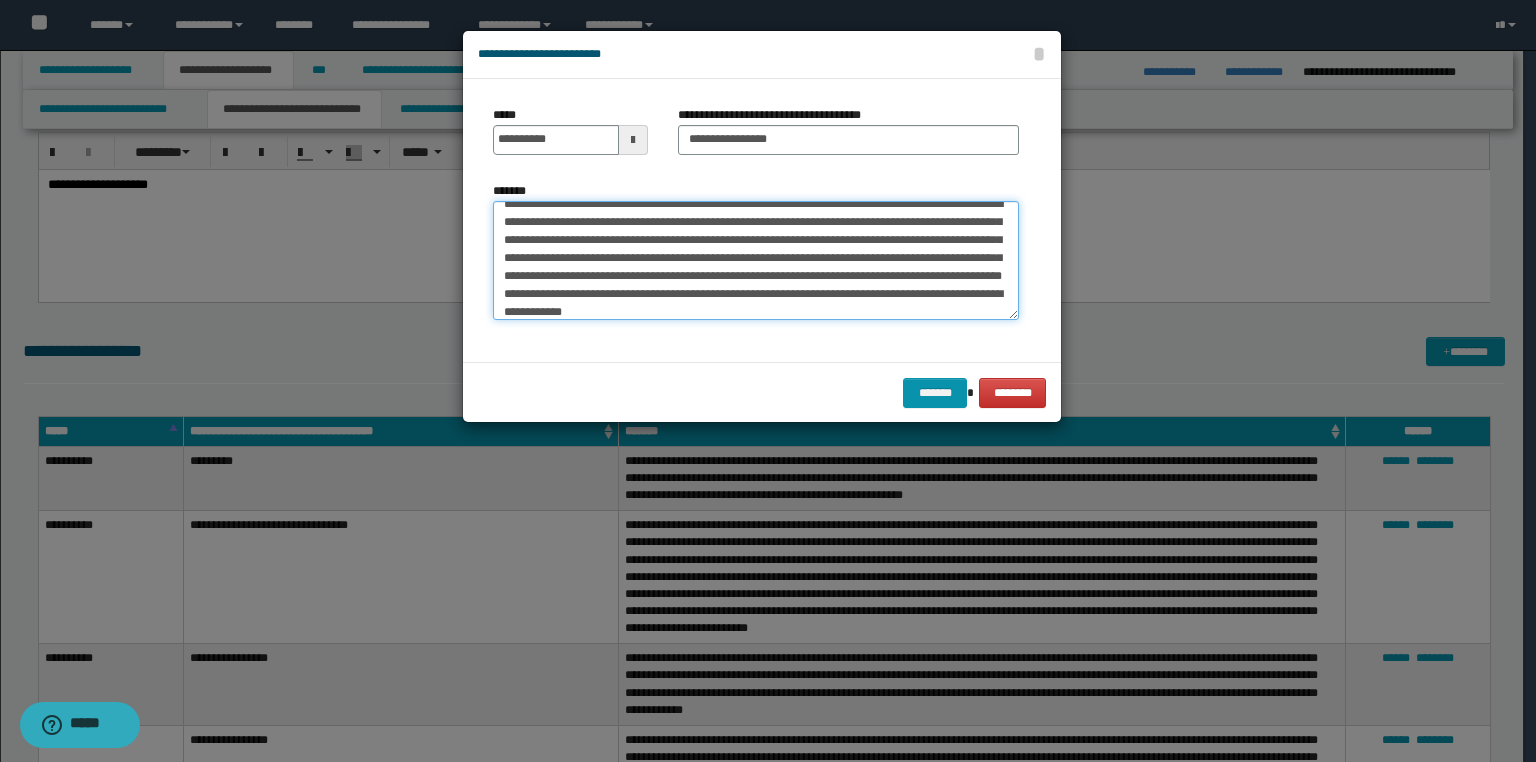 click on "**********" at bounding box center [756, 261] 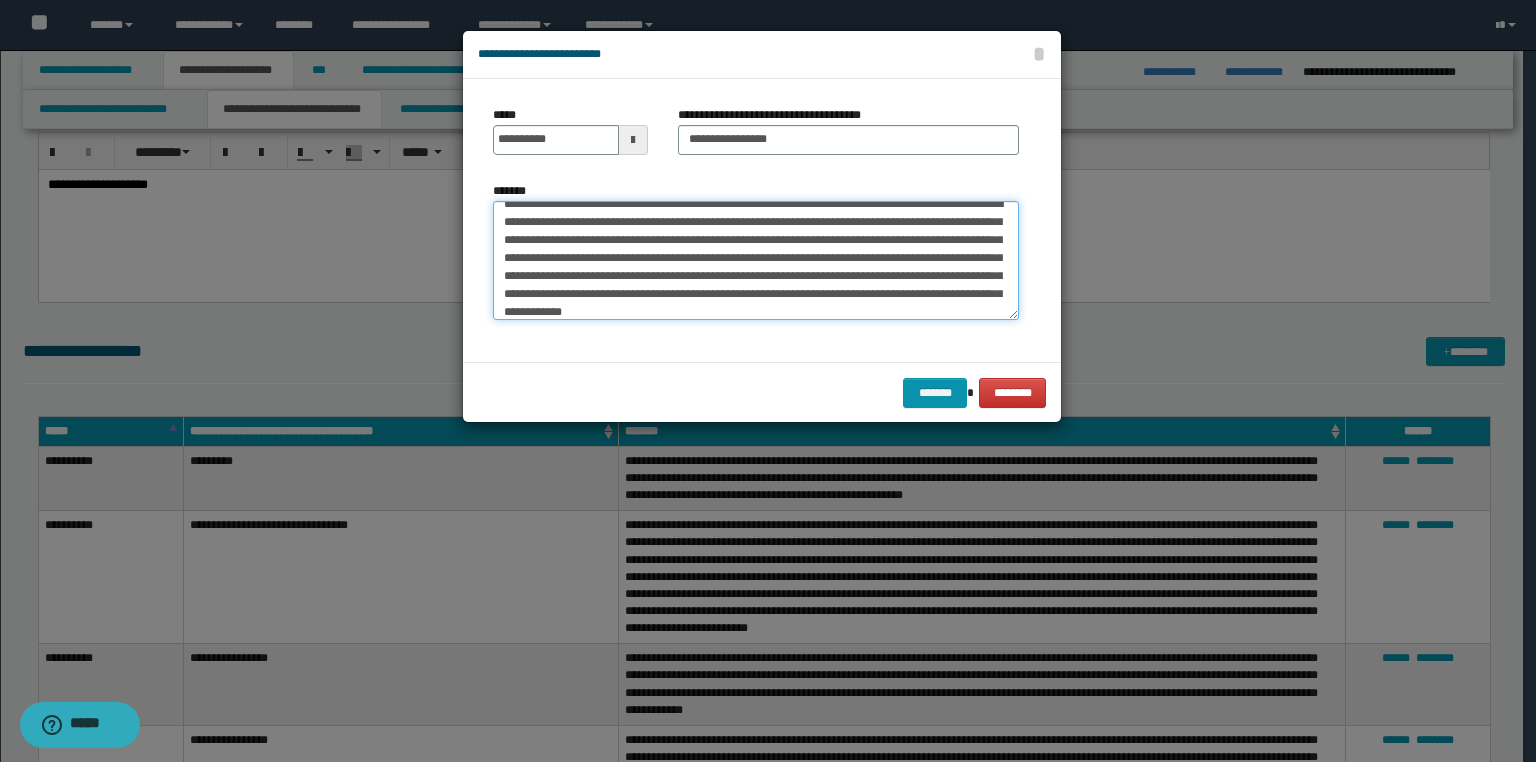 scroll, scrollTop: 0, scrollLeft: 0, axis: both 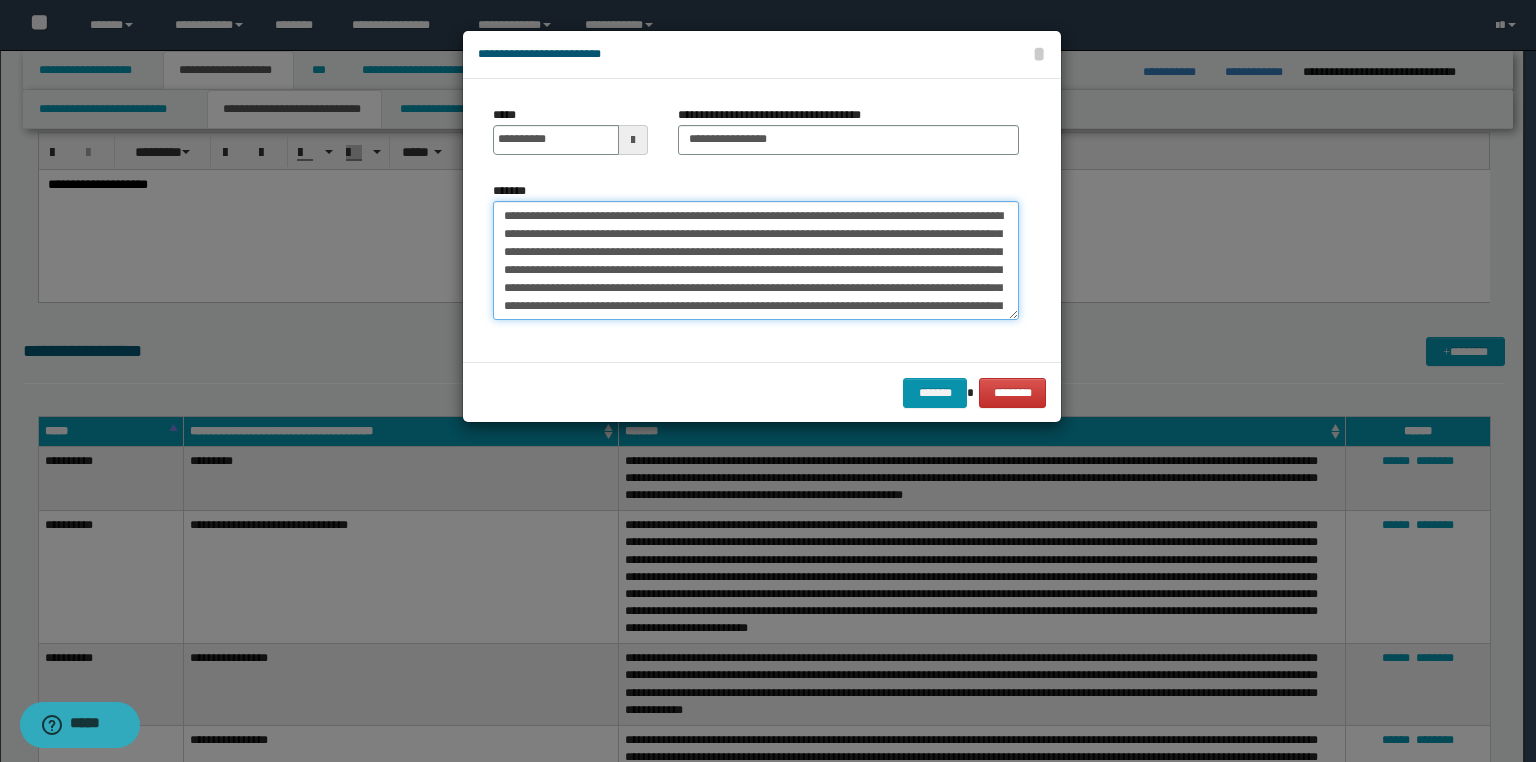 drag, startPoint x: 607, startPoint y: 256, endPoint x: 811, endPoint y: 270, distance: 204.47983 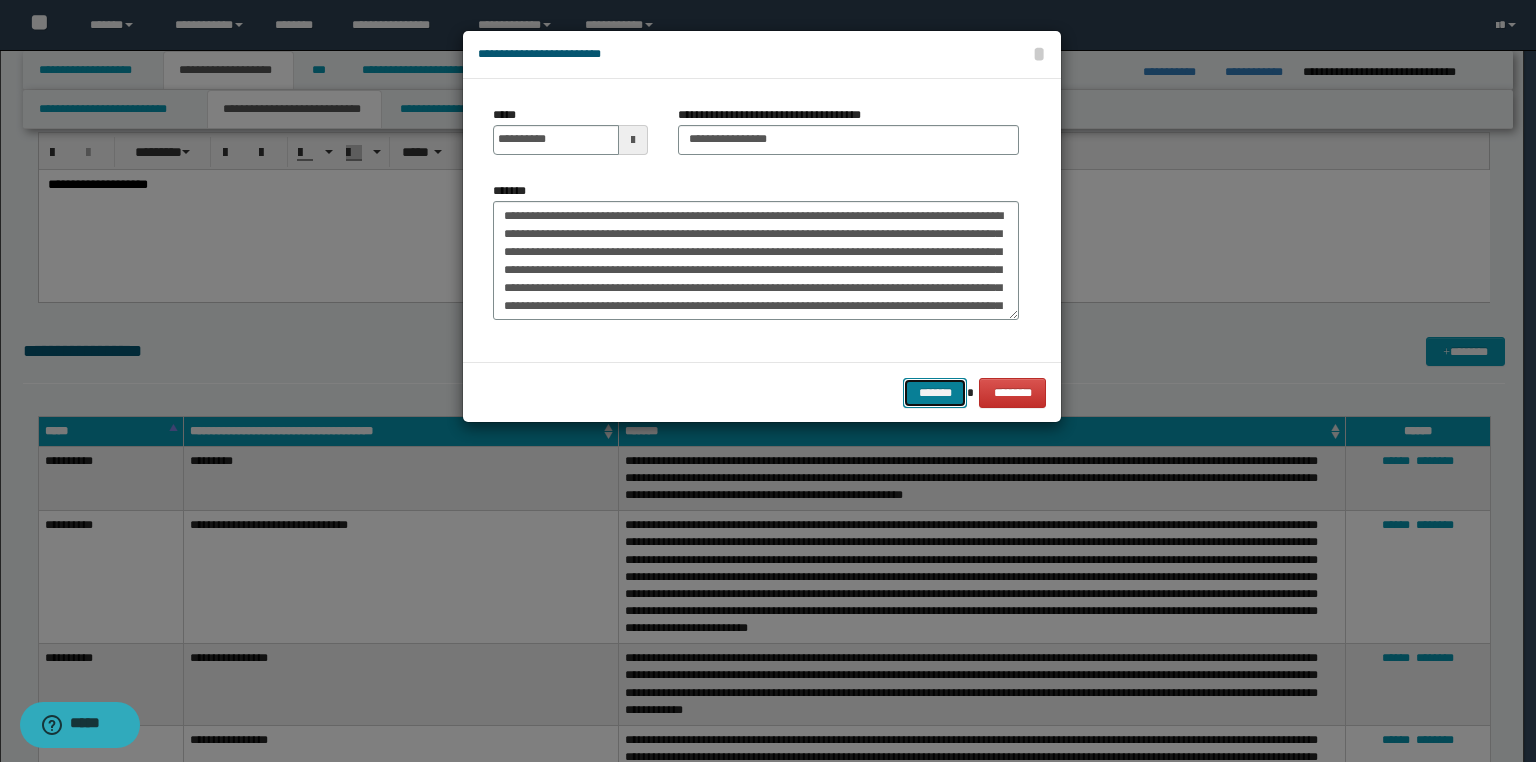 click on "*******" at bounding box center (935, 393) 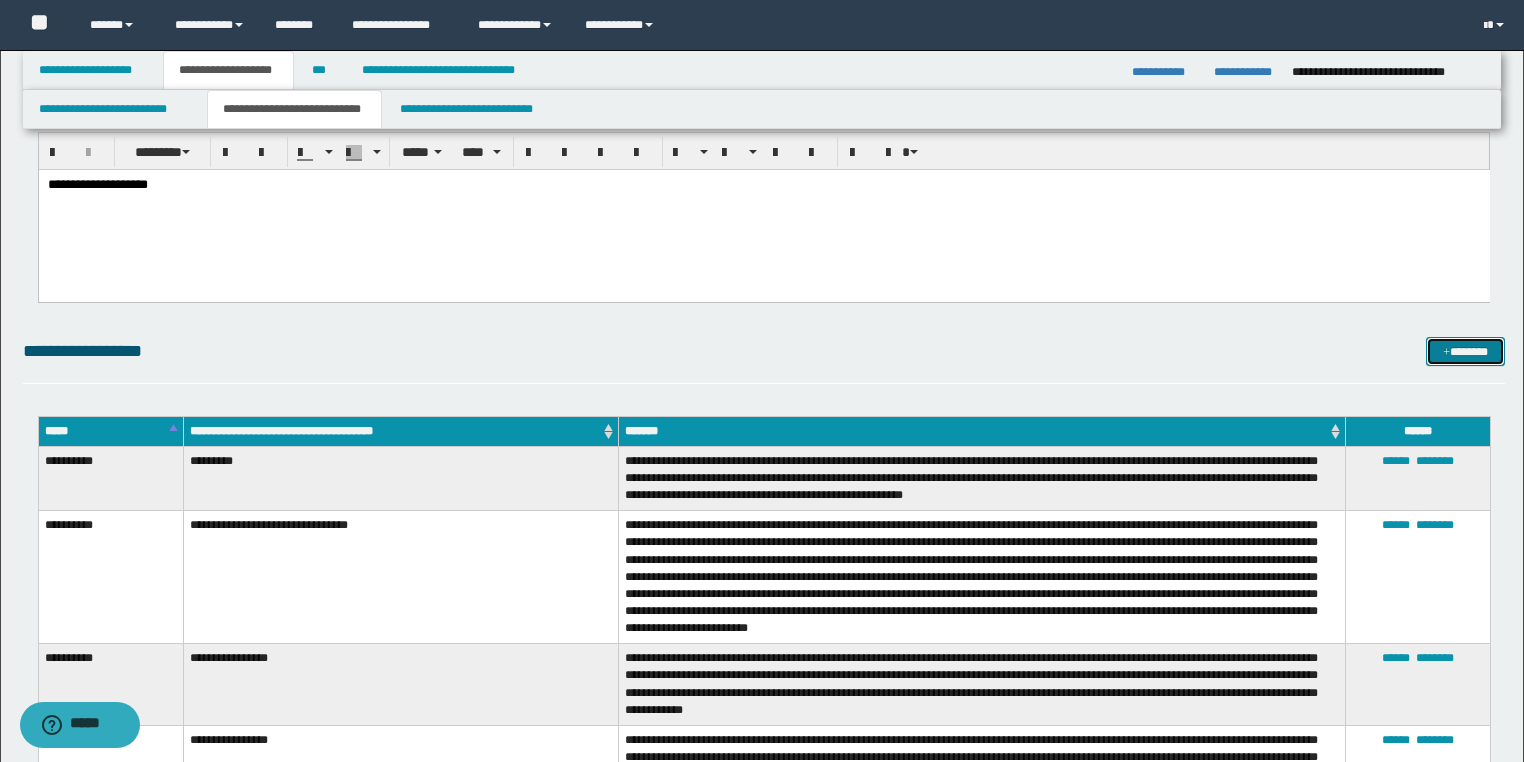 click on "*******" at bounding box center [1465, 352] 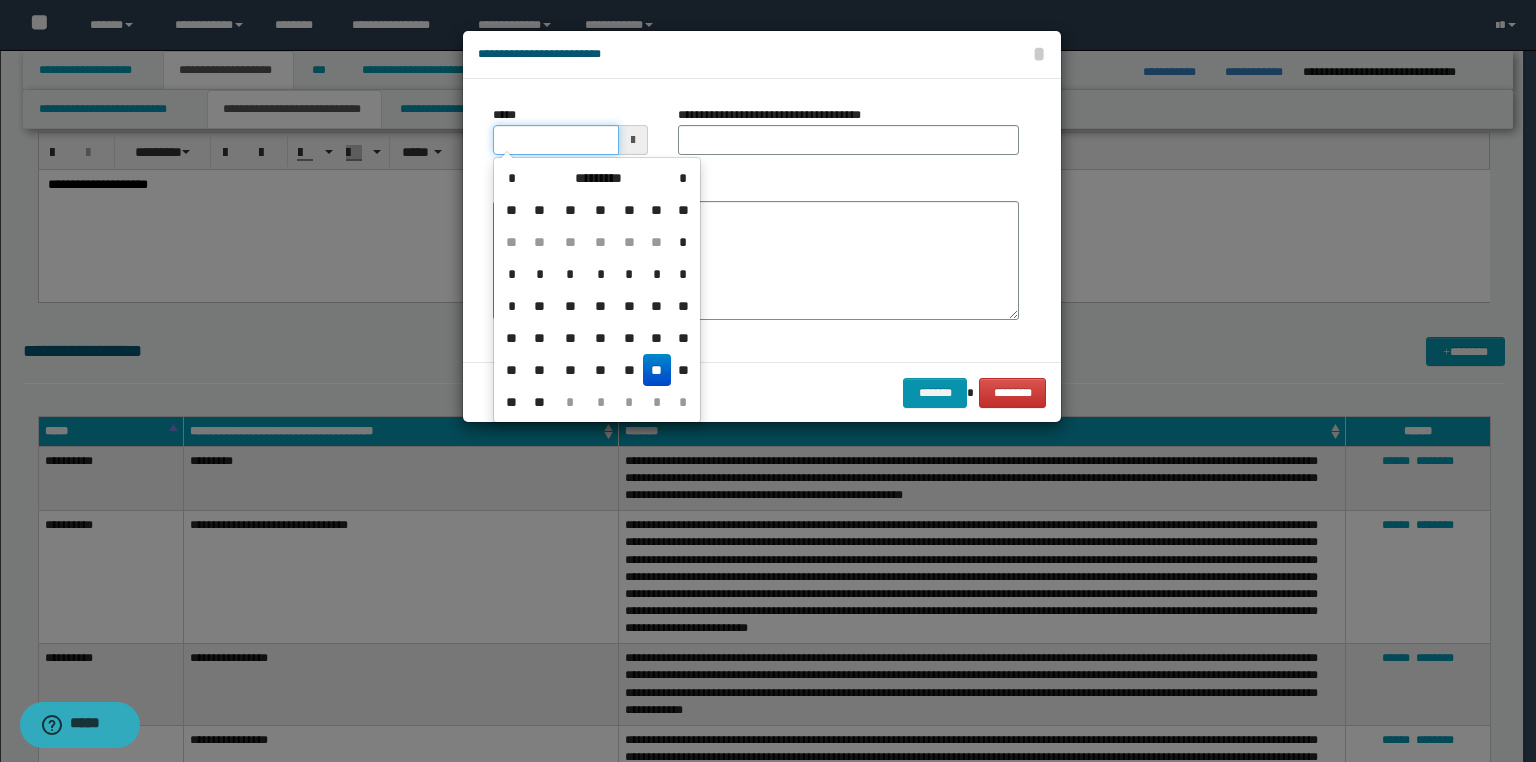 drag, startPoint x: 563, startPoint y: 132, endPoint x: 0, endPoint y: 206, distance: 567.8424 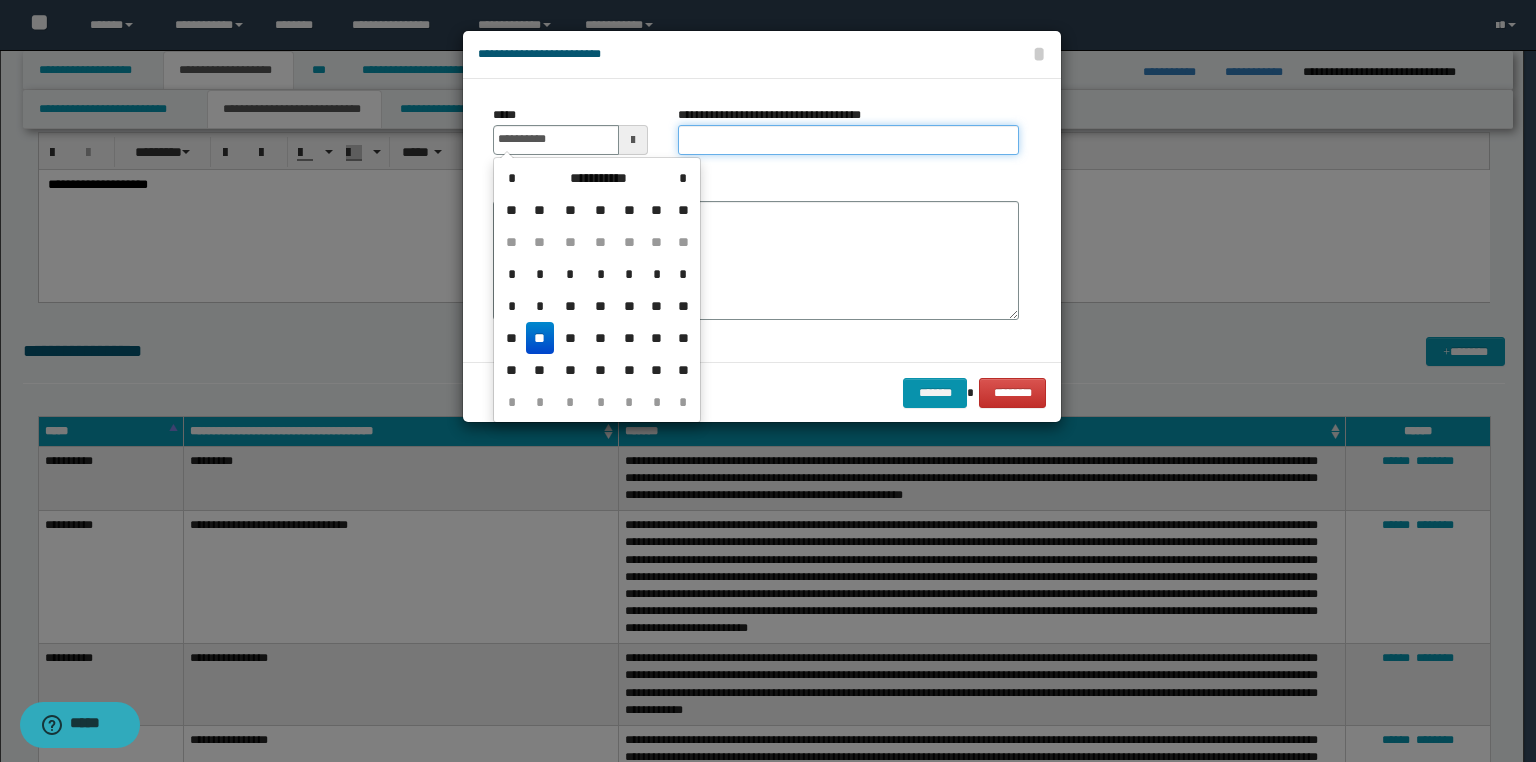 type on "**********" 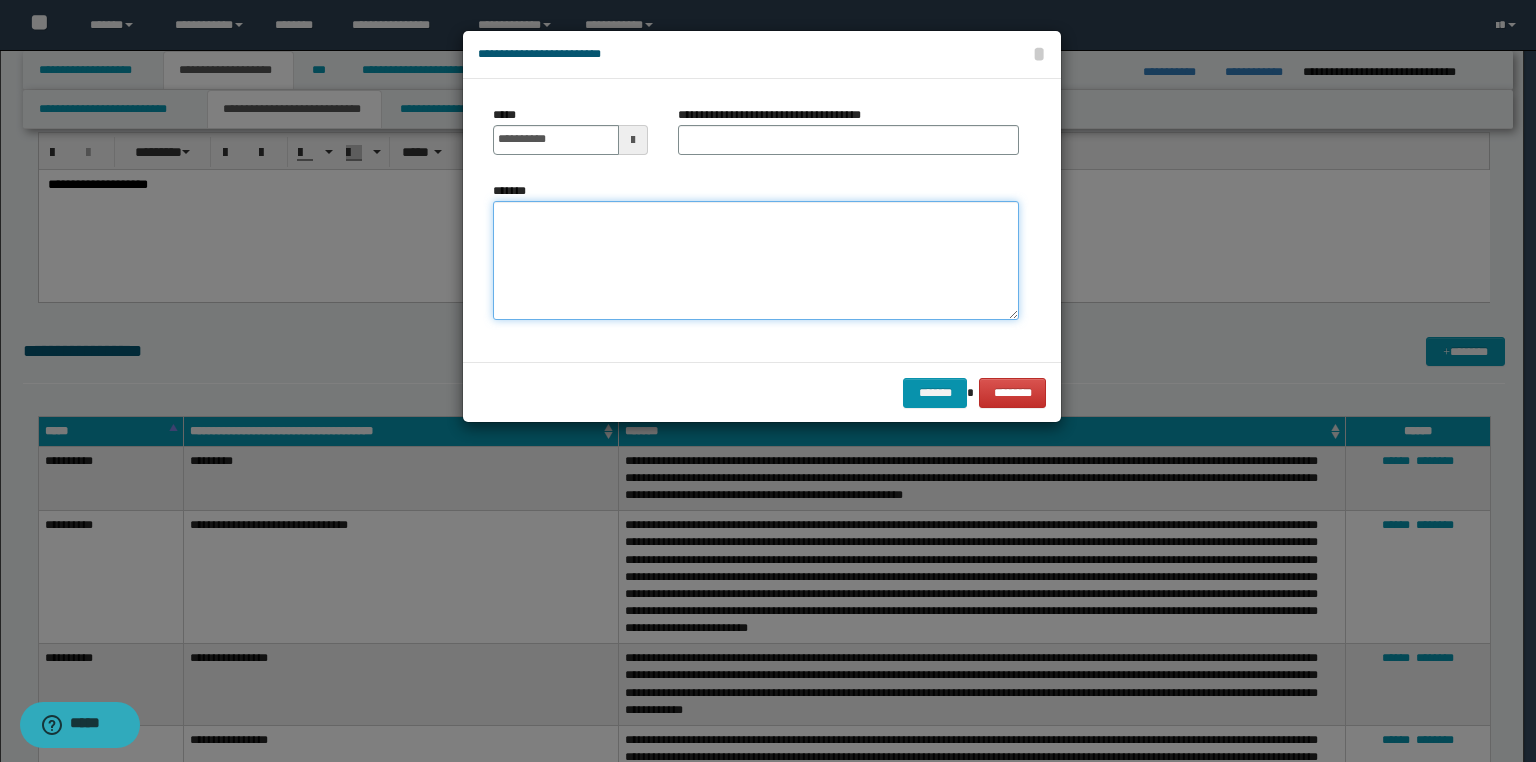click on "*******" at bounding box center [756, 261] 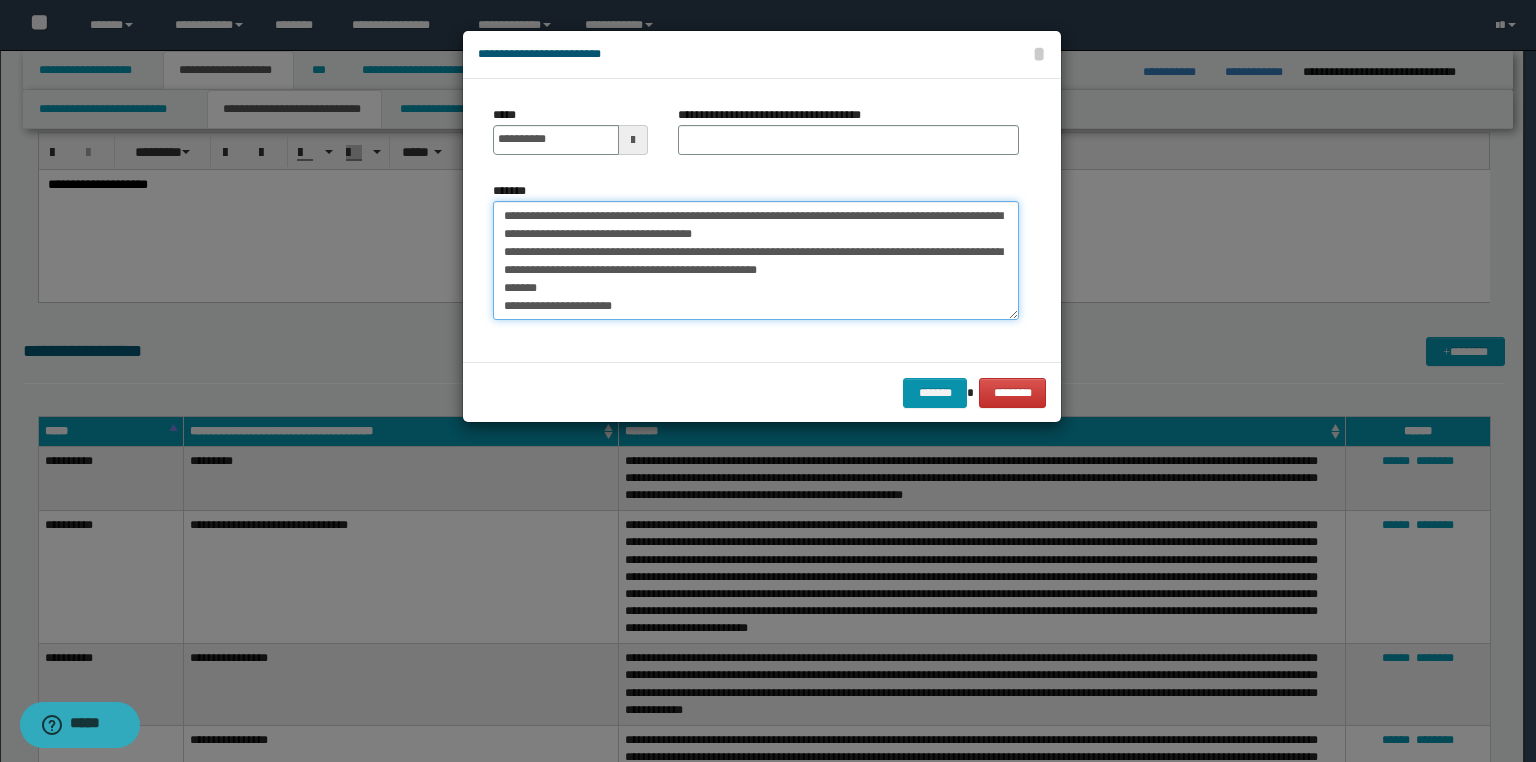 click on "**********" at bounding box center (756, 261) 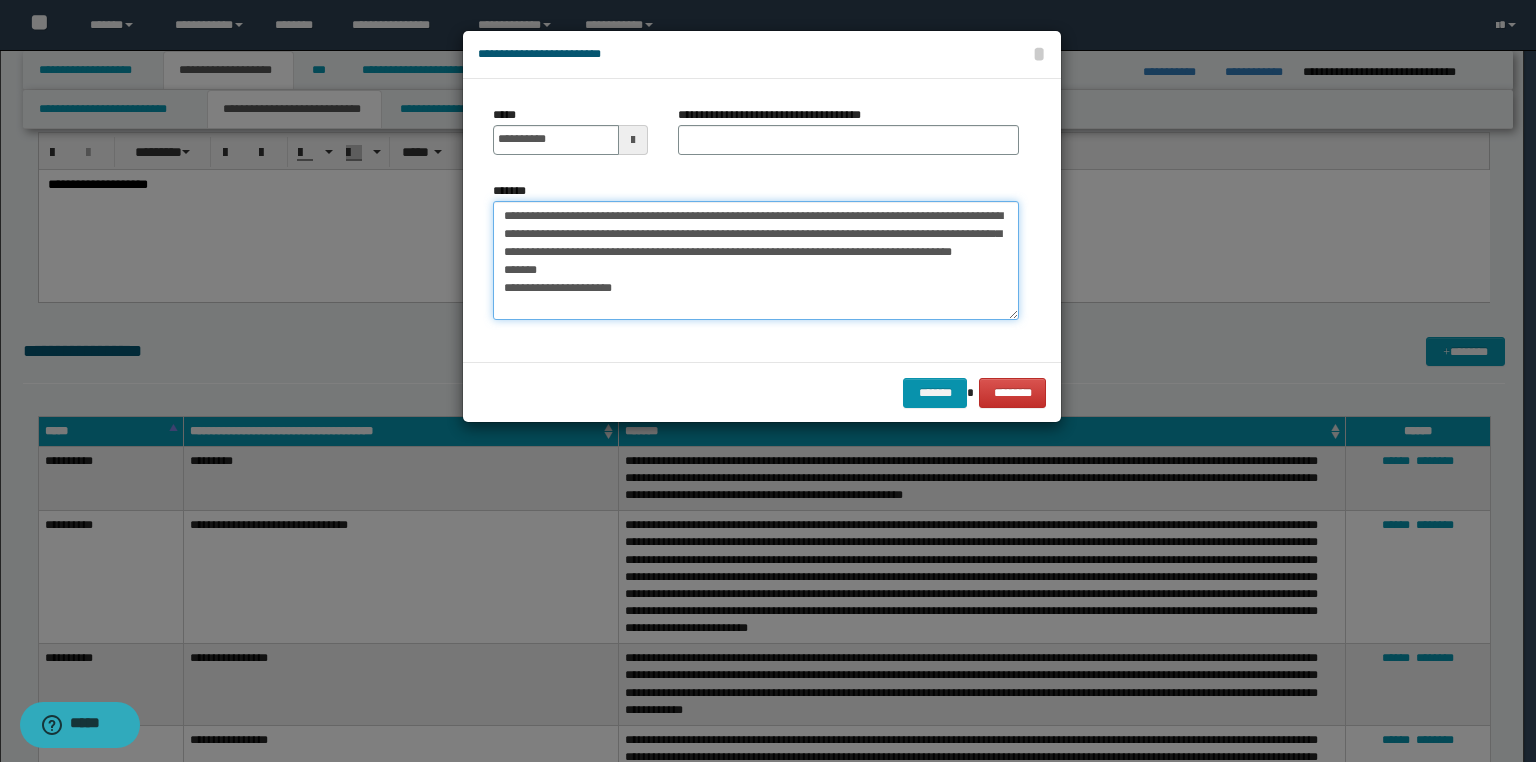 click on "**********" at bounding box center (756, 261) 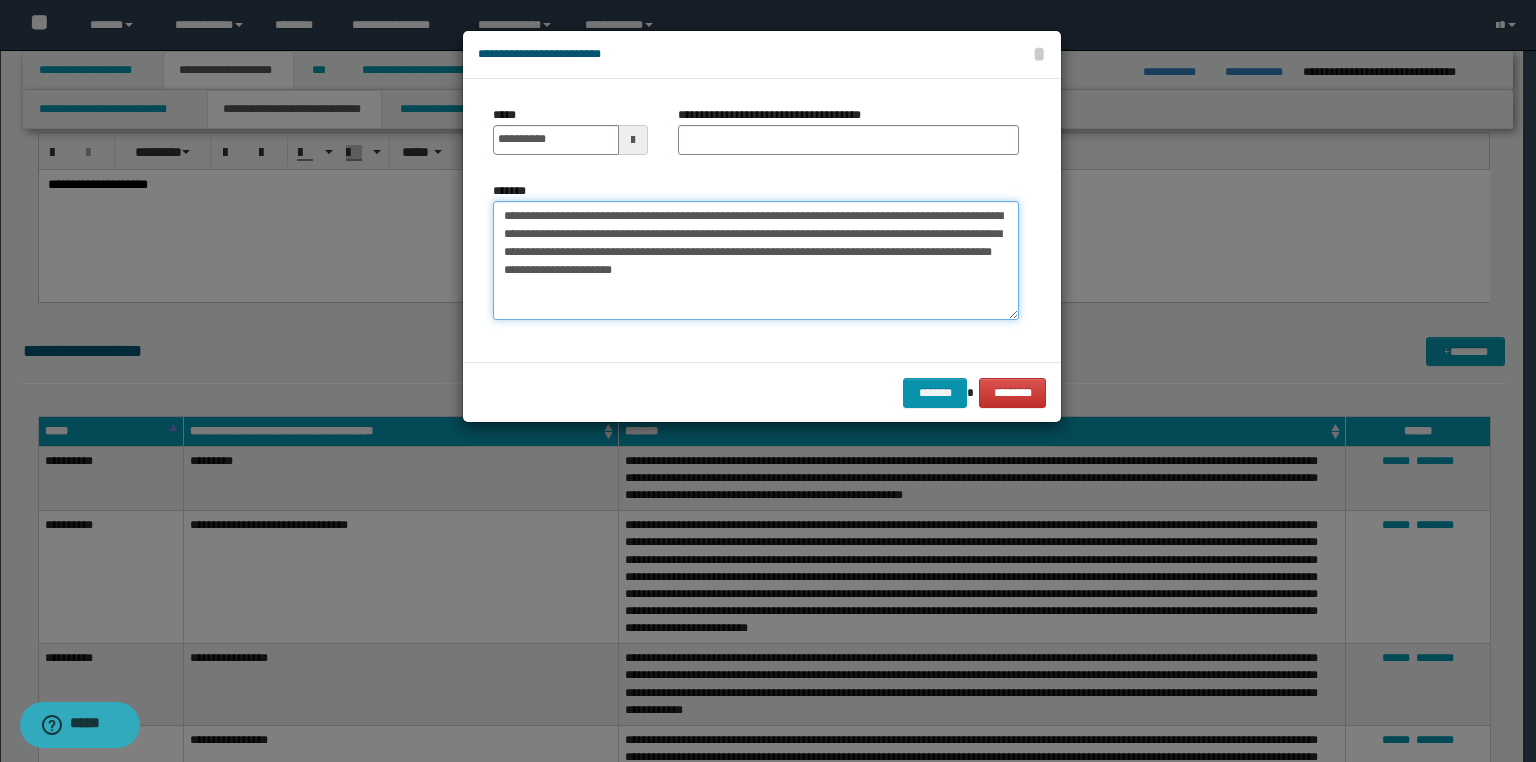 click on "**********" at bounding box center [756, 261] 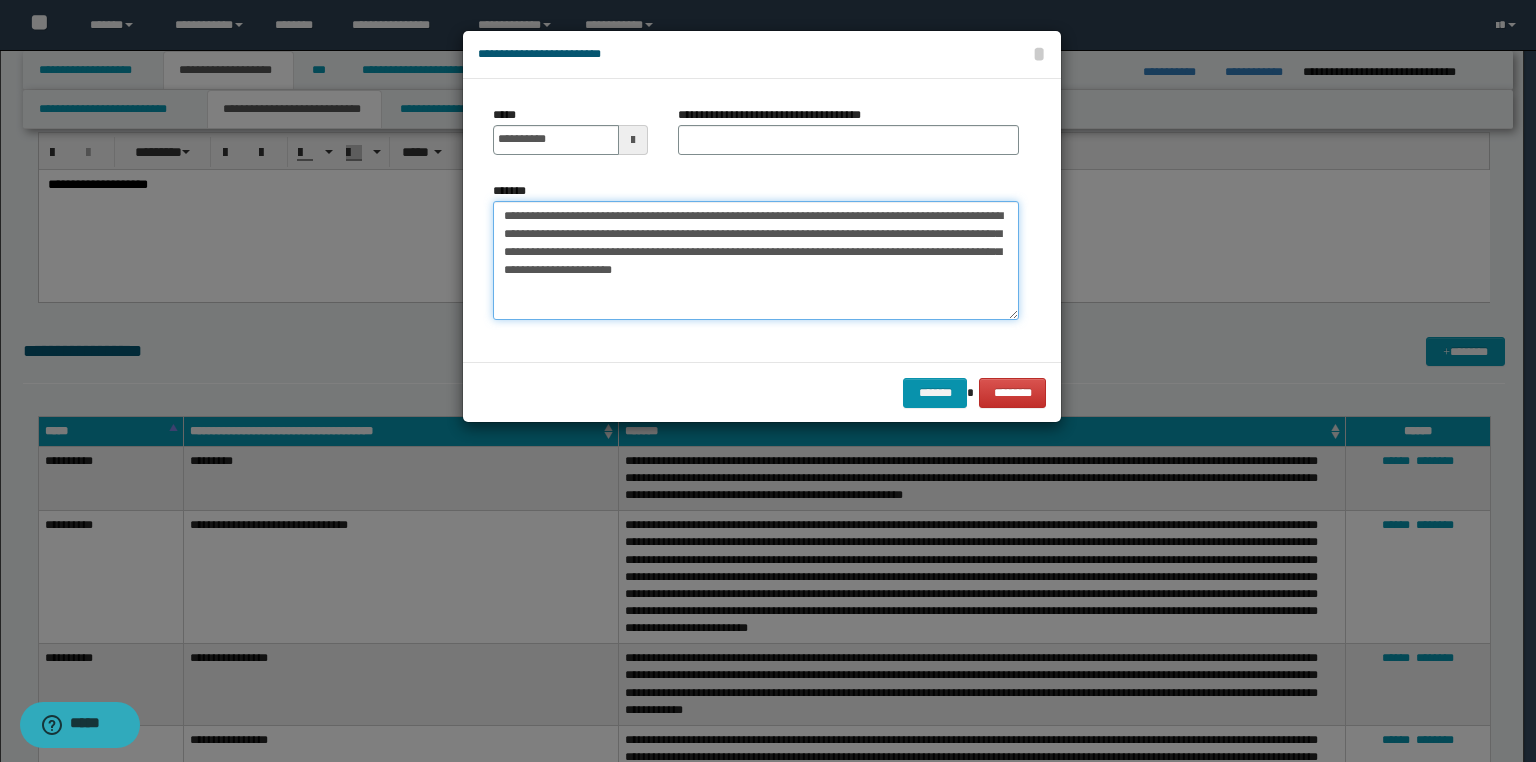 type on "**********" 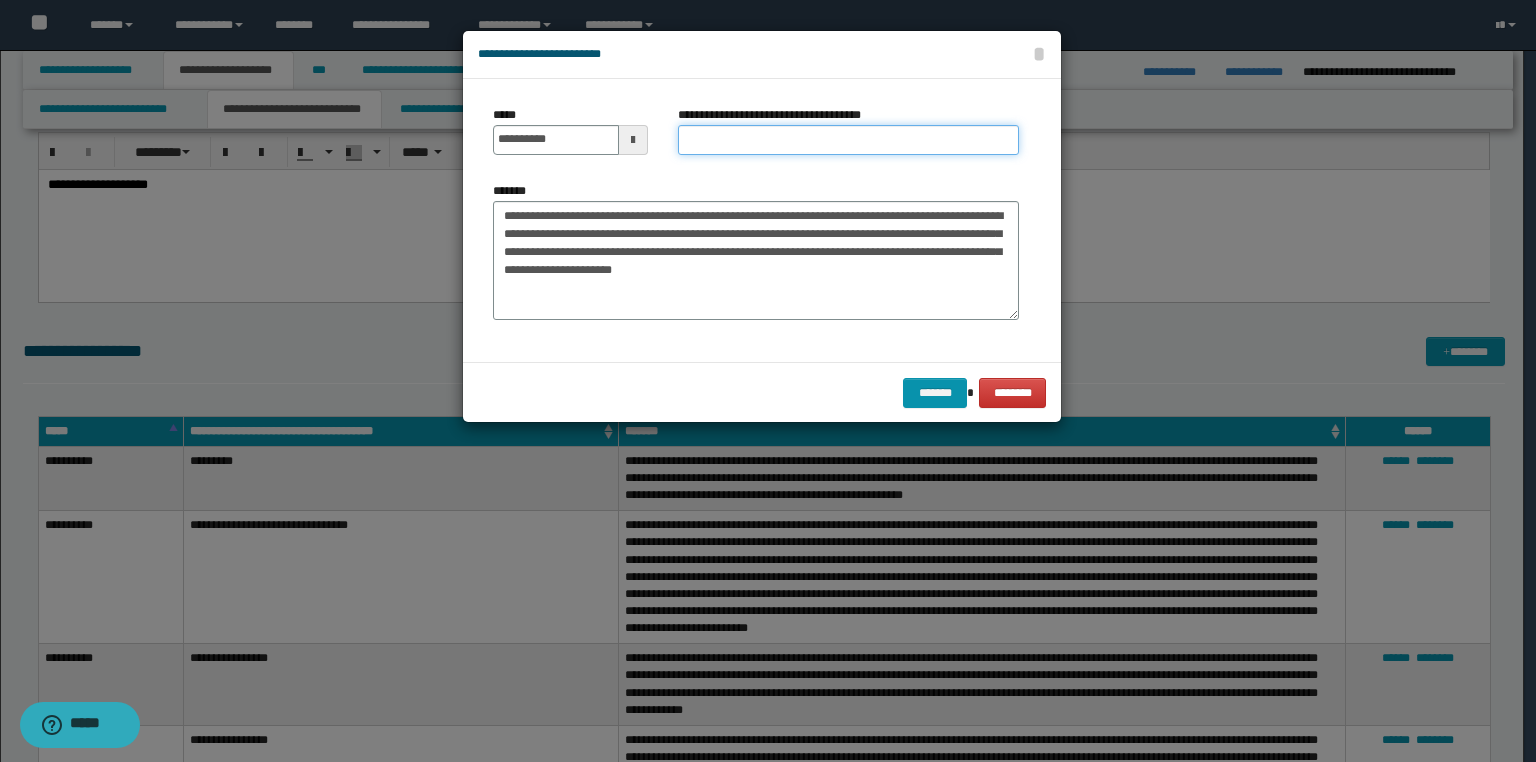 click on "**********" at bounding box center (848, 140) 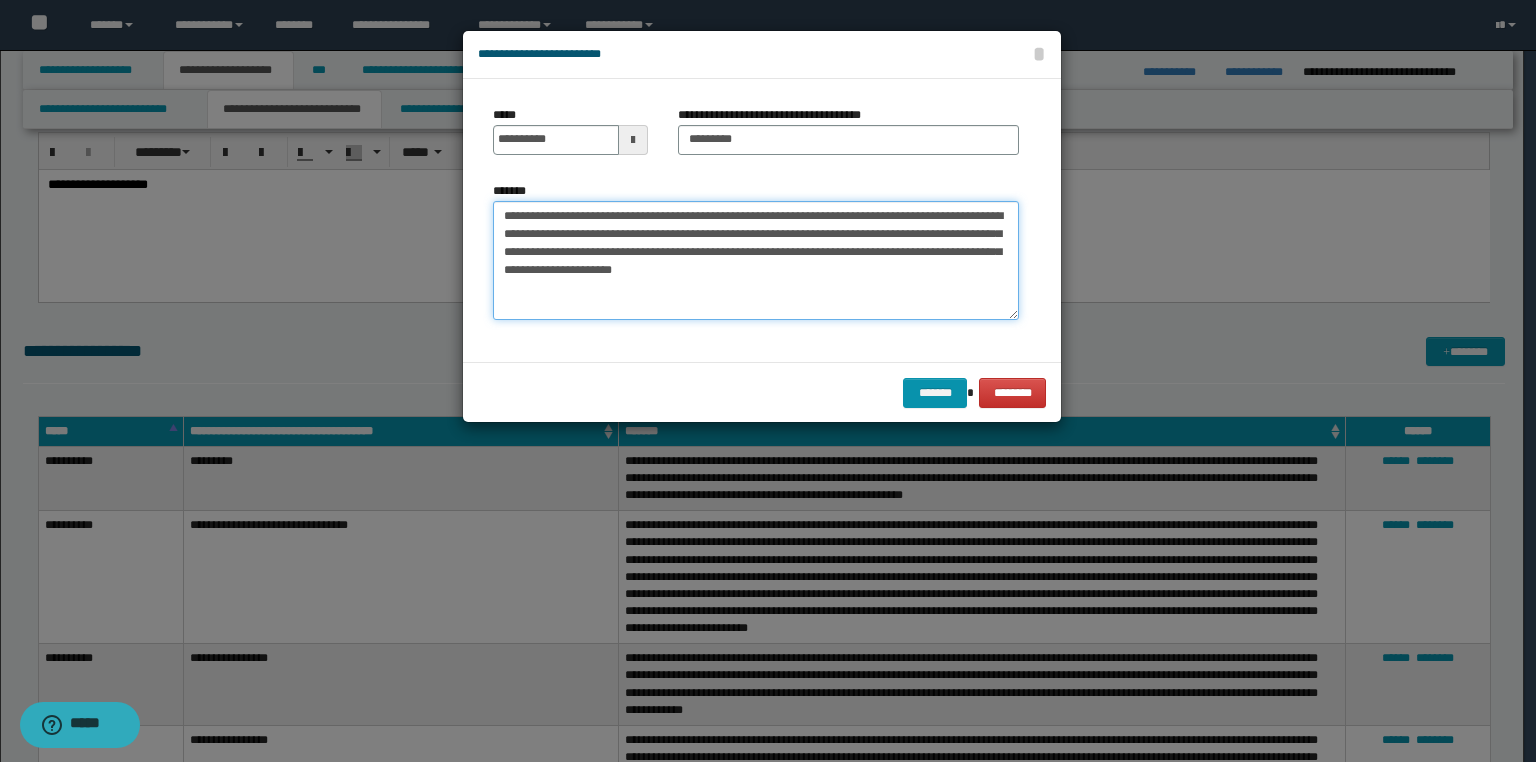 click on "**********" at bounding box center (756, 261) 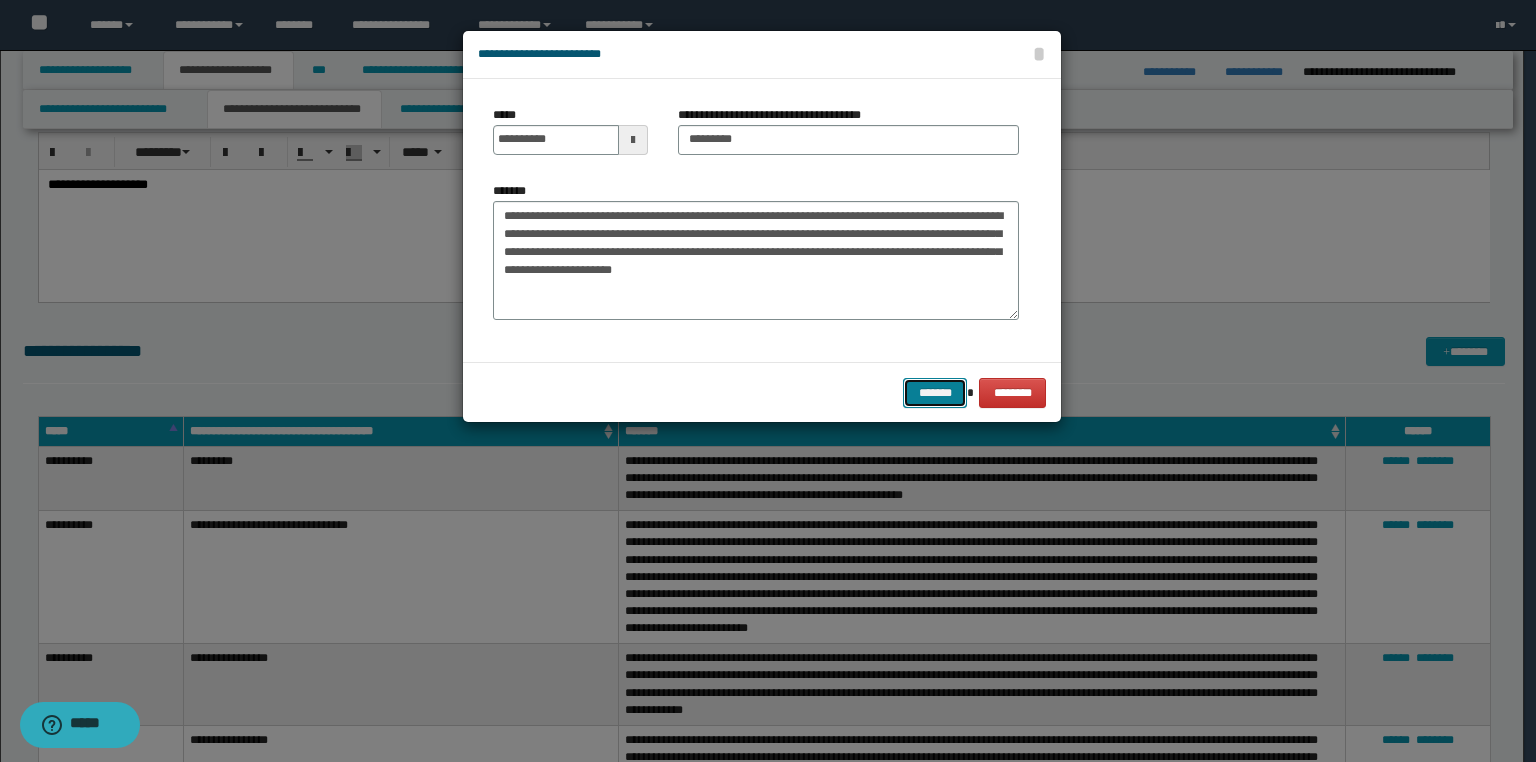click on "*******" at bounding box center (935, 393) 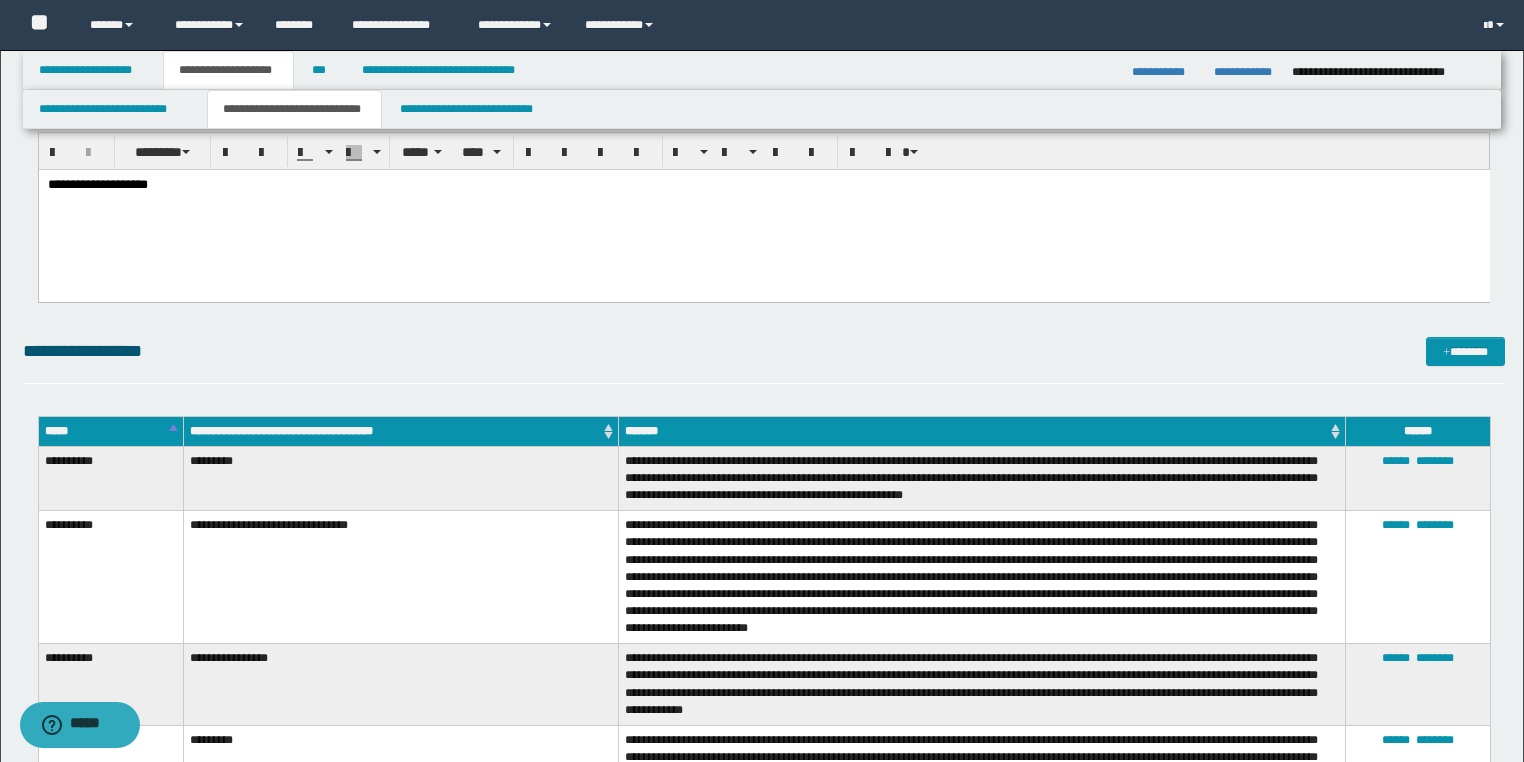 click on "**********" at bounding box center [762, 306] 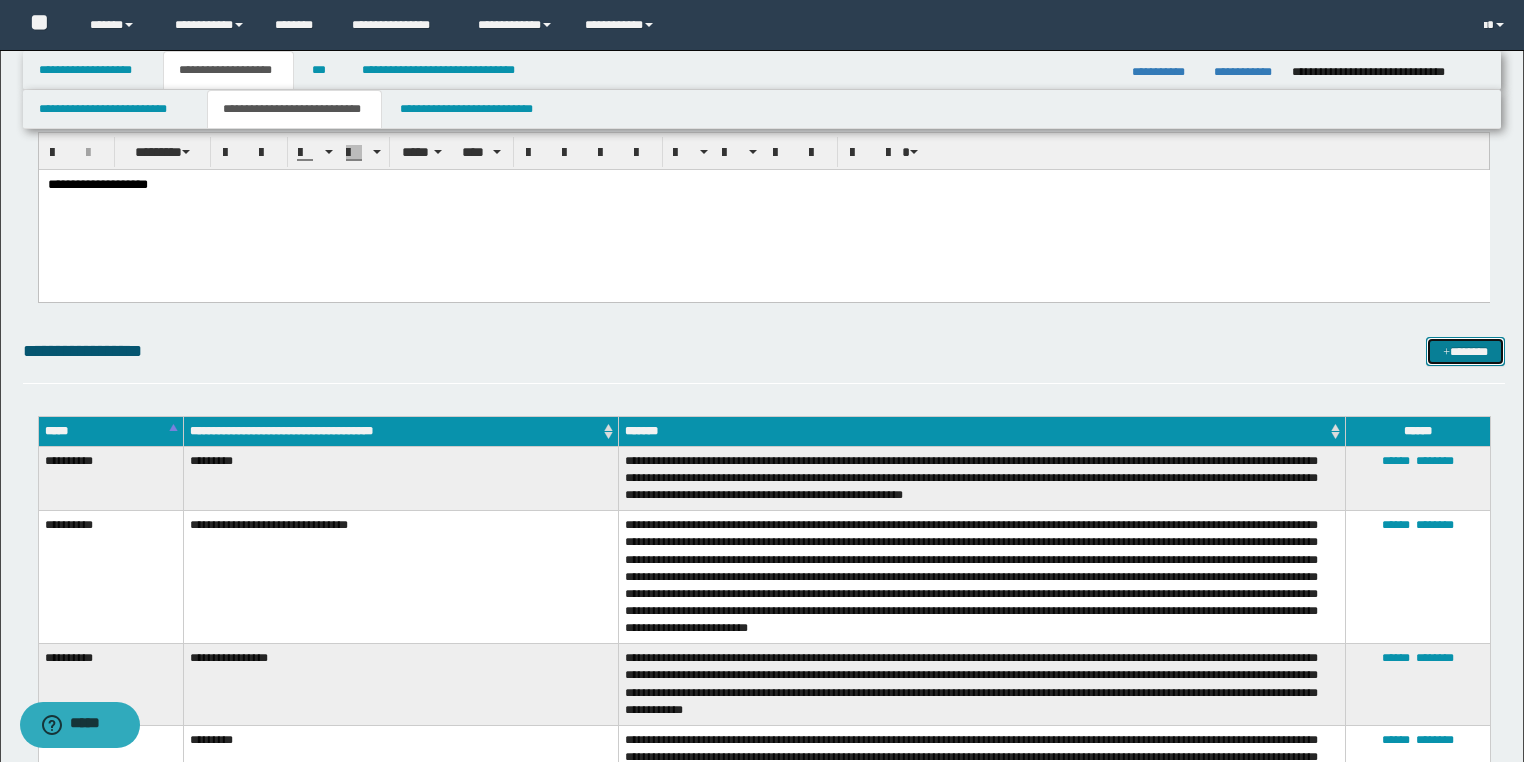drag, startPoint x: 1464, startPoint y: 341, endPoint x: 1423, endPoint y: 342, distance: 41.01219 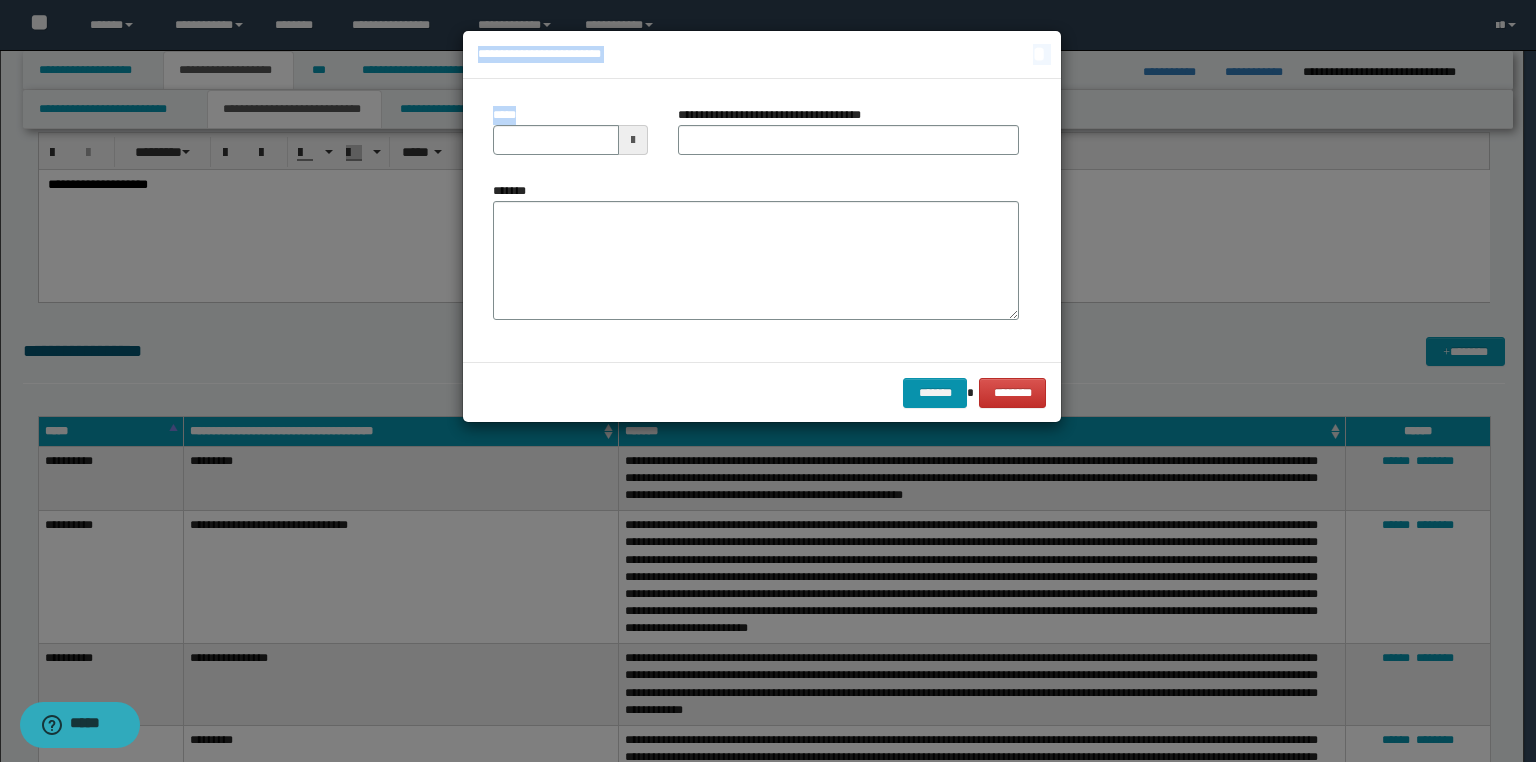 drag, startPoint x: 448, startPoint y: 161, endPoint x: 248, endPoint y: 178, distance: 200.7212 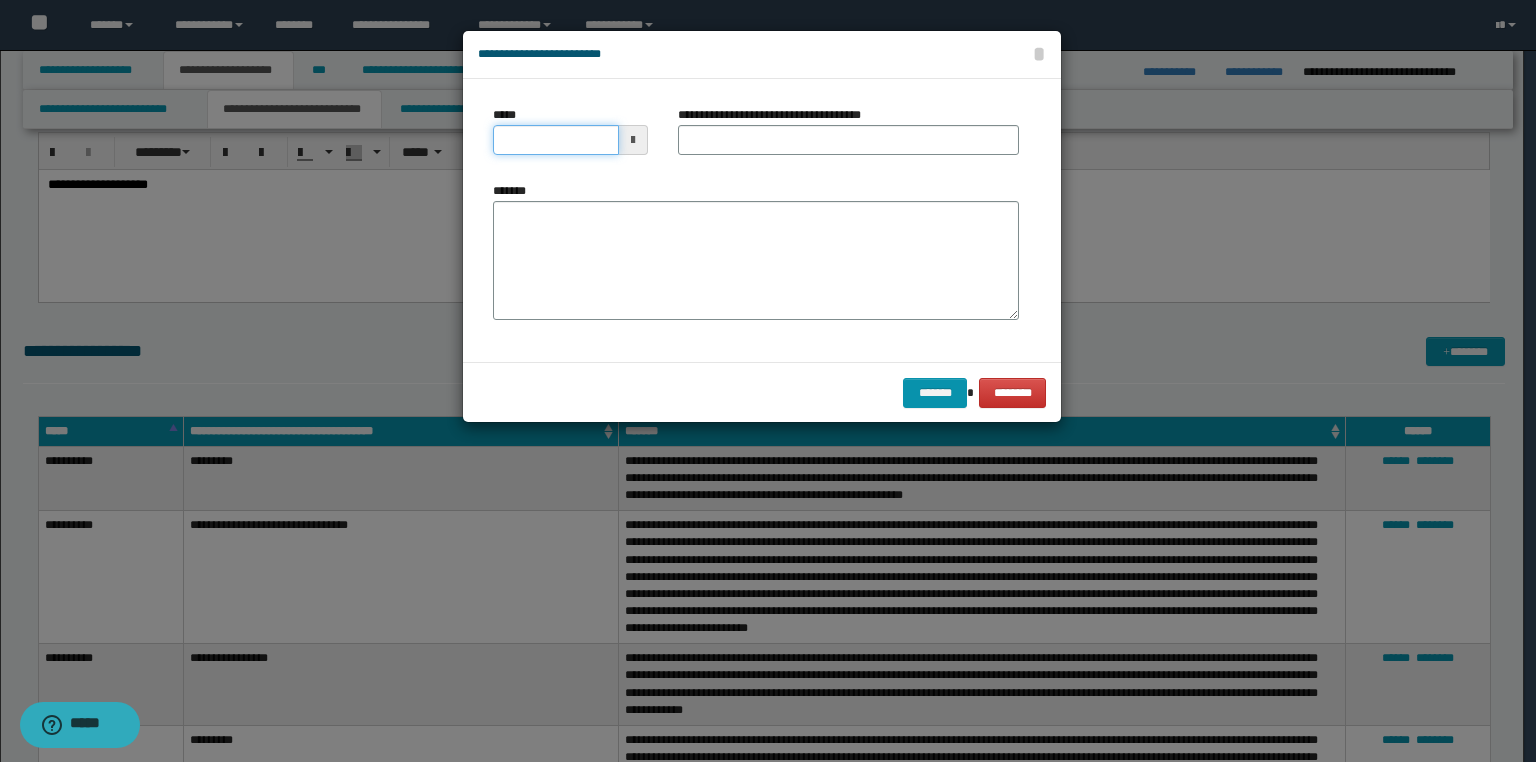 drag, startPoint x: 570, startPoint y: 140, endPoint x: 412, endPoint y: 147, distance: 158.15498 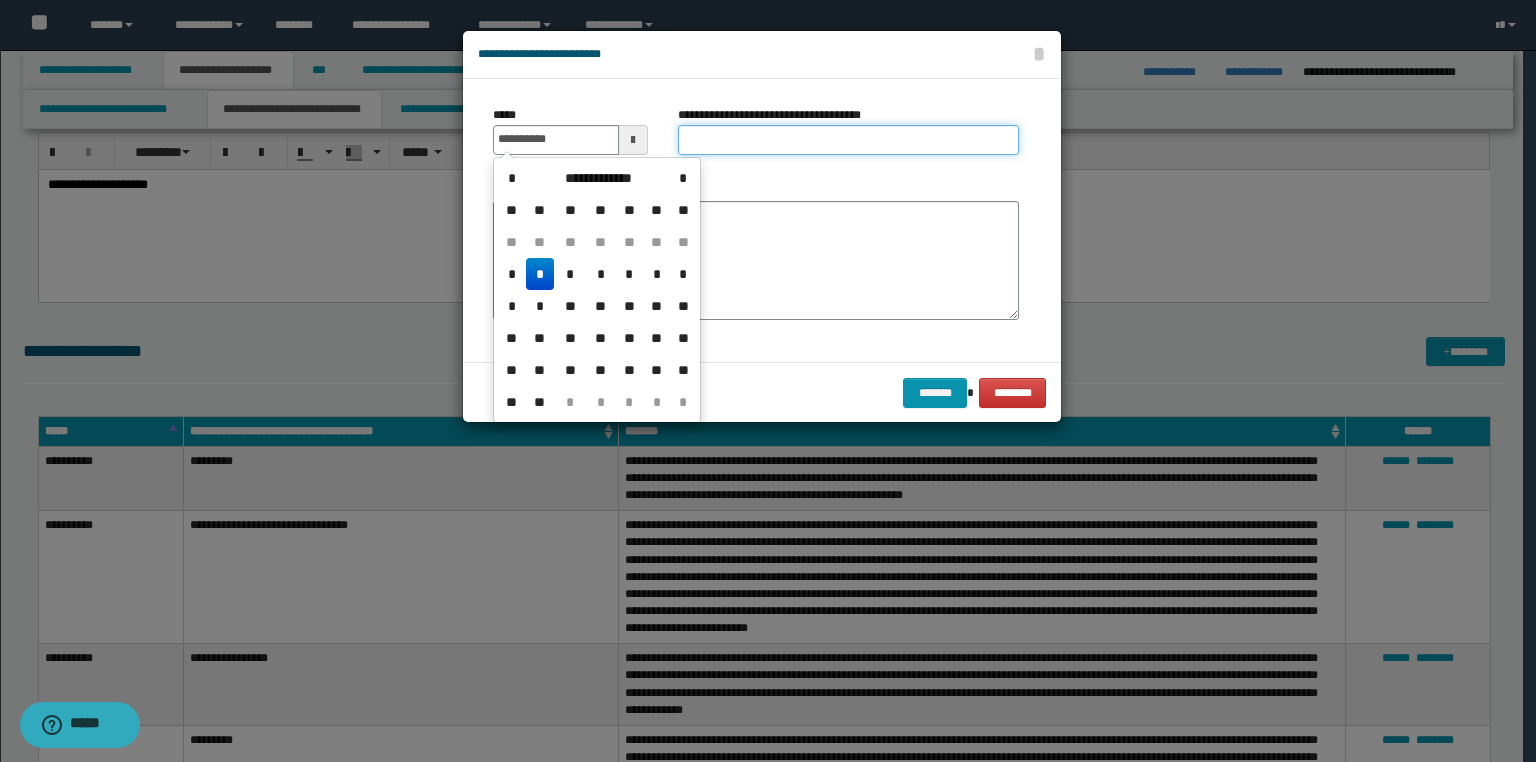 type on "**********" 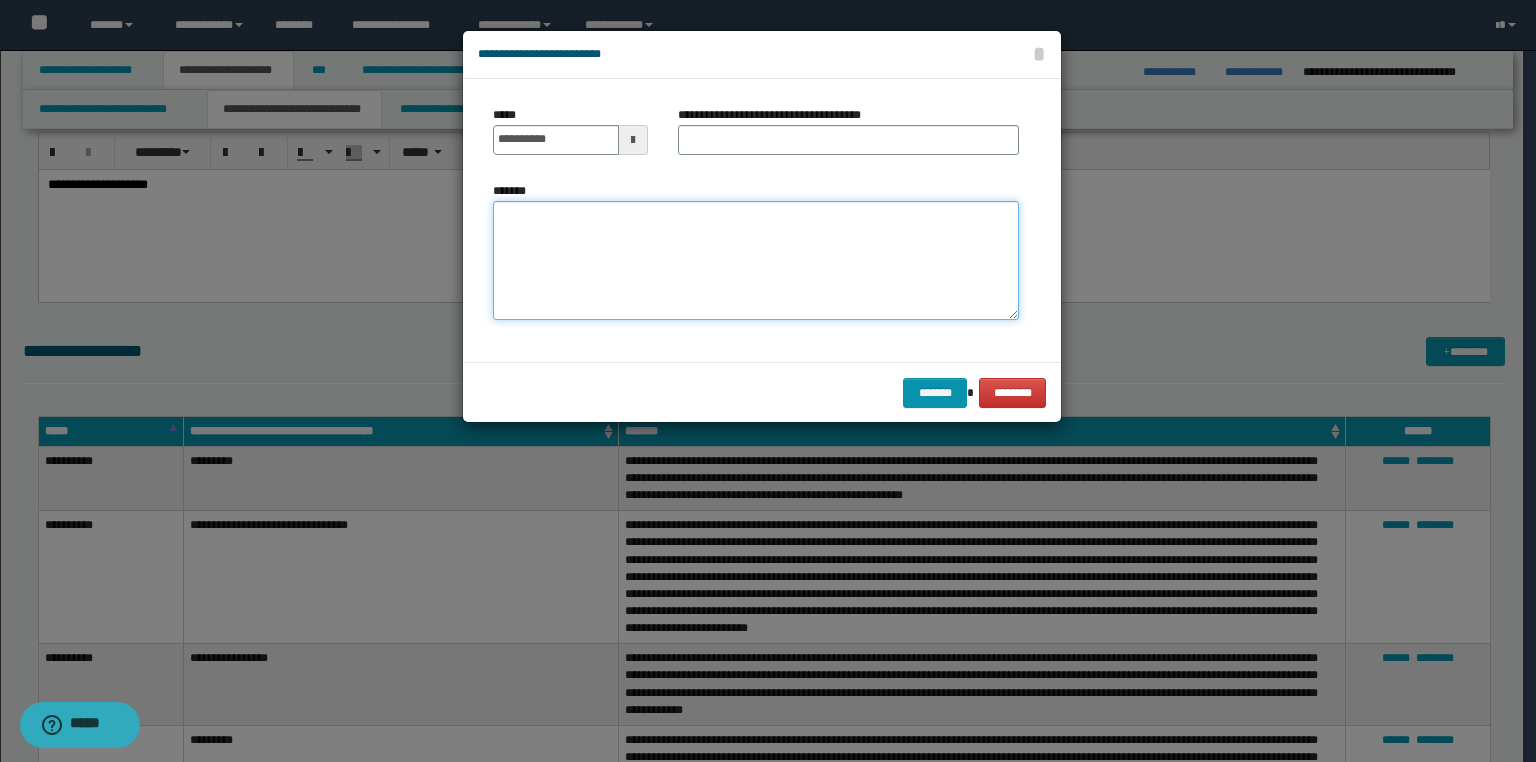 click on "*******" at bounding box center [756, 261] 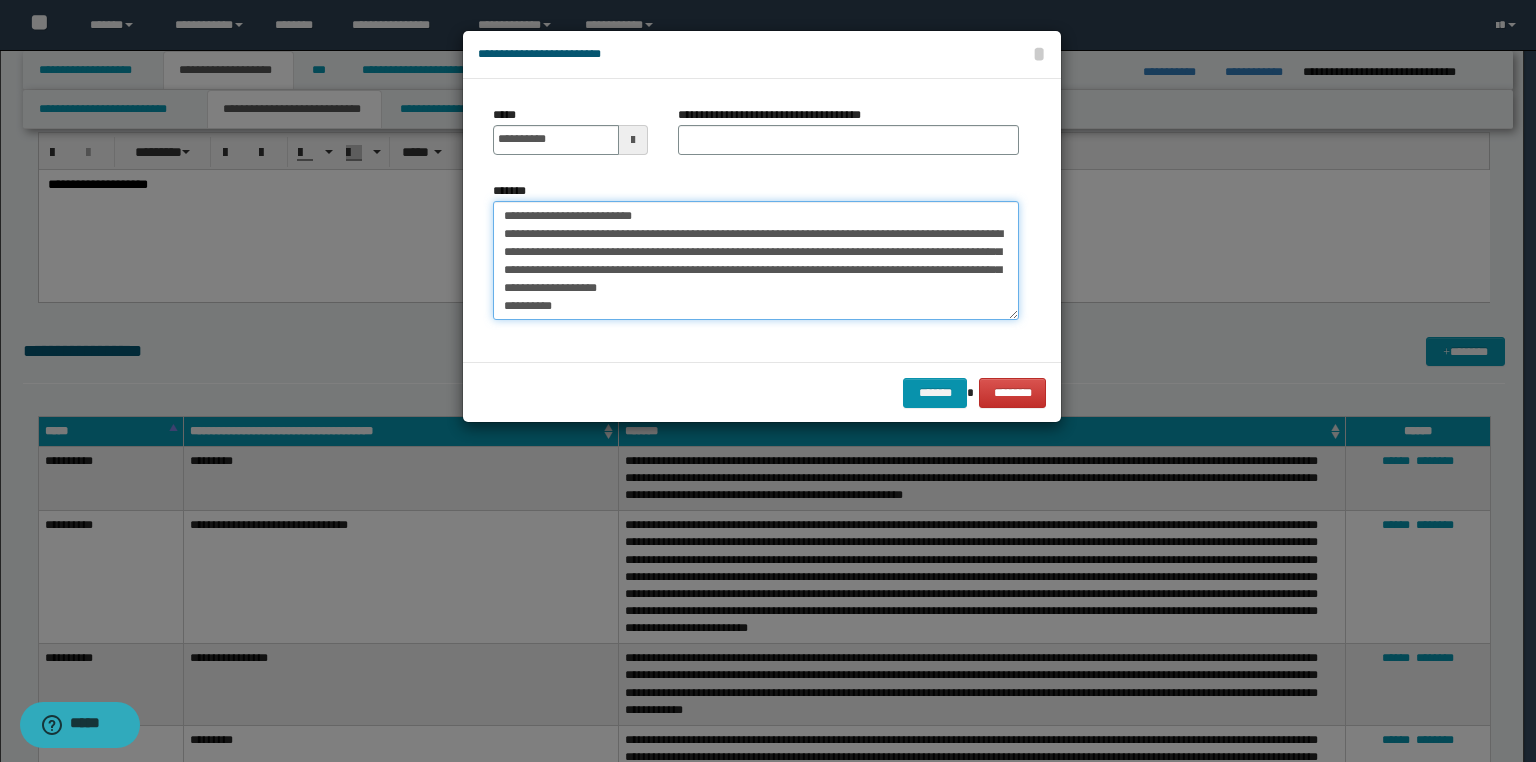 scroll, scrollTop: 12, scrollLeft: 0, axis: vertical 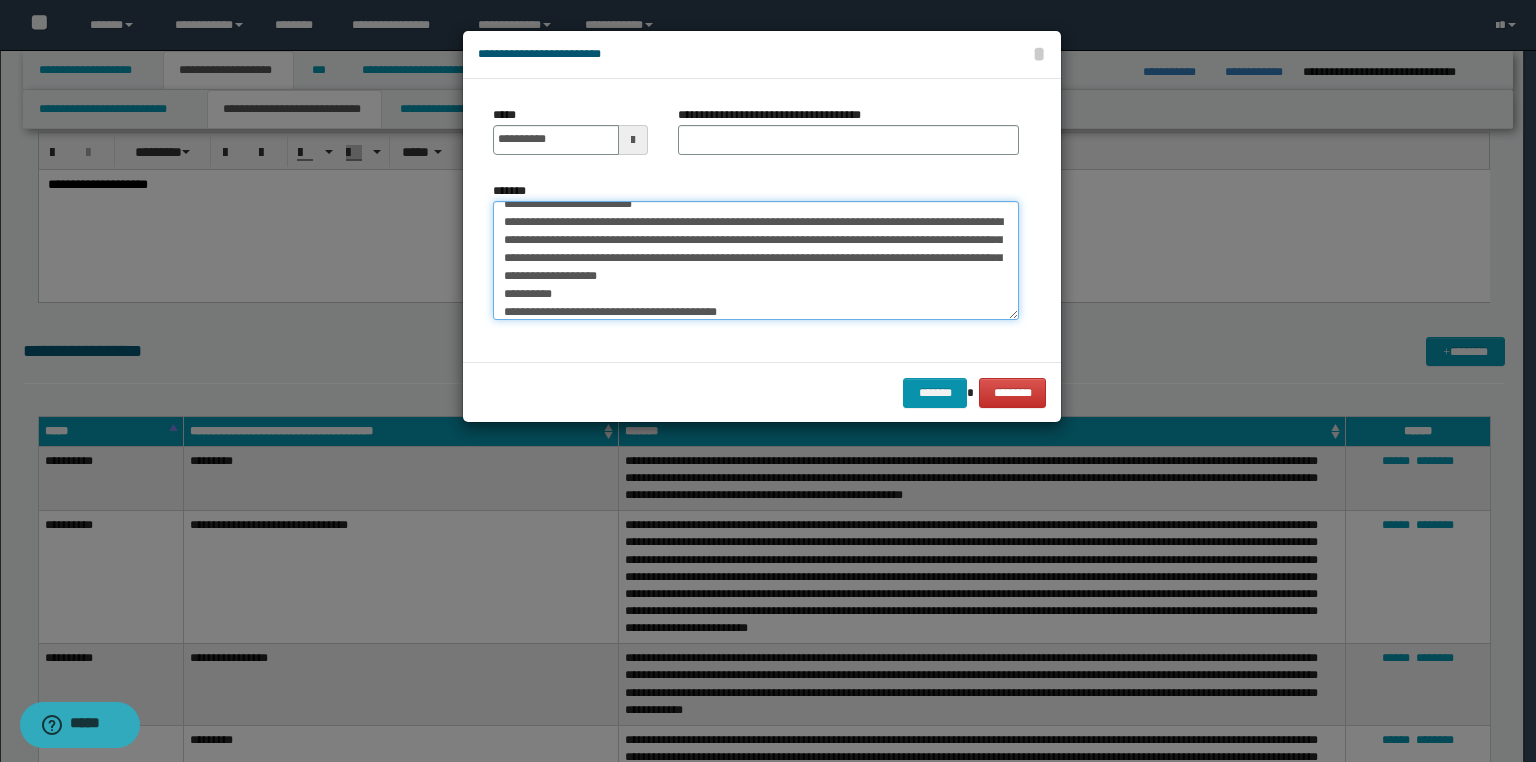 click on "**********" at bounding box center (756, 261) 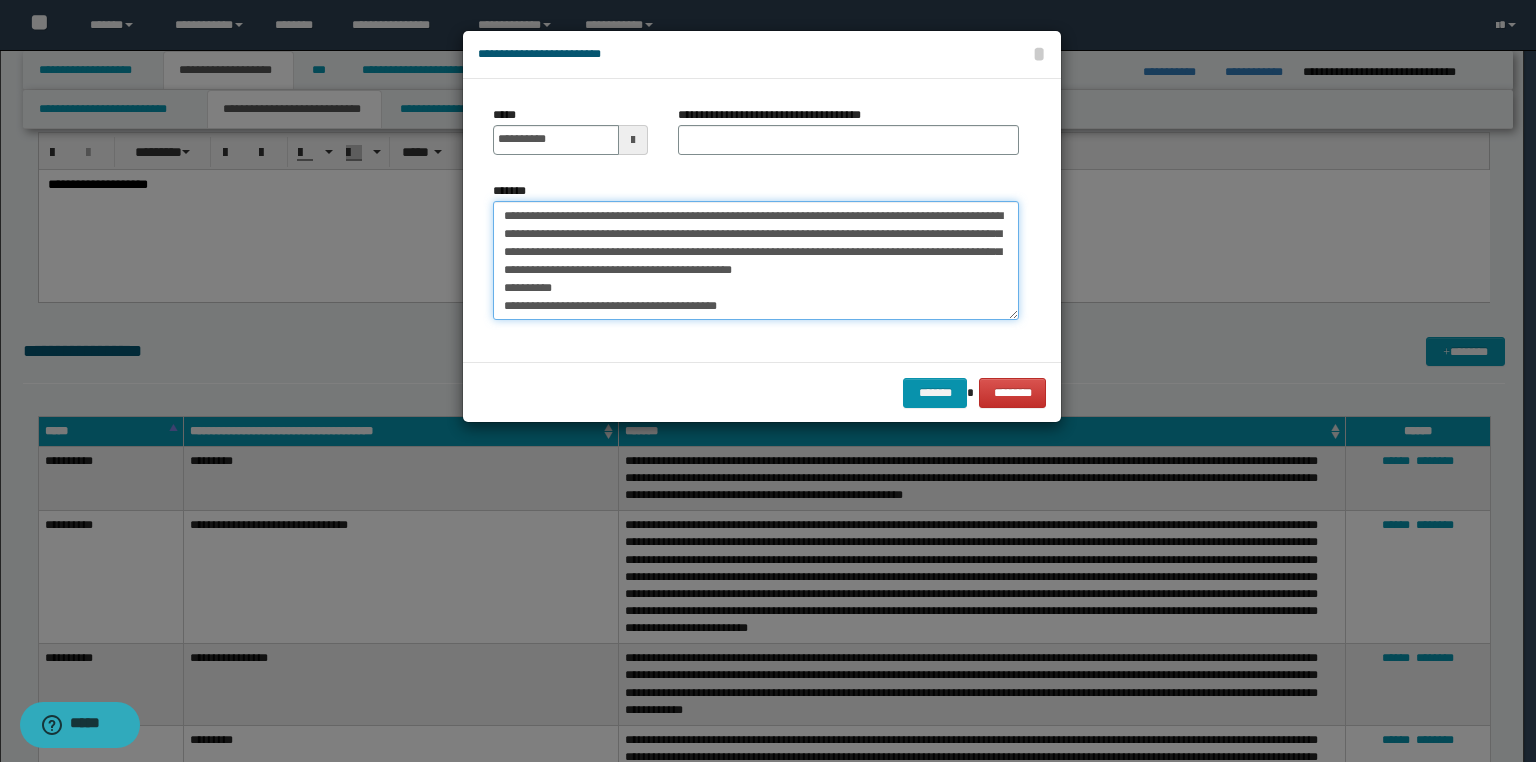 scroll, scrollTop: 0, scrollLeft: 0, axis: both 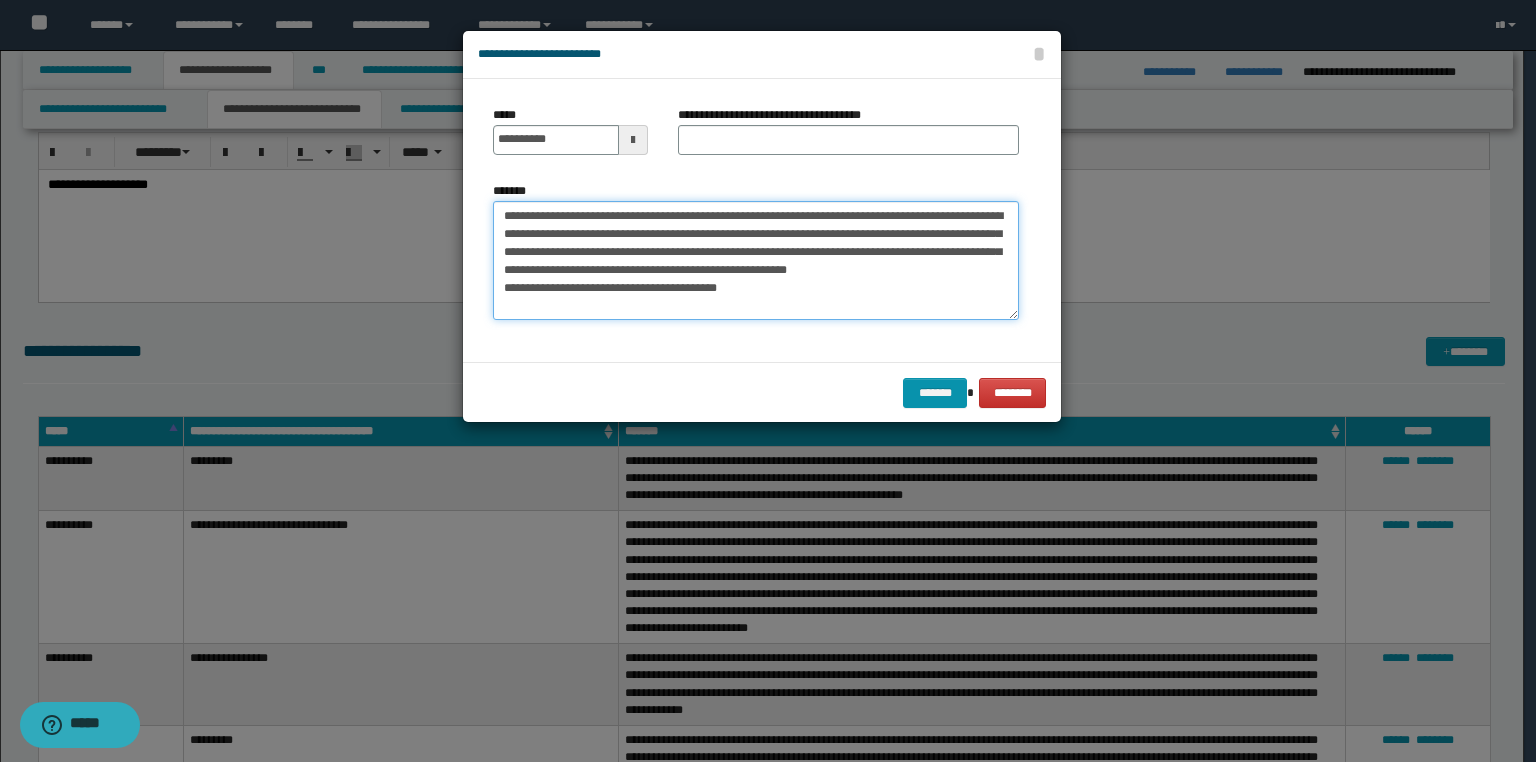 click on "**********" at bounding box center (756, 261) 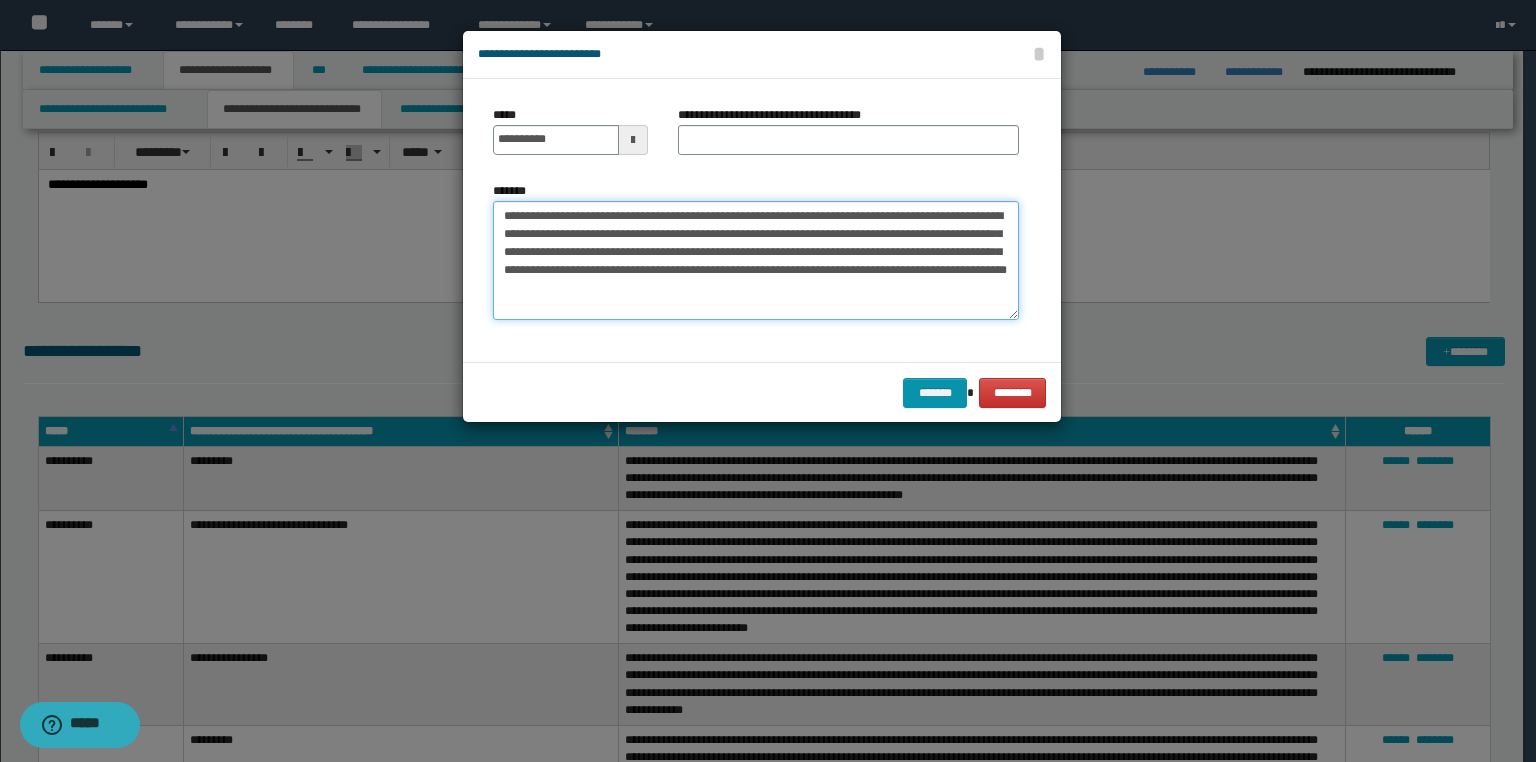 type on "**********" 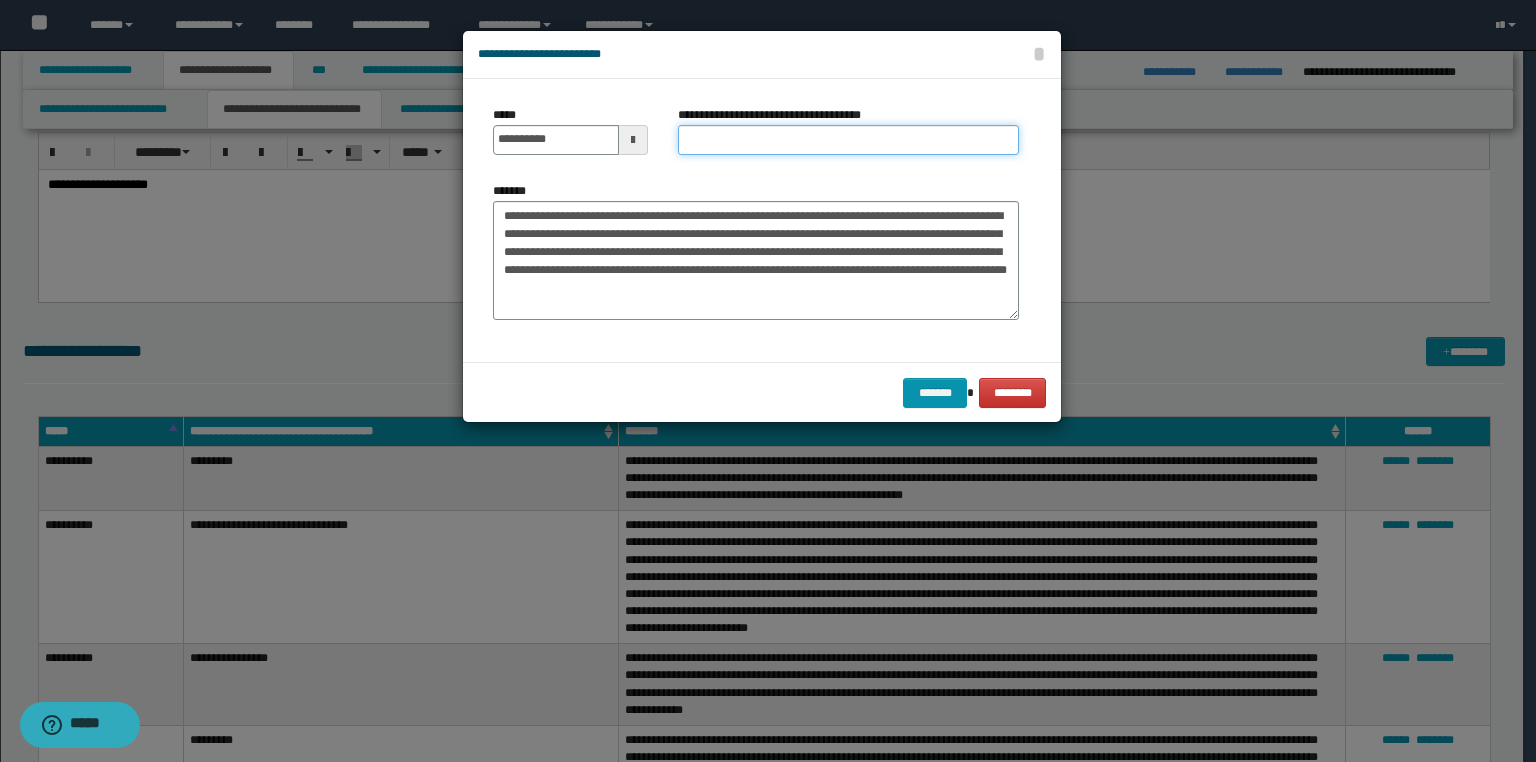 click on "**********" at bounding box center [848, 140] 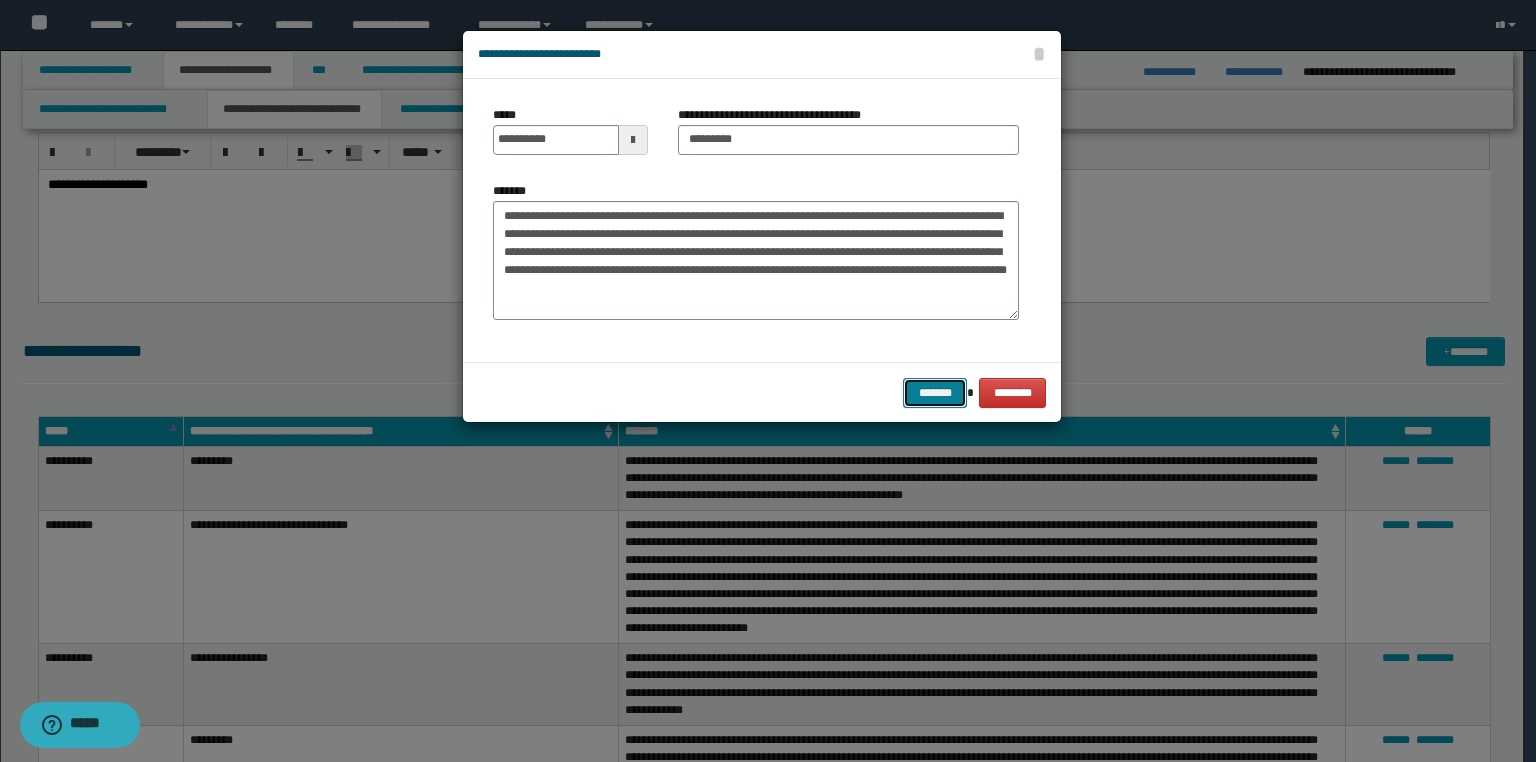 click on "*******" at bounding box center (935, 393) 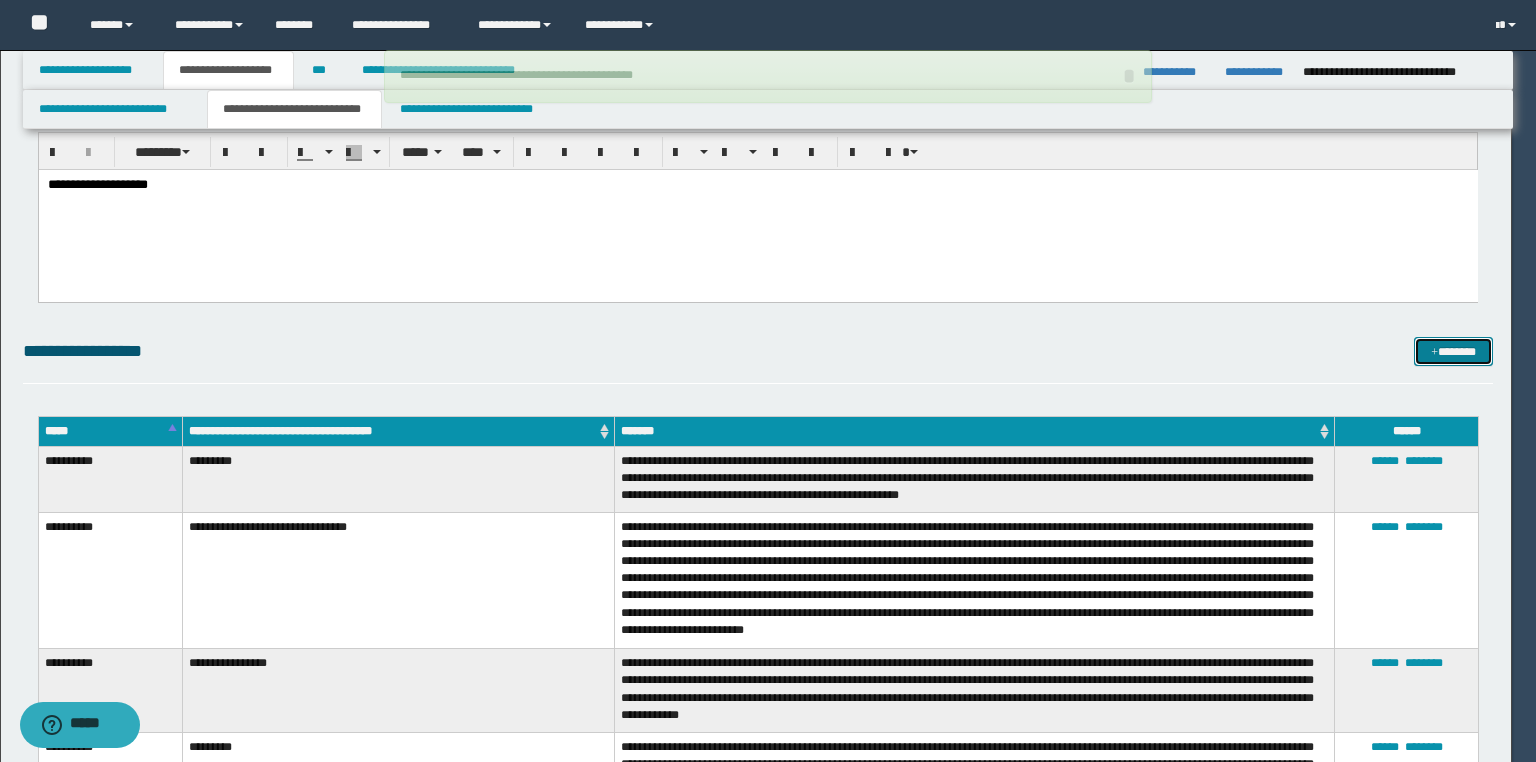 type 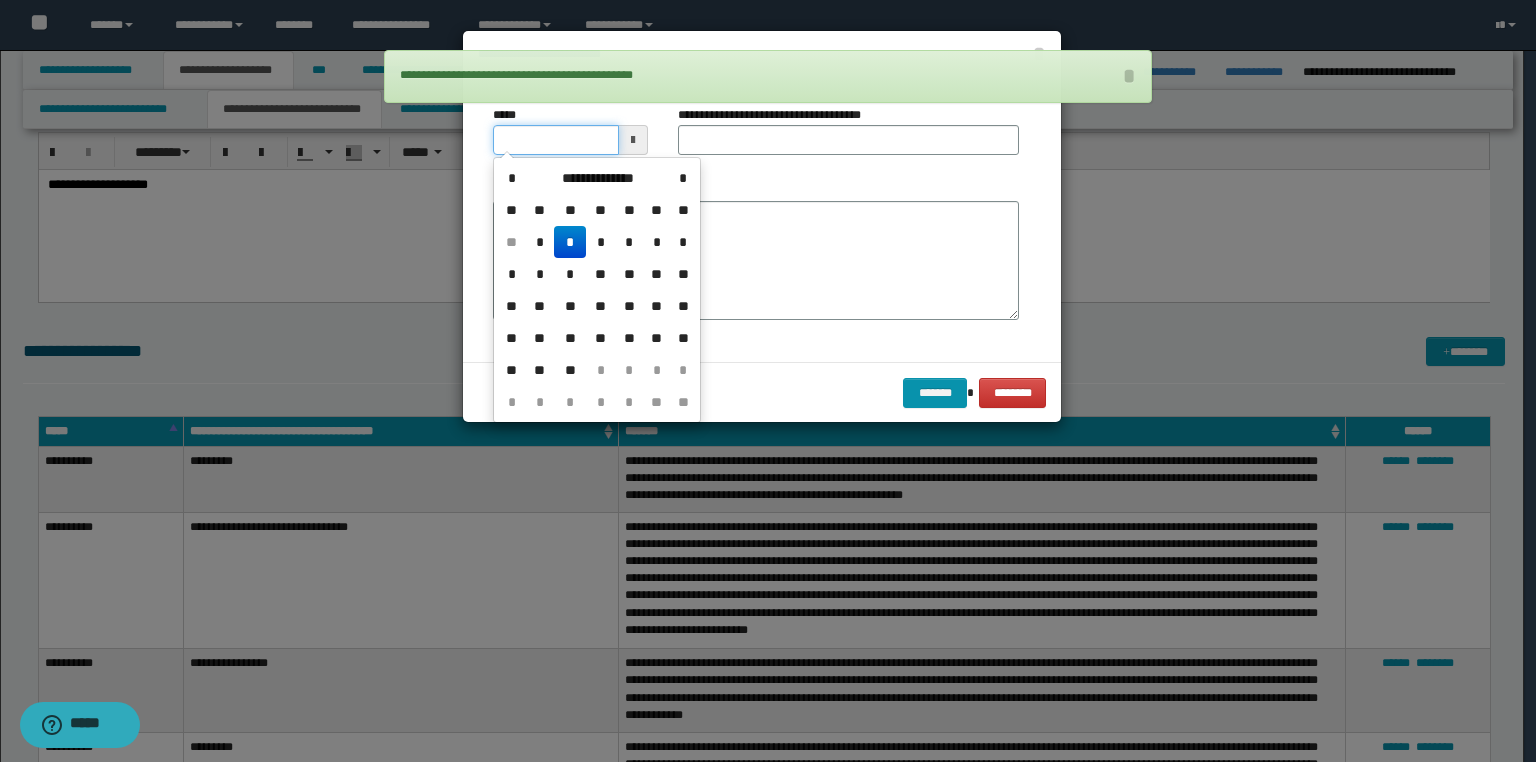 drag, startPoint x: 561, startPoint y: 132, endPoint x: 0, endPoint y: 242, distance: 571.6826 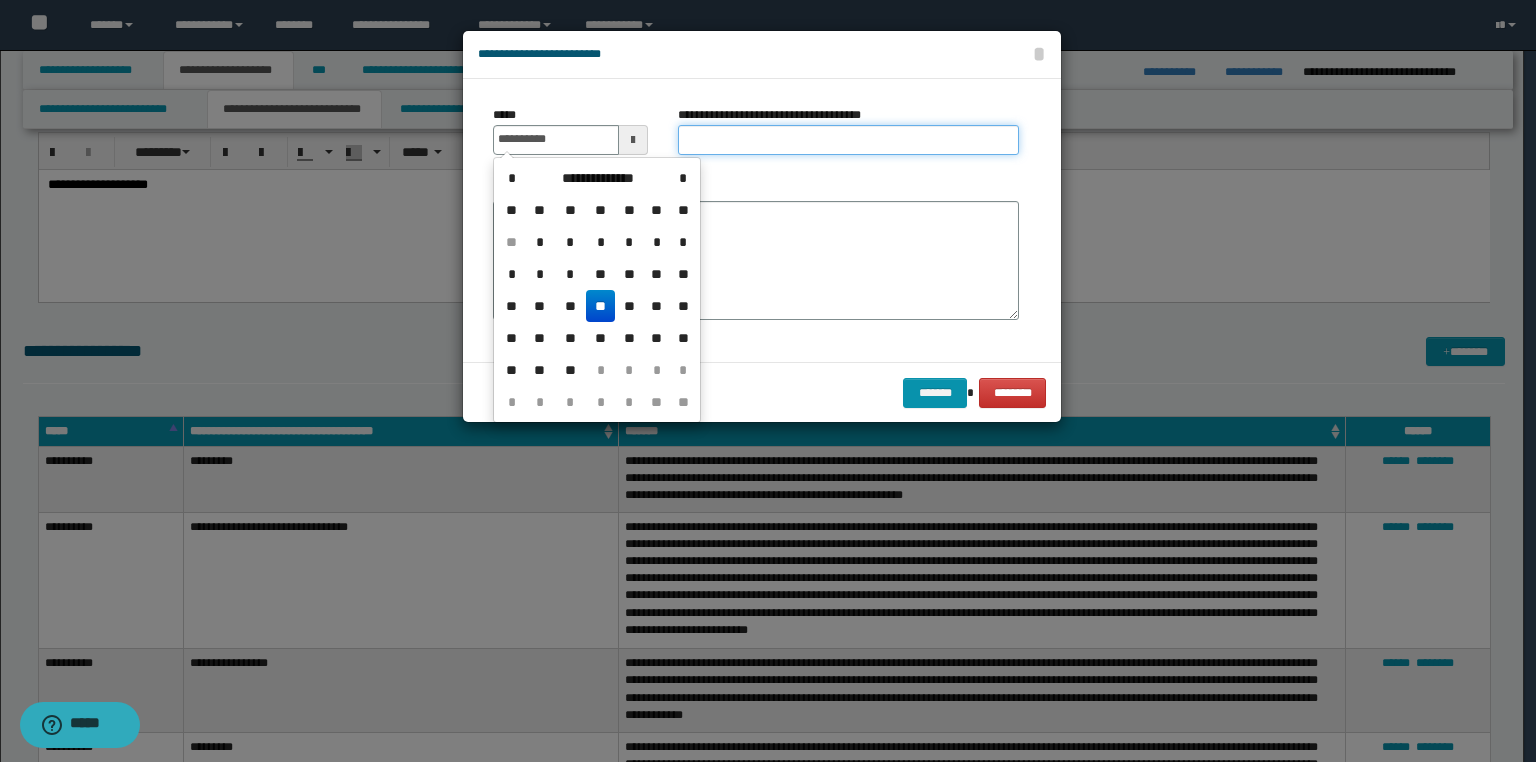 type on "**********" 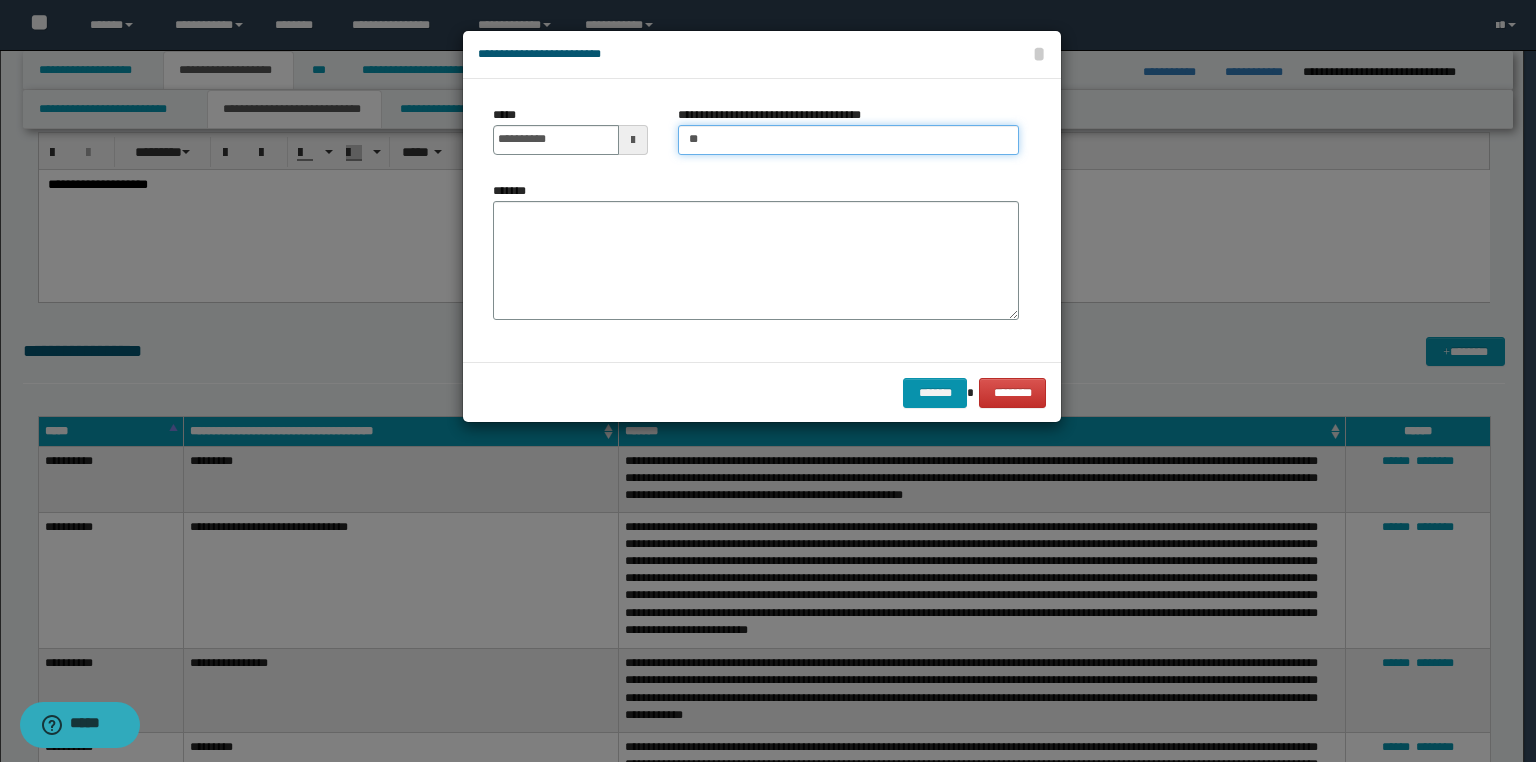 type on "**********" 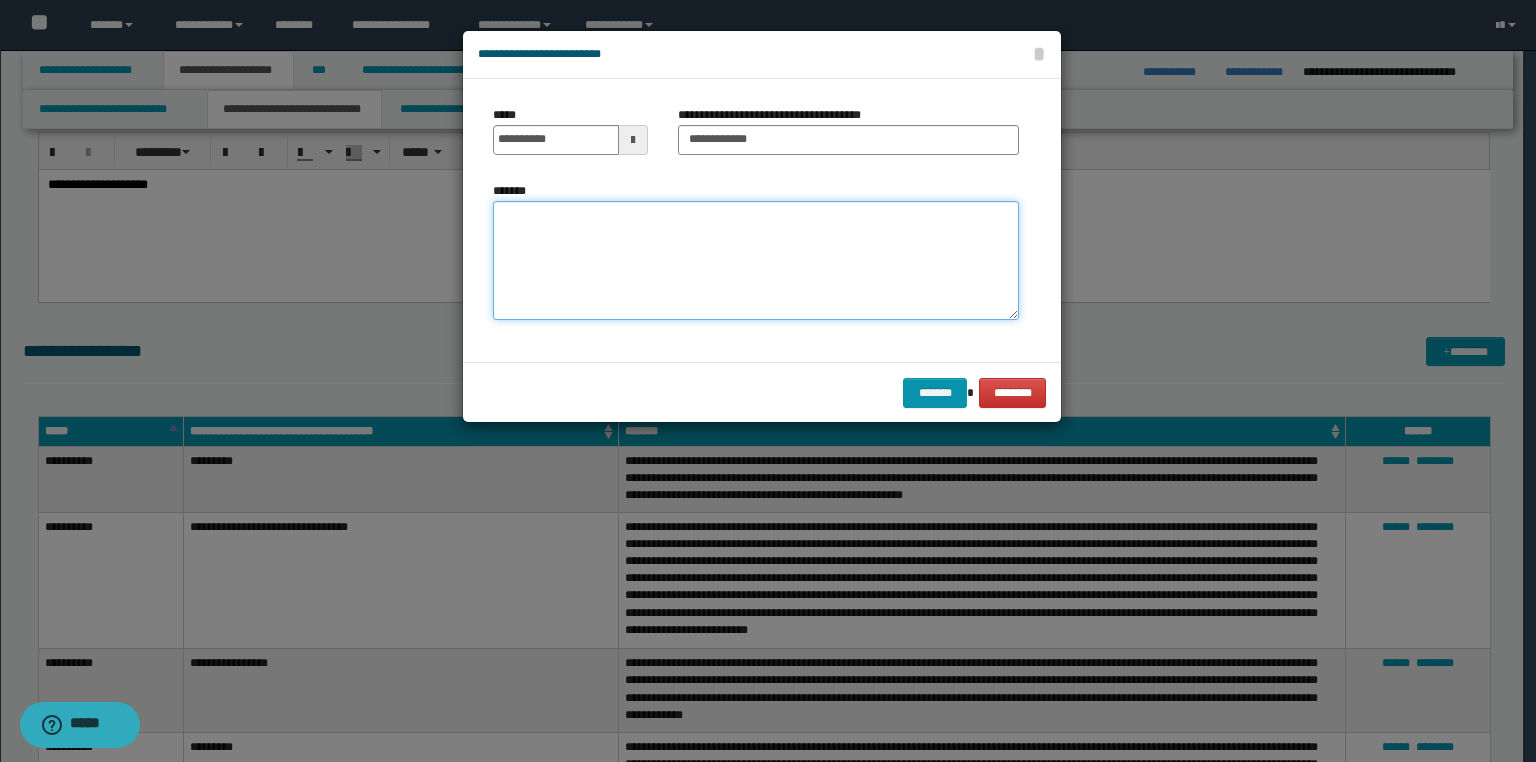 click on "*******" at bounding box center [756, 261] 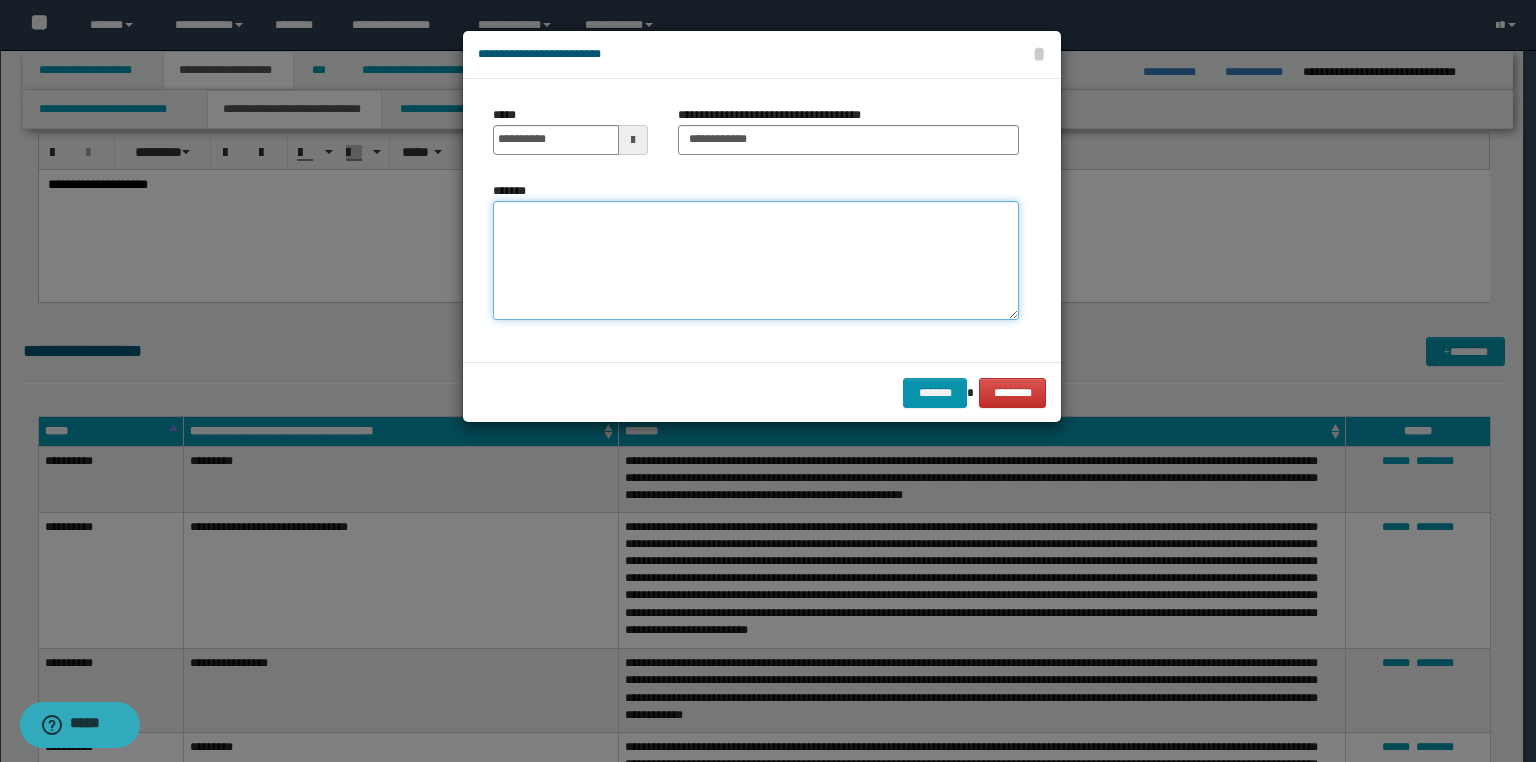 paste on "The meeting is scheduled for tomorrow at 10 AM." 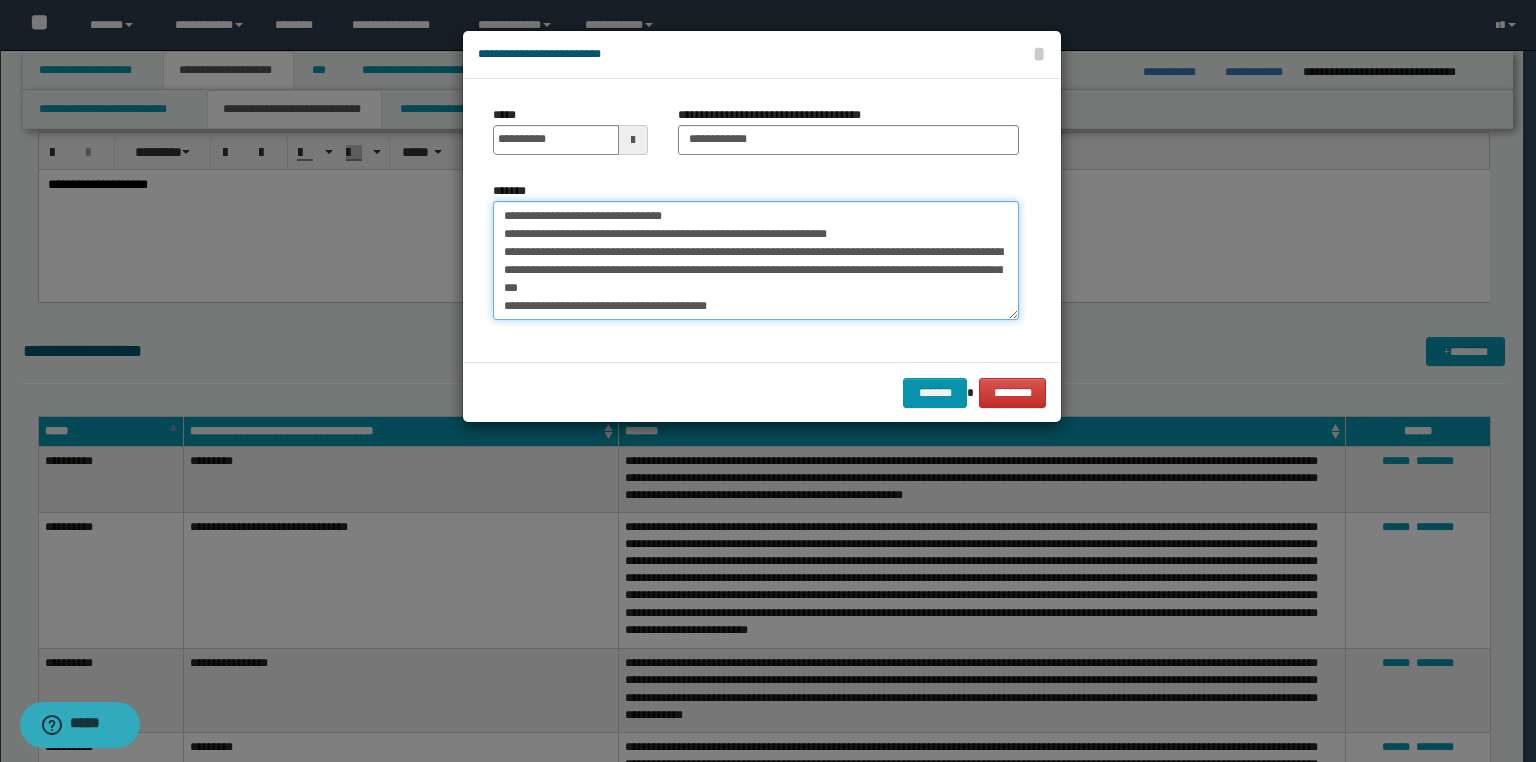 scroll, scrollTop: 0, scrollLeft: 0, axis: both 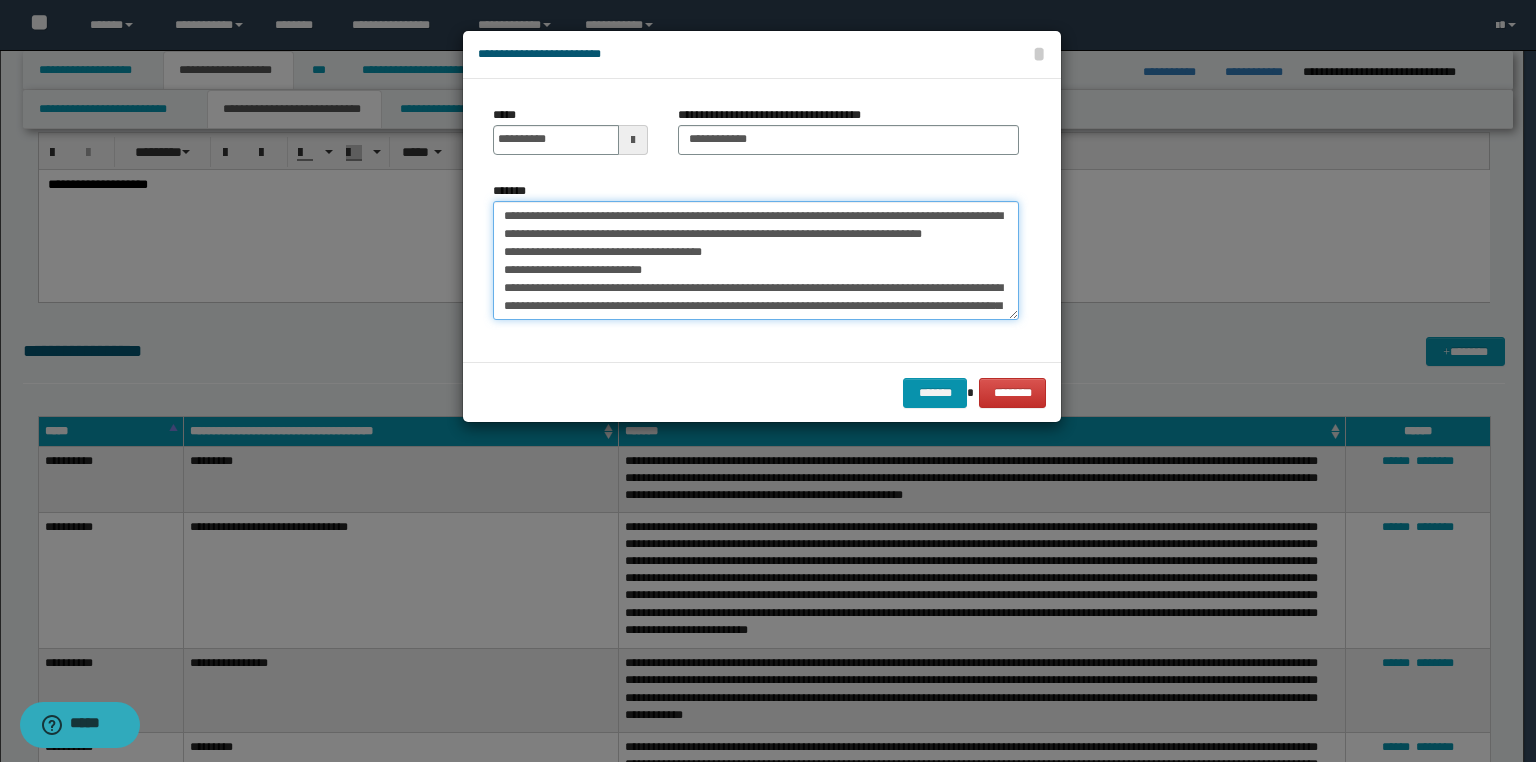 click on "The meeting is scheduled for tomorrow at 10 AM." at bounding box center (756, 261) 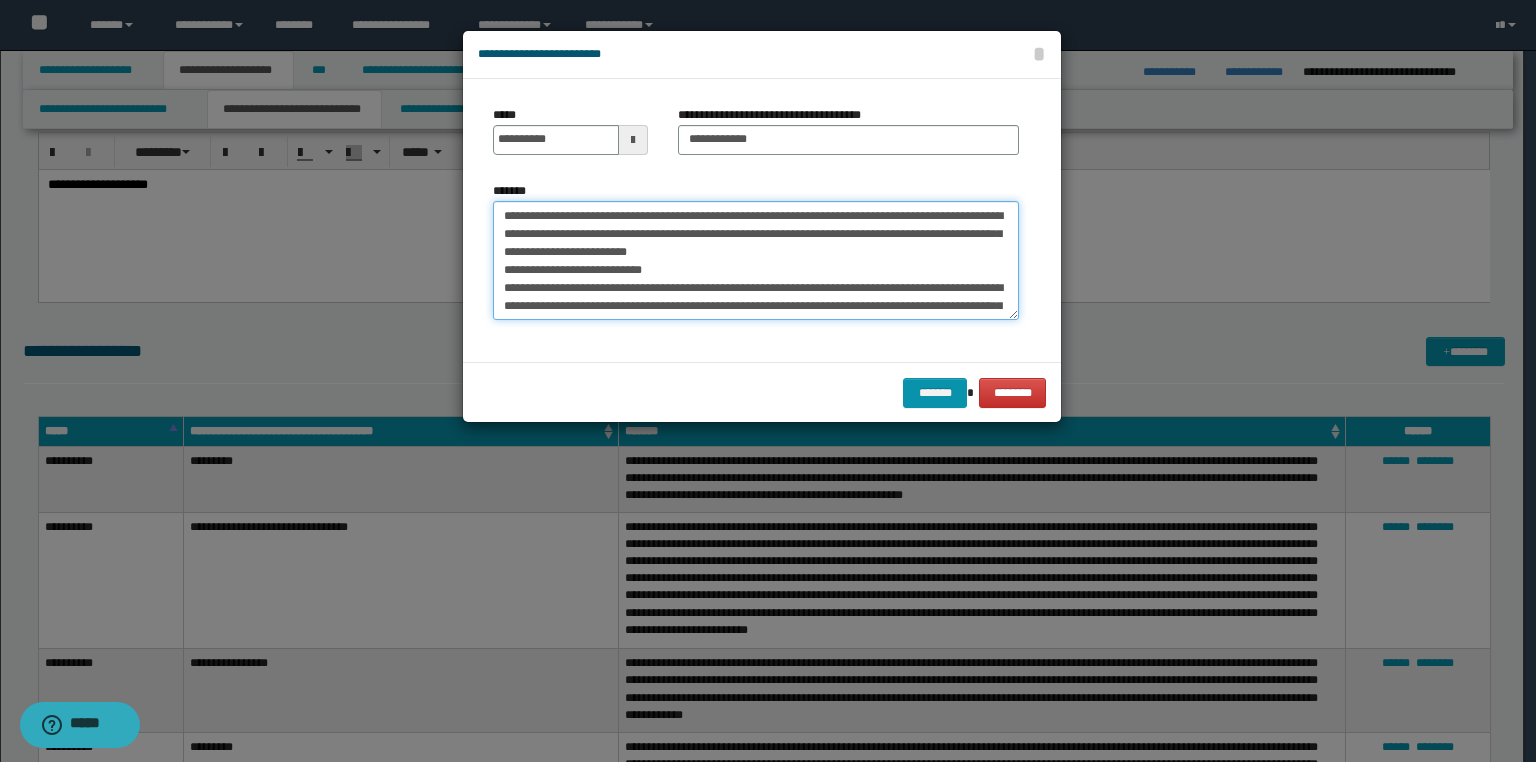 click on "**********" at bounding box center [756, 261] 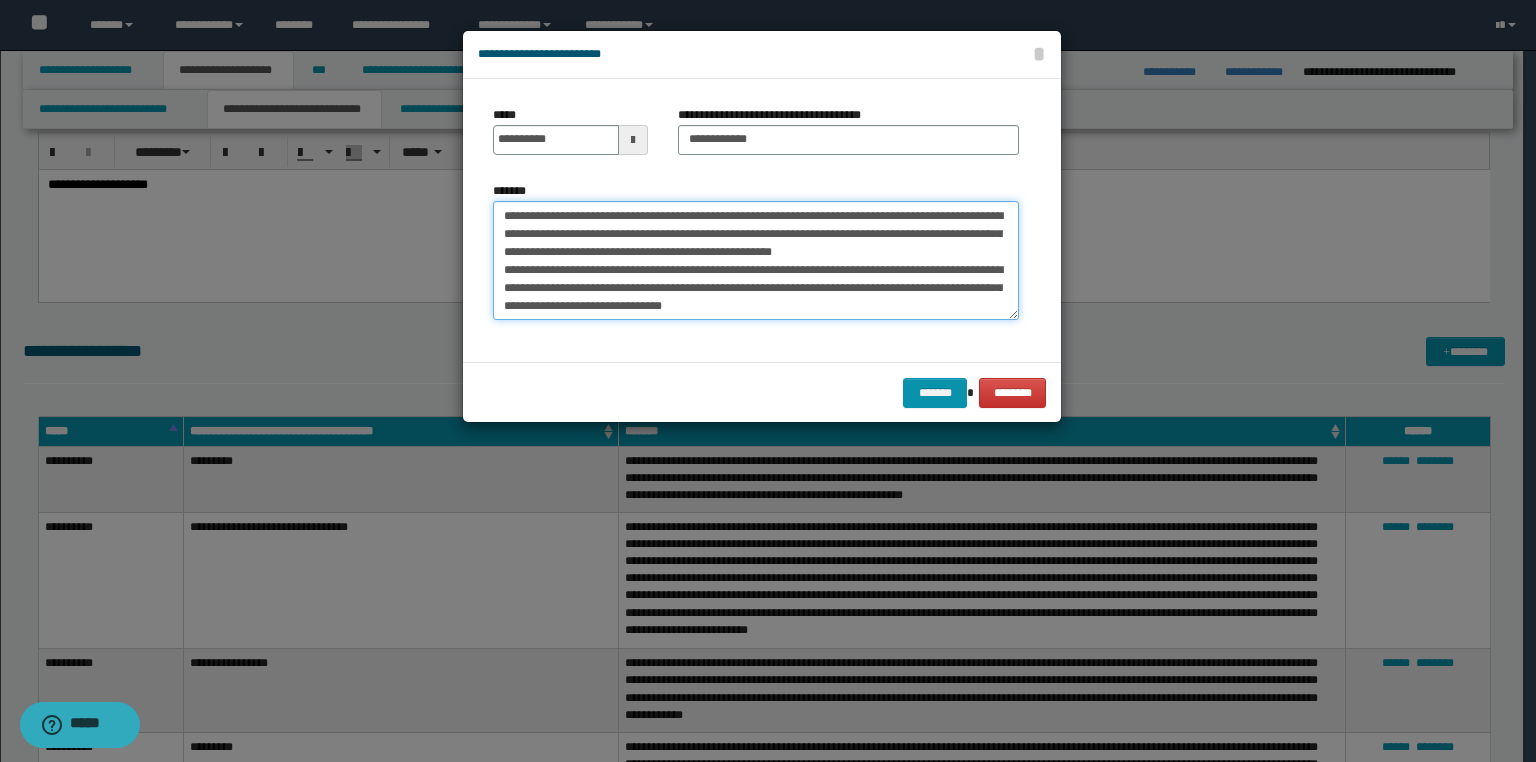 click on "**********" at bounding box center (756, 261) 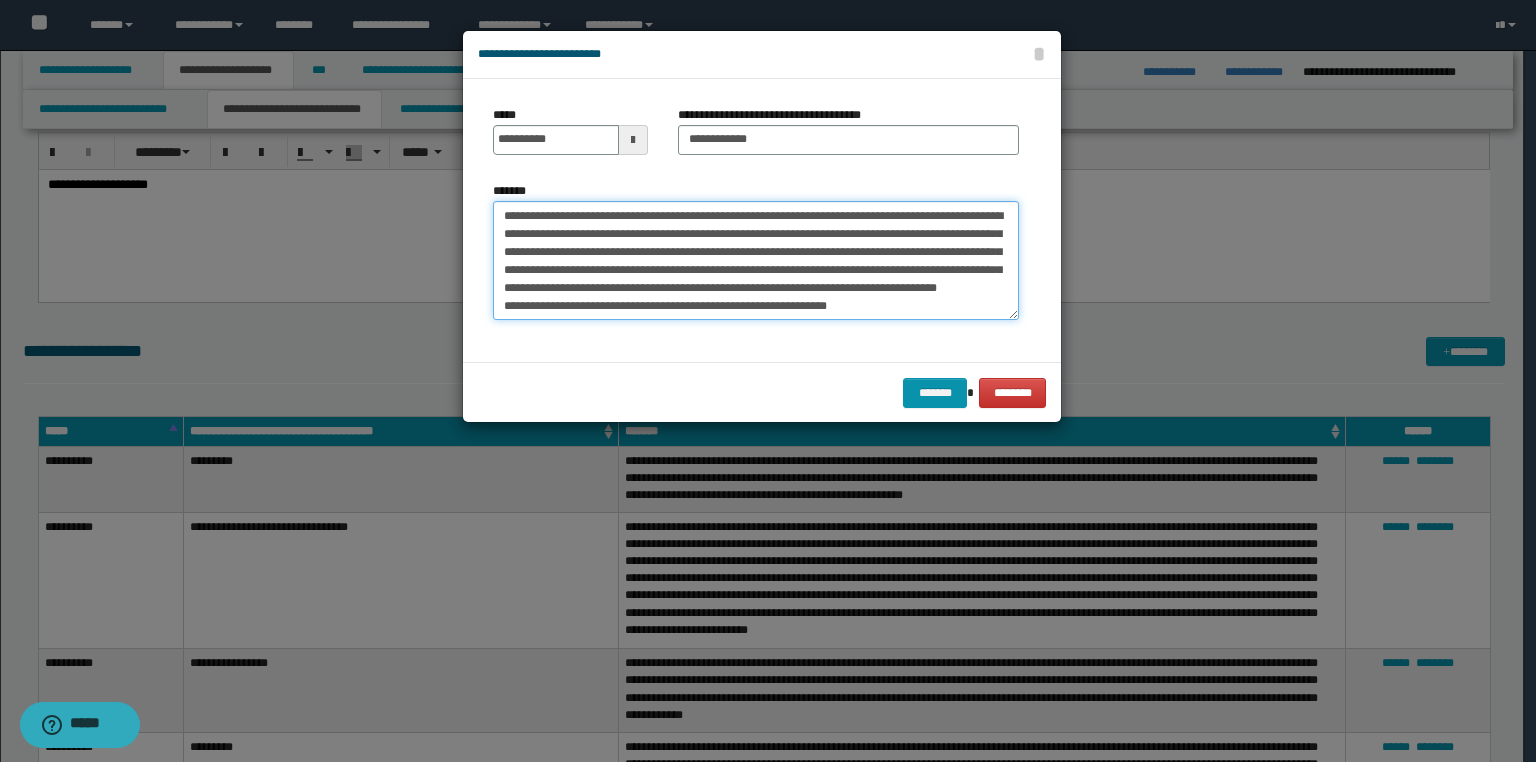 scroll, scrollTop: 80, scrollLeft: 0, axis: vertical 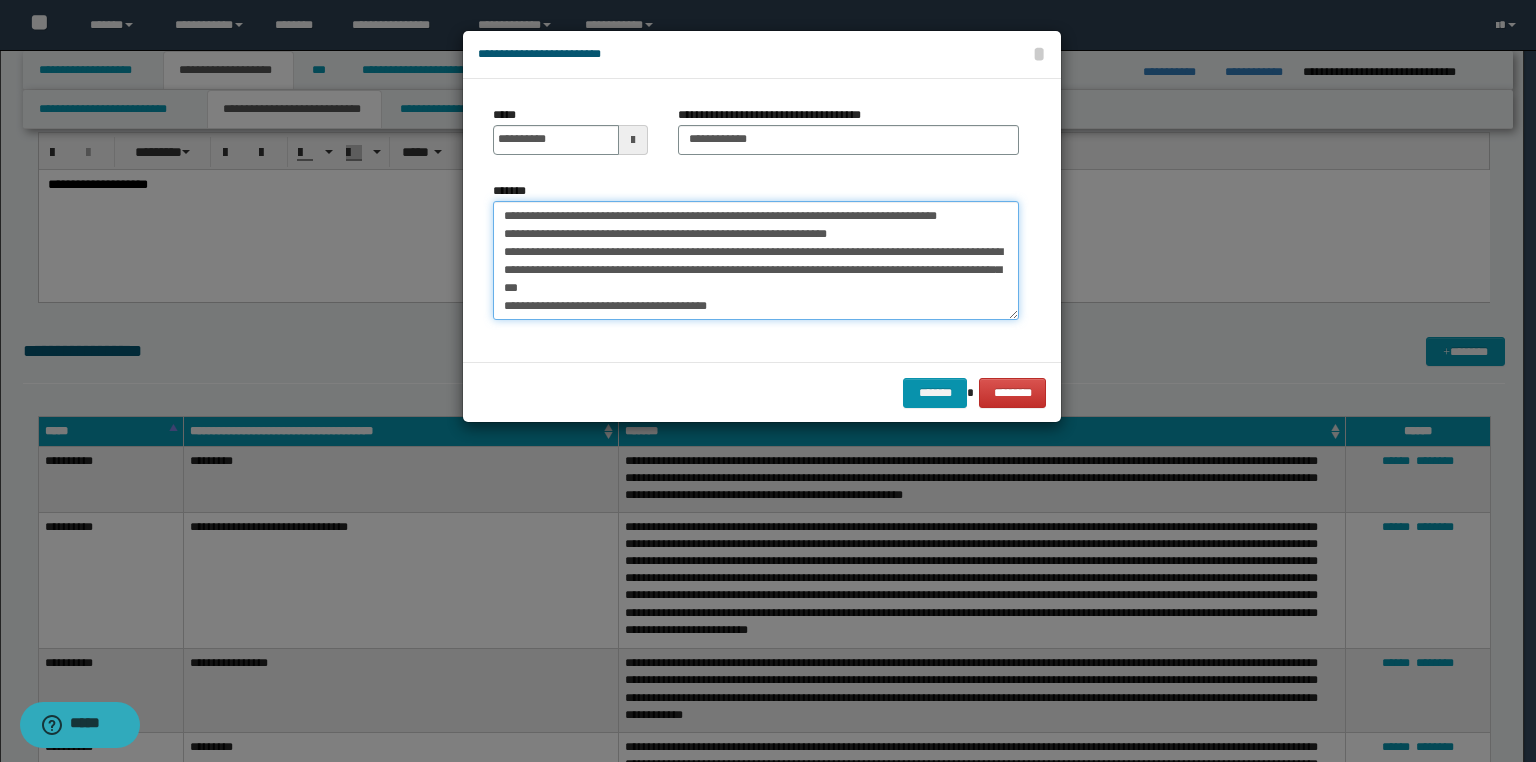 click on "**********" at bounding box center (756, 261) 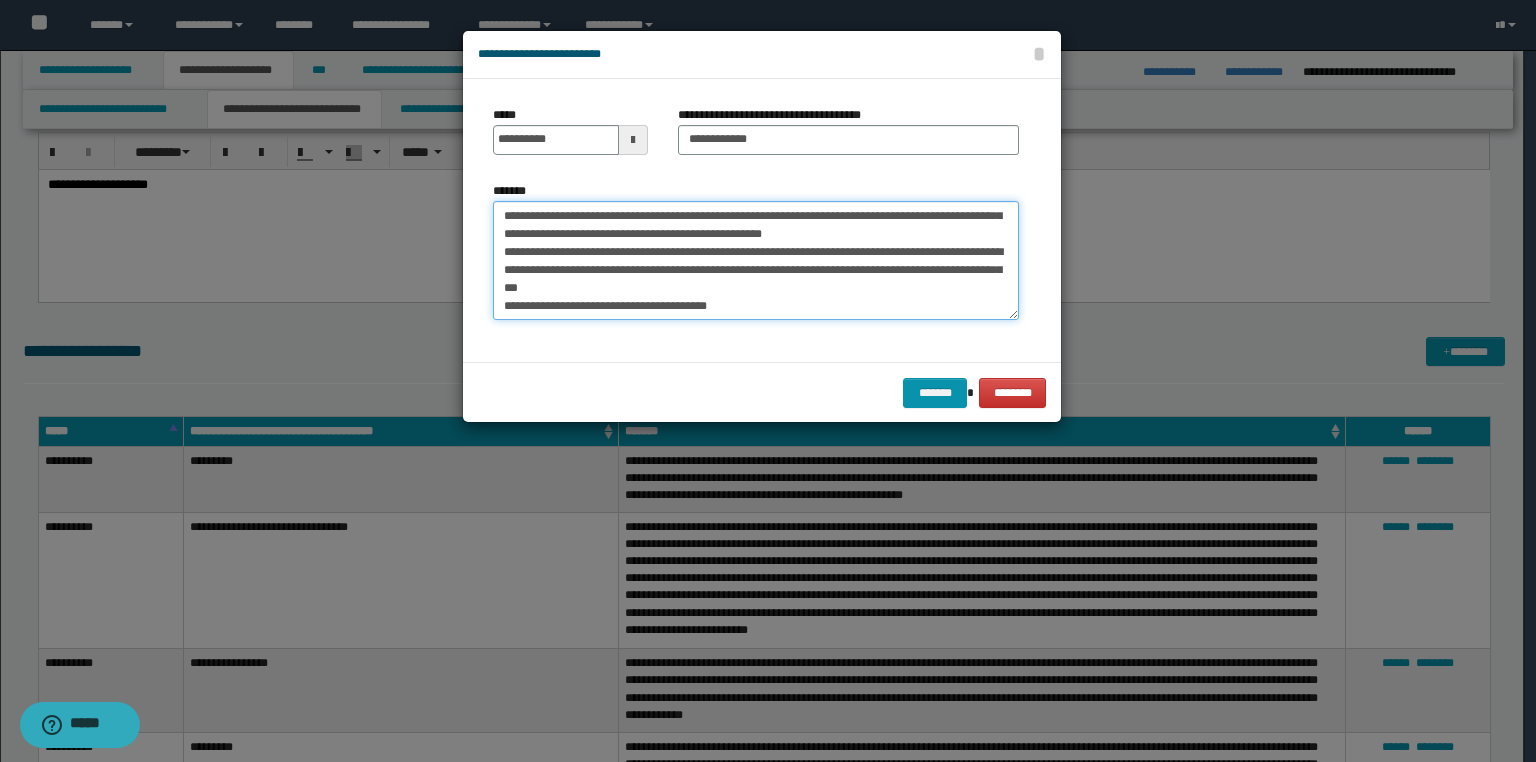 scroll, scrollTop: 62, scrollLeft: 0, axis: vertical 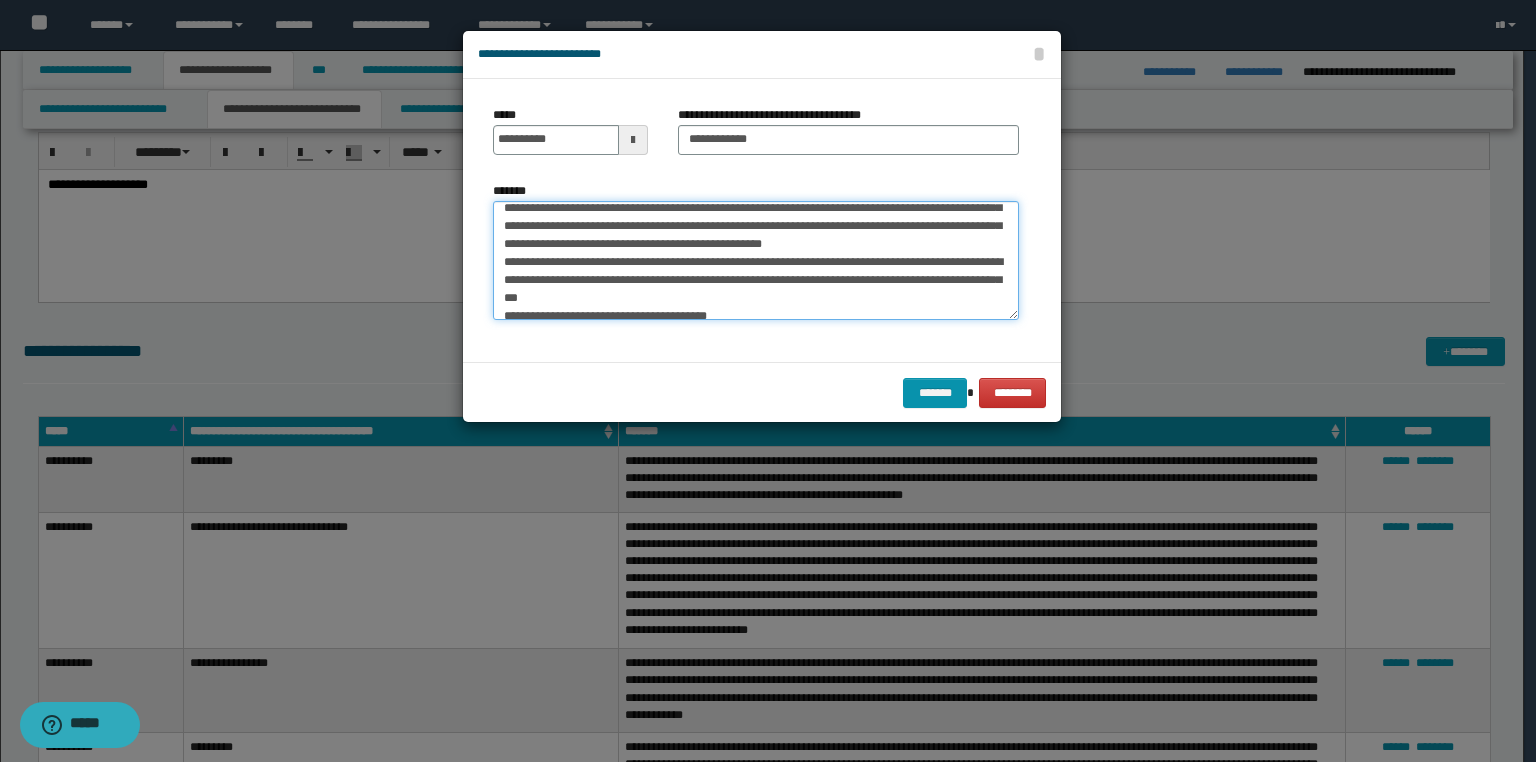click on "**********" at bounding box center [756, 261] 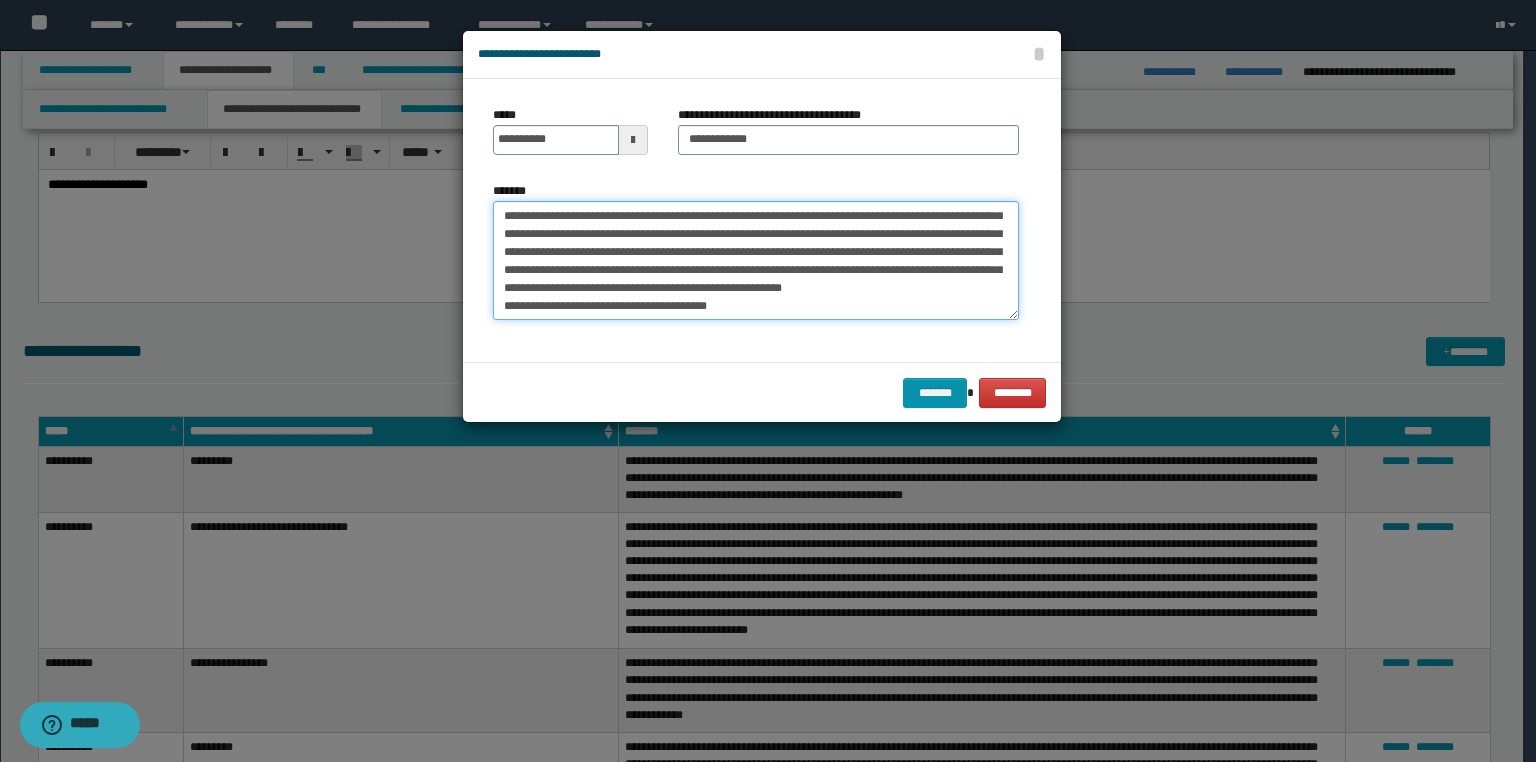 scroll, scrollTop: 72, scrollLeft: 0, axis: vertical 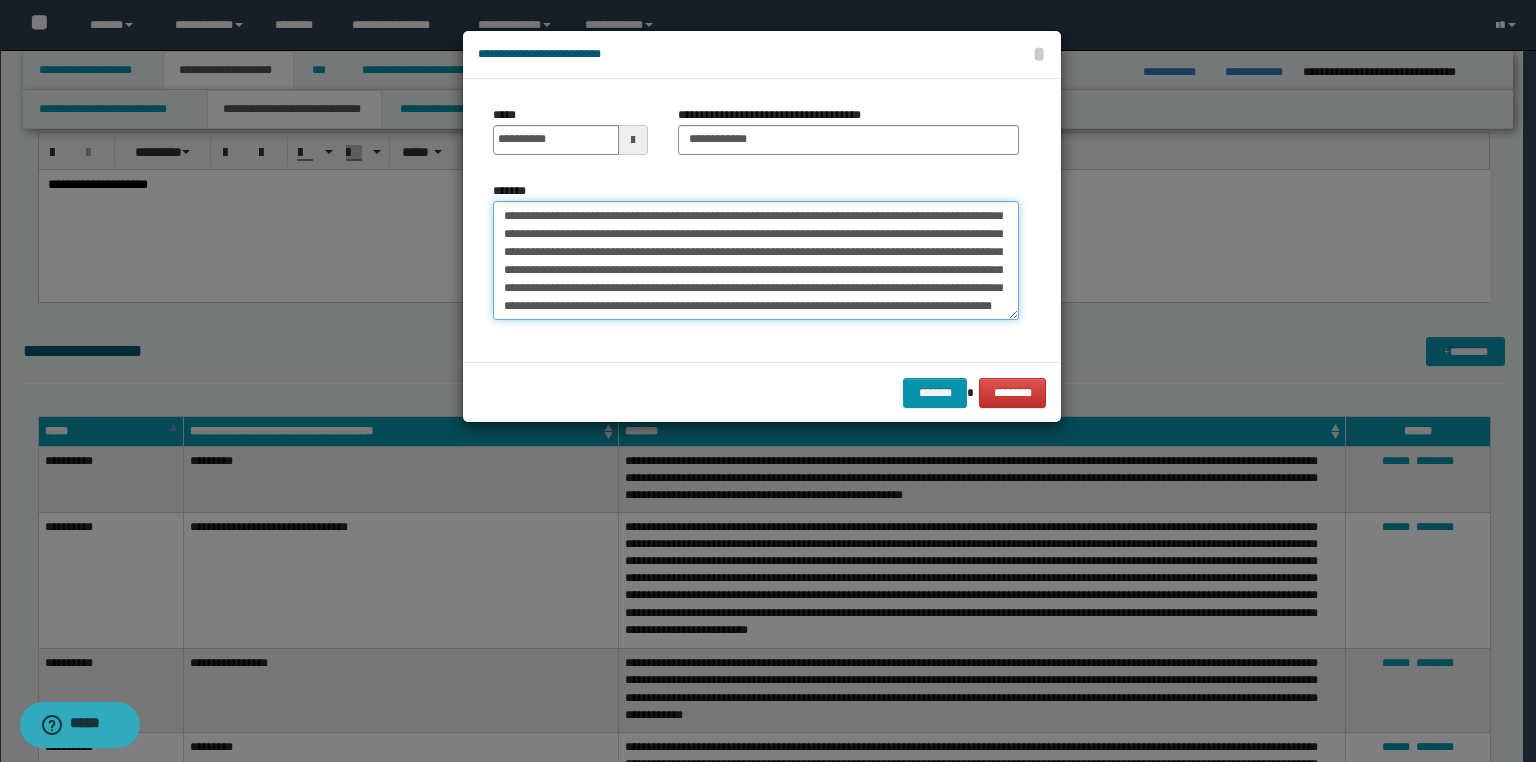 click on "**********" at bounding box center [756, 261] 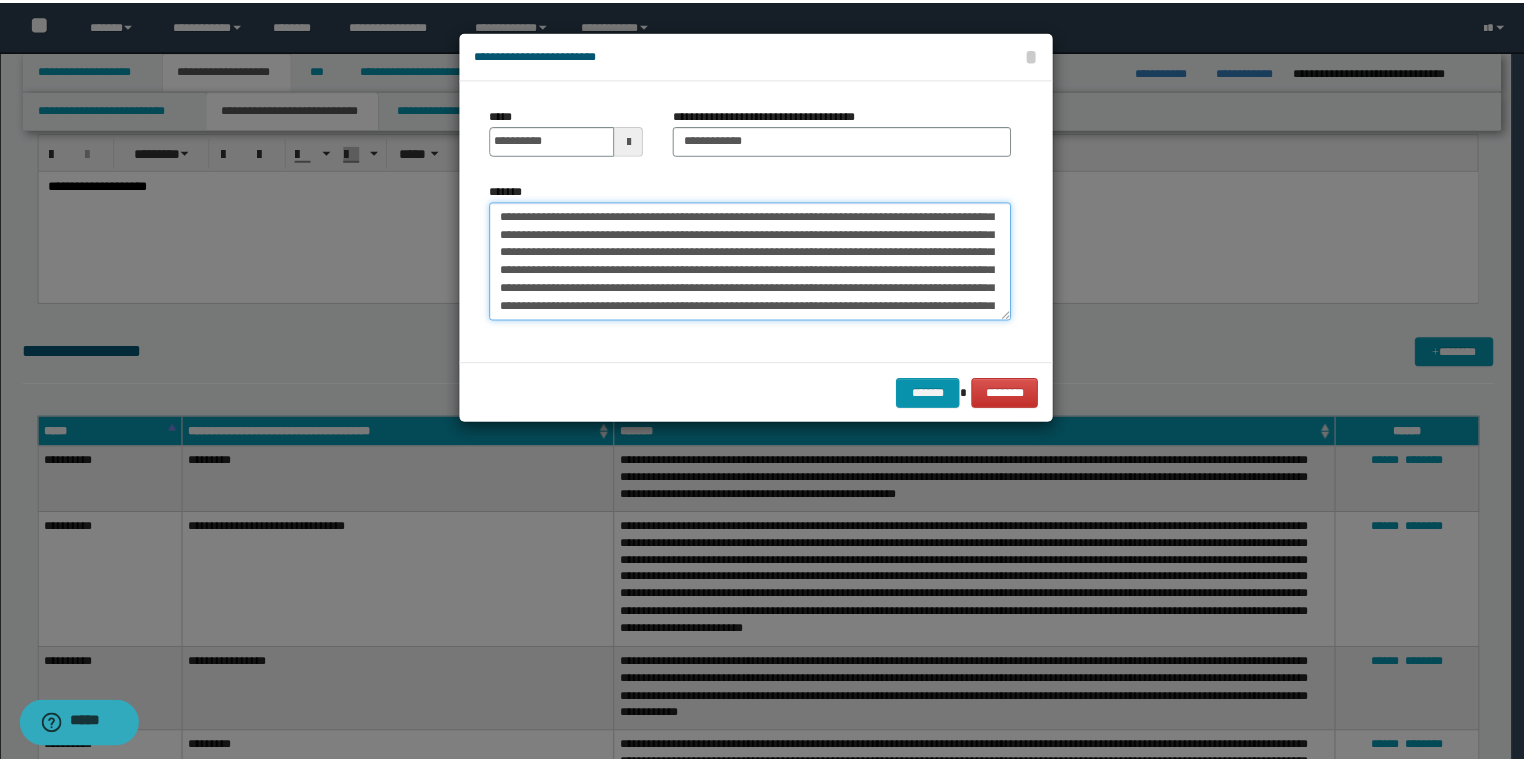 scroll, scrollTop: 0, scrollLeft: 0, axis: both 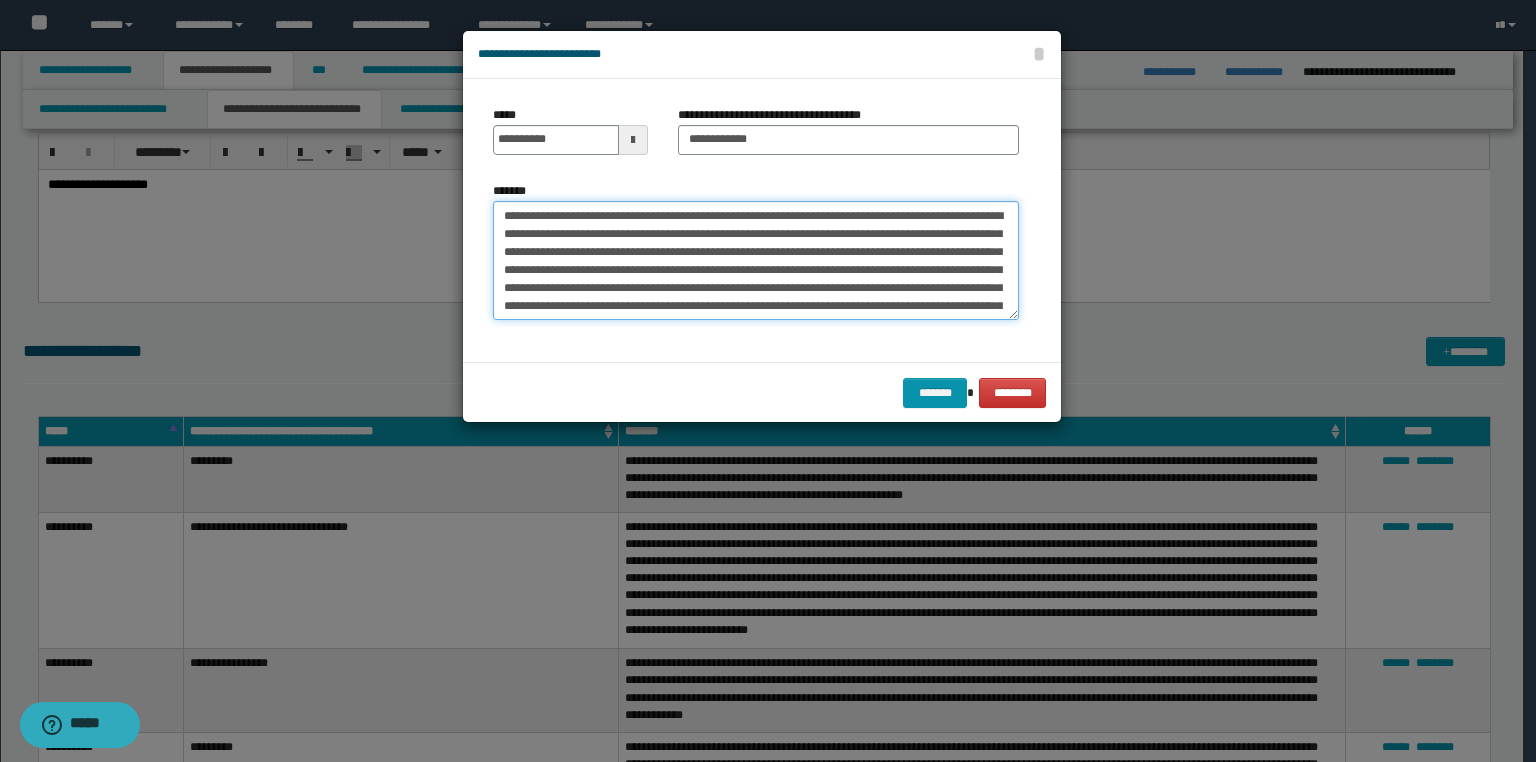 type on "**********" 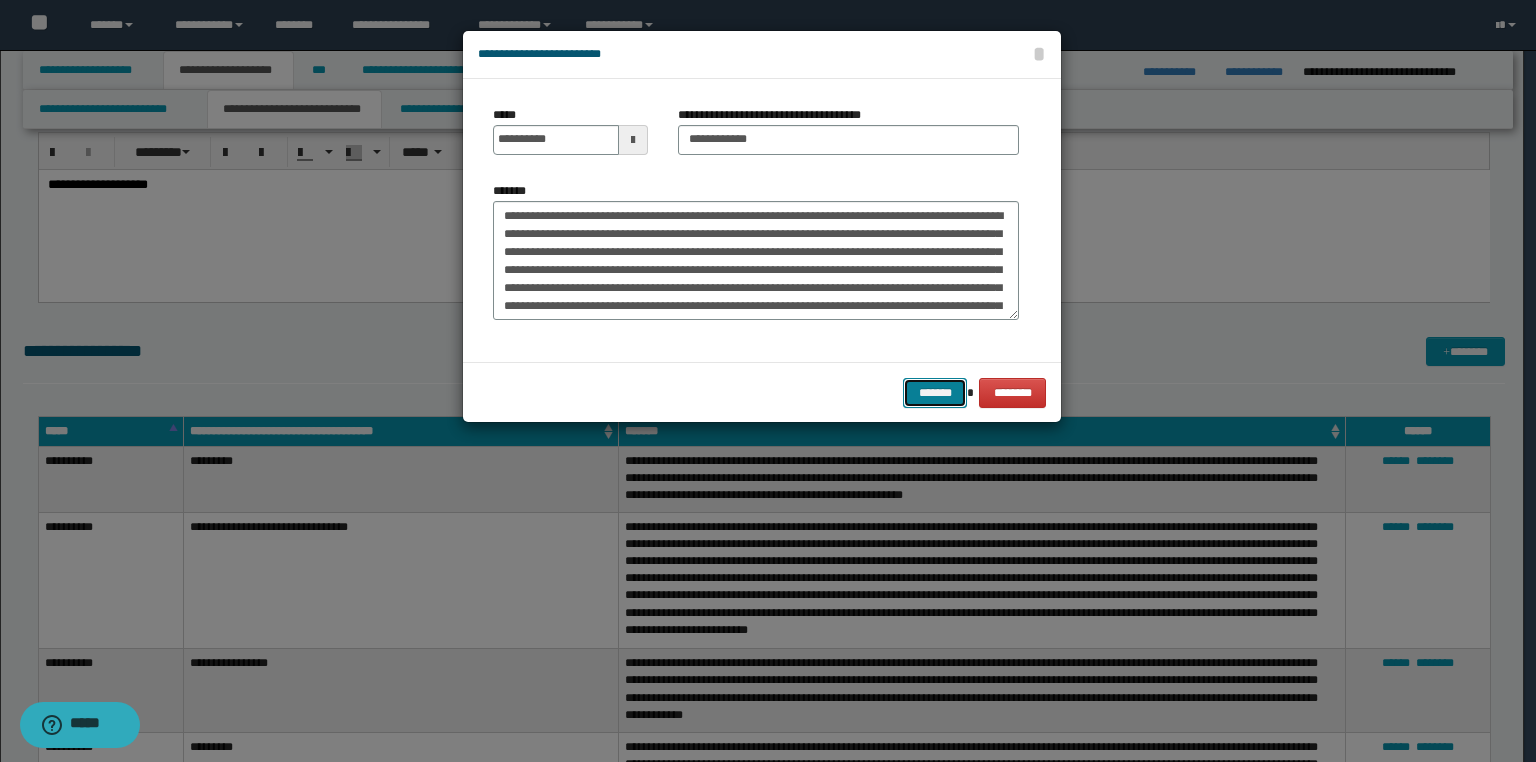 click on "*******" at bounding box center (935, 393) 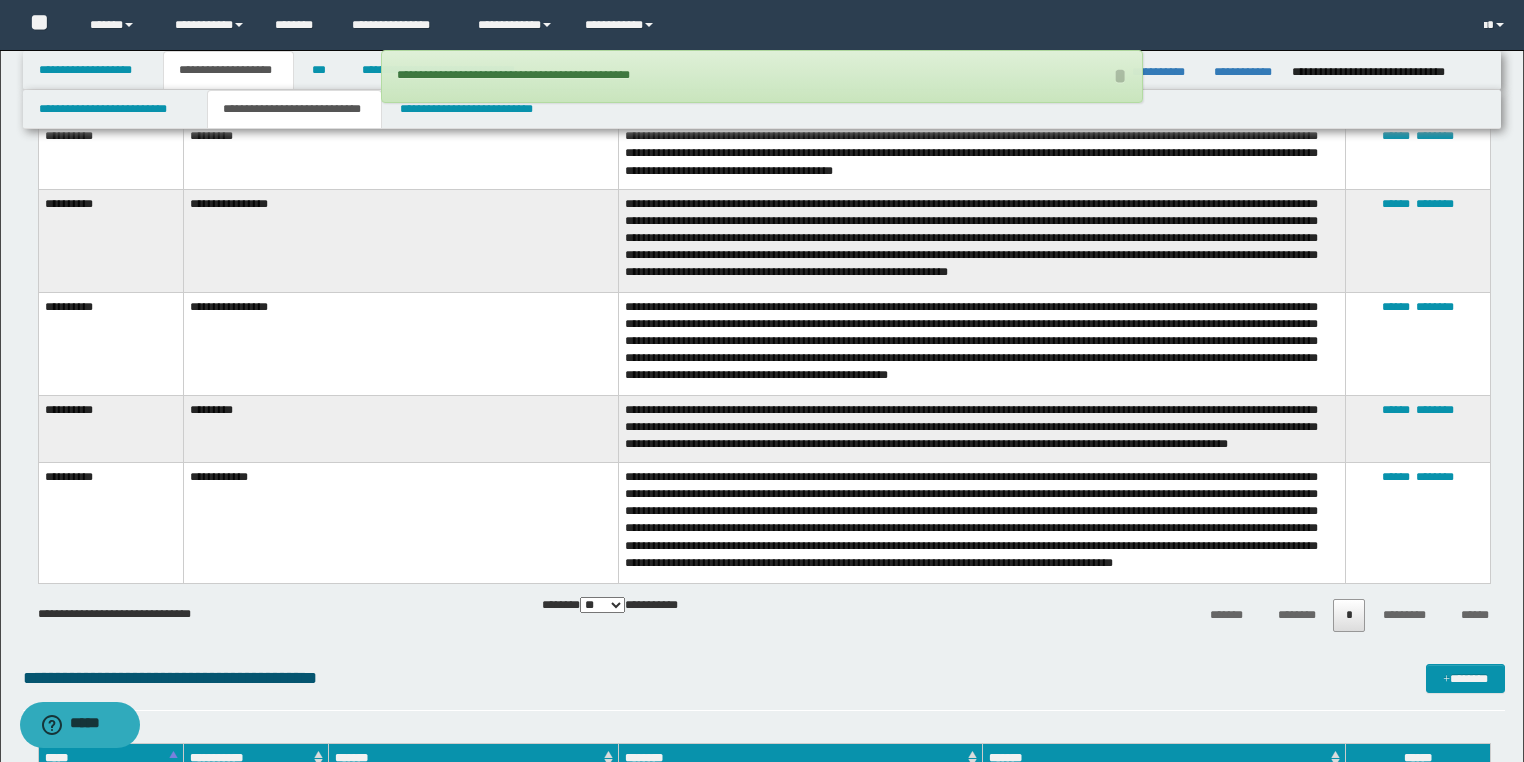 scroll, scrollTop: 1840, scrollLeft: 0, axis: vertical 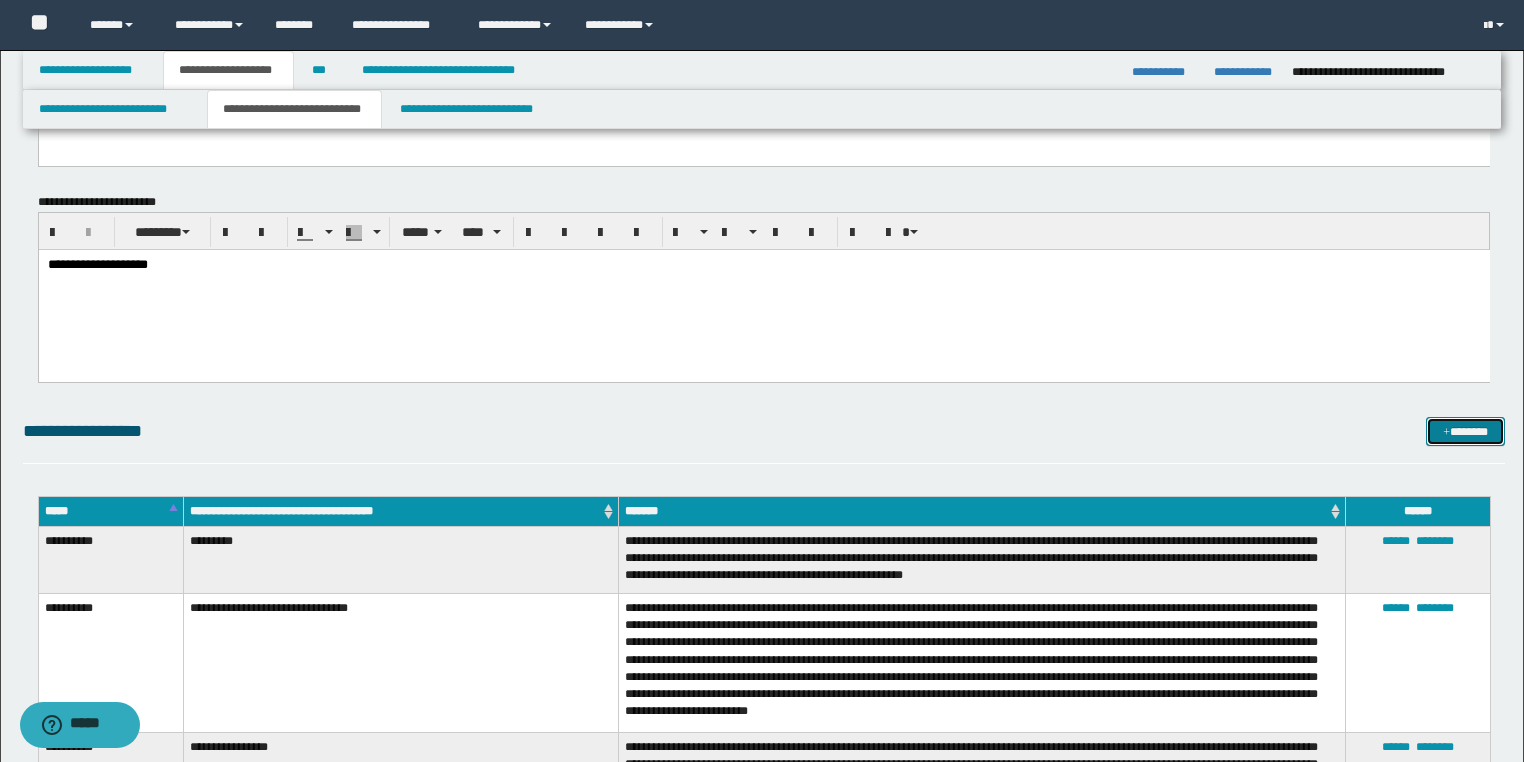 click on "*******" at bounding box center (1465, 432) 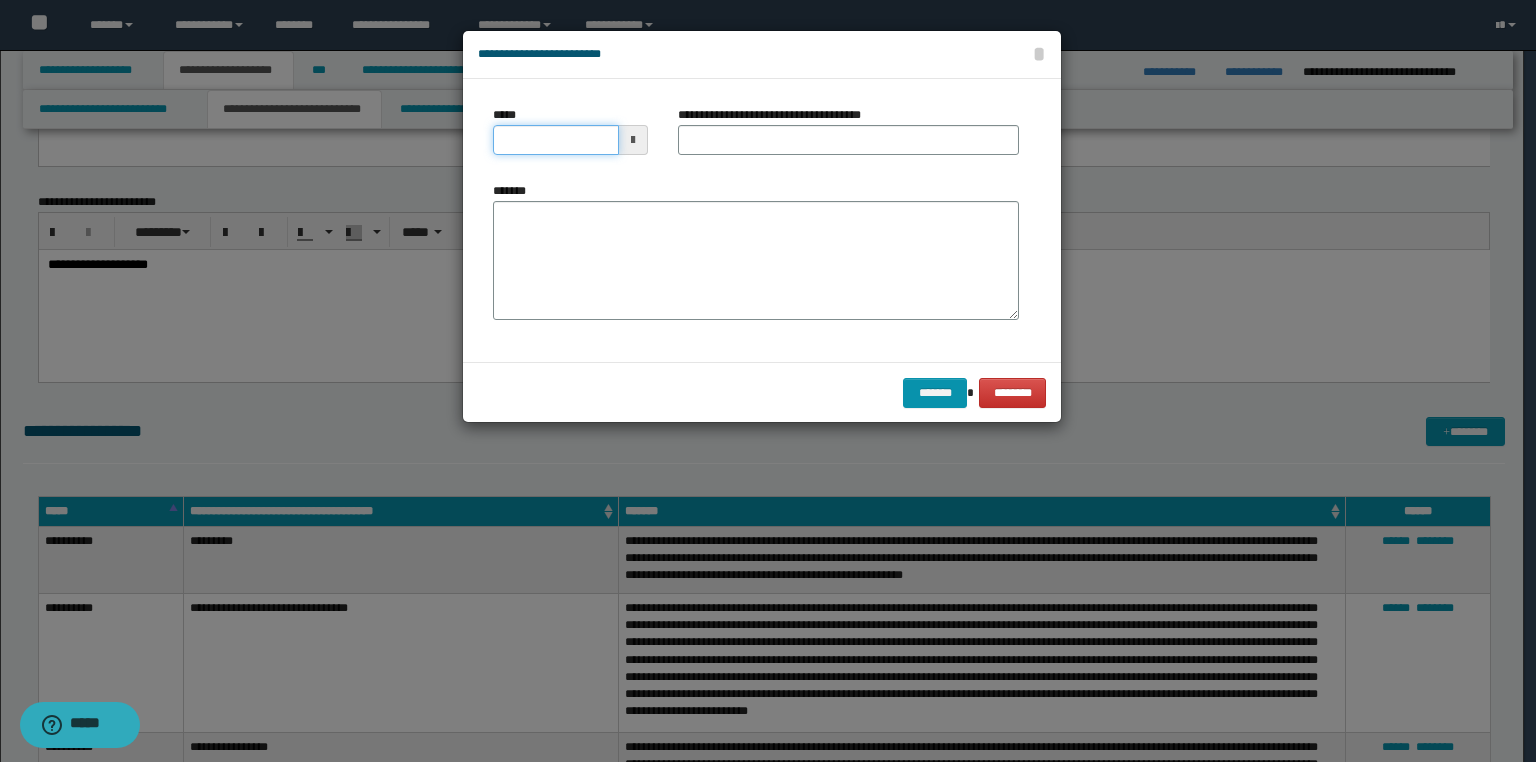 drag, startPoint x: 272, startPoint y: 144, endPoint x: 0, endPoint y: 229, distance: 284.97192 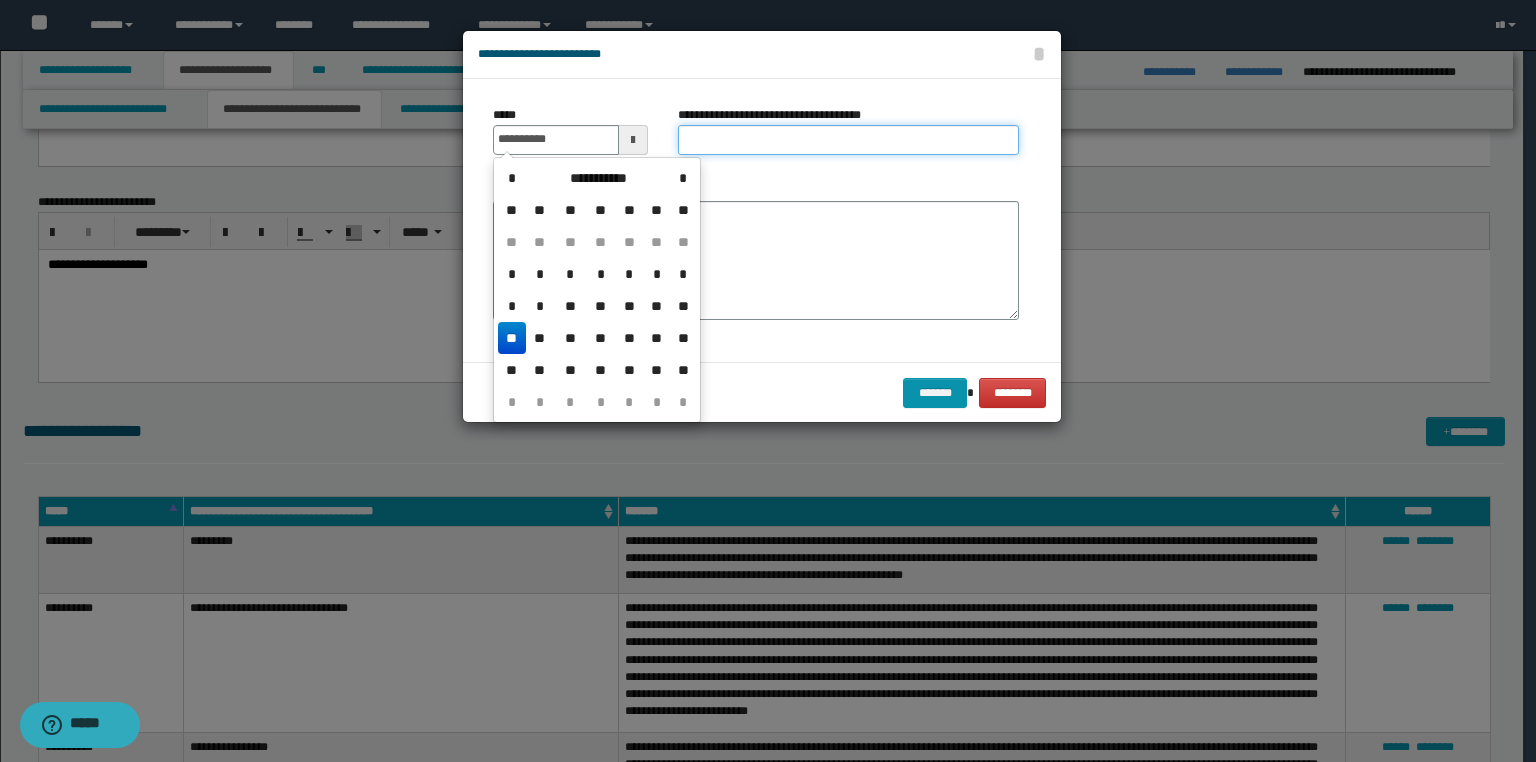 type on "**********" 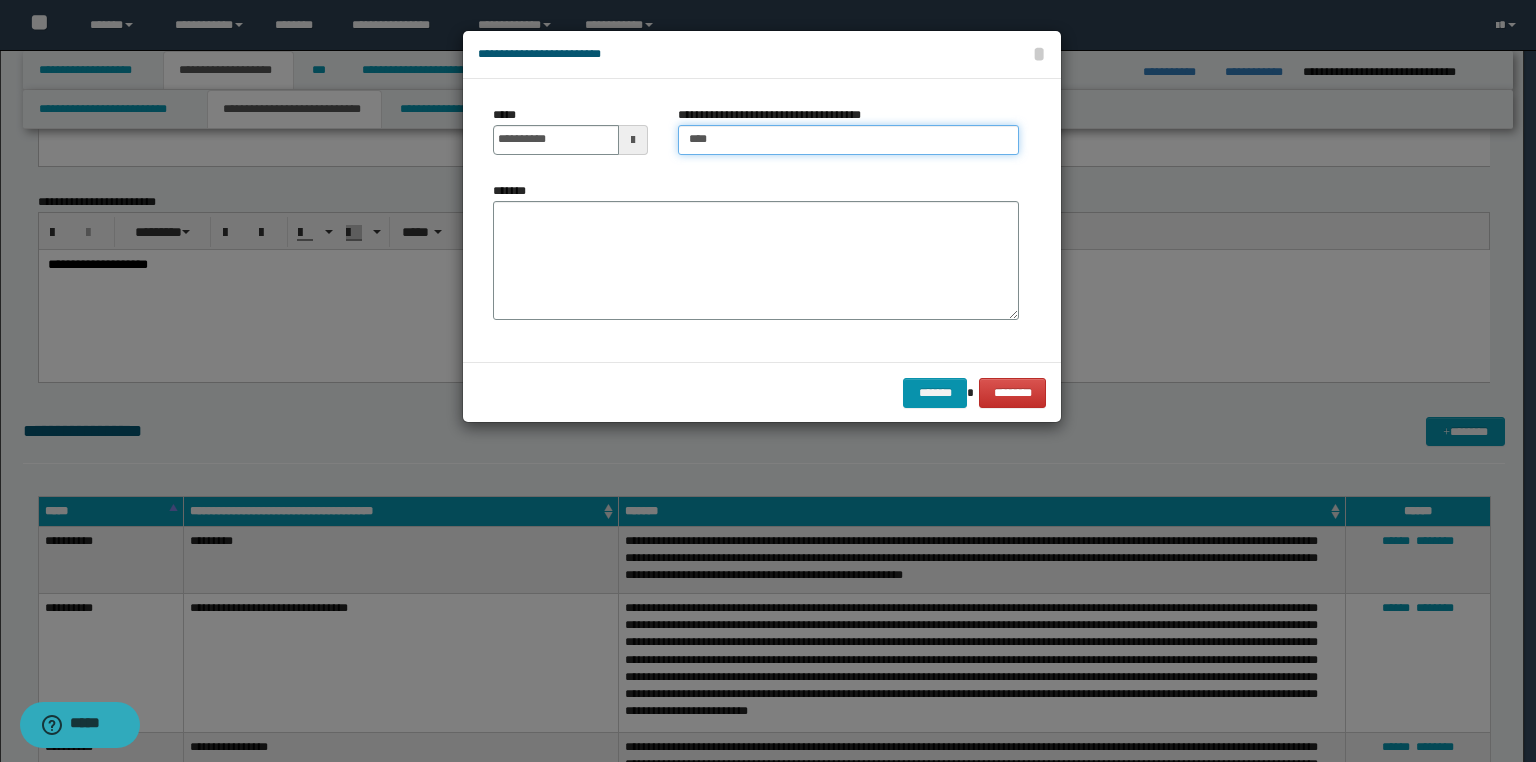 type on "**********" 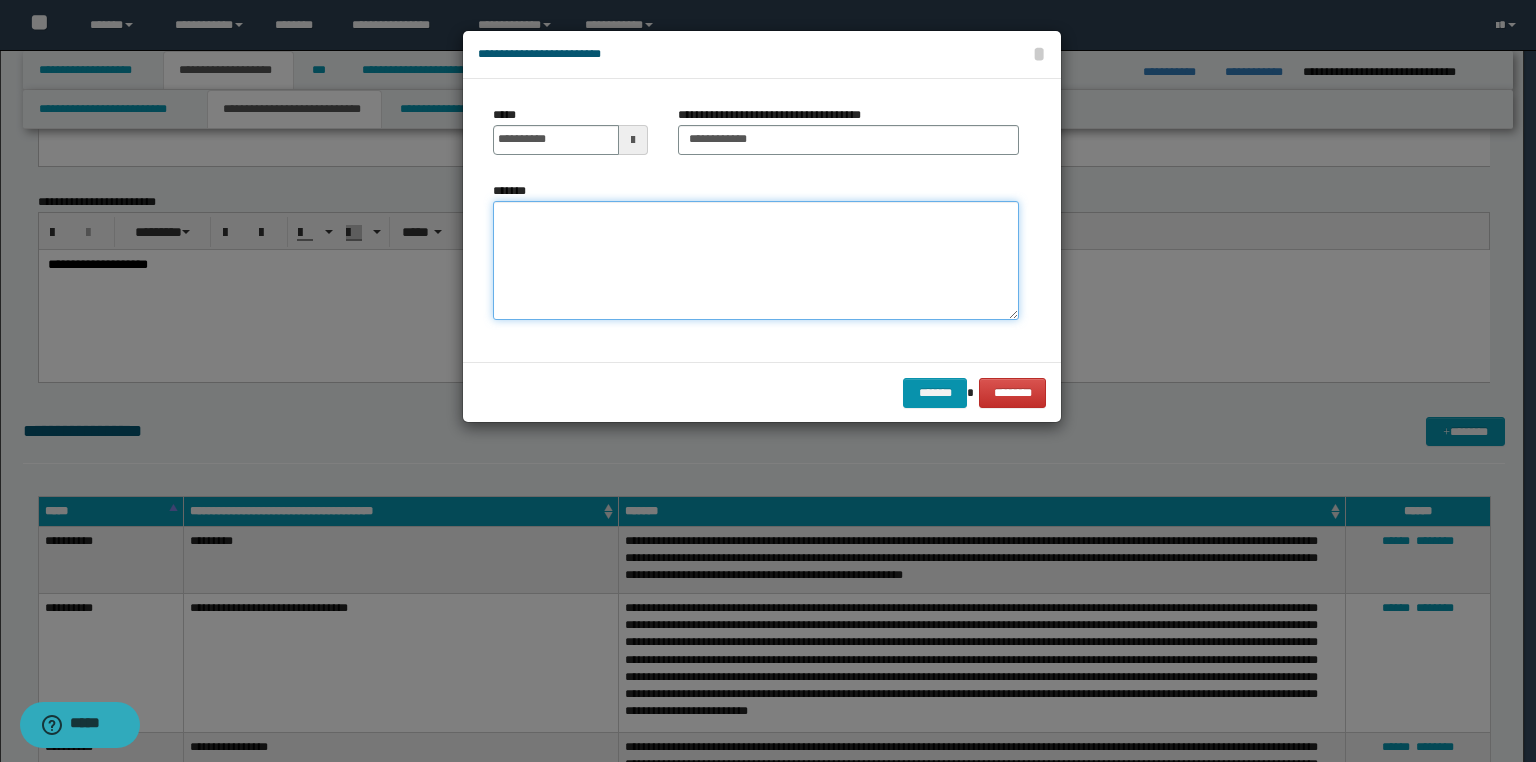 click on "*******" at bounding box center [756, 261] 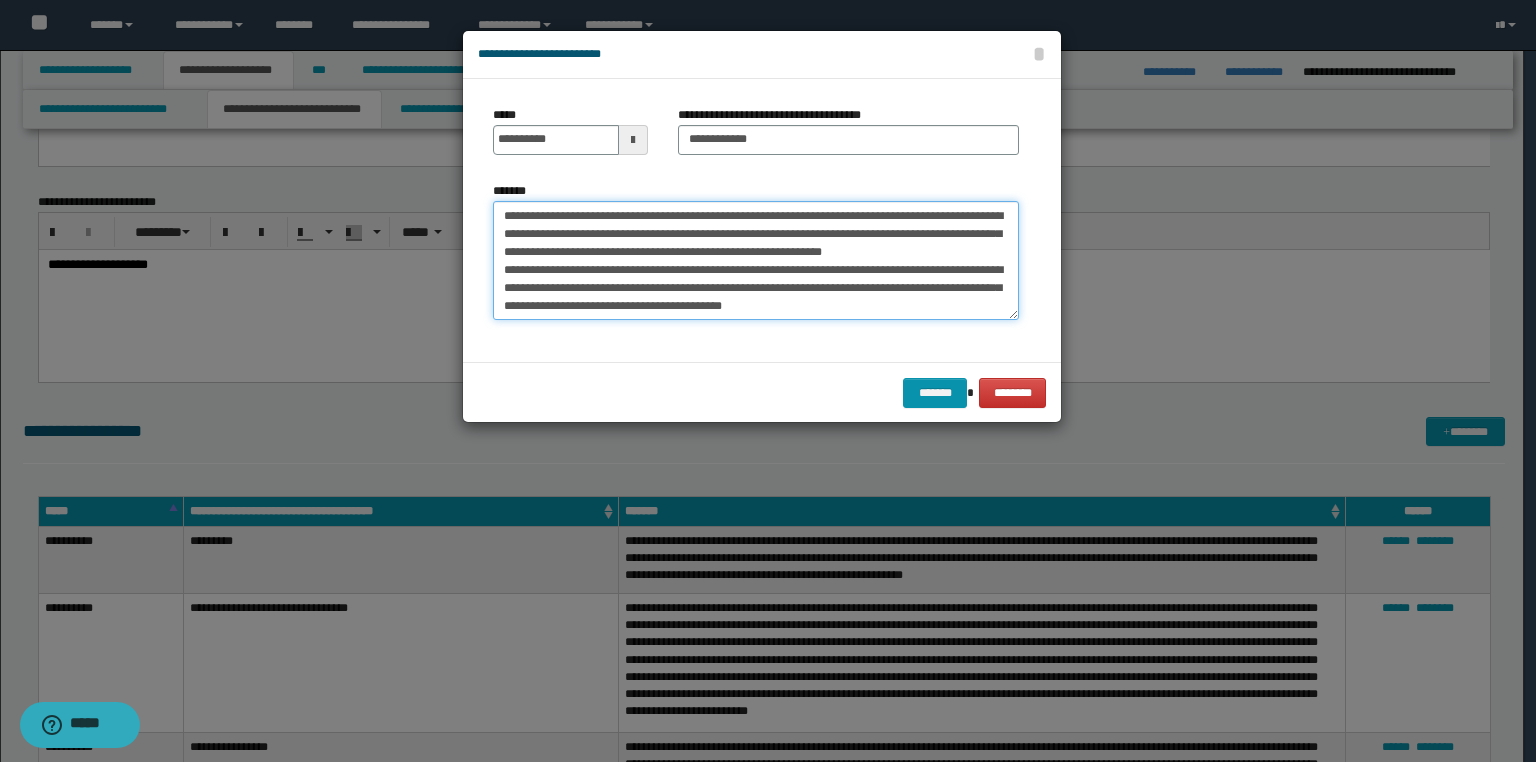 scroll, scrollTop: 12, scrollLeft: 0, axis: vertical 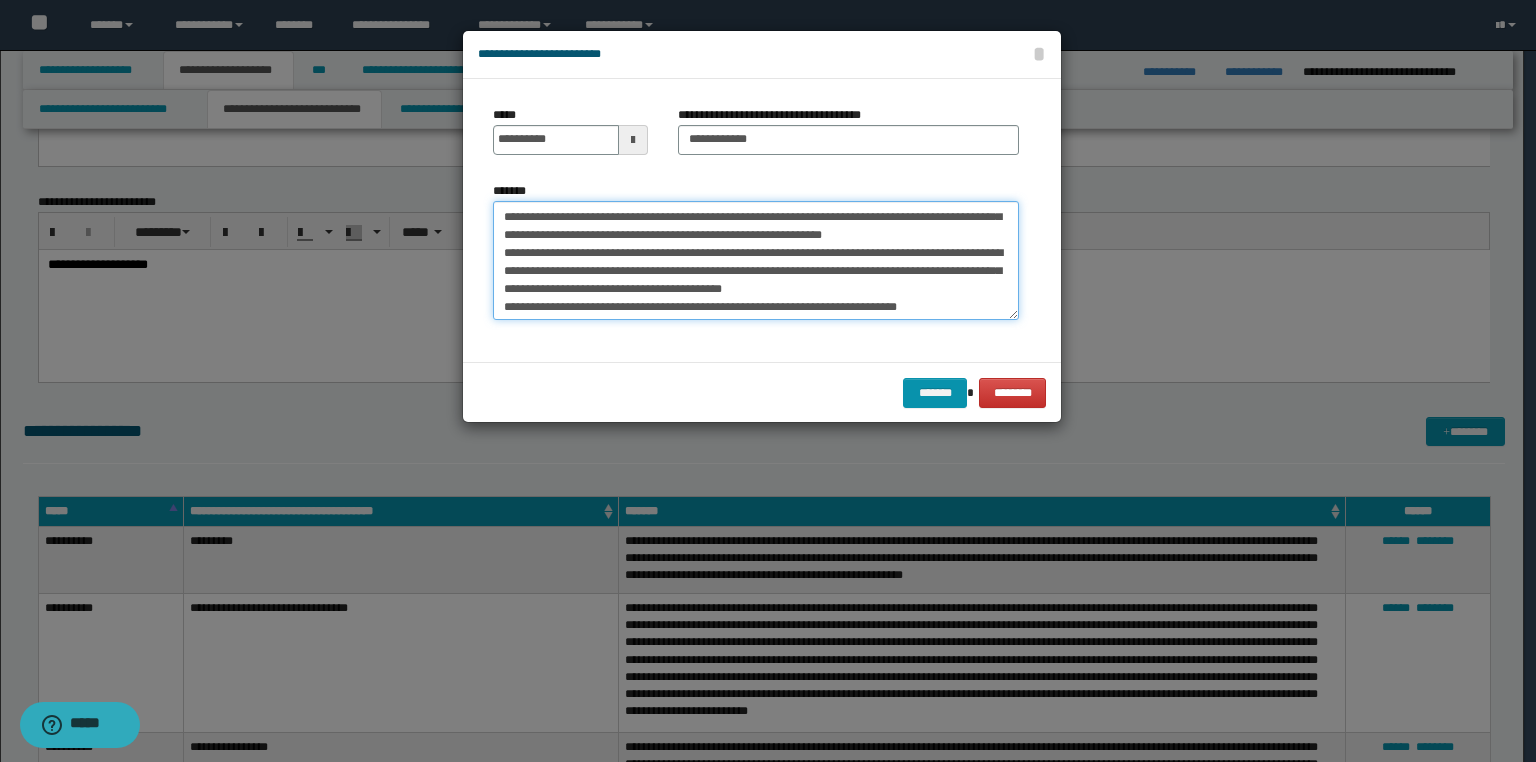 drag, startPoint x: 506, startPoint y: 314, endPoint x: 494, endPoint y: 313, distance: 12.0415945 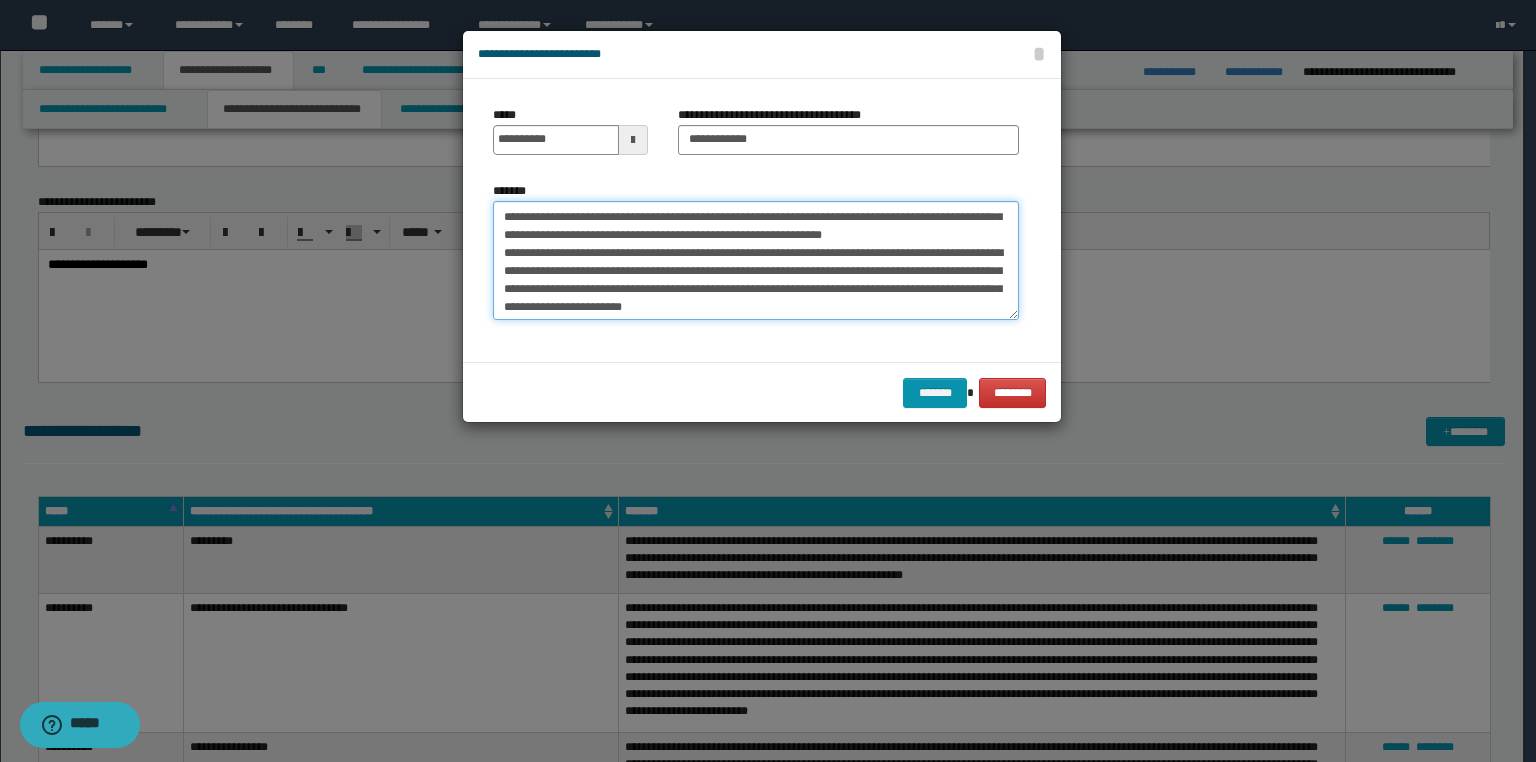click on "[FIRST] [LAST]'s address is [NUMBER] [STREET], [CITY], [STATE] [ZIP]." at bounding box center [756, 261] 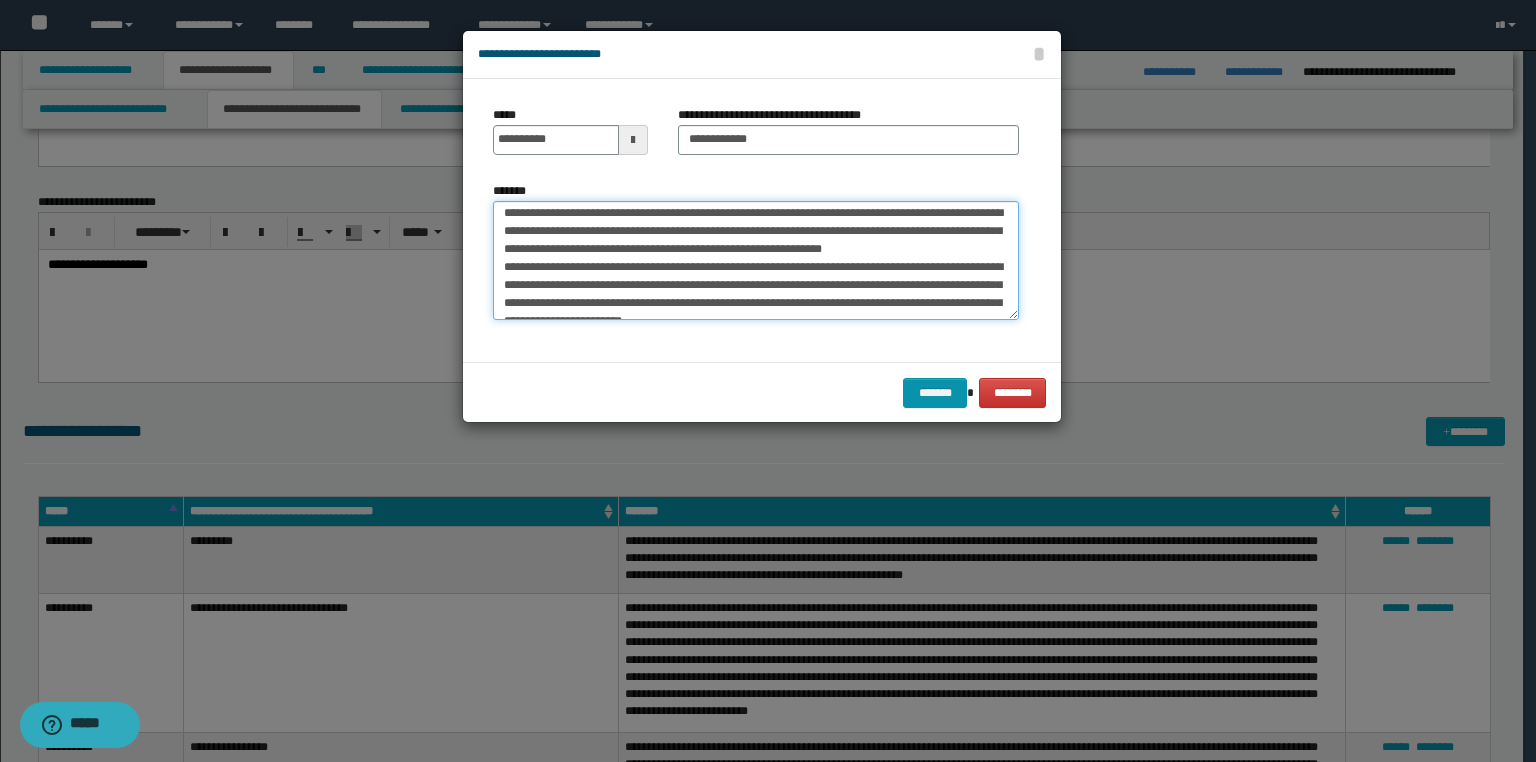 scroll, scrollTop: 0, scrollLeft: 0, axis: both 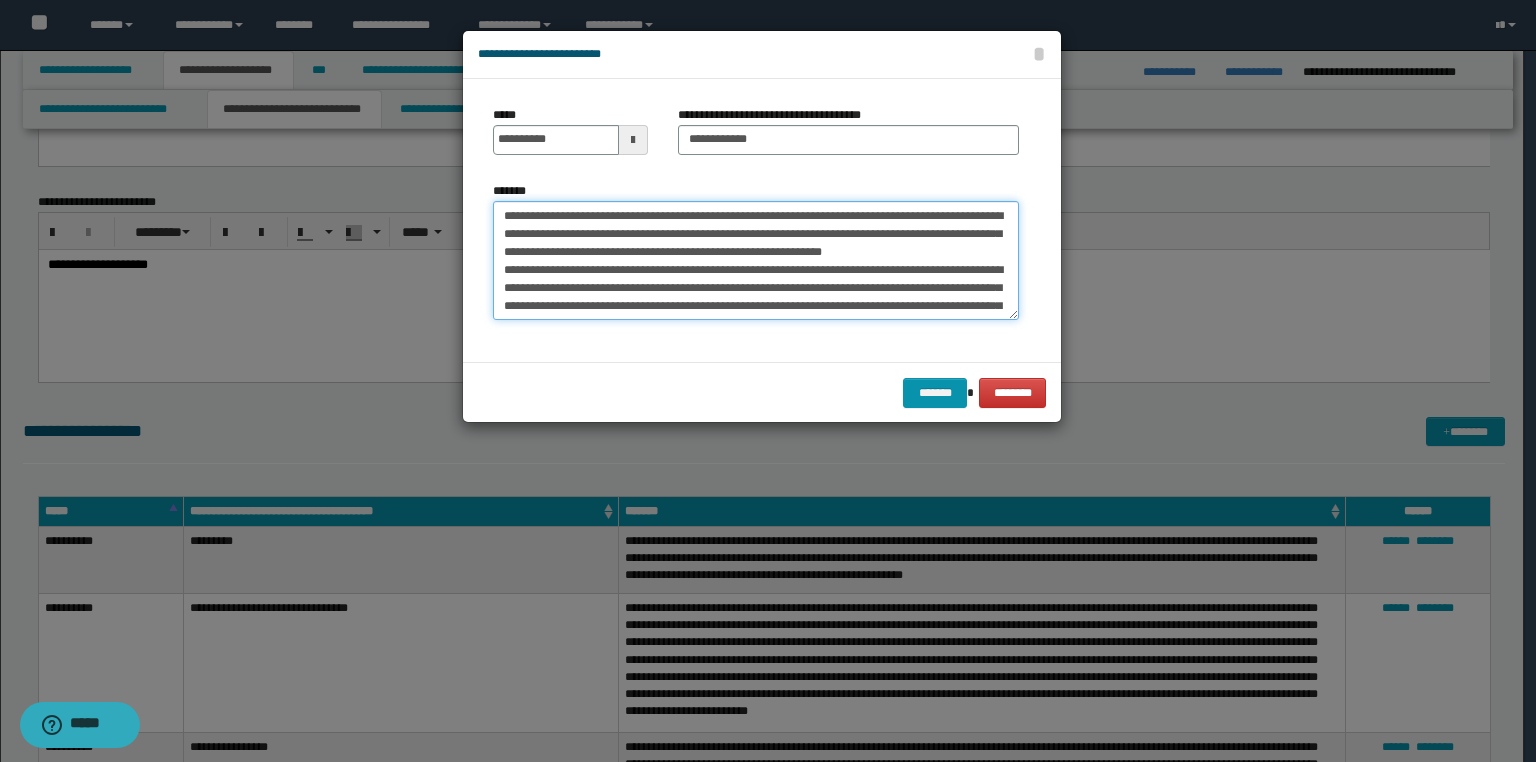 click on "[FIRST] [LAST]'s address is [NUMBER] [STREET], [CITY], [STATE] [ZIP]." at bounding box center (756, 261) 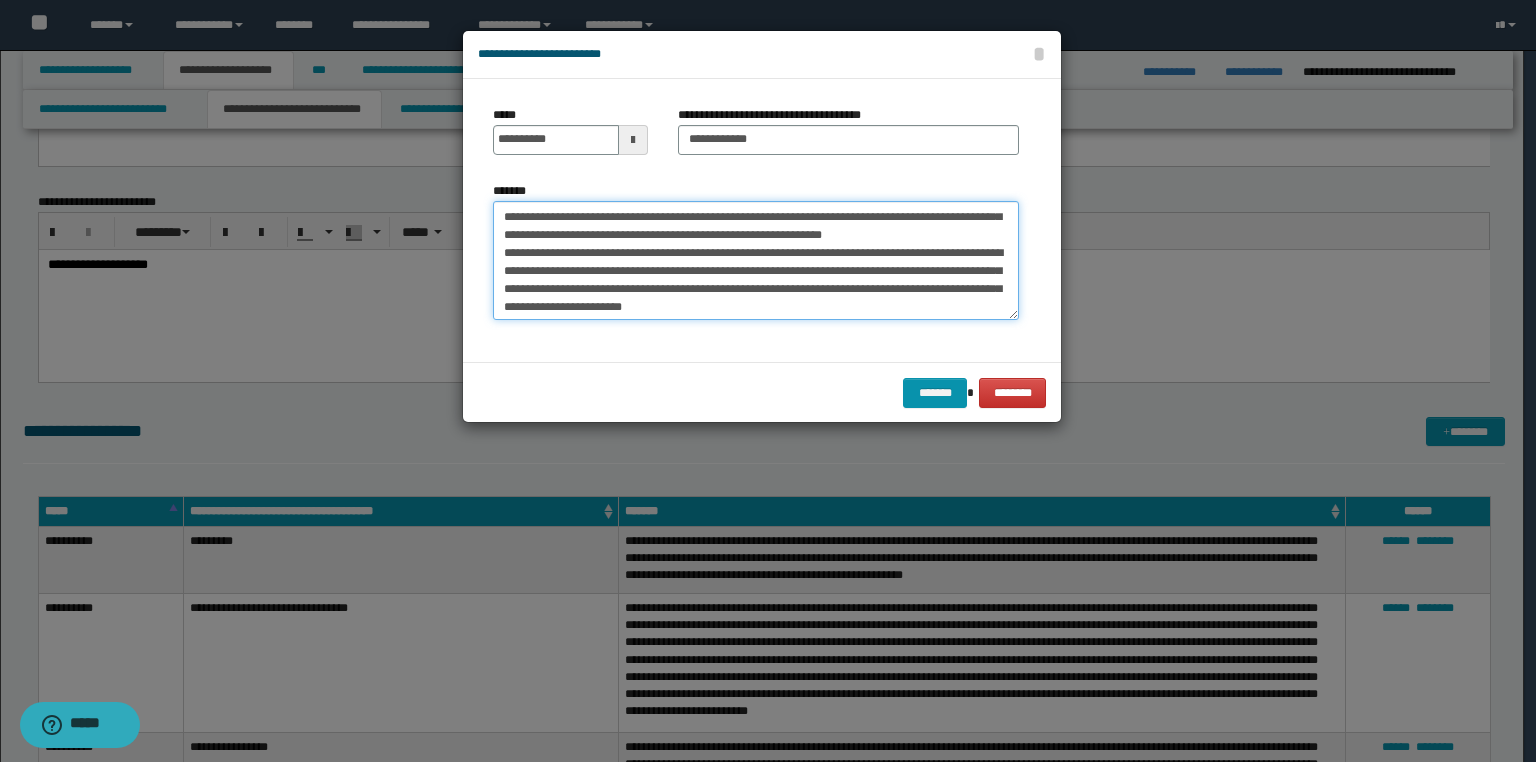 click on "[FIRST] [LAST]'s address is [NUMBER] [STREET], [CITY], [STATE] [ZIP]." at bounding box center (756, 261) 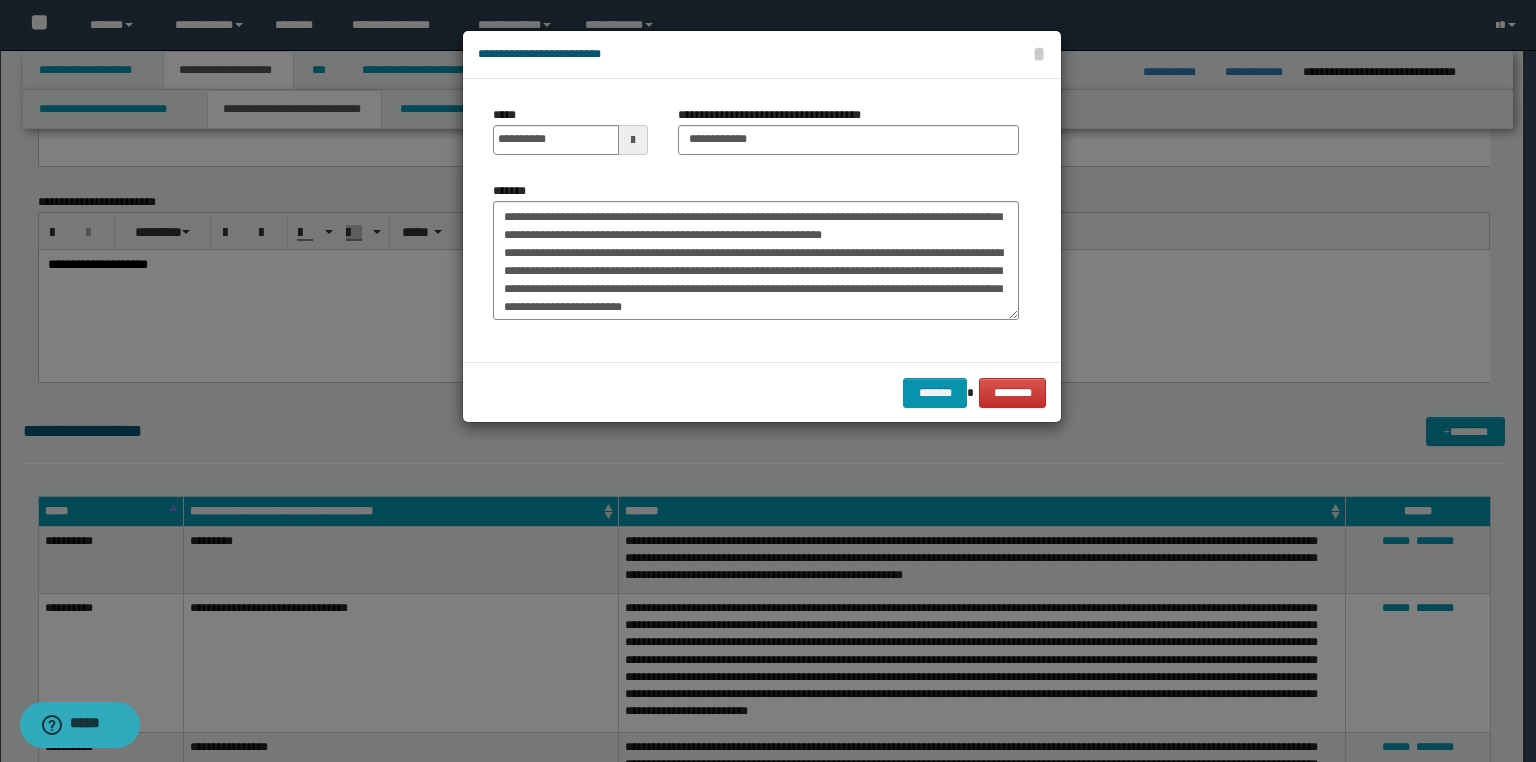 click on "*******
********" at bounding box center [762, 392] 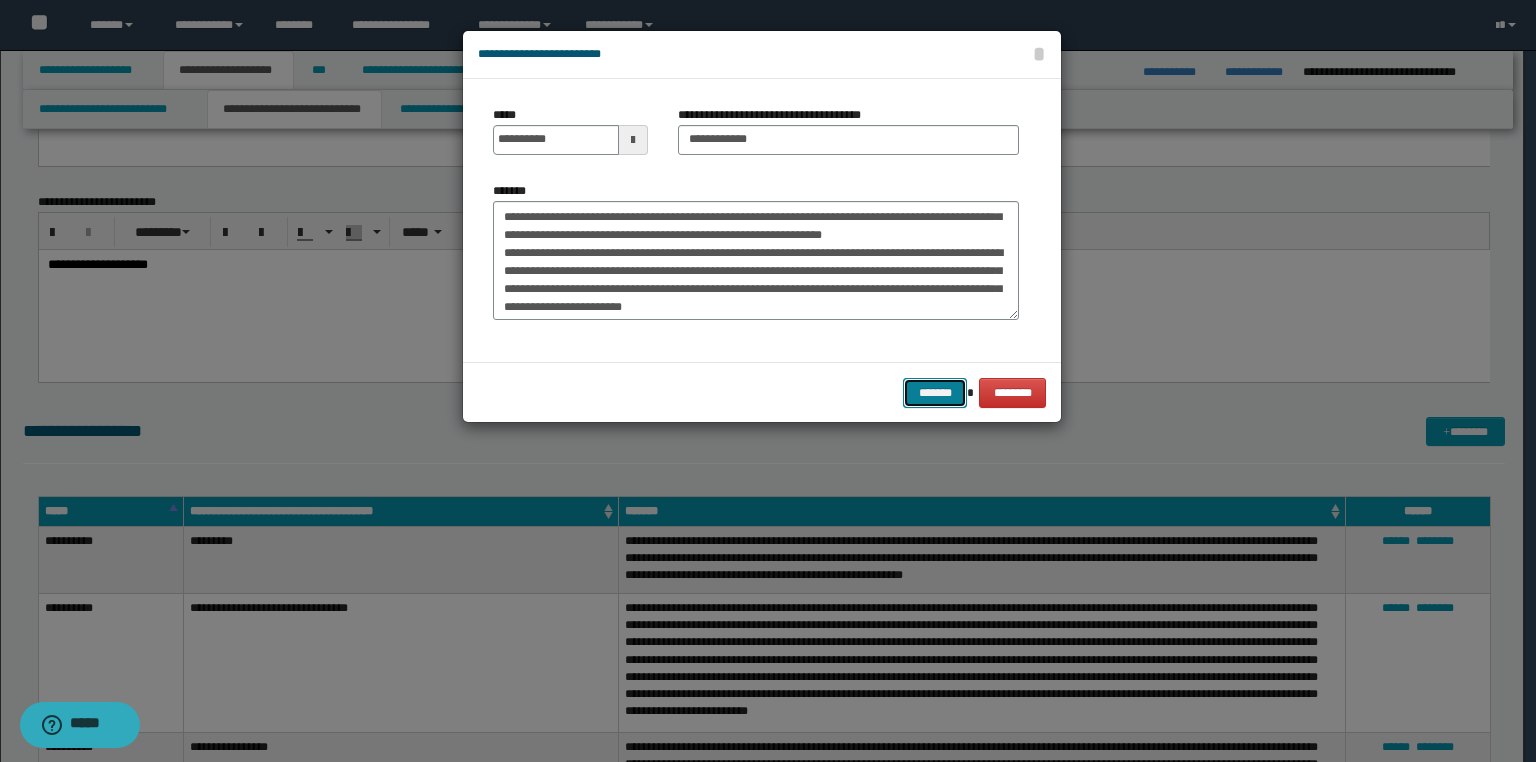 drag, startPoint x: 944, startPoint y: 396, endPoint x: 933, endPoint y: 429, distance: 34.785053 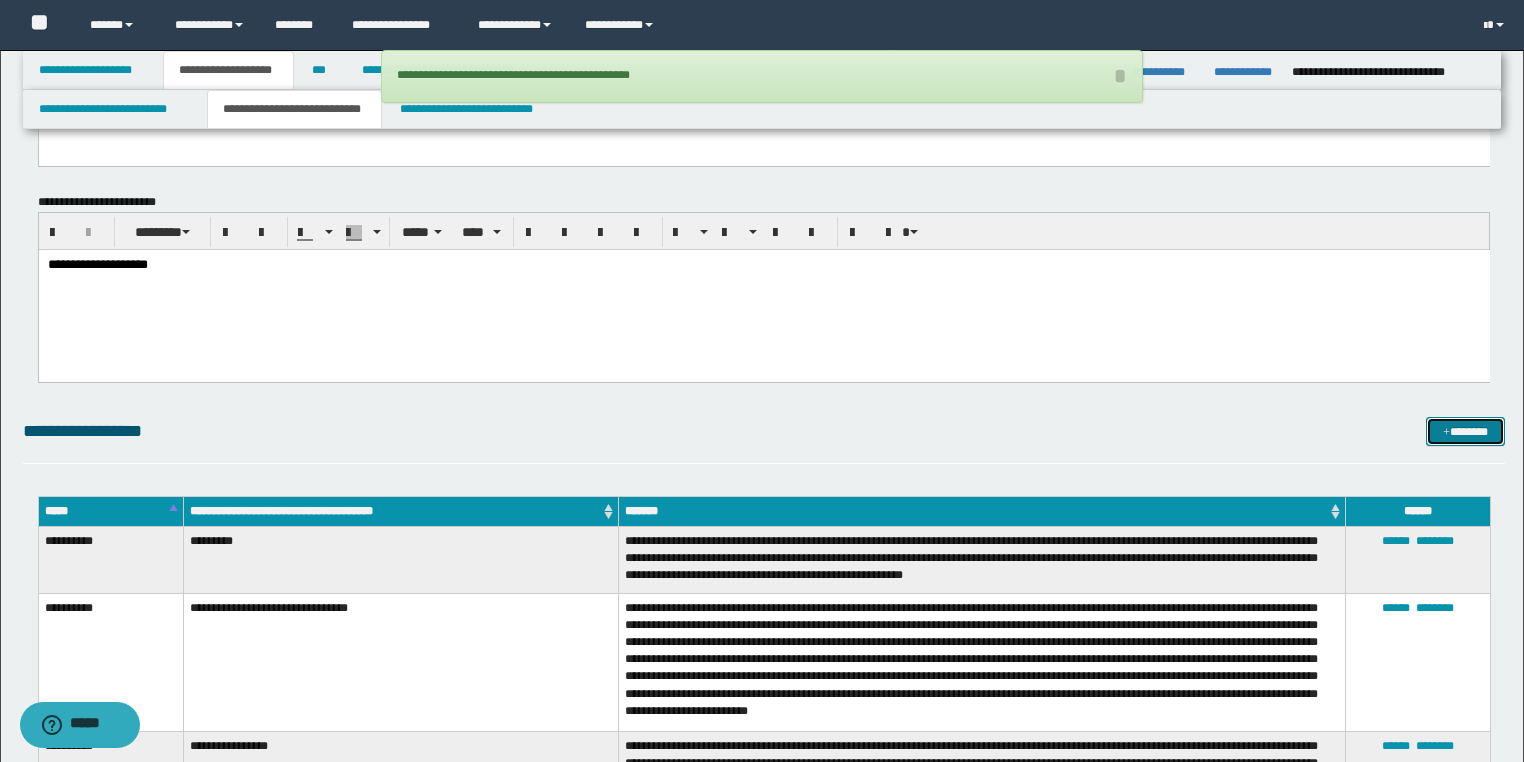 click on "*******" at bounding box center (1465, 432) 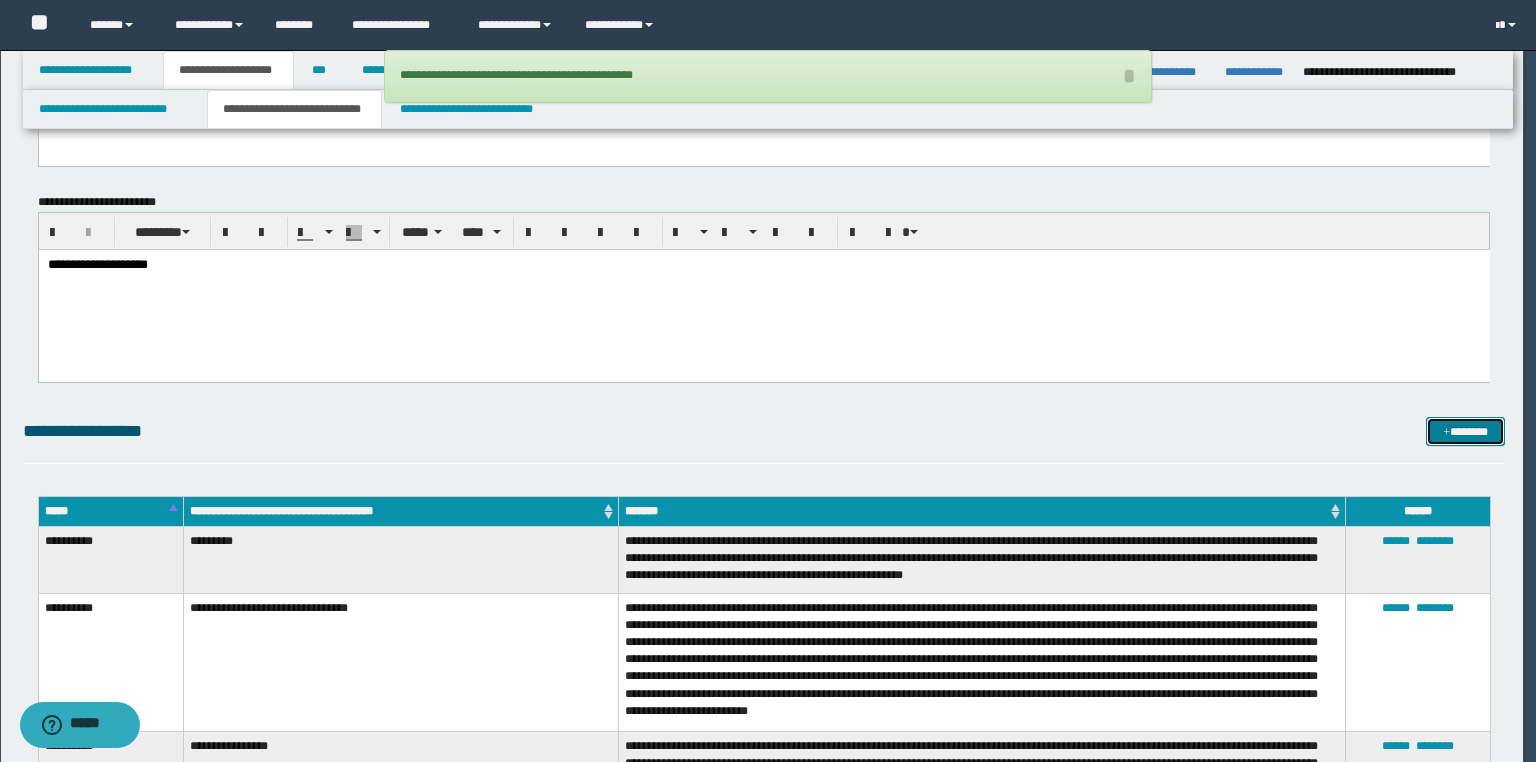 scroll, scrollTop: 0, scrollLeft: 0, axis: both 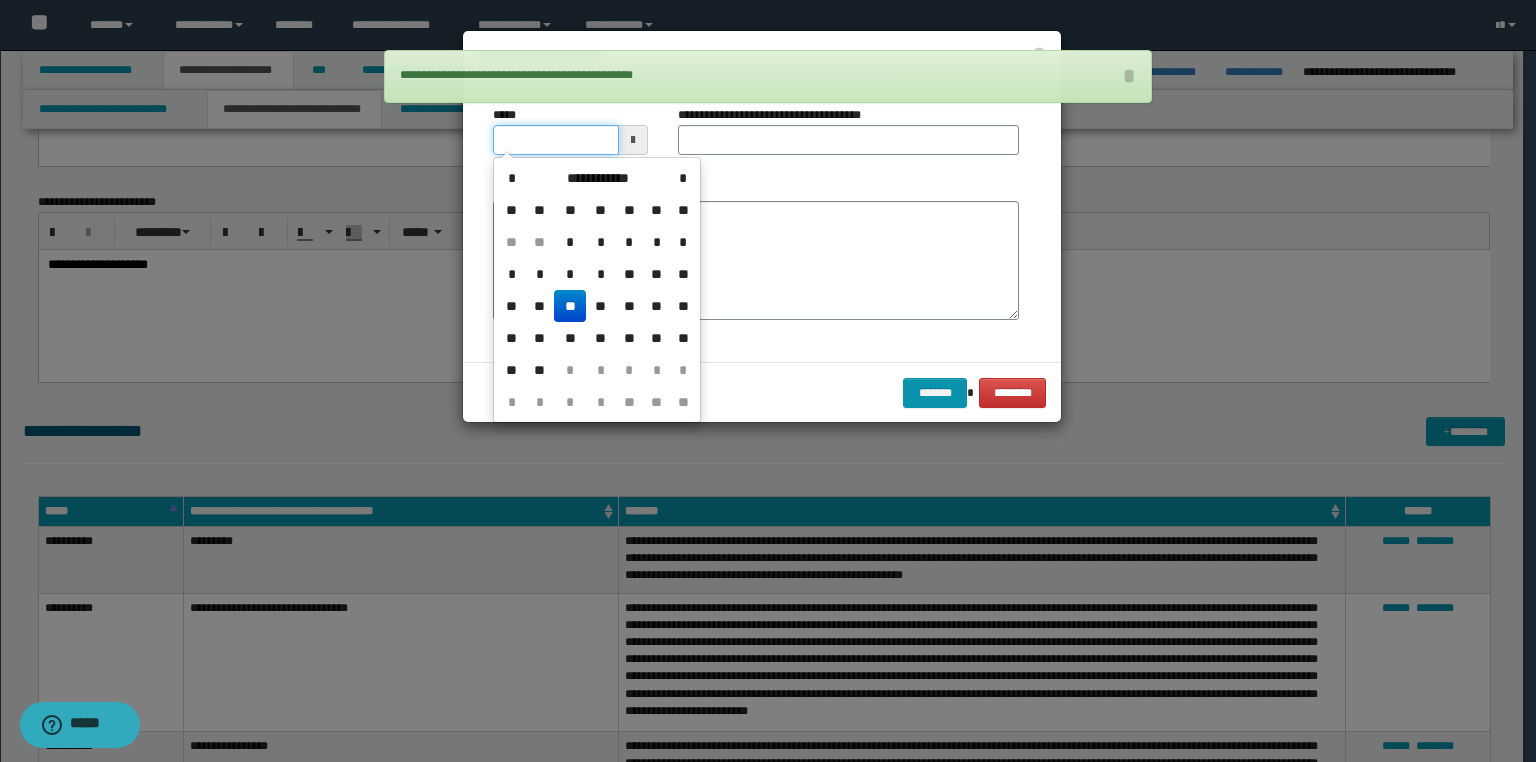 drag, startPoint x: 532, startPoint y: 141, endPoint x: 112, endPoint y: 195, distance: 423.4572 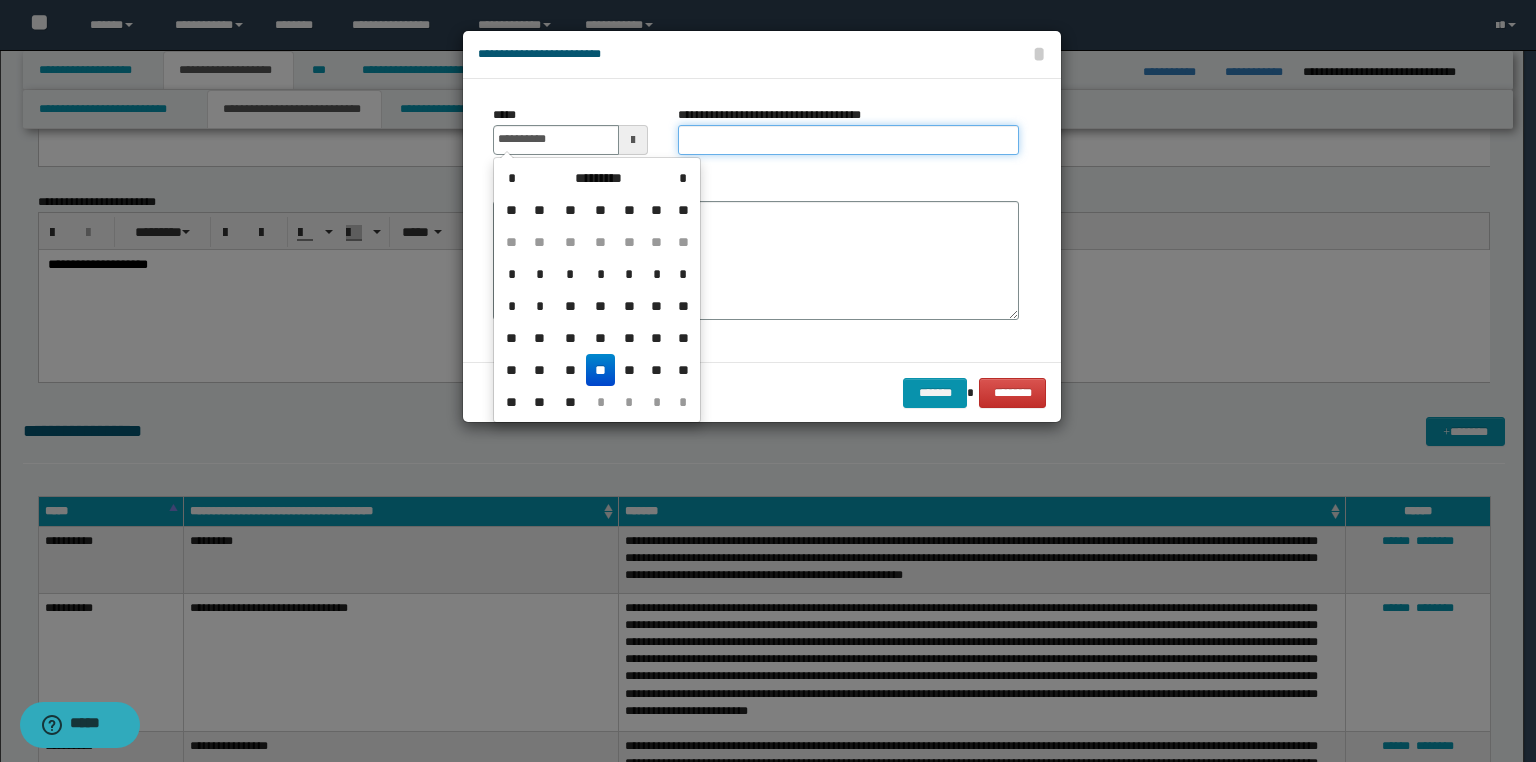 type on "**********" 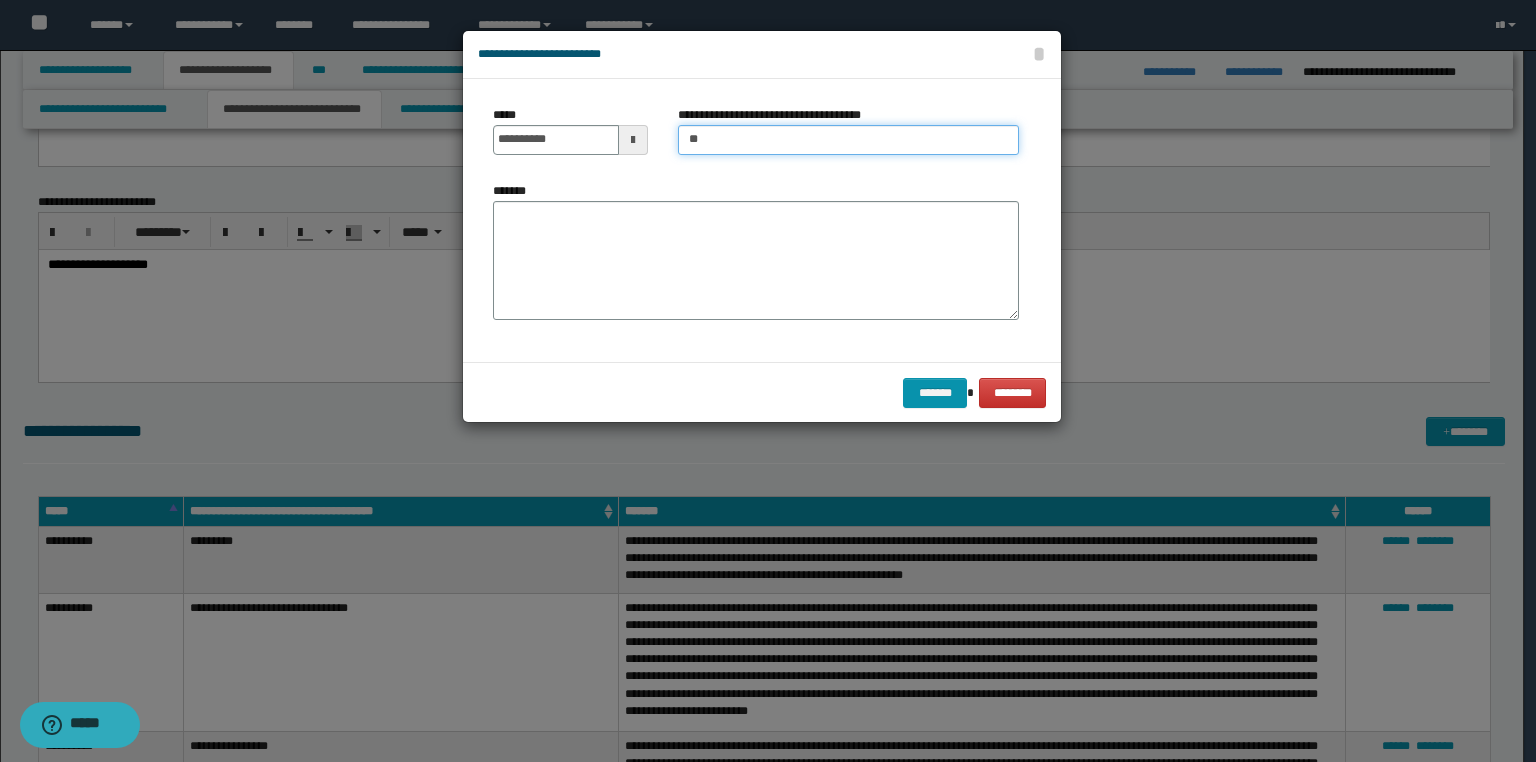 type on "**********" 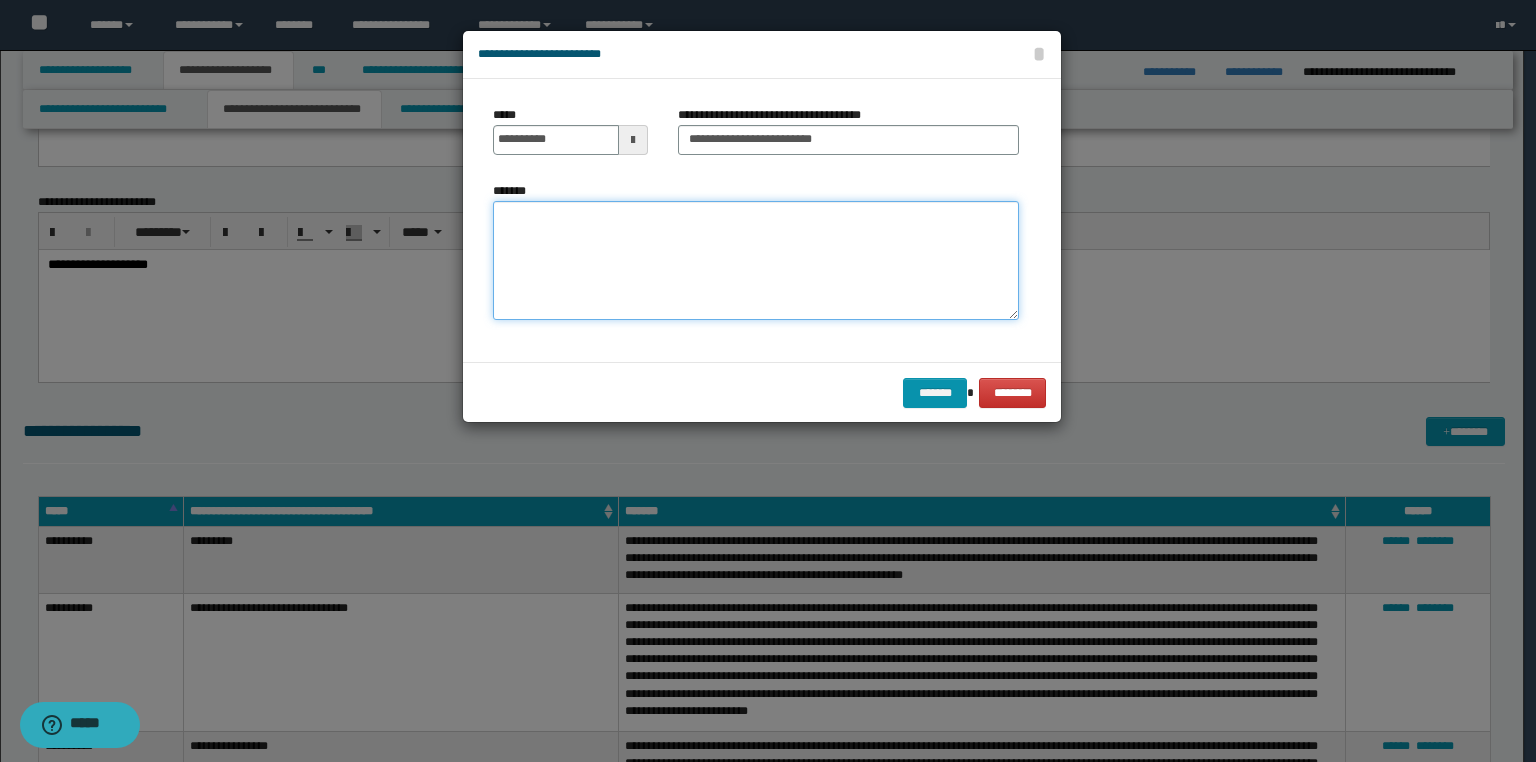 click on "*******" at bounding box center (756, 261) 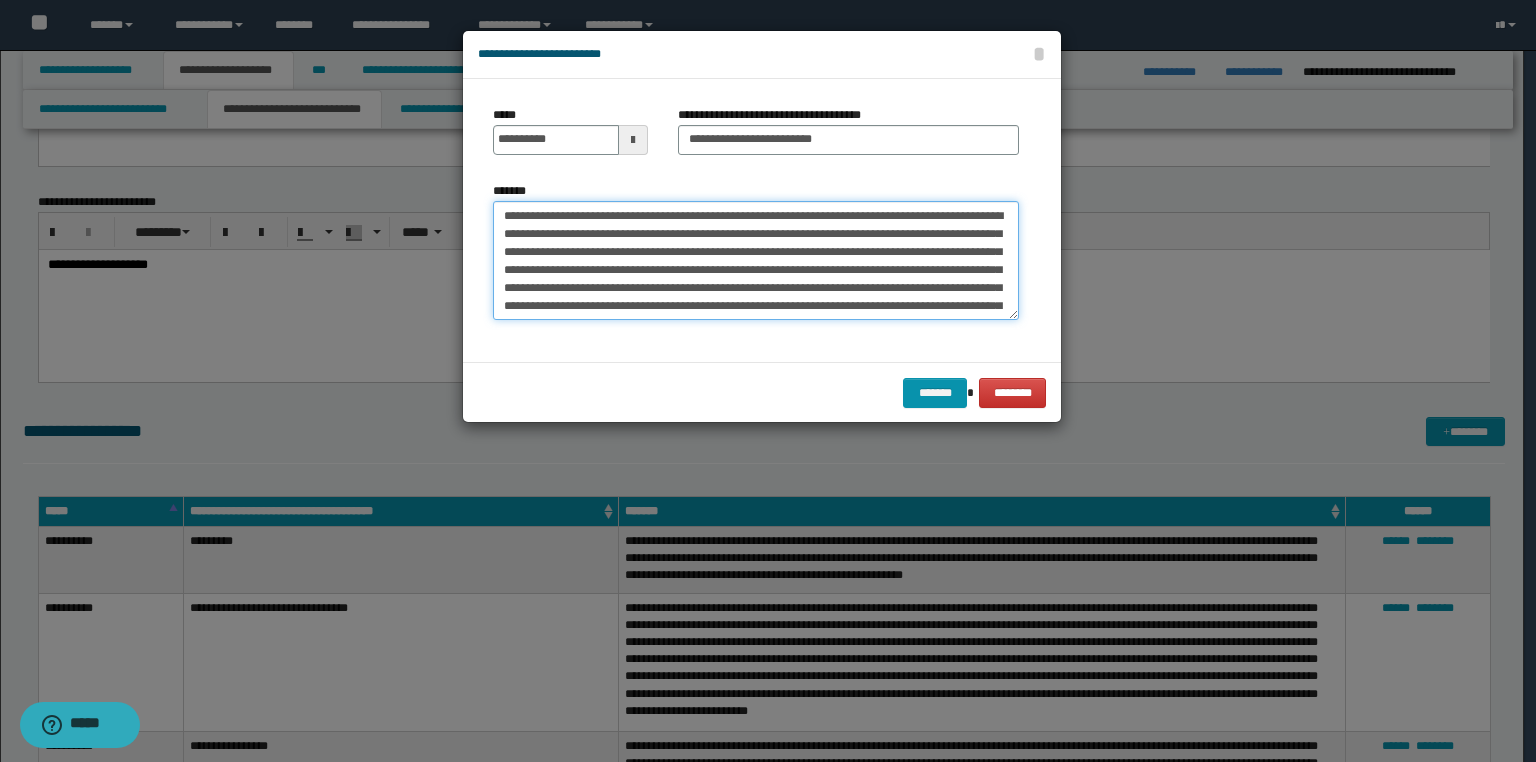 scroll, scrollTop: 12, scrollLeft: 0, axis: vertical 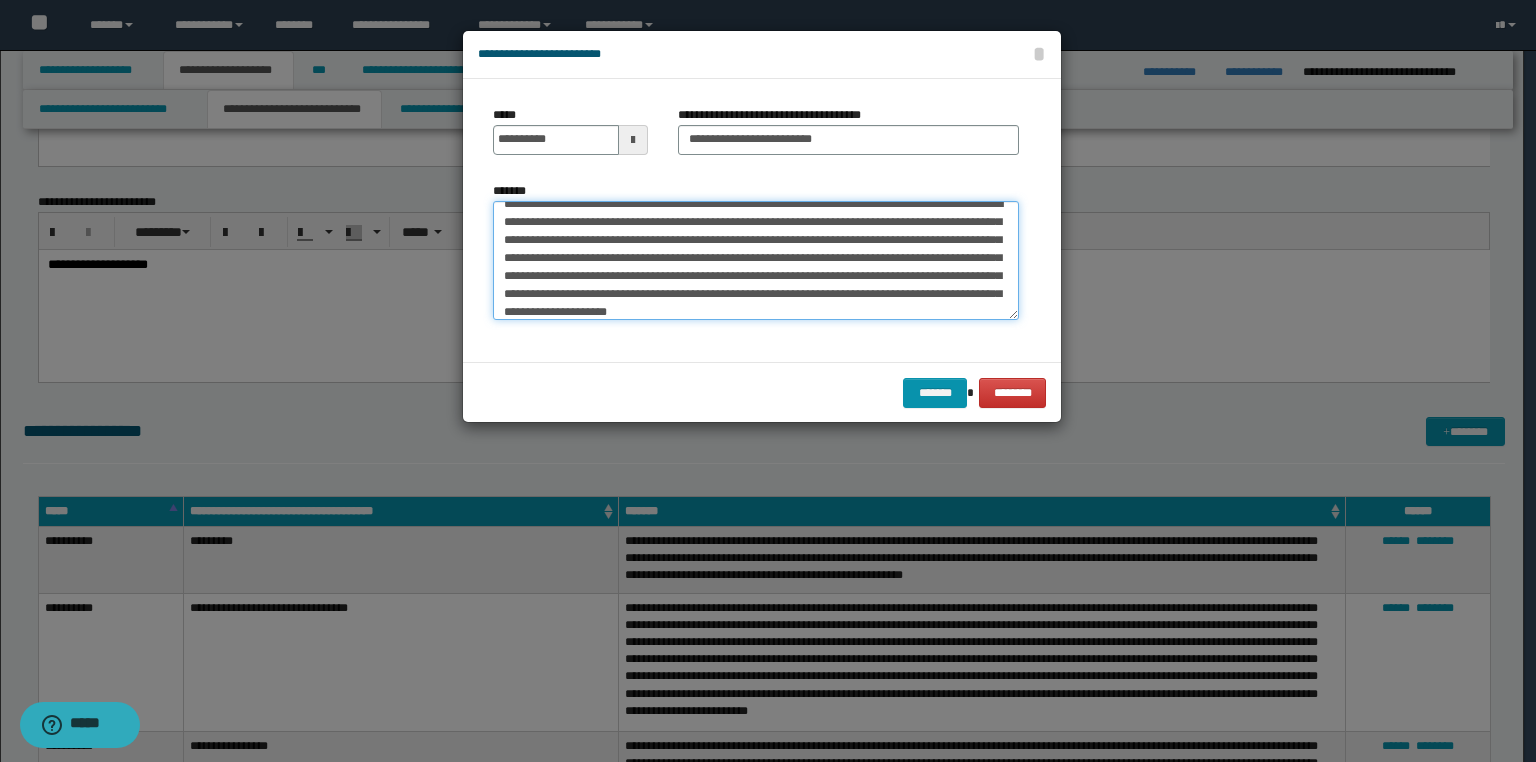 click on "**********" at bounding box center [756, 261] 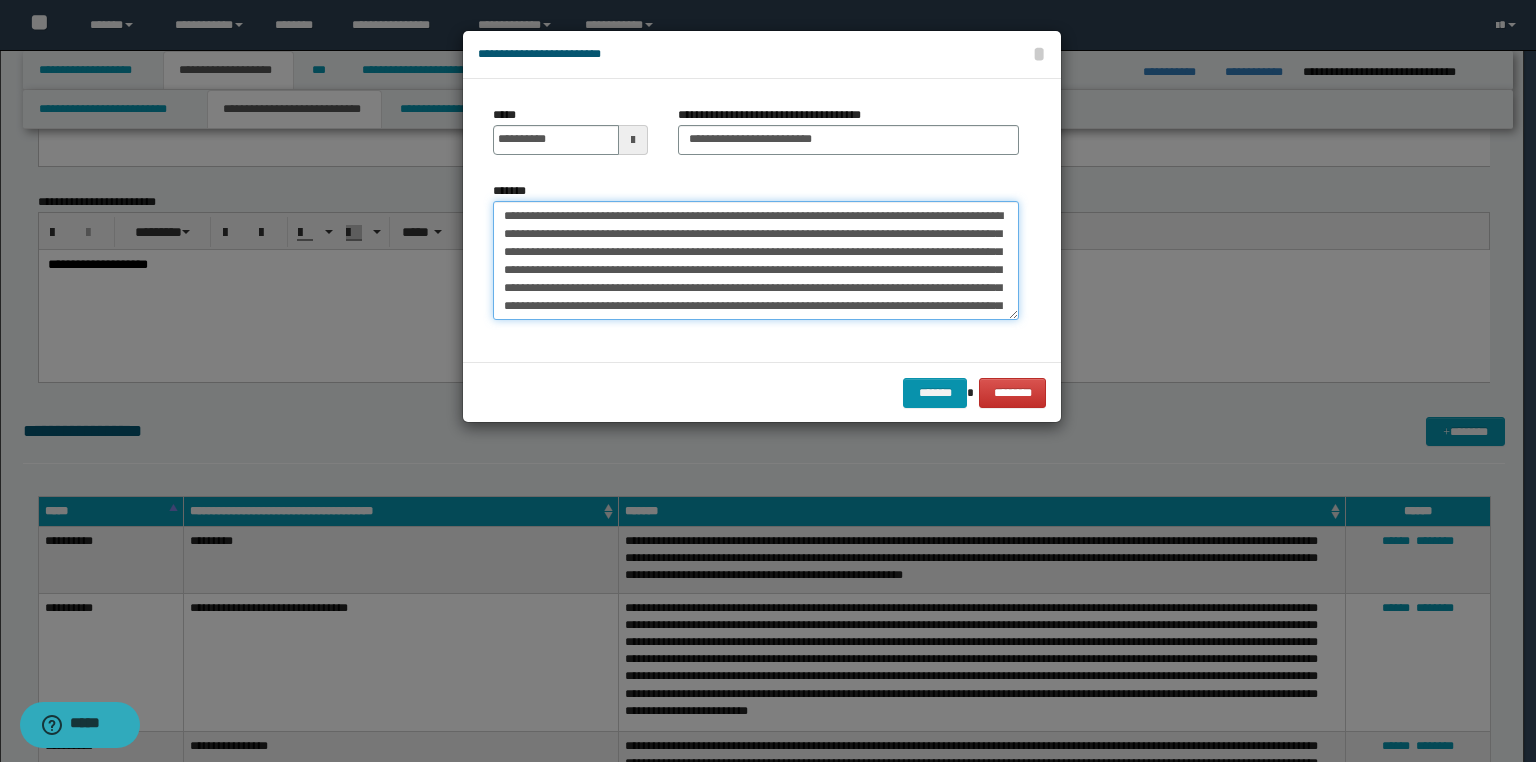 click on "**********" at bounding box center (756, 261) 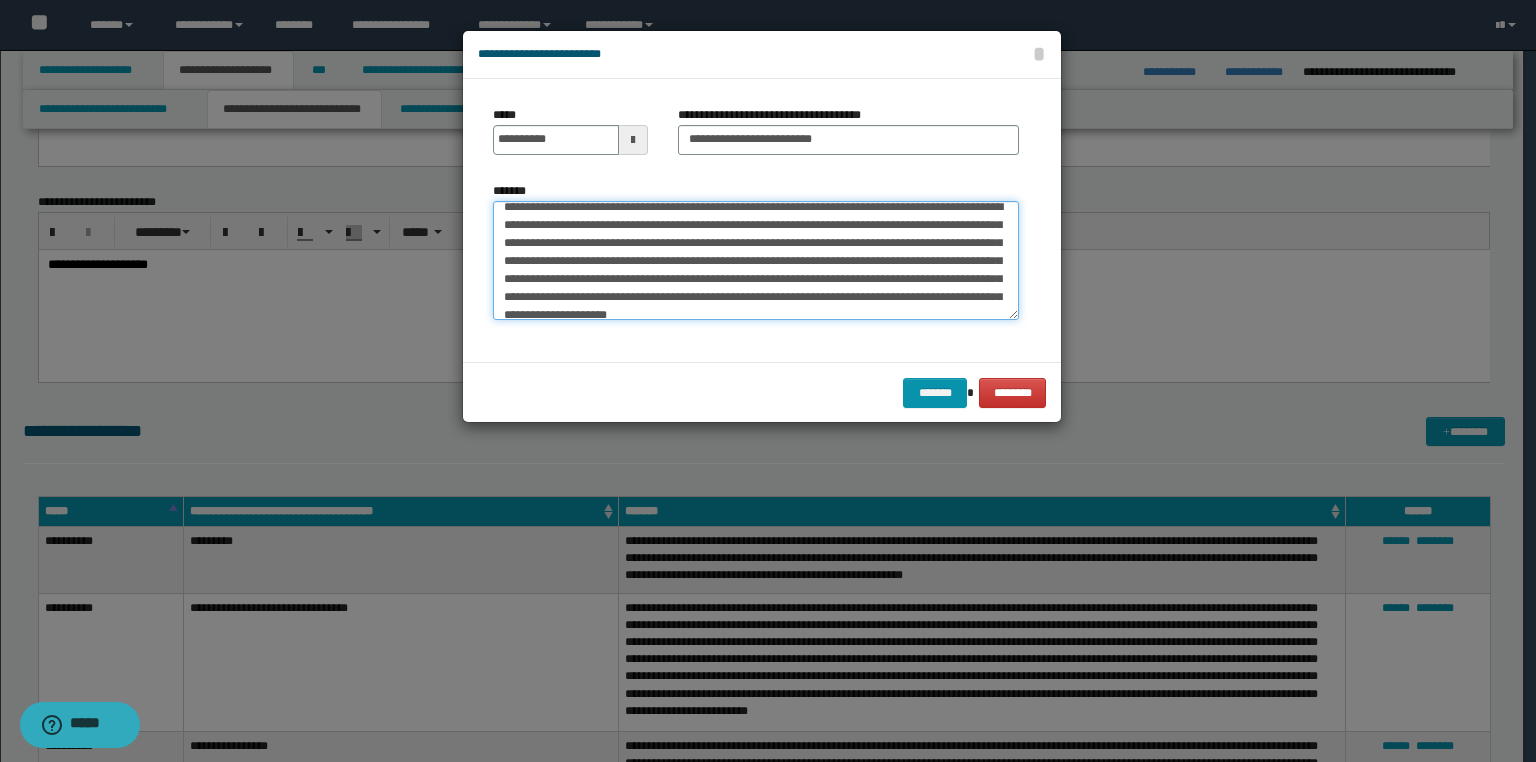 scroll, scrollTop: 17, scrollLeft: 0, axis: vertical 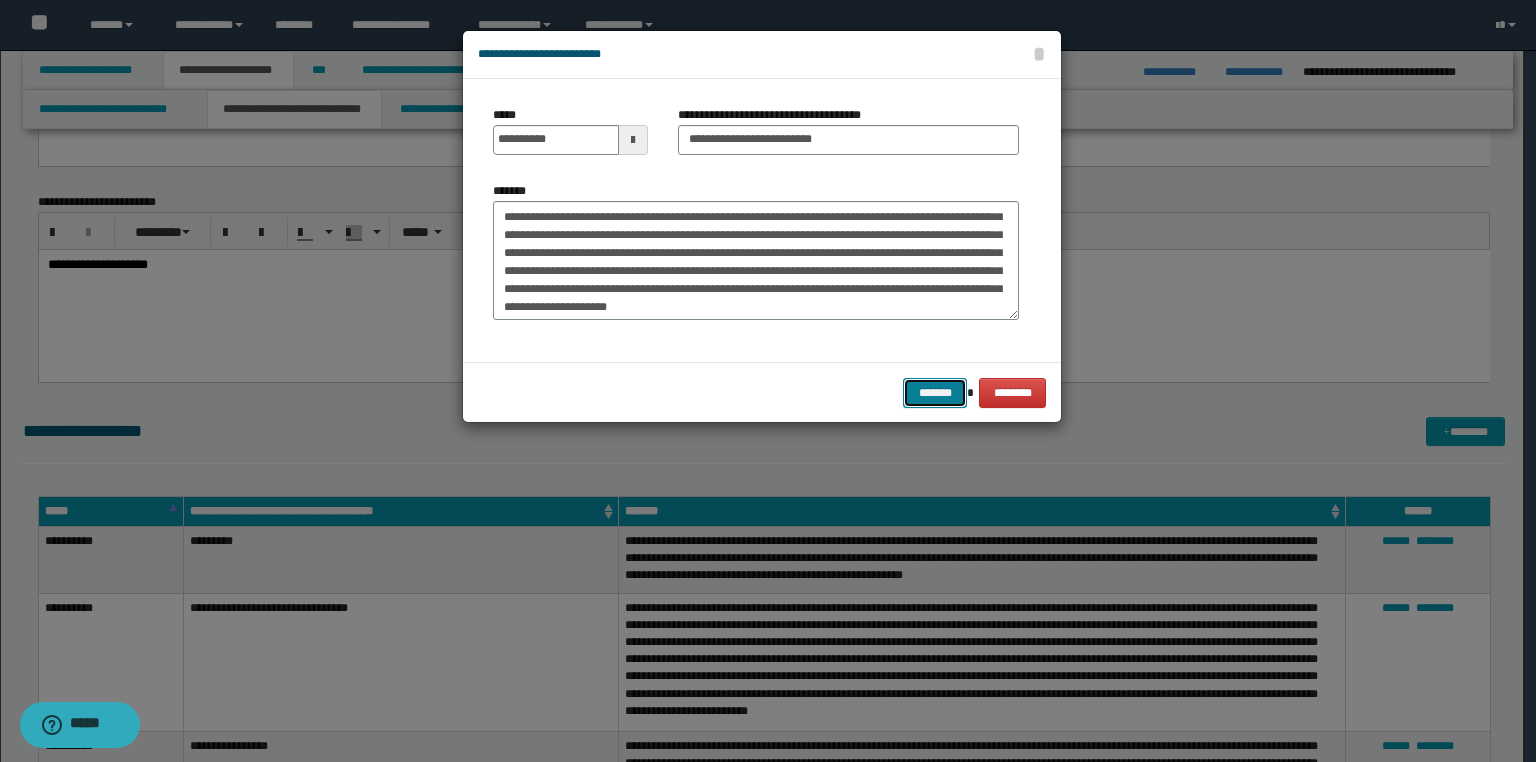 click on "*******" at bounding box center [935, 393] 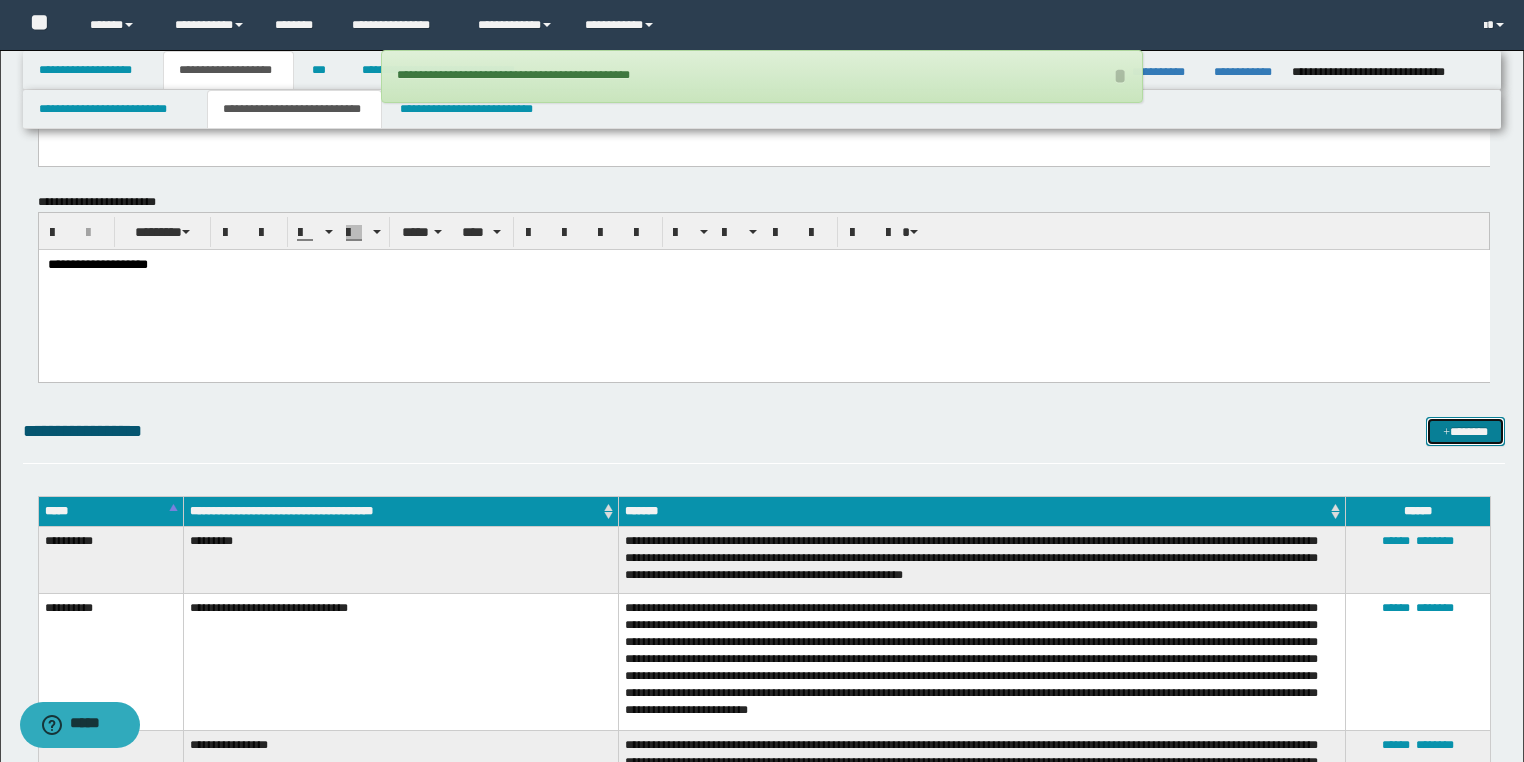 click on "*******" at bounding box center [1465, 432] 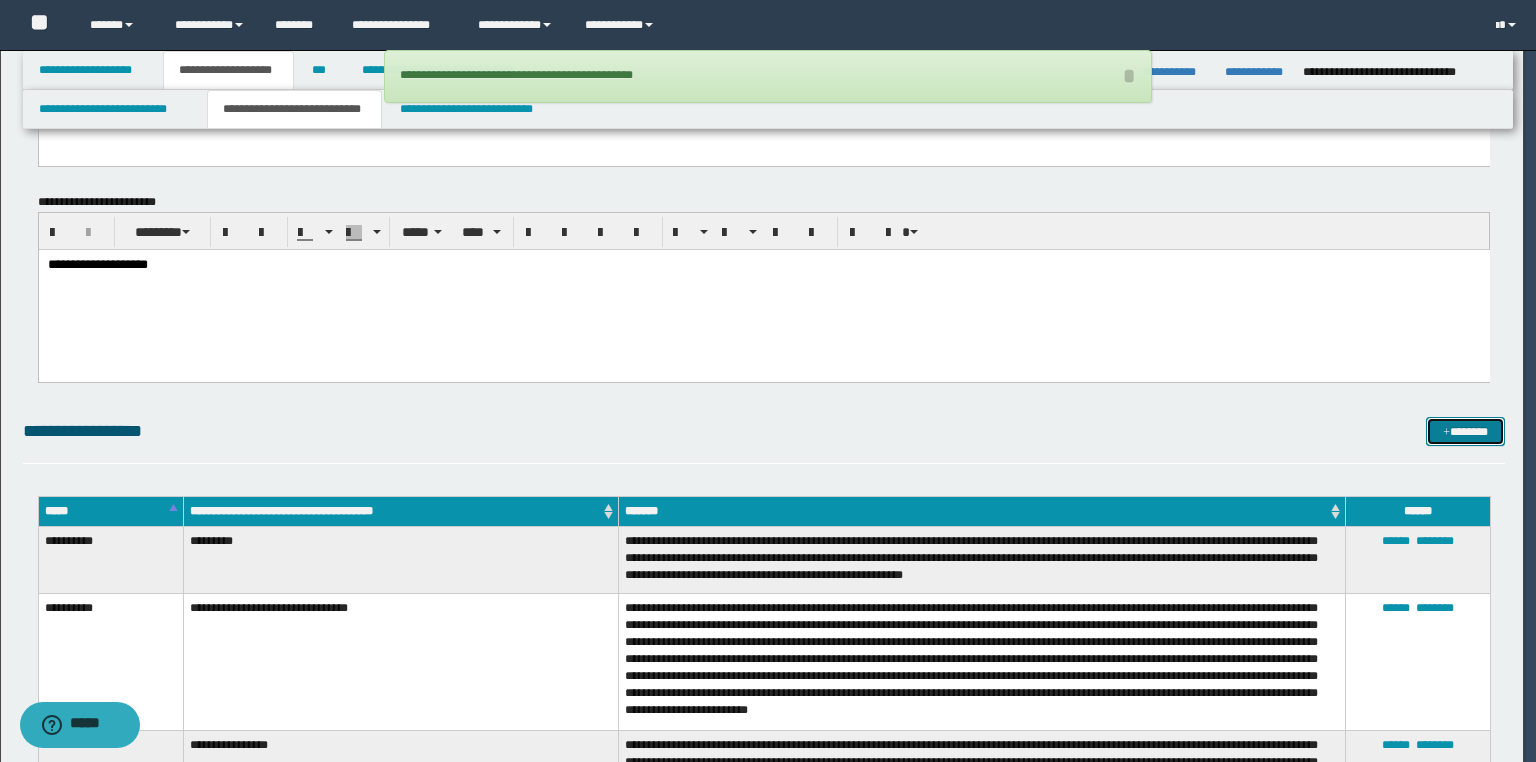 scroll, scrollTop: 0, scrollLeft: 0, axis: both 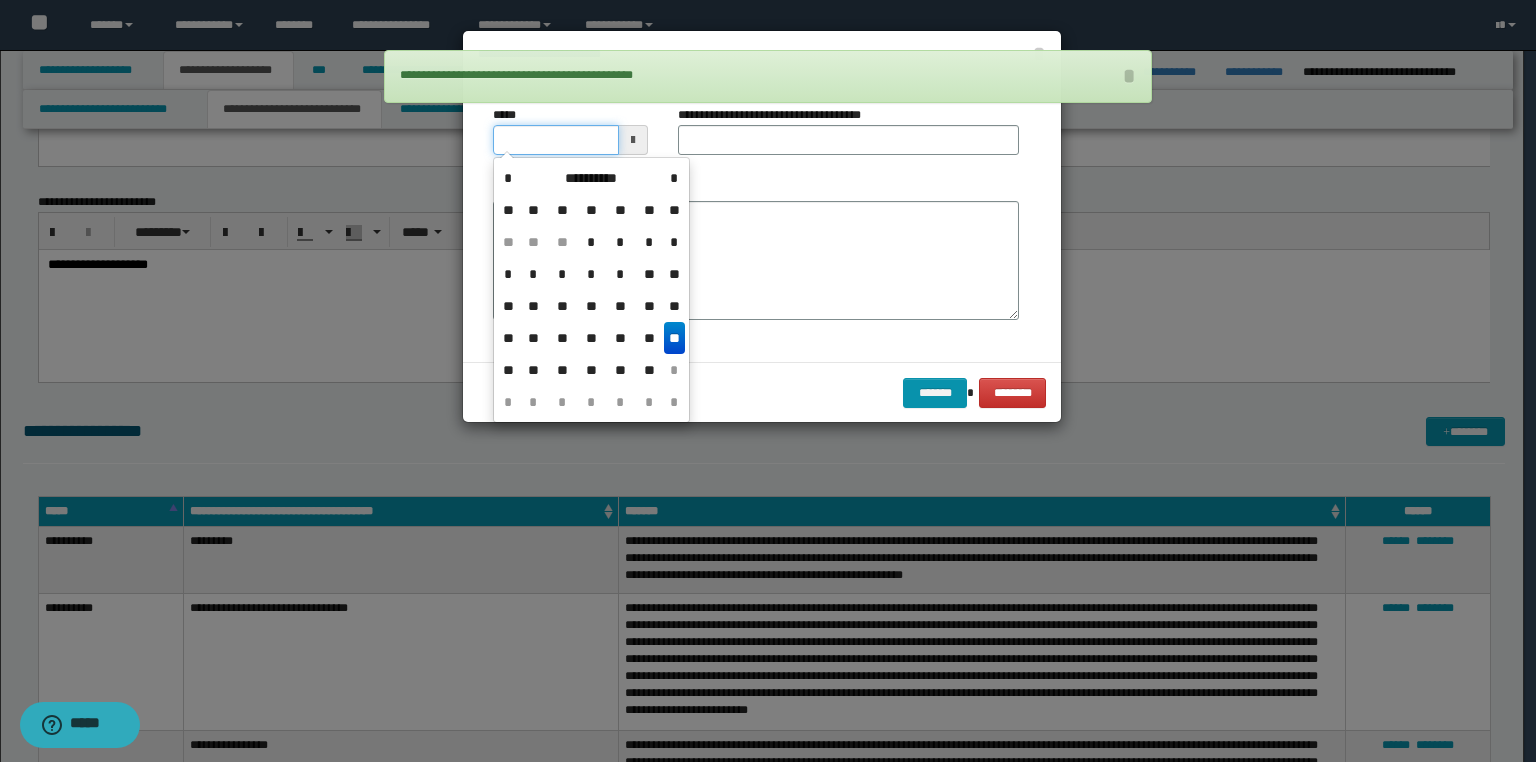 drag, startPoint x: 230, startPoint y: 152, endPoint x: 59, endPoint y: 188, distance: 174.7484 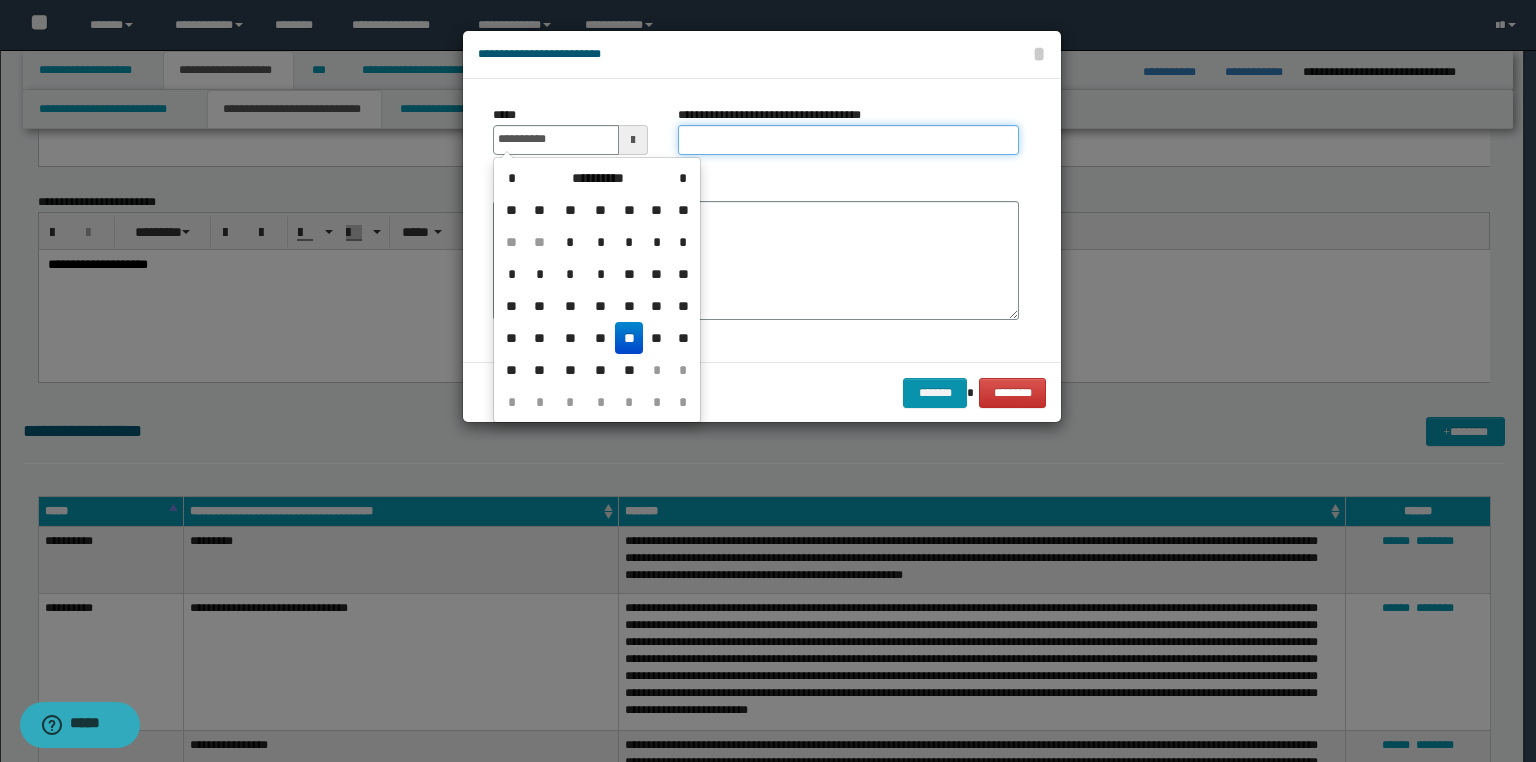 type on "**********" 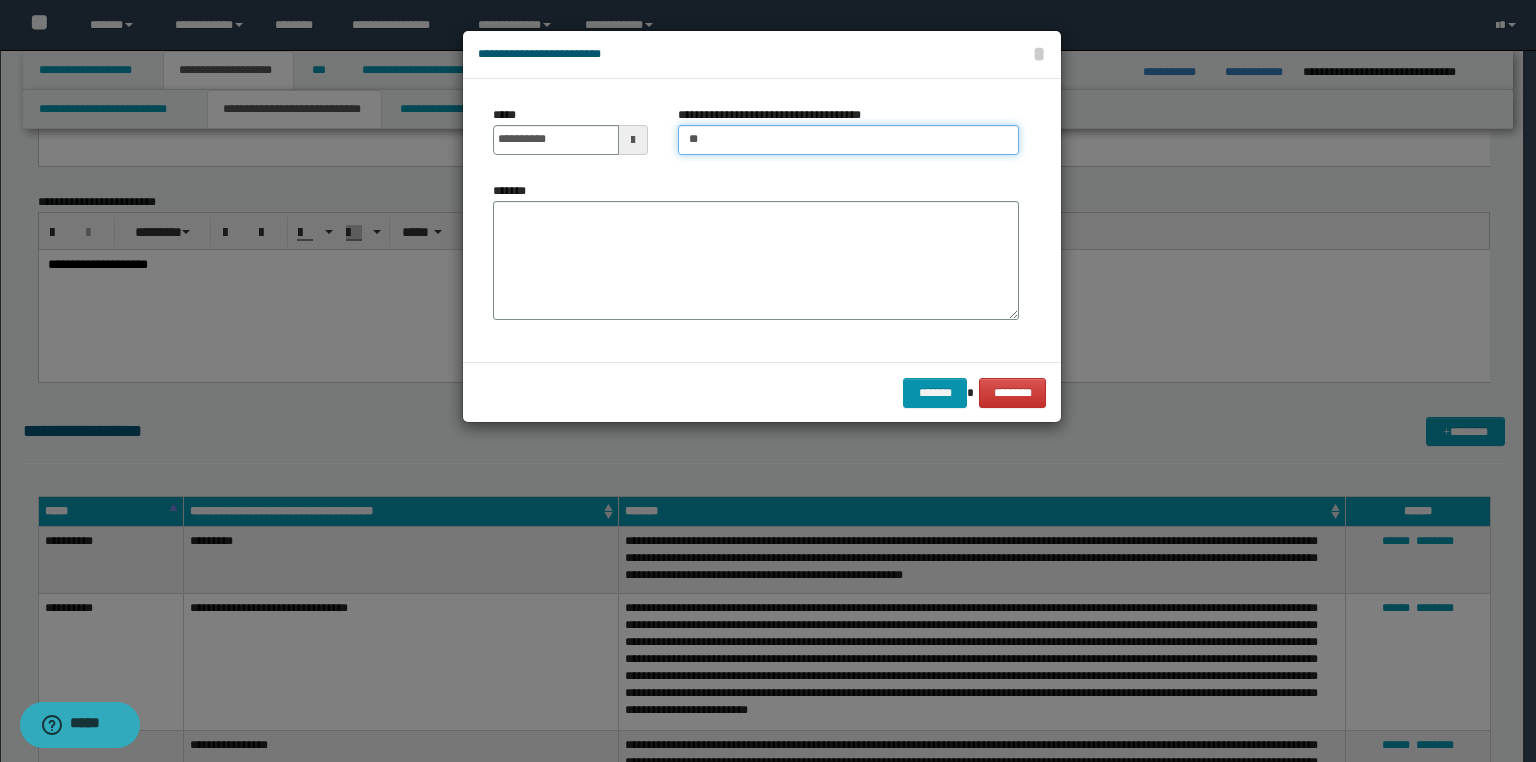 type on "**********" 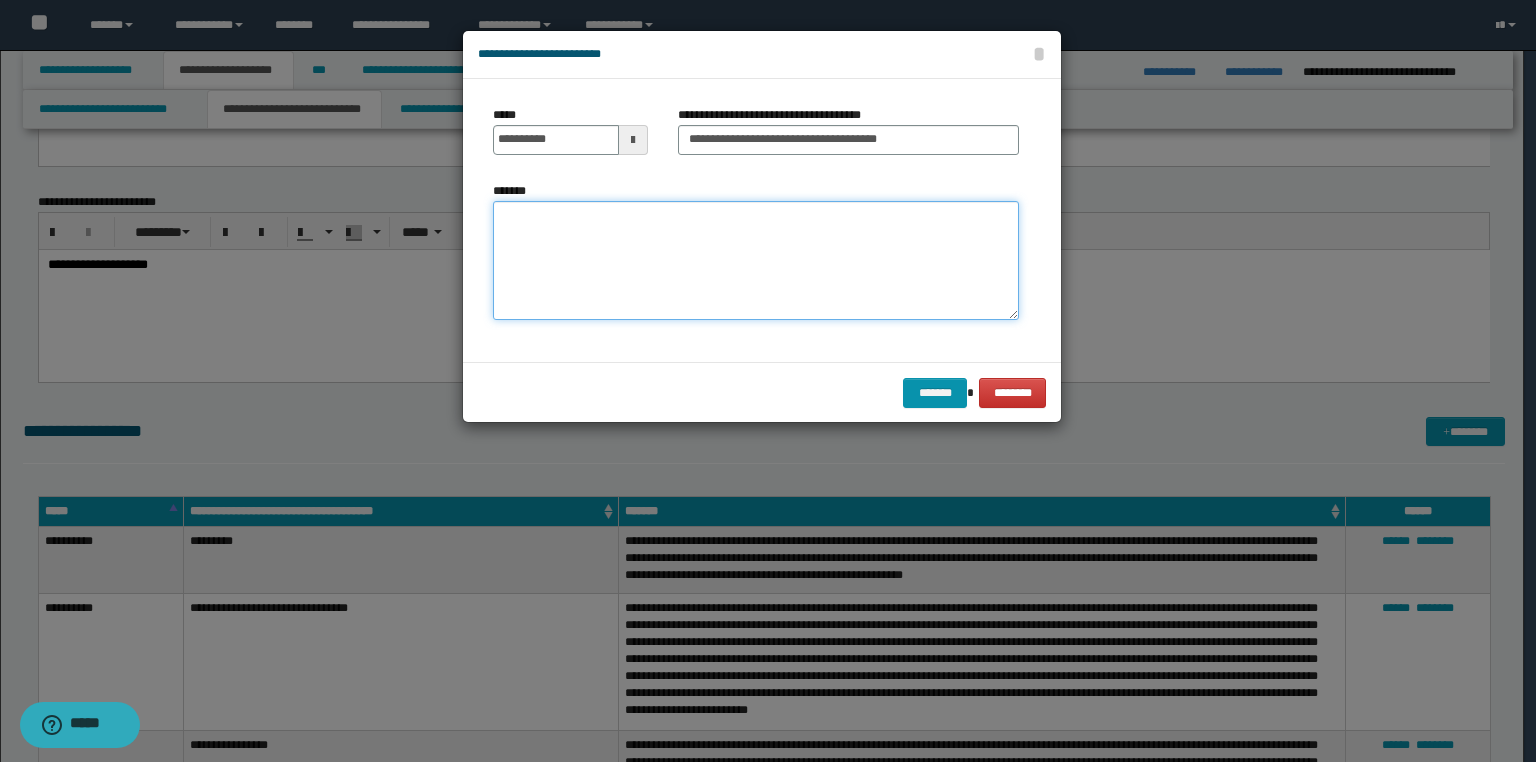 click on "*******" at bounding box center (756, 261) 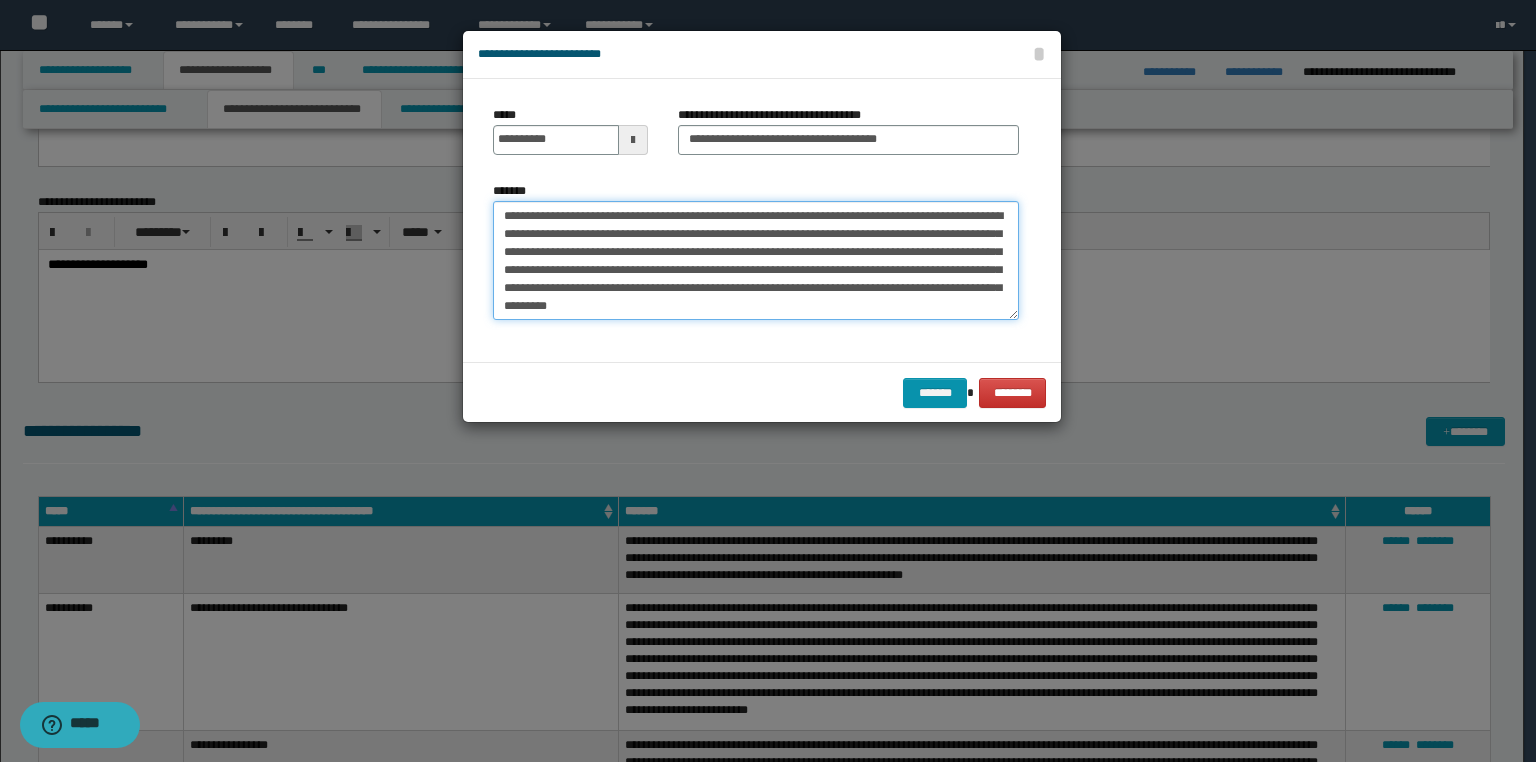 scroll, scrollTop: 30, scrollLeft: 0, axis: vertical 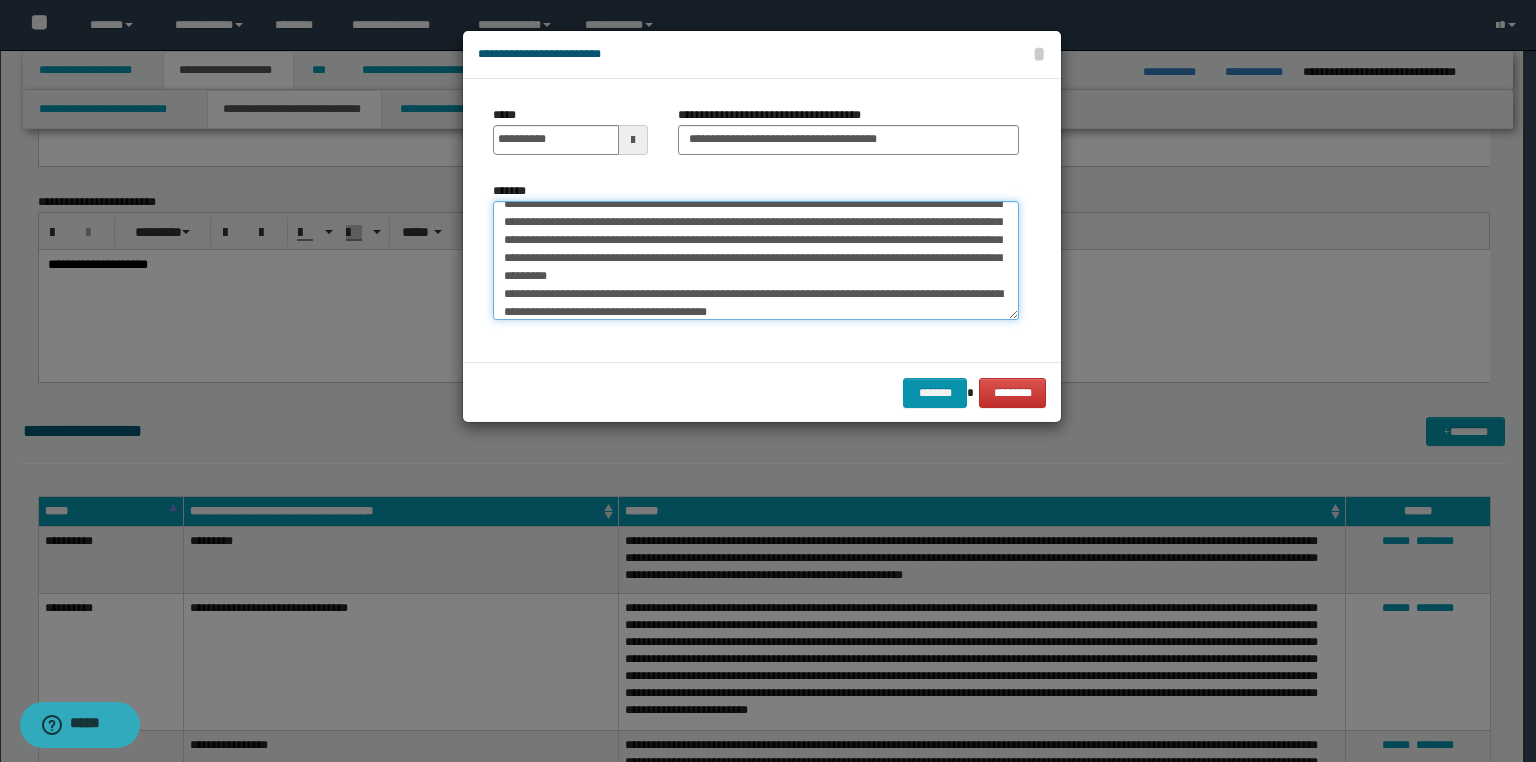 drag, startPoint x: 509, startPoint y: 292, endPoint x: 477, endPoint y: 292, distance: 32 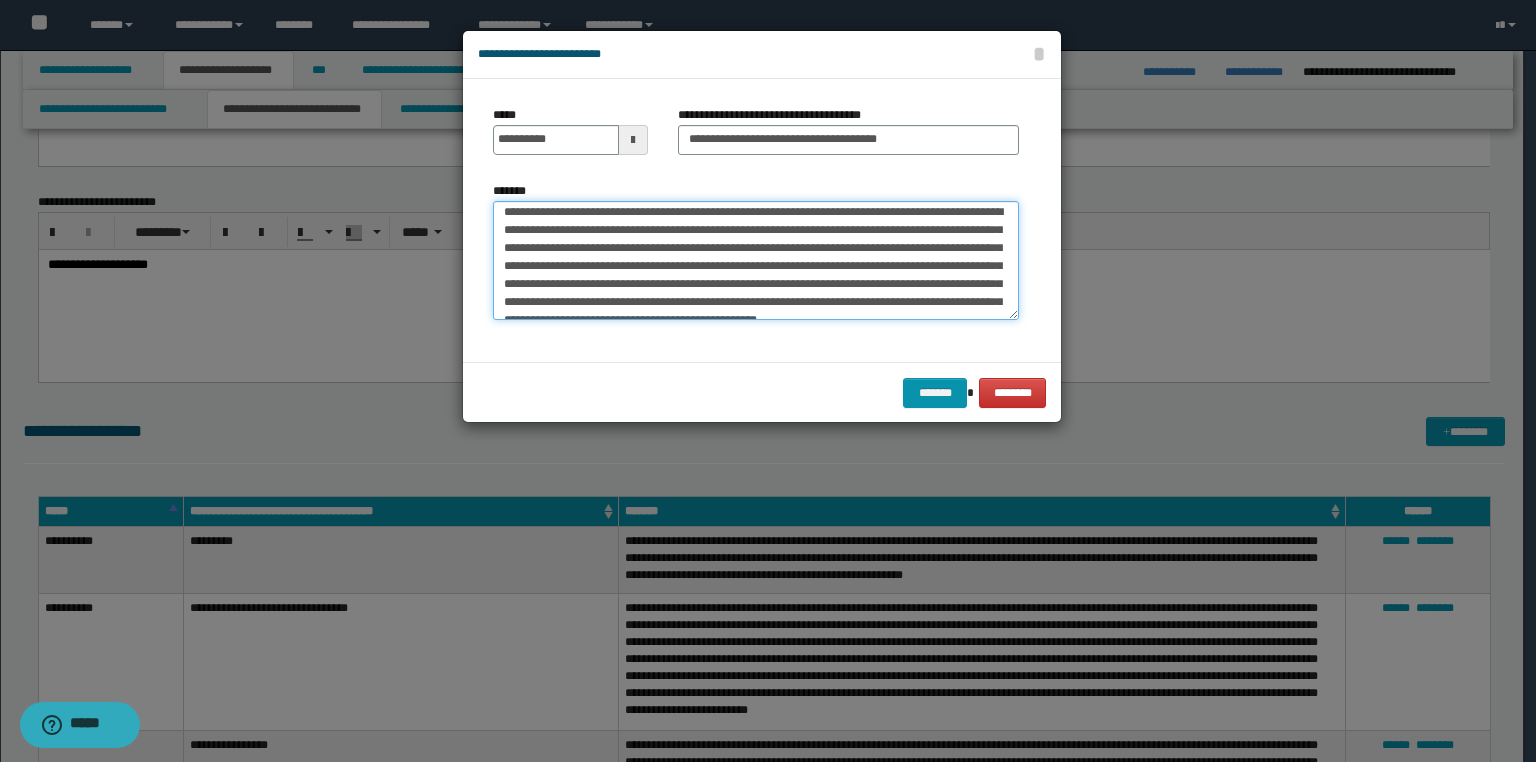 scroll, scrollTop: 0, scrollLeft: 0, axis: both 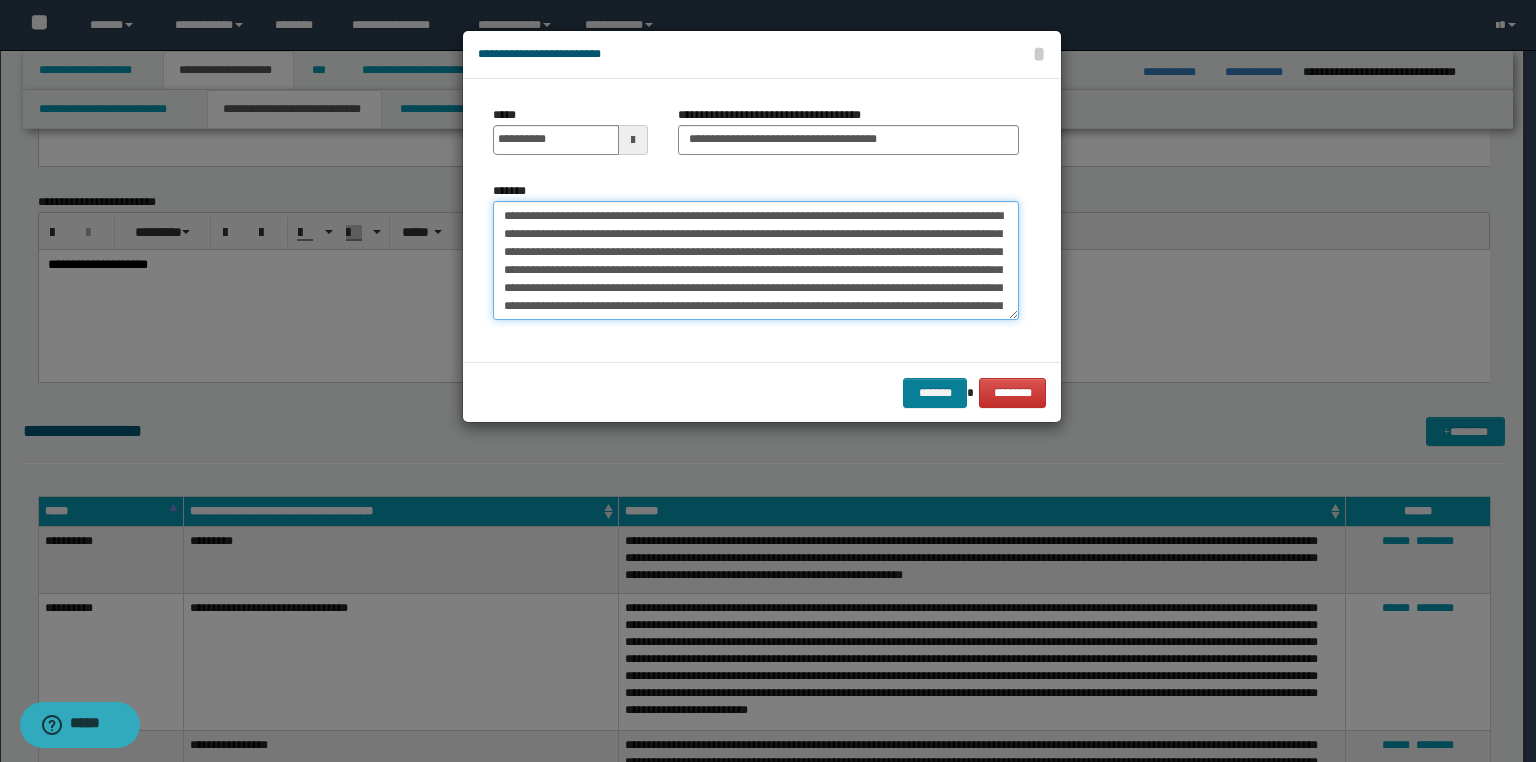 type on "**********" 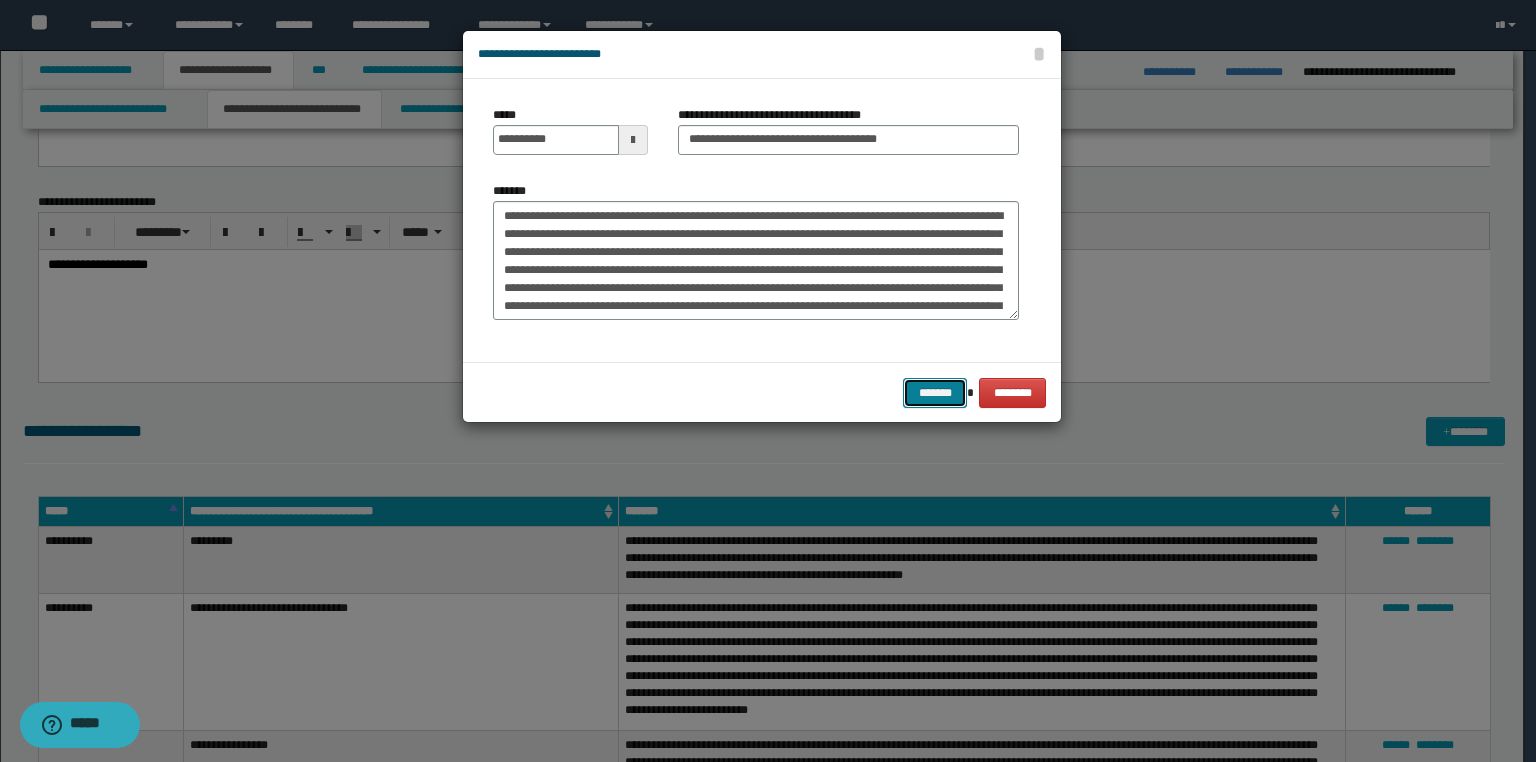 click on "*******" at bounding box center (935, 393) 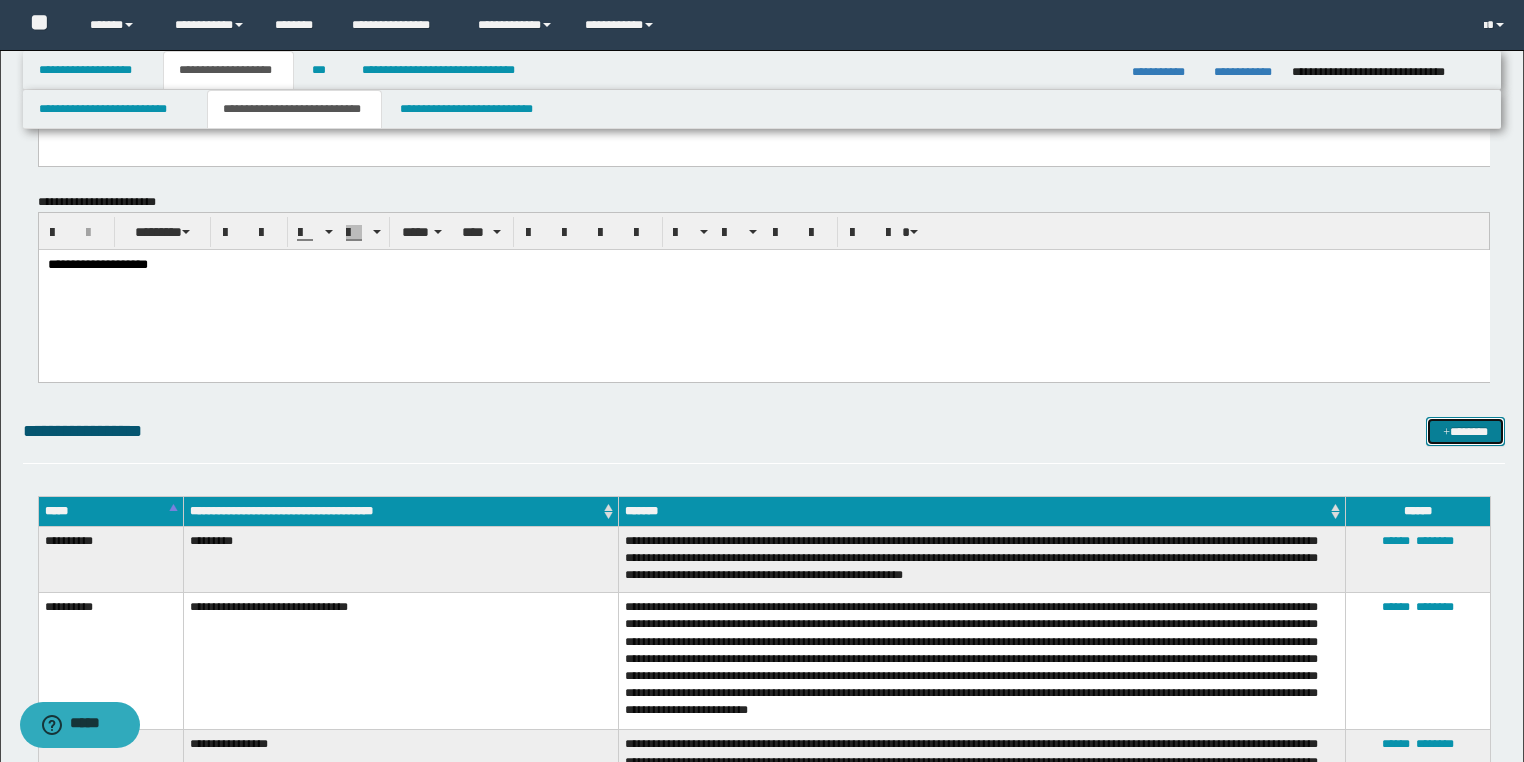 click on "*******" at bounding box center [1465, 432] 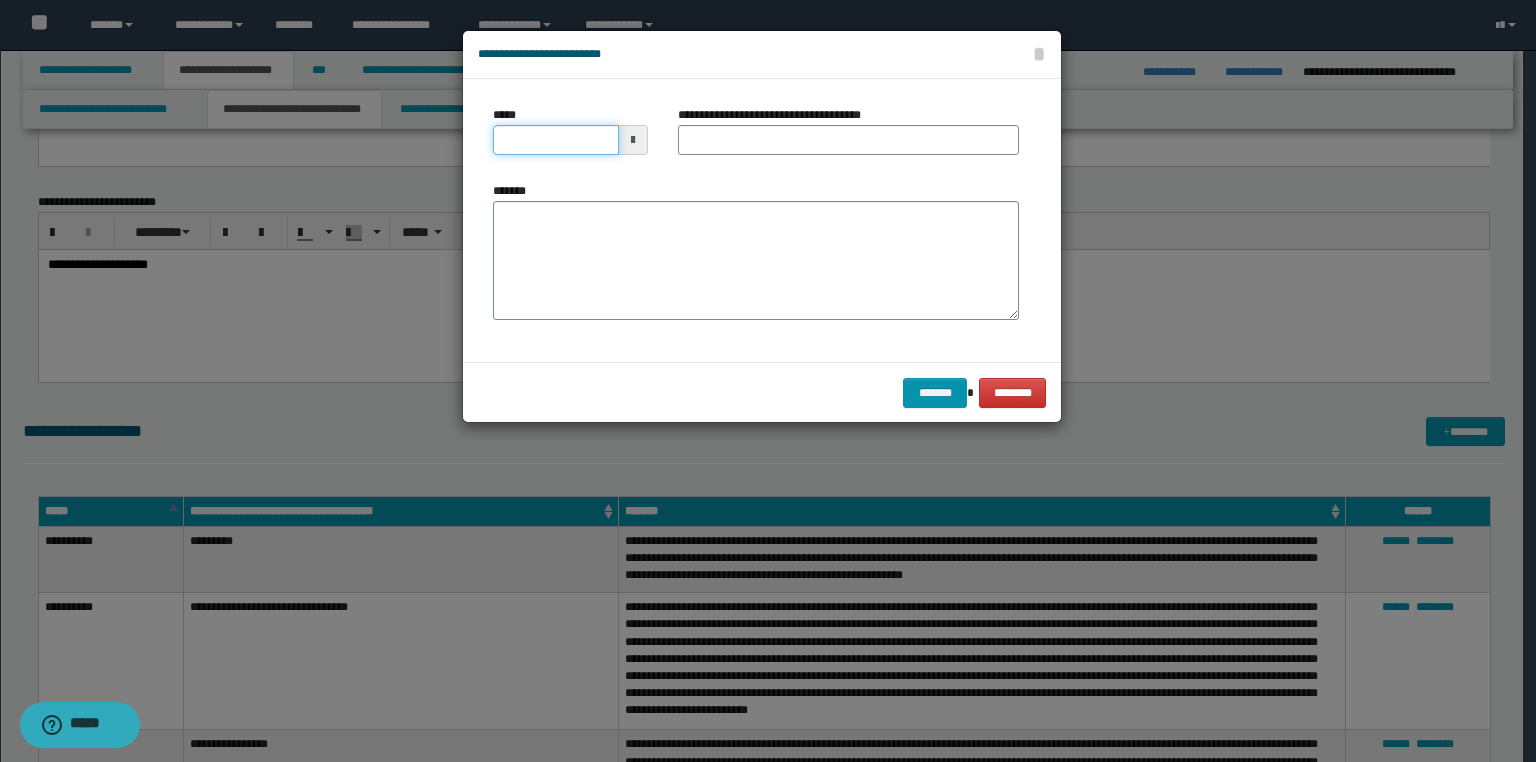 drag, startPoint x: 560, startPoint y: 134, endPoint x: 0, endPoint y: 190, distance: 562.793 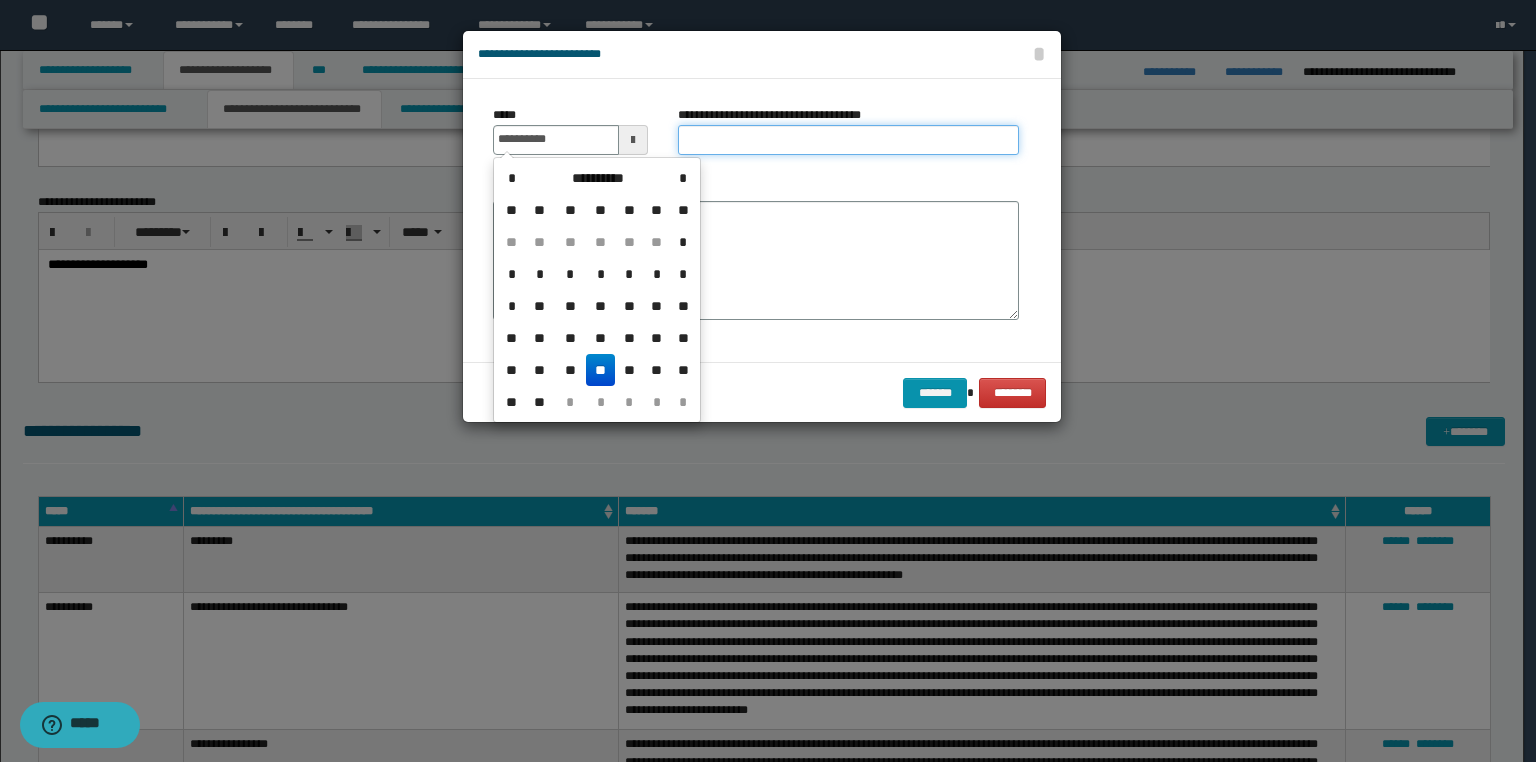 type on "**********" 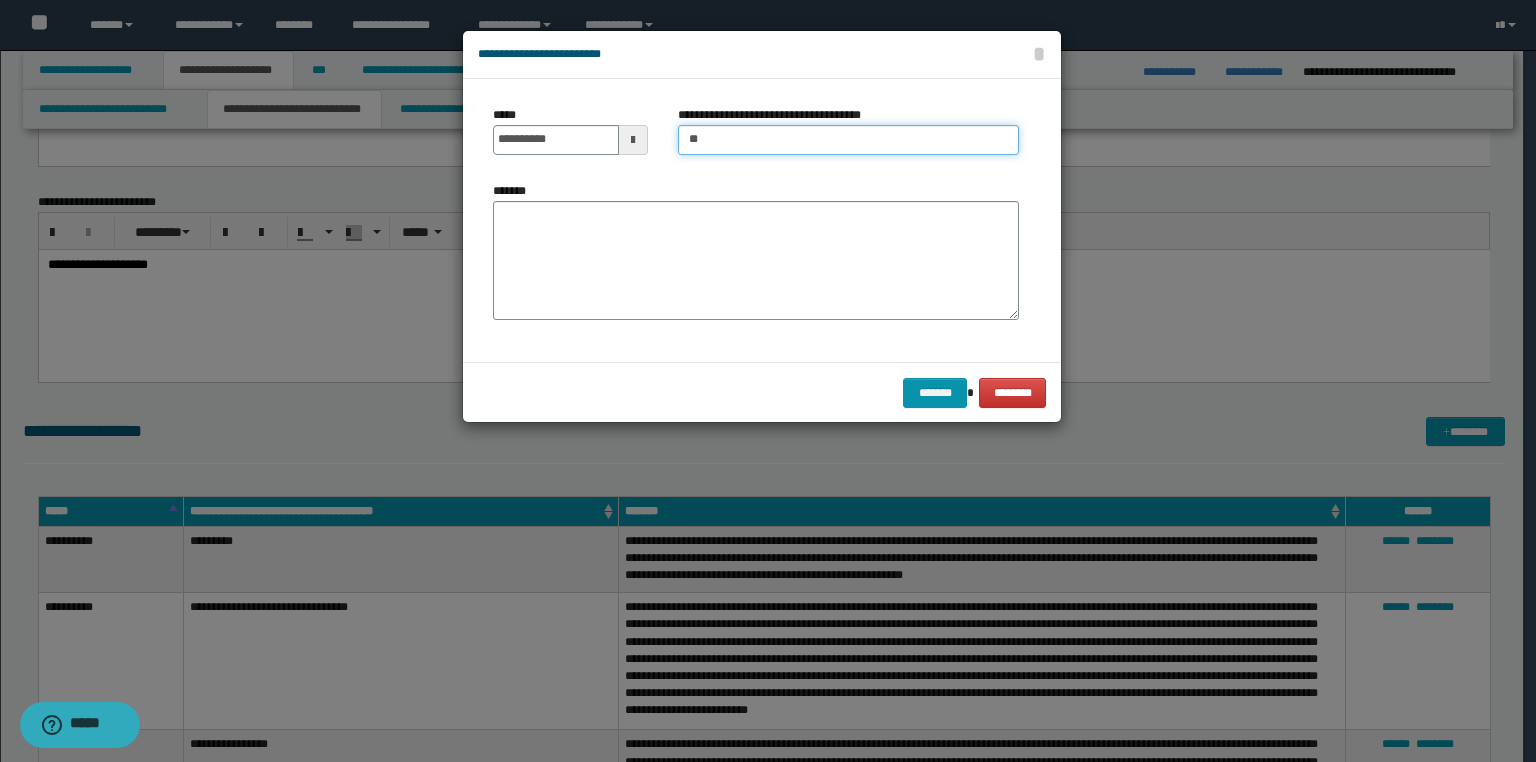 type on "**********" 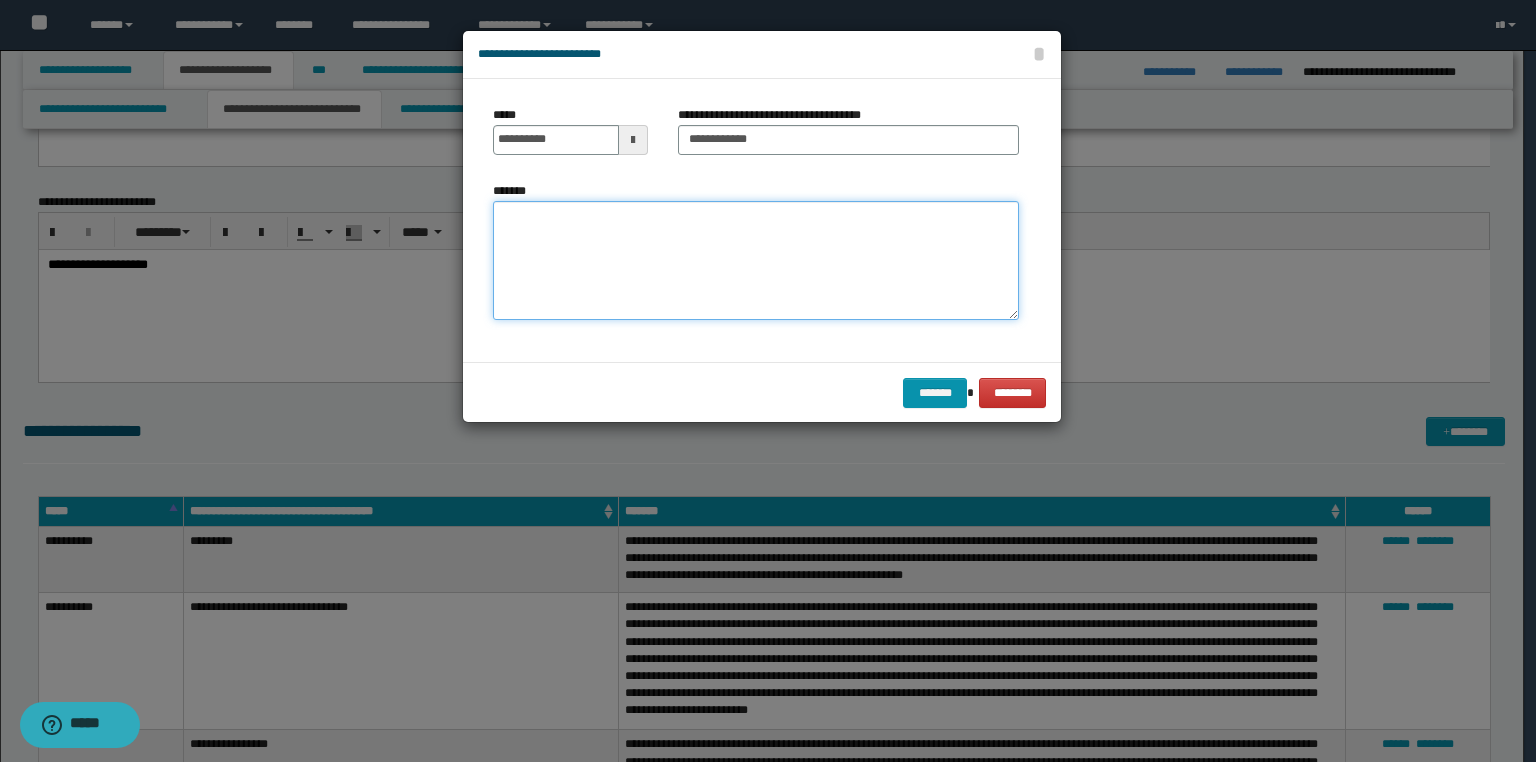 click on "*******" at bounding box center (756, 261) 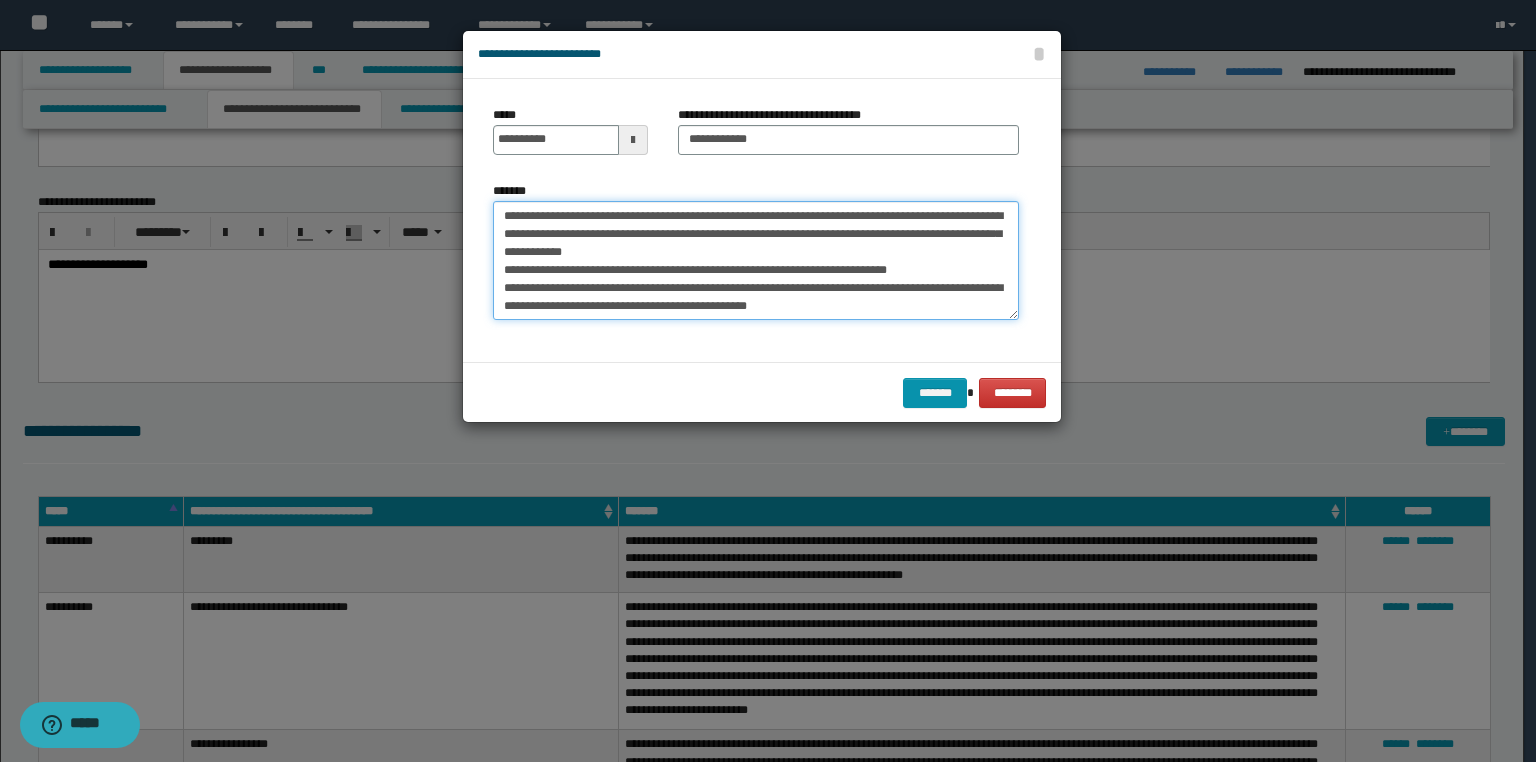 click on "Contact me at [EMAIL] or call [PHONE]." at bounding box center [756, 261] 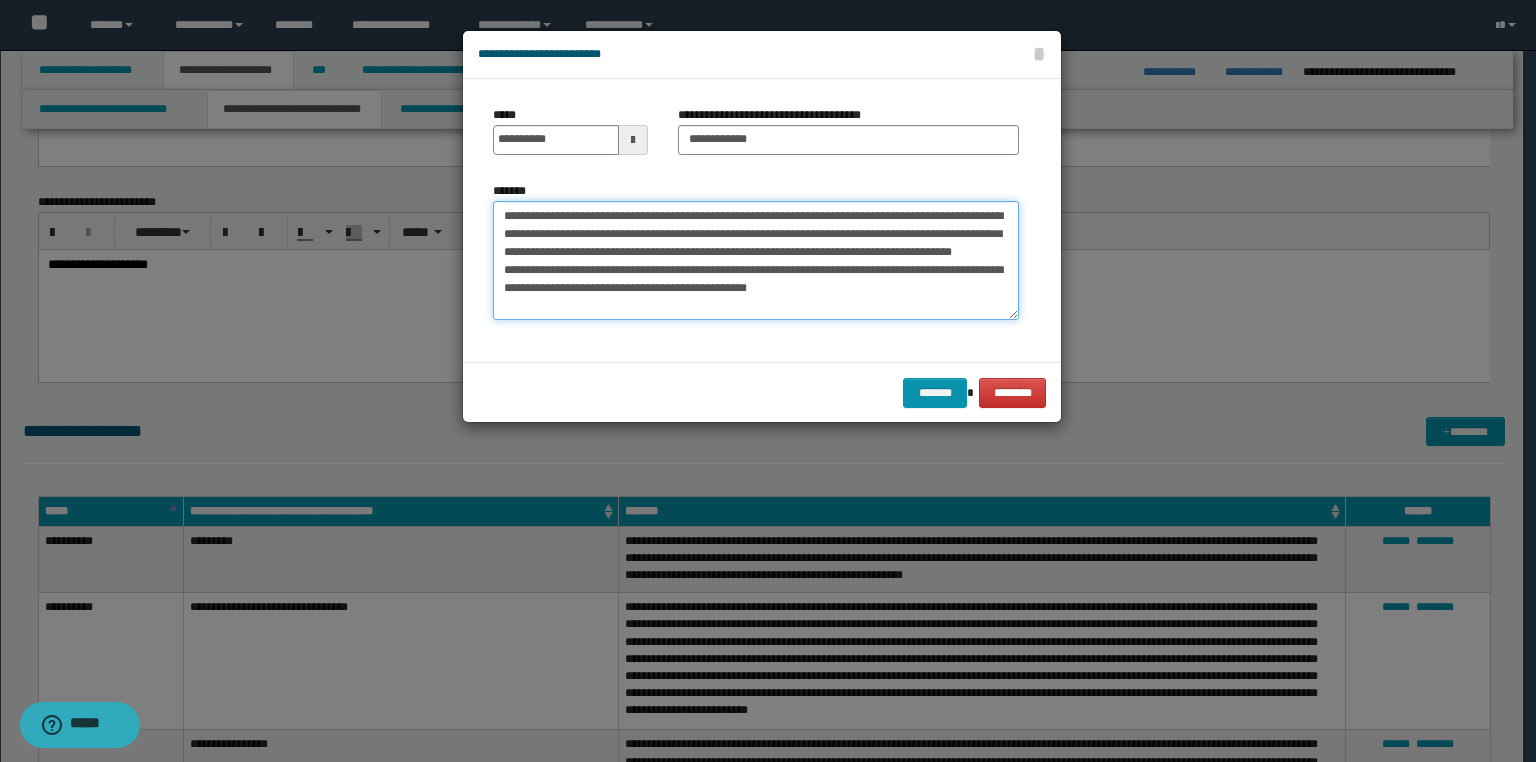drag, startPoint x: 527, startPoint y: 263, endPoint x: 544, endPoint y: 246, distance: 24.04163 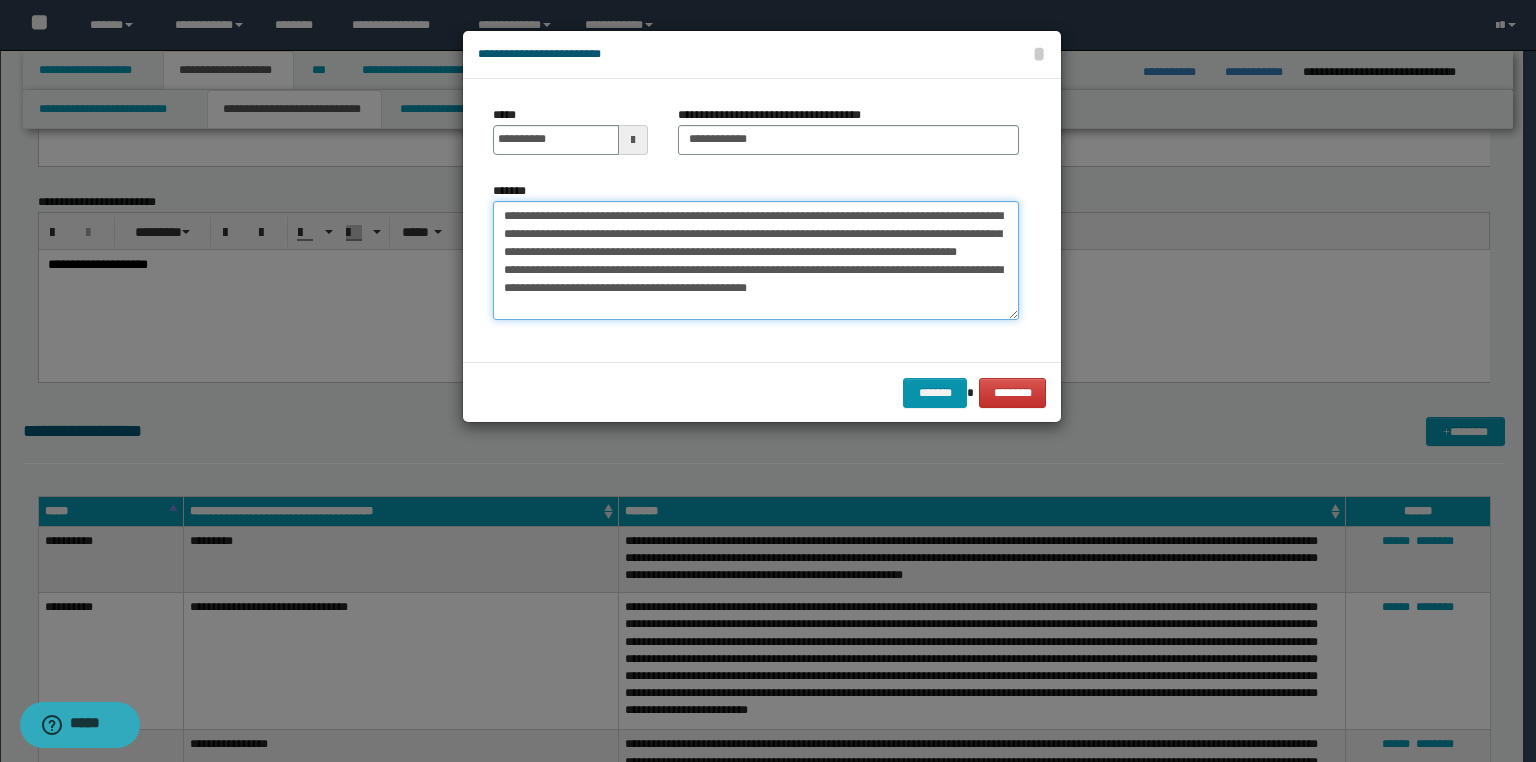 drag, startPoint x: 846, startPoint y: 273, endPoint x: 511, endPoint y: 338, distance: 341.2477 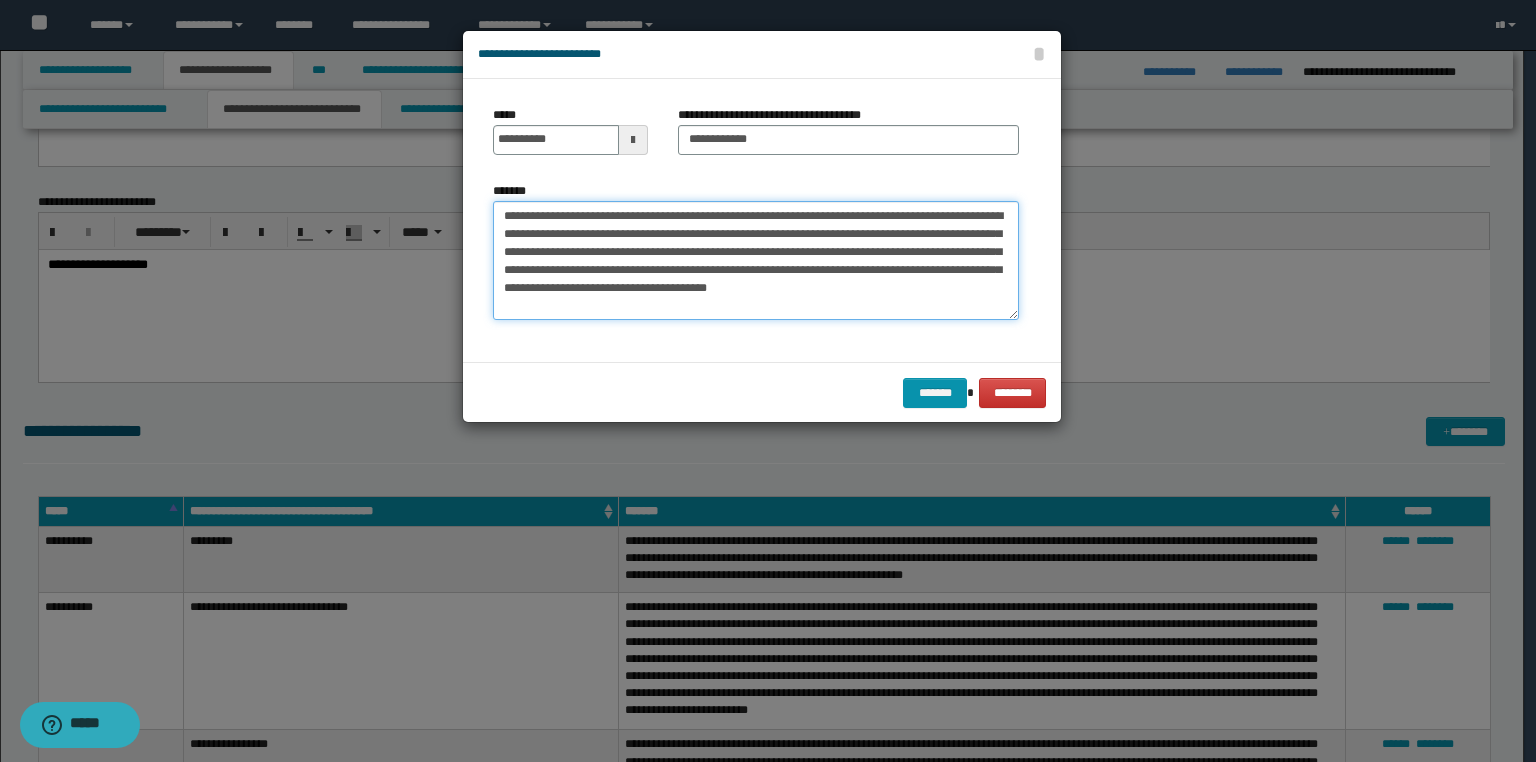 type on "**********" 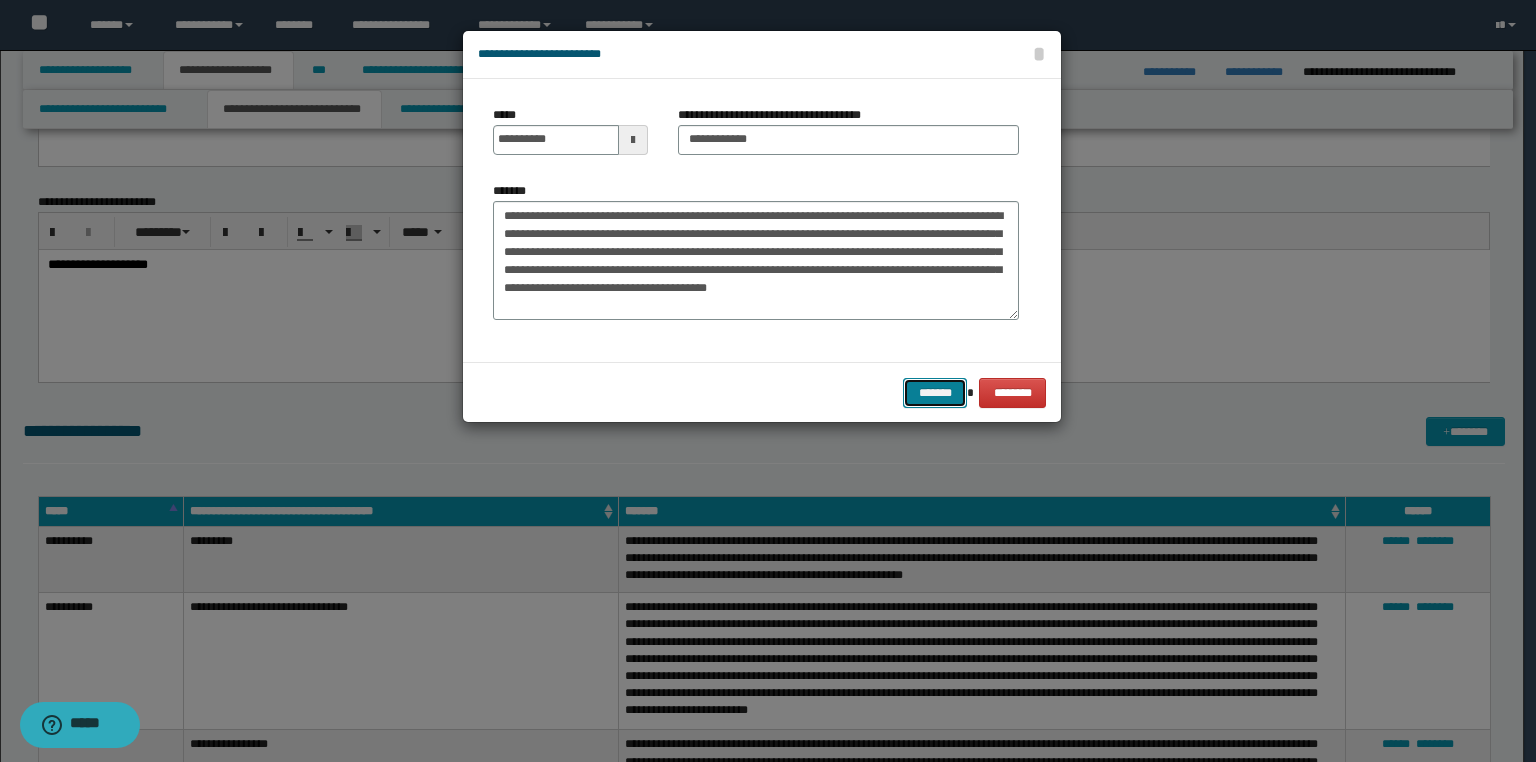 click on "*******" at bounding box center [935, 393] 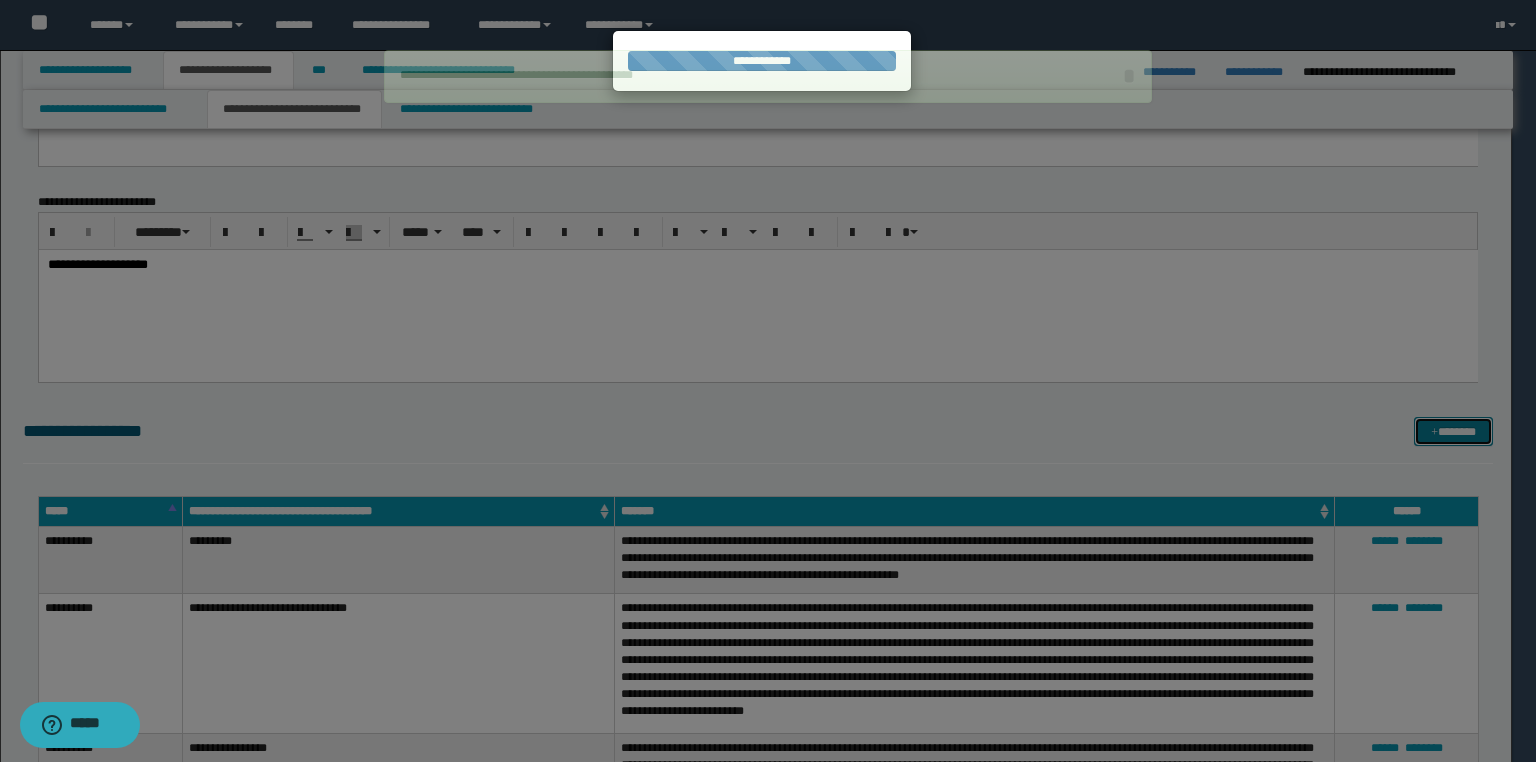 type 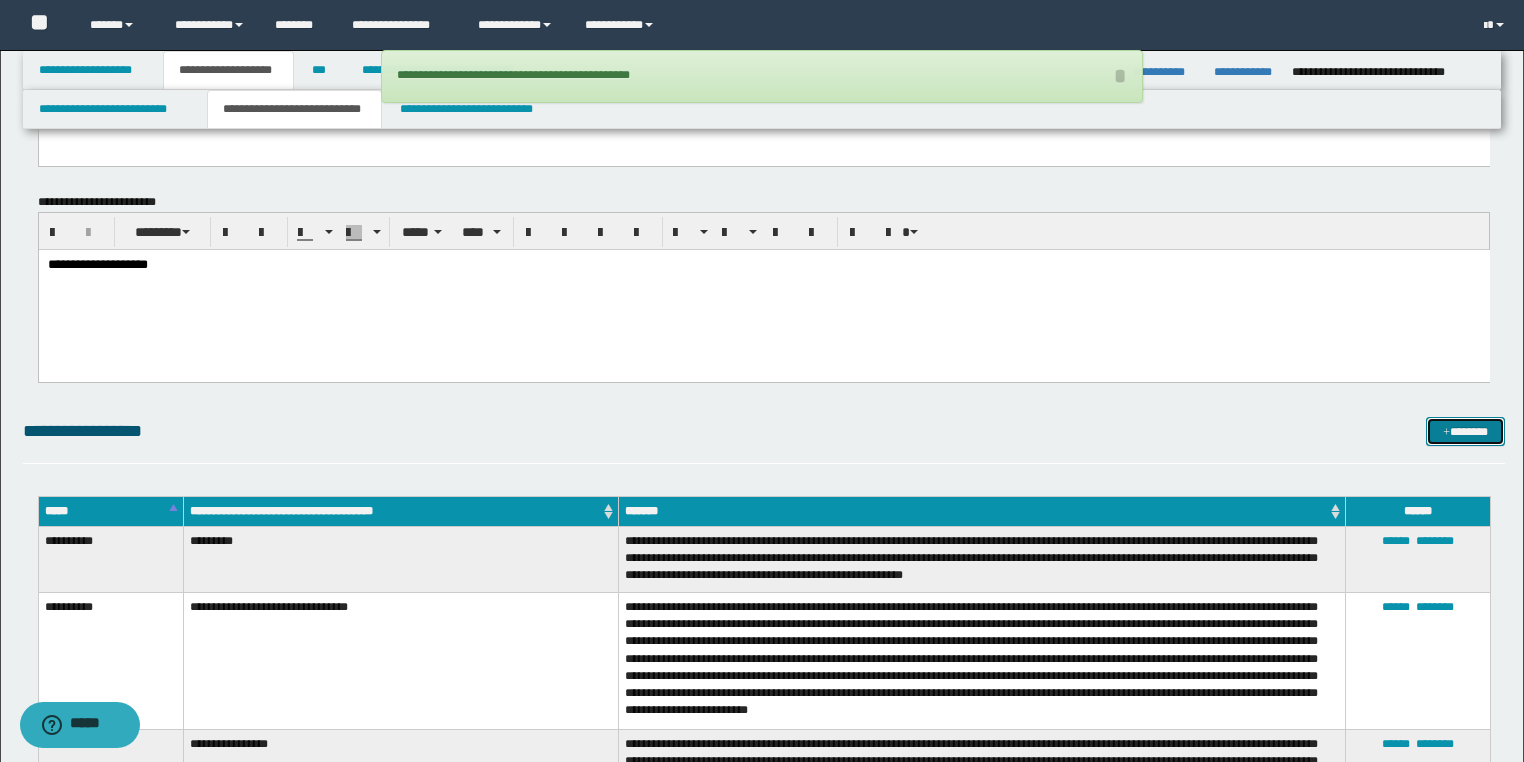 click on "*******" at bounding box center [1465, 432] 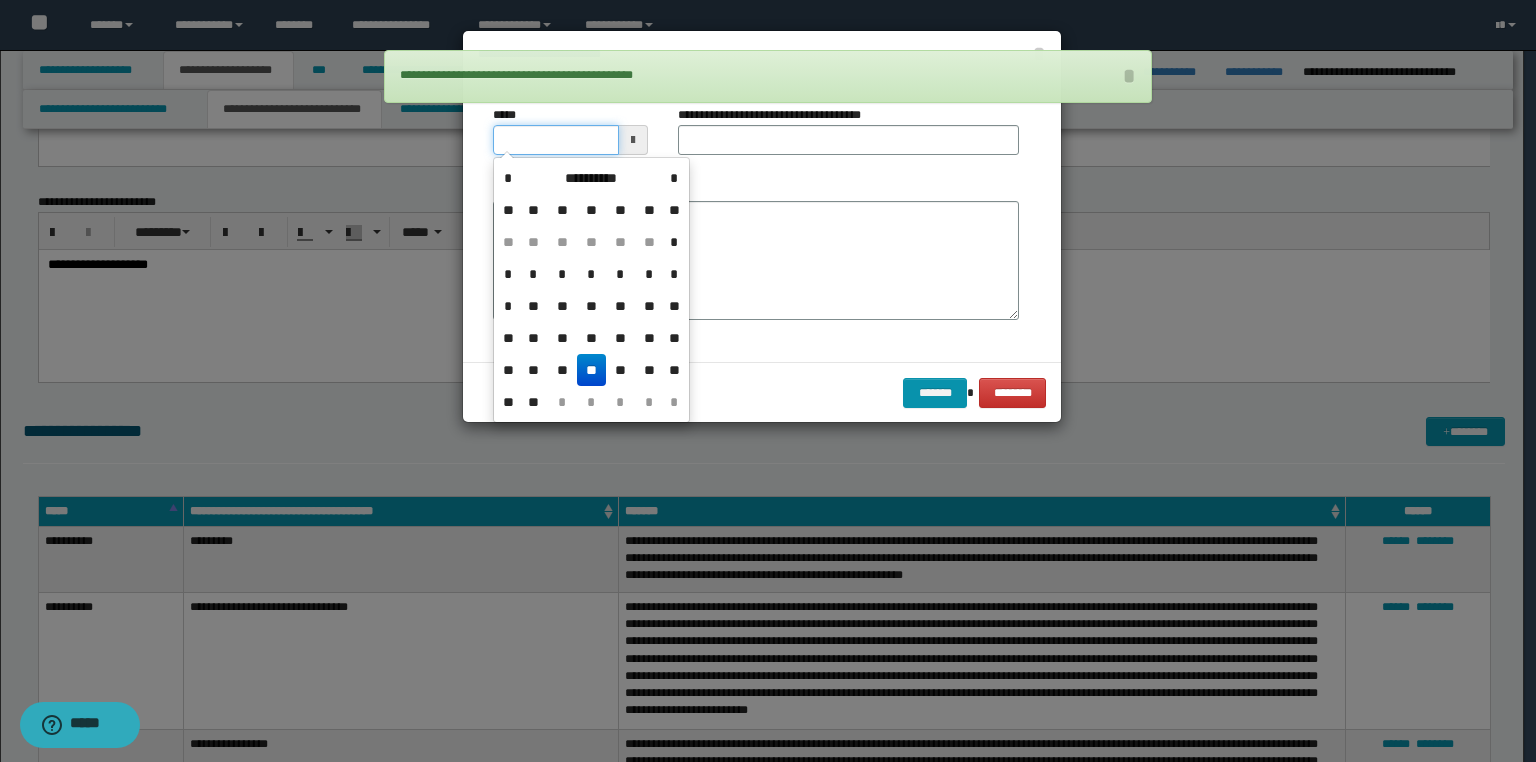 drag, startPoint x: 568, startPoint y: 130, endPoint x: 0, endPoint y: 193, distance: 571.48315 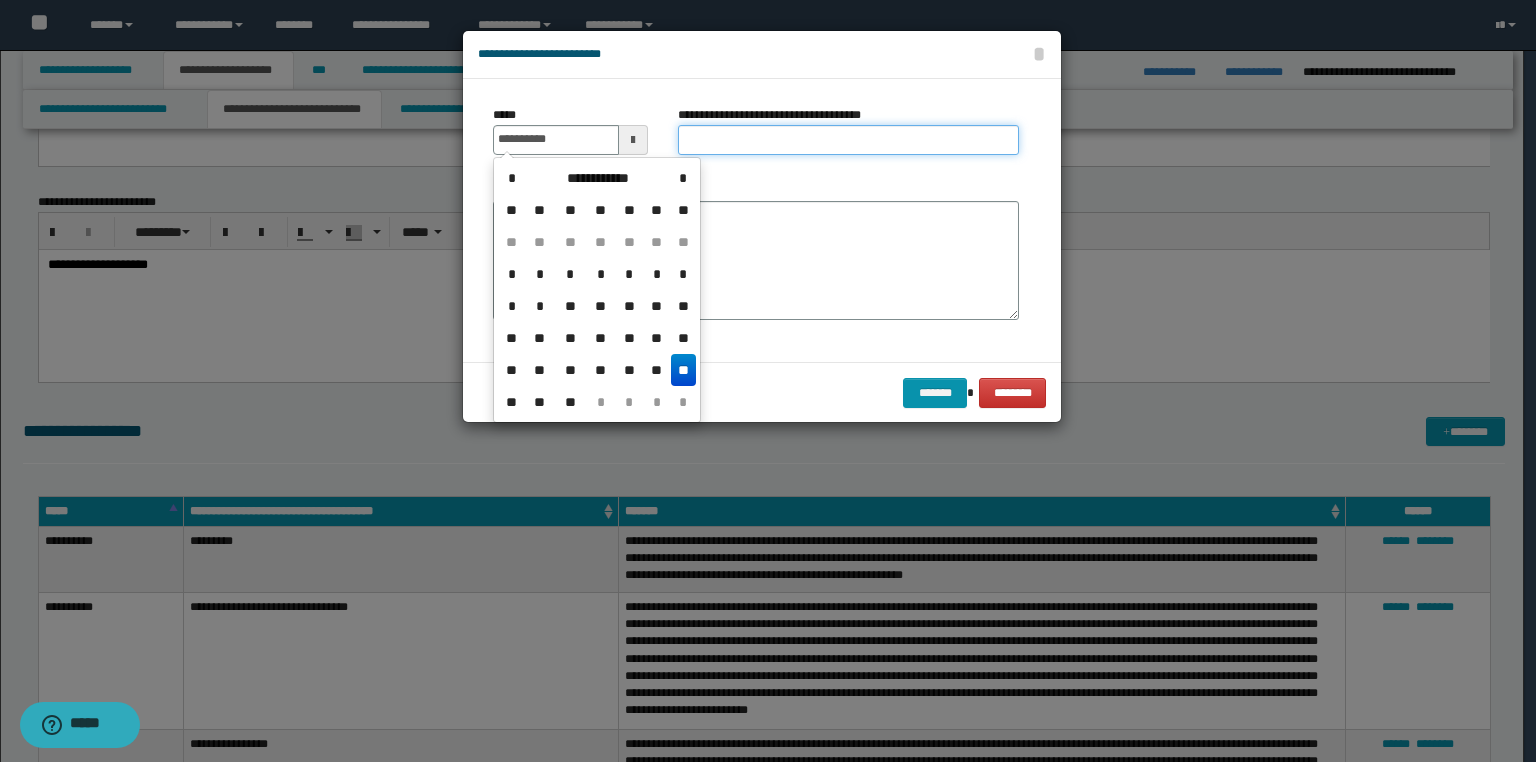 type on "**********" 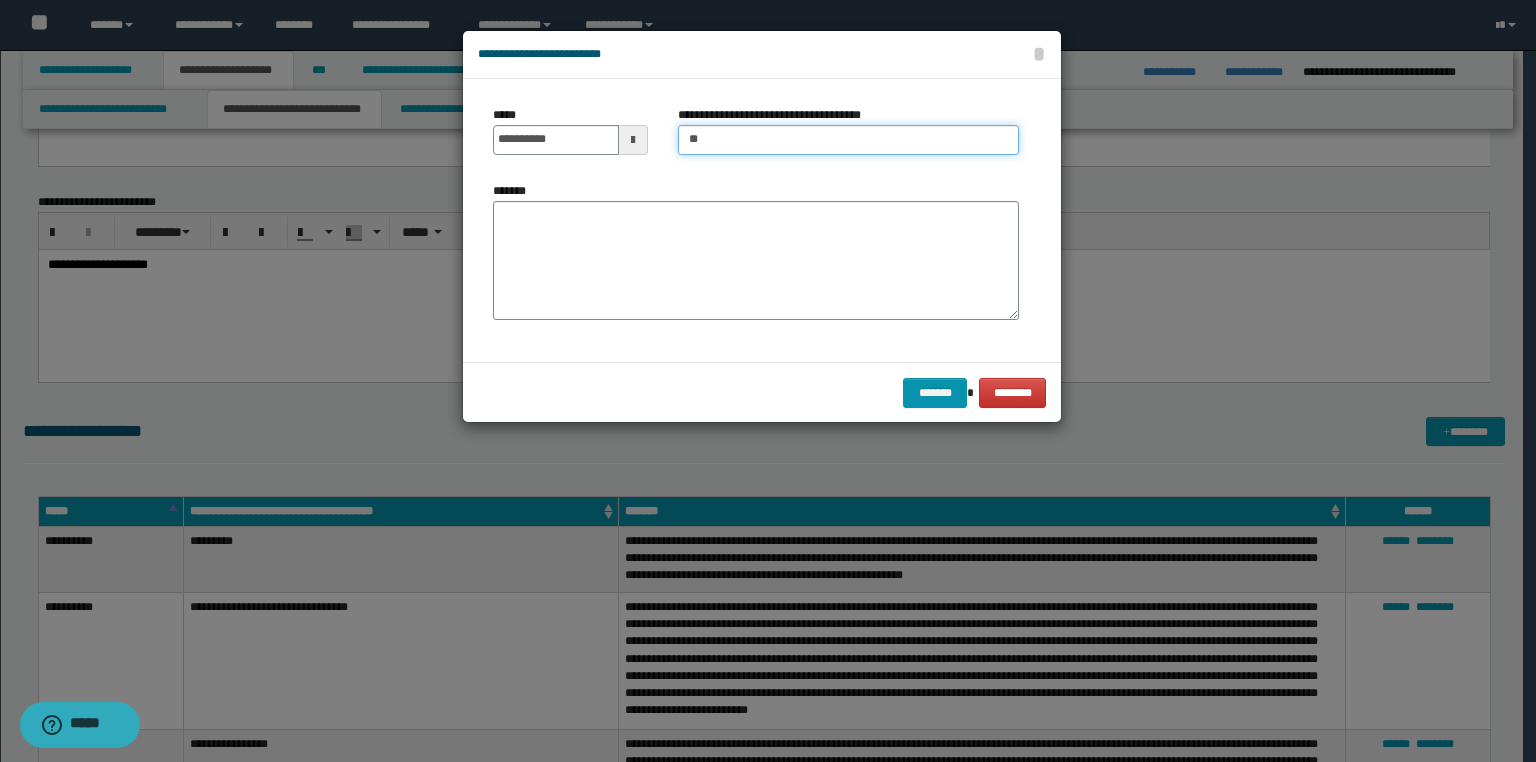 type on "**********" 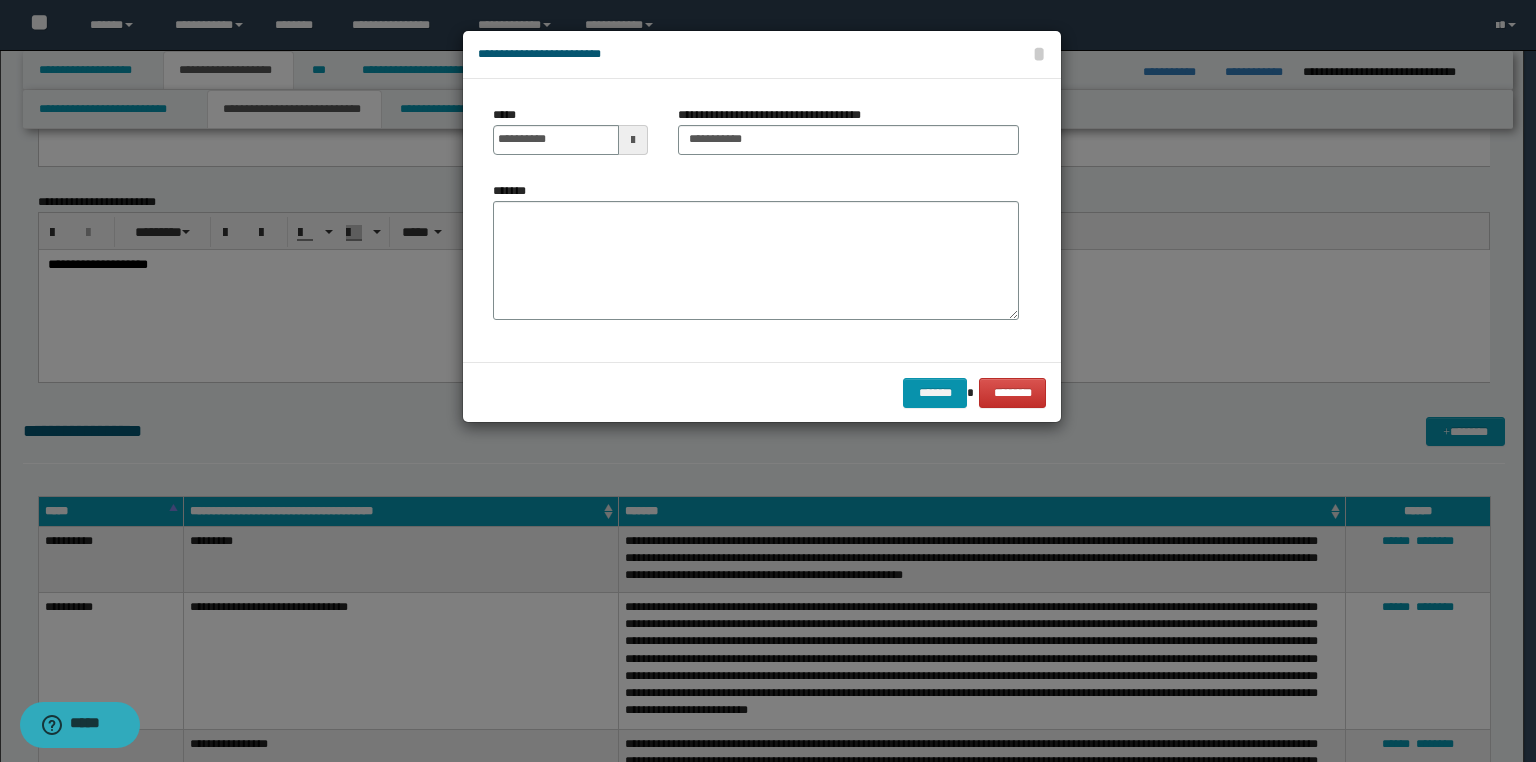 click on "*******" at bounding box center [756, 258] 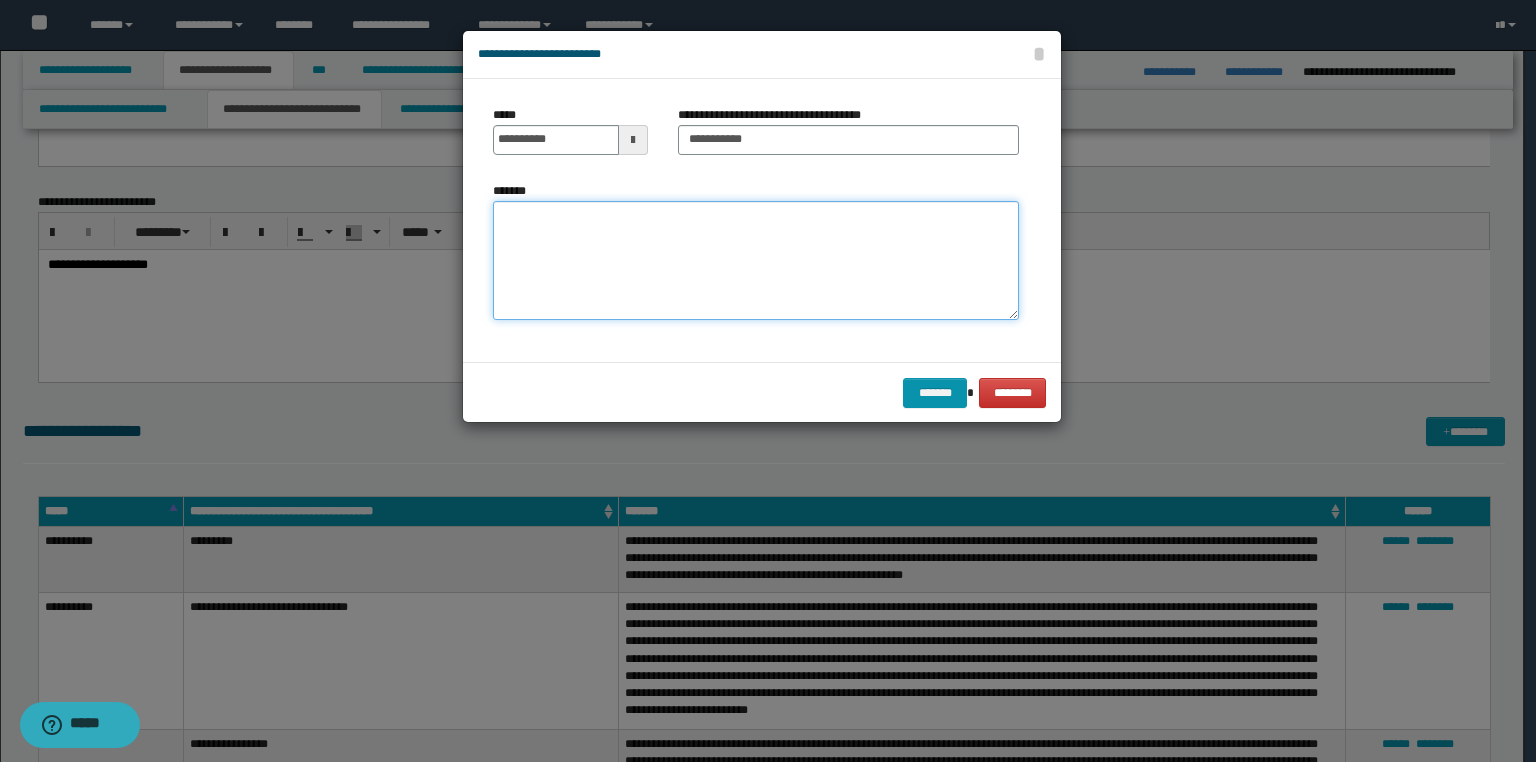 click on "*******" at bounding box center [756, 261] 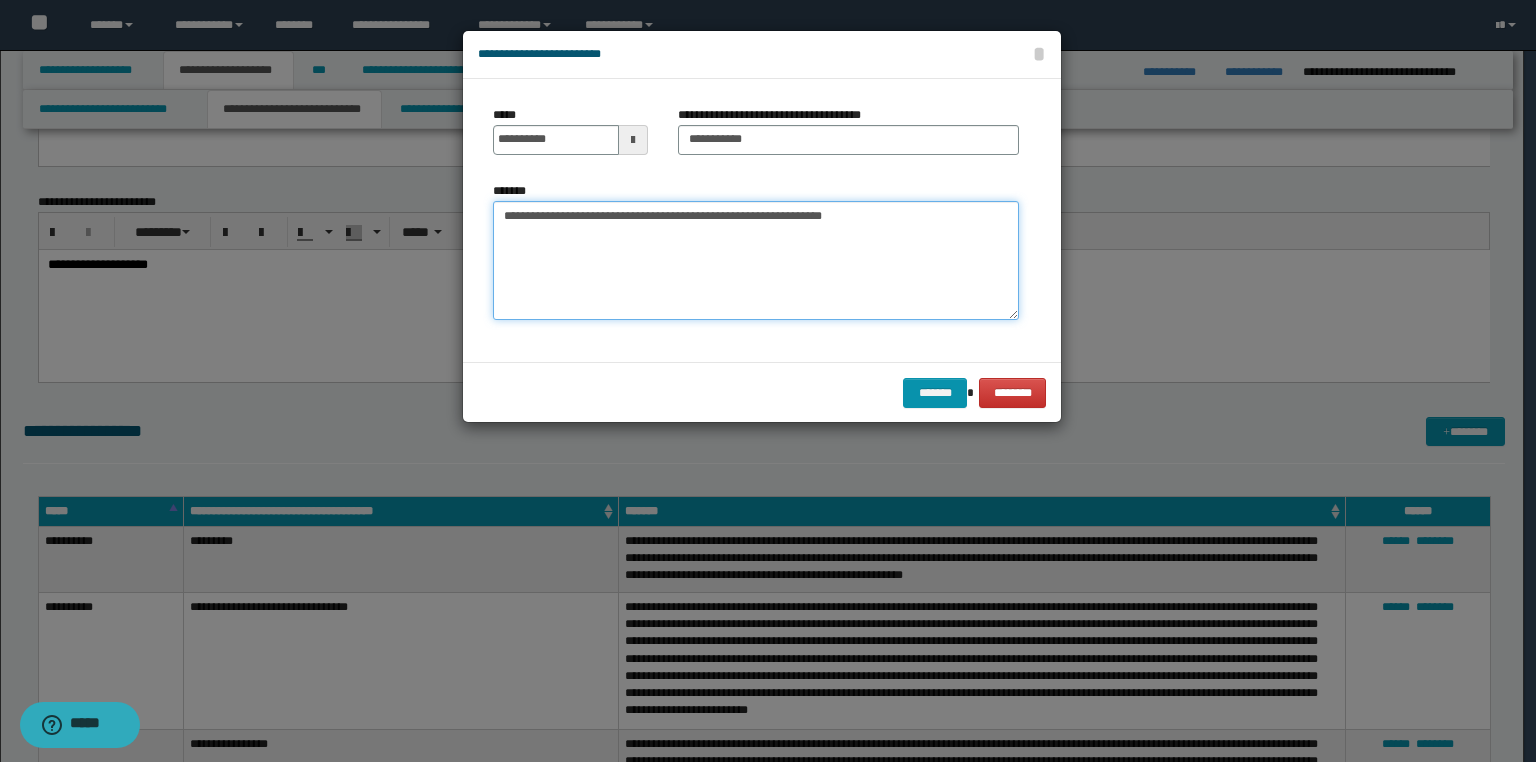 click on "**********" at bounding box center [756, 261] 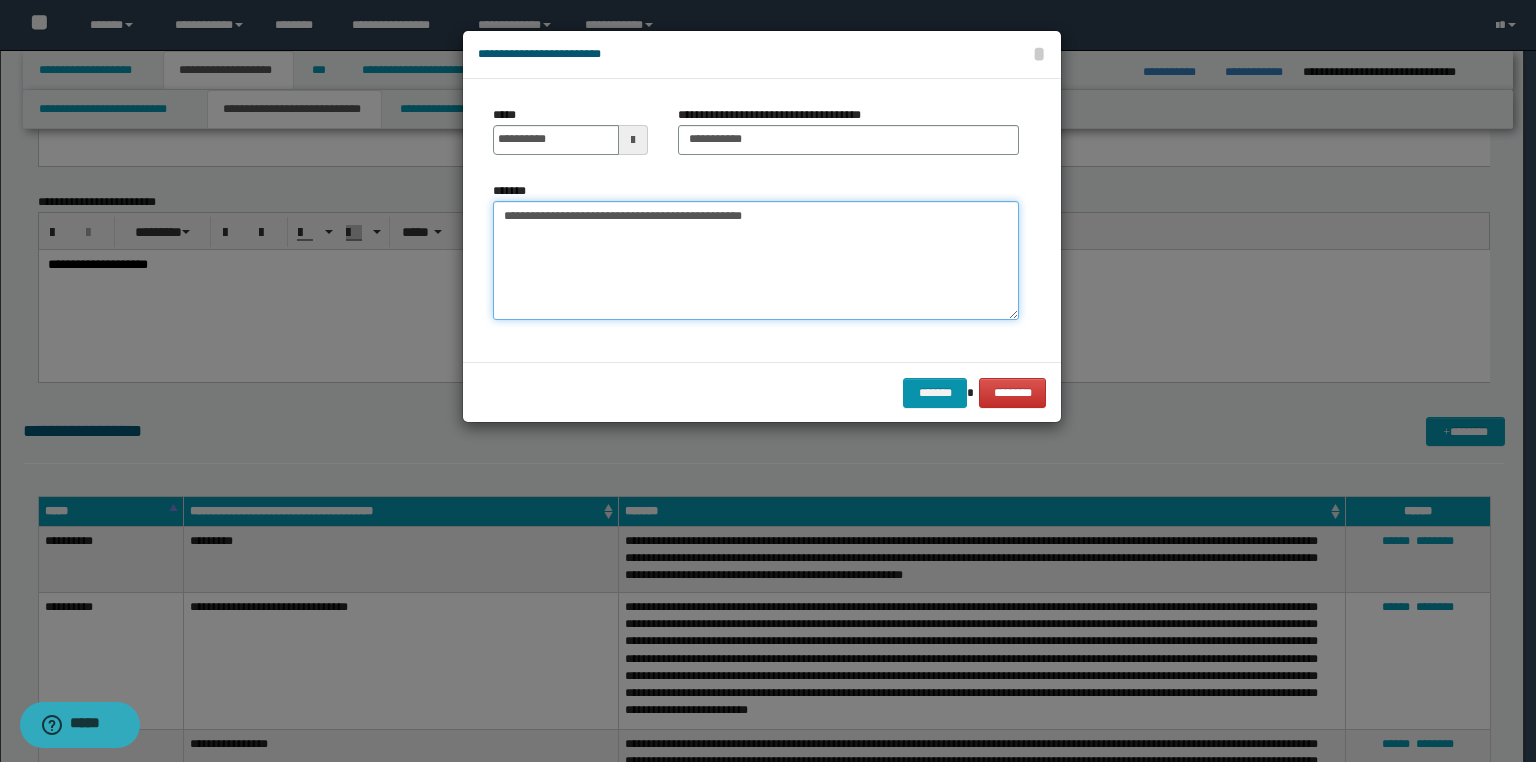 paste on "**********" 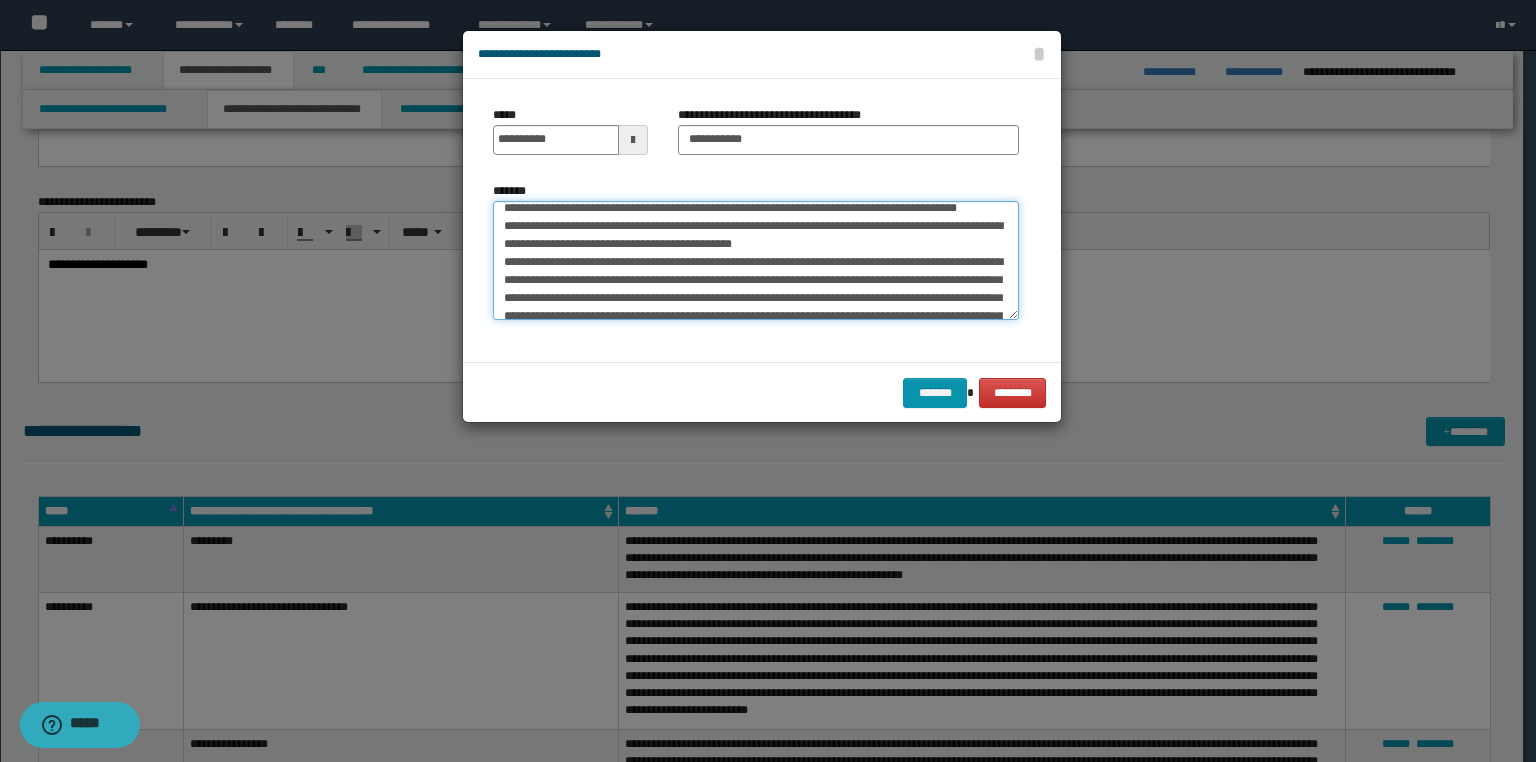 scroll, scrollTop: 0, scrollLeft: 0, axis: both 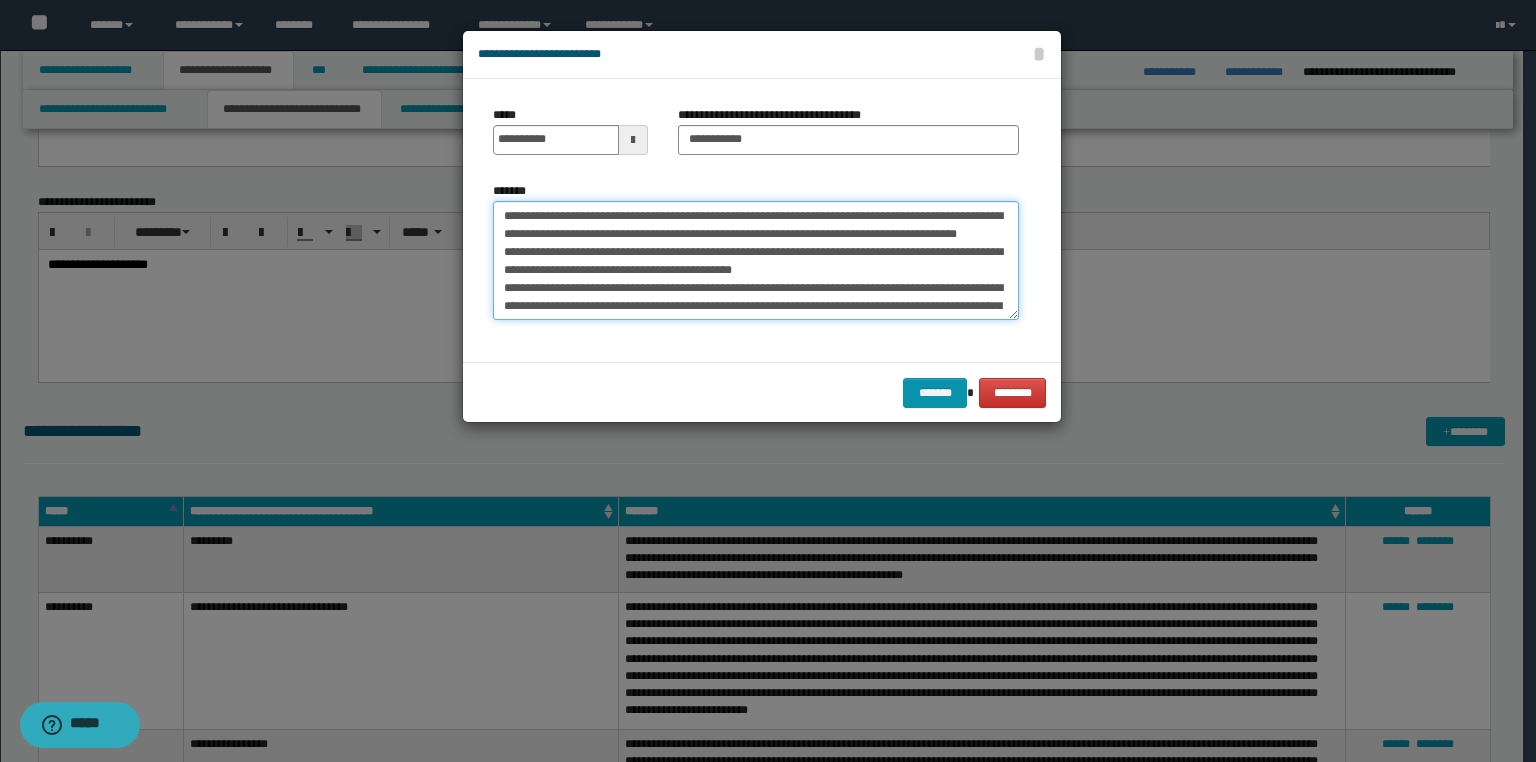 click on "*******" at bounding box center [756, 261] 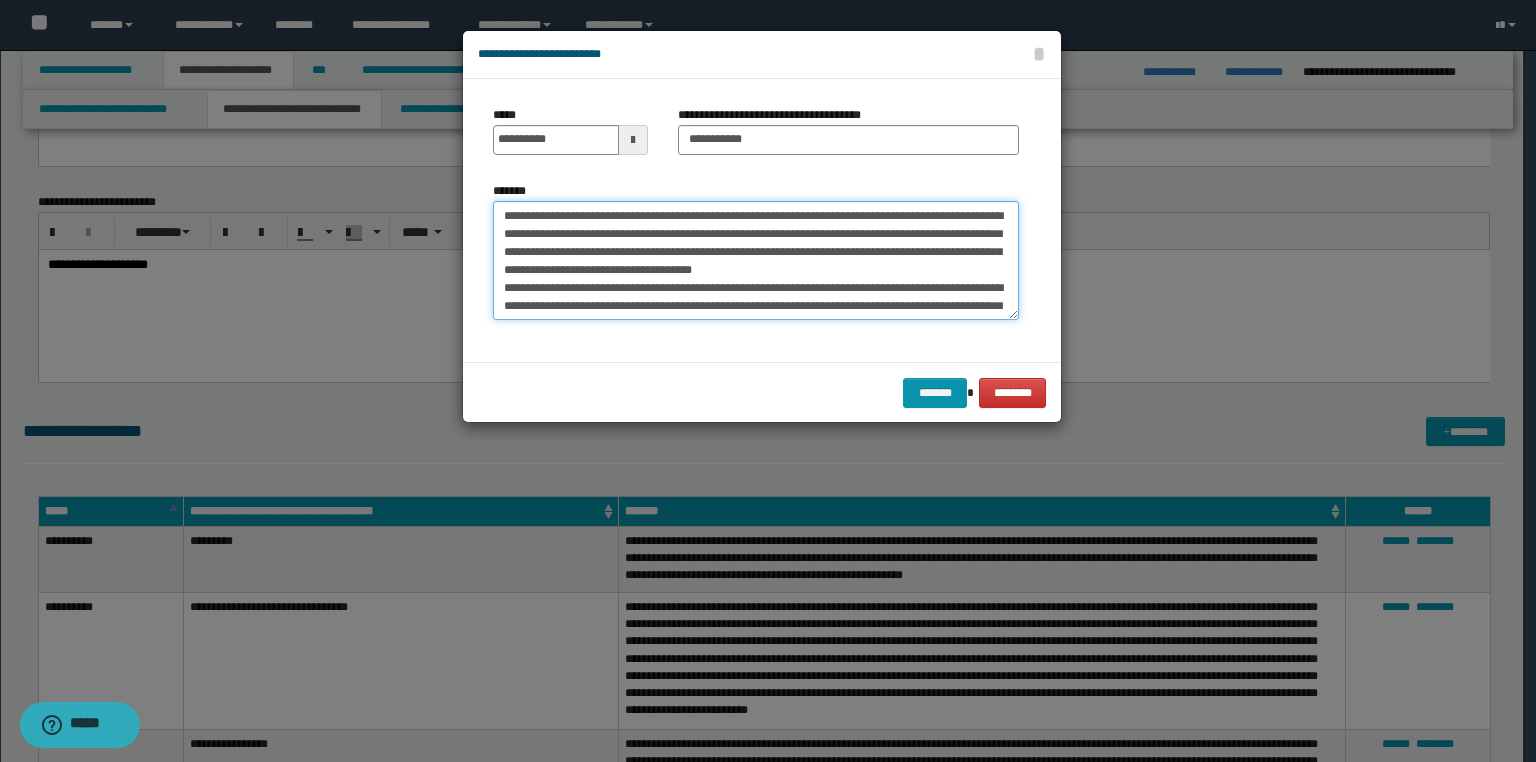 click on "*******" at bounding box center [756, 261] 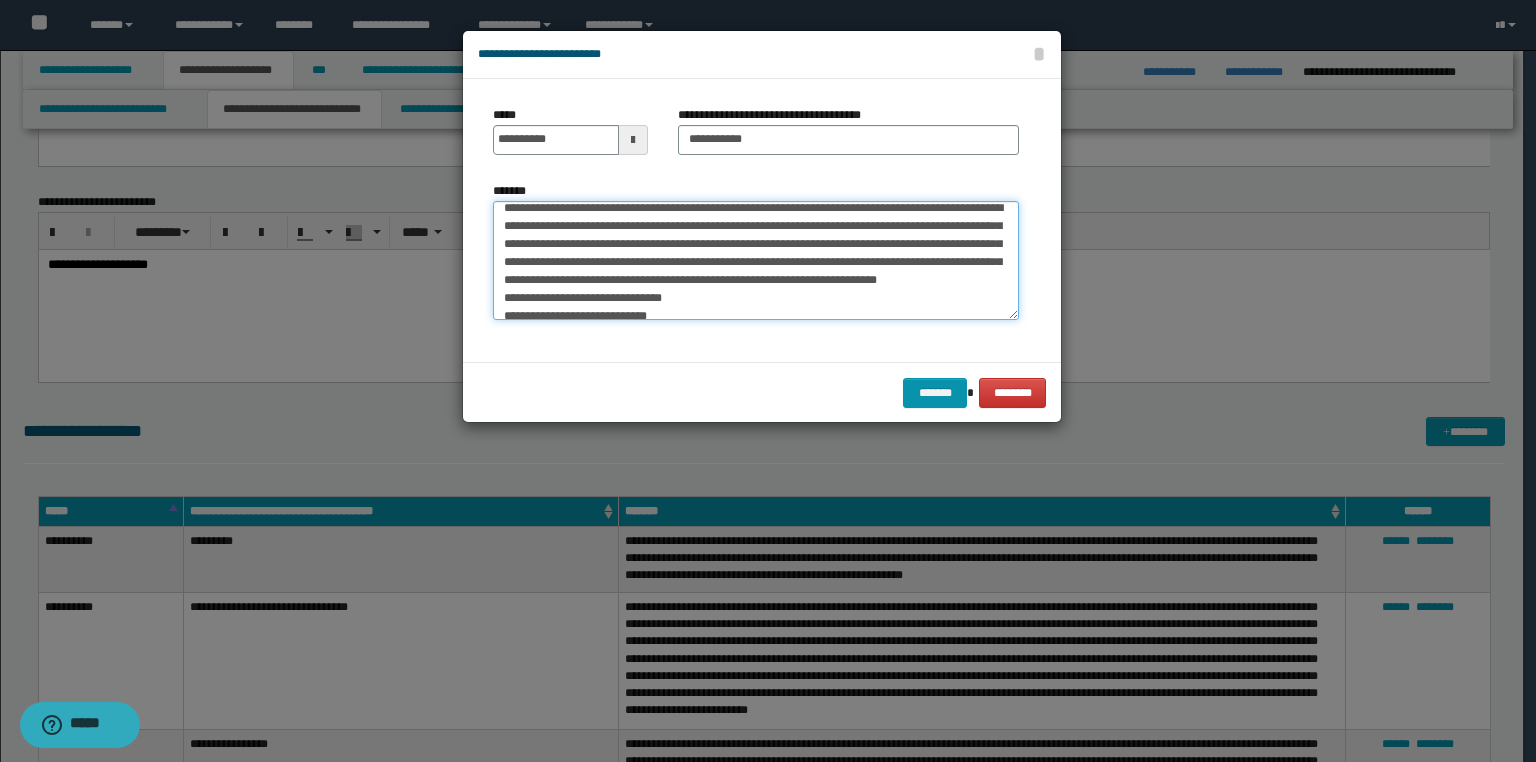 click on "*******" at bounding box center (756, 261) 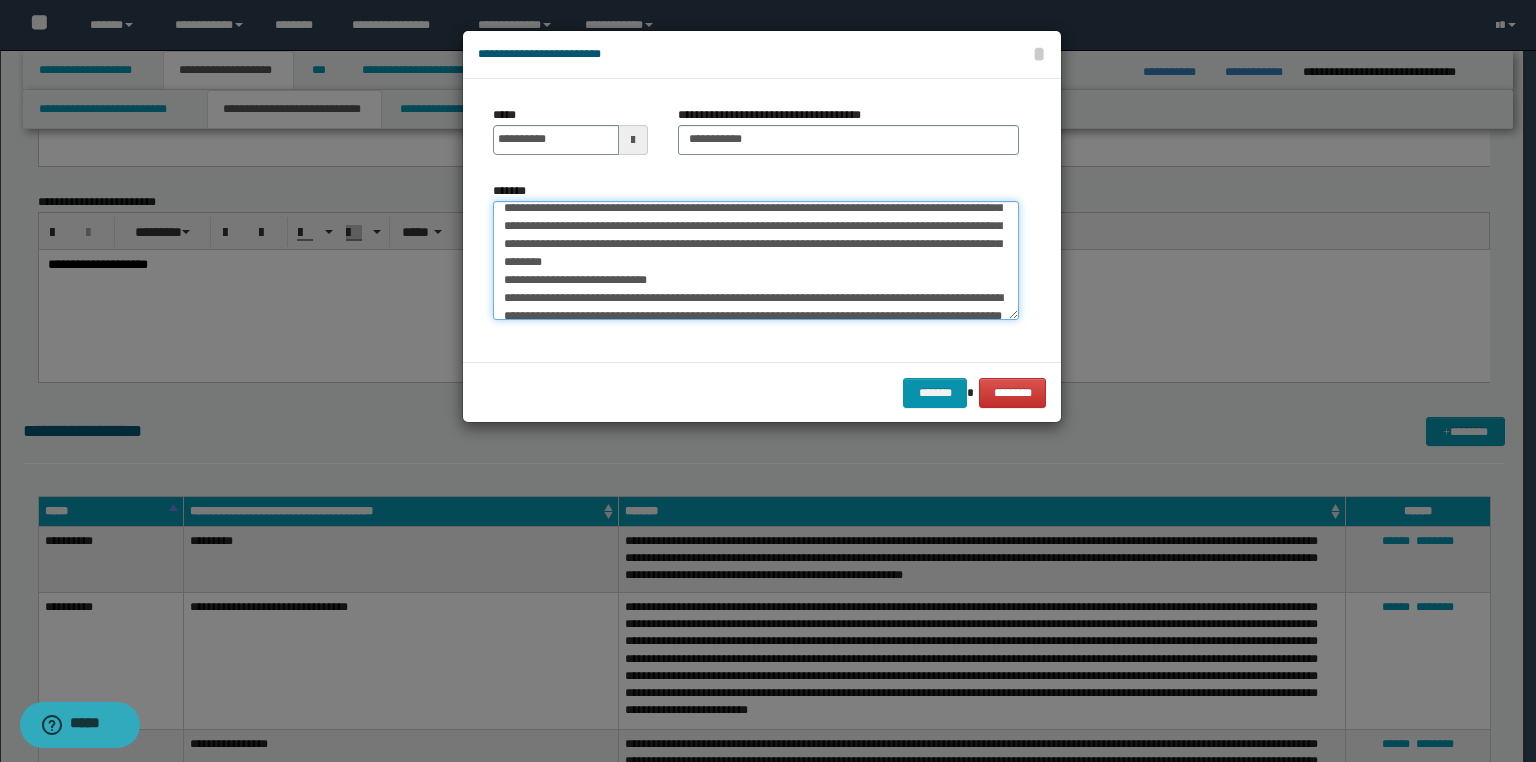 scroll, scrollTop: 161, scrollLeft: 0, axis: vertical 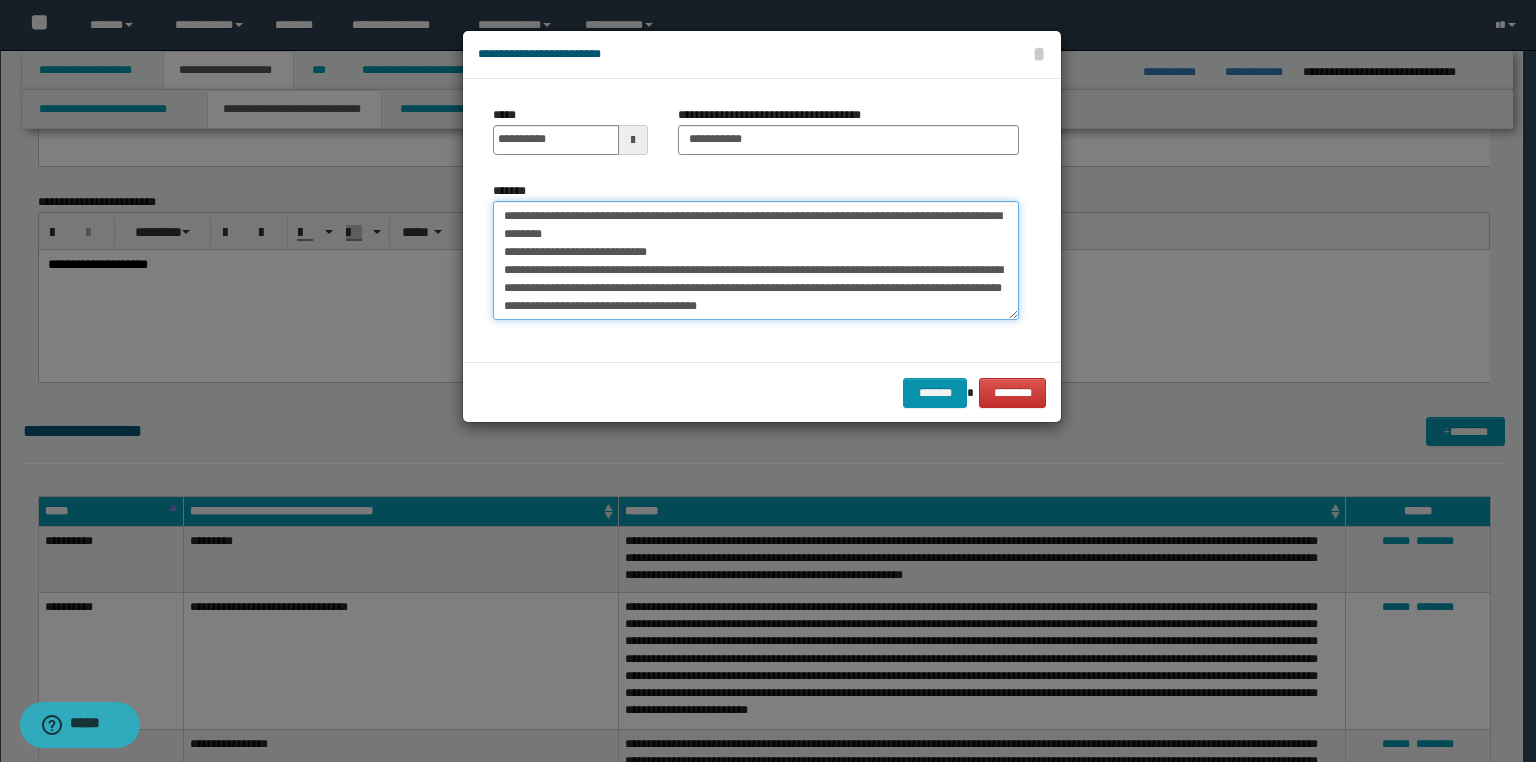 click on "*******" at bounding box center (756, 261) 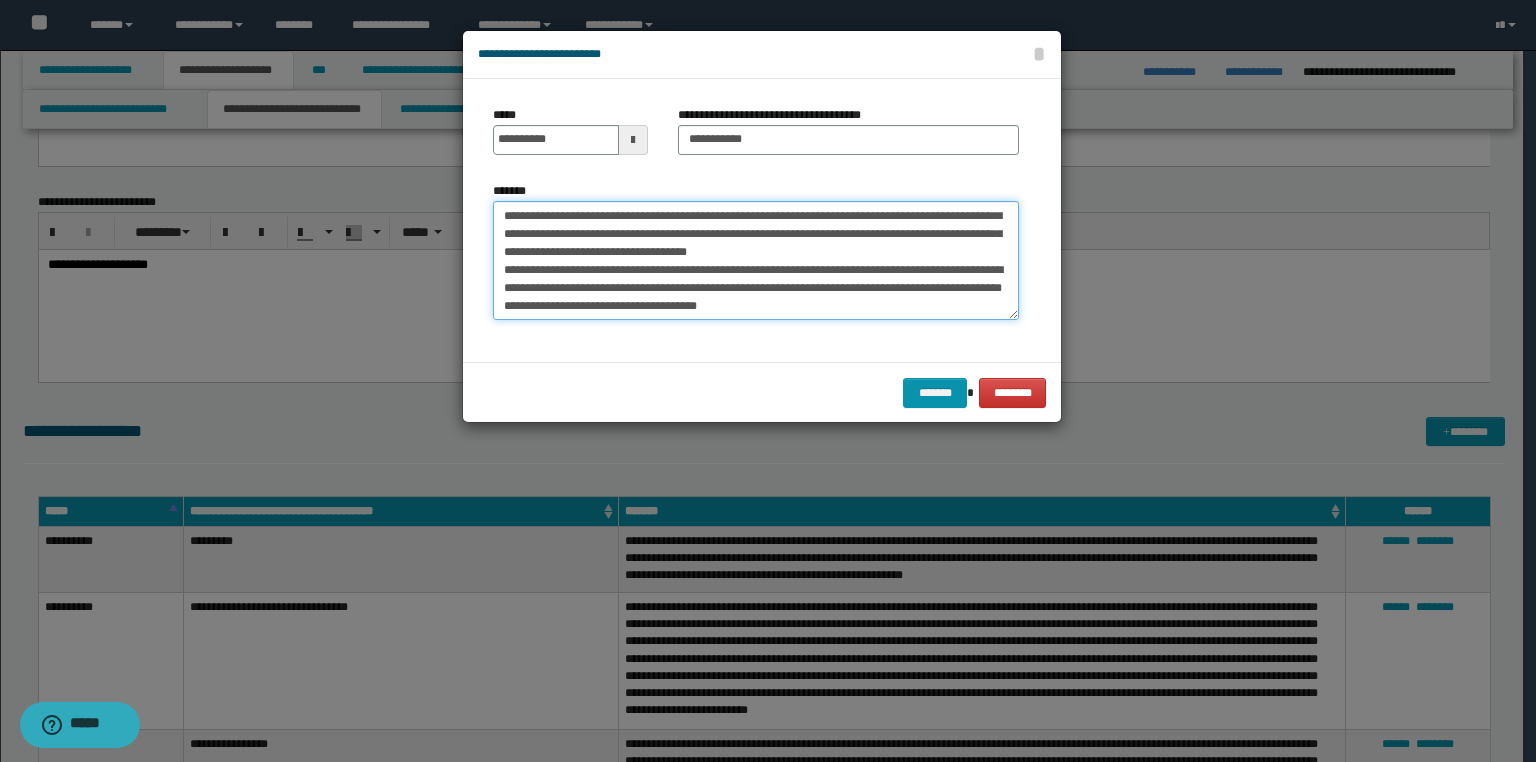 scroll, scrollTop: 144, scrollLeft: 0, axis: vertical 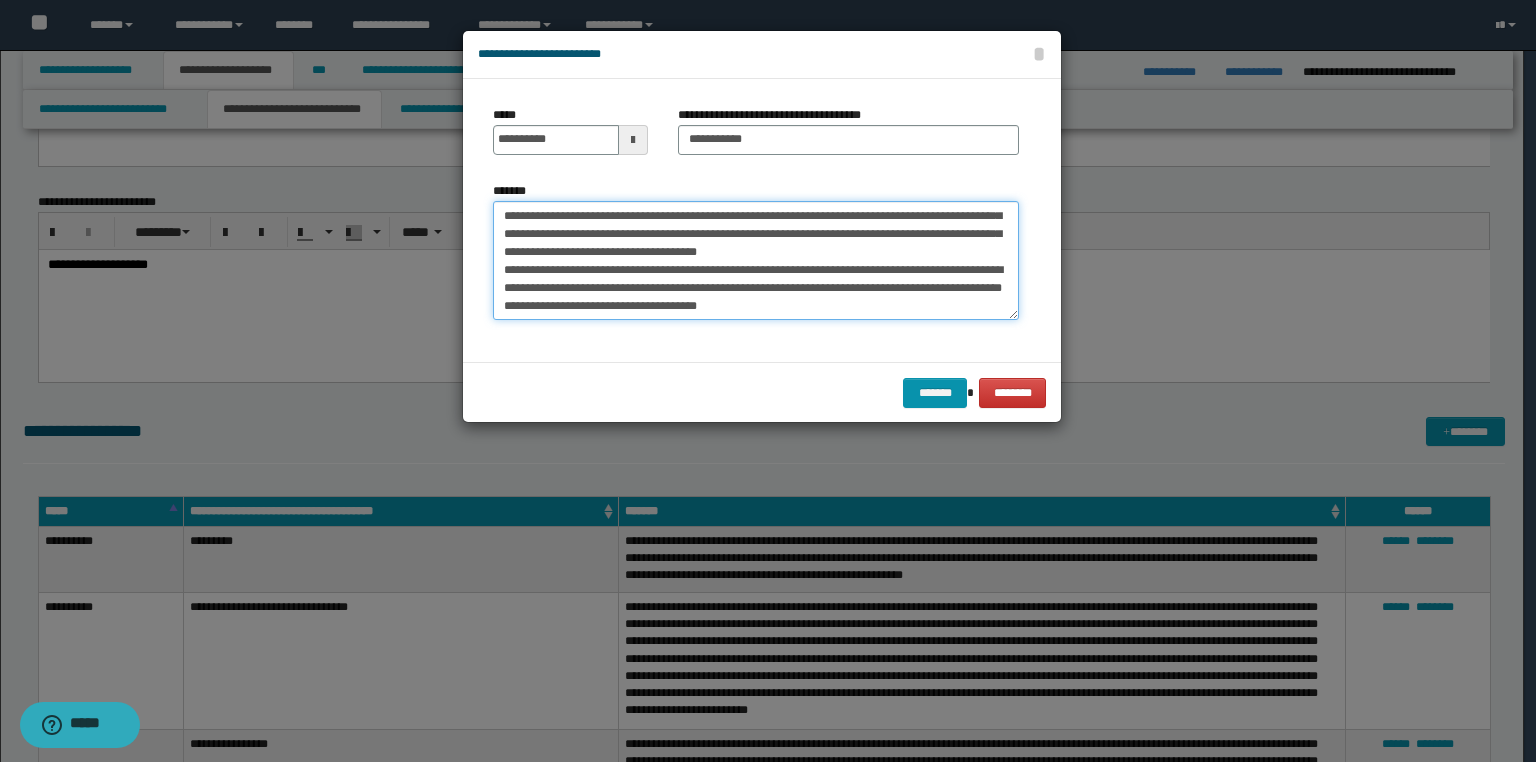 click on "*******" at bounding box center (756, 261) 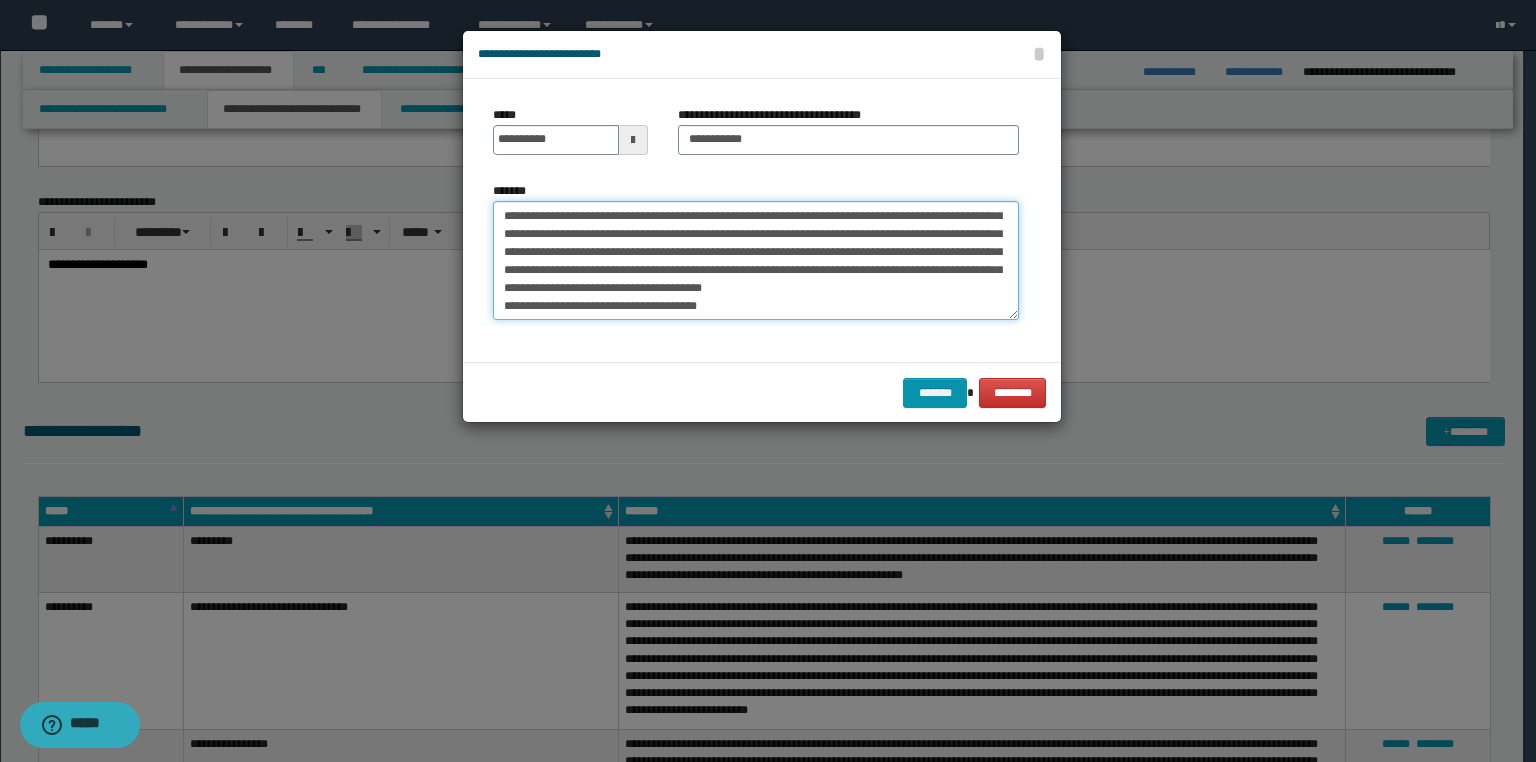 scroll, scrollTop: 144, scrollLeft: 0, axis: vertical 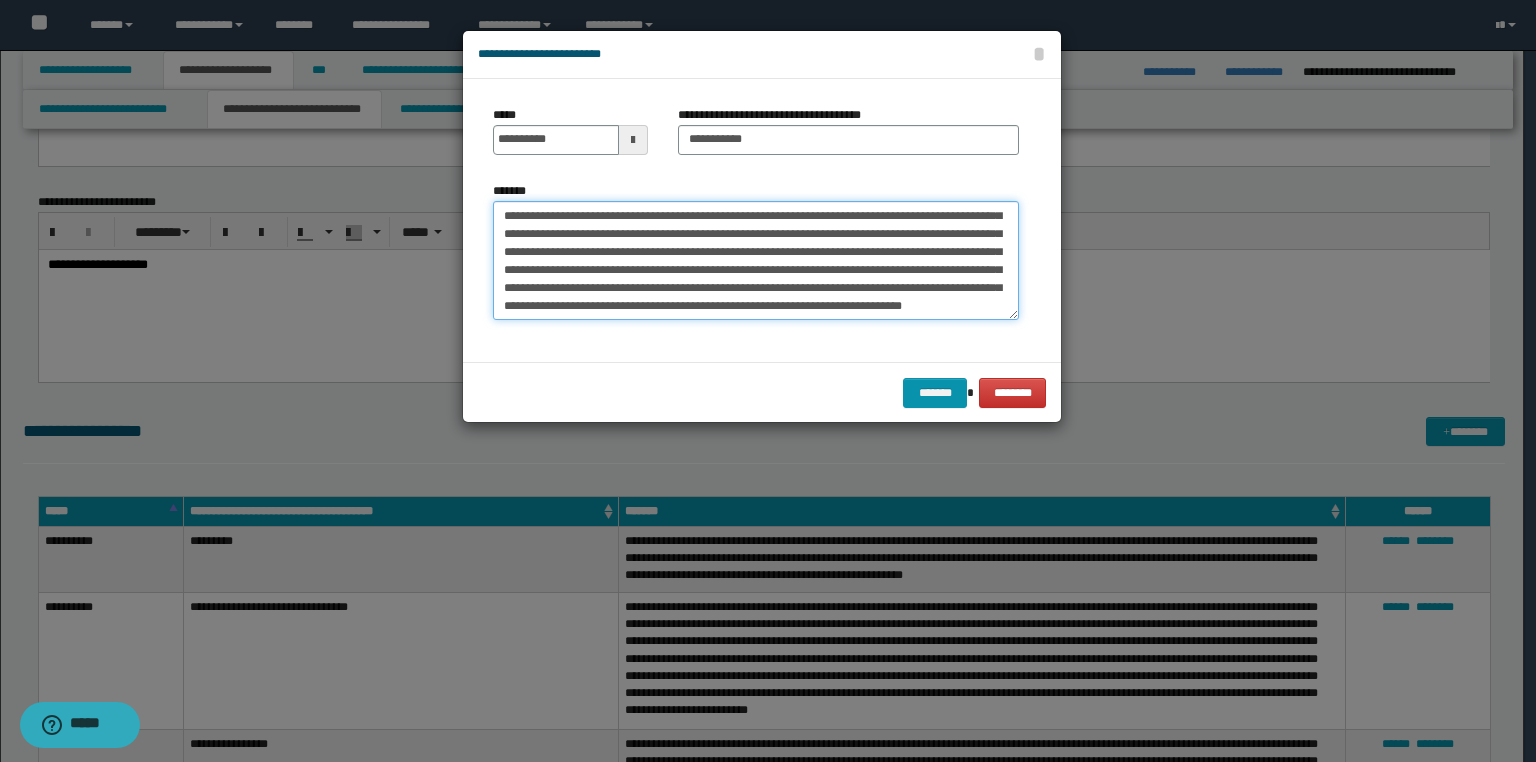 type on "**********" 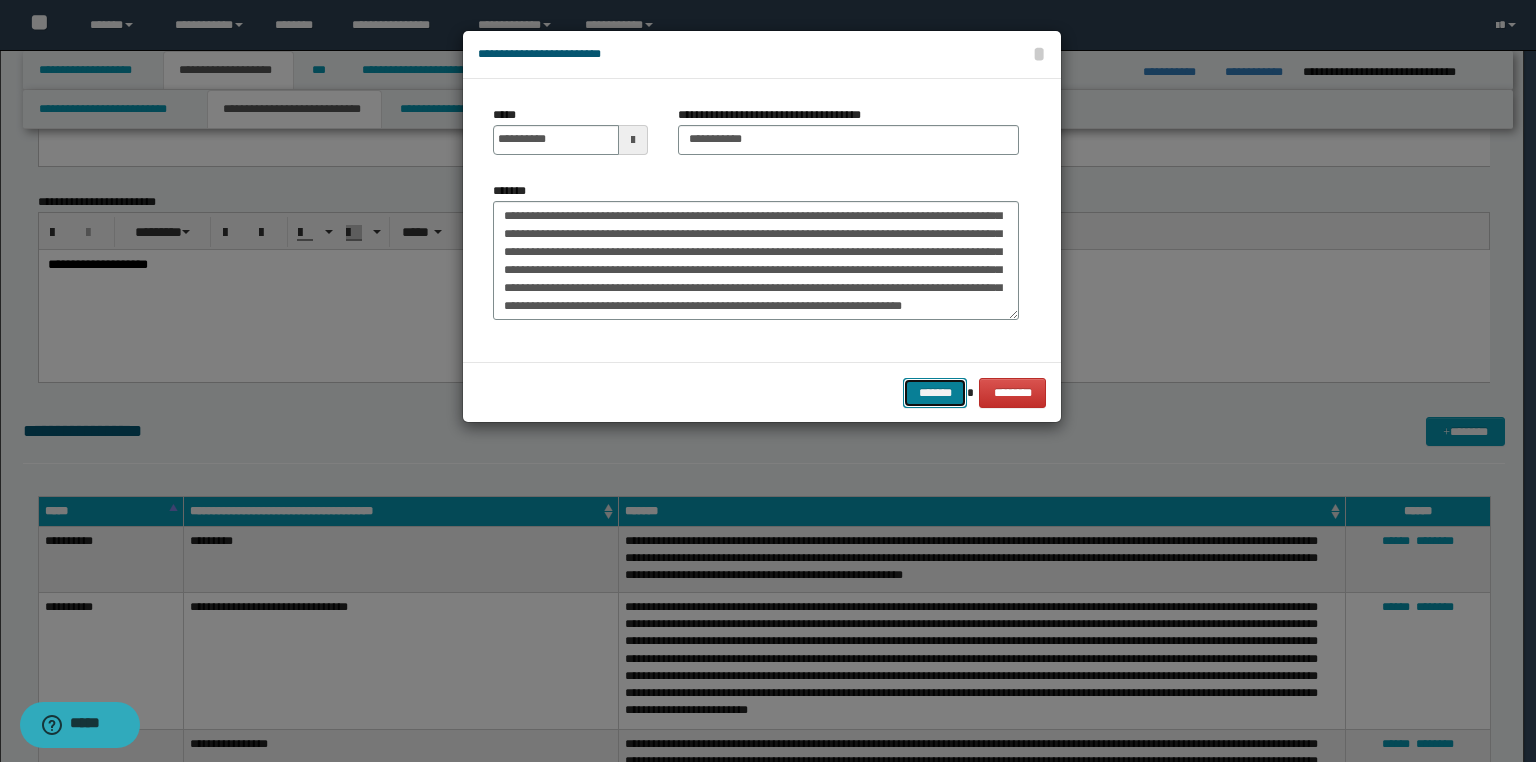 click on "*******" at bounding box center [935, 393] 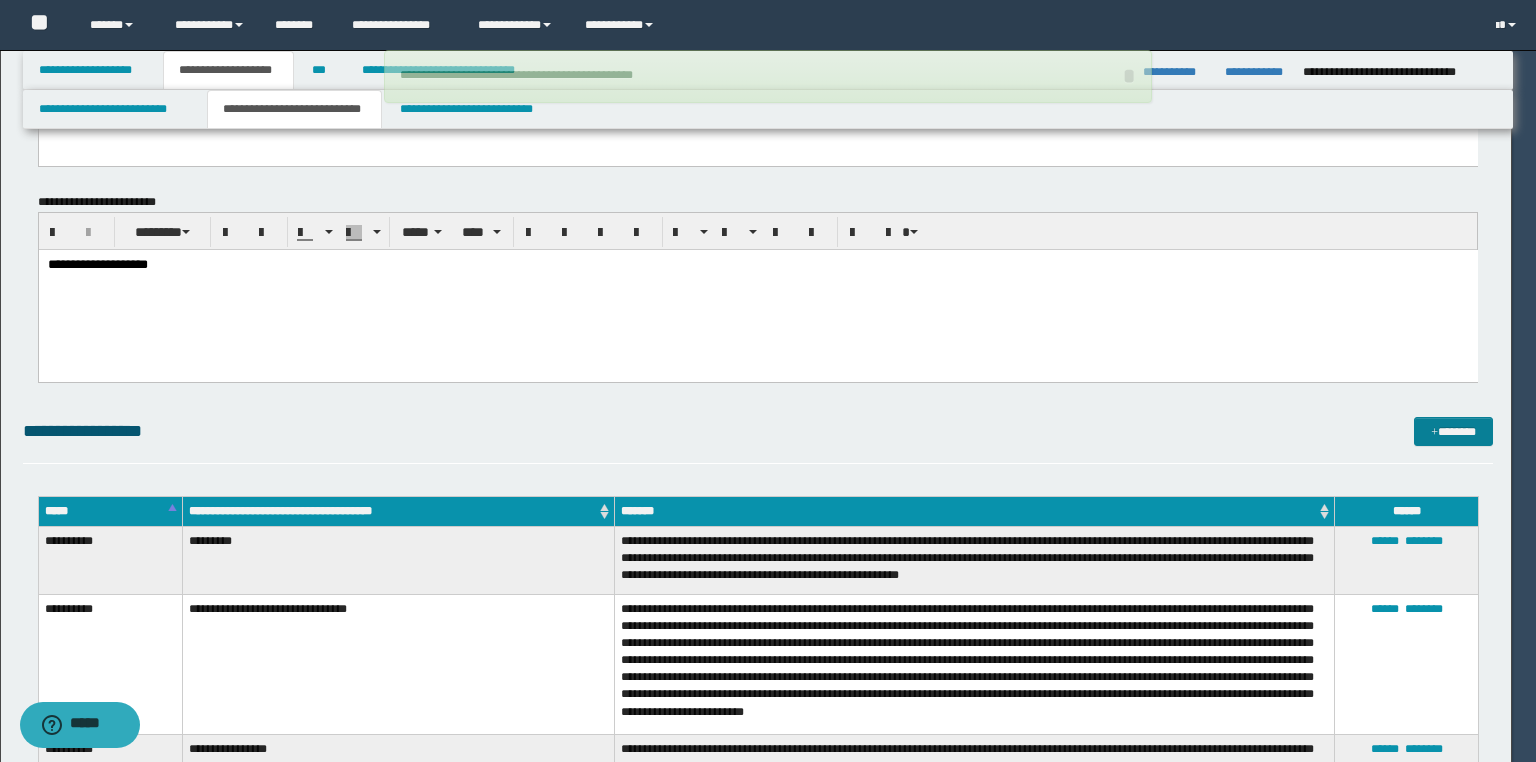 type 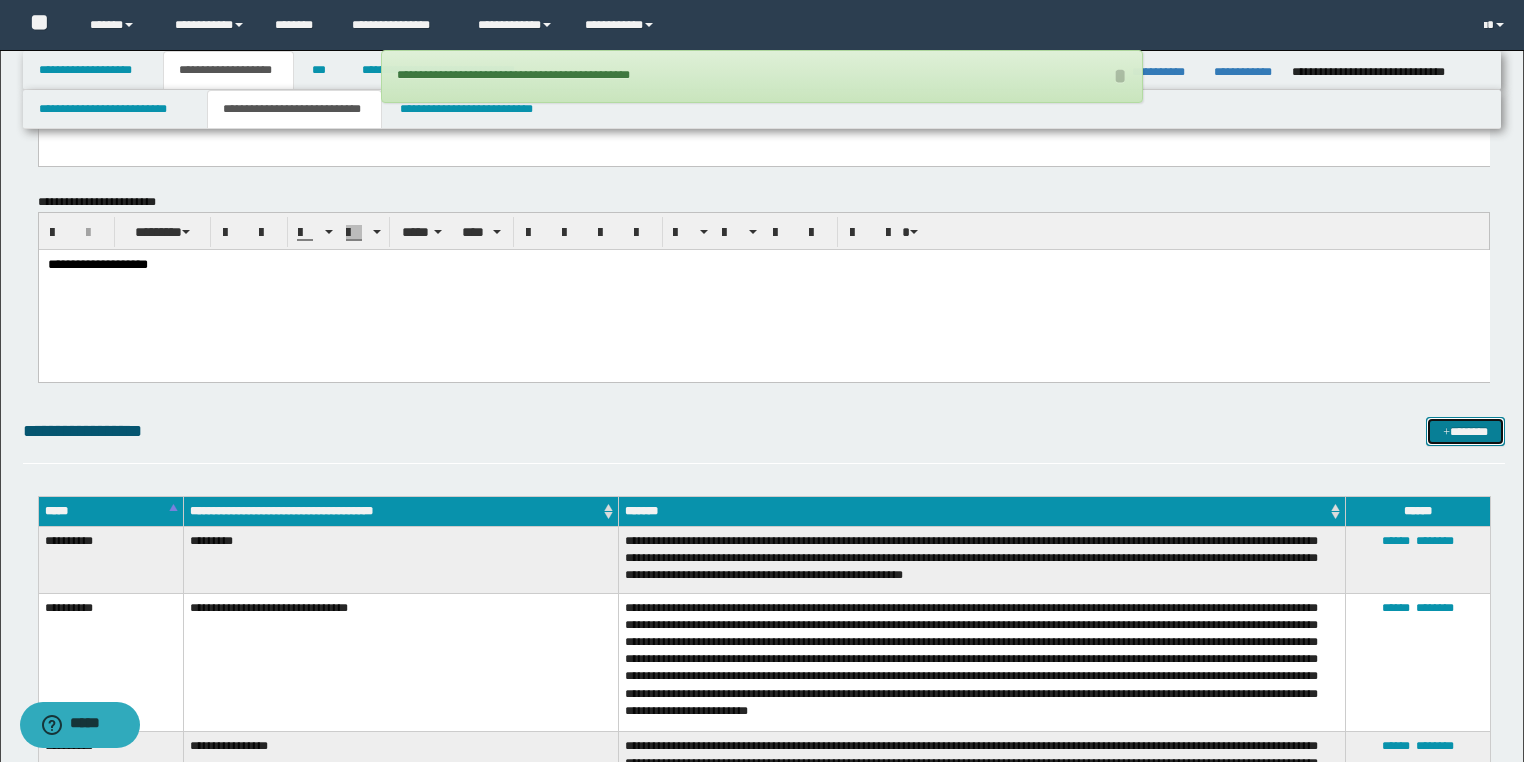 click on "*******" at bounding box center [1465, 432] 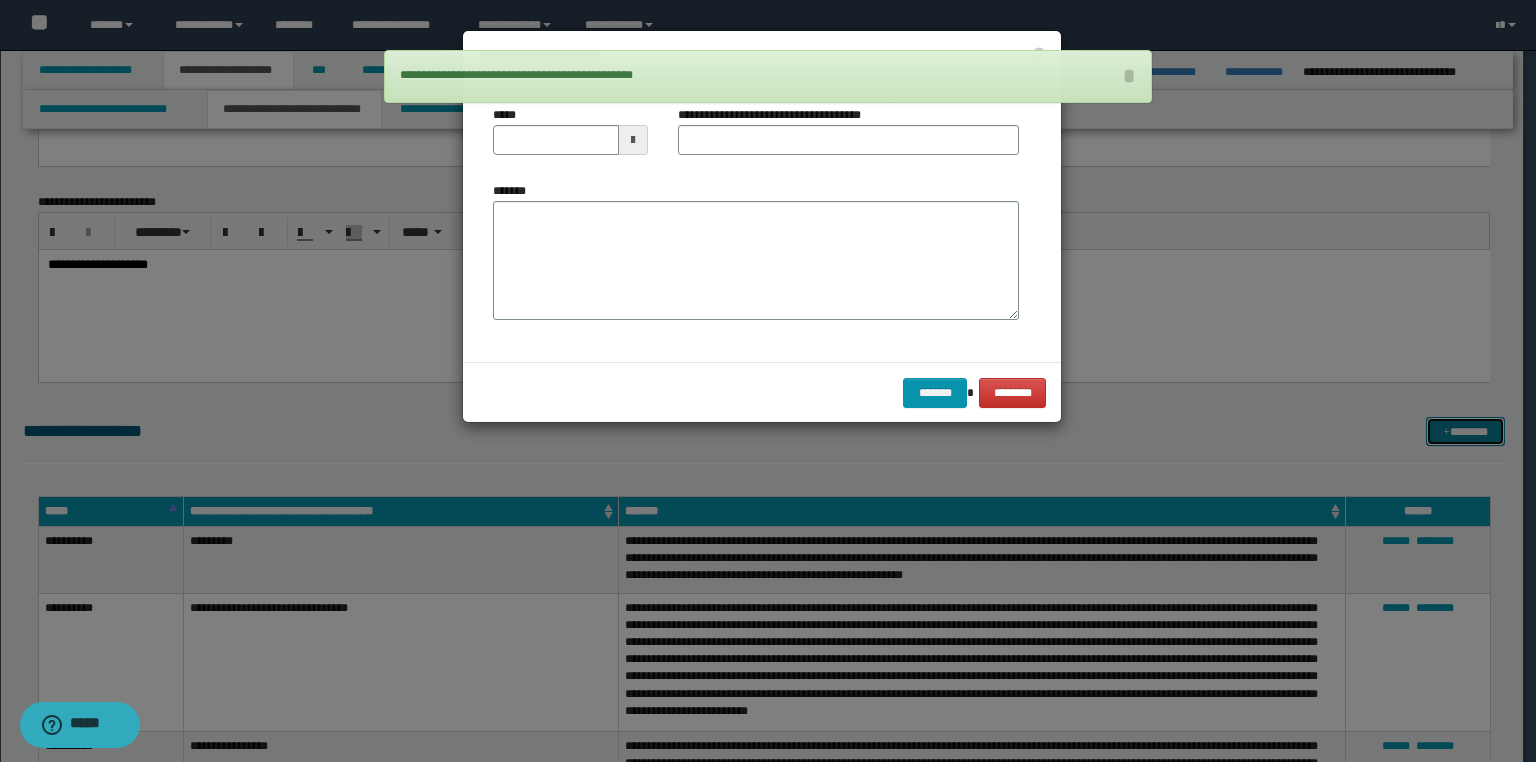 scroll, scrollTop: 0, scrollLeft: 0, axis: both 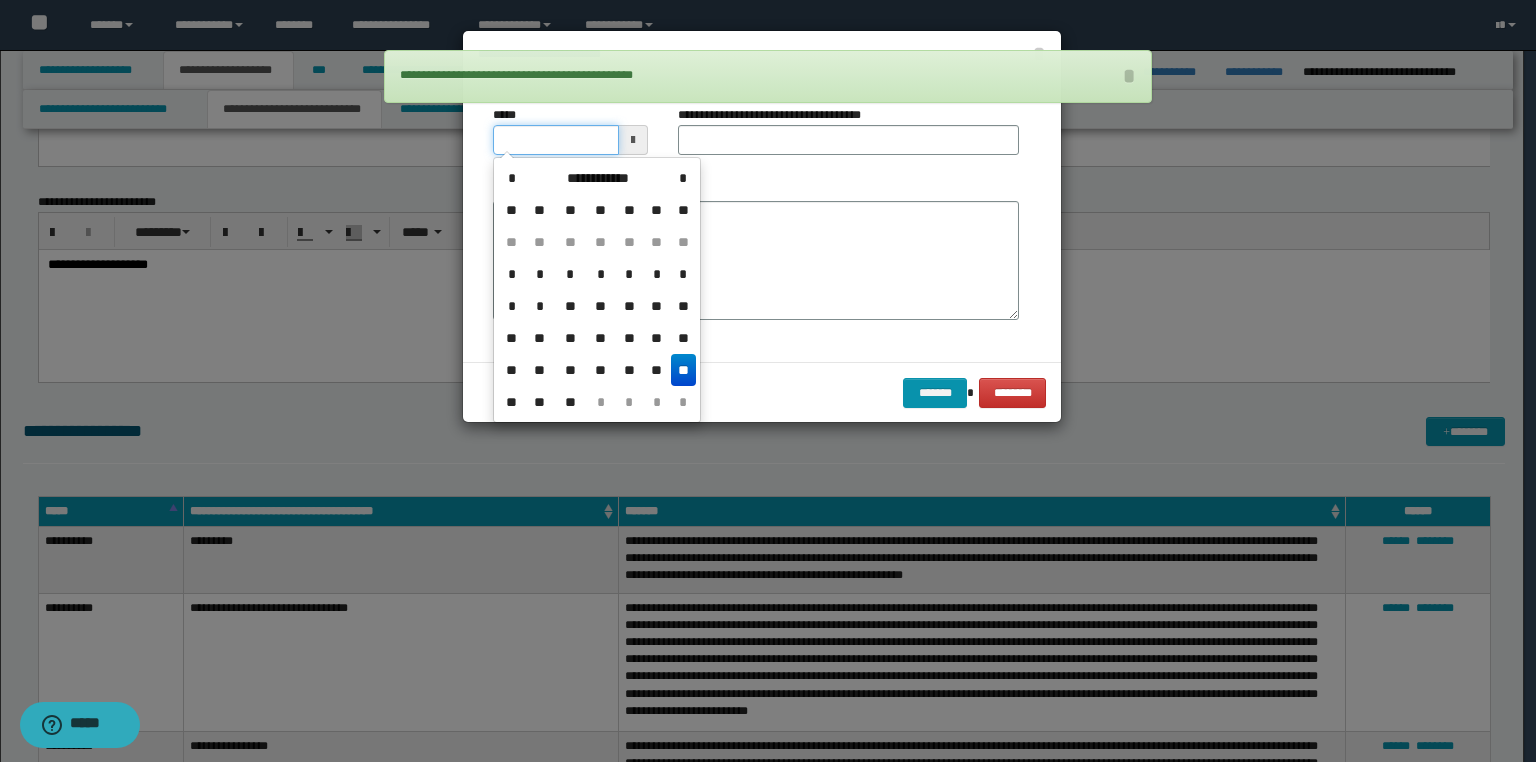 drag, startPoint x: 338, startPoint y: 109, endPoint x: 0, endPoint y: 164, distance: 342.44562 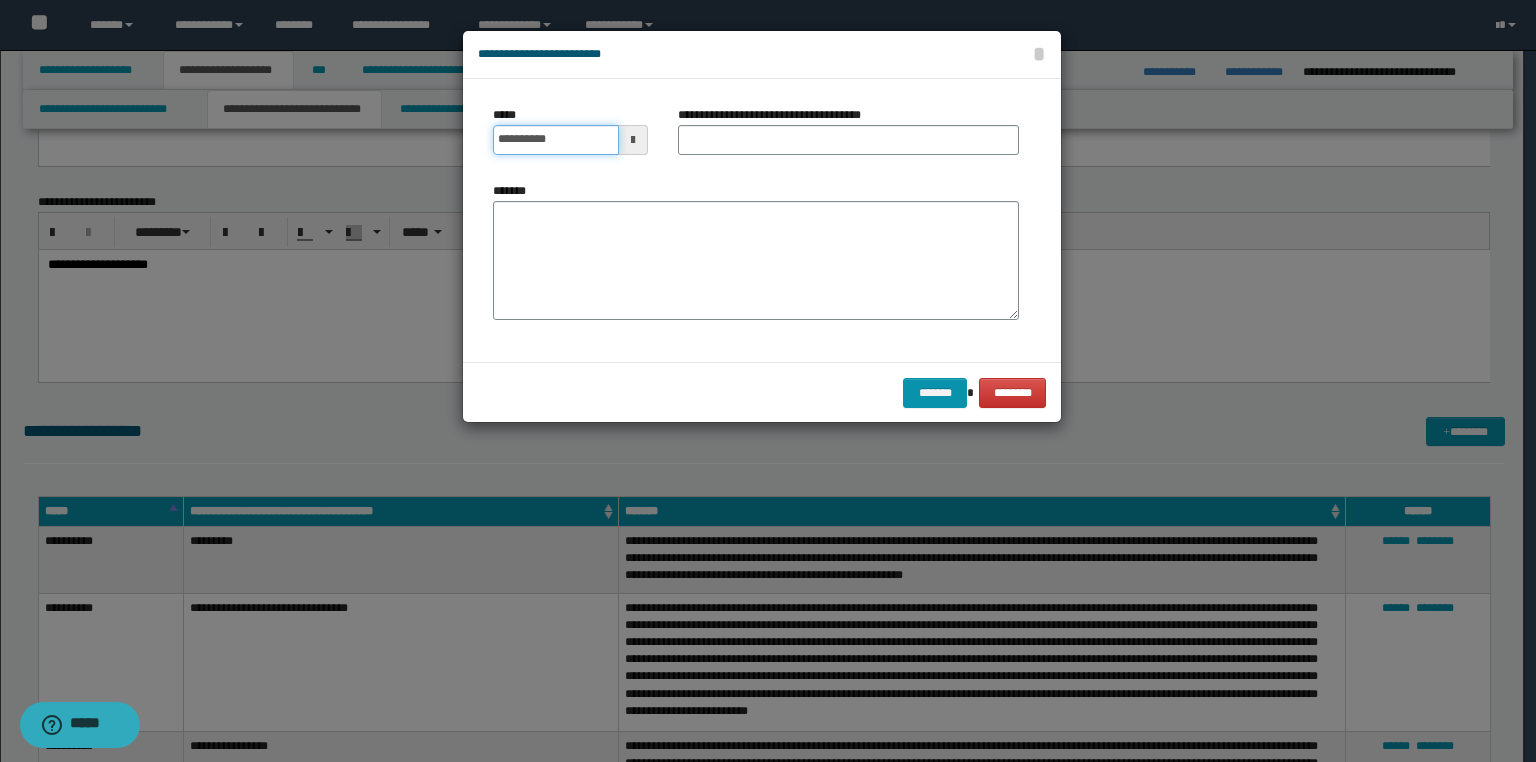 drag, startPoint x: 497, startPoint y: 145, endPoint x: 15, endPoint y: 142, distance: 482.00934 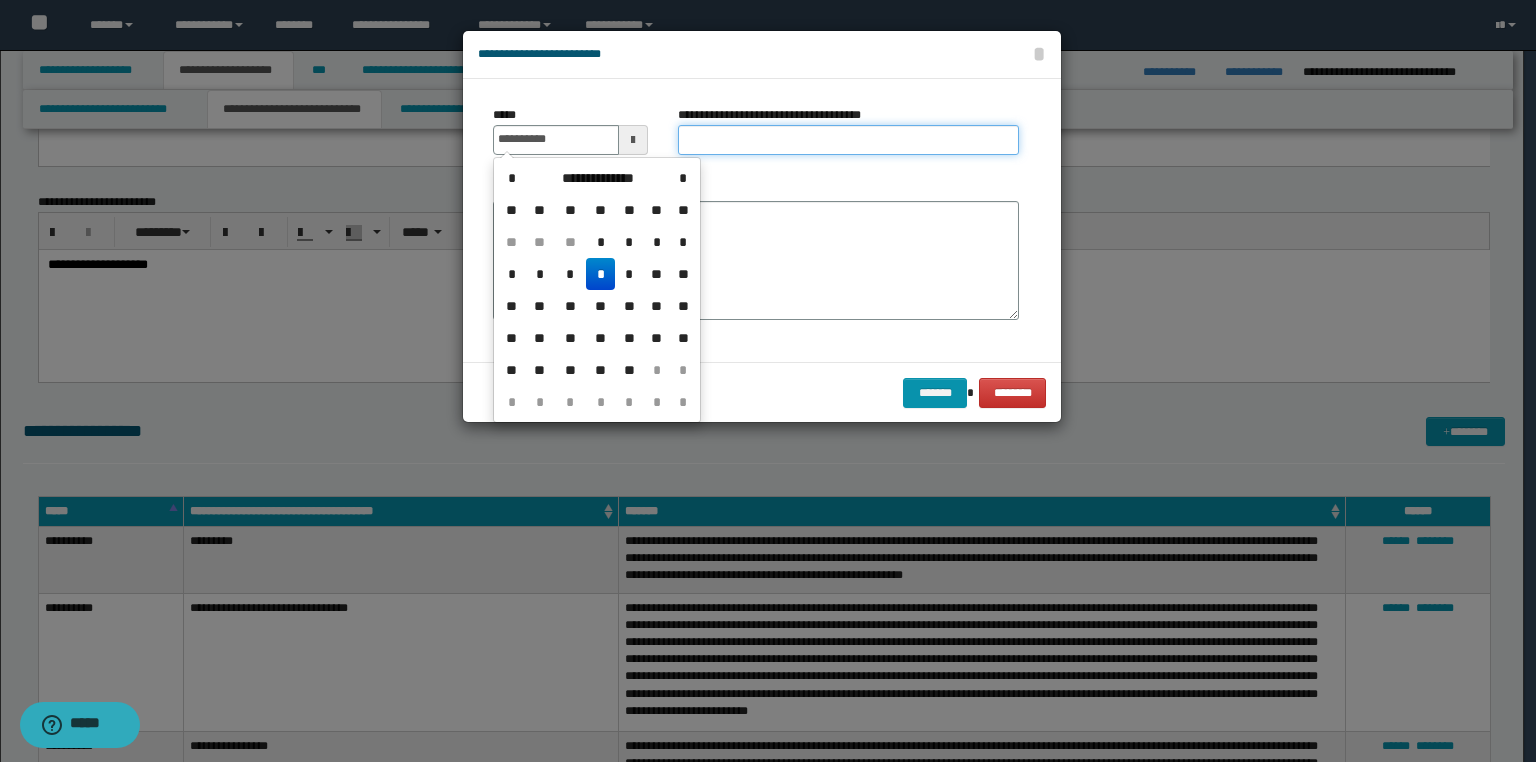 type on "**********" 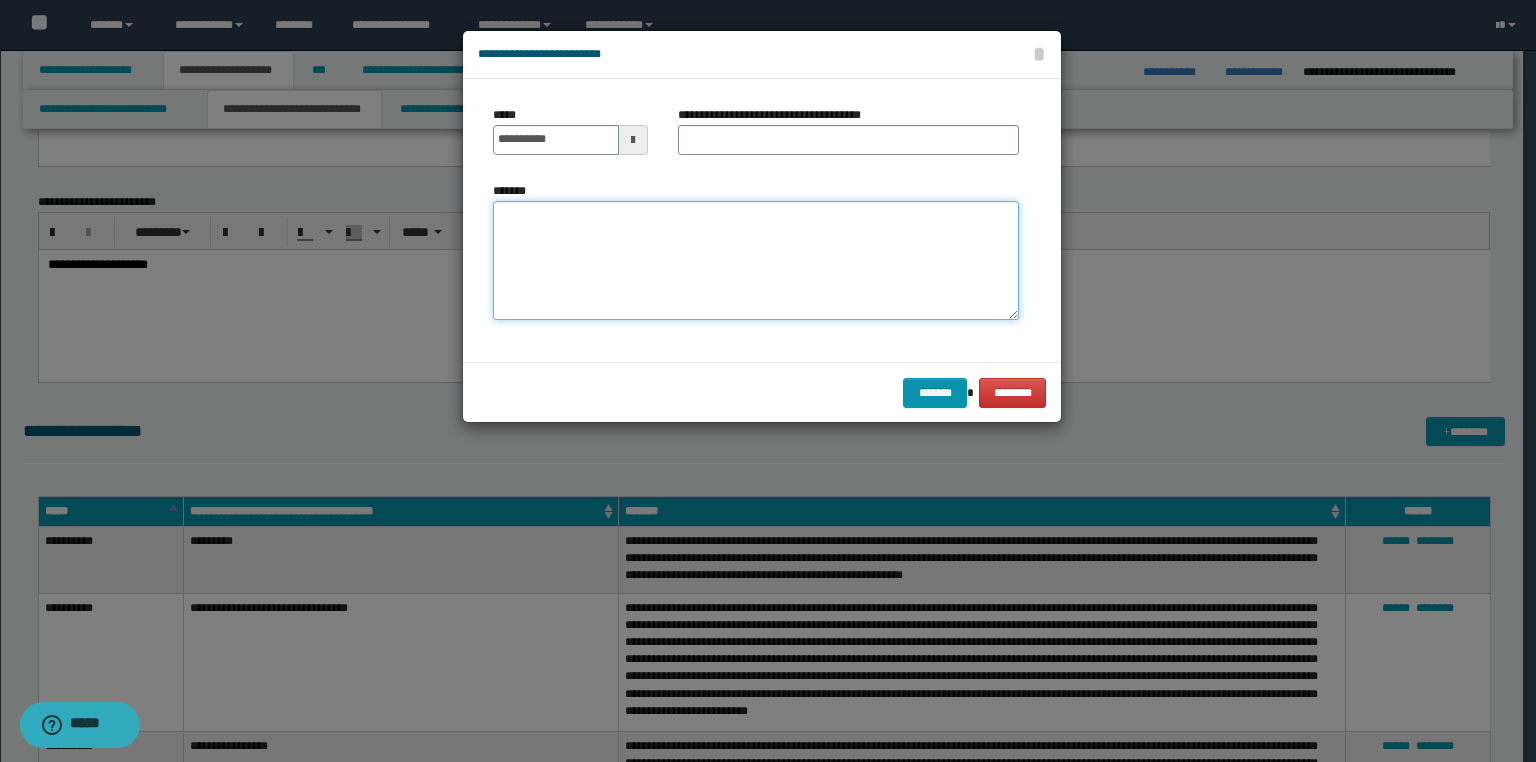 click on "*******" at bounding box center (756, 261) 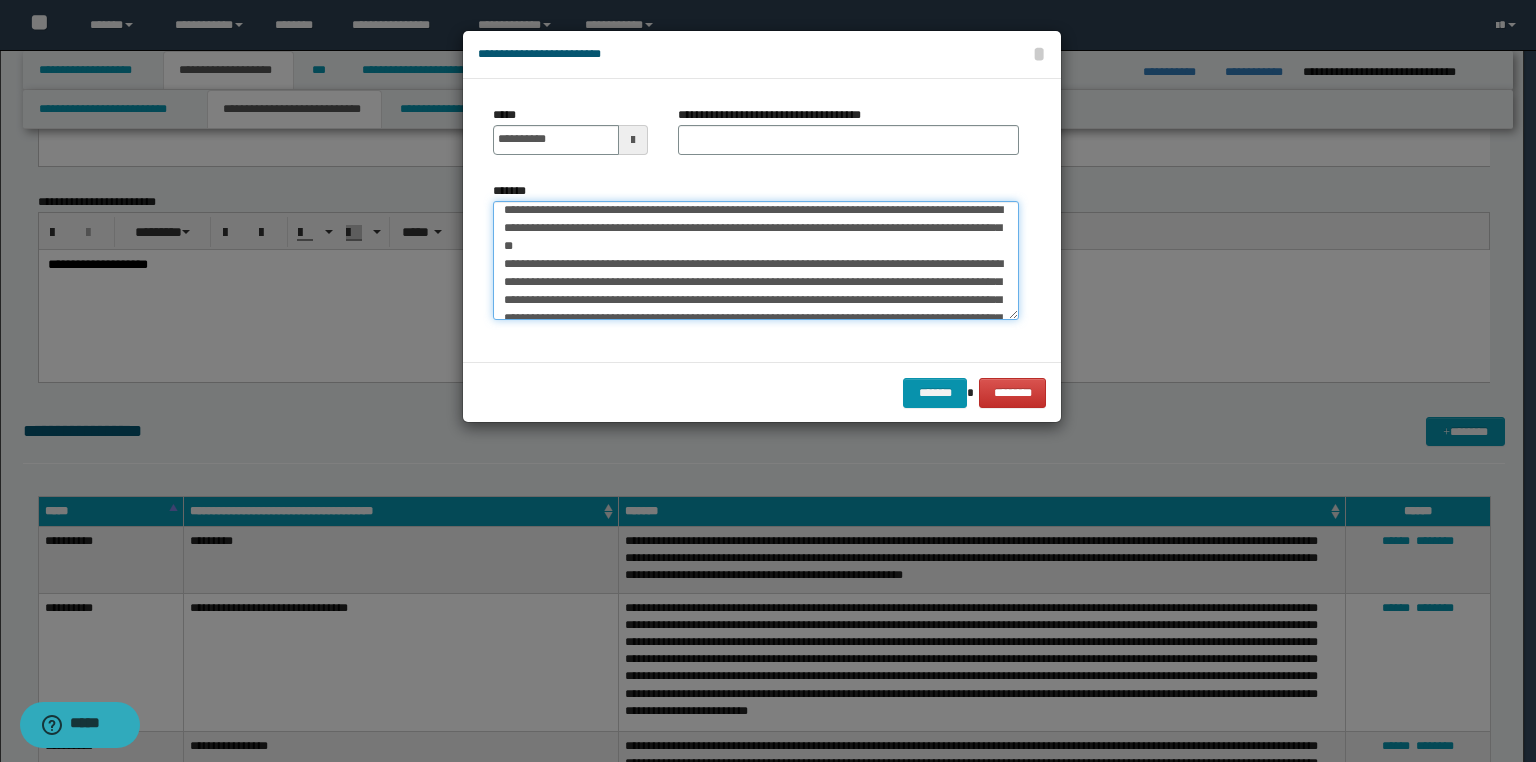 scroll, scrollTop: 0, scrollLeft: 0, axis: both 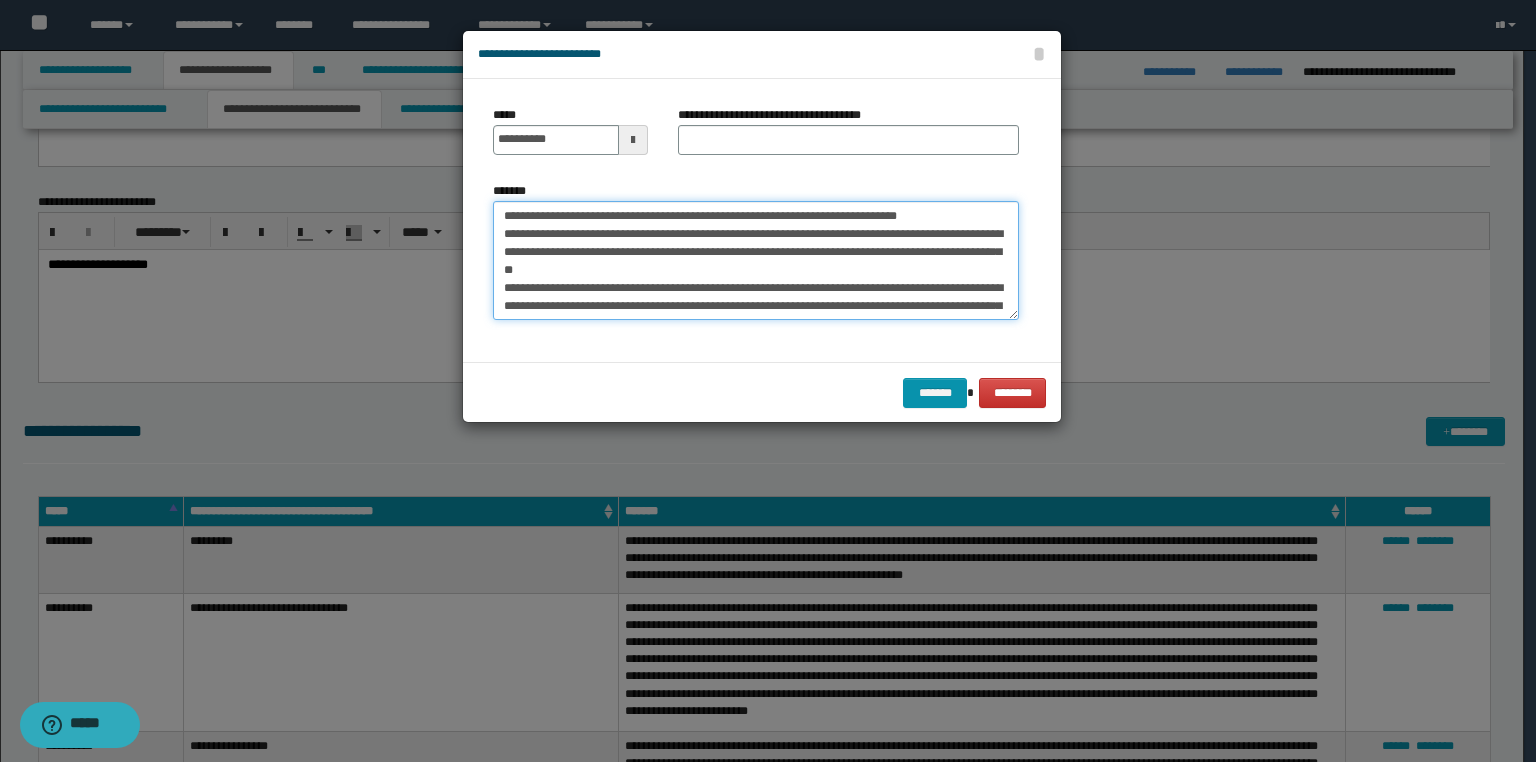 click on "*******" at bounding box center (756, 261) 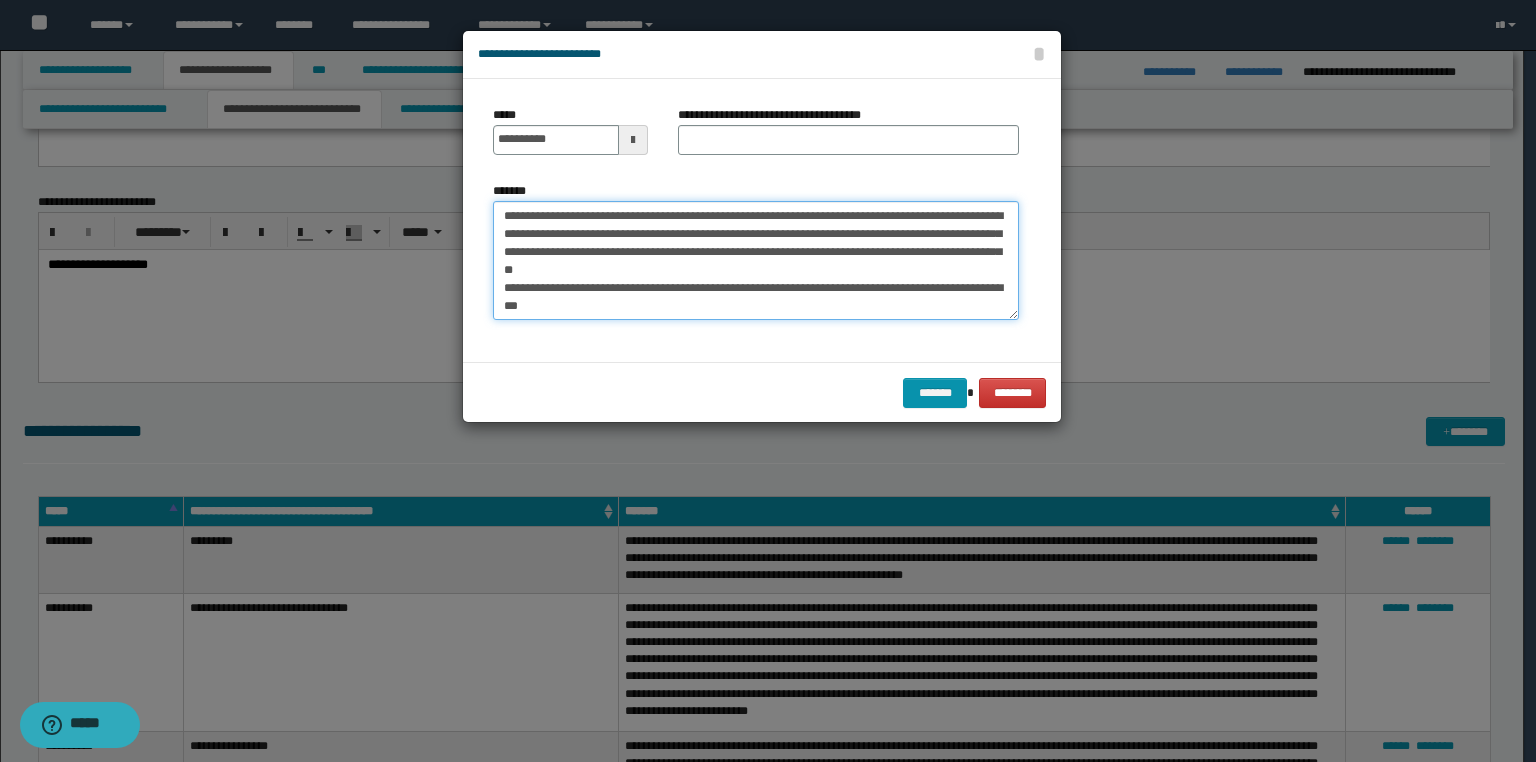 scroll, scrollTop: 190, scrollLeft: 0, axis: vertical 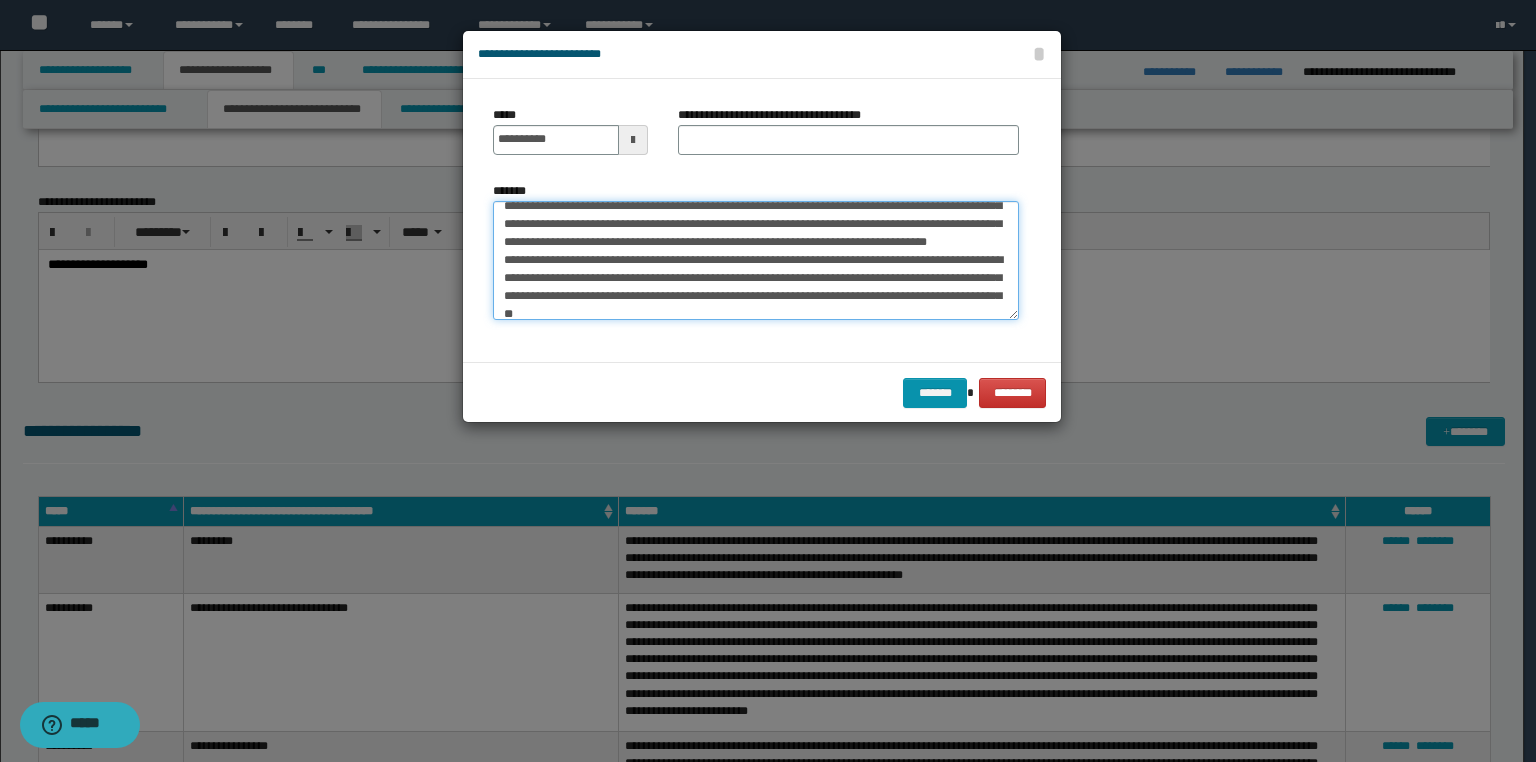 click on "*******" at bounding box center [756, 261] 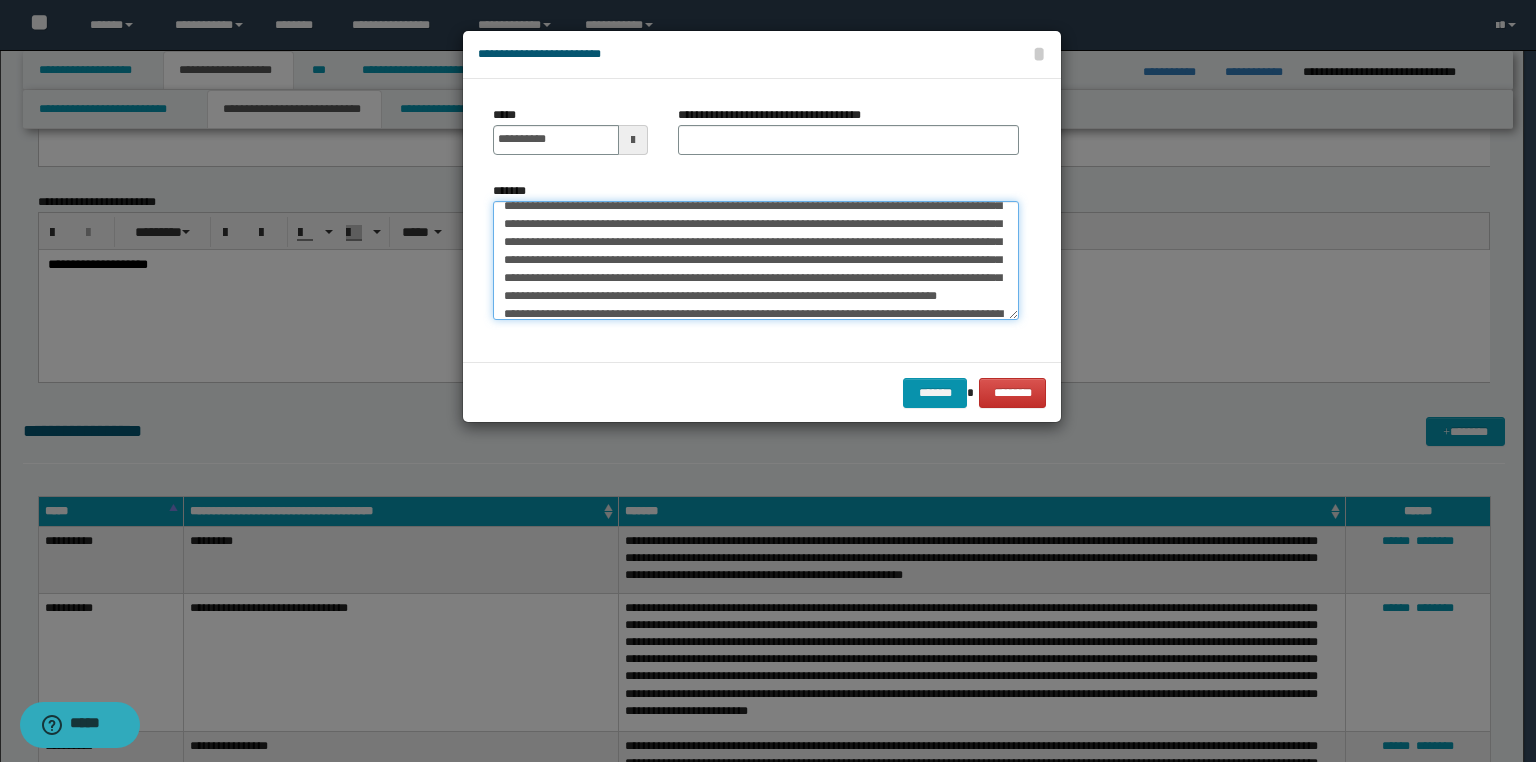 scroll, scrollTop: 172, scrollLeft: 0, axis: vertical 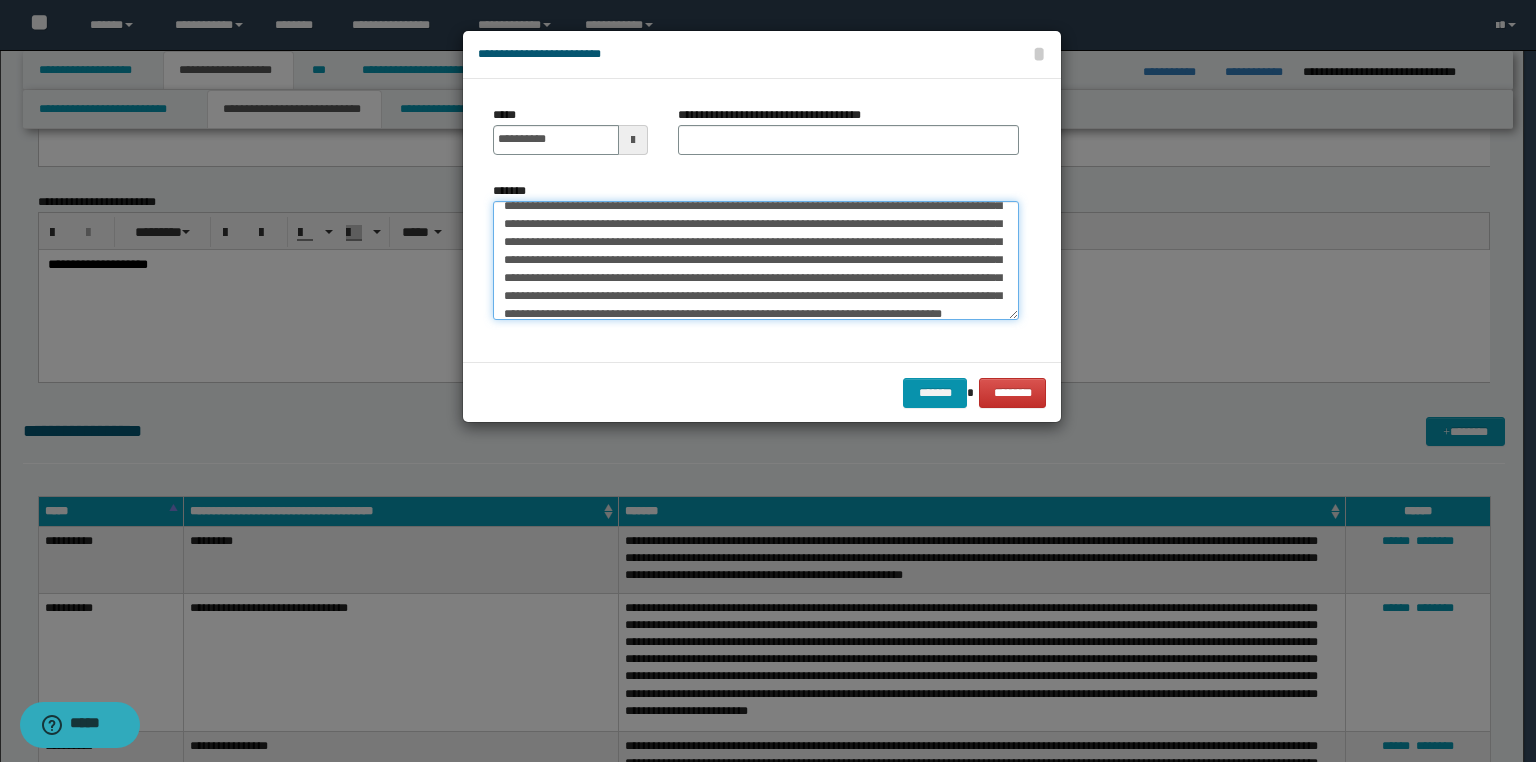 click on "*******" at bounding box center [756, 261] 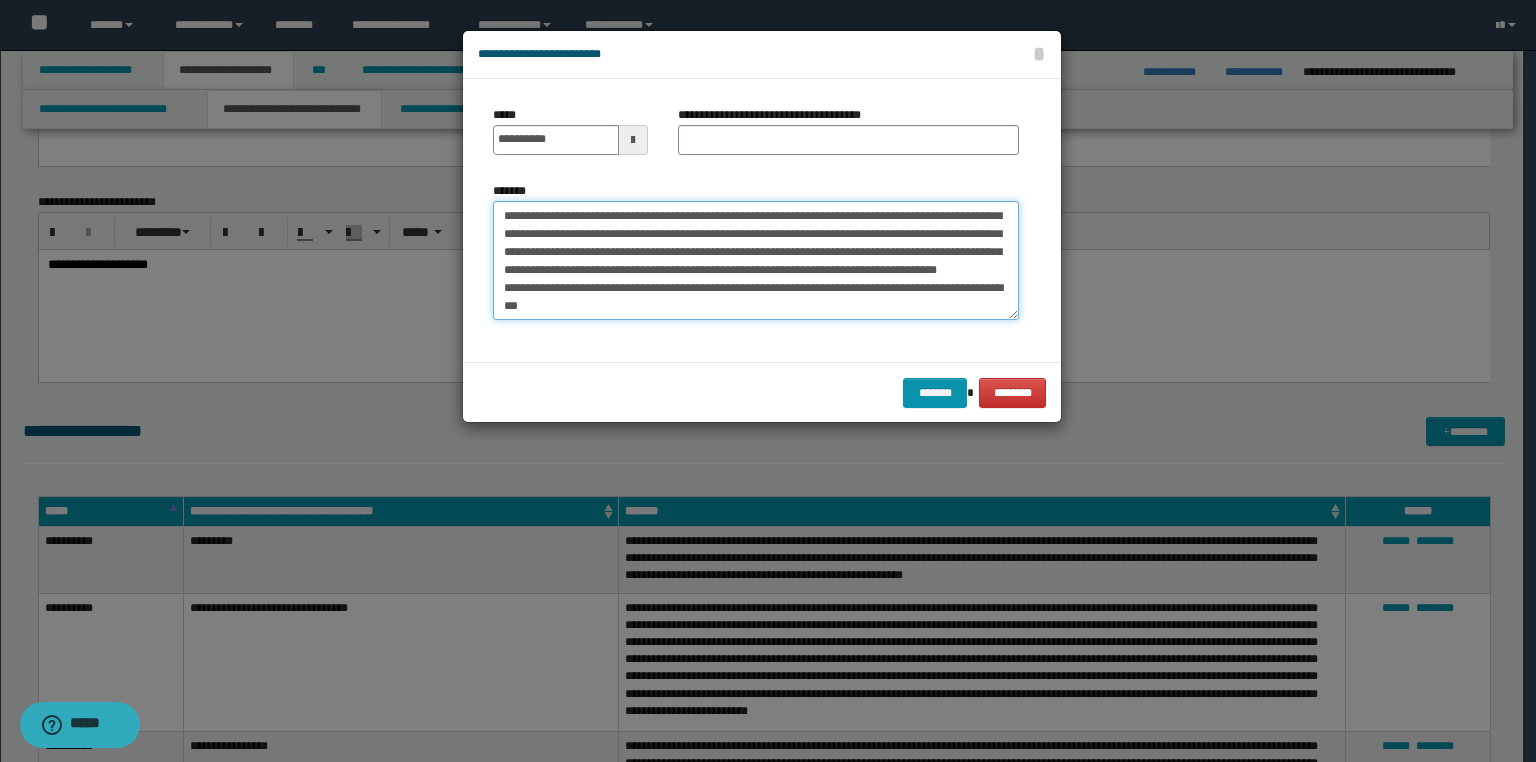 scroll, scrollTop: 252, scrollLeft: 0, axis: vertical 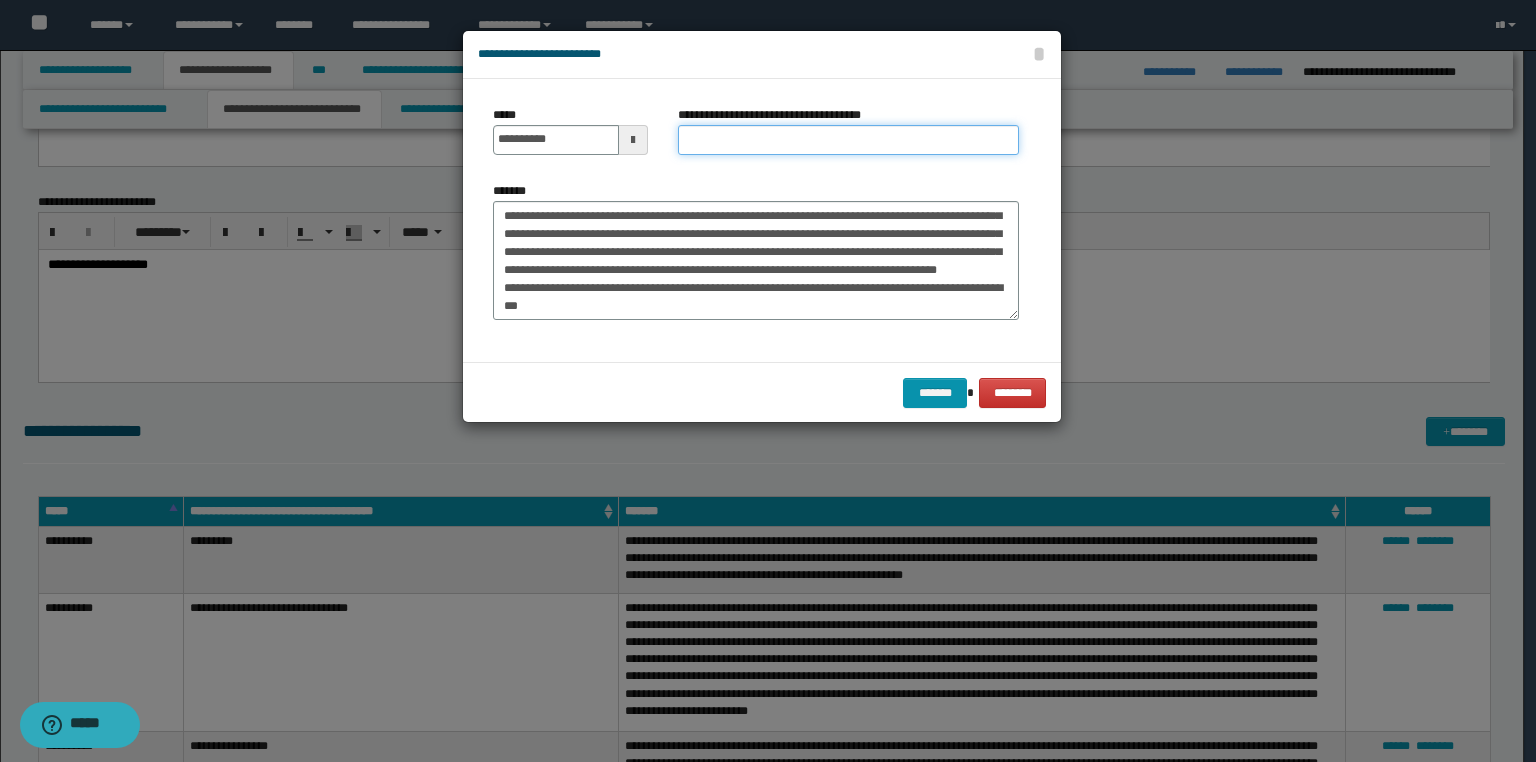 click on "**********" at bounding box center (848, 140) 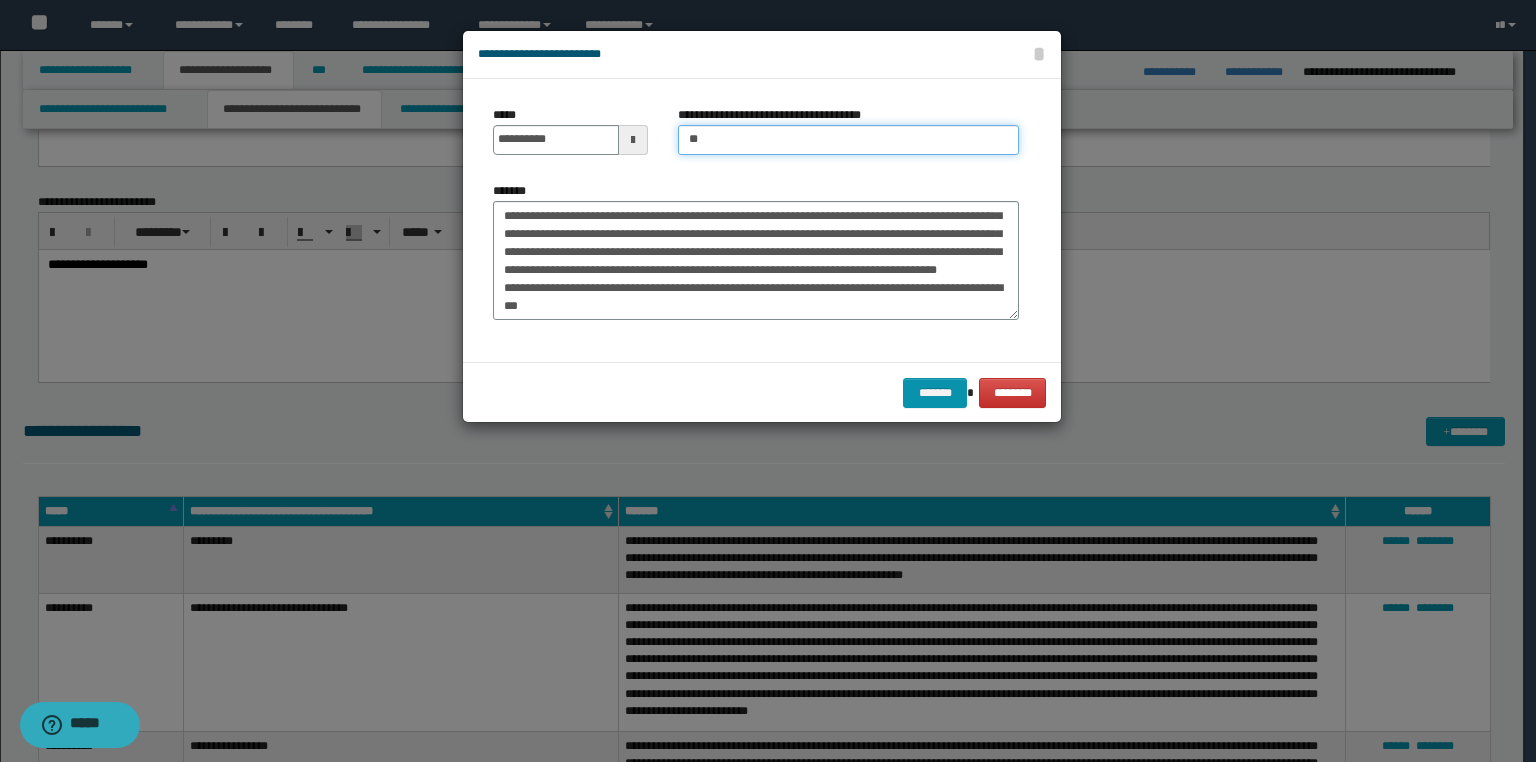 type on "**********" 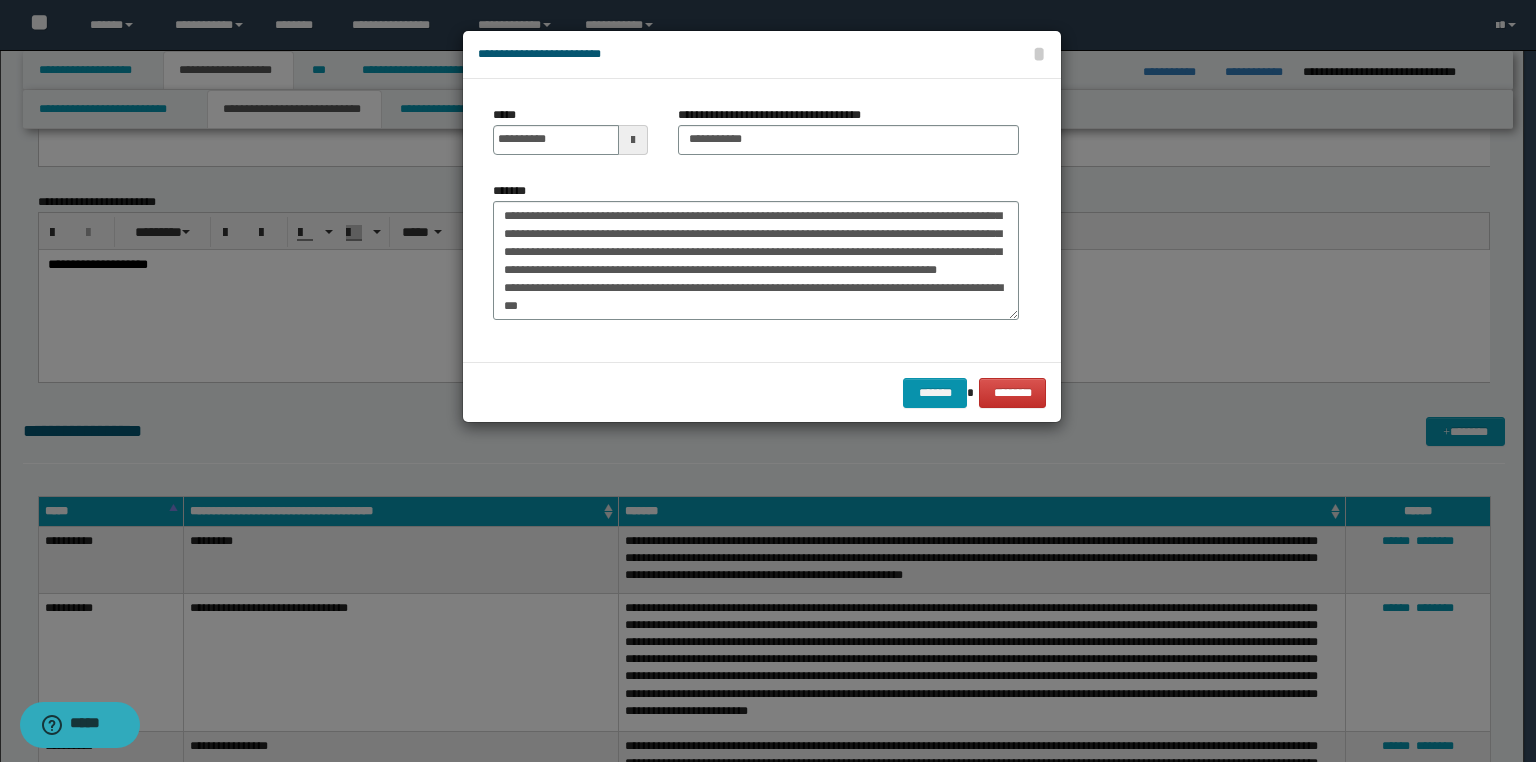 drag, startPoint x: 468, startPoint y: 250, endPoint x: 712, endPoint y: 294, distance: 247.93547 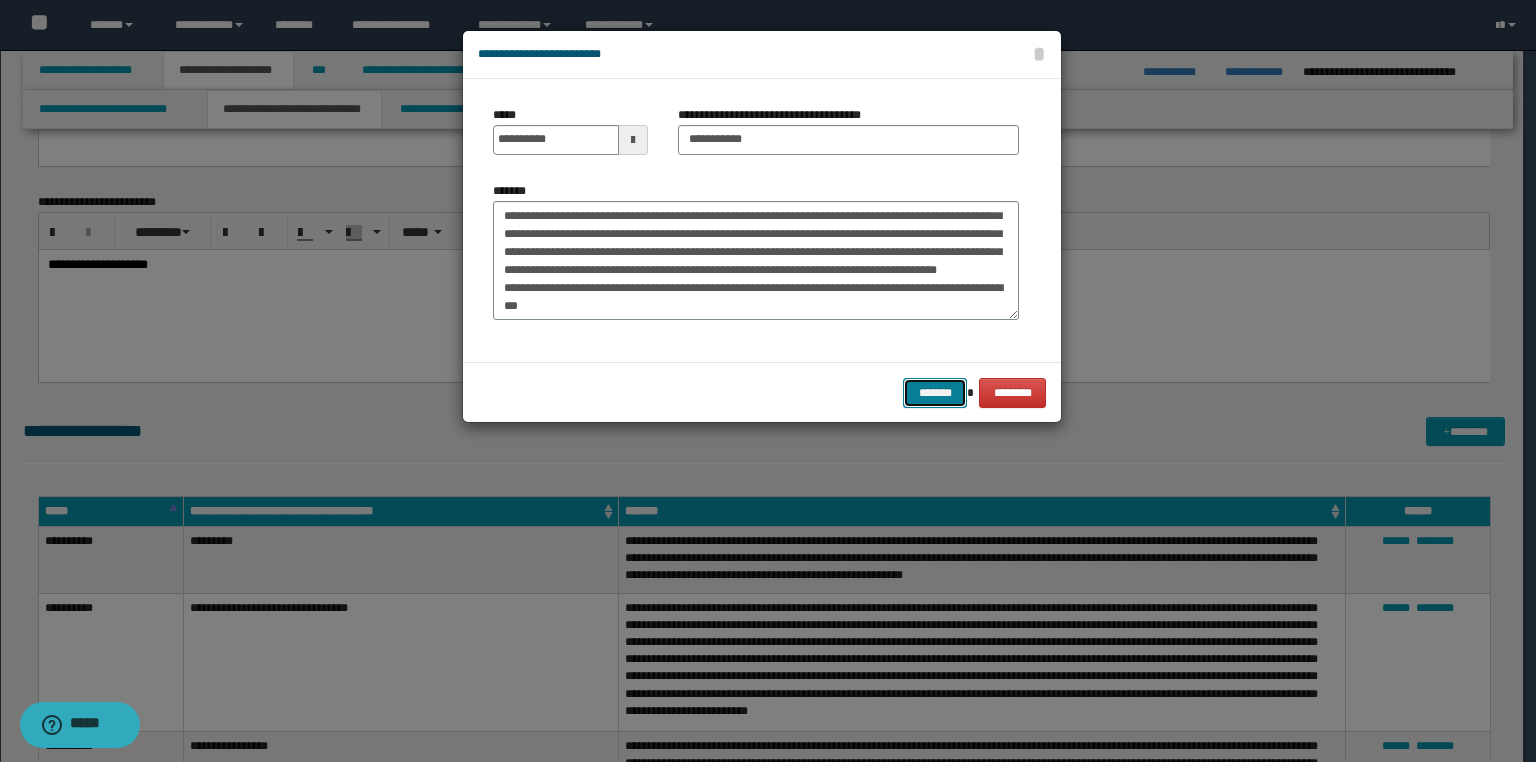 drag, startPoint x: 916, startPoint y: 379, endPoint x: 917, endPoint y: 391, distance: 12.0415945 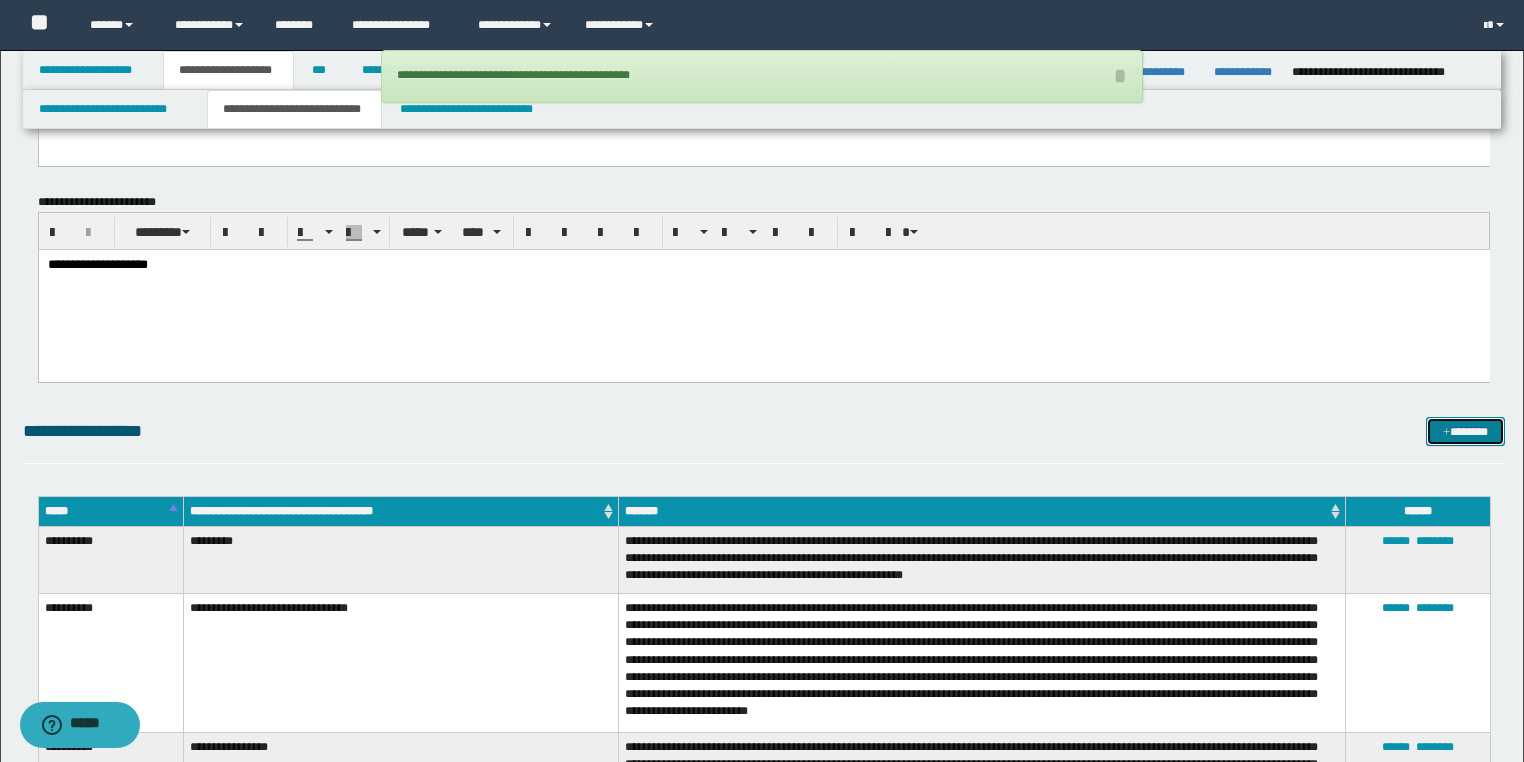 click on "*******" at bounding box center (1465, 432) 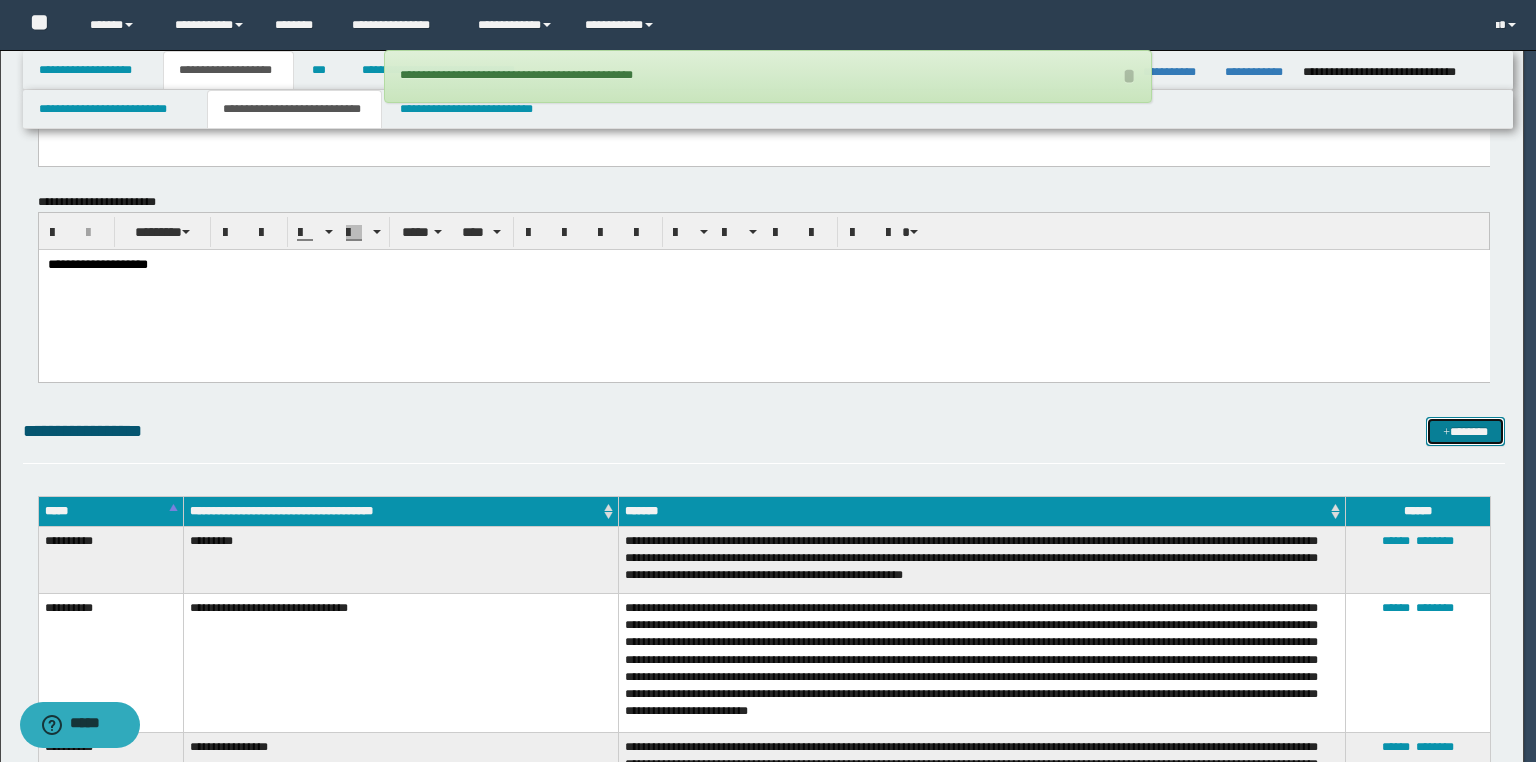 scroll, scrollTop: 0, scrollLeft: 0, axis: both 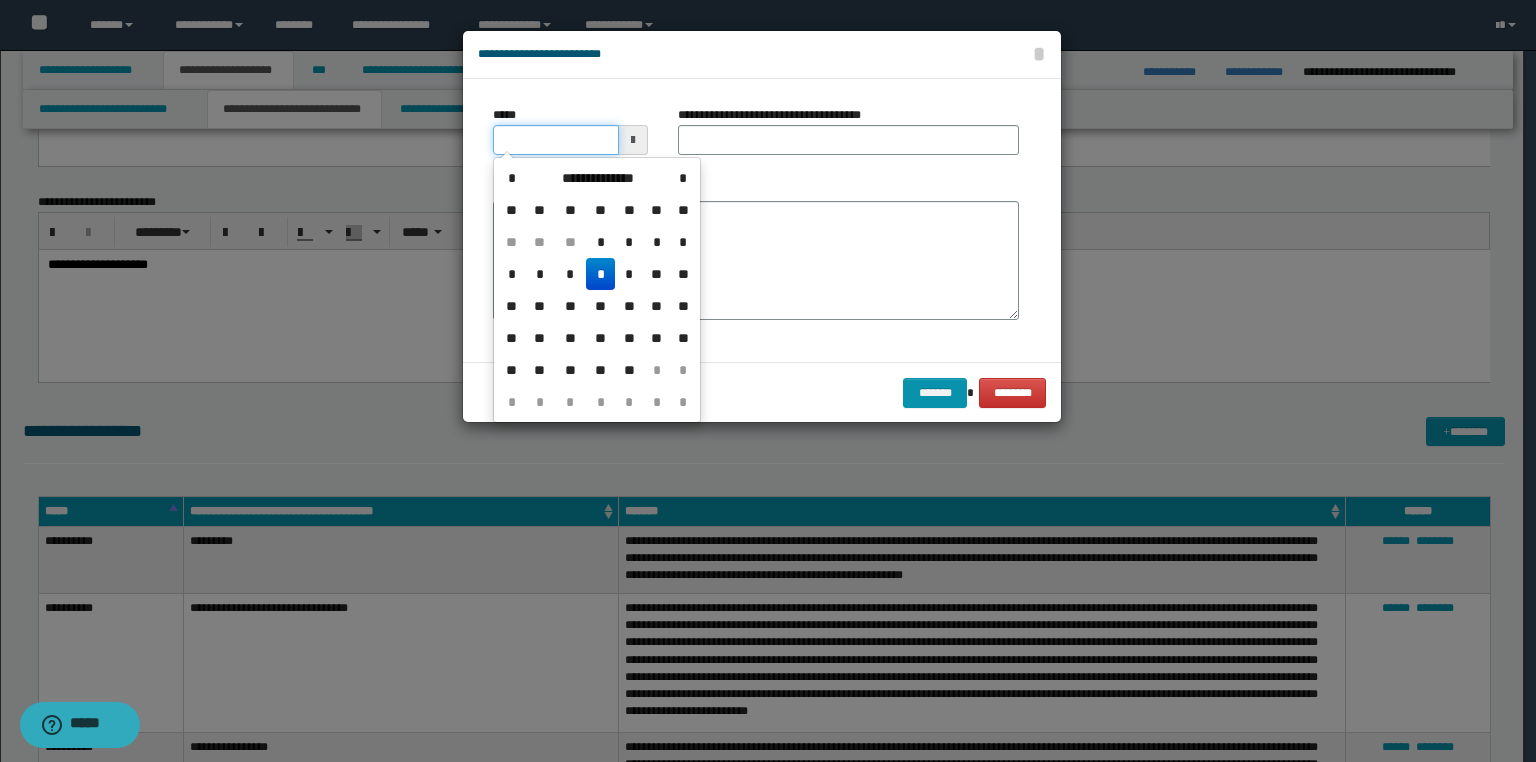 drag, startPoint x: 554, startPoint y: 137, endPoint x: 0, endPoint y: 262, distance: 567.92694 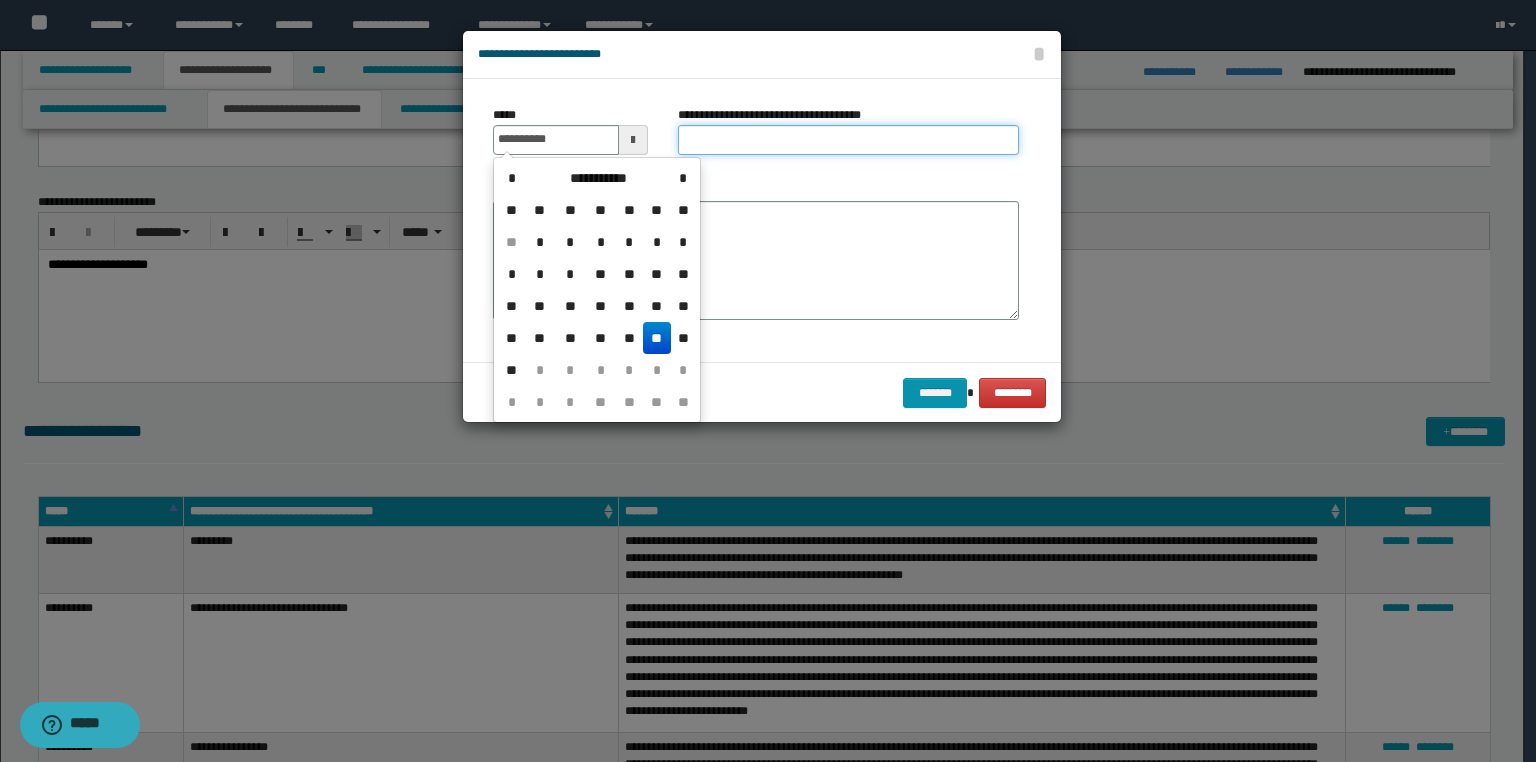 type on "**********" 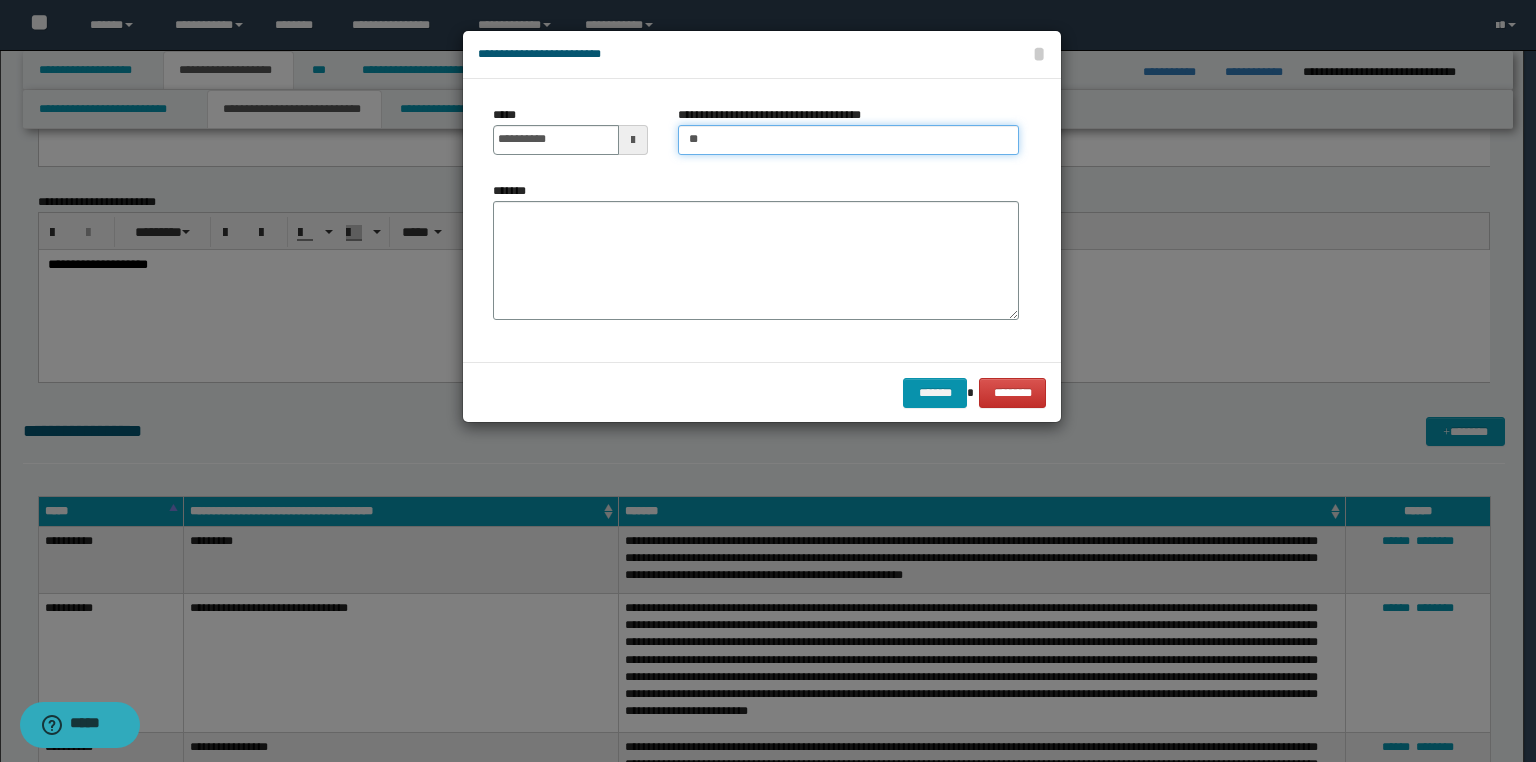 type on "**********" 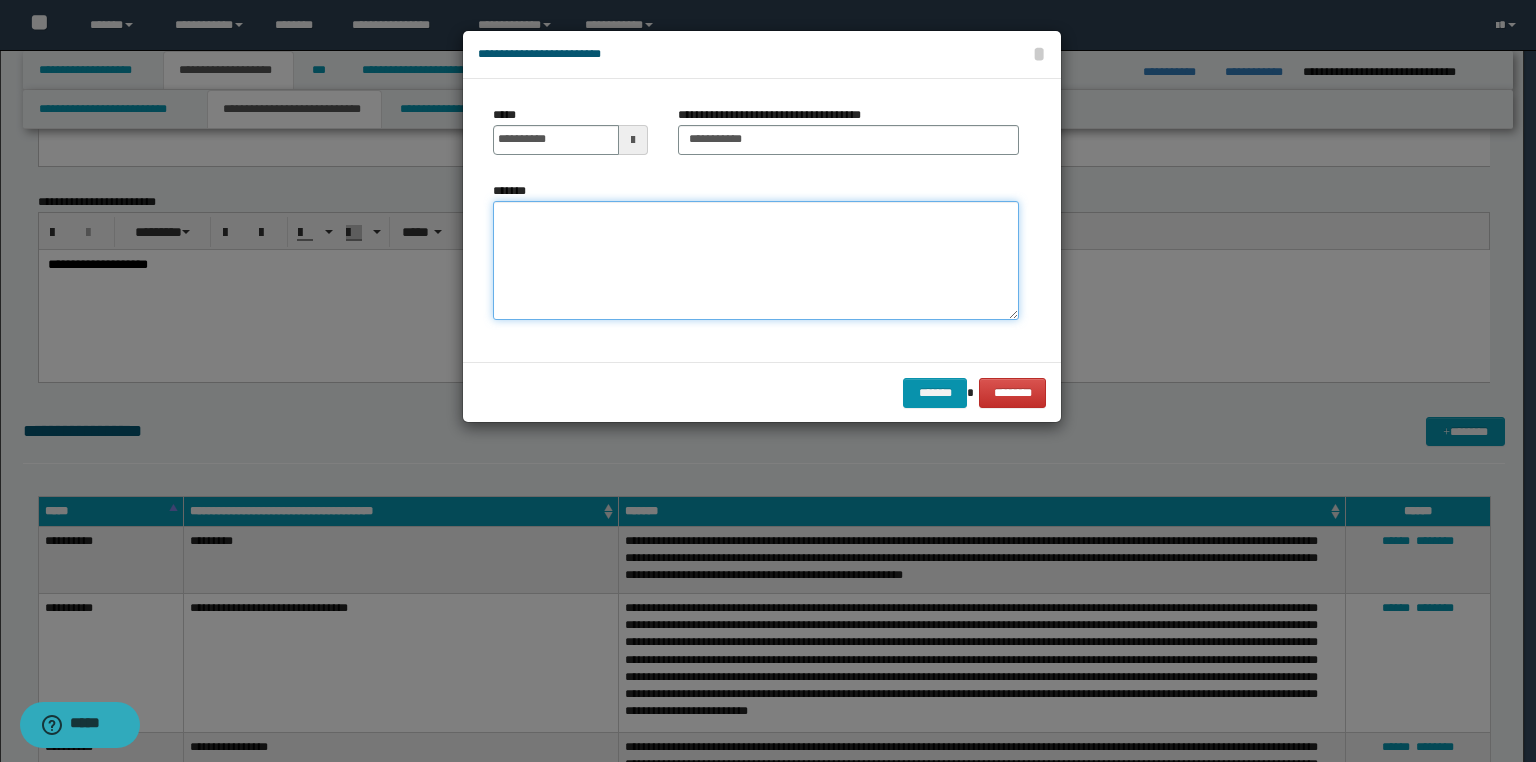 click on "*******" at bounding box center [756, 261] 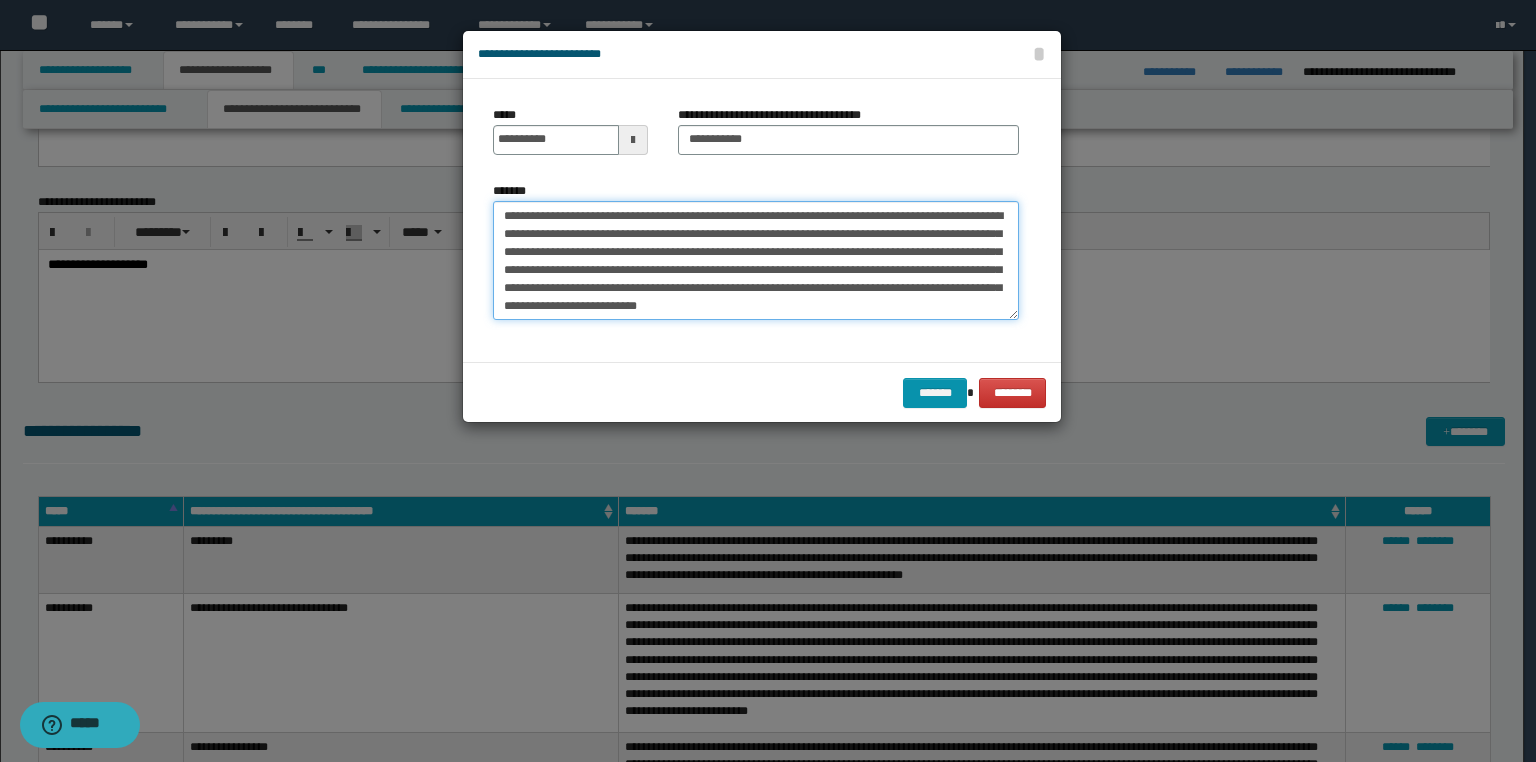 scroll, scrollTop: 30, scrollLeft: 0, axis: vertical 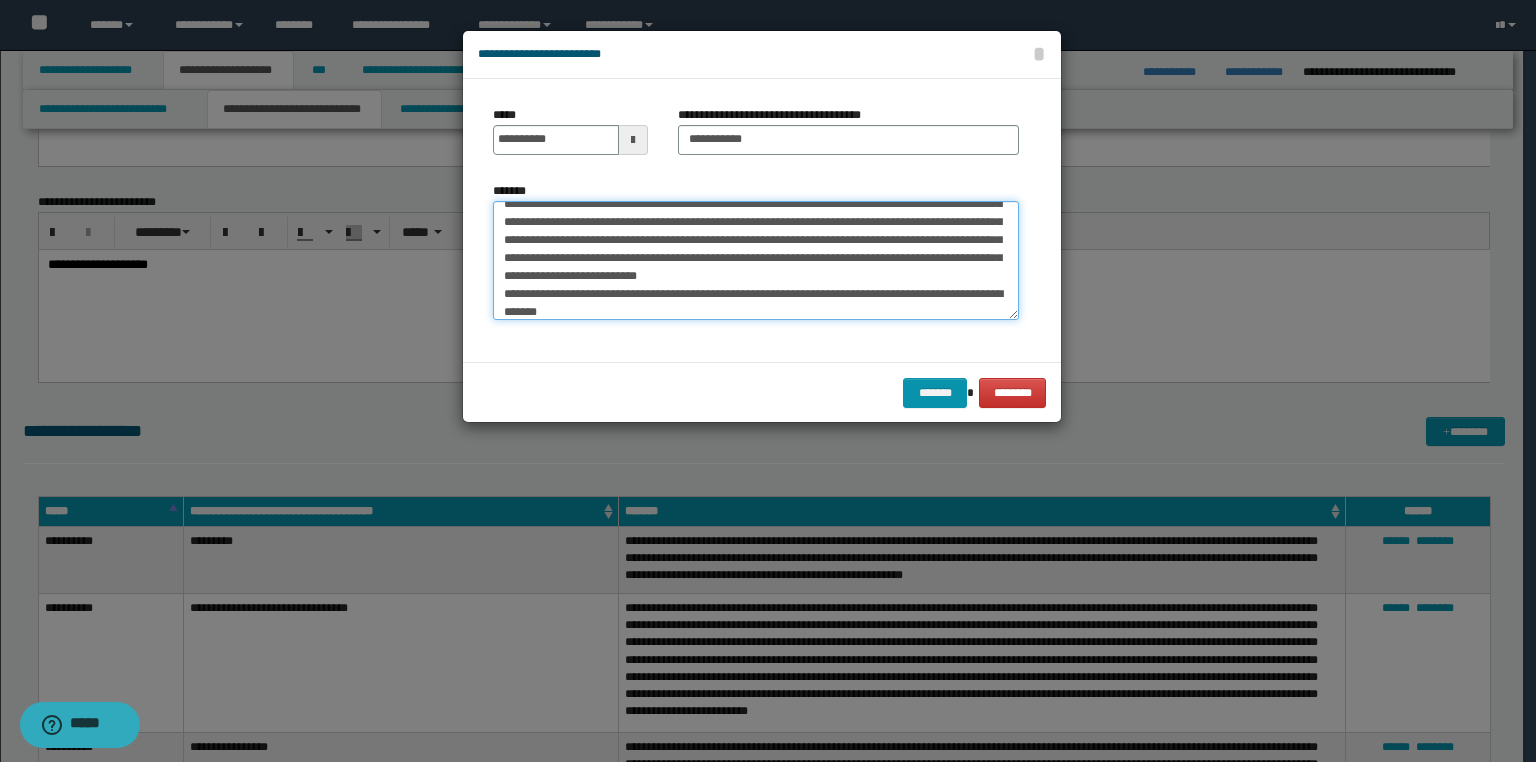 drag, startPoint x: 766, startPoint y: 208, endPoint x: 753, endPoint y: 224, distance: 20.615528 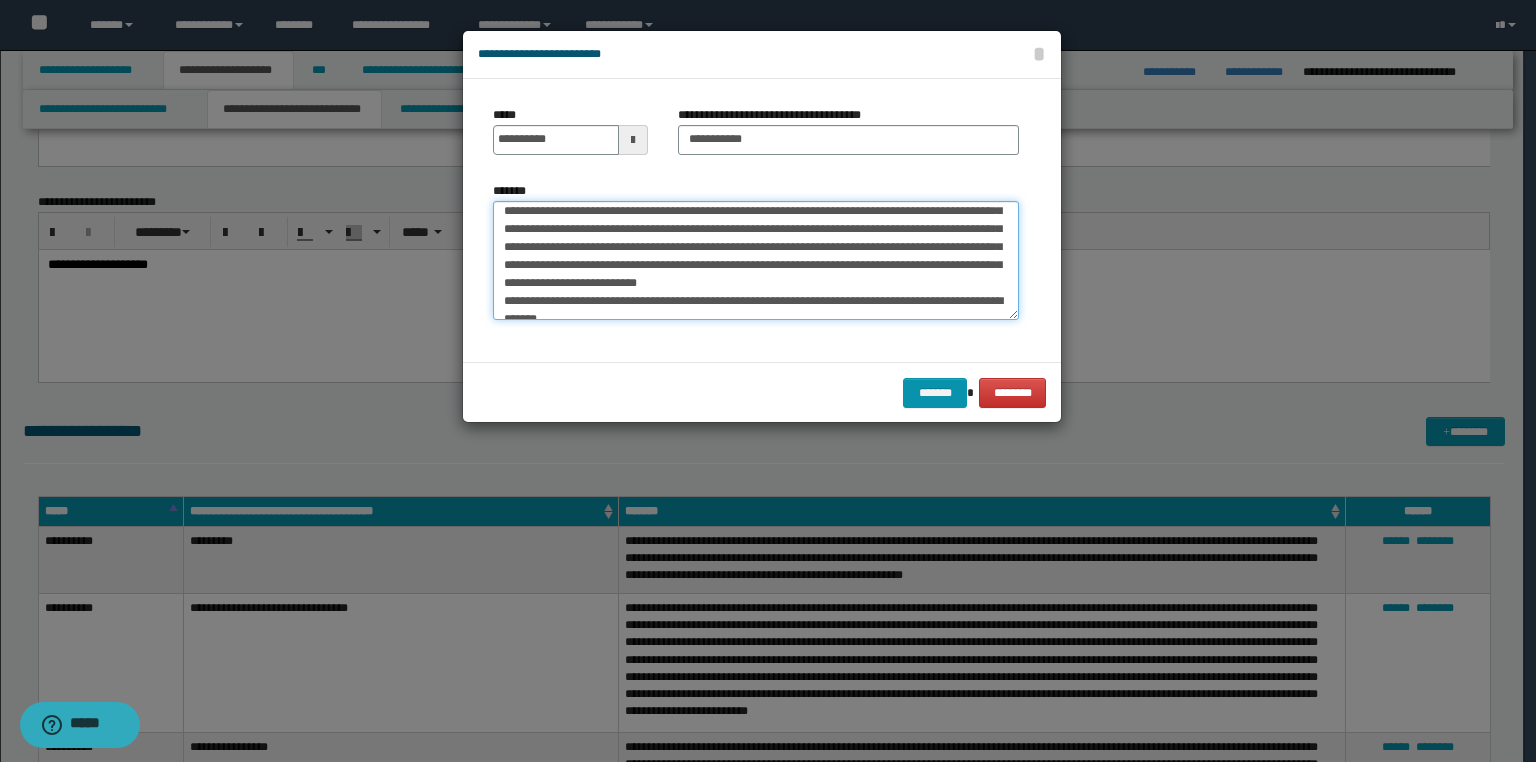 scroll, scrollTop: 36, scrollLeft: 0, axis: vertical 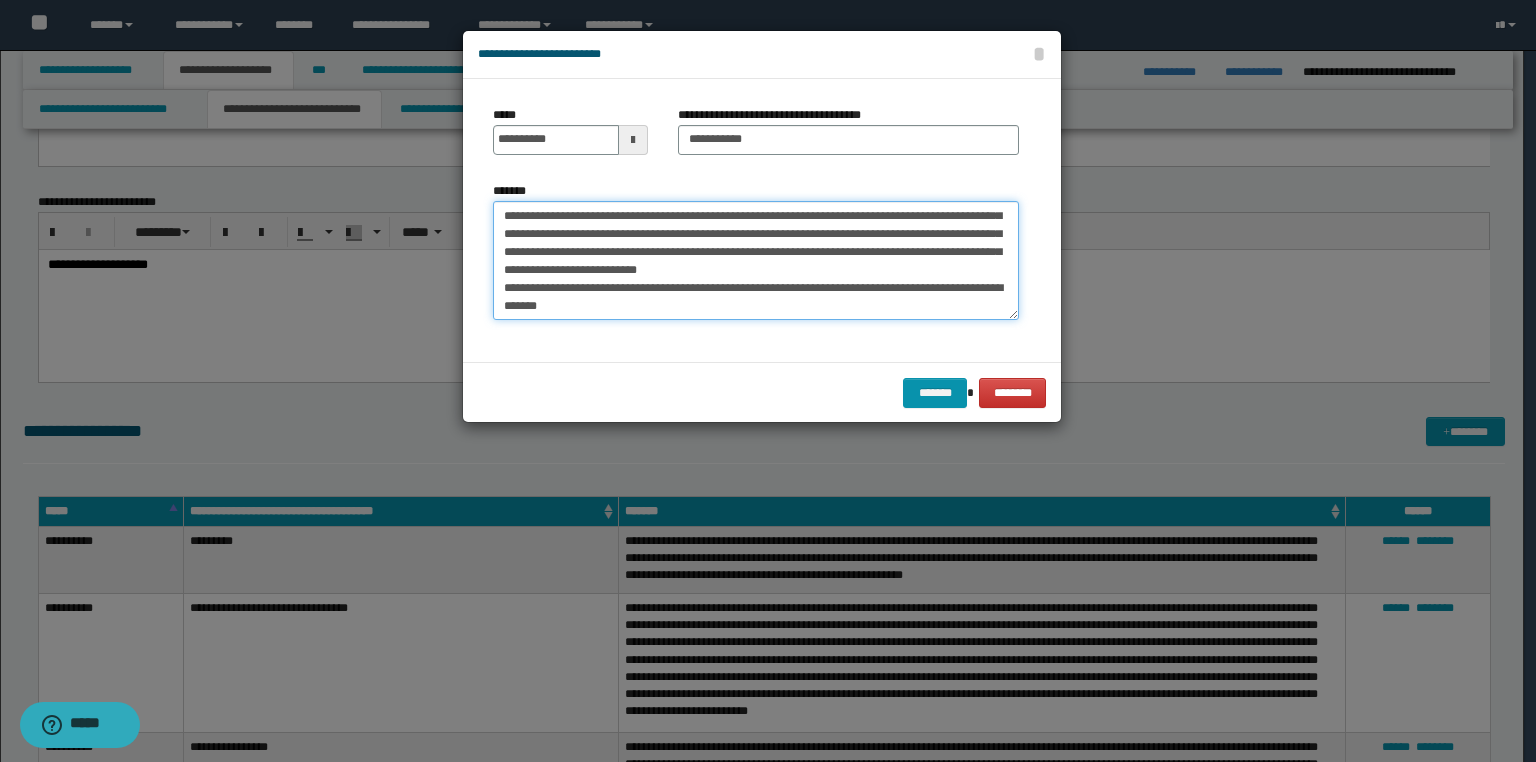 click on "**********" at bounding box center (756, 261) 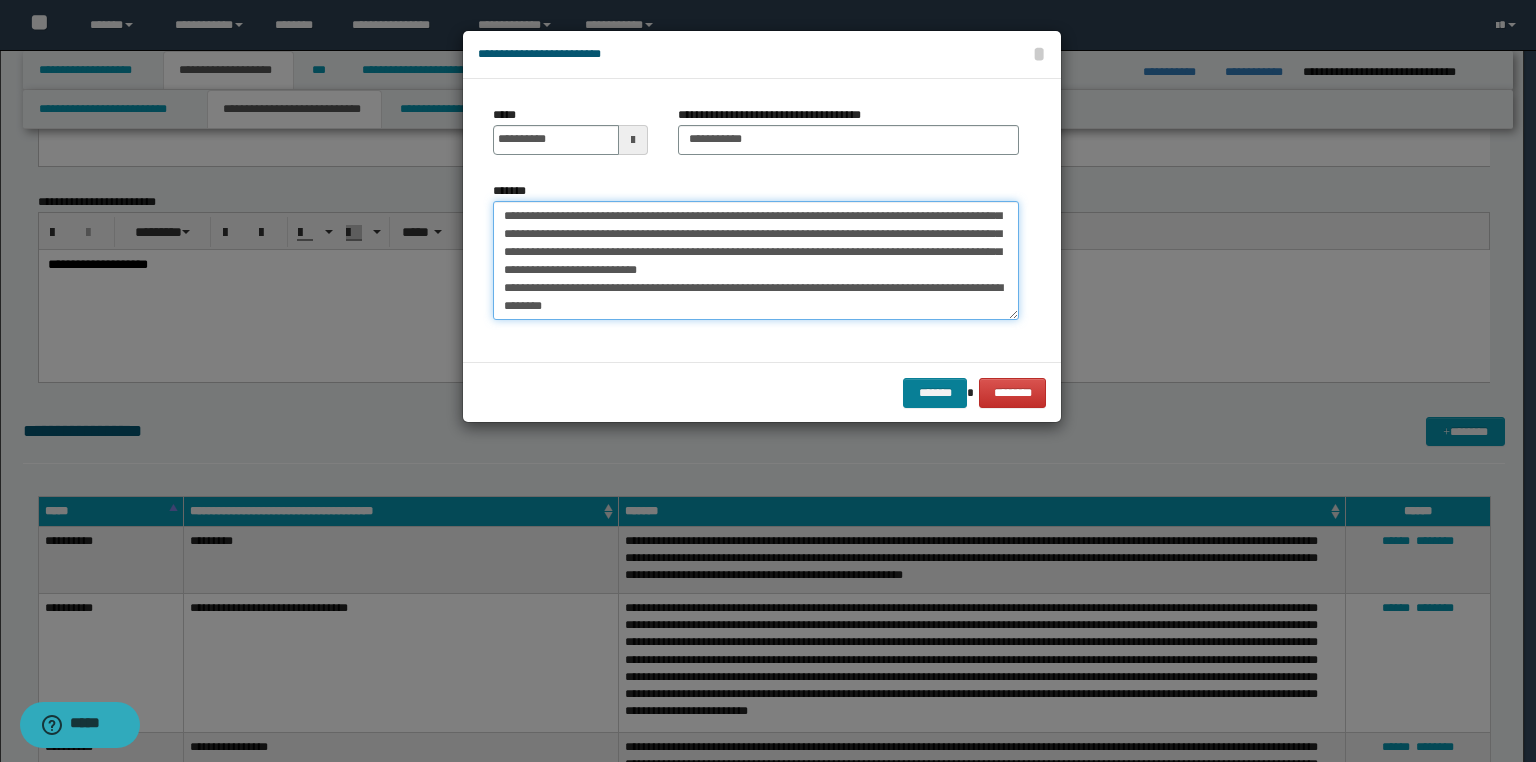 type on "**********" 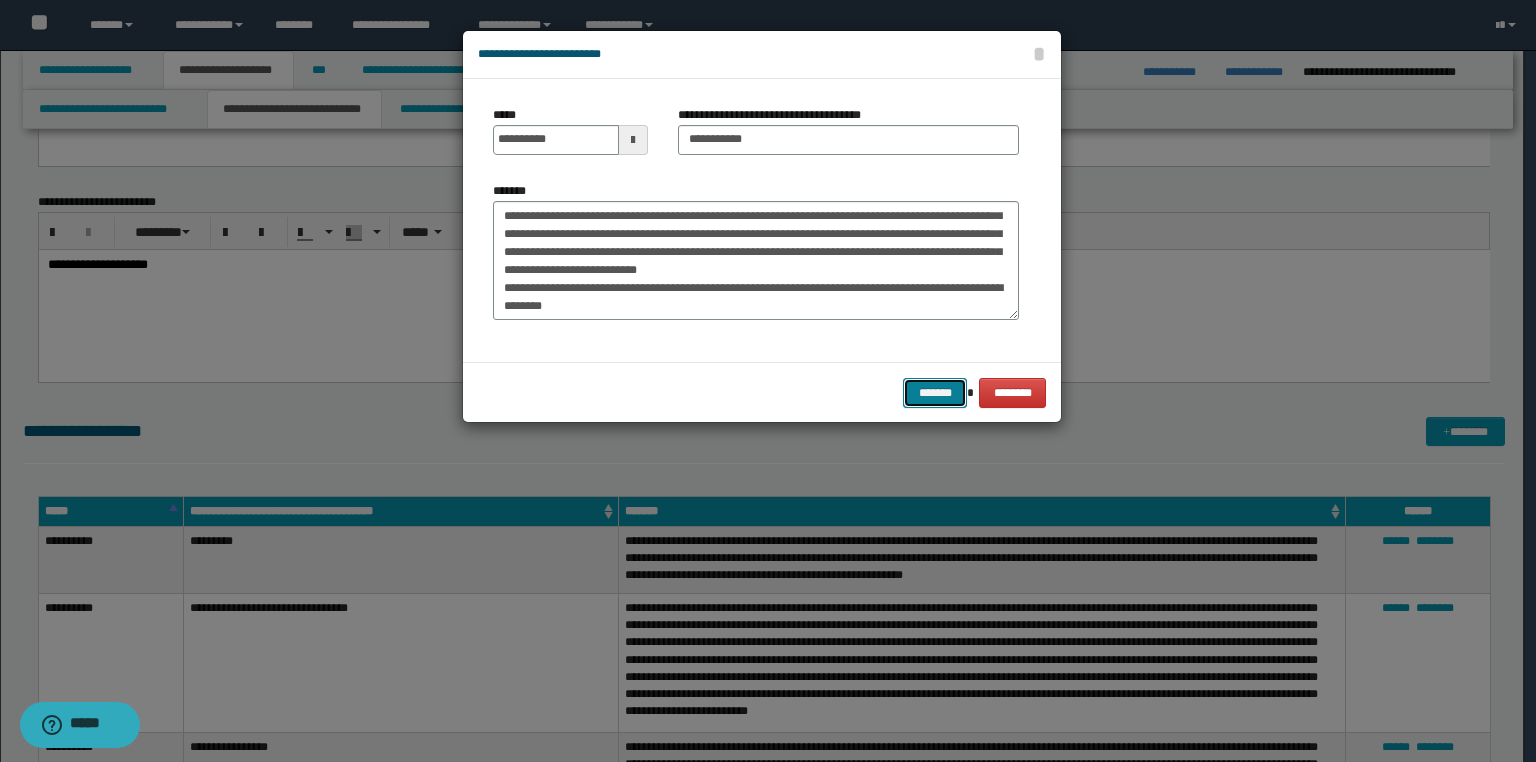 click on "*******" at bounding box center [935, 393] 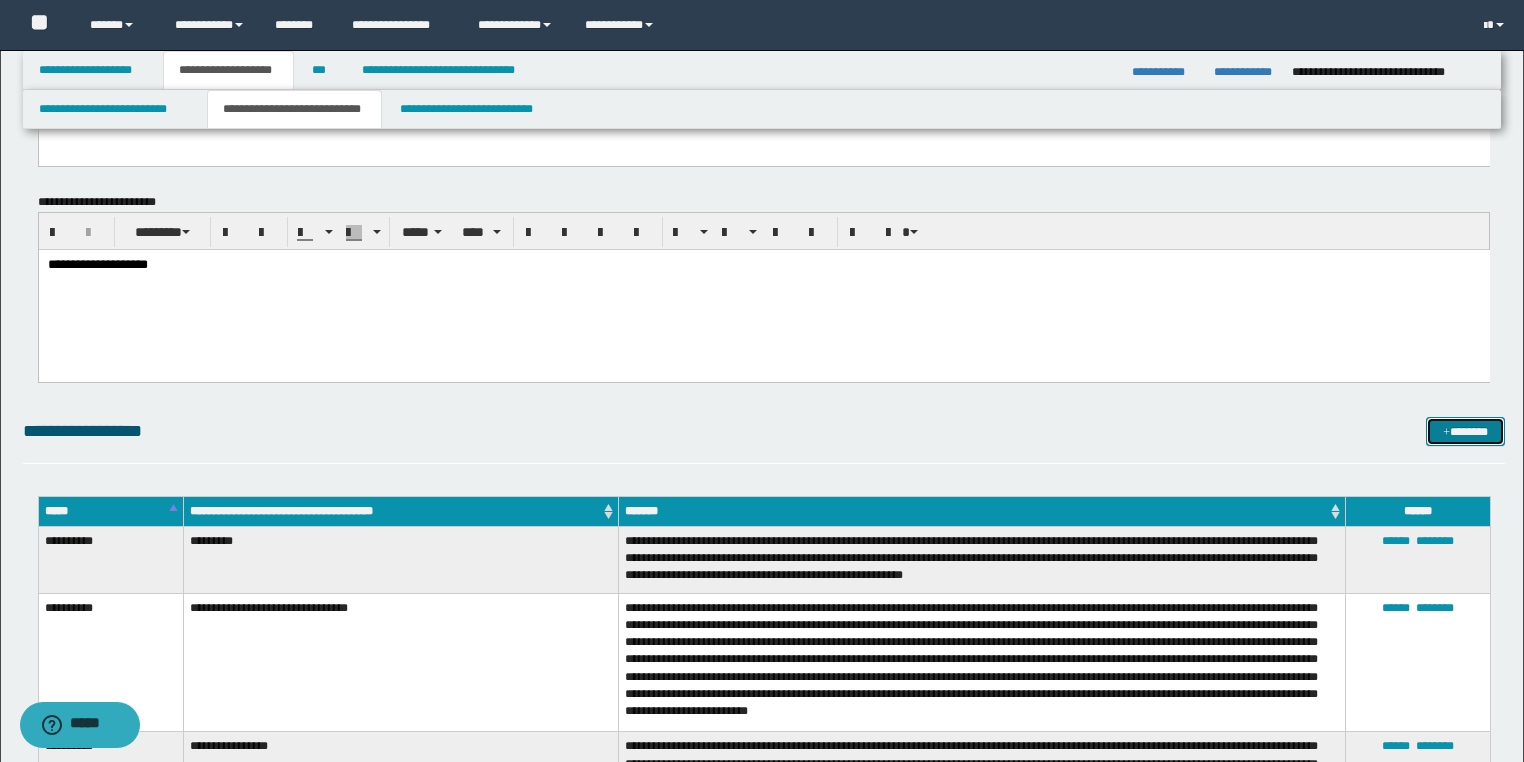 click on "*******" at bounding box center [1465, 432] 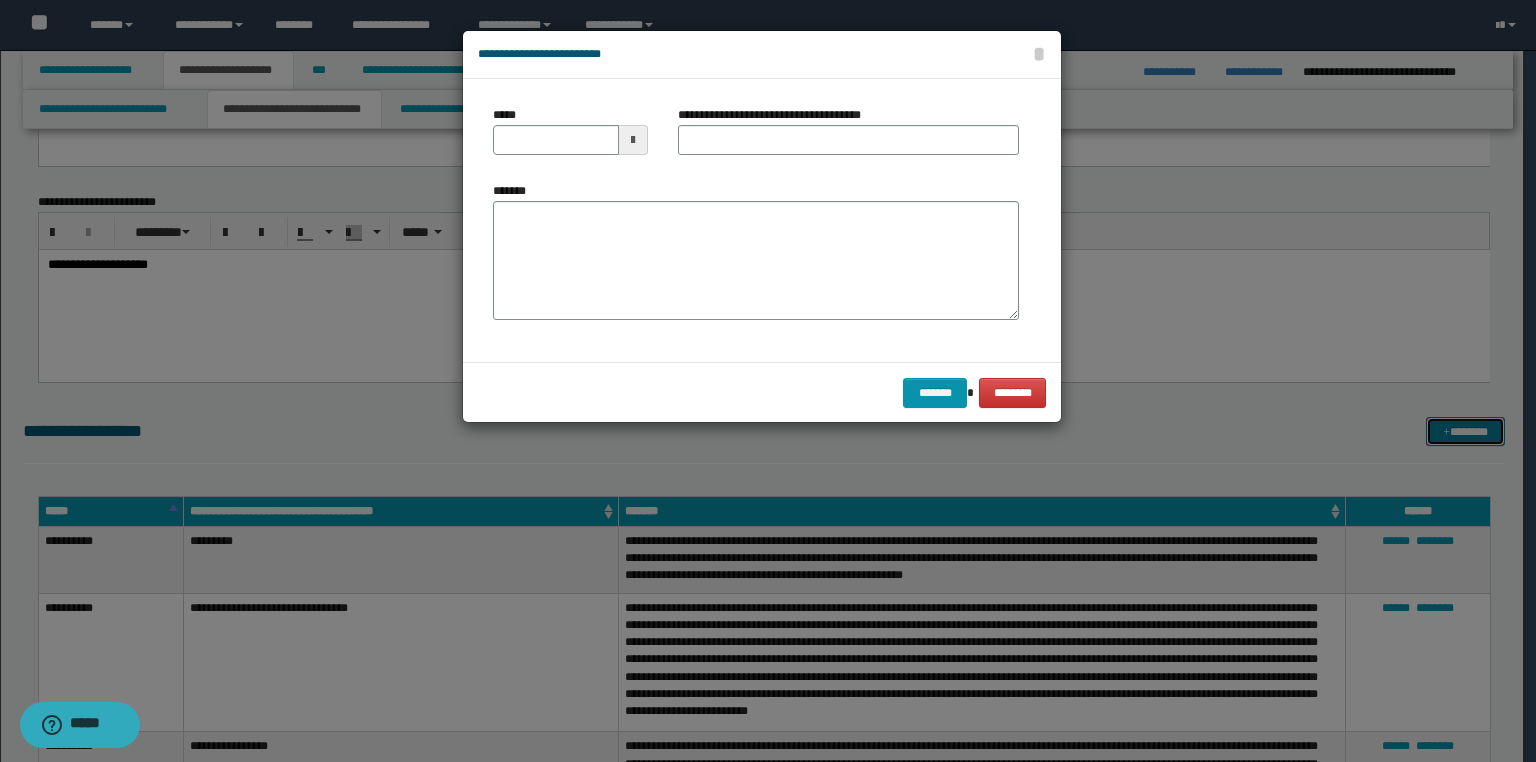 scroll, scrollTop: 0, scrollLeft: 0, axis: both 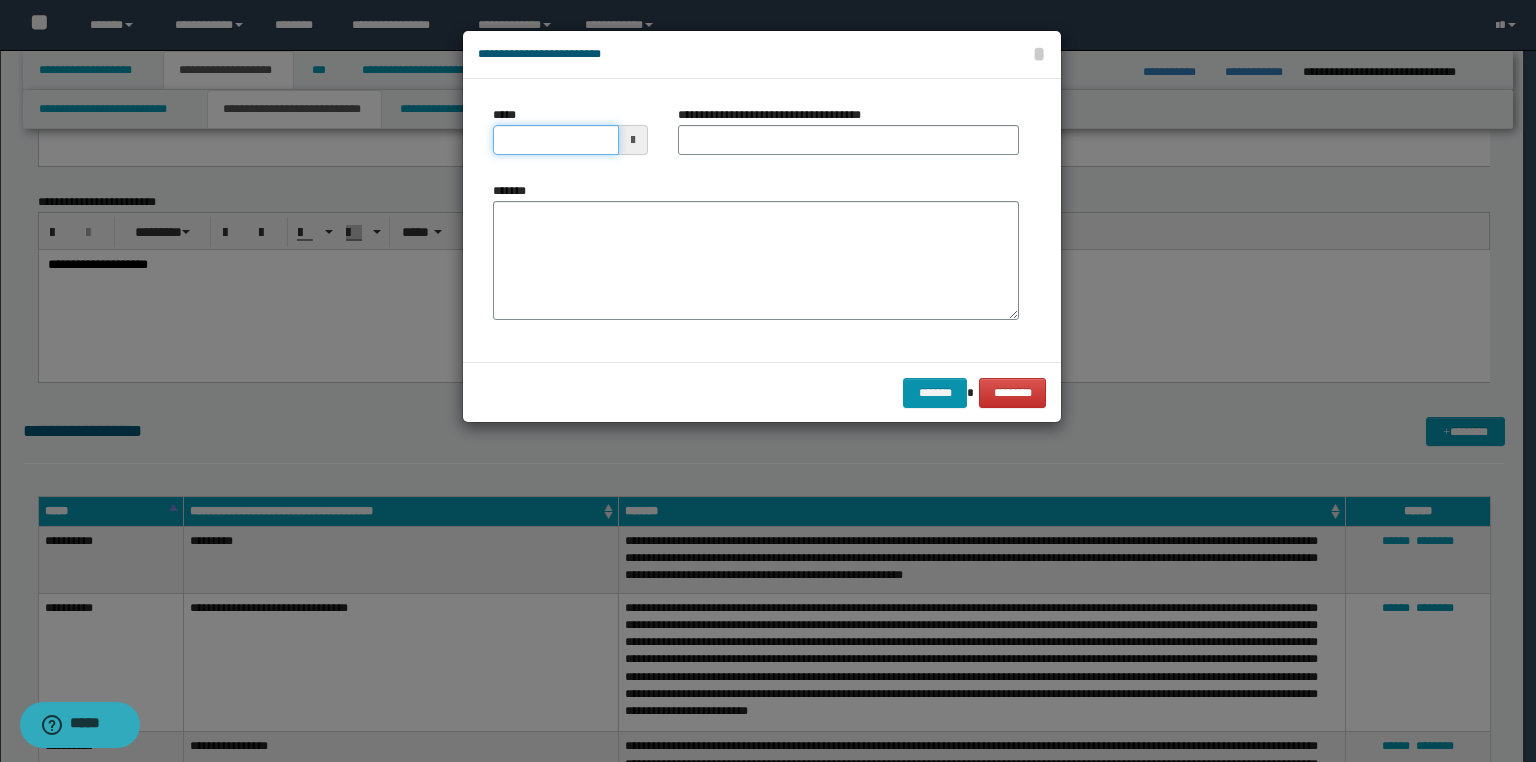 drag, startPoint x: 564, startPoint y: 148, endPoint x: 0, endPoint y: 216, distance: 568.0845 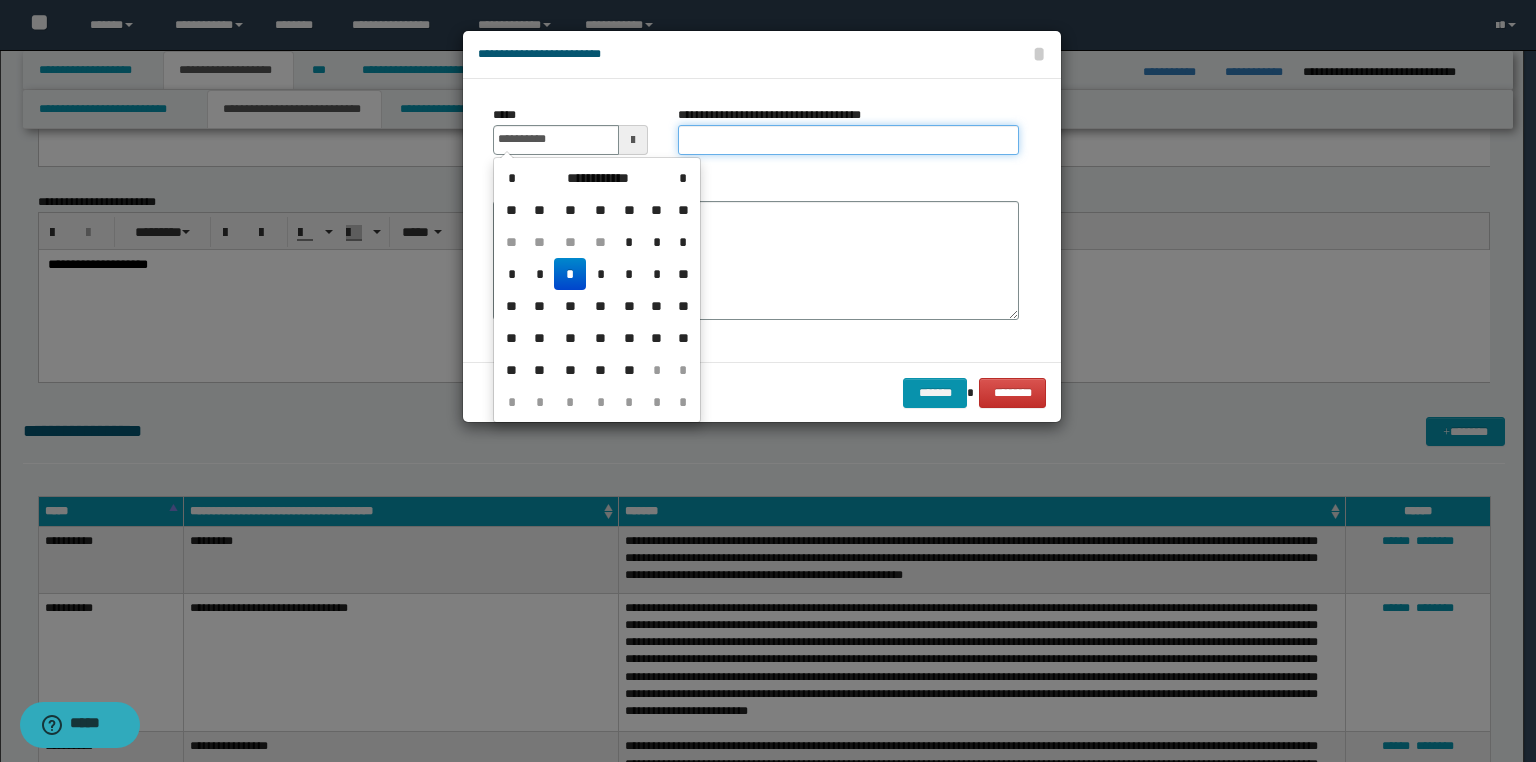 type on "**********" 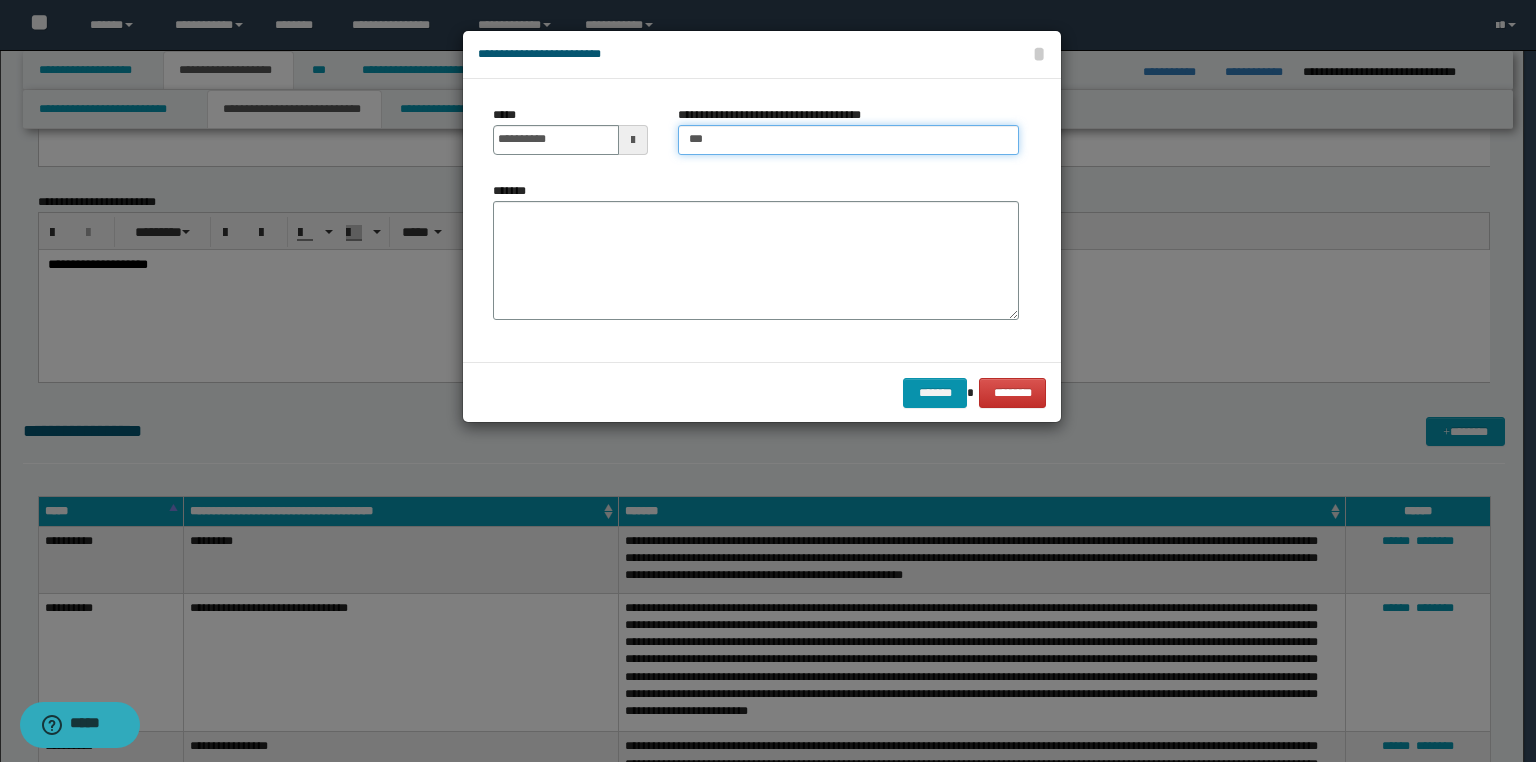 type on "**********" 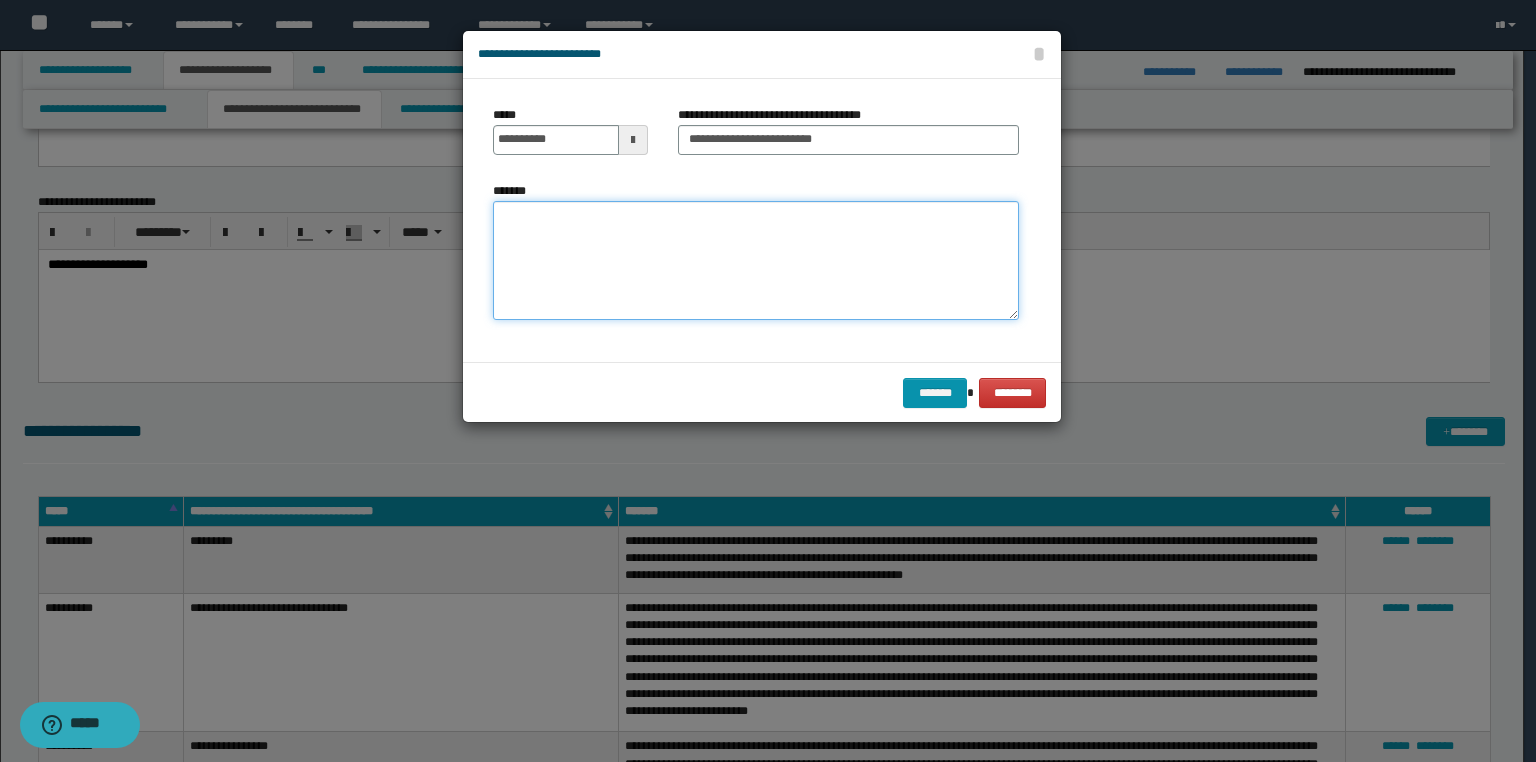 drag, startPoint x: 680, startPoint y: 258, endPoint x: 622, endPoint y: 280, distance: 62.03225 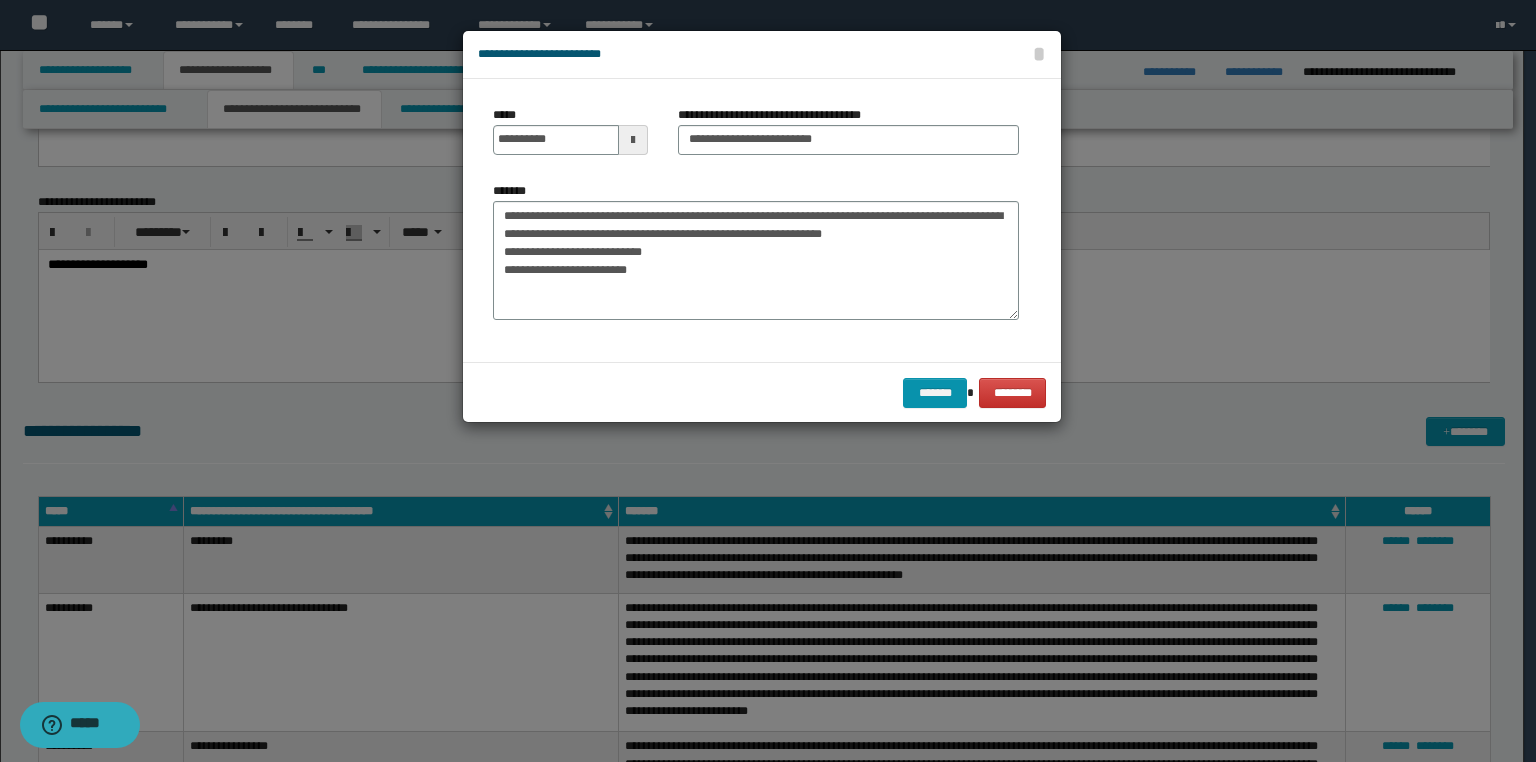 click on "**********" at bounding box center [756, 258] 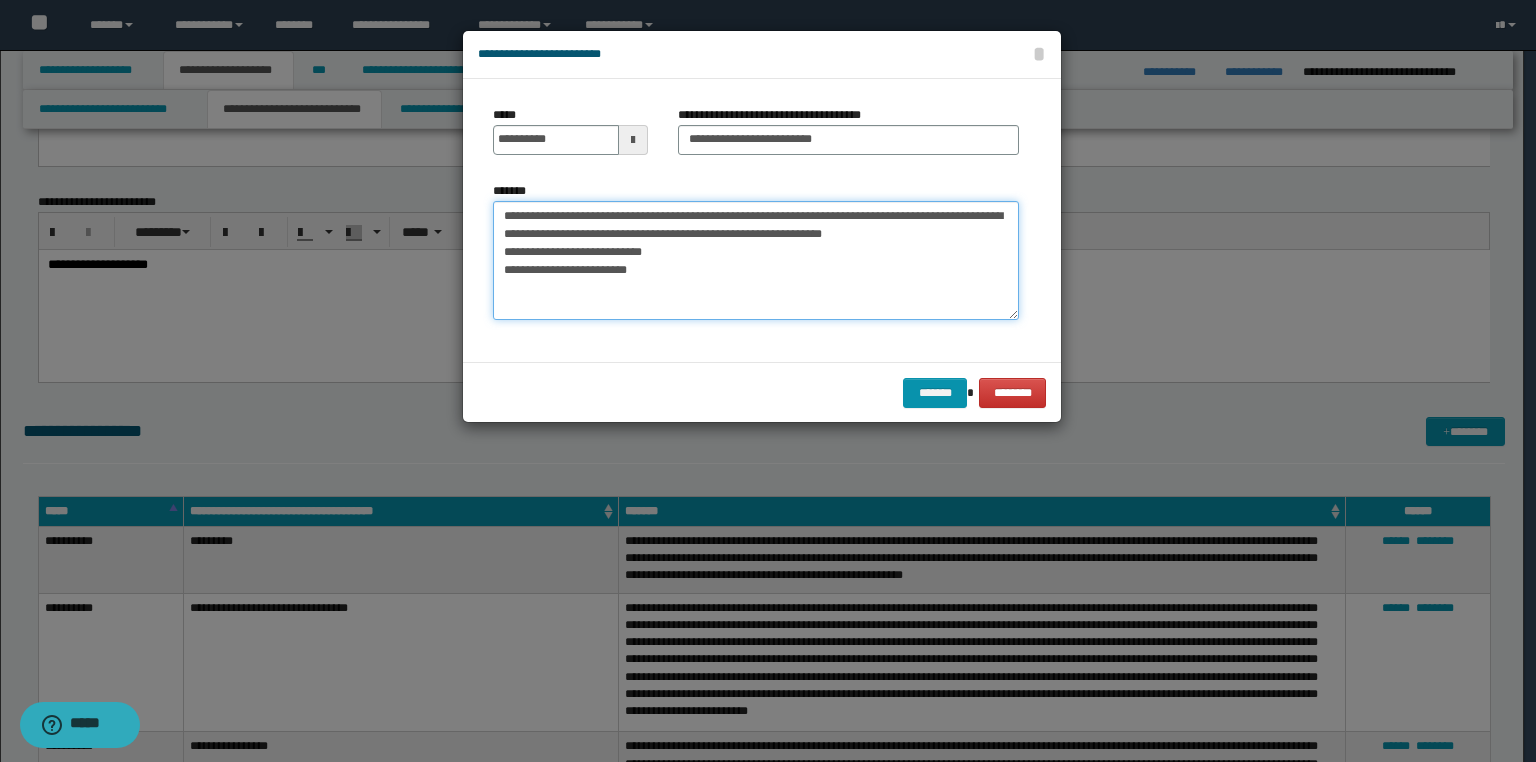 click on "**********" at bounding box center (756, 261) 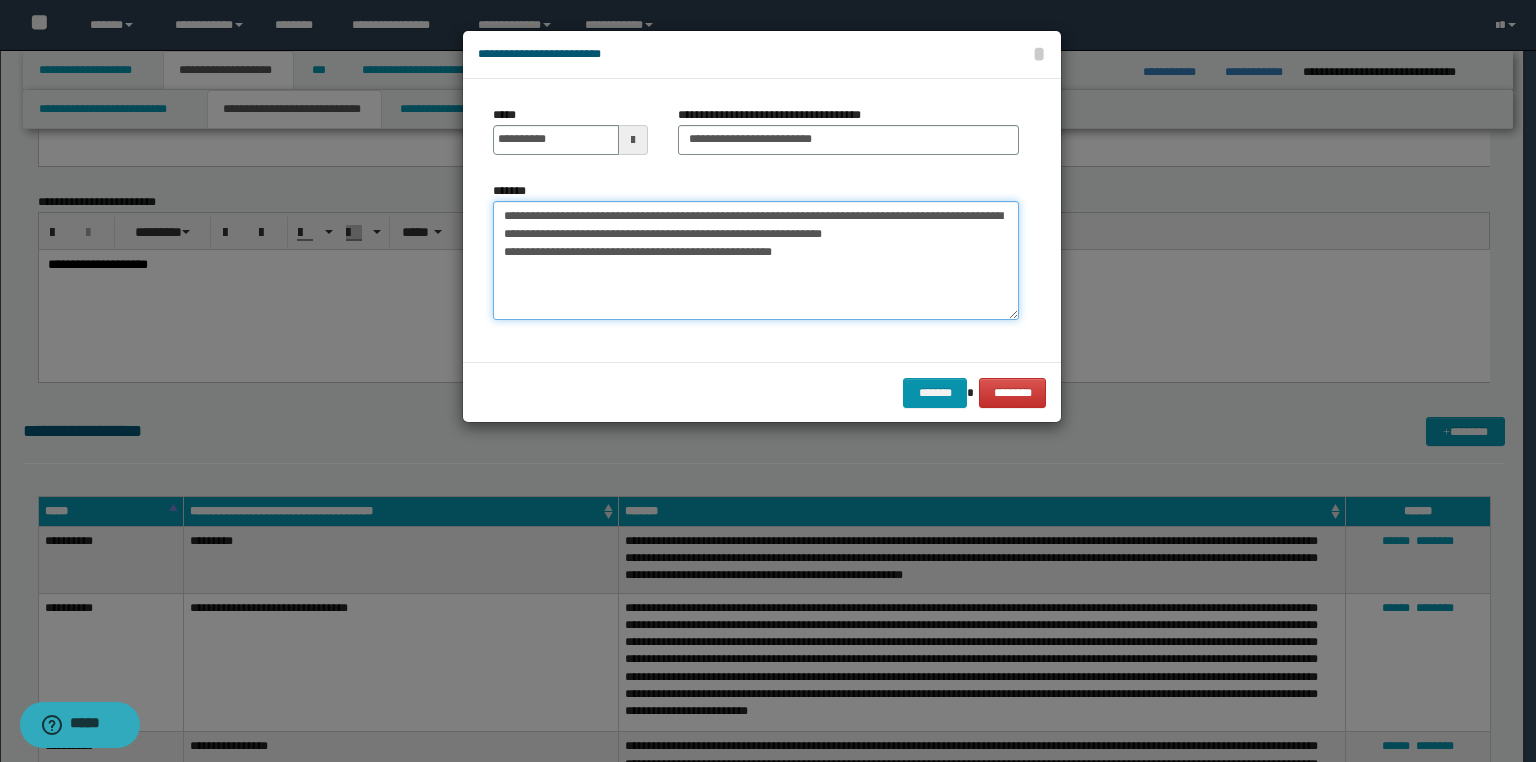 click on "**********" at bounding box center [756, 261] 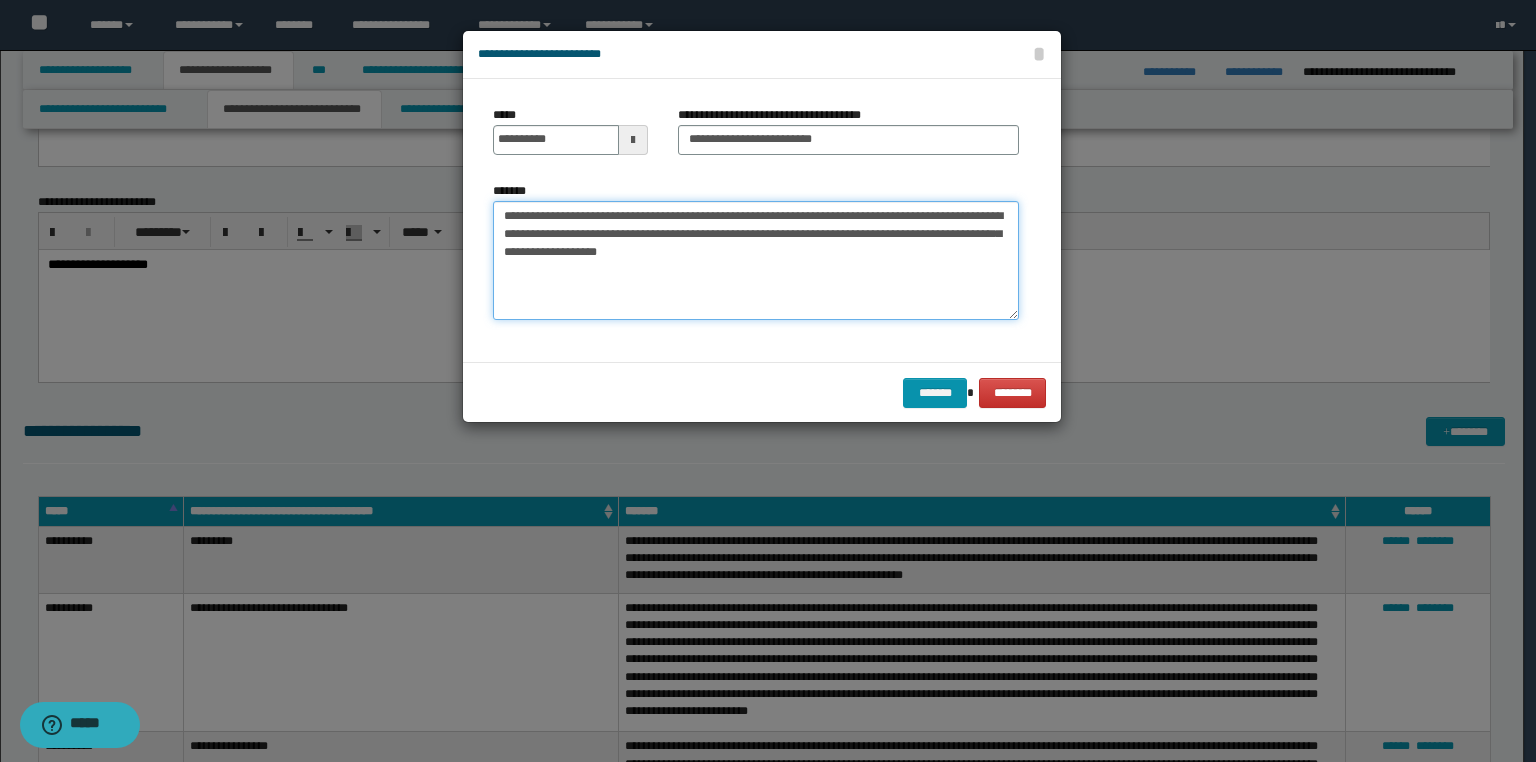 type on "**********" 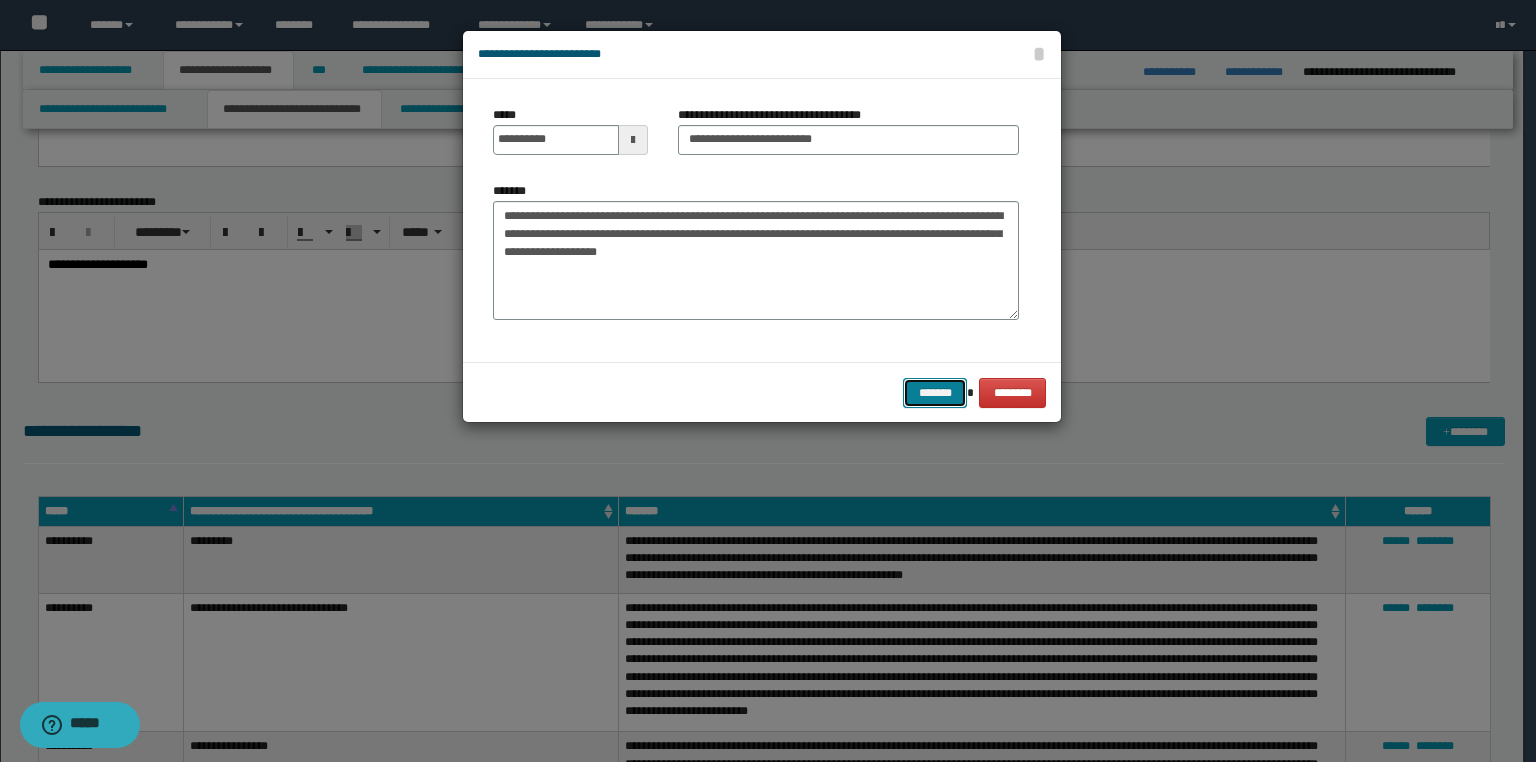 click on "*******" at bounding box center (935, 393) 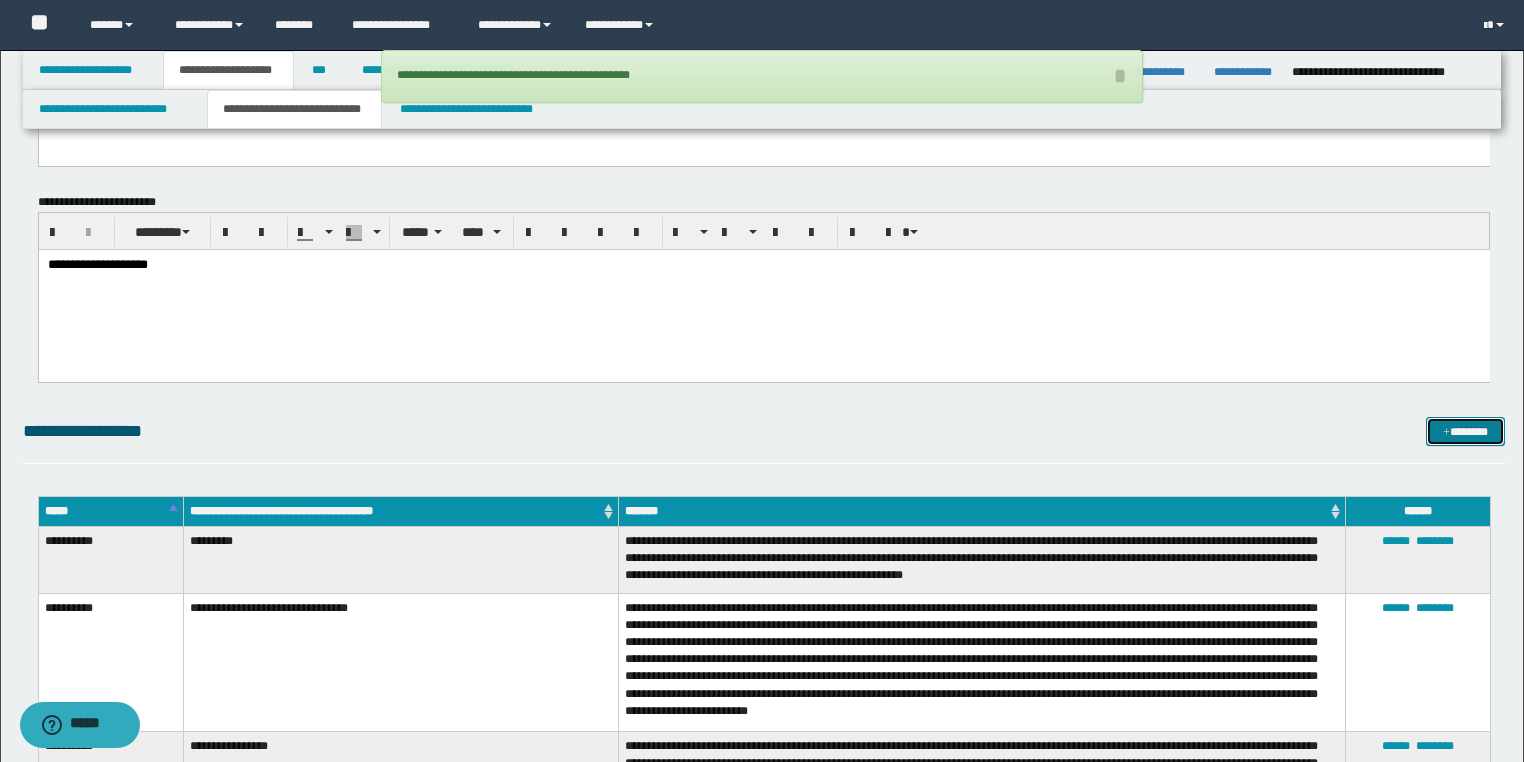 click on "*******" at bounding box center [1465, 432] 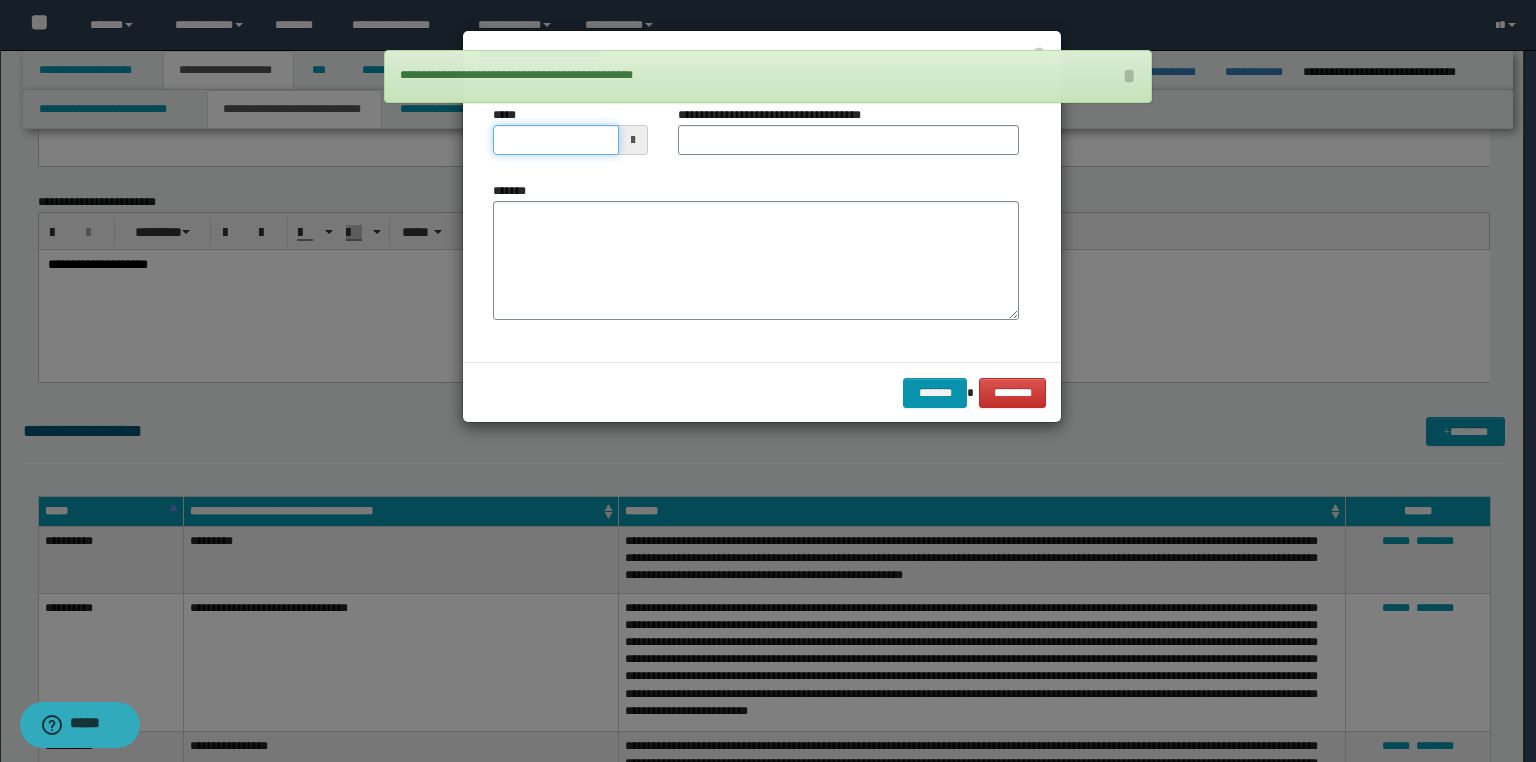drag, startPoint x: 467, startPoint y: 142, endPoint x: 248, endPoint y: 168, distance: 220.53798 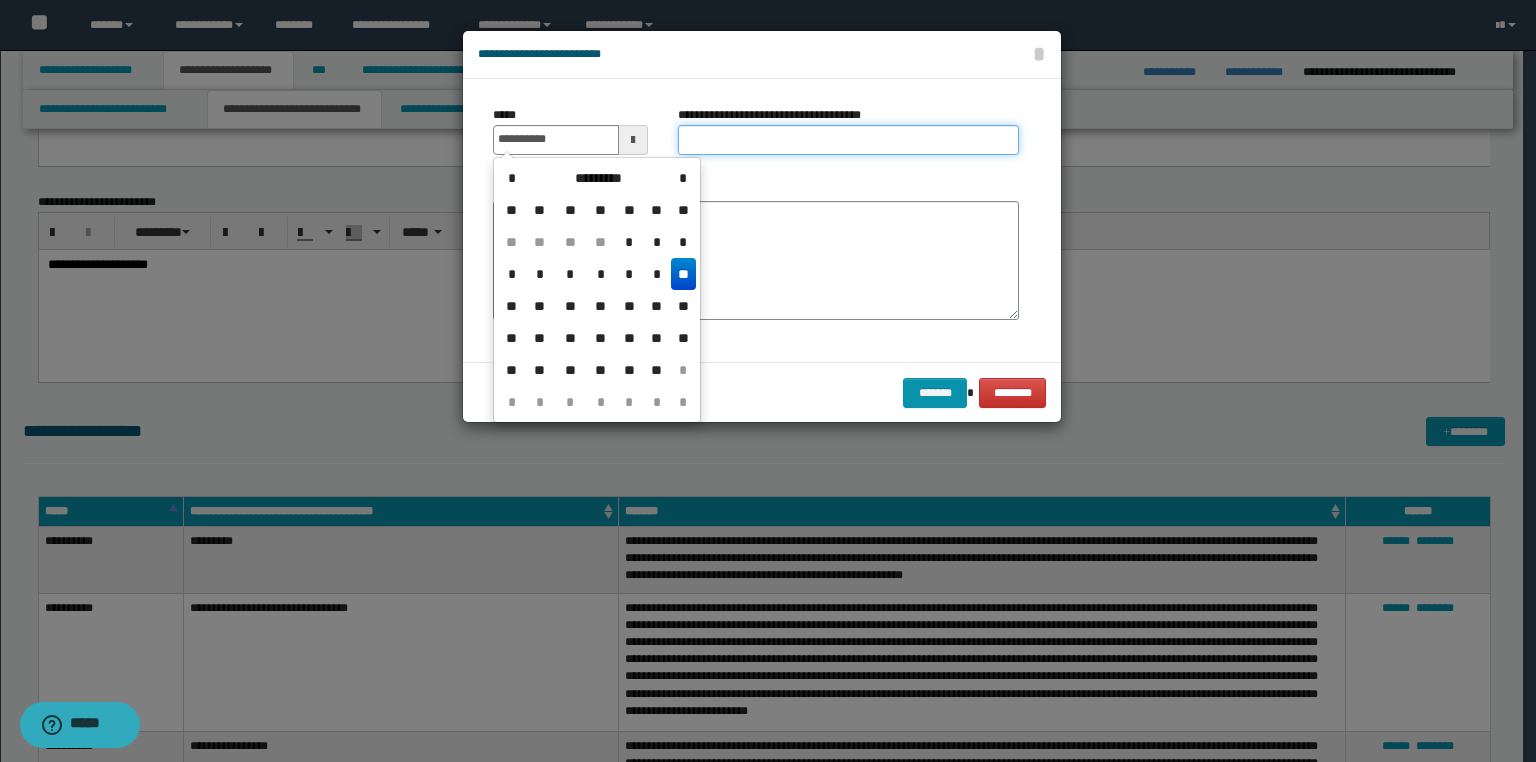 type on "**********" 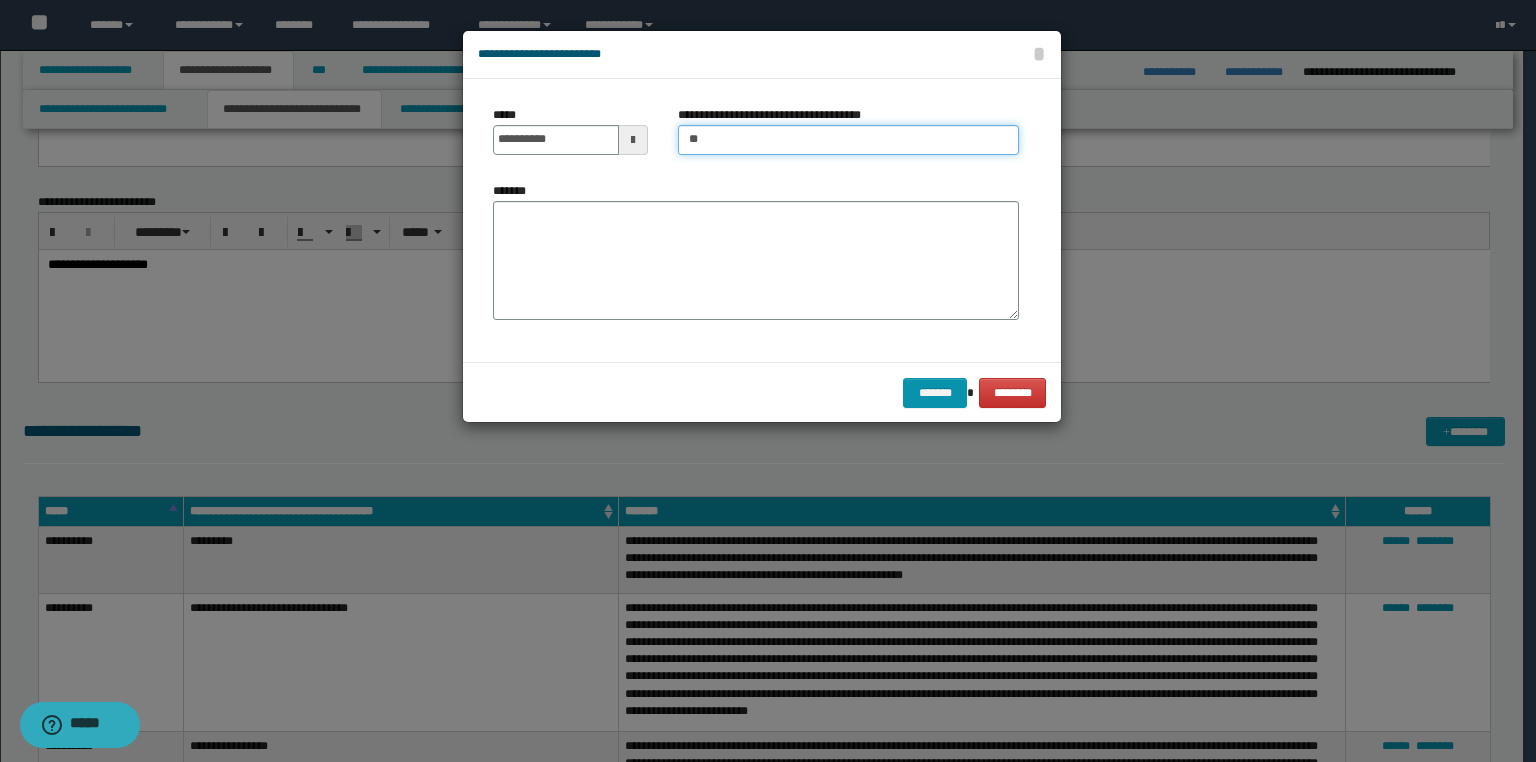 type on "**********" 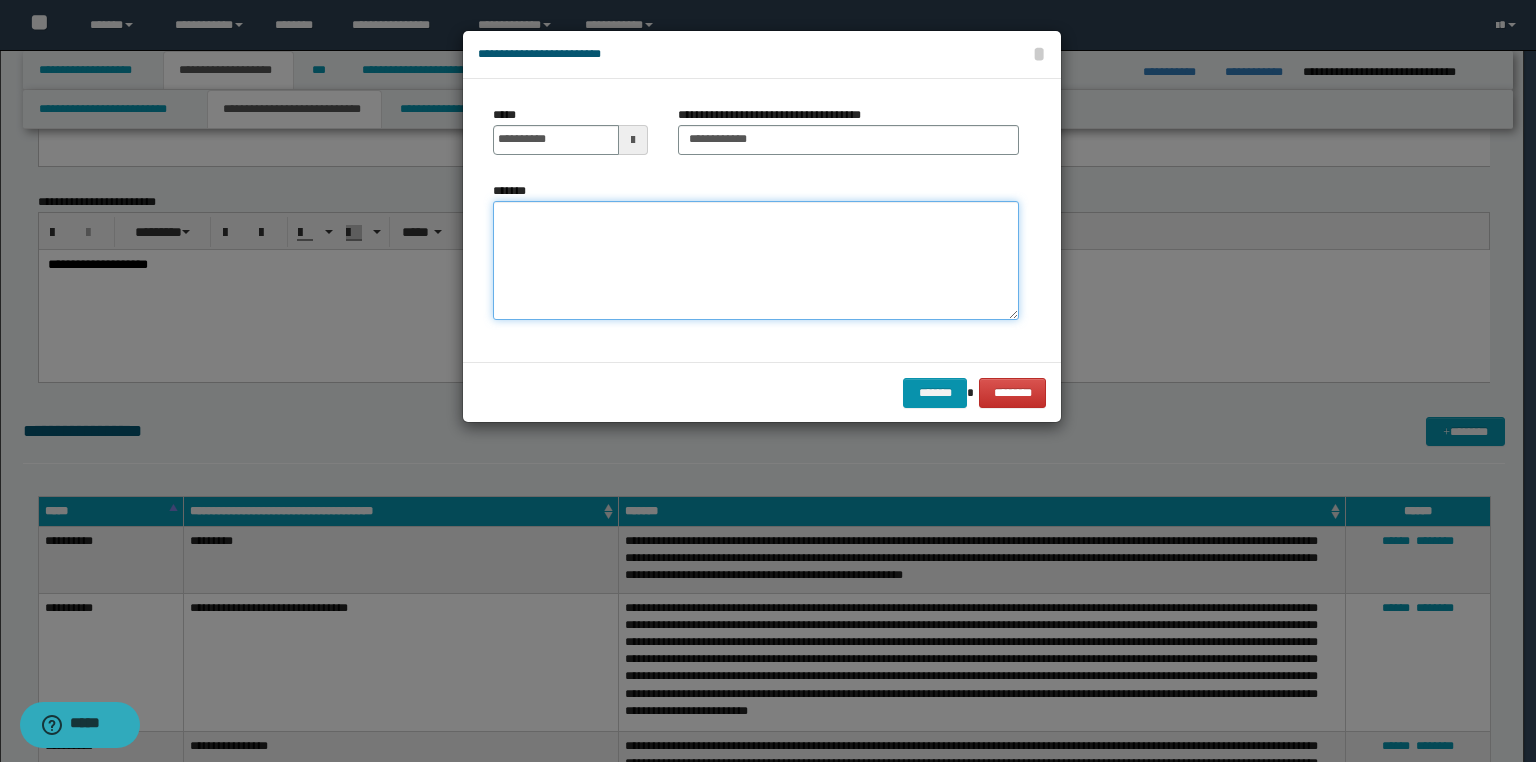 click on "*******" at bounding box center [756, 261] 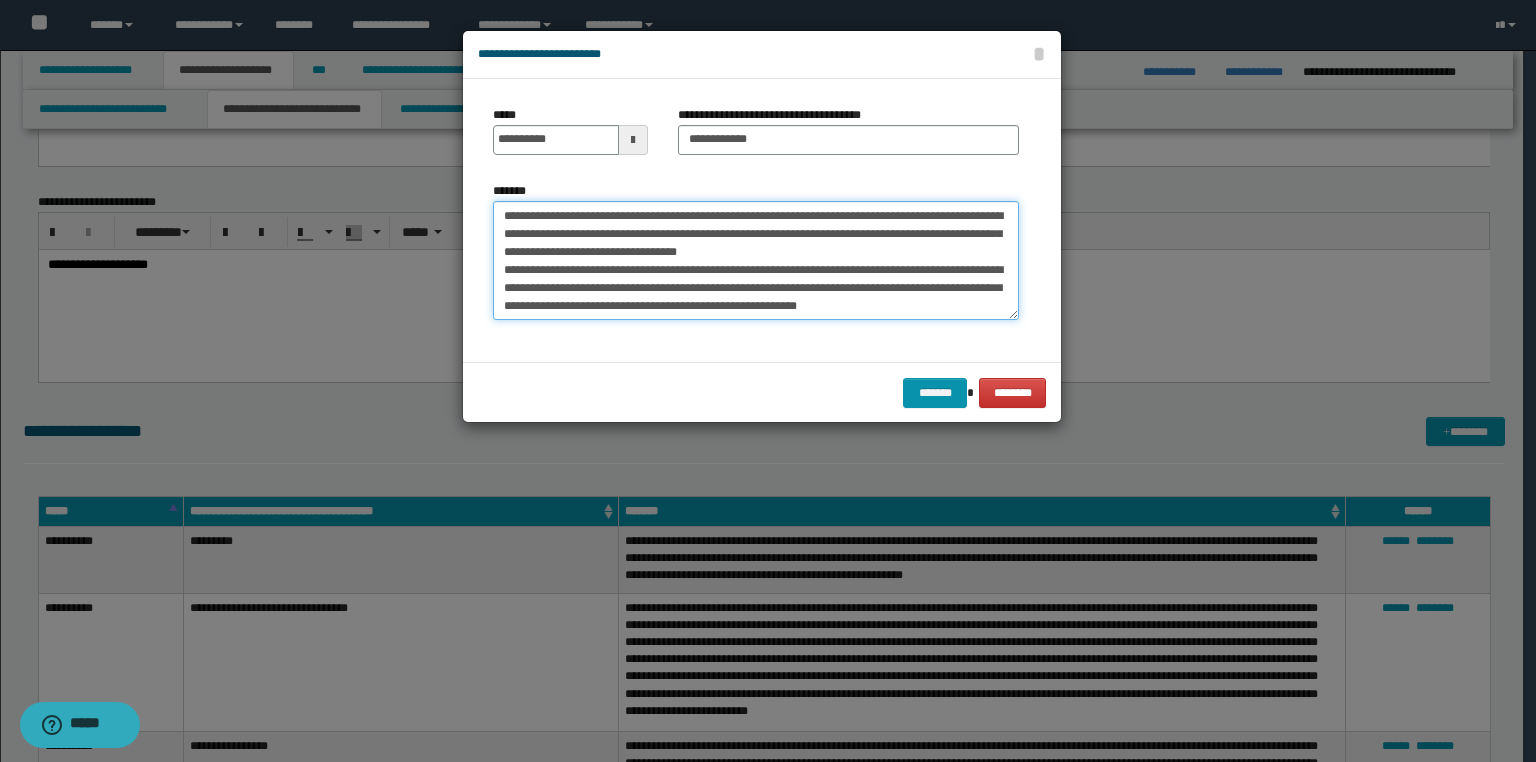 scroll, scrollTop: 12, scrollLeft: 0, axis: vertical 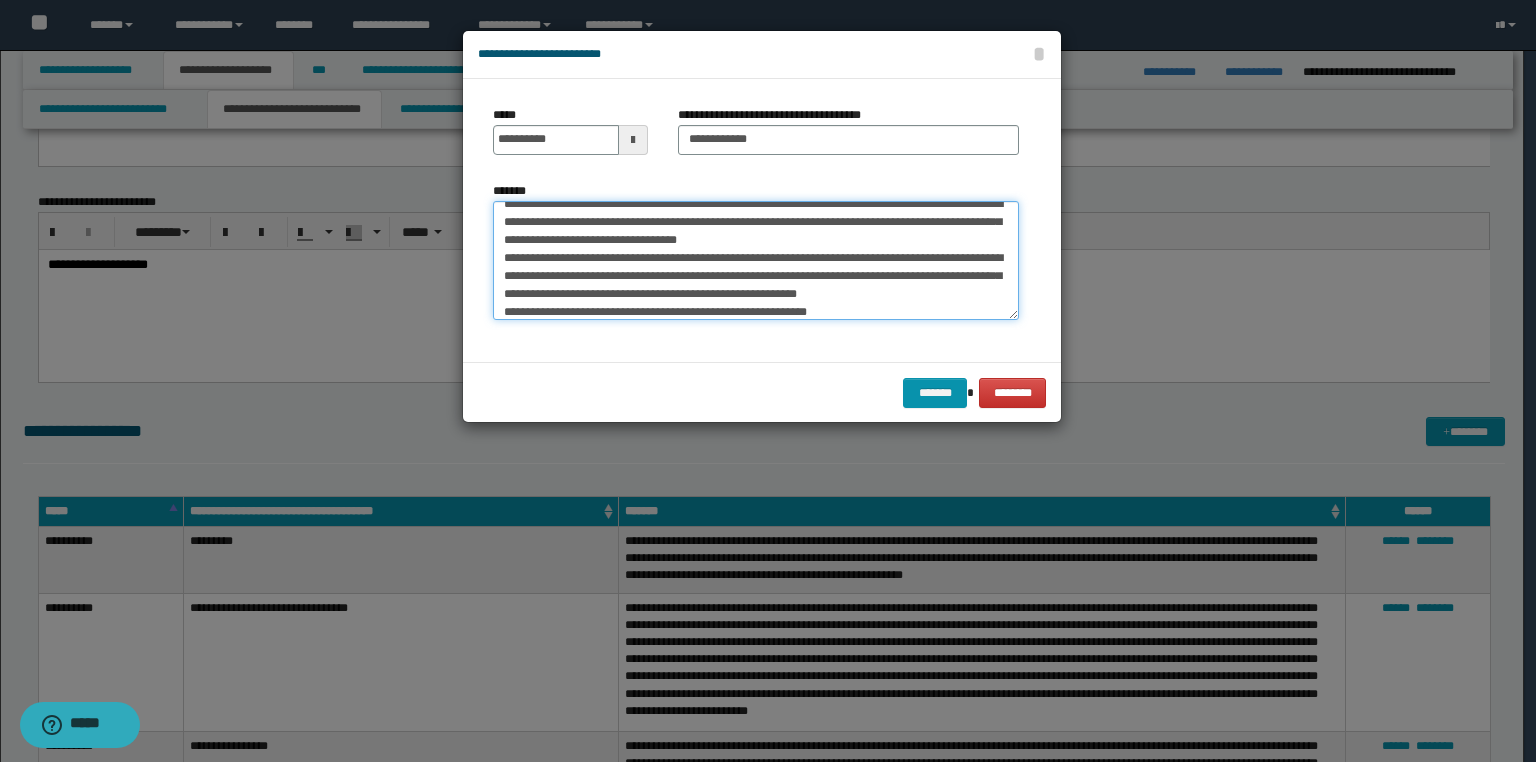 click on "**********" at bounding box center [756, 261] 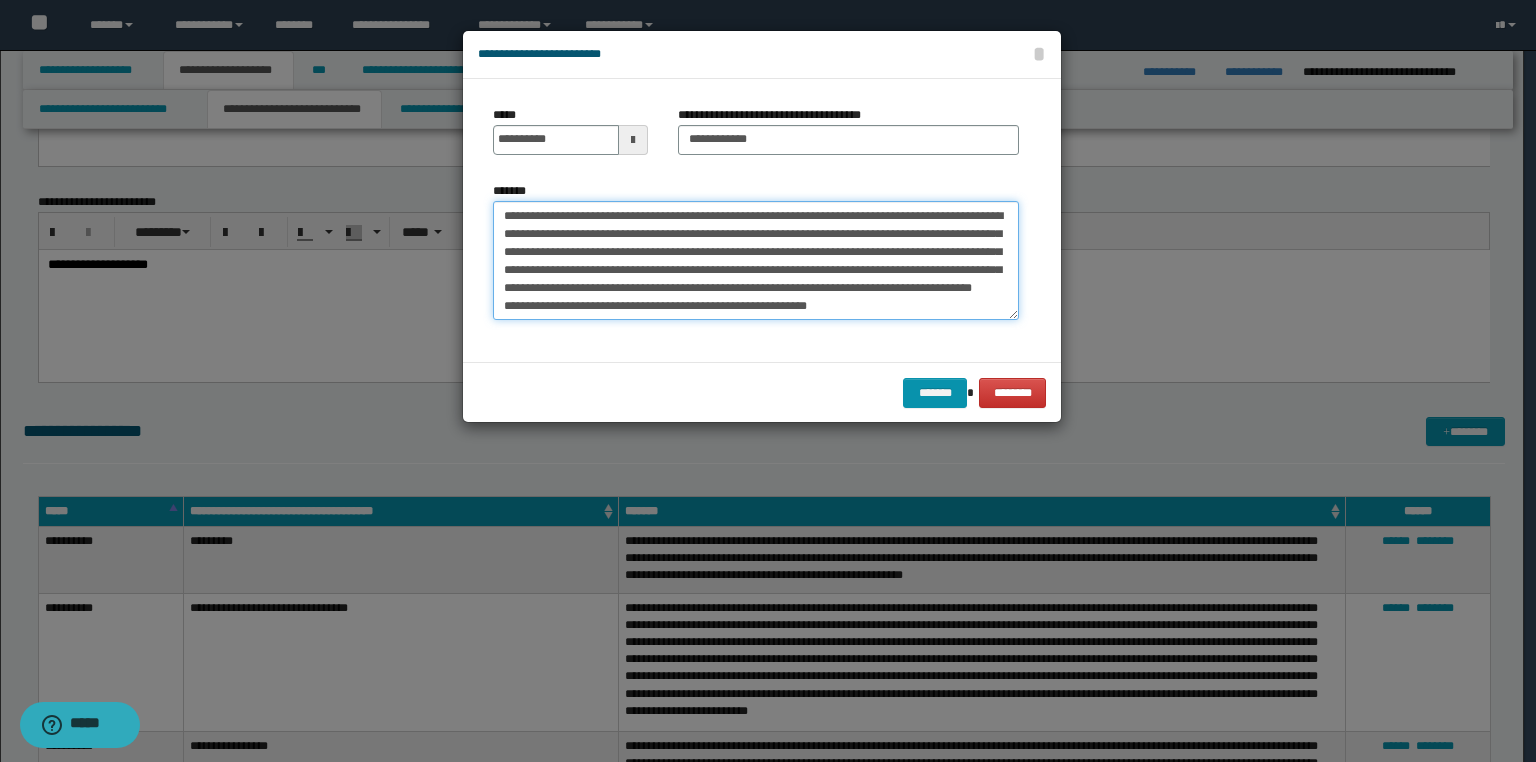 scroll, scrollTop: 0, scrollLeft: 0, axis: both 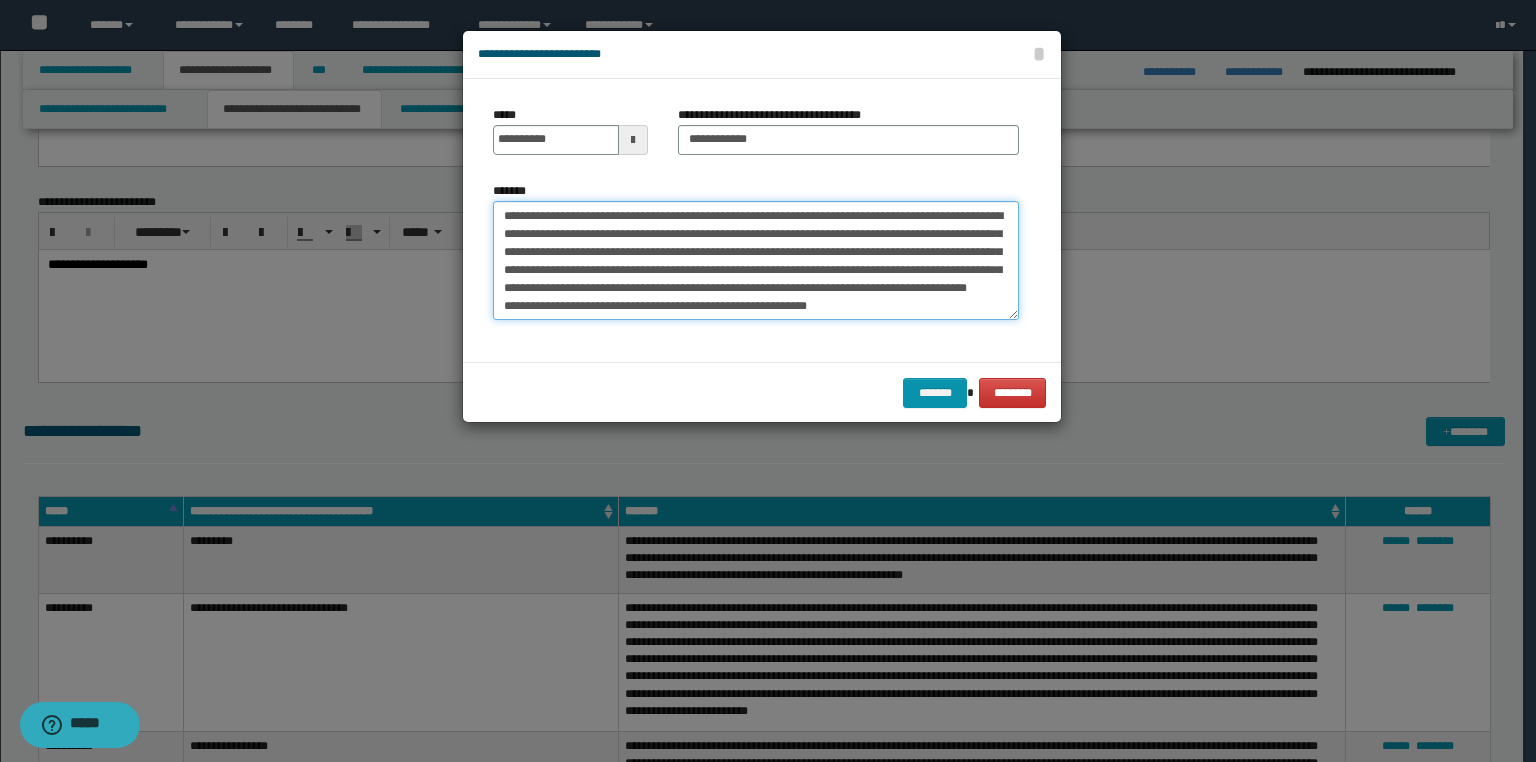 click on "**********" at bounding box center (756, 261) 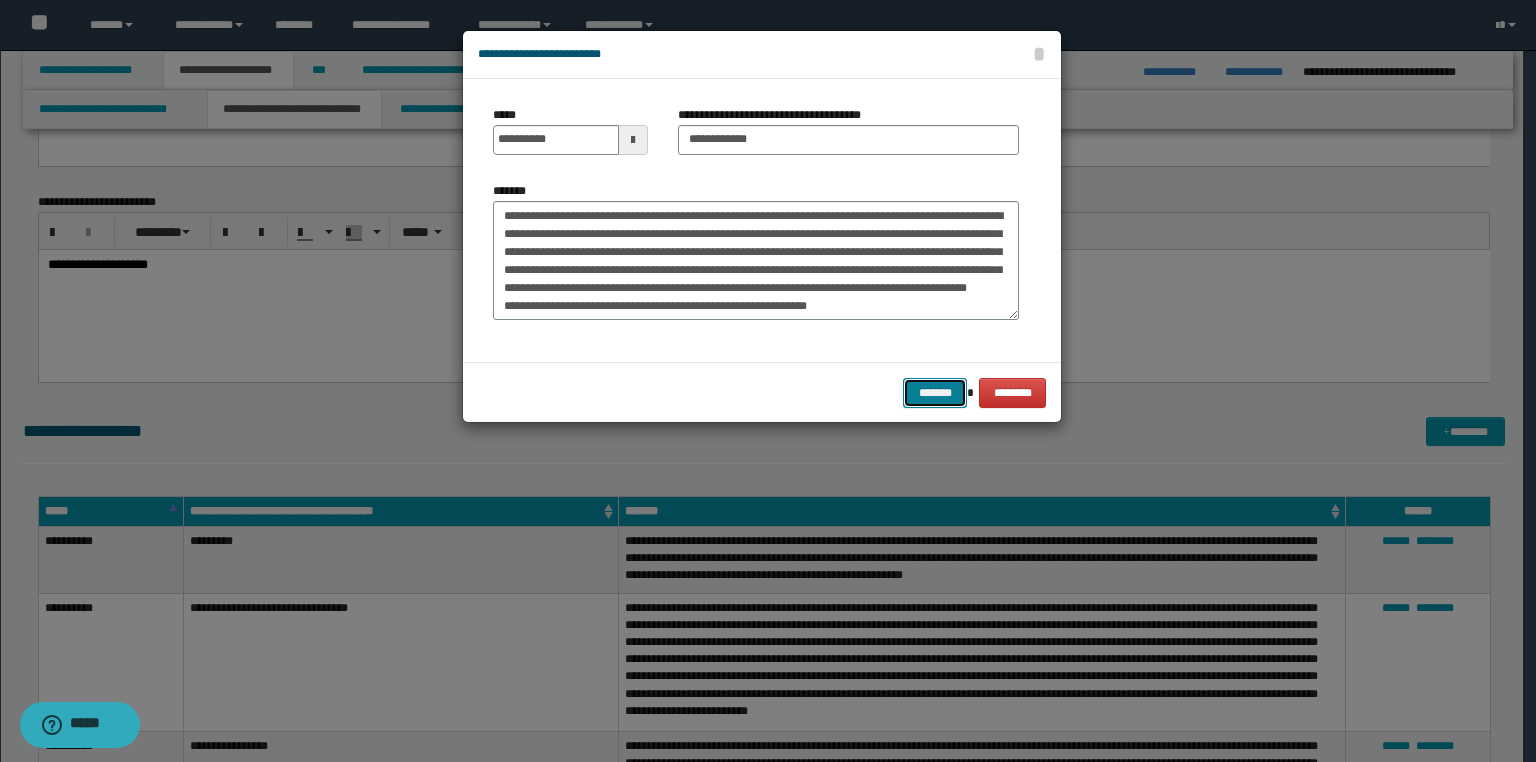 click on "*******" at bounding box center [935, 393] 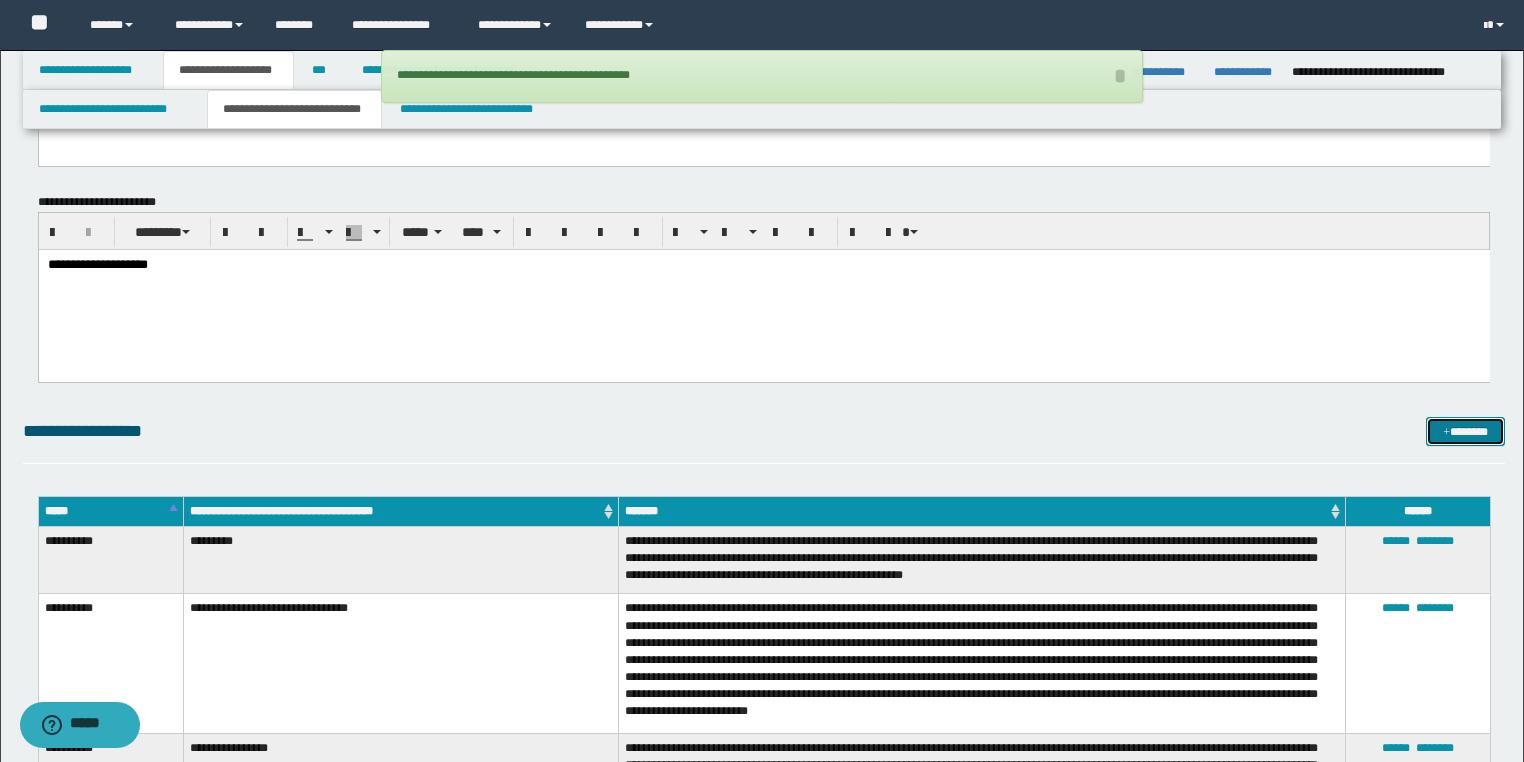 click on "*******" at bounding box center (1465, 432) 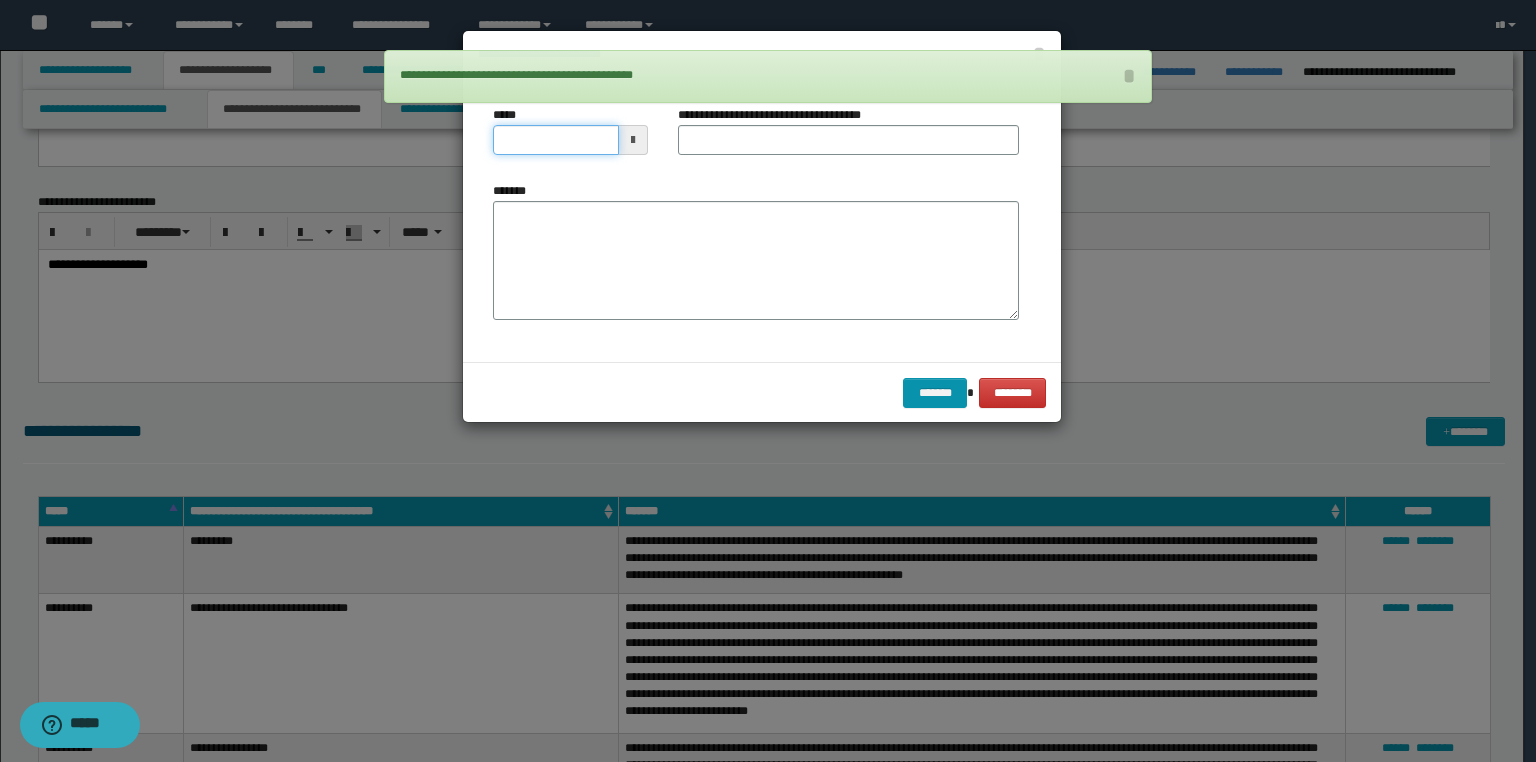 drag, startPoint x: 301, startPoint y: 156, endPoint x: 130, endPoint y: 170, distance: 171.57214 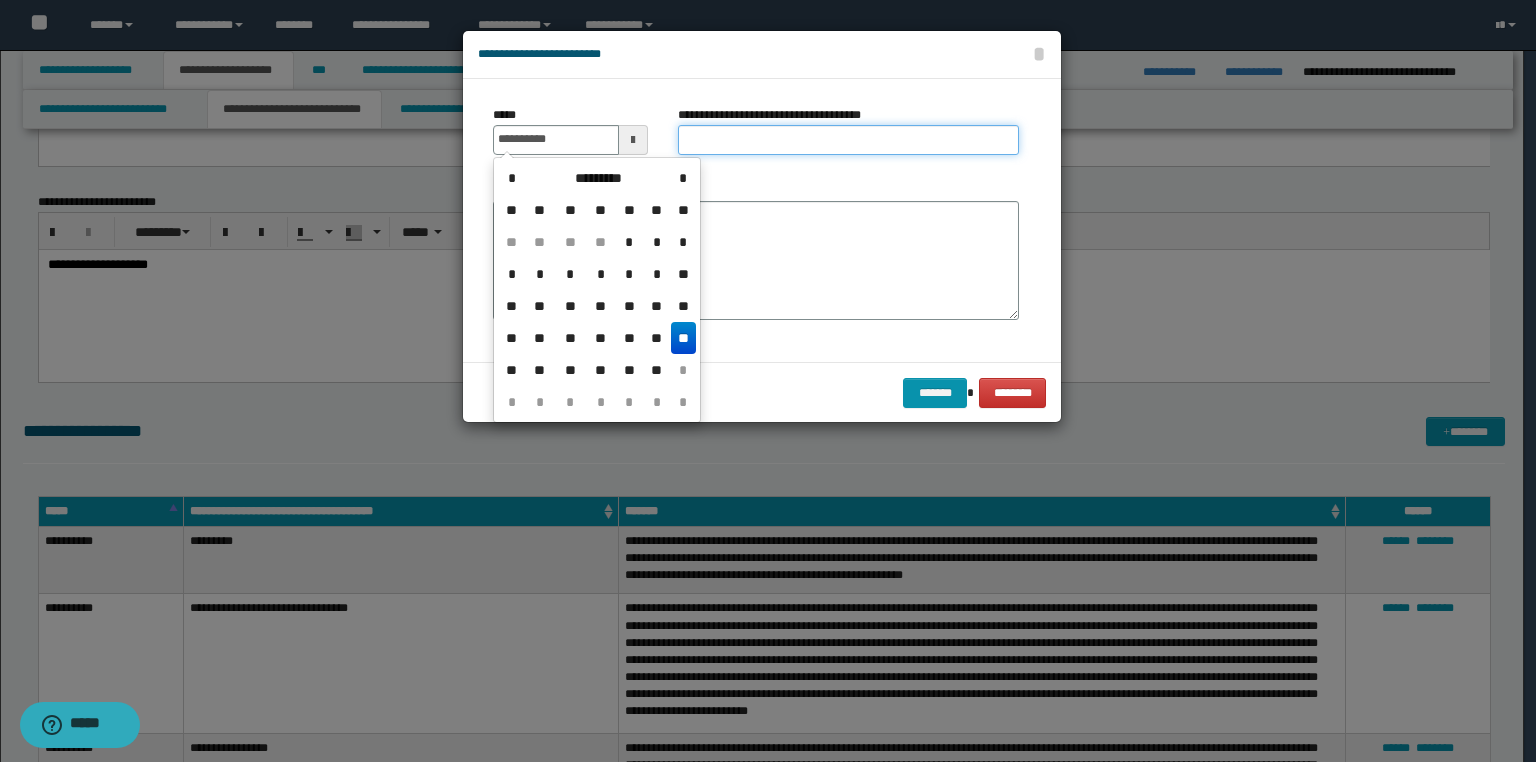 type on "**********" 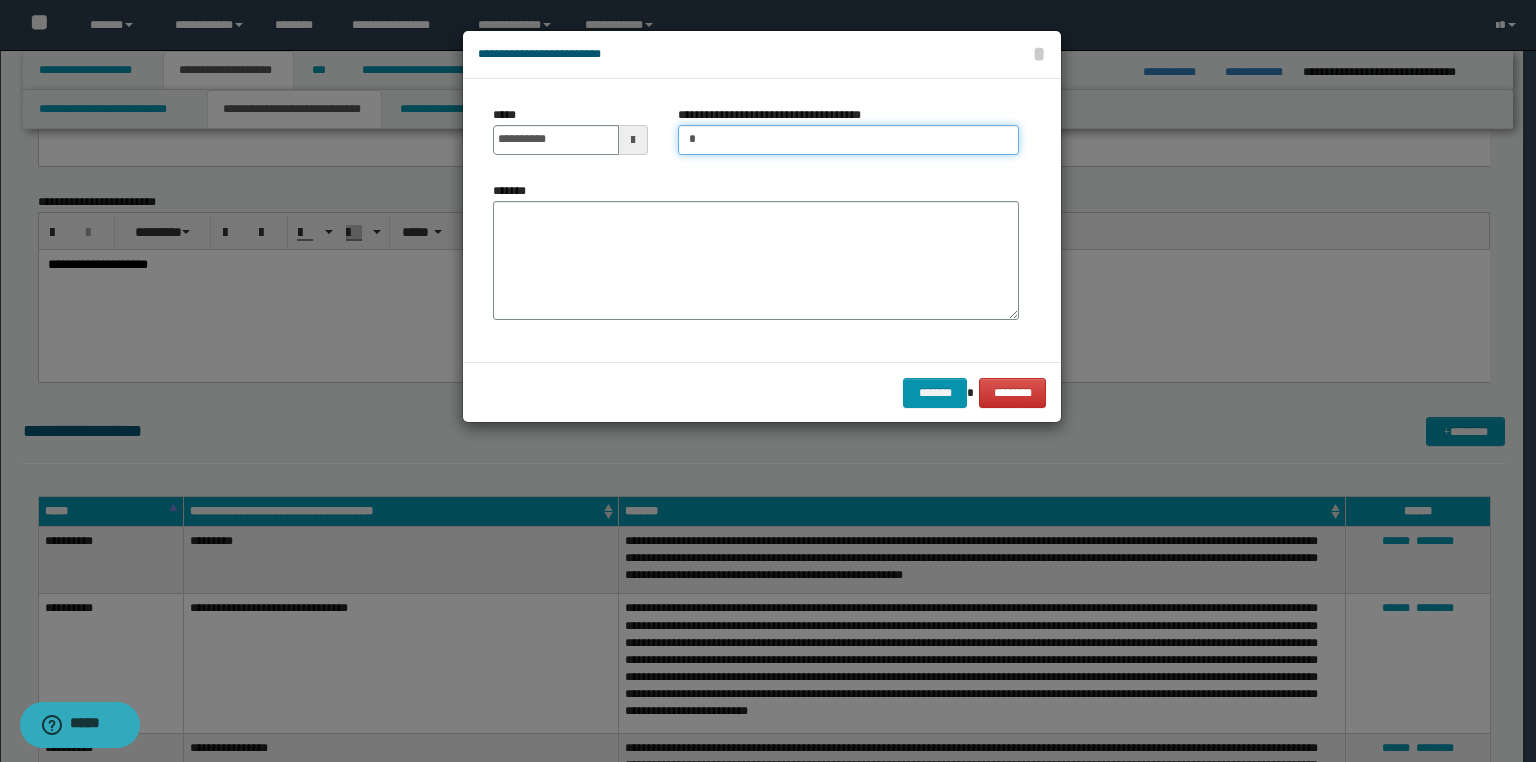 type on "**********" 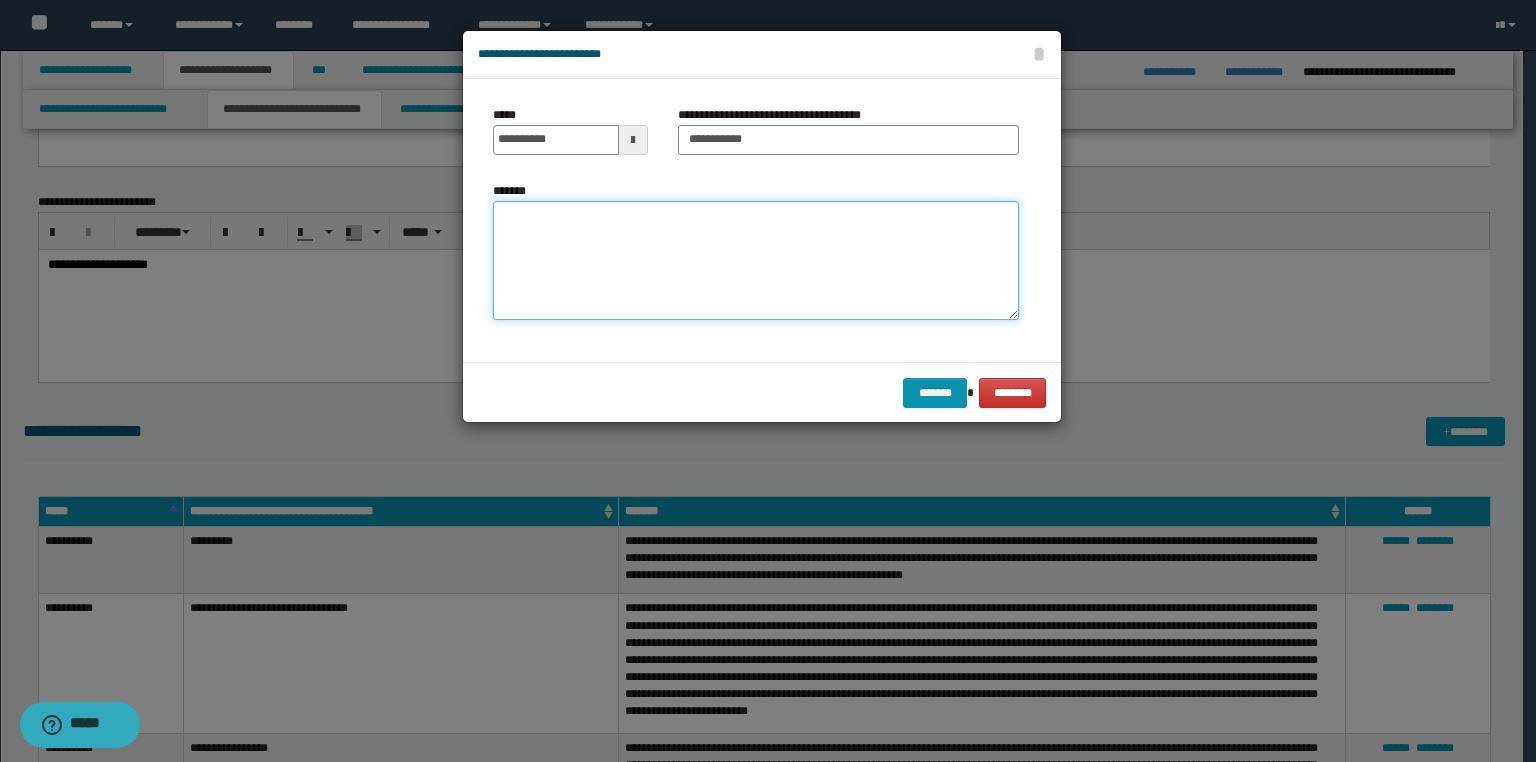 click on "*******" at bounding box center [756, 261] 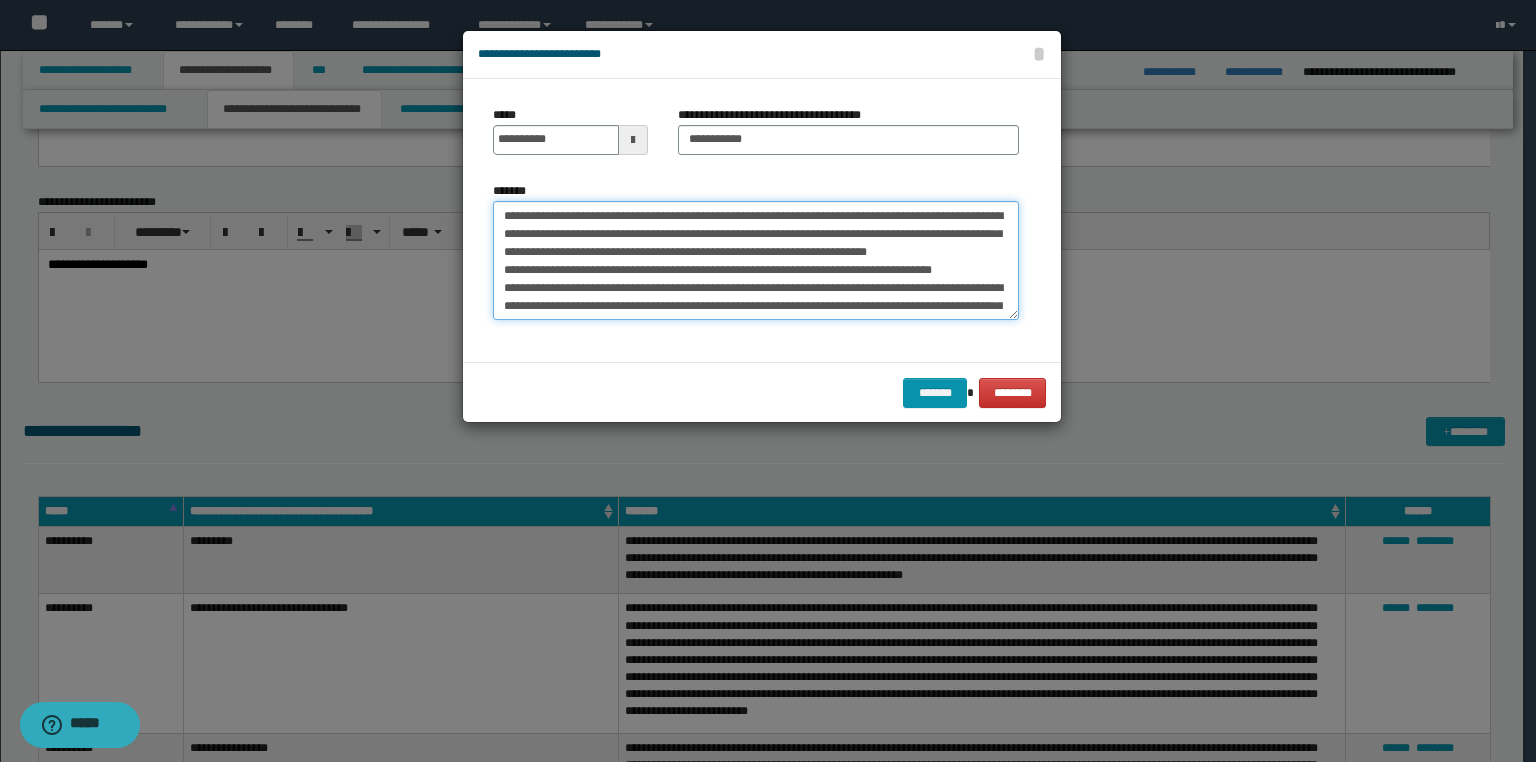 scroll, scrollTop: 264, scrollLeft: 0, axis: vertical 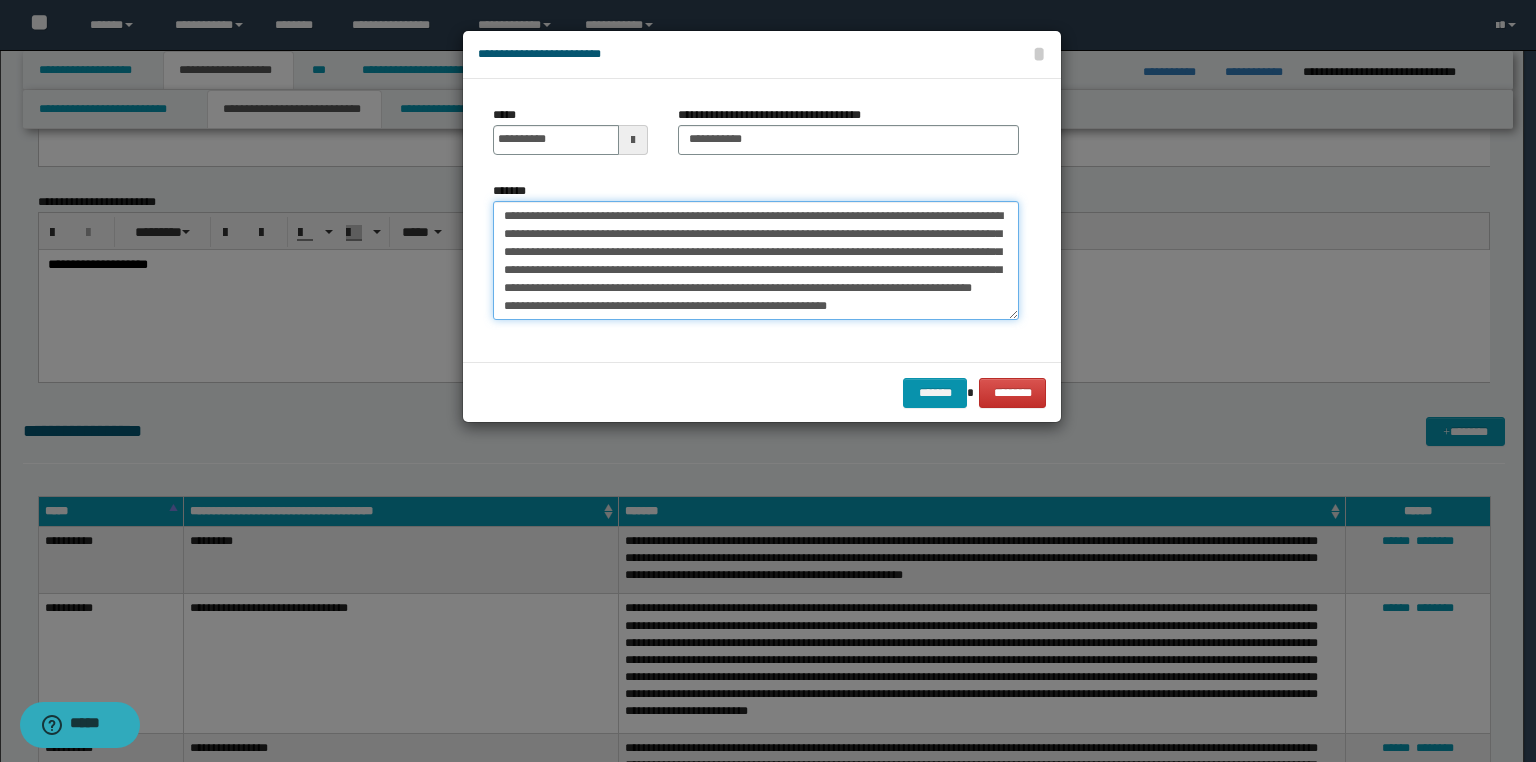 click on "*******" at bounding box center (756, 261) 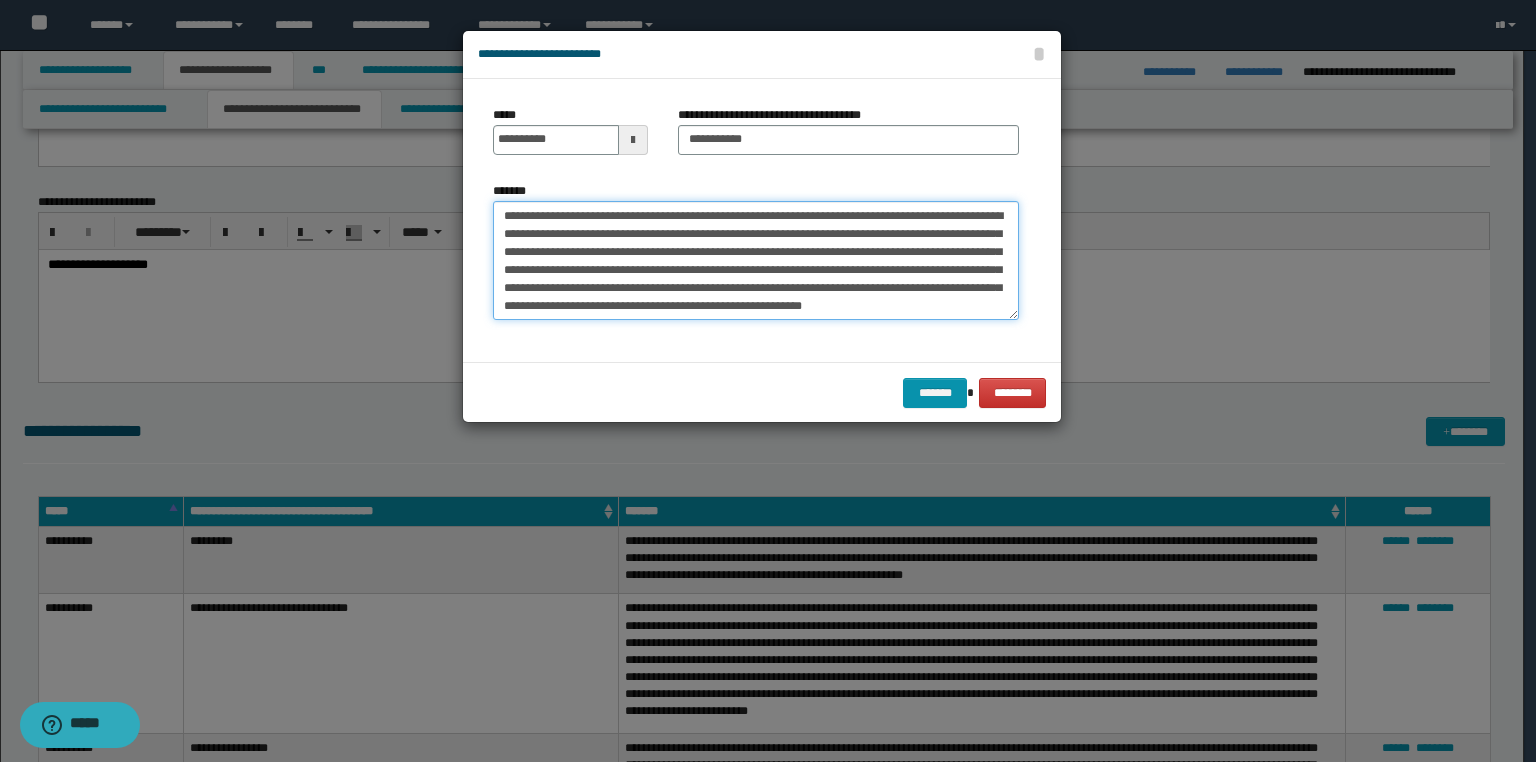 scroll, scrollTop: 246, scrollLeft: 0, axis: vertical 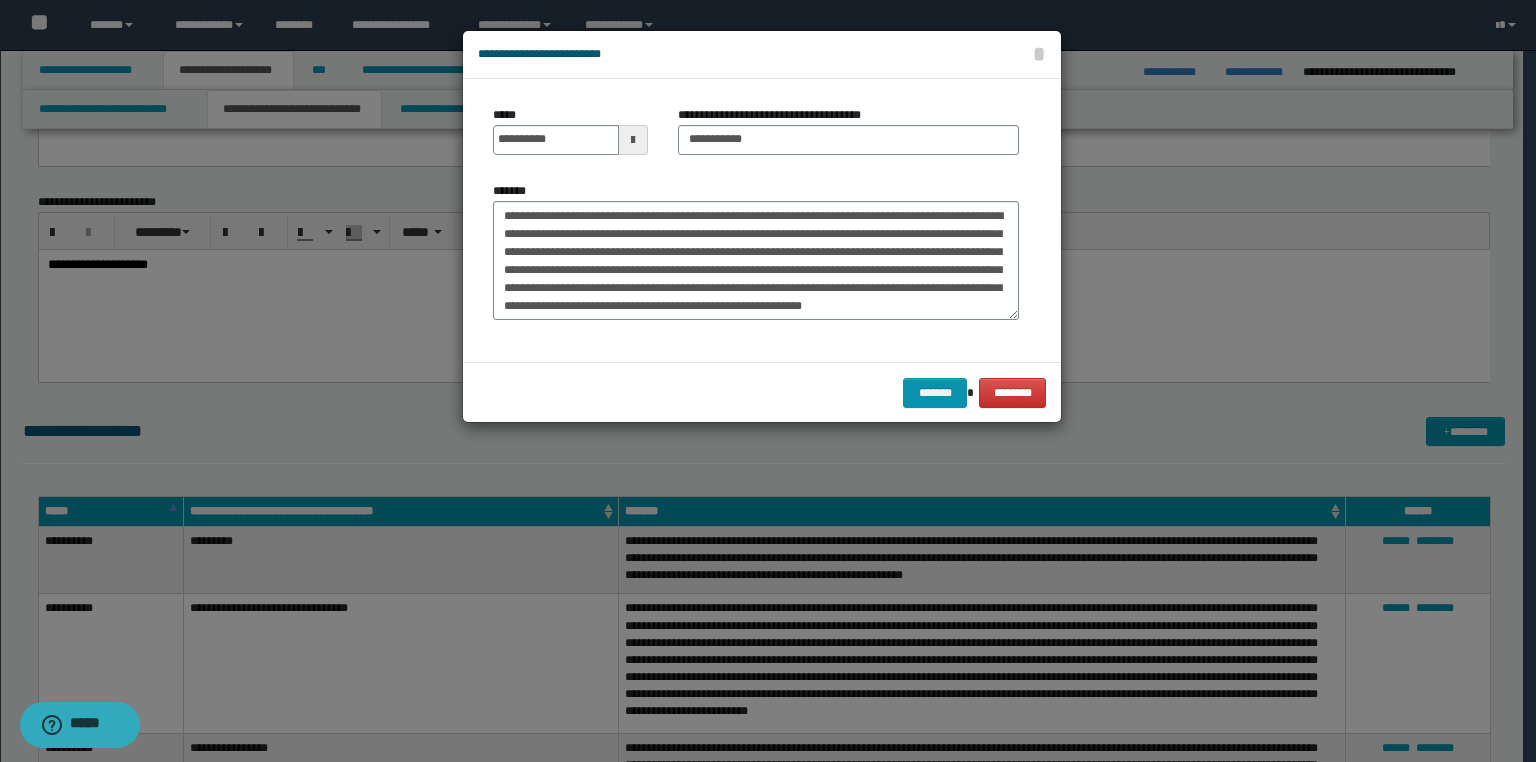 click on "*******" at bounding box center [756, 258] 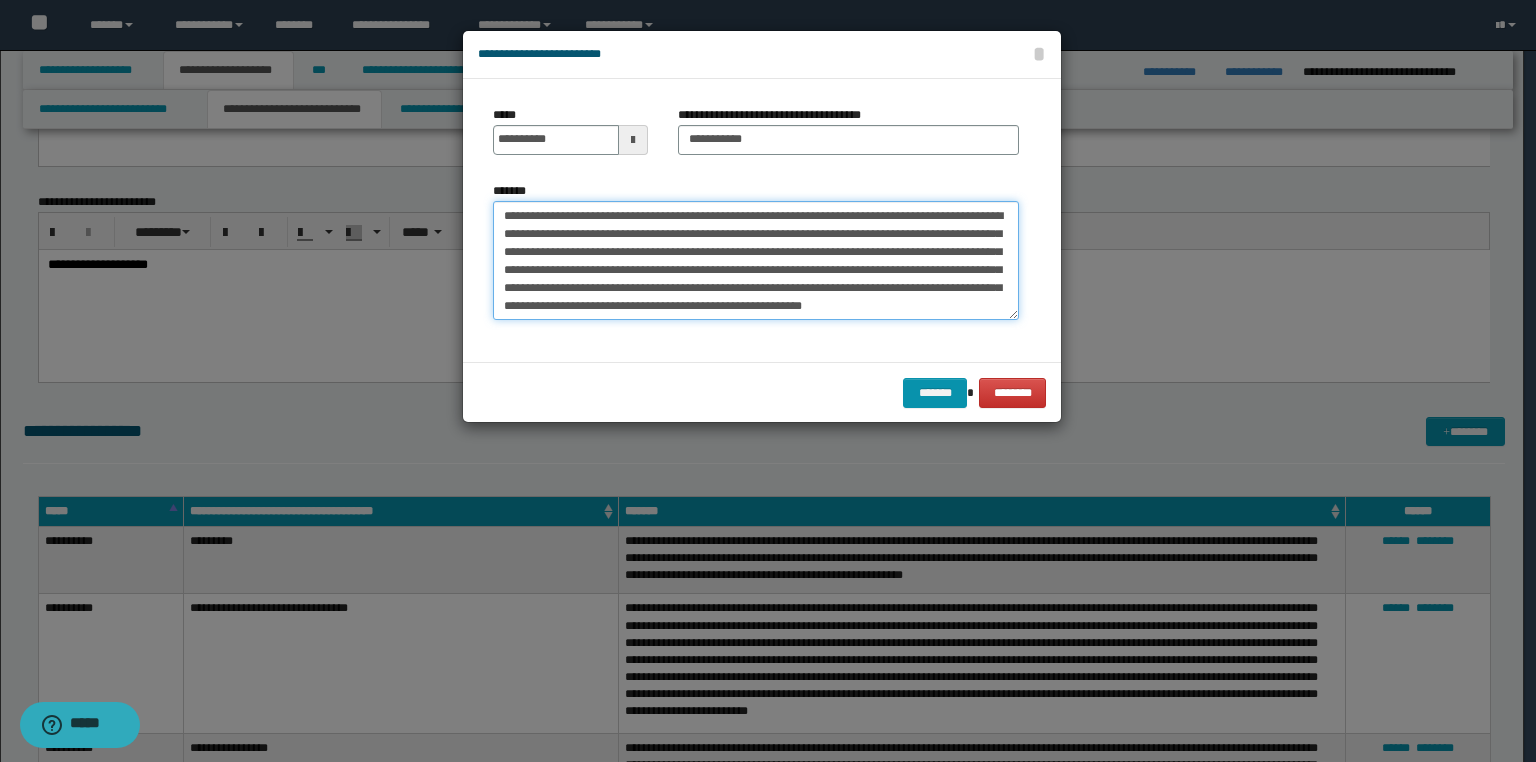 click on "*******" at bounding box center (756, 261) 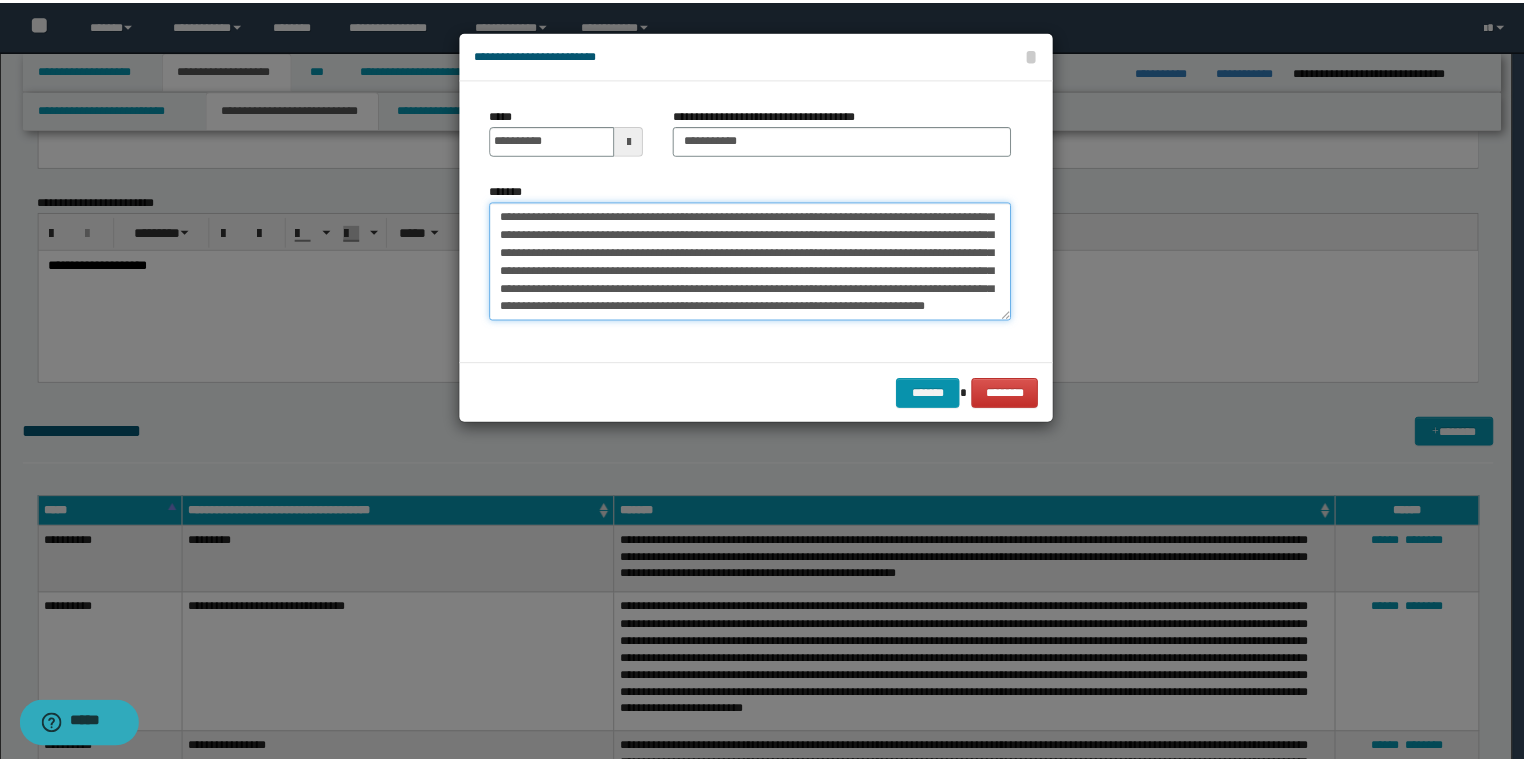 scroll, scrollTop: 0, scrollLeft: 0, axis: both 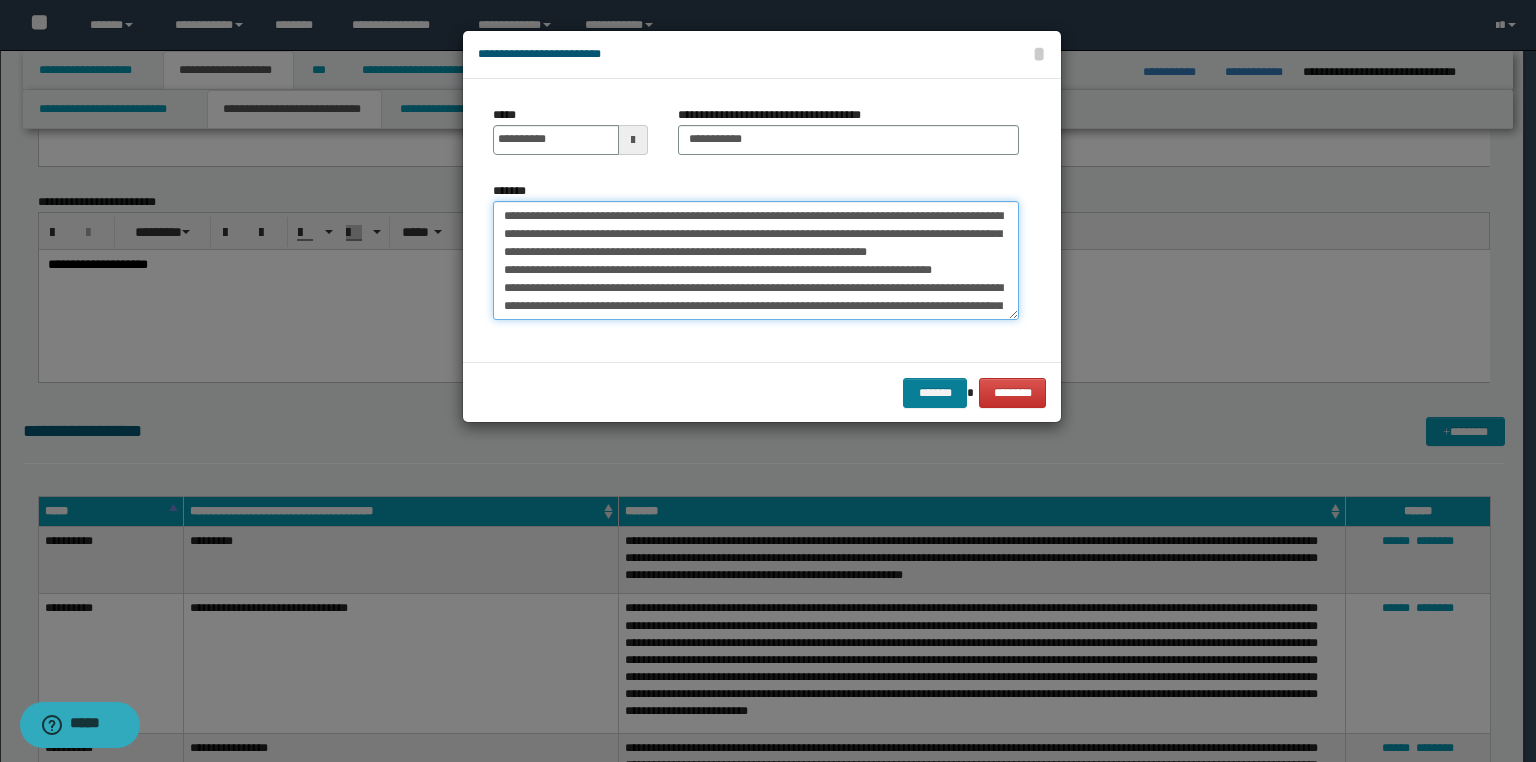 type on "**********" 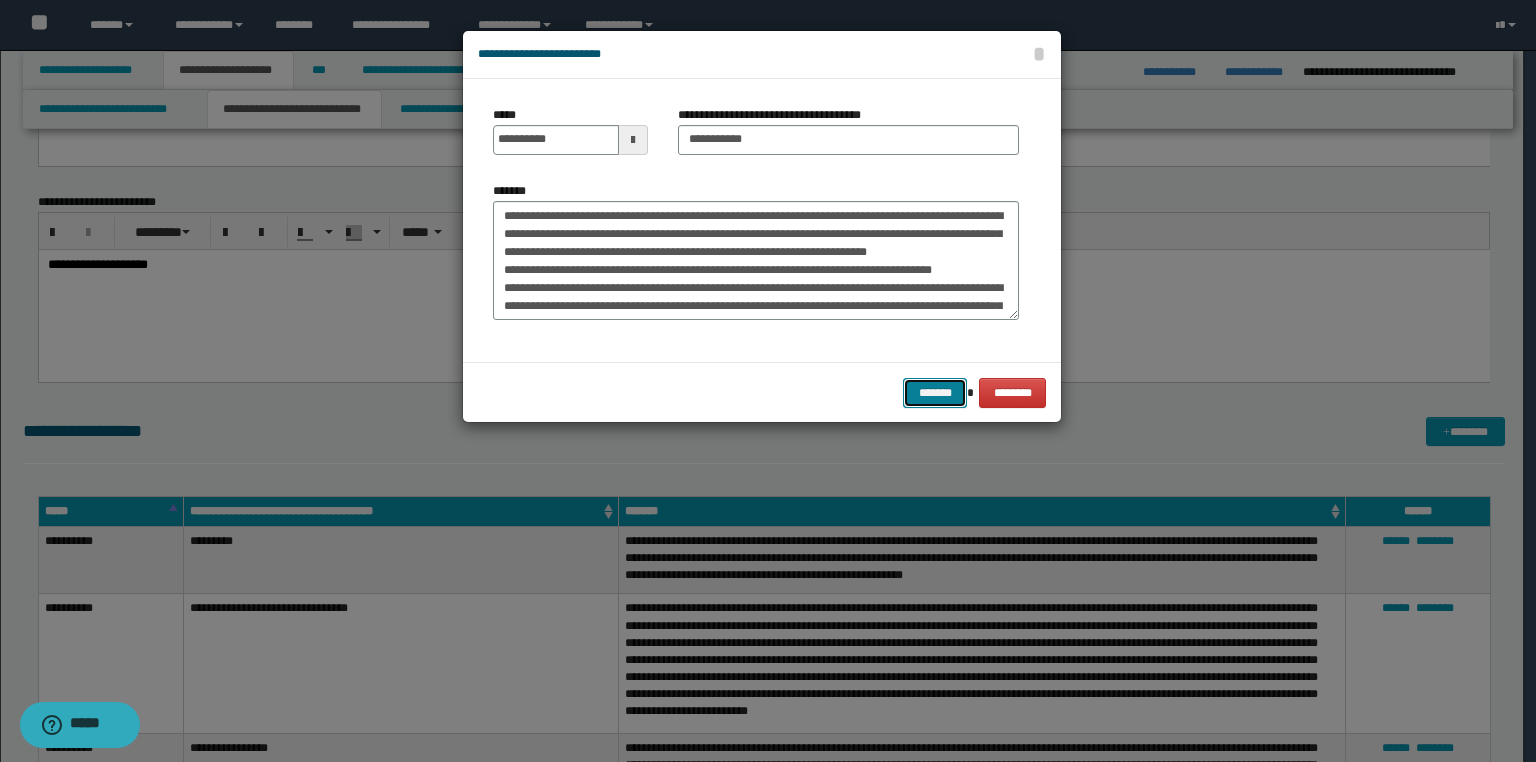 click on "*******" at bounding box center (935, 393) 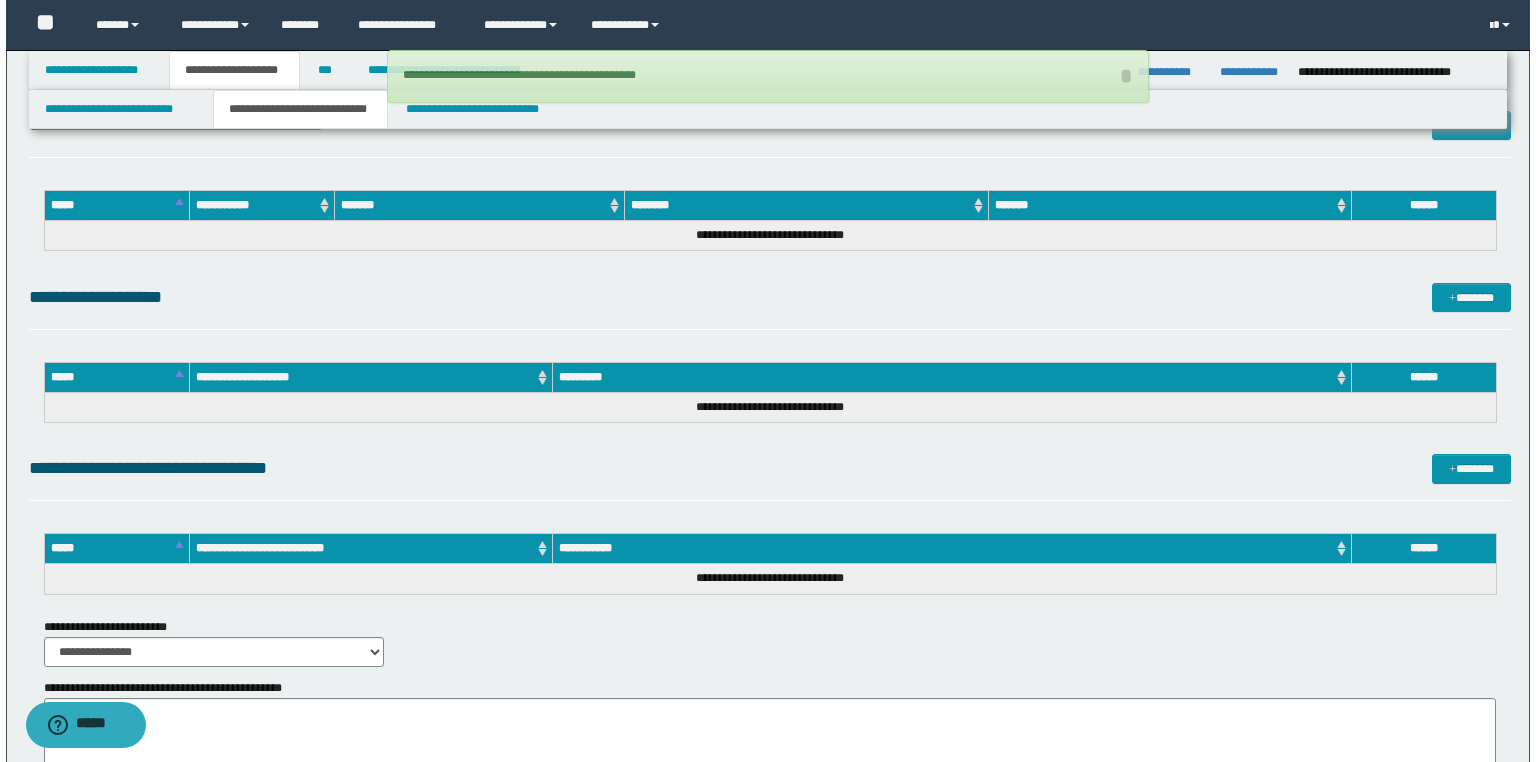 scroll, scrollTop: 3840, scrollLeft: 0, axis: vertical 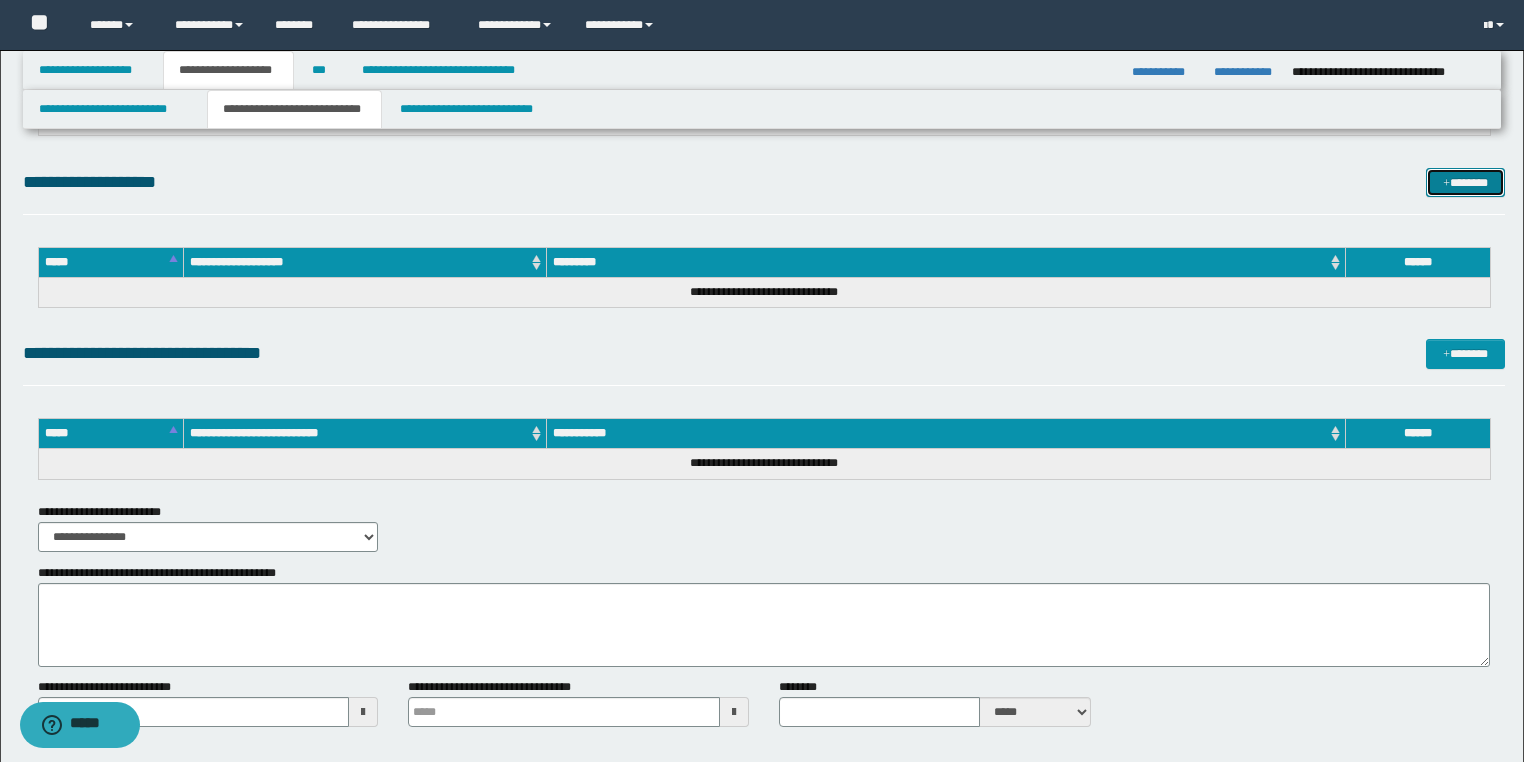 click on "*******" at bounding box center (1465, 183) 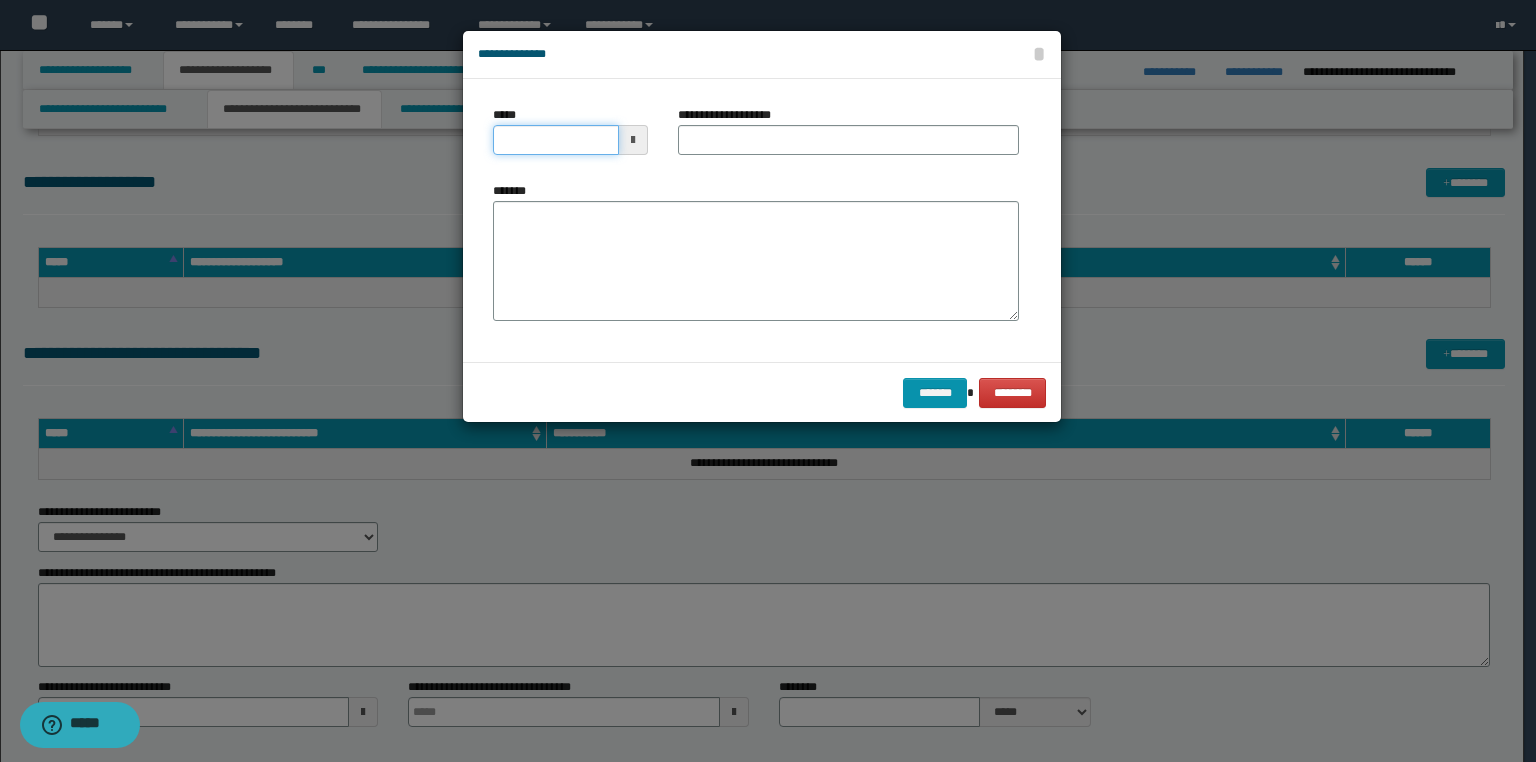 click on "**********" at bounding box center (768, 381) 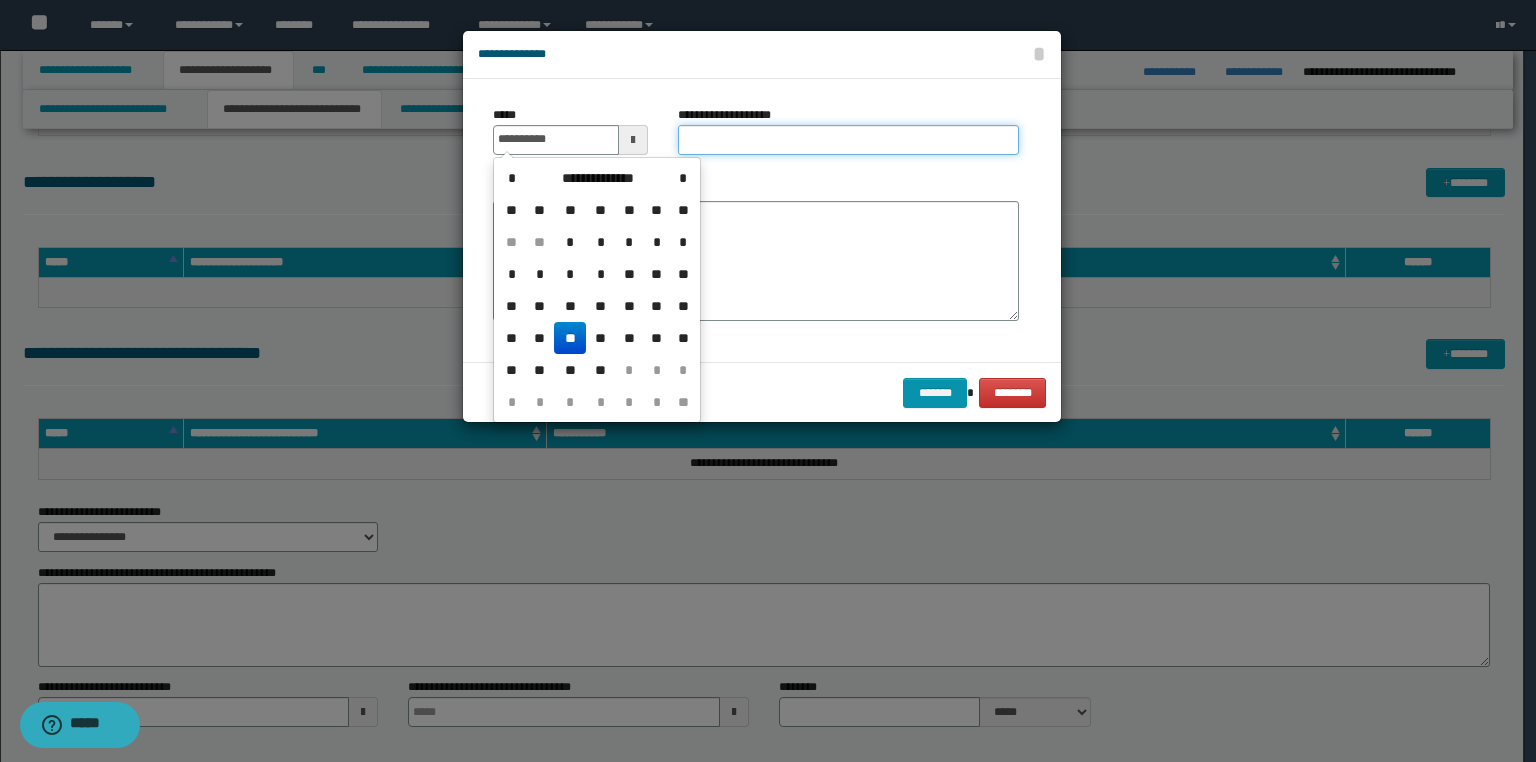 type on "**********" 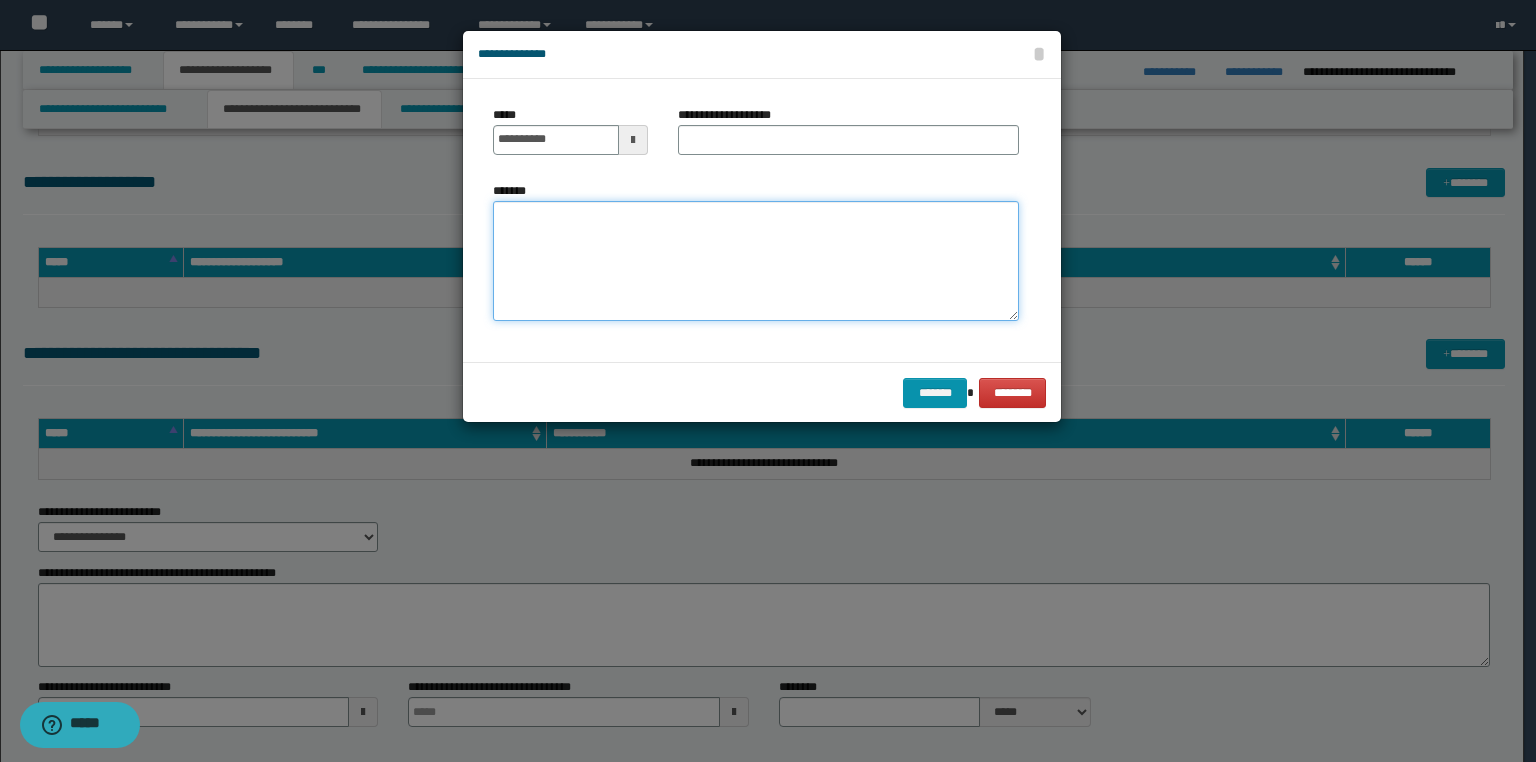 click on "*******" at bounding box center [756, 261] 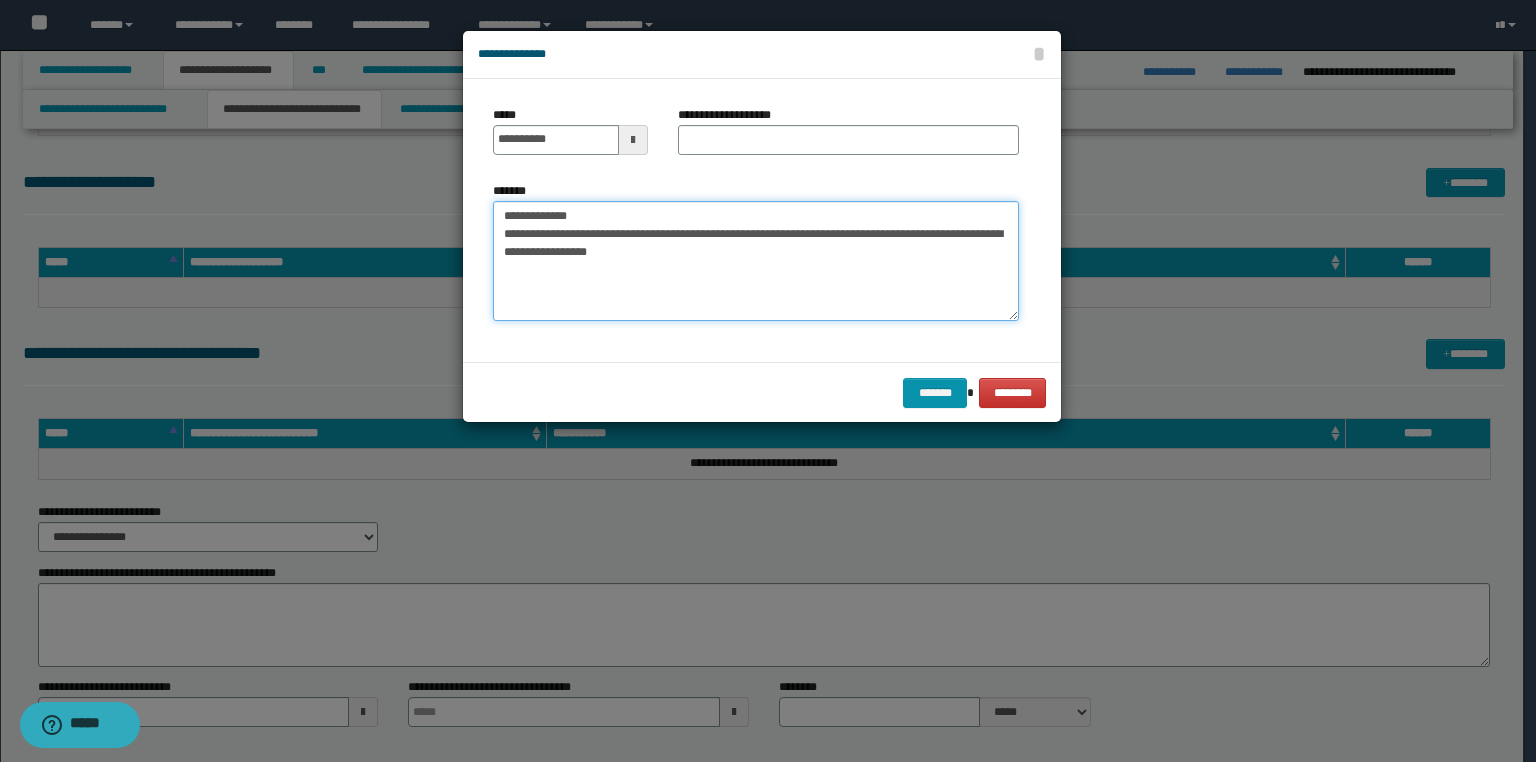 click on "**********" at bounding box center (756, 261) 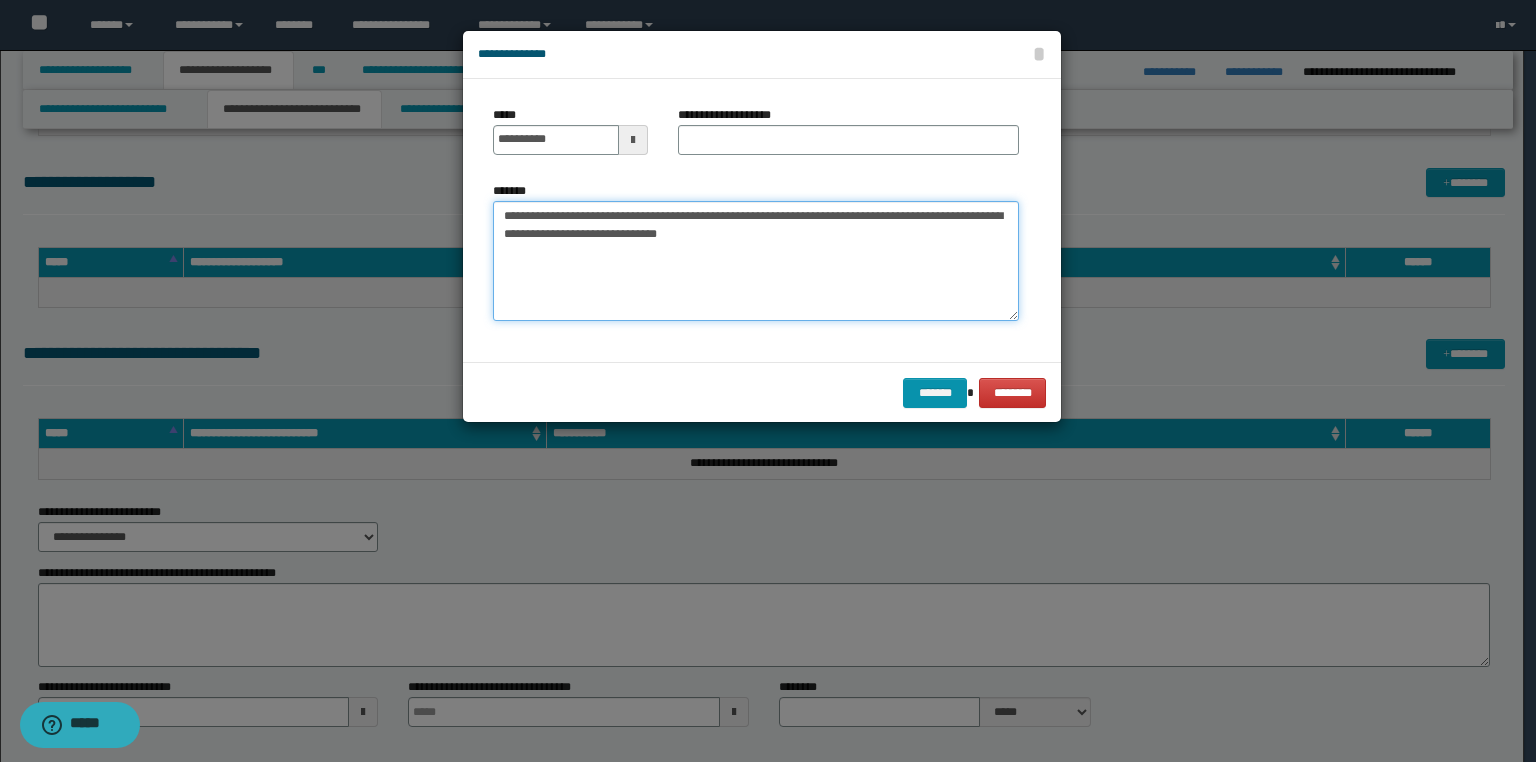 type on "**********" 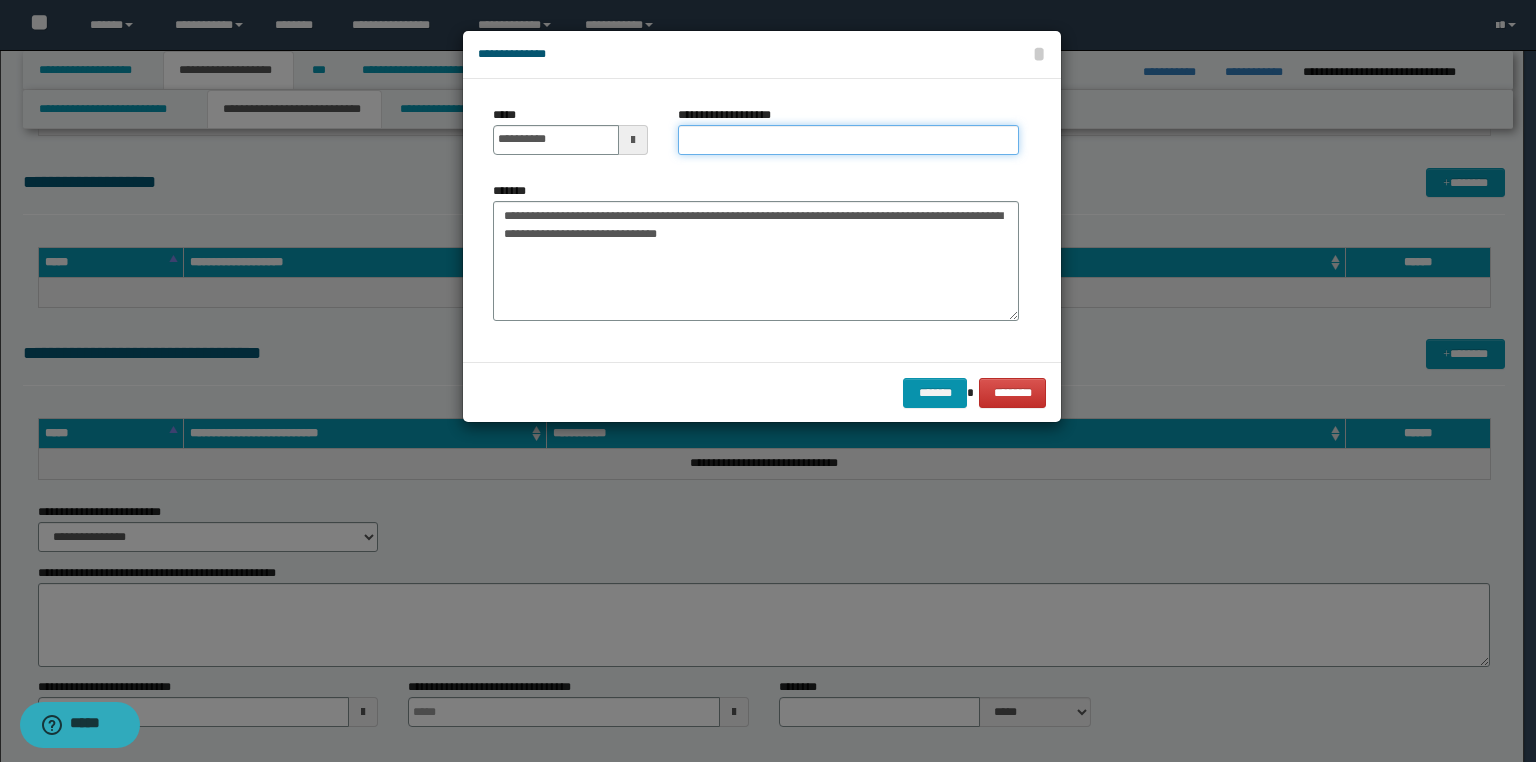 click on "**********" at bounding box center [848, 140] 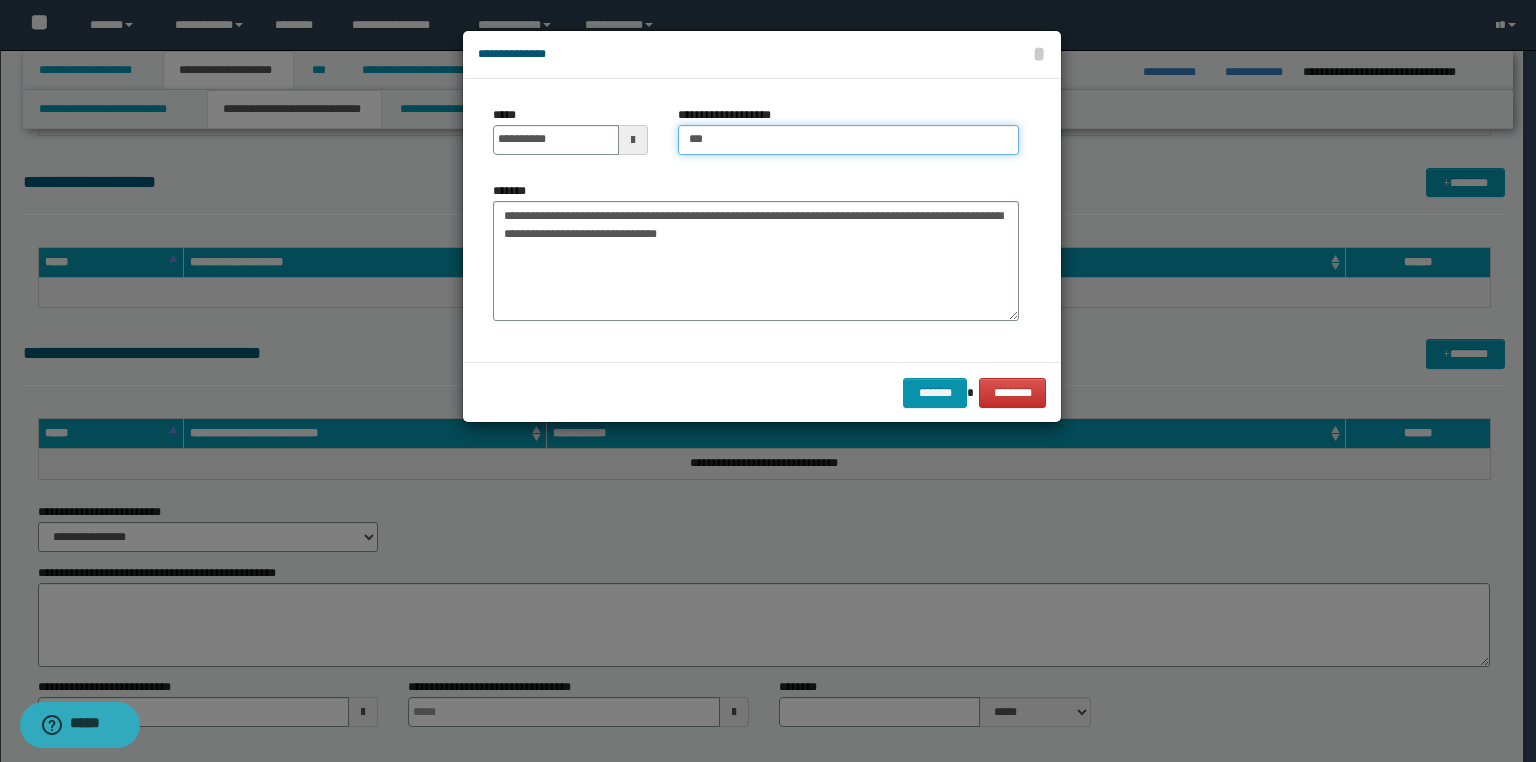 type on "**********" 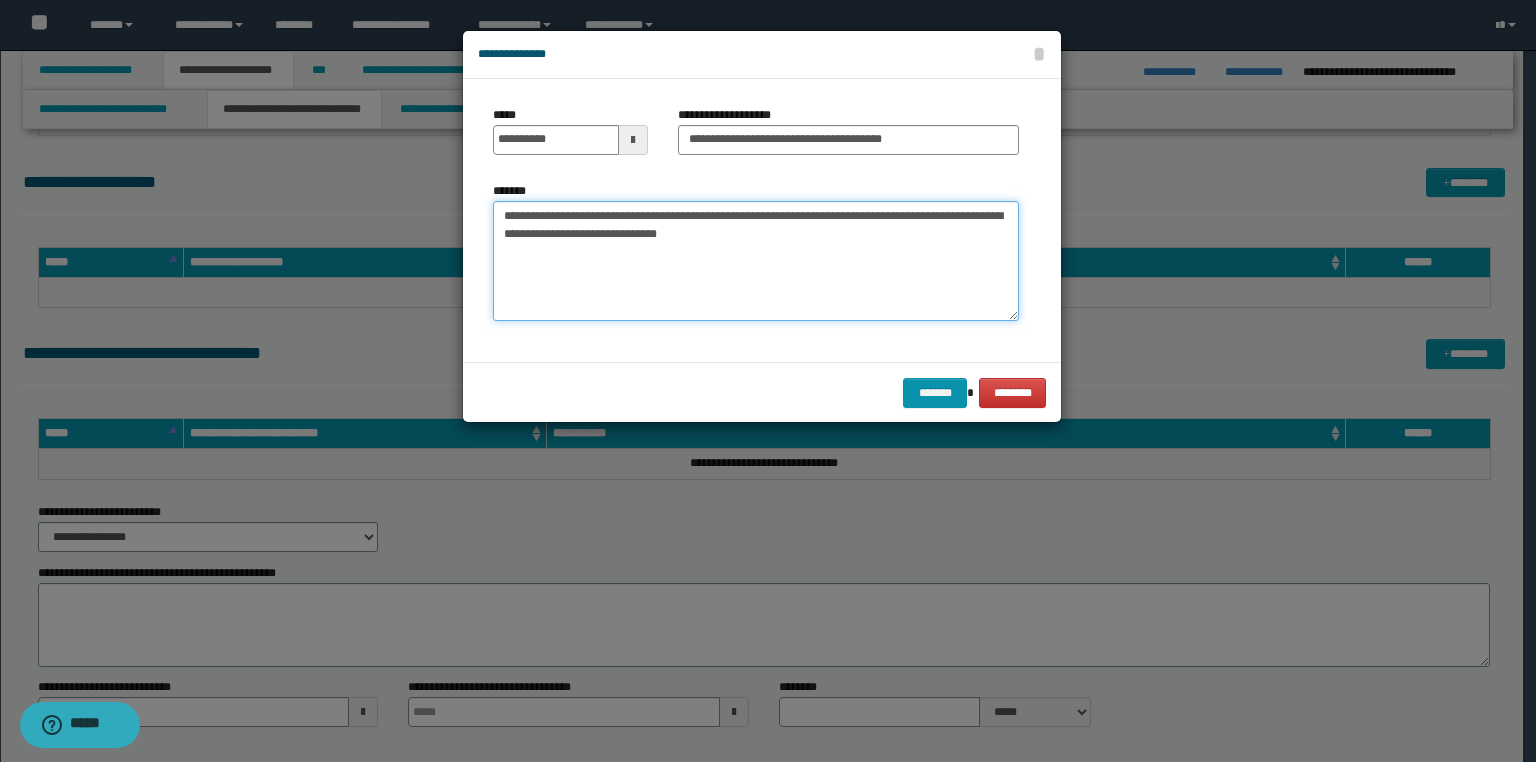 click on "**********" at bounding box center [756, 261] 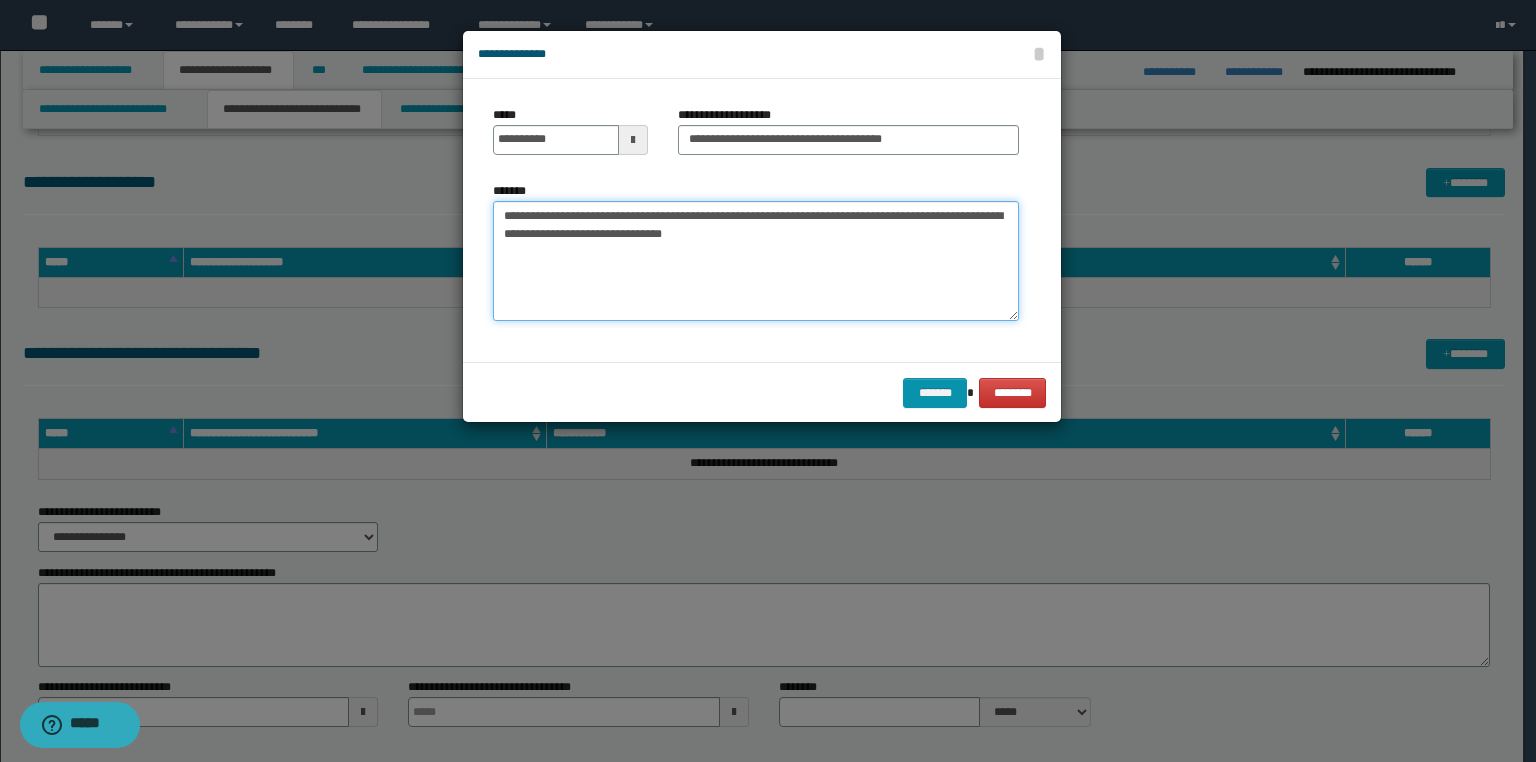 paste on "**********" 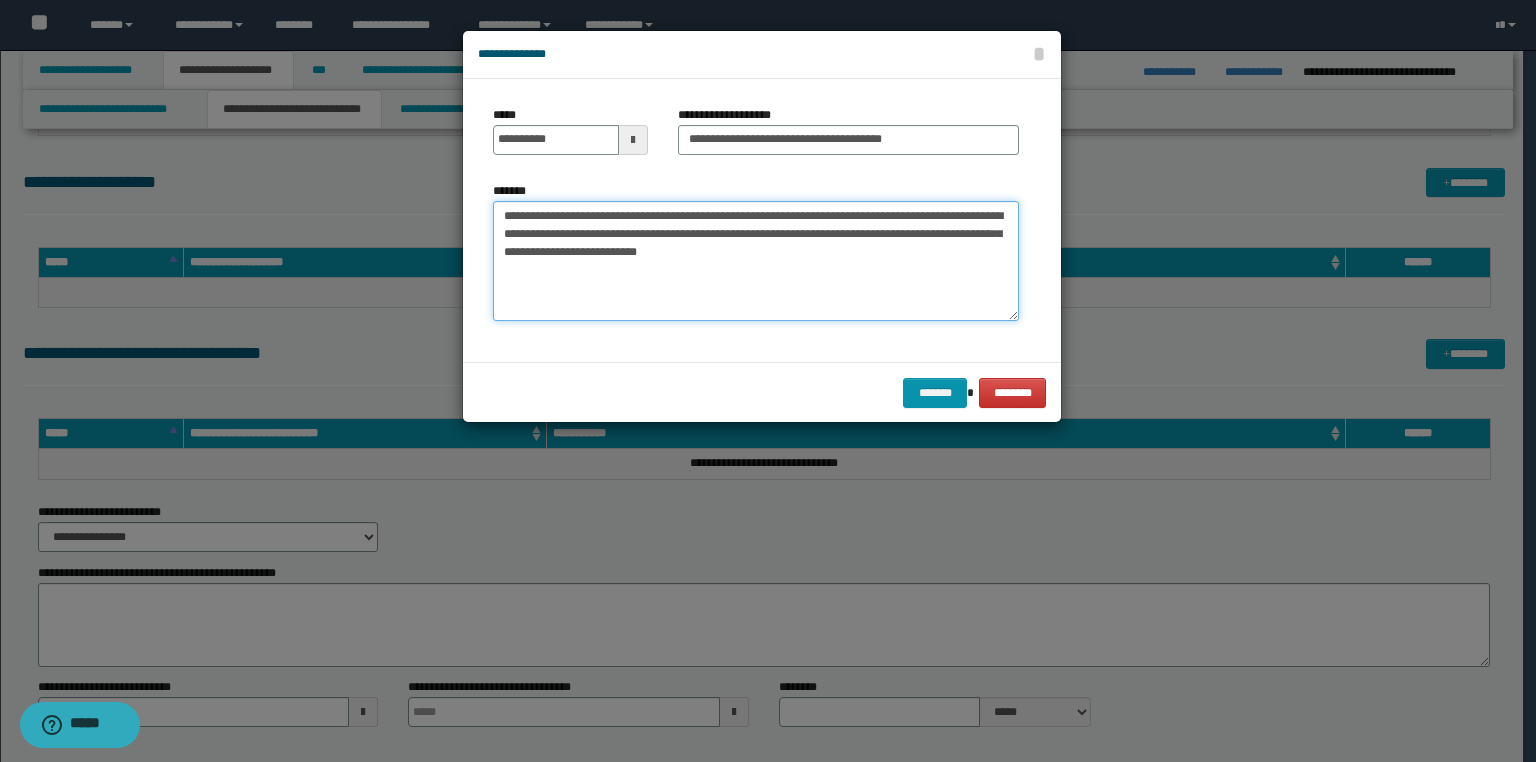 click on "**********" at bounding box center (756, 261) 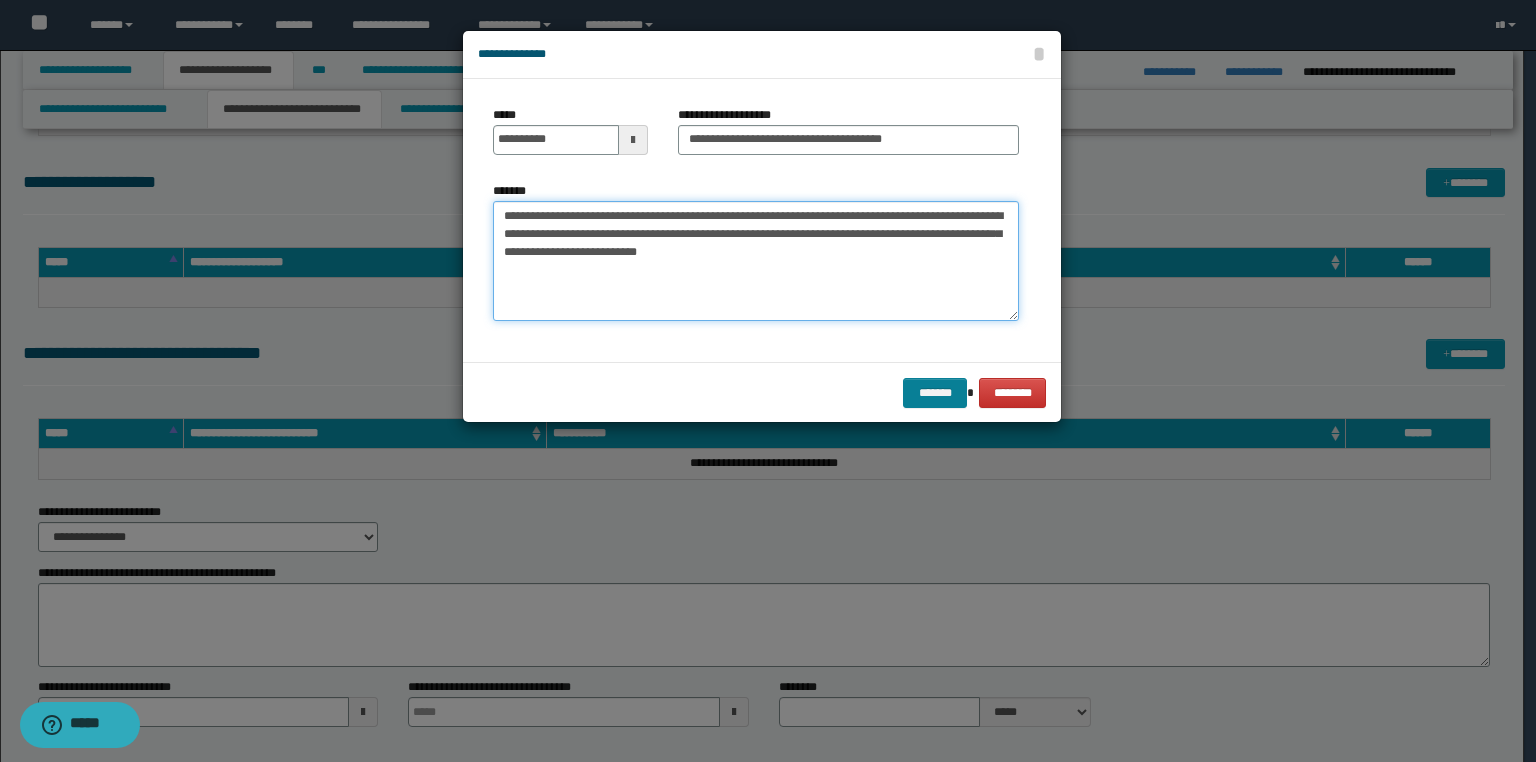 type on "**********" 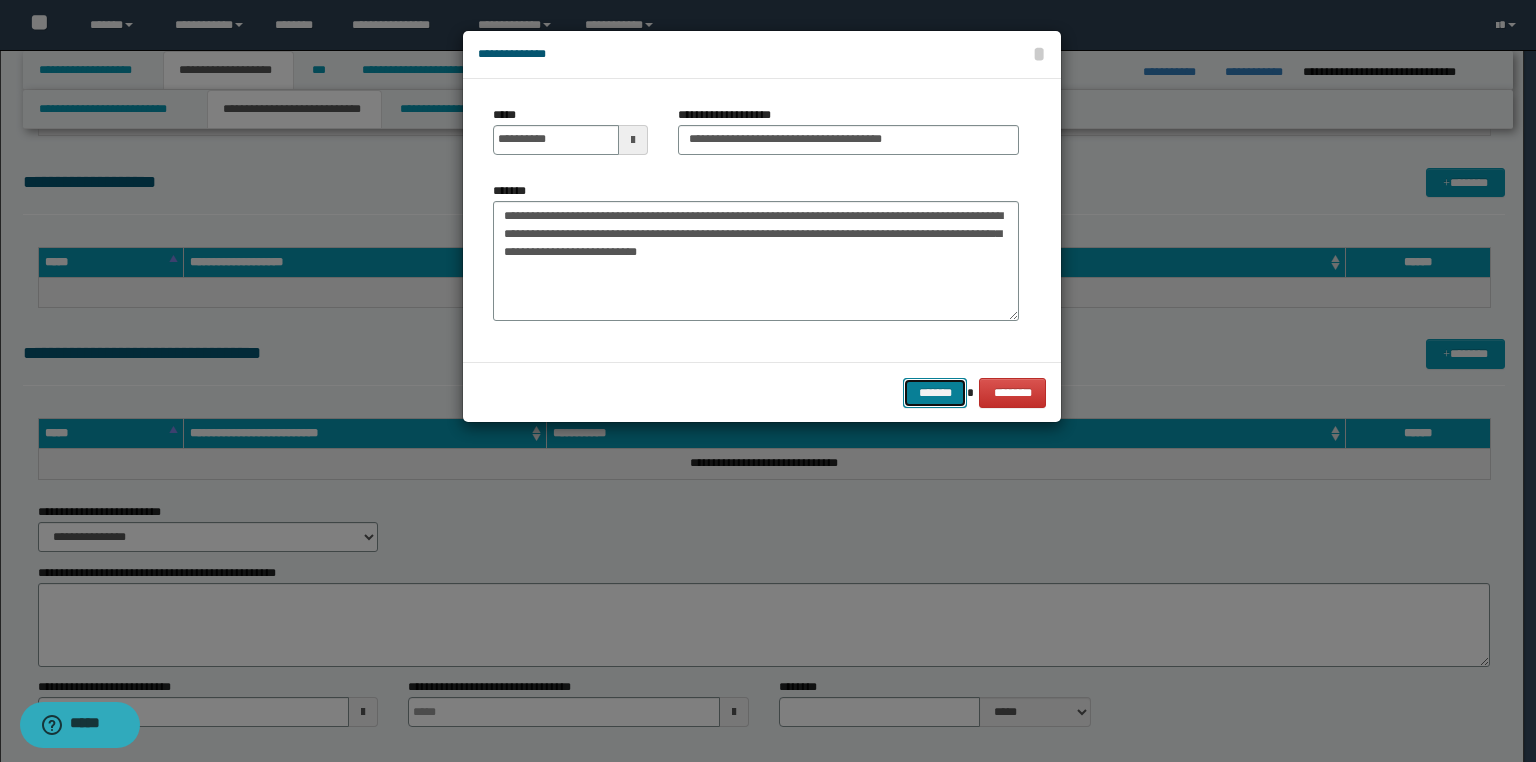 click on "*******" at bounding box center [935, 393] 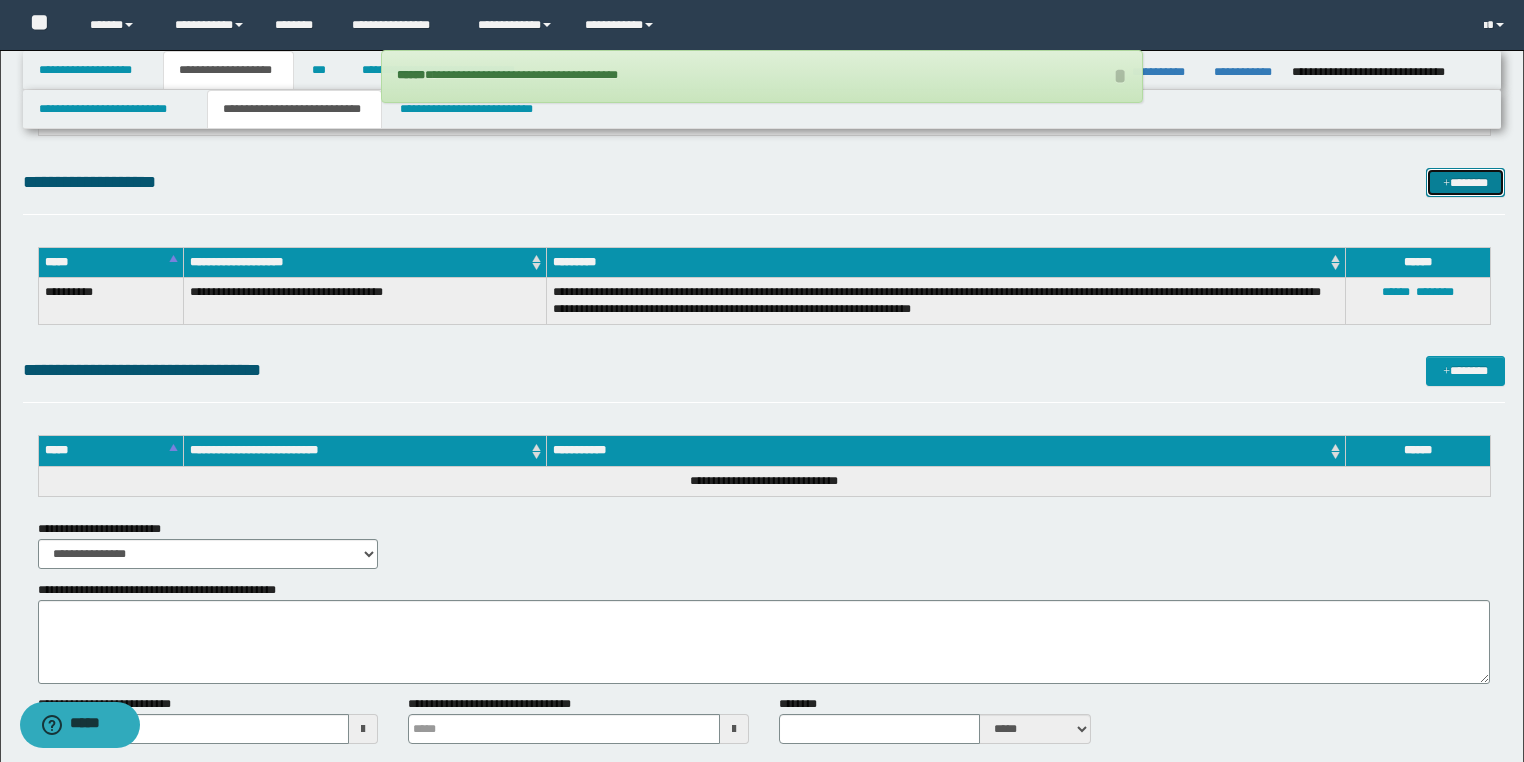 drag, startPoint x: 1452, startPoint y: 180, endPoint x: 1128, endPoint y: 208, distance: 325.2076 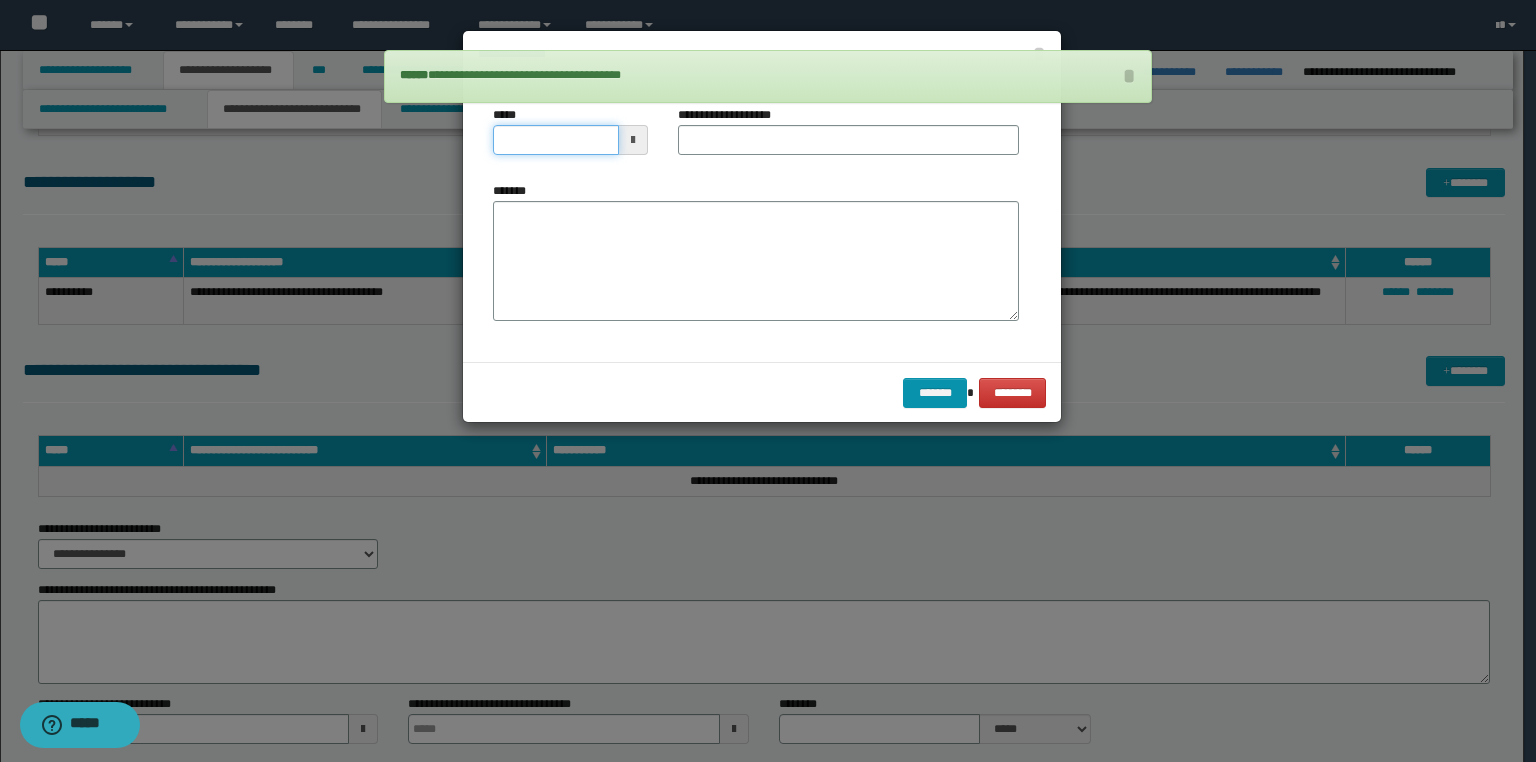 drag, startPoint x: 564, startPoint y: 142, endPoint x: 0, endPoint y: 229, distance: 570.67065 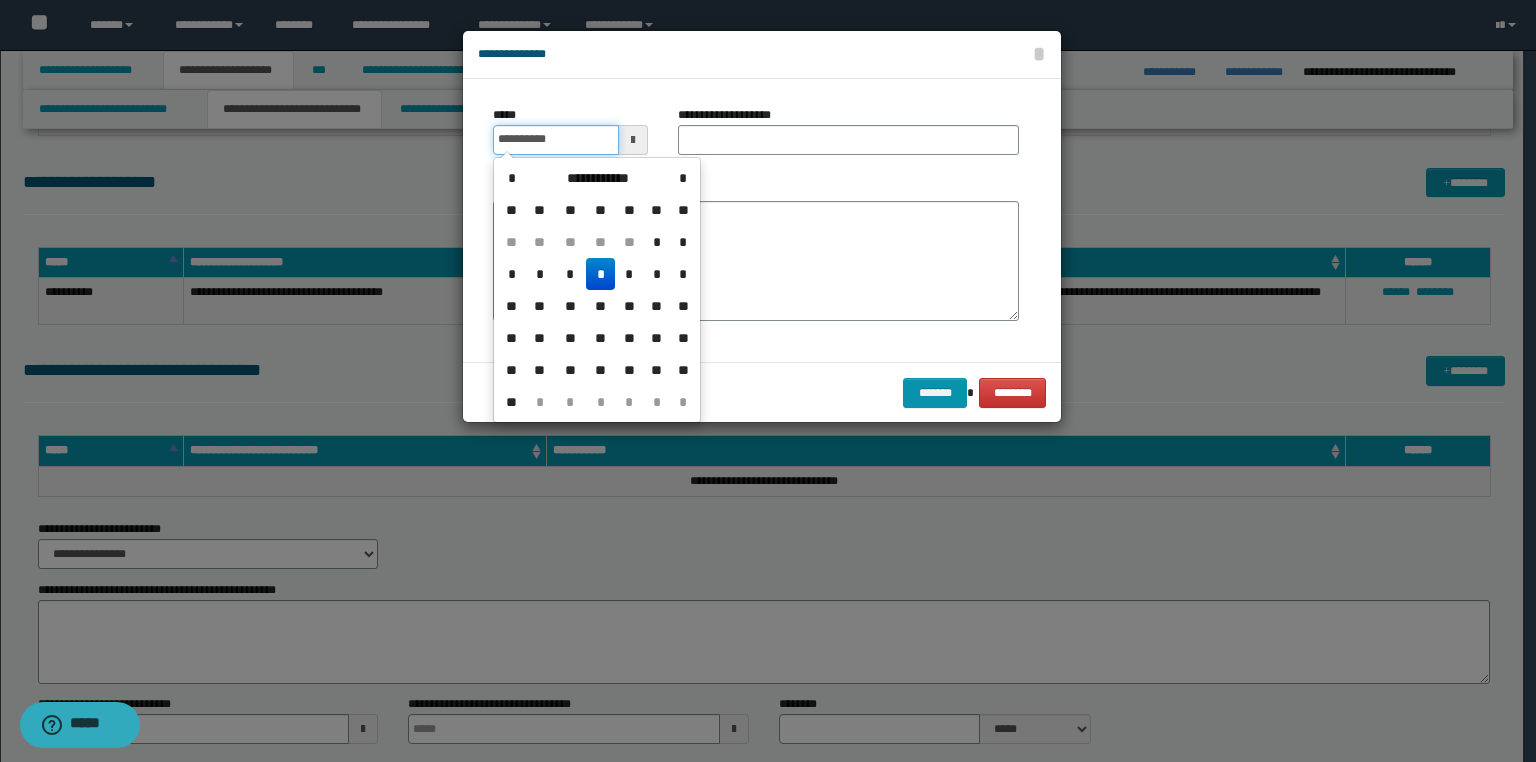 drag, startPoint x: 572, startPoint y: 143, endPoint x: 13, endPoint y: 164, distance: 559.3943 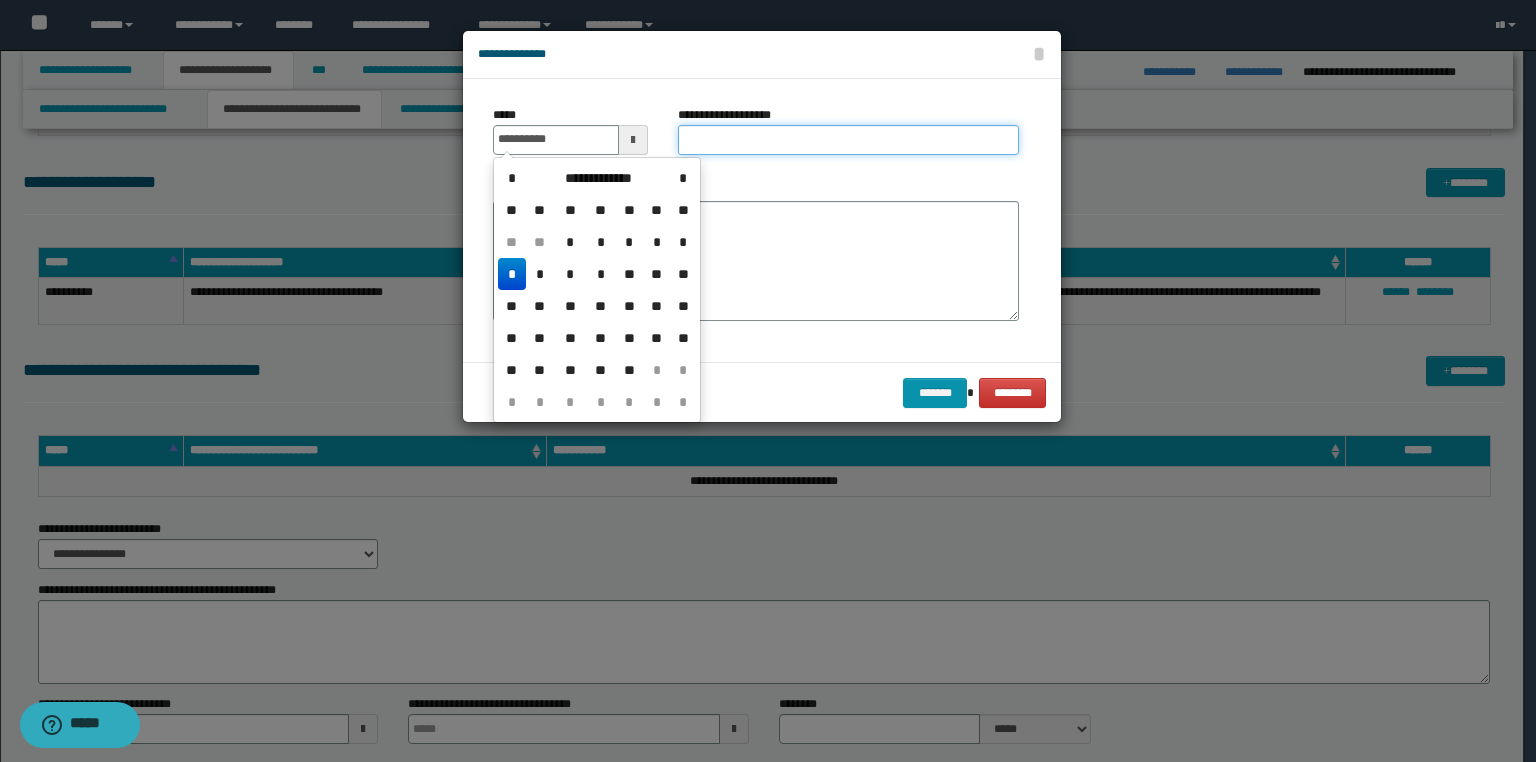 type on "**********" 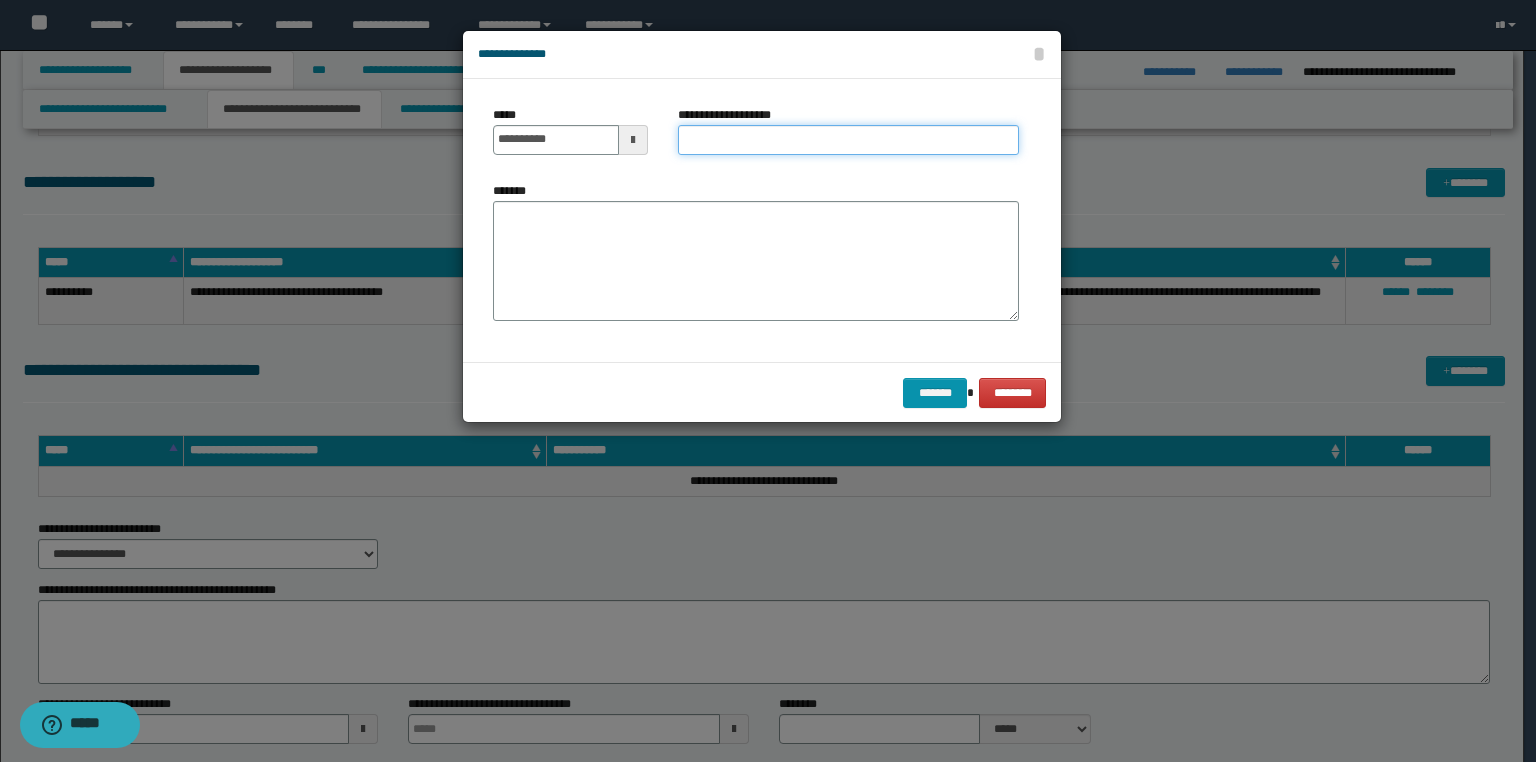 click on "**********" at bounding box center [848, 140] 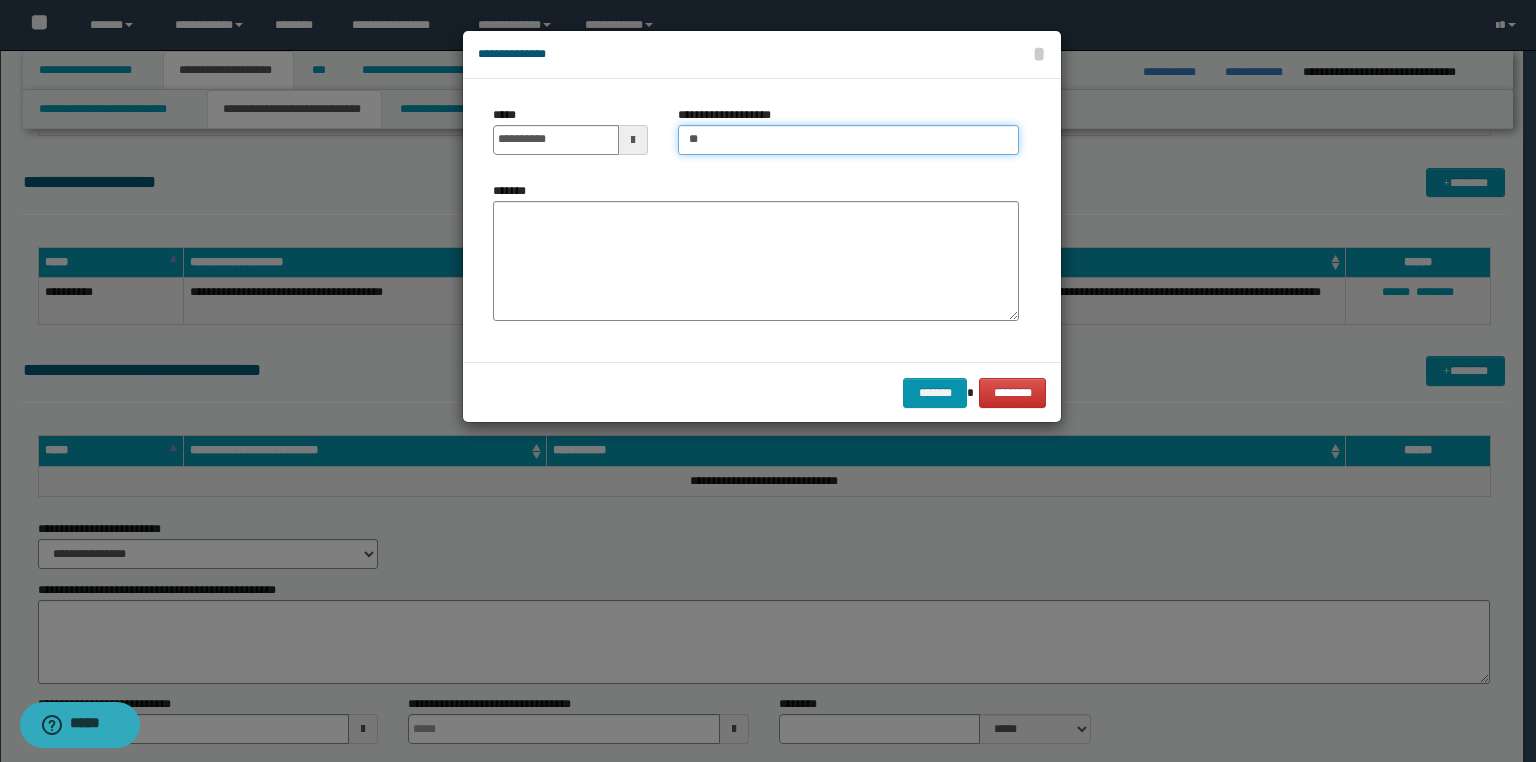 type on "**********" 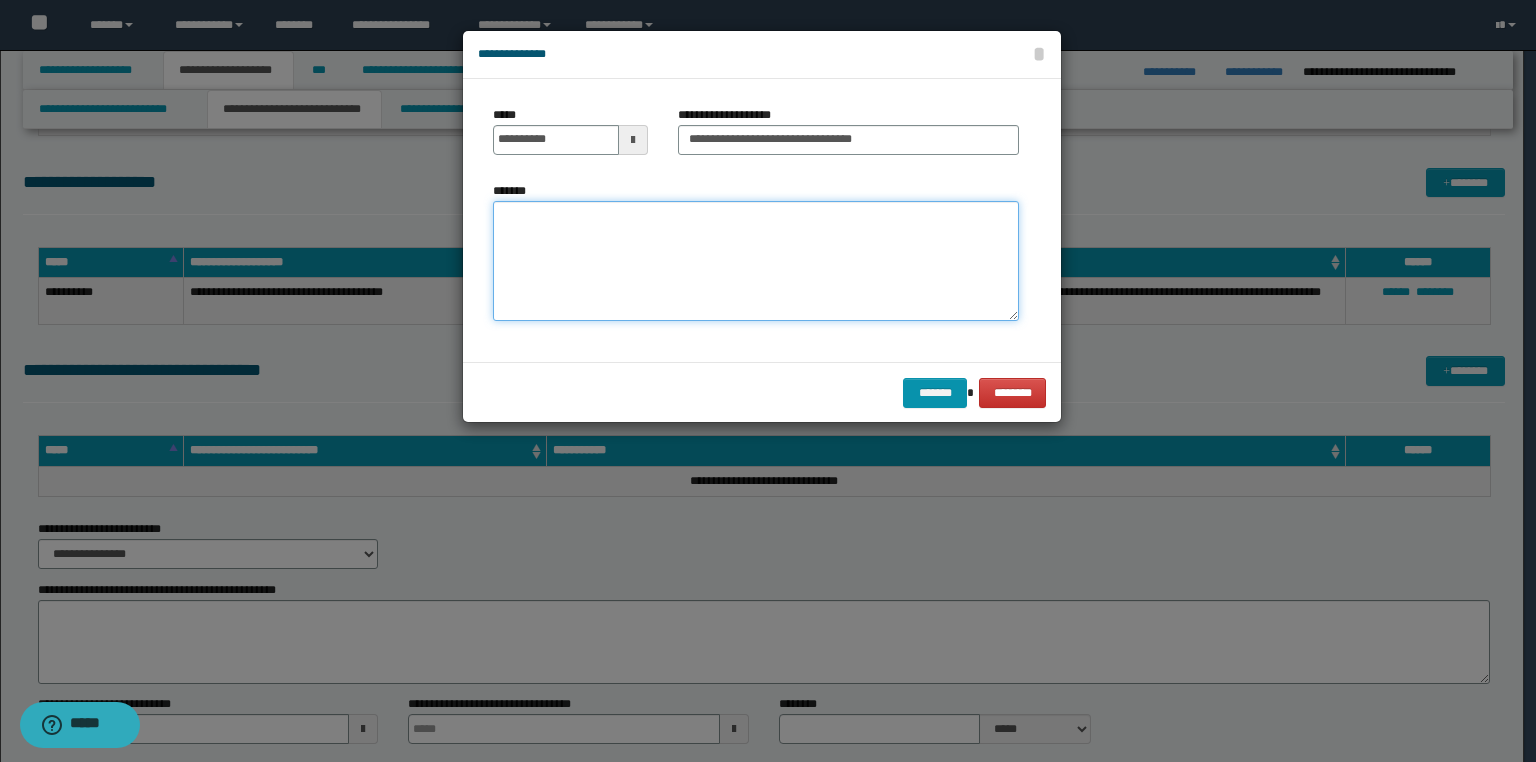 click on "*******" at bounding box center (756, 261) 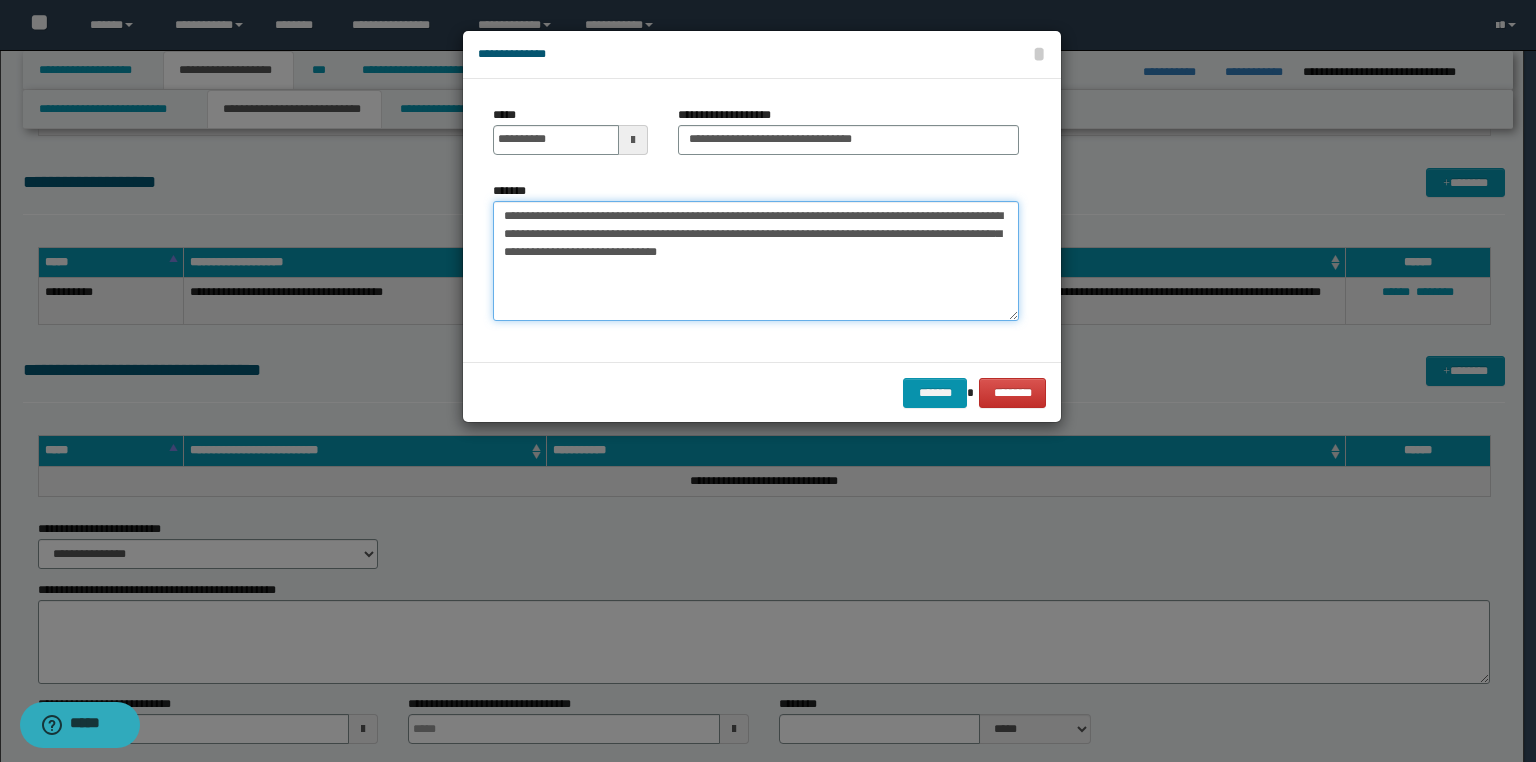 click on "**********" at bounding box center [756, 261] 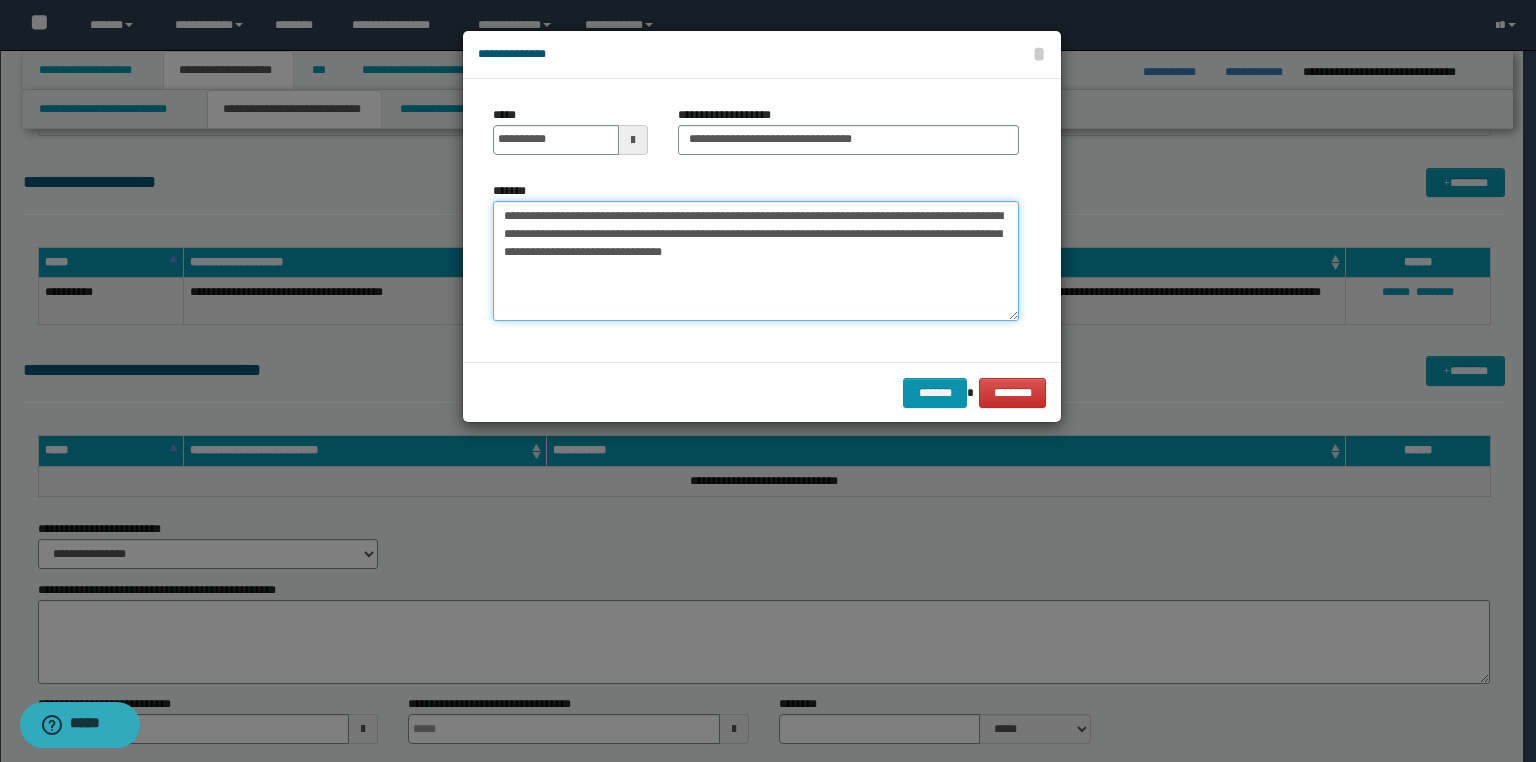 click on "**********" at bounding box center [756, 261] 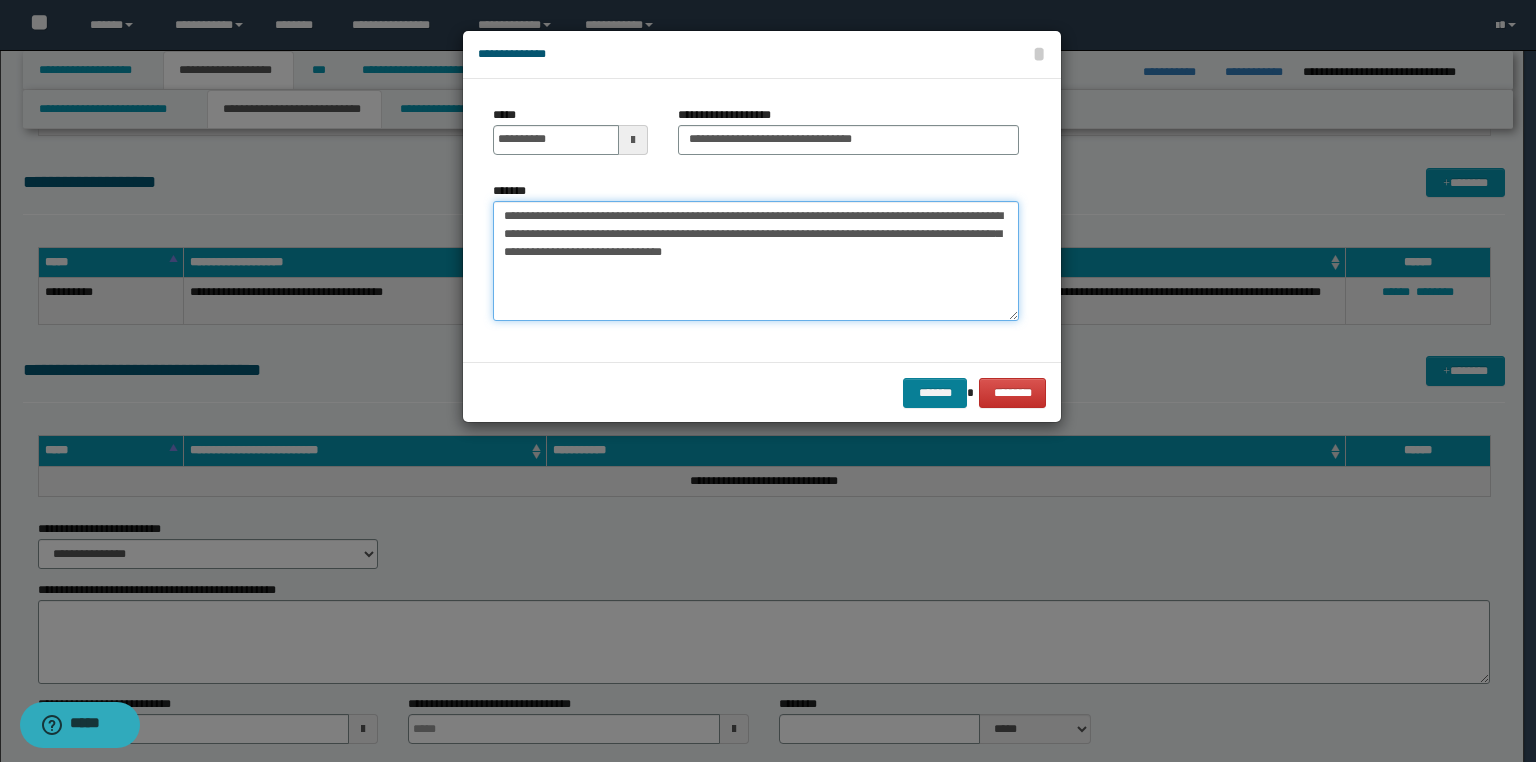 type on "**********" 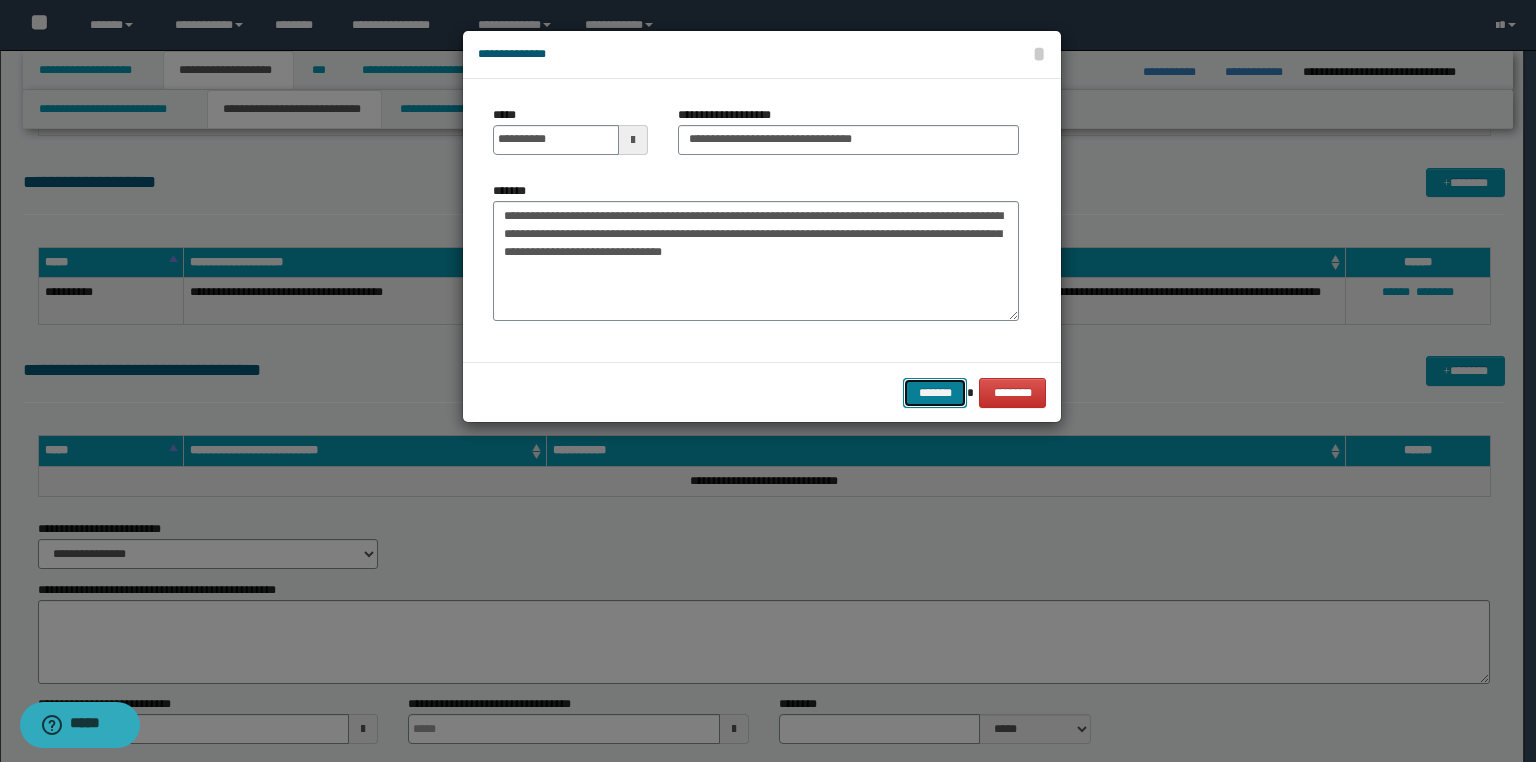 click on "*******" at bounding box center [935, 393] 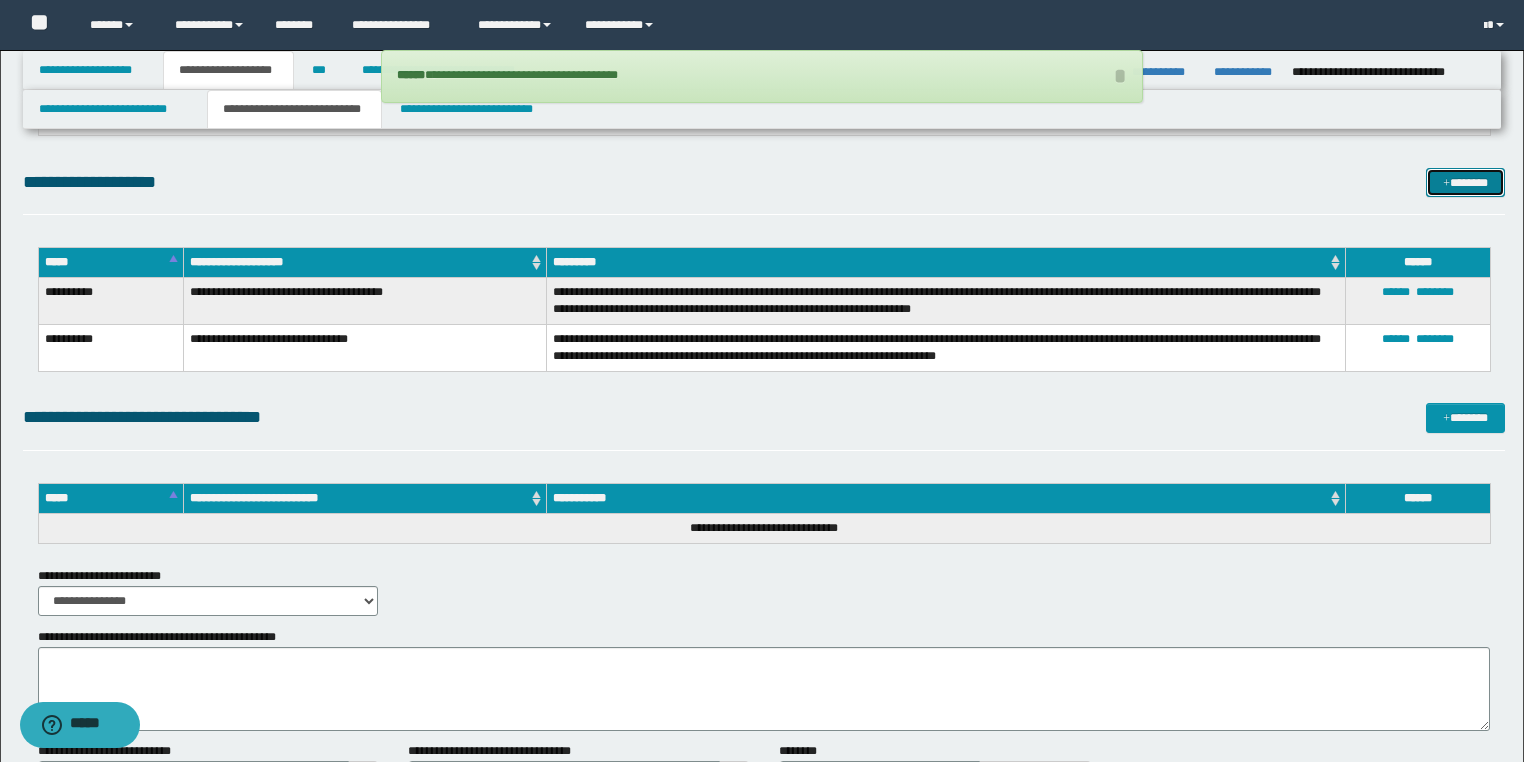 click on "*******" at bounding box center (1465, 183) 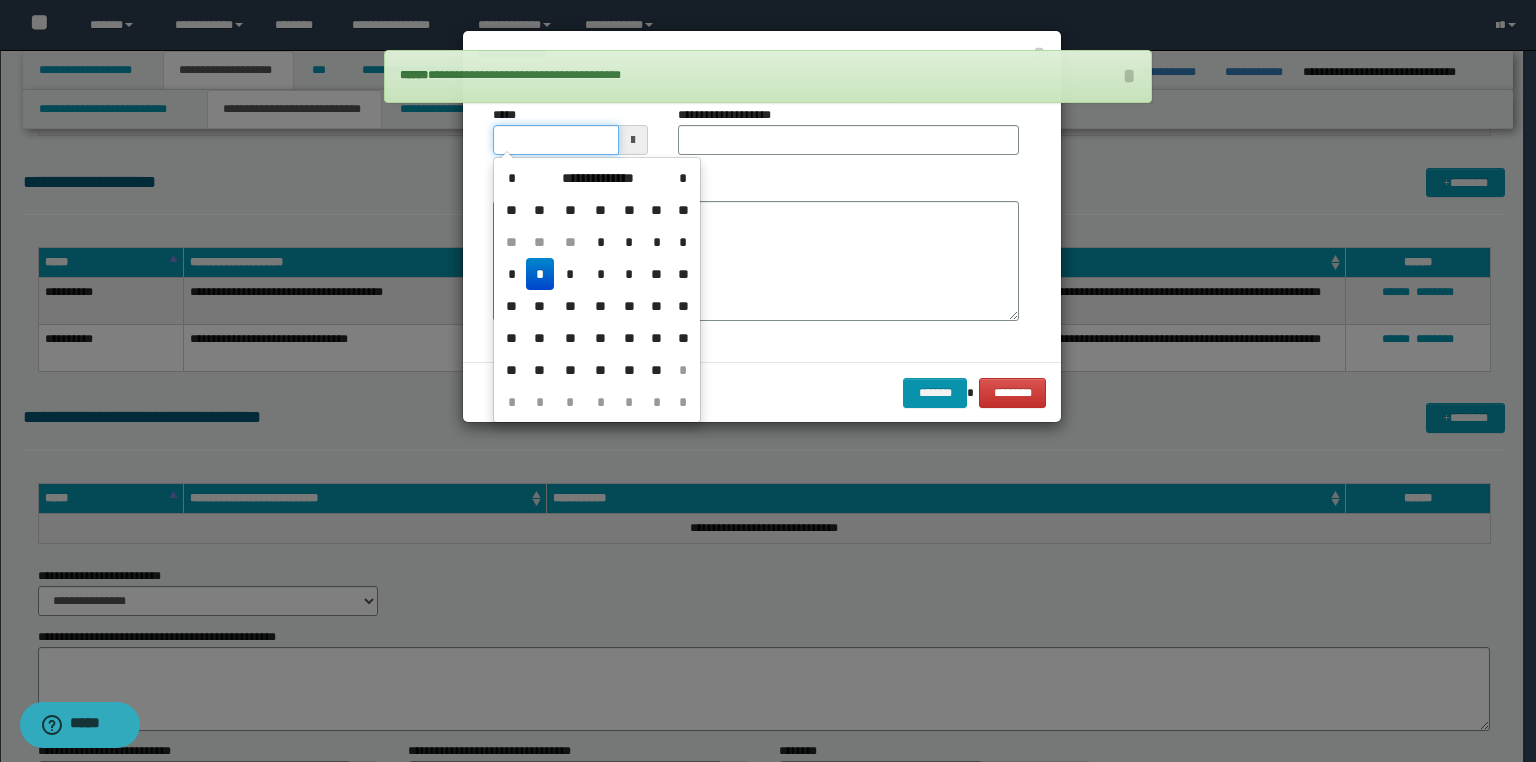 drag, startPoint x: 564, startPoint y: 146, endPoint x: 70, endPoint y: 180, distance: 495.16867 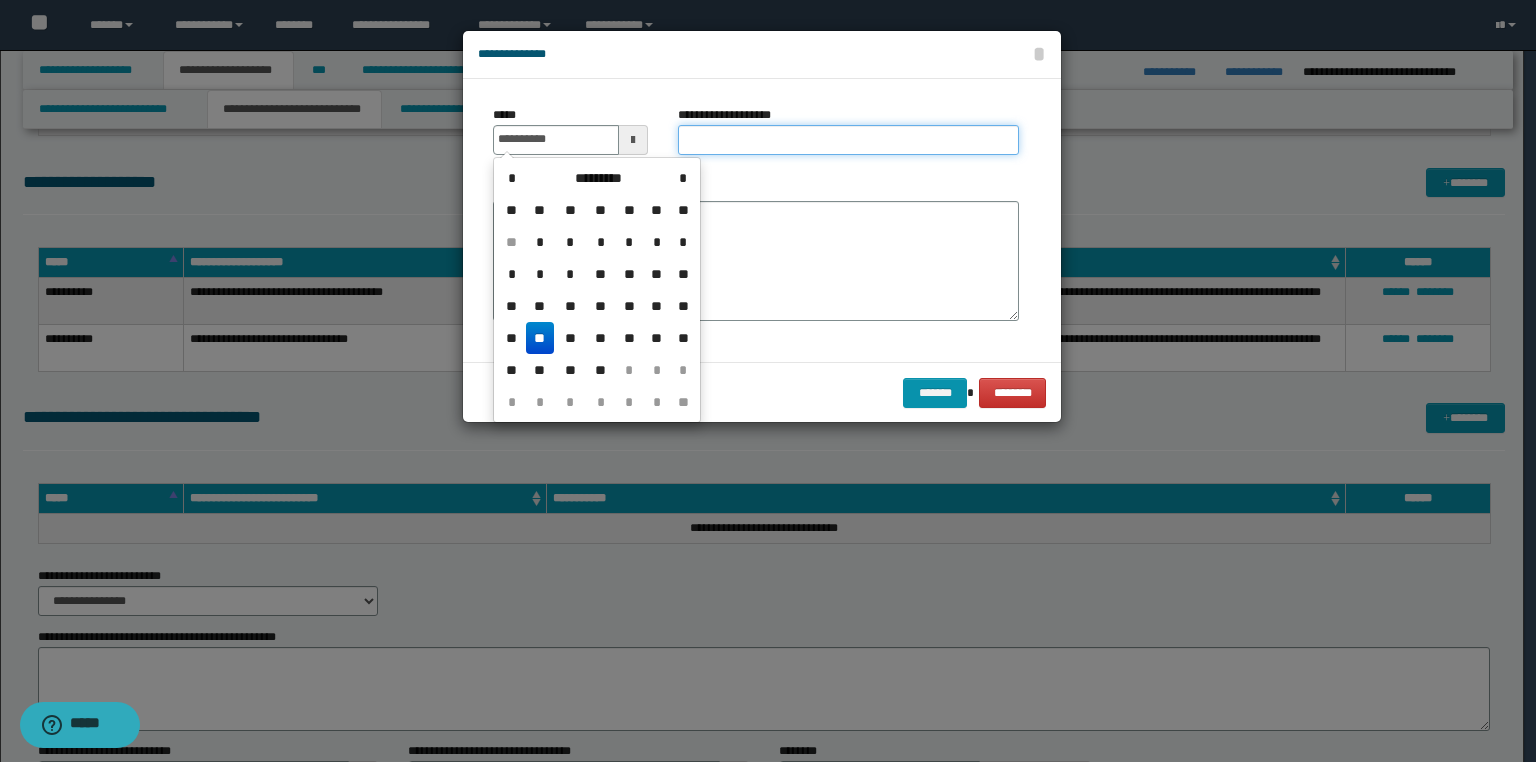 type on "**********" 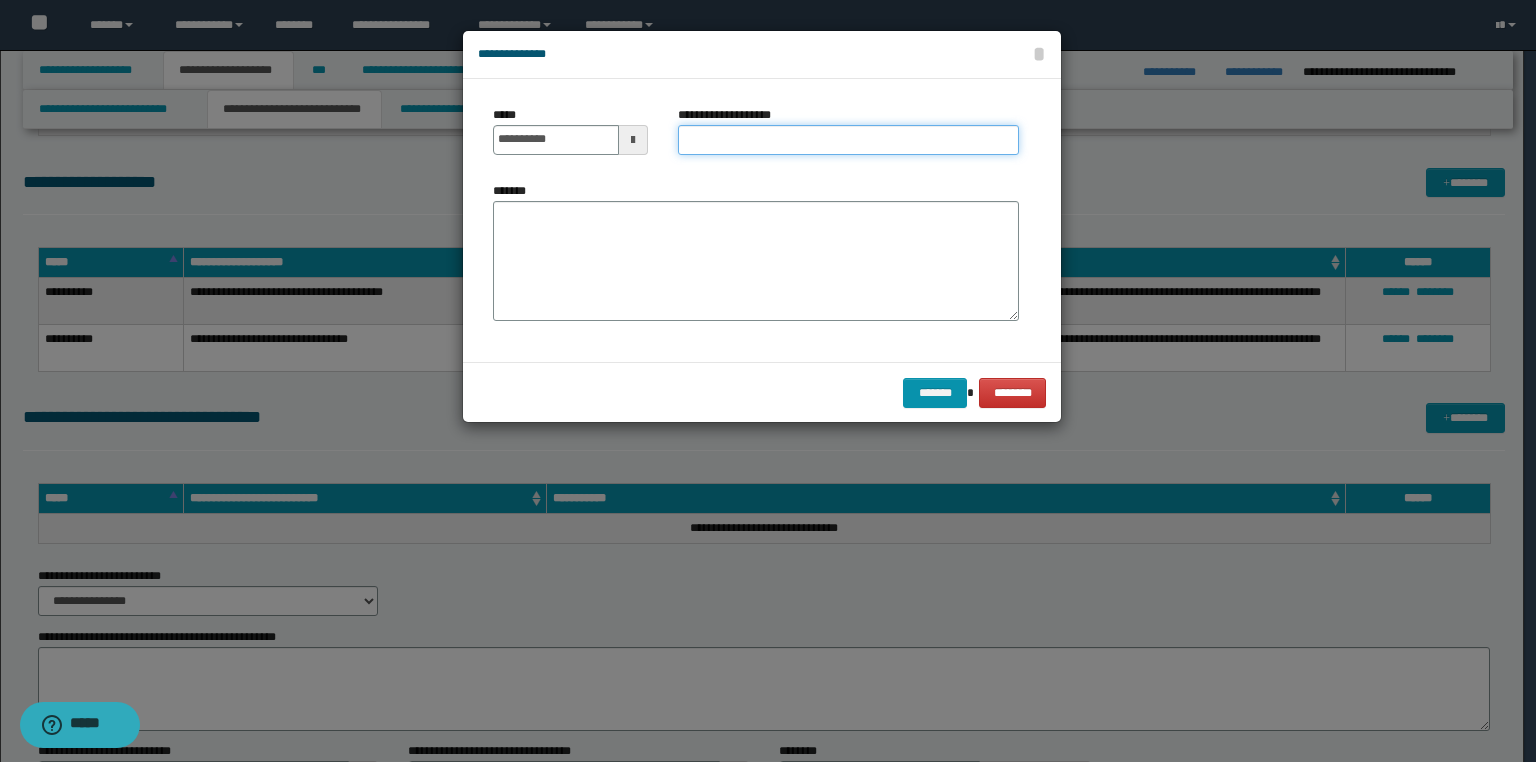 click on "**********" at bounding box center [848, 140] 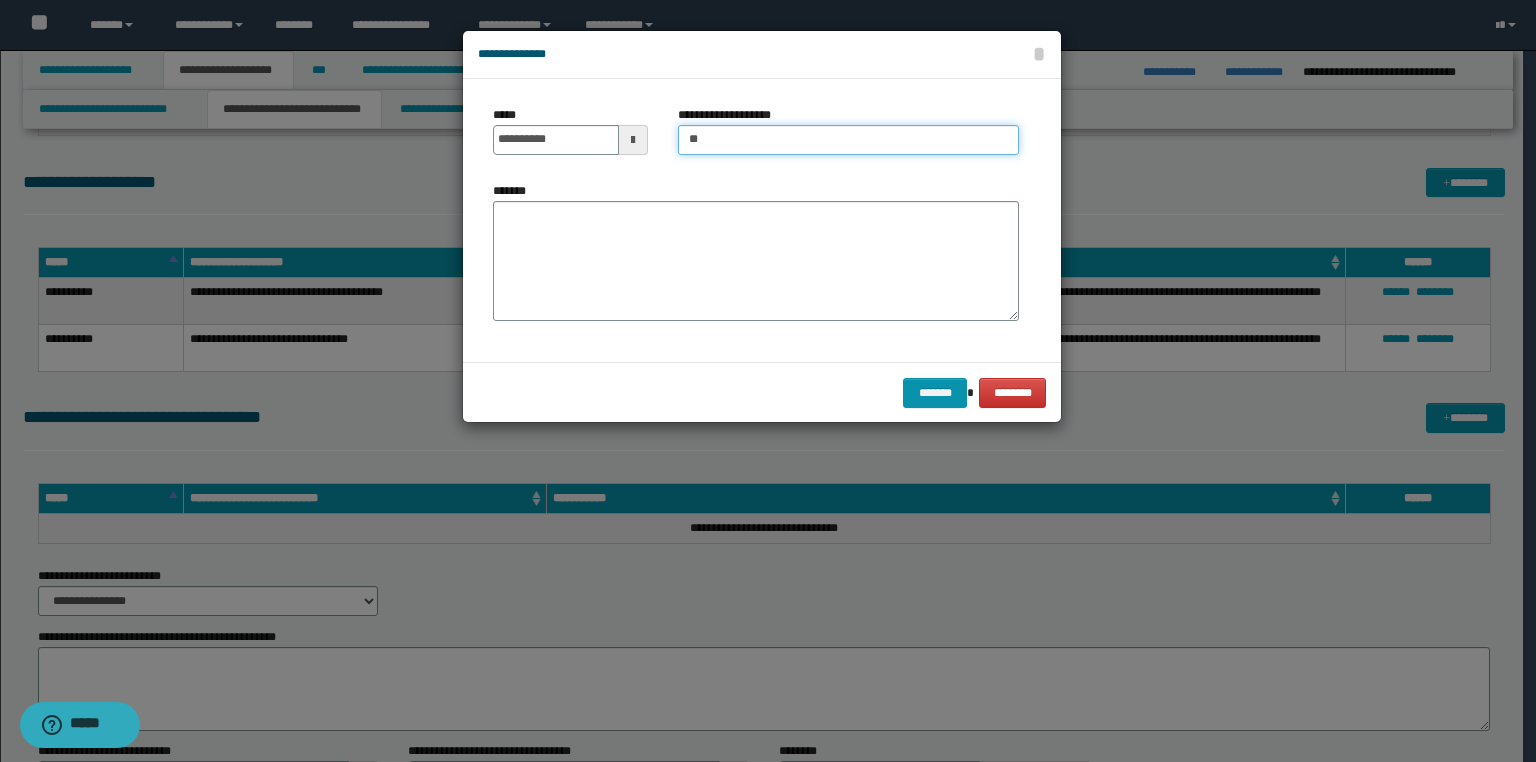 type on "**********" 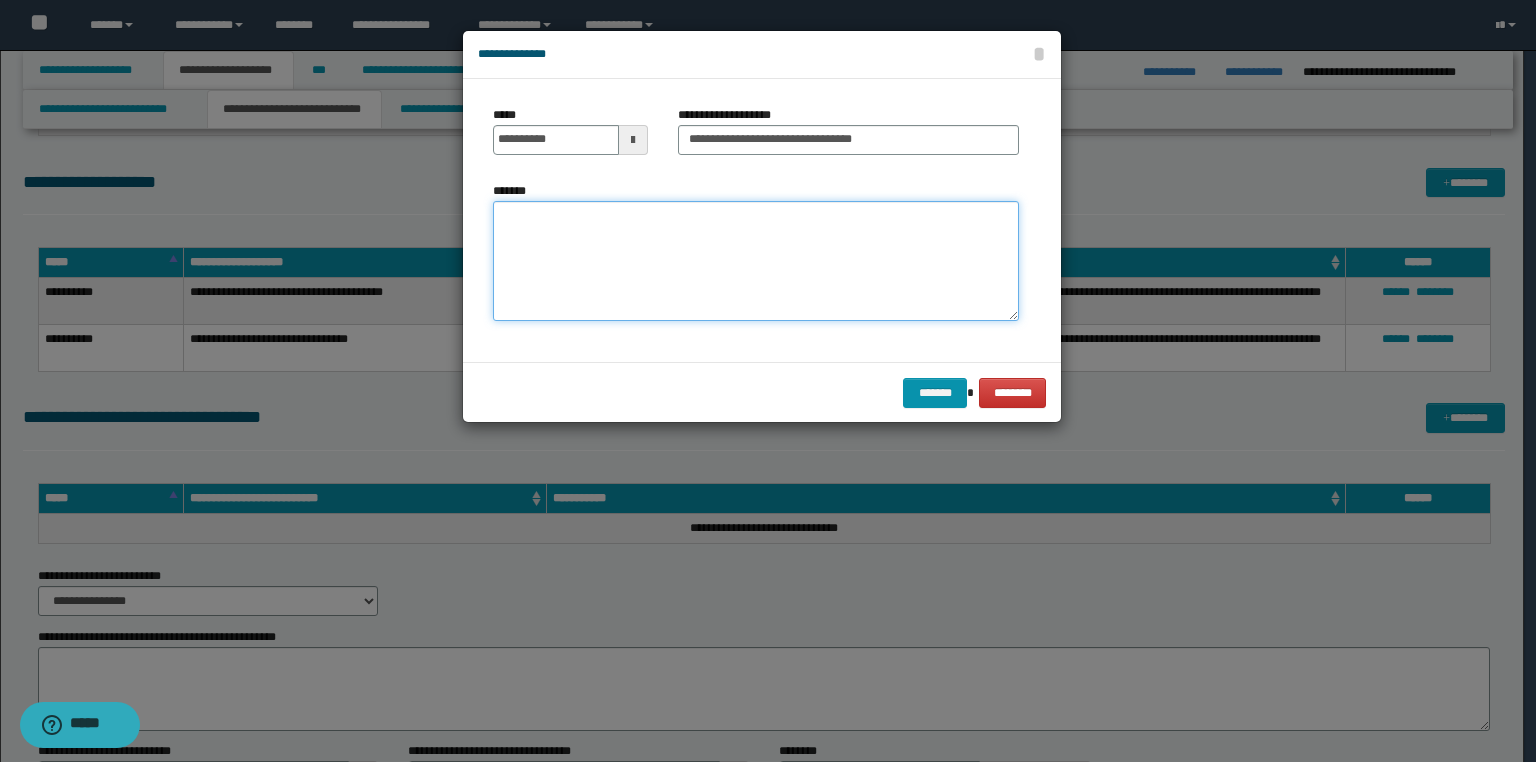 click on "*******" at bounding box center [756, 261] 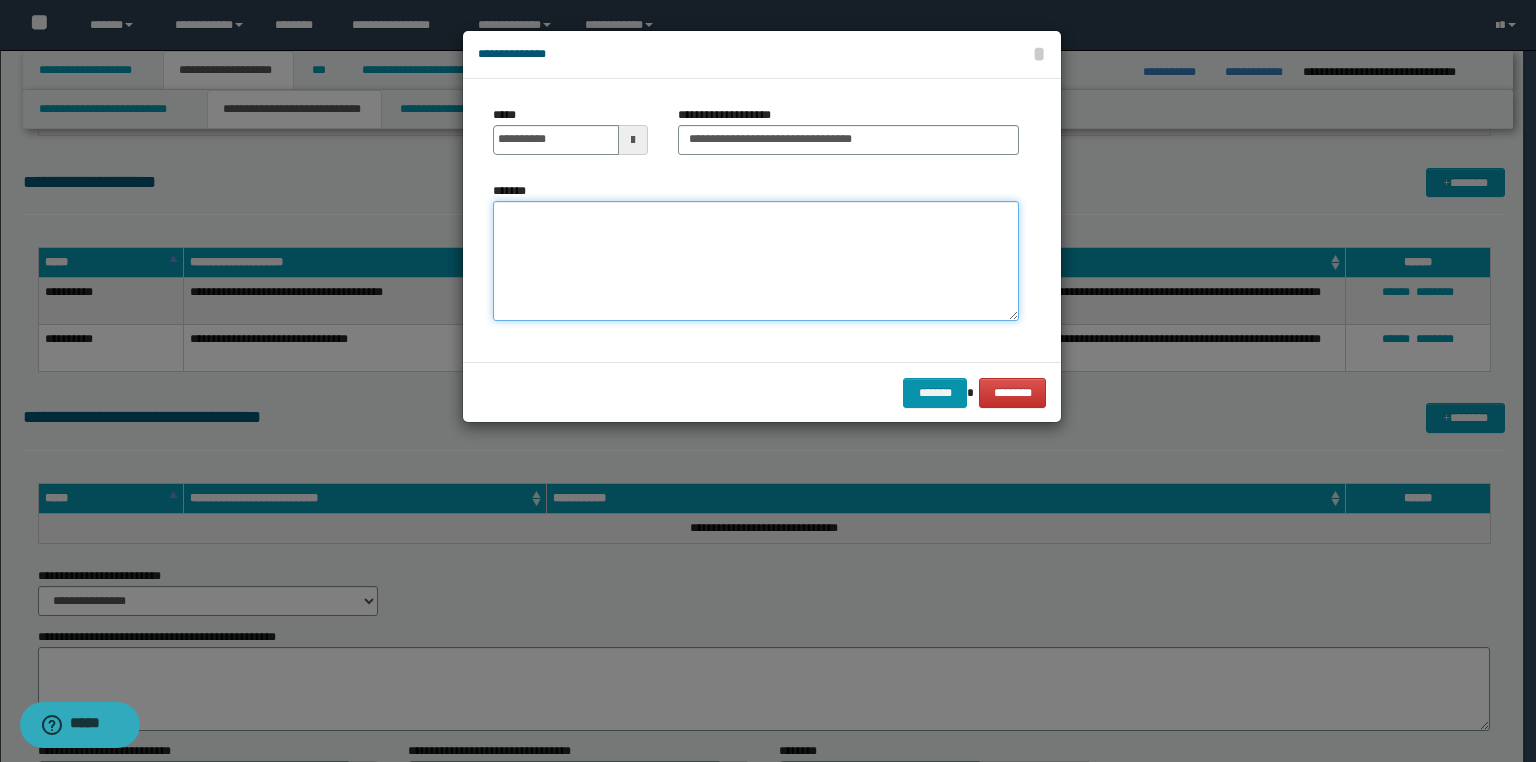paste on "**********" 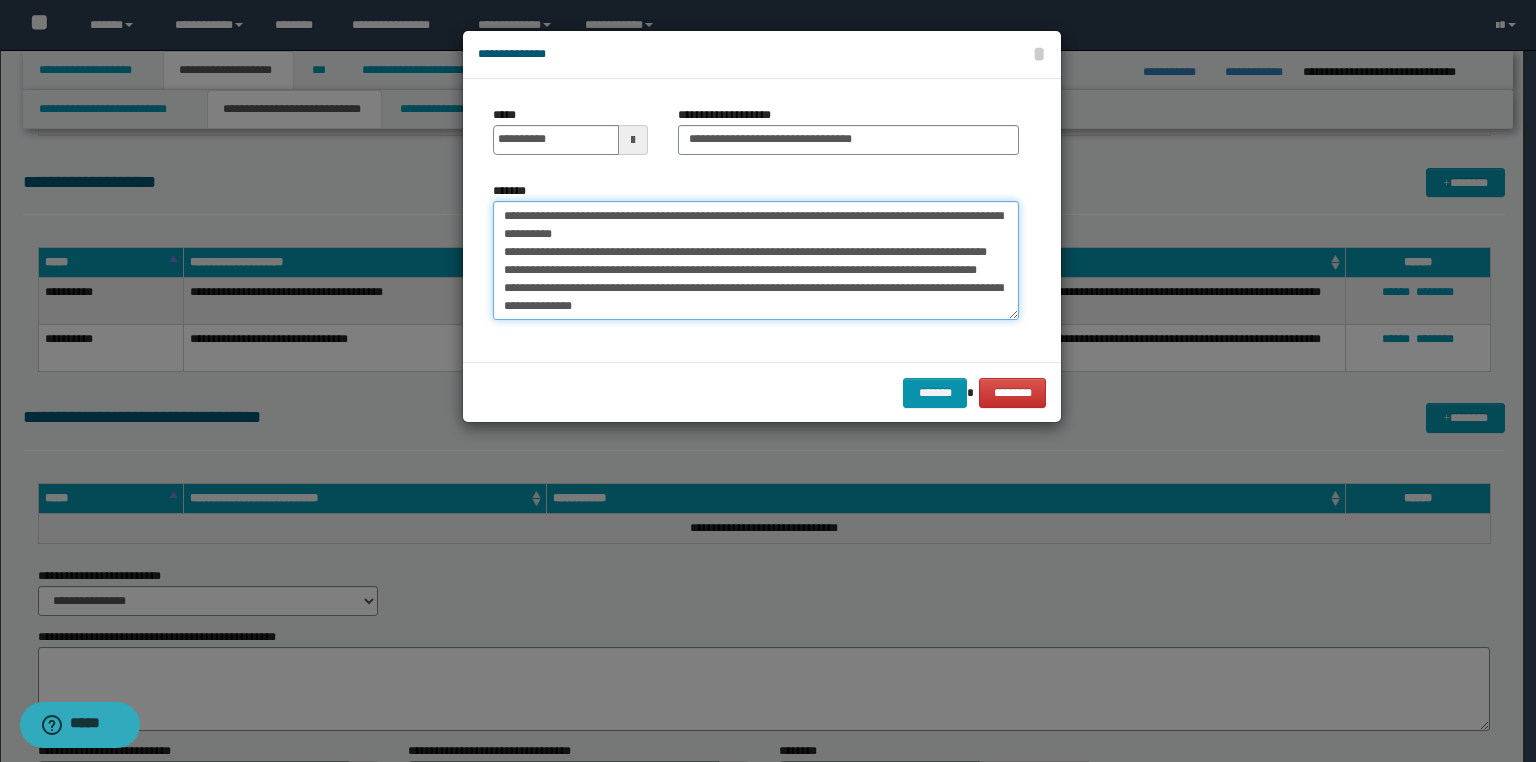 scroll, scrollTop: 89, scrollLeft: 0, axis: vertical 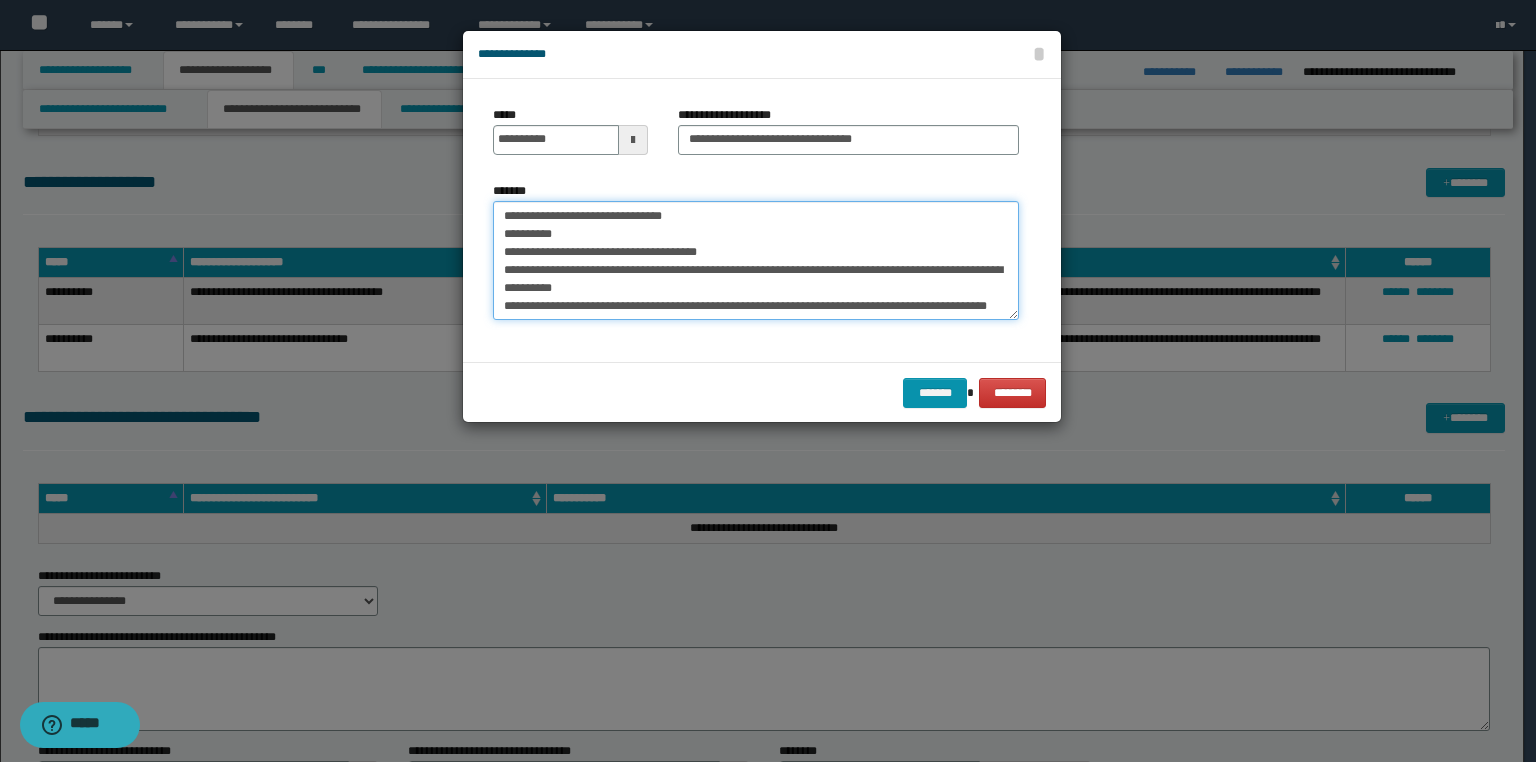 click on "**********" at bounding box center (756, 261) 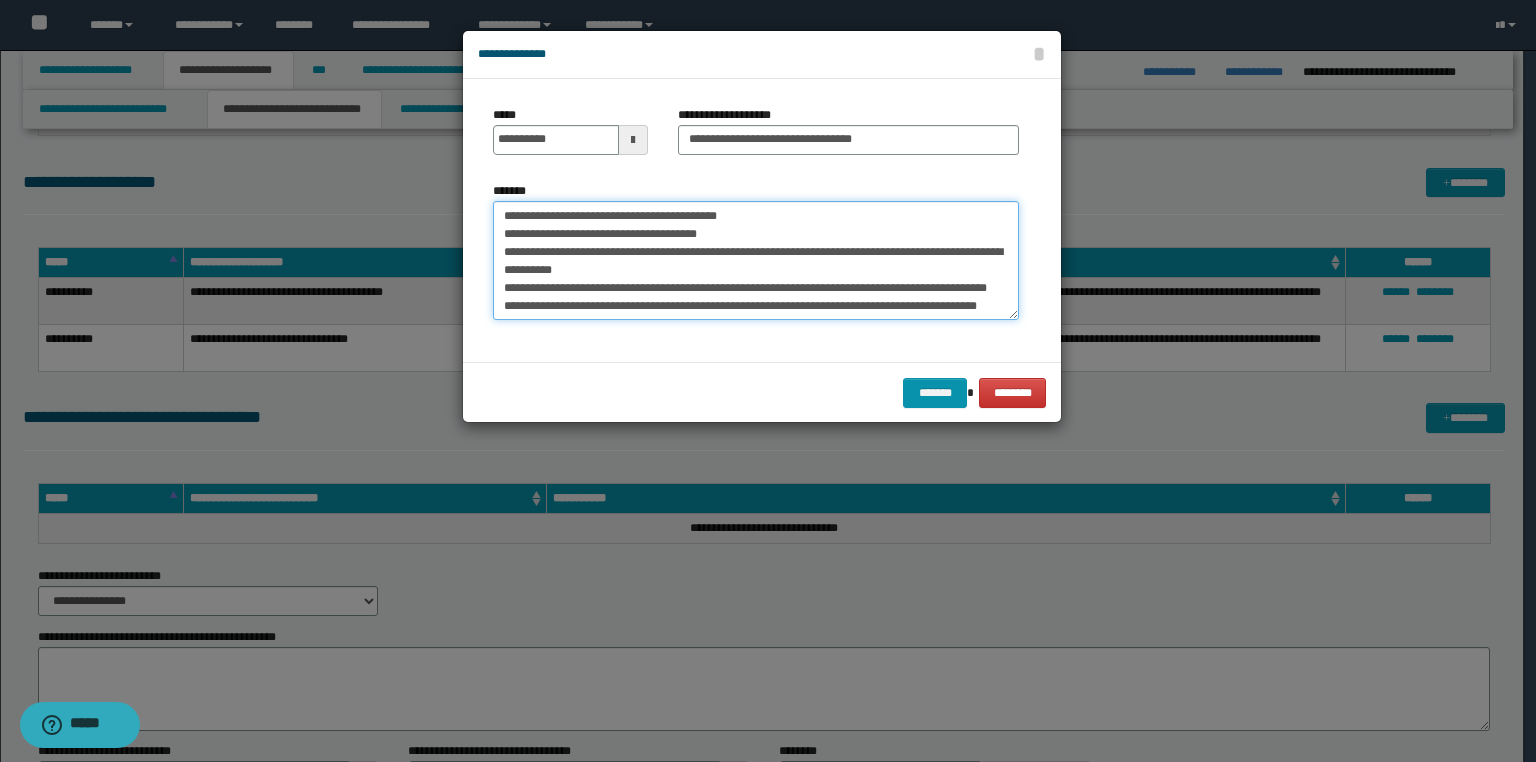 click on "**********" at bounding box center [756, 261] 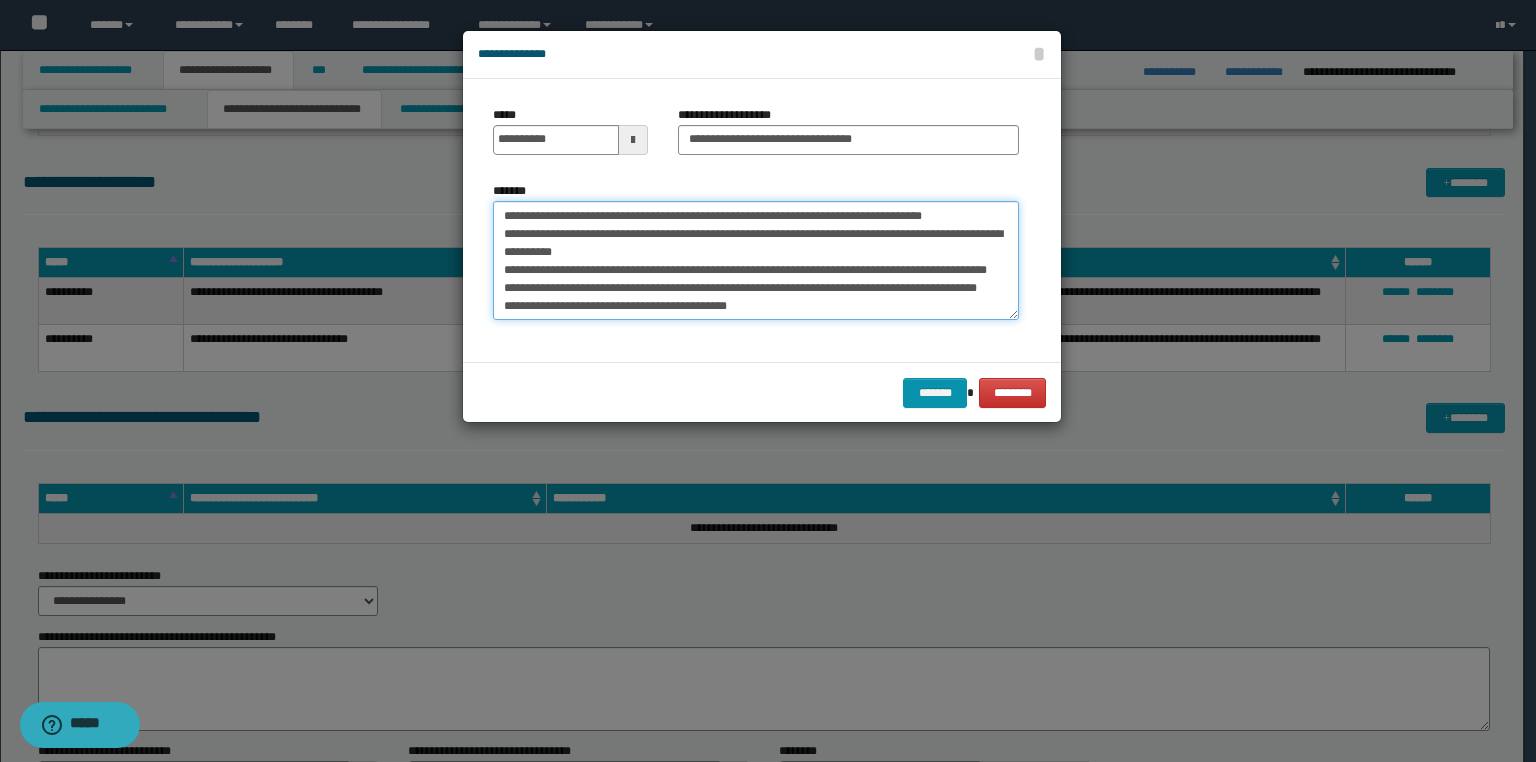 click on "My social security number is [SSN]." at bounding box center [756, 261] 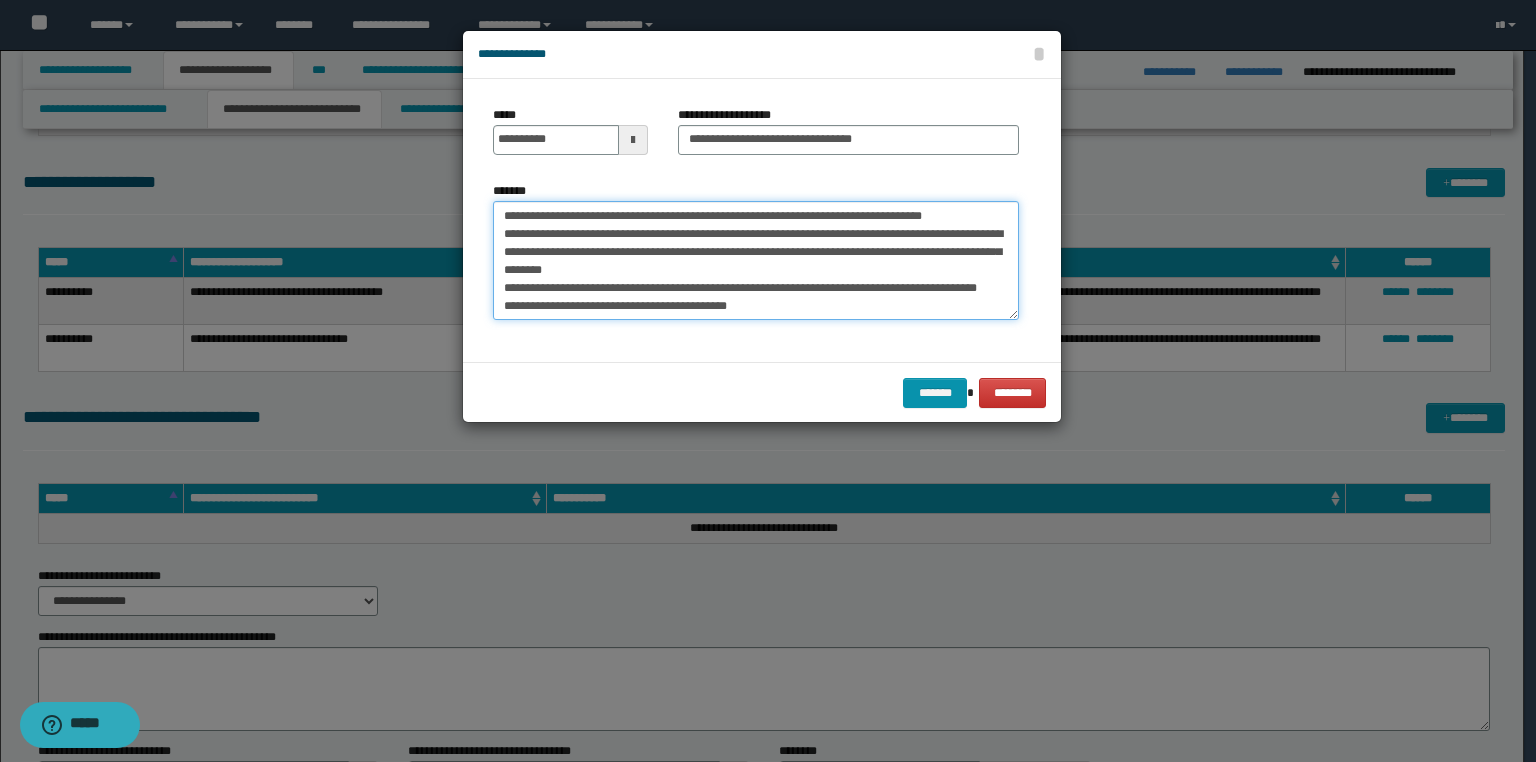 click on "**********" at bounding box center (756, 261) 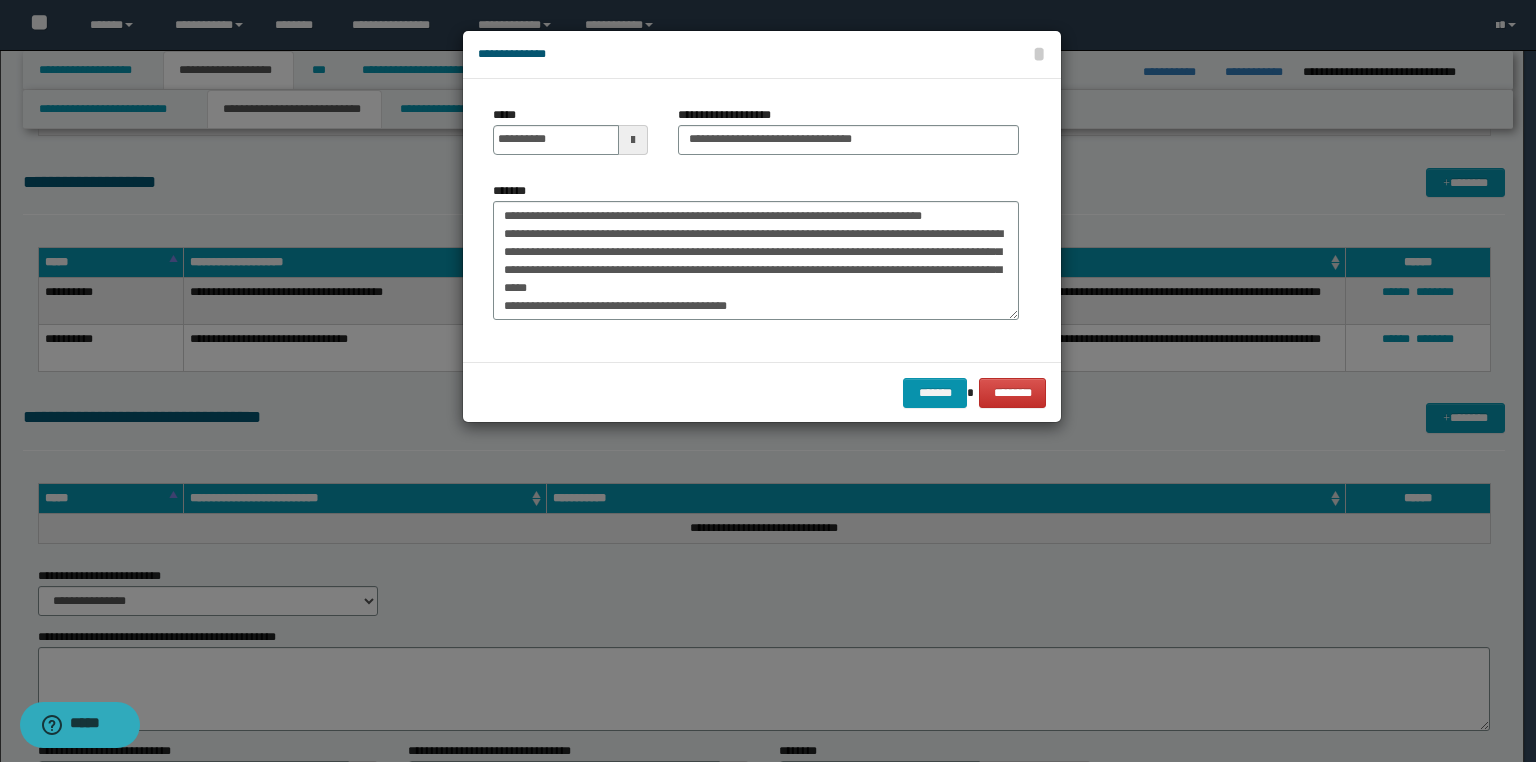 click on "**********" at bounding box center [756, 258] 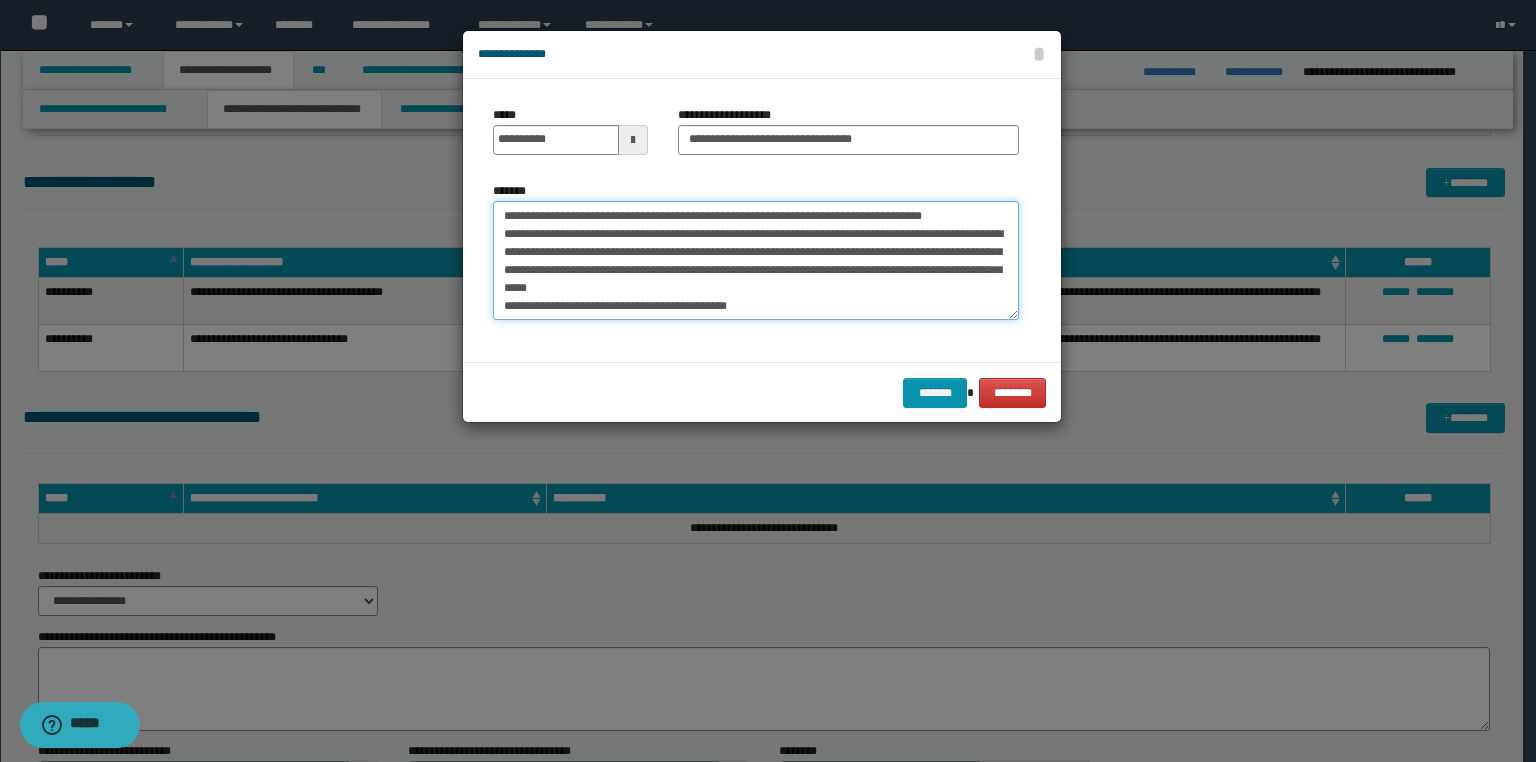 click on "**********" at bounding box center [756, 261] 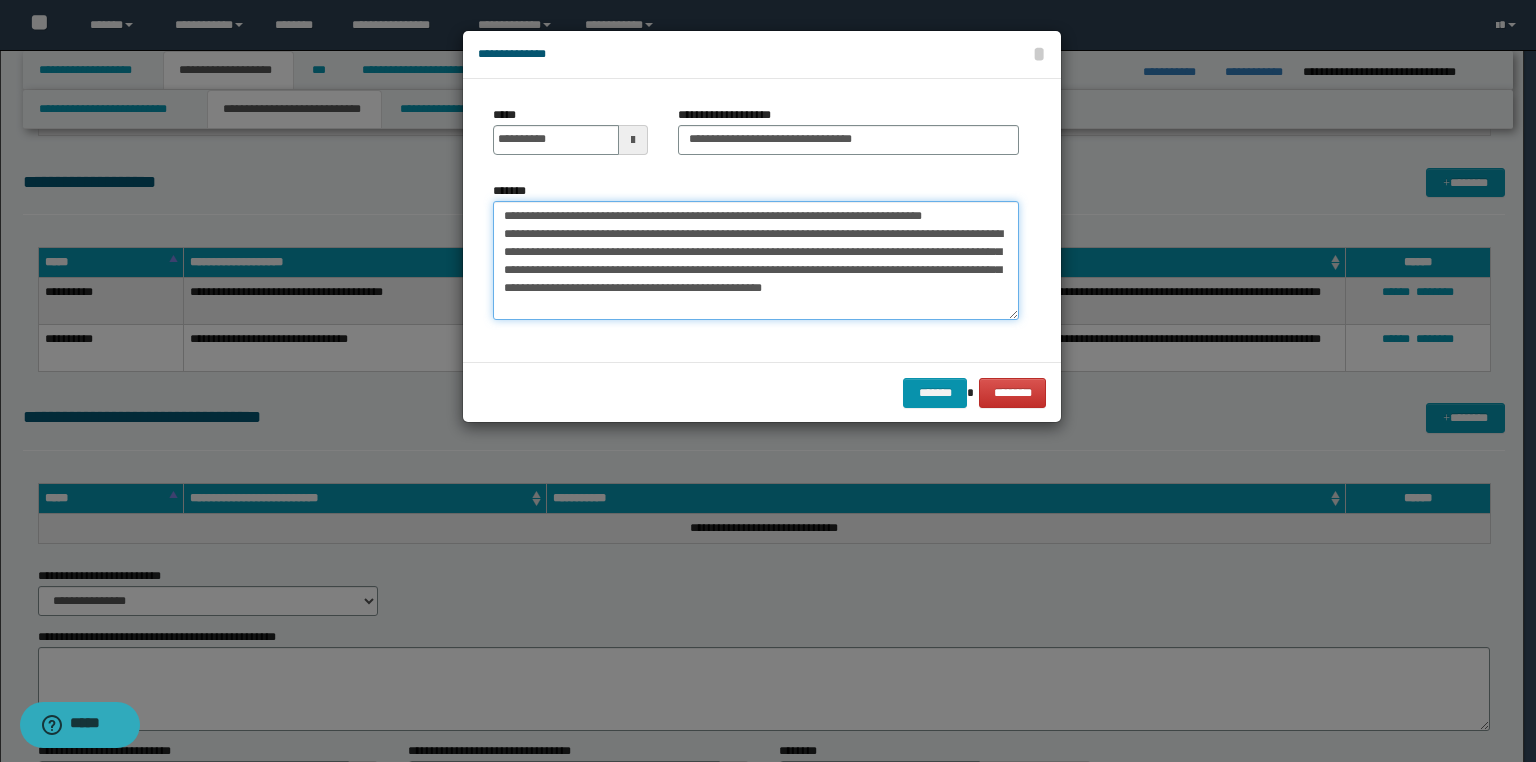 click on "**********" at bounding box center [756, 261] 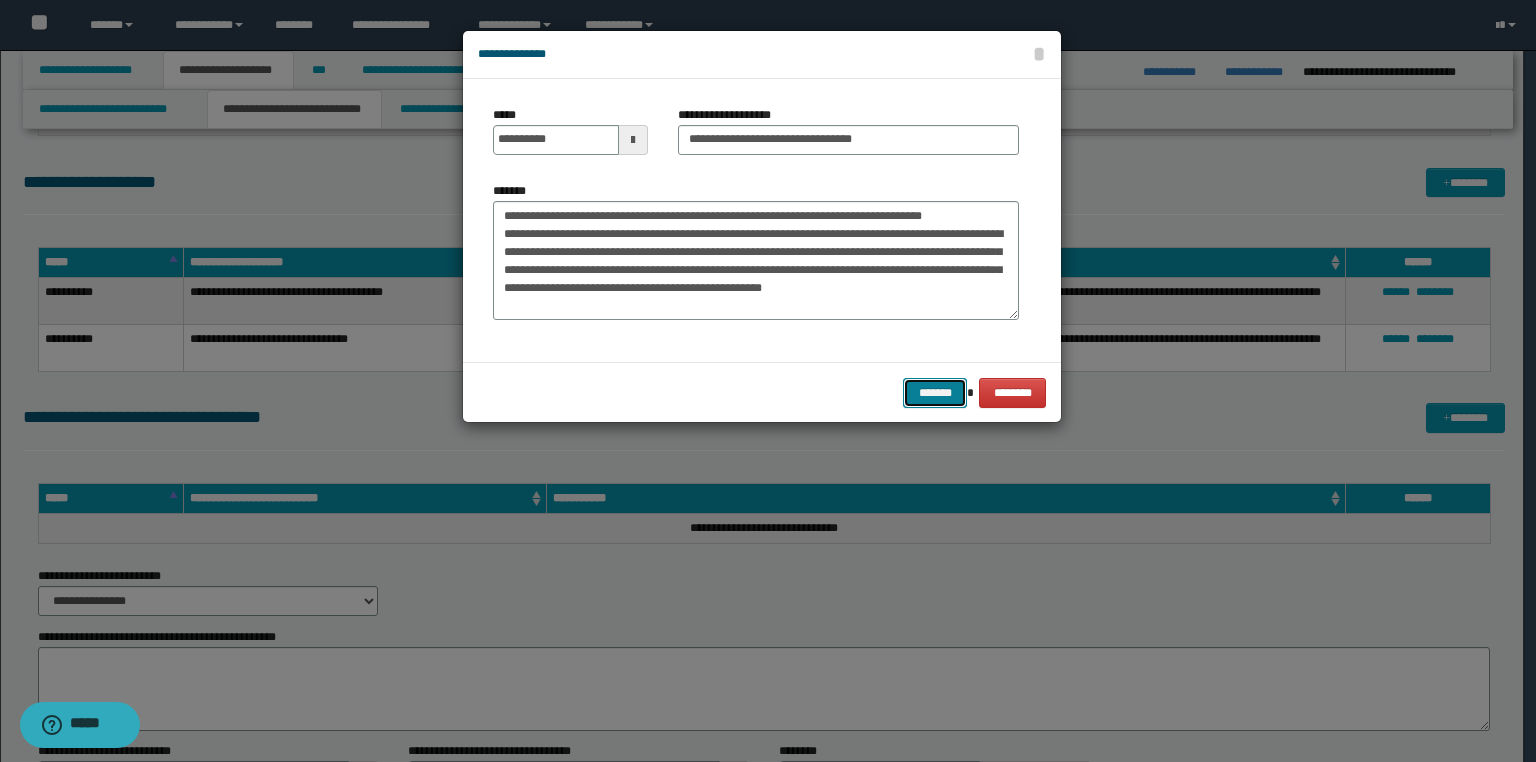 click on "*******" at bounding box center (935, 393) 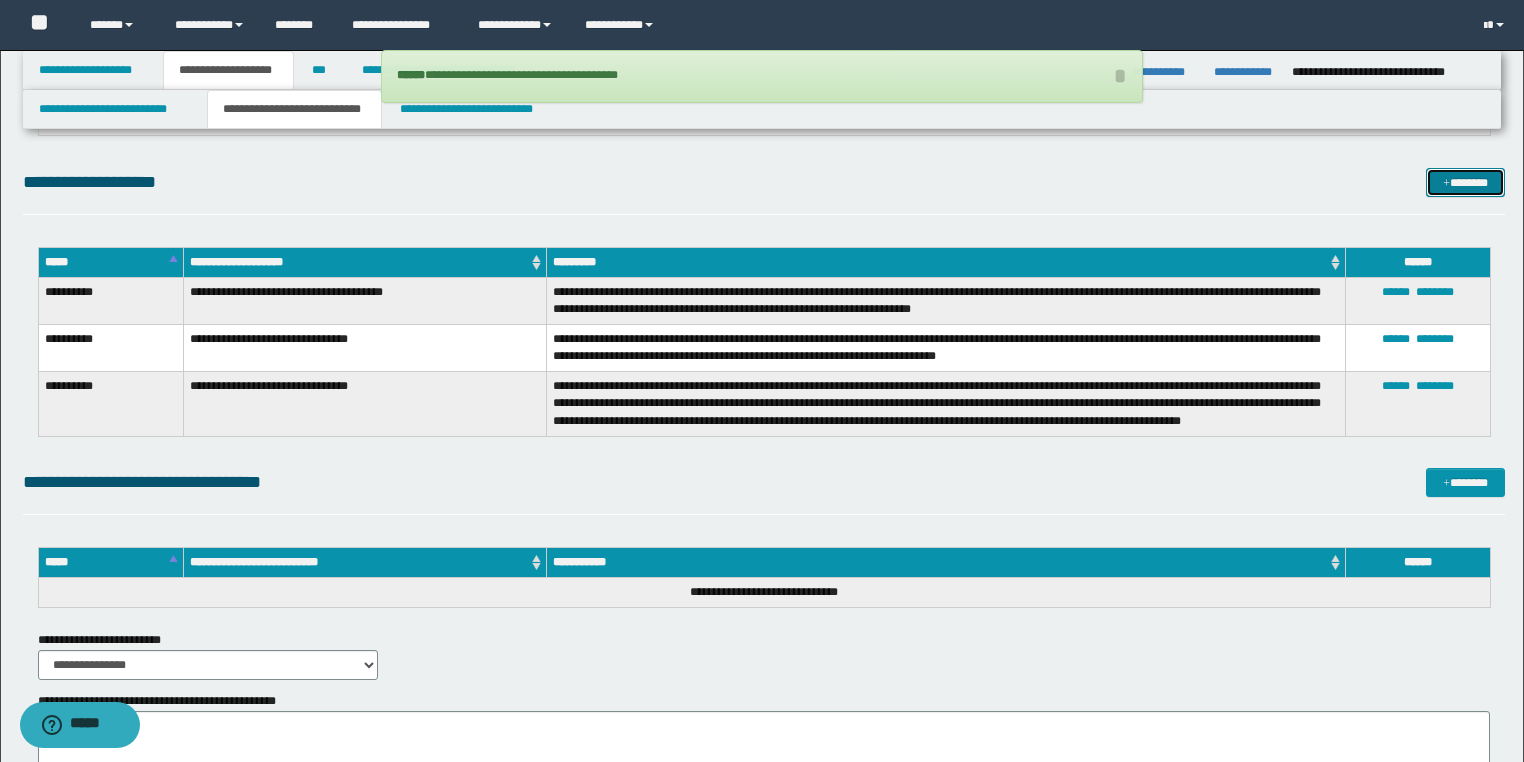 click on "*******" at bounding box center (1465, 183) 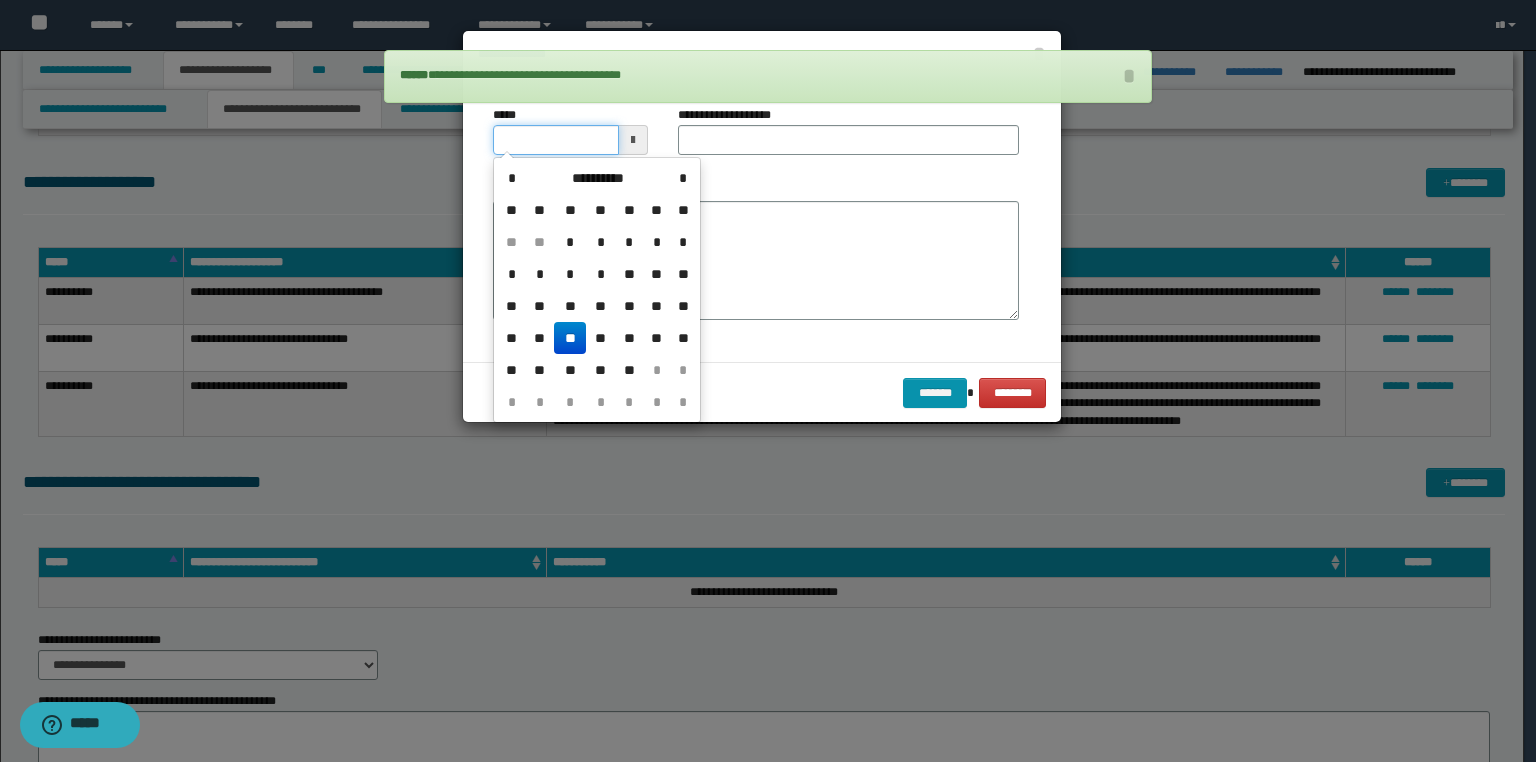 drag, startPoint x: 574, startPoint y: 148, endPoint x: 0, endPoint y: 236, distance: 580.7065 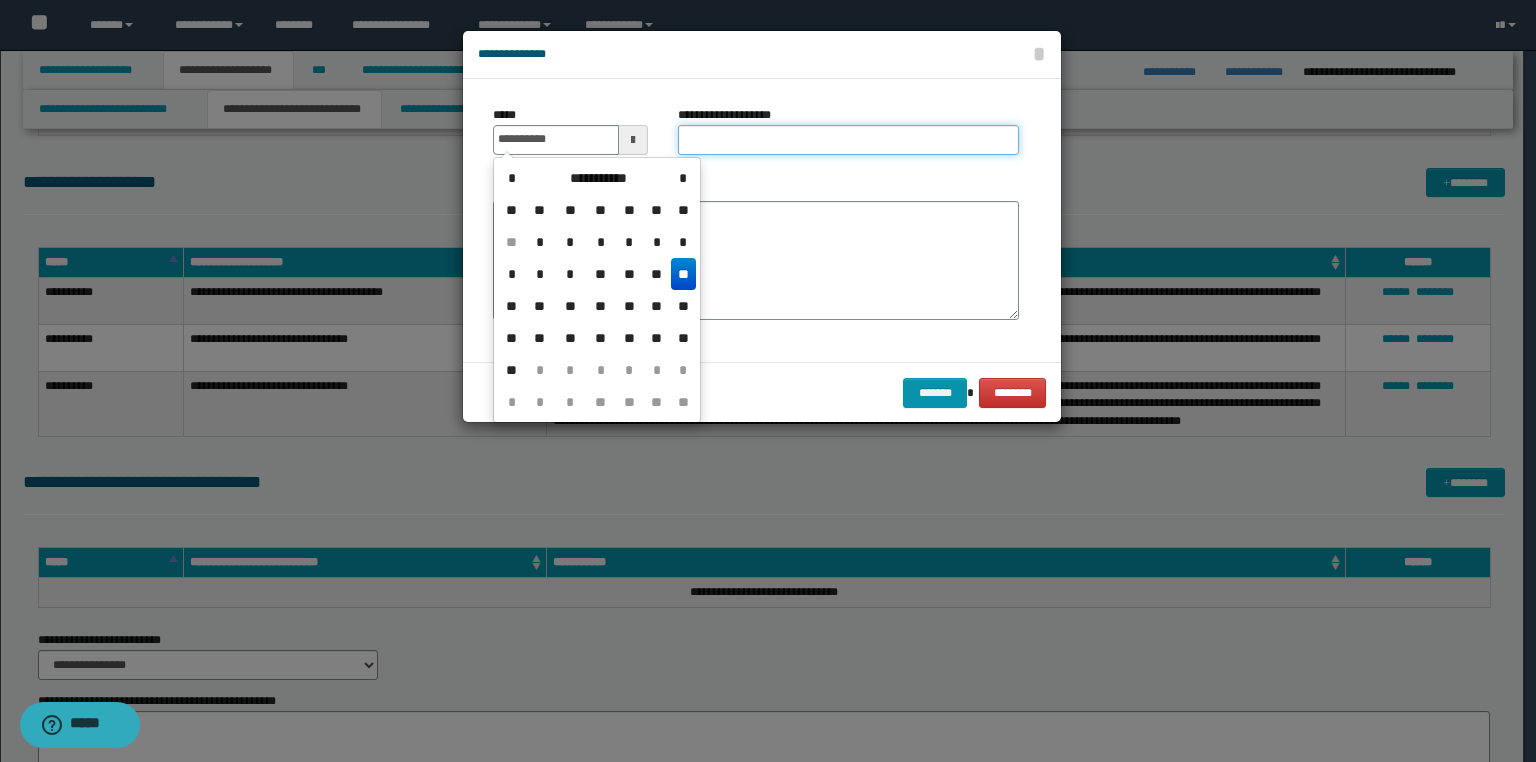 type on "**********" 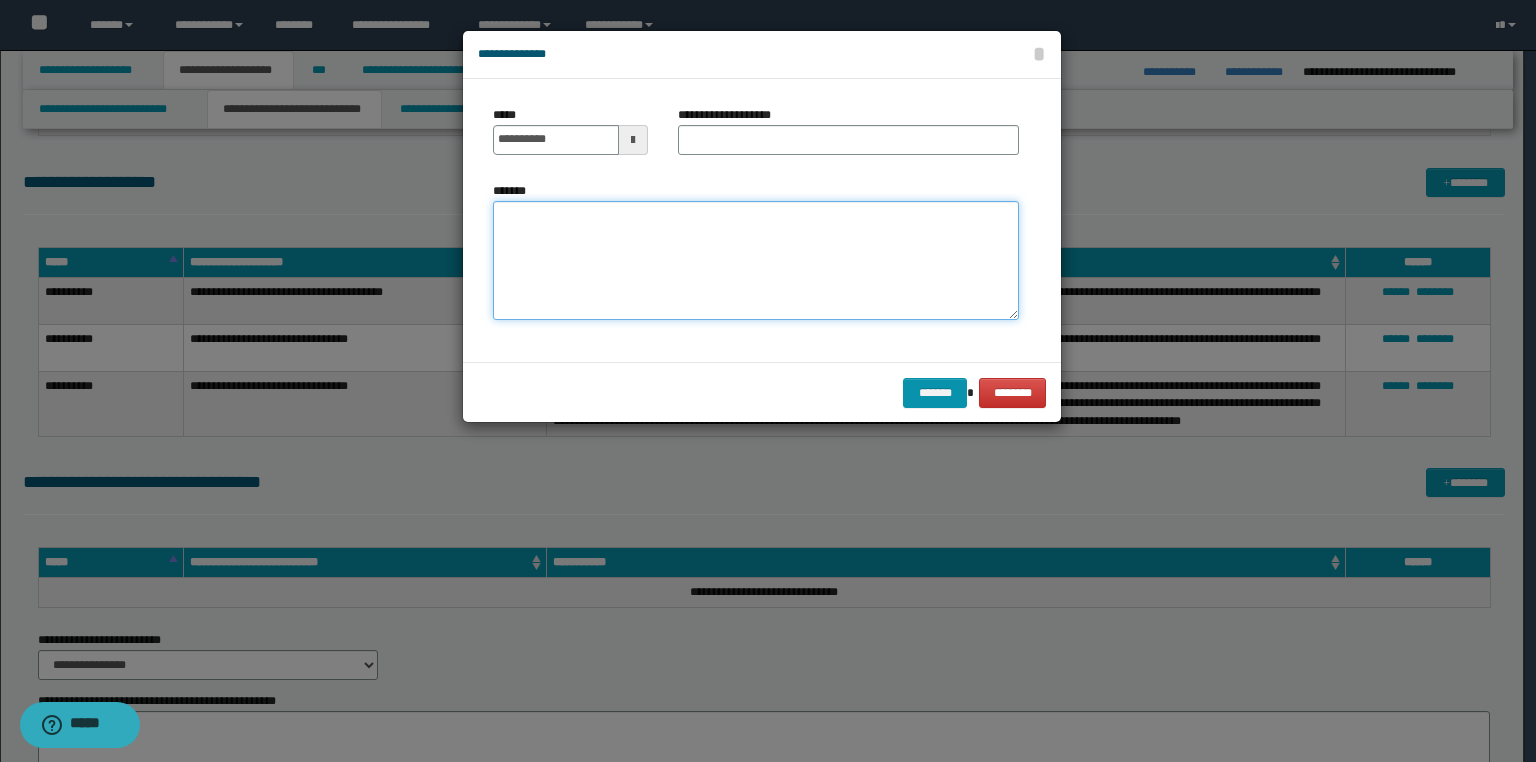 click on "*******" at bounding box center (756, 261) 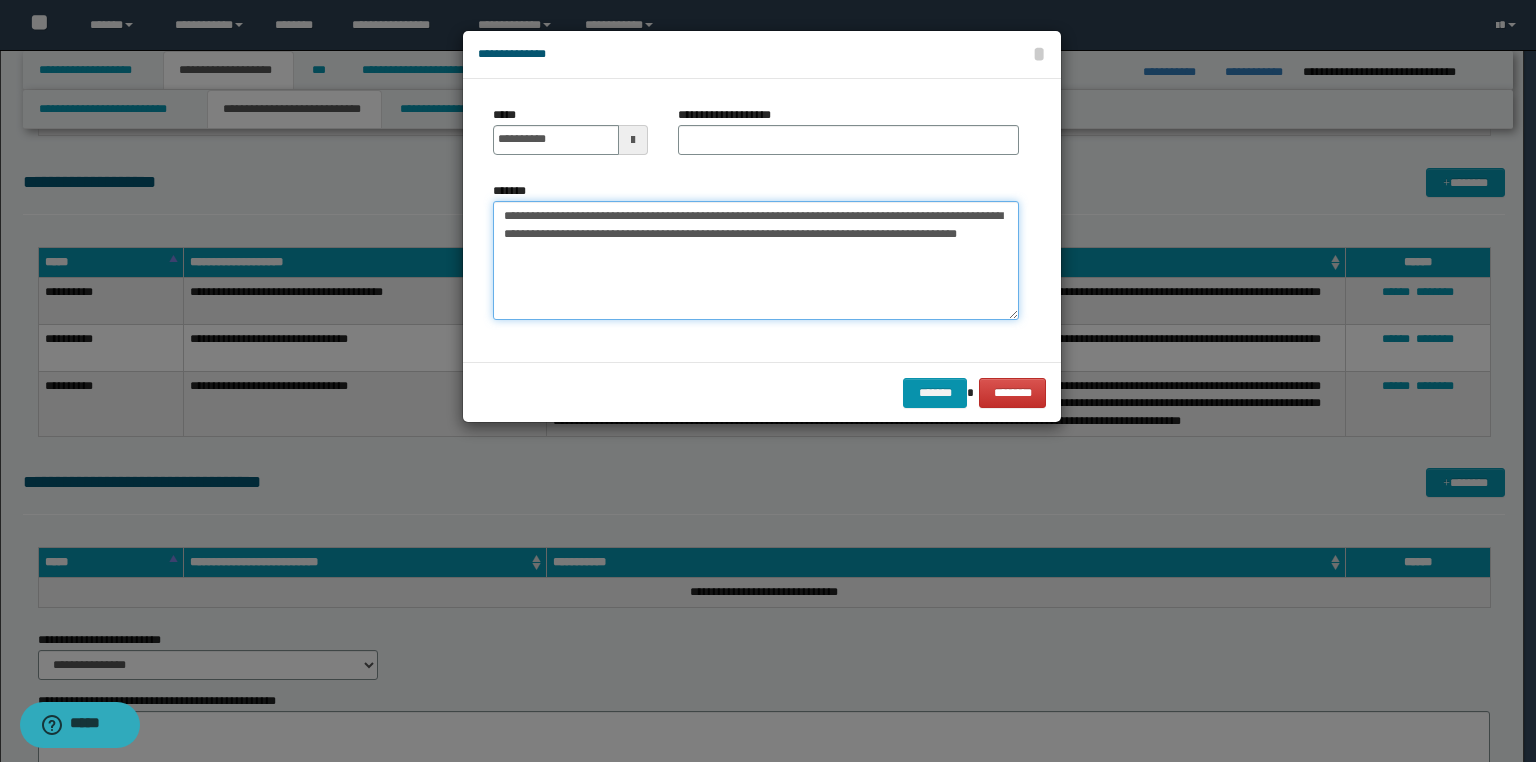 drag, startPoint x: 637, startPoint y: 265, endPoint x: 462, endPoint y: 284, distance: 176.02841 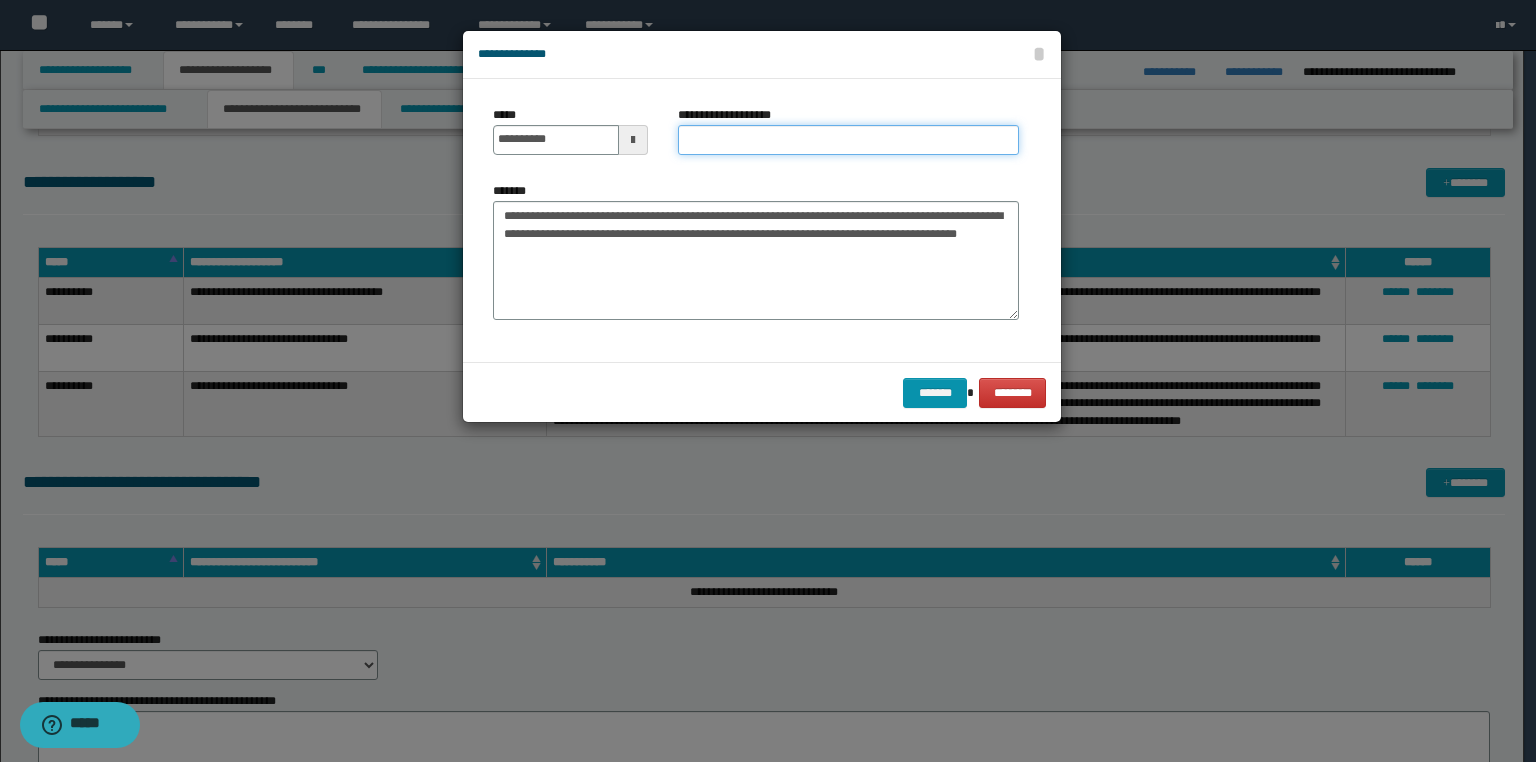 click on "**********" at bounding box center (848, 140) 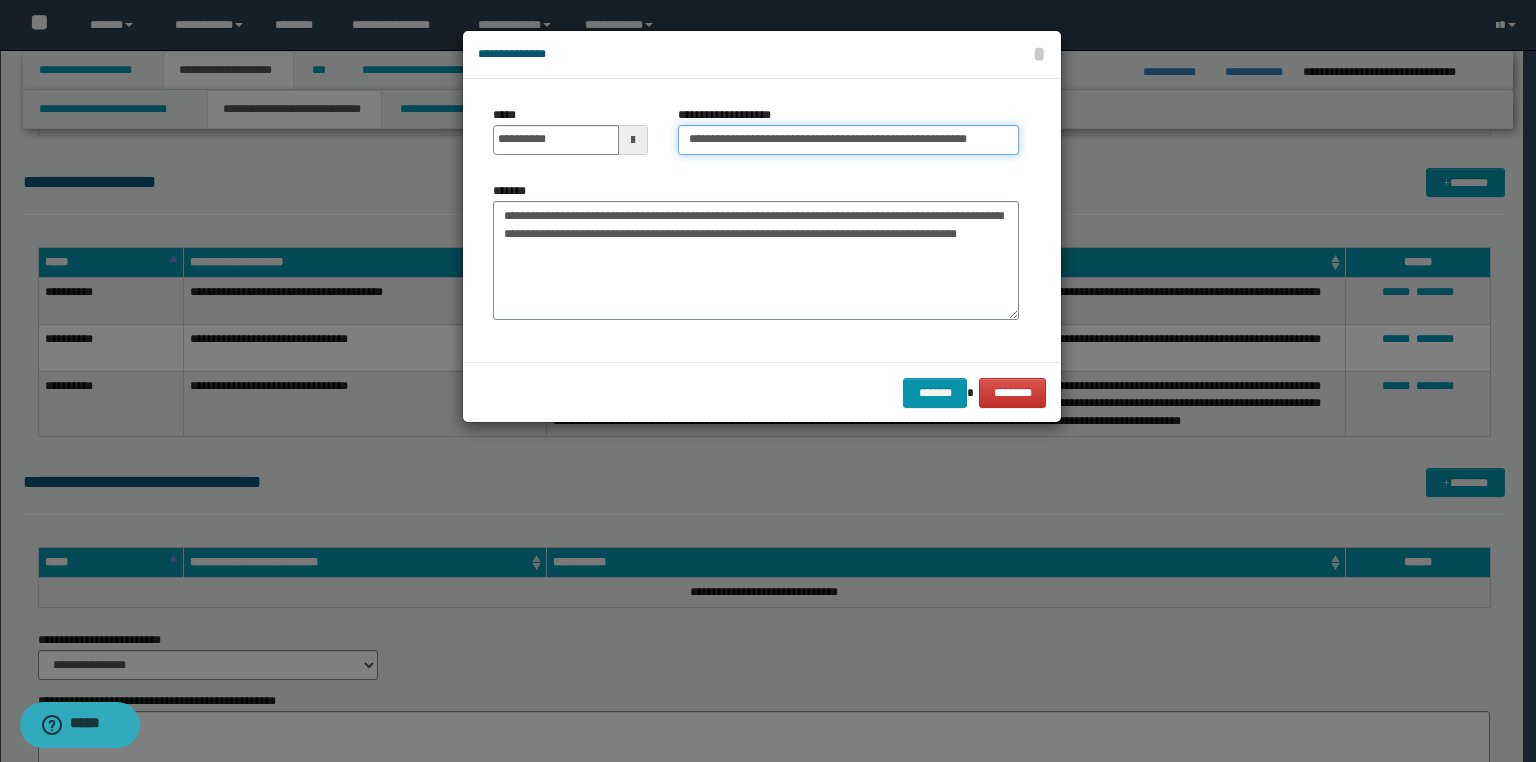 scroll, scrollTop: 0, scrollLeft: 8, axis: horizontal 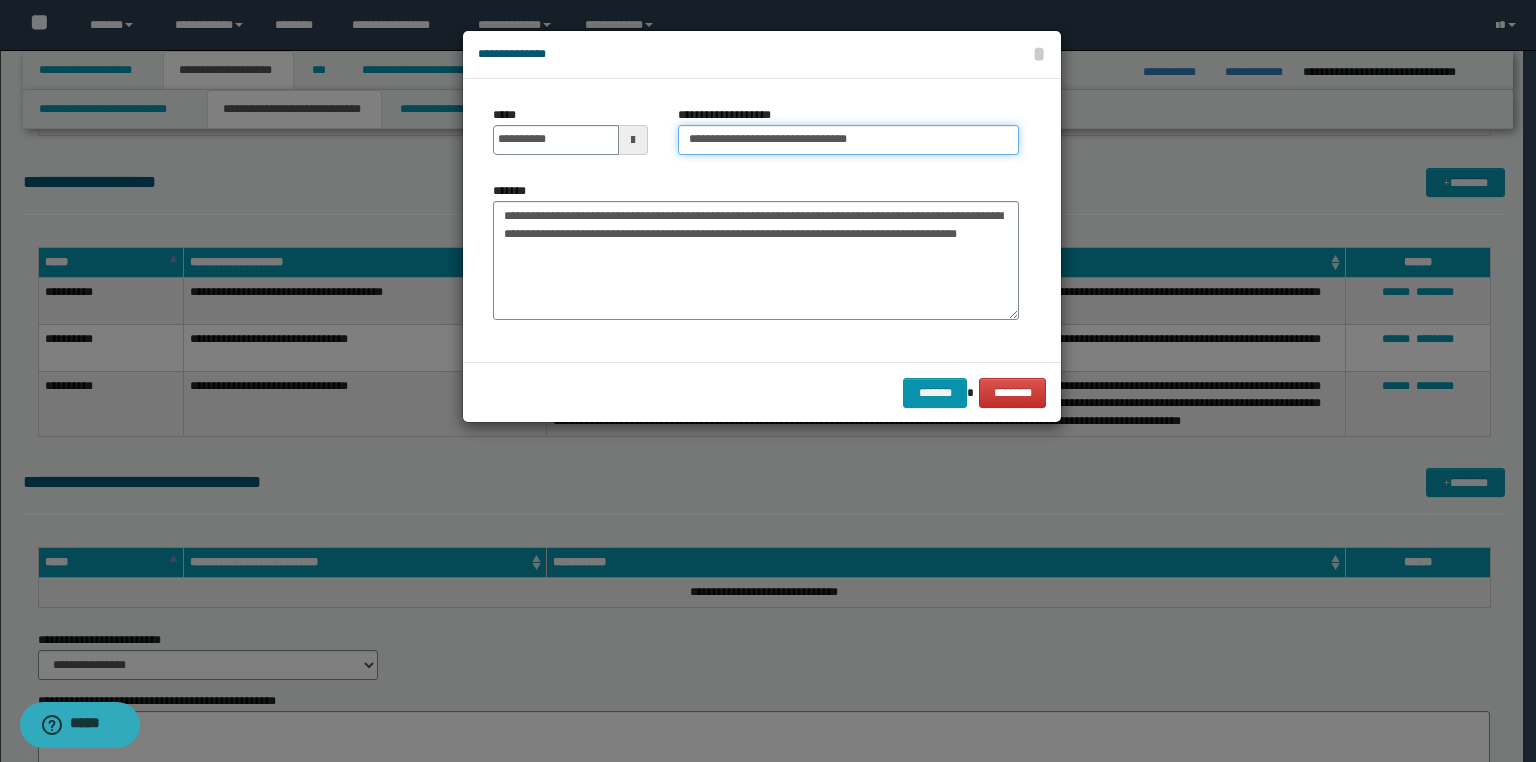 type on "**********" 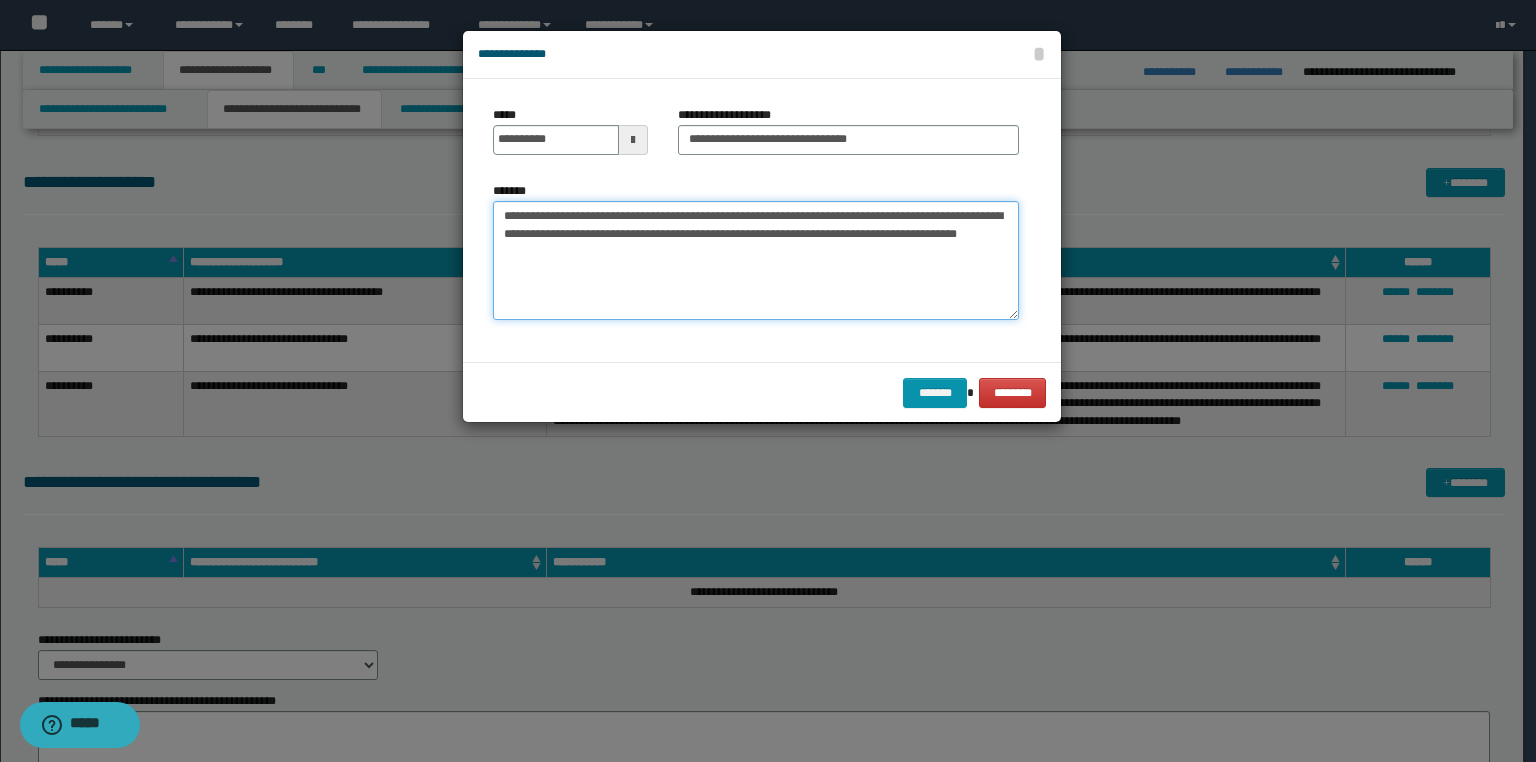 click on "**********" at bounding box center (756, 261) 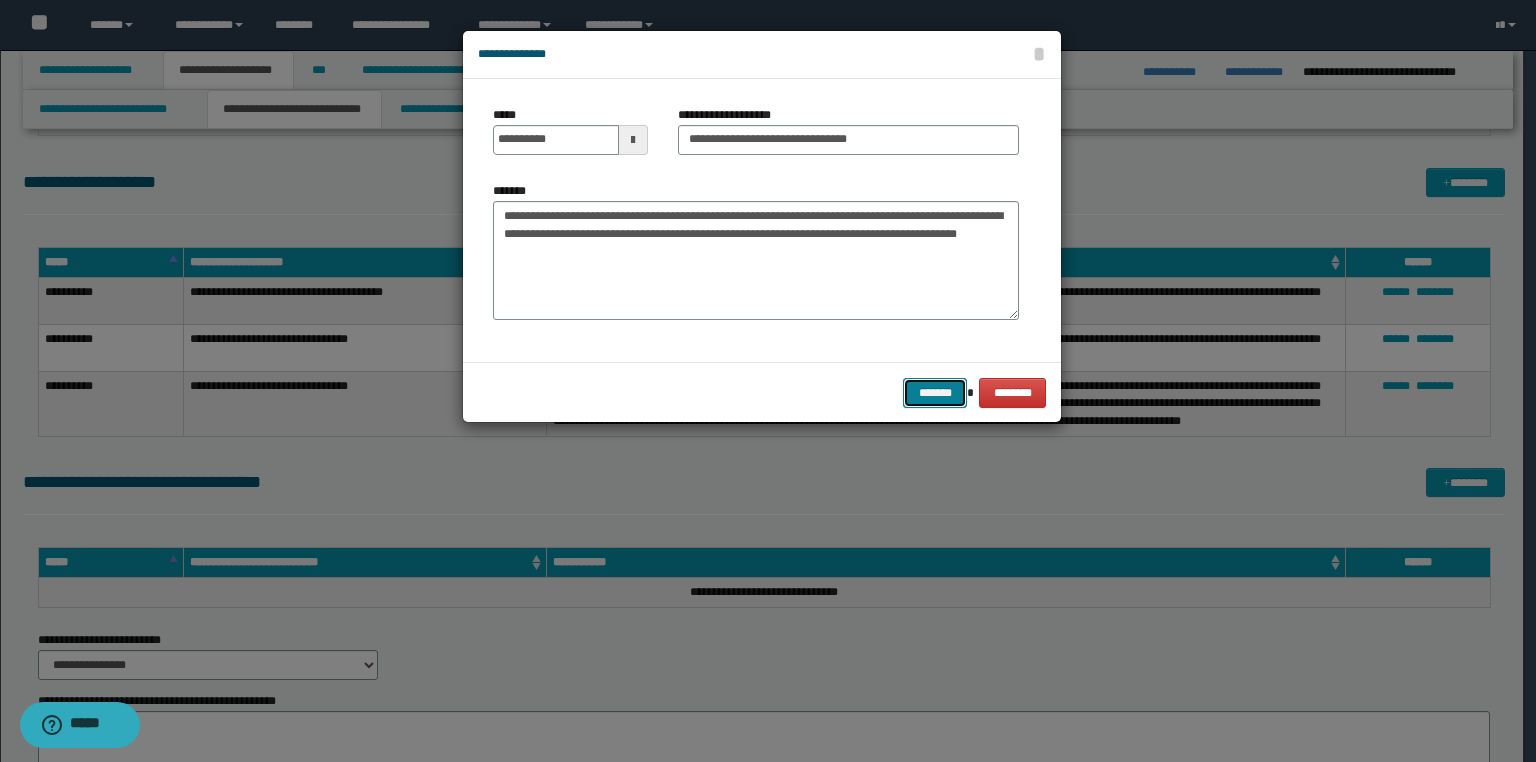 click on "*******" at bounding box center (935, 393) 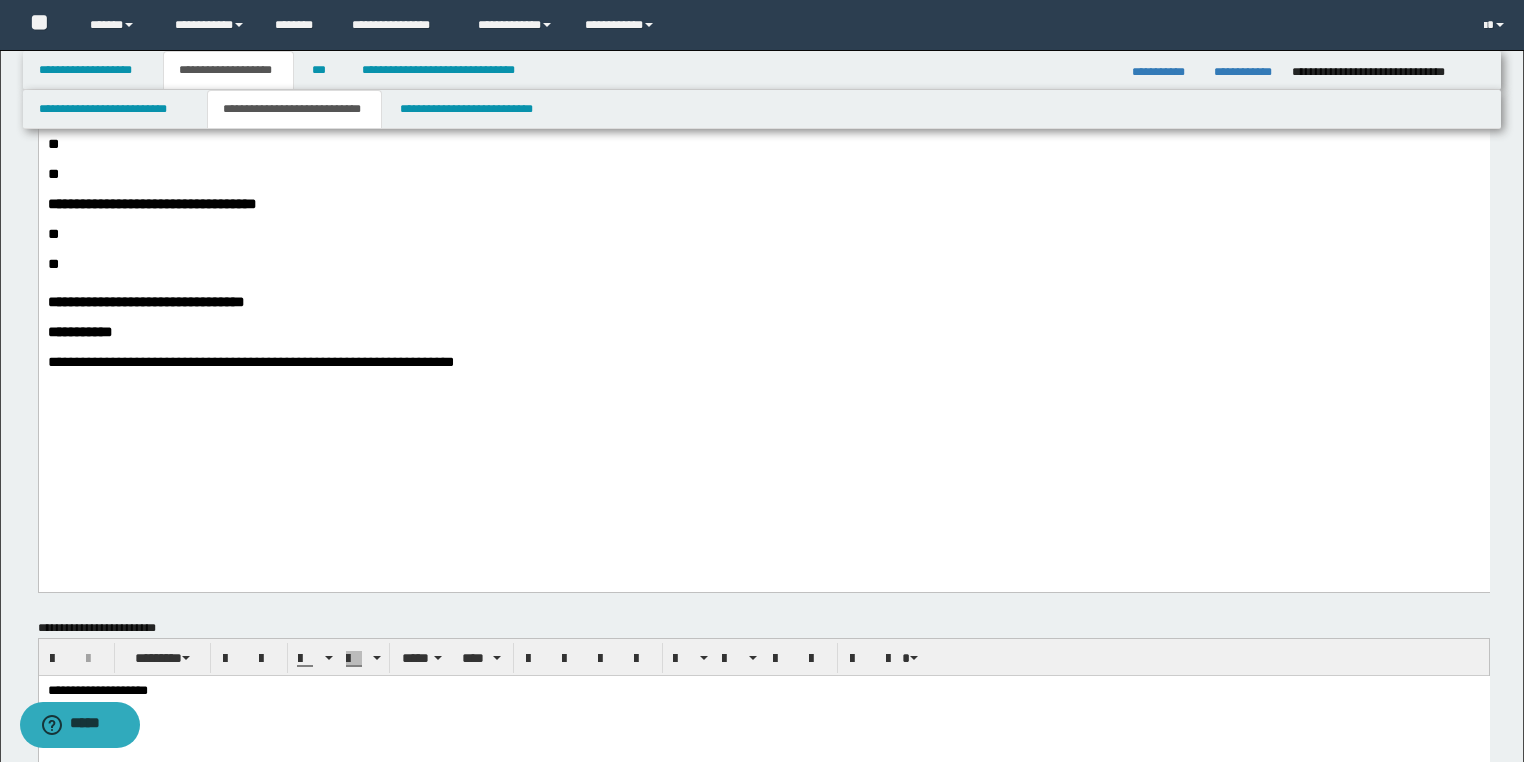 scroll, scrollTop: 640, scrollLeft: 0, axis: vertical 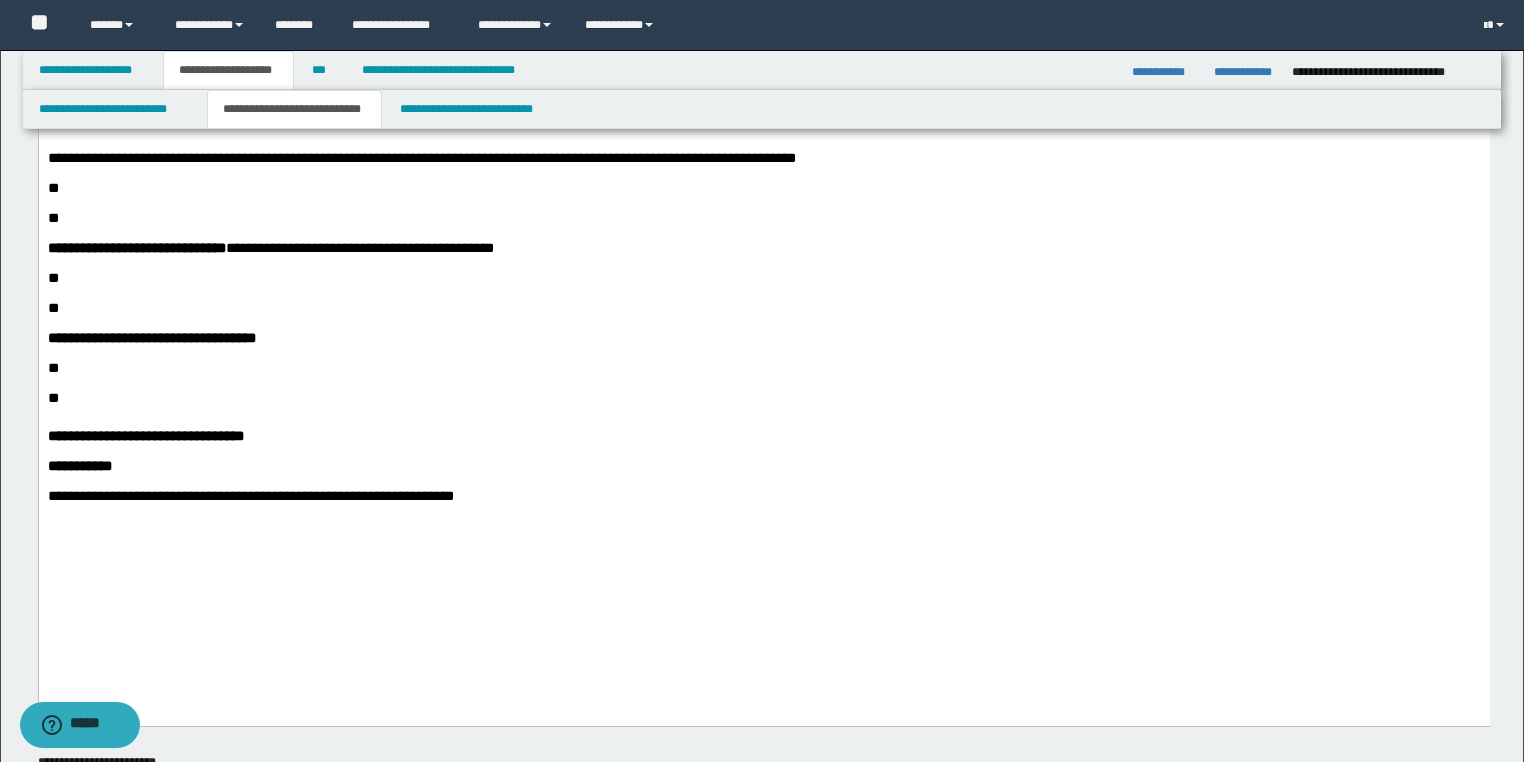 click on "**********" at bounding box center (763, 436) 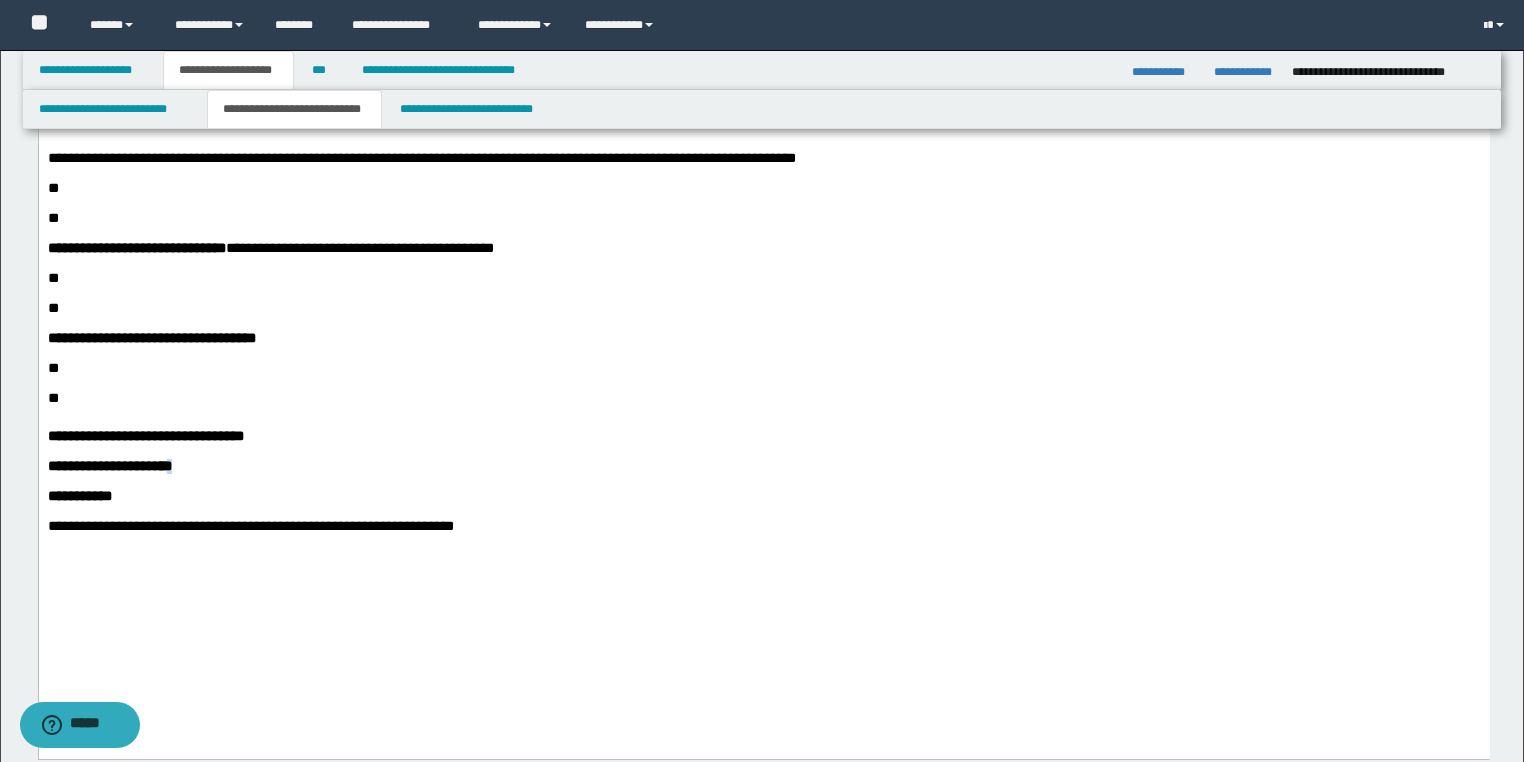 click on "**********" at bounding box center (109, 466) 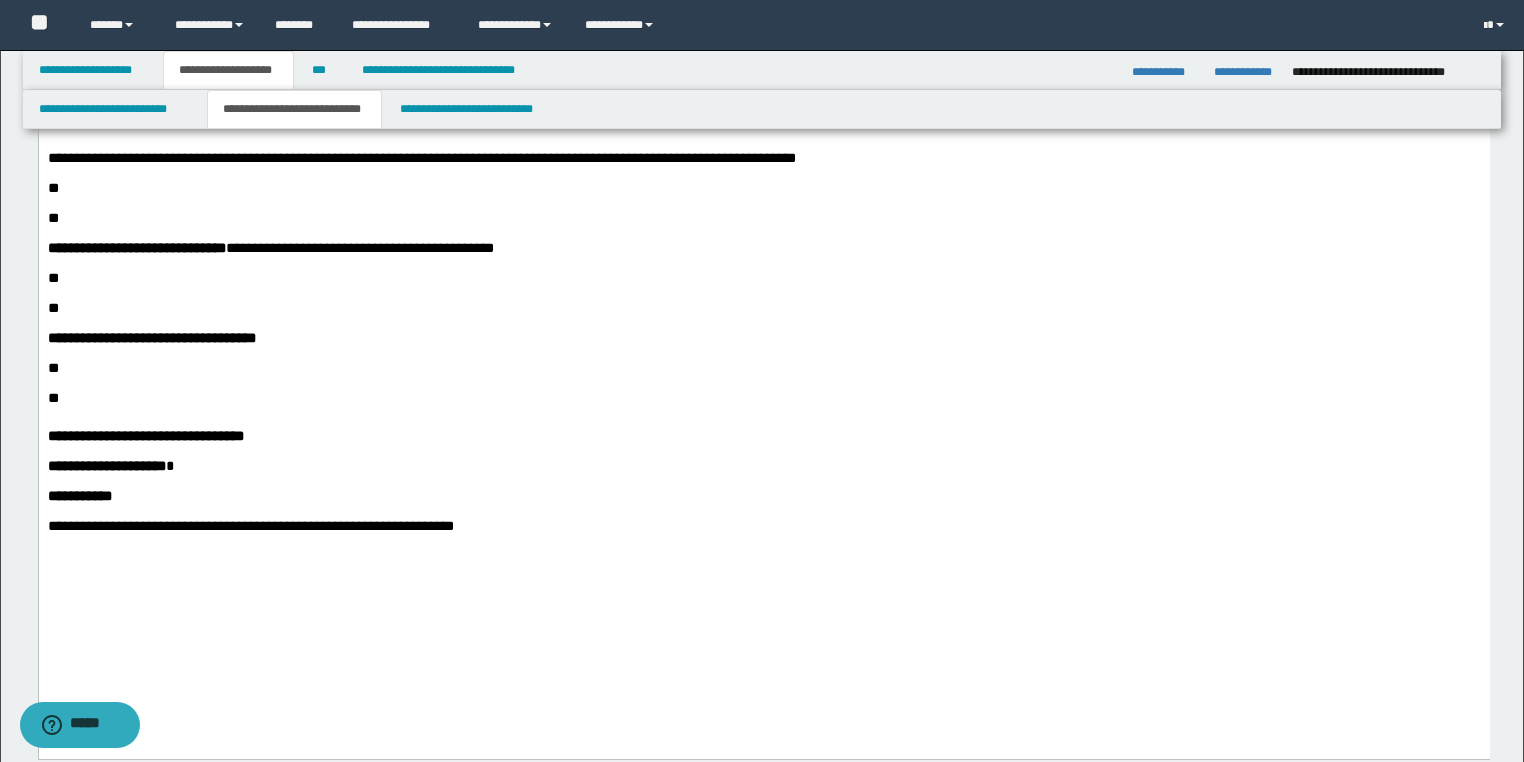 click on "**********" at bounding box center [763, 466] 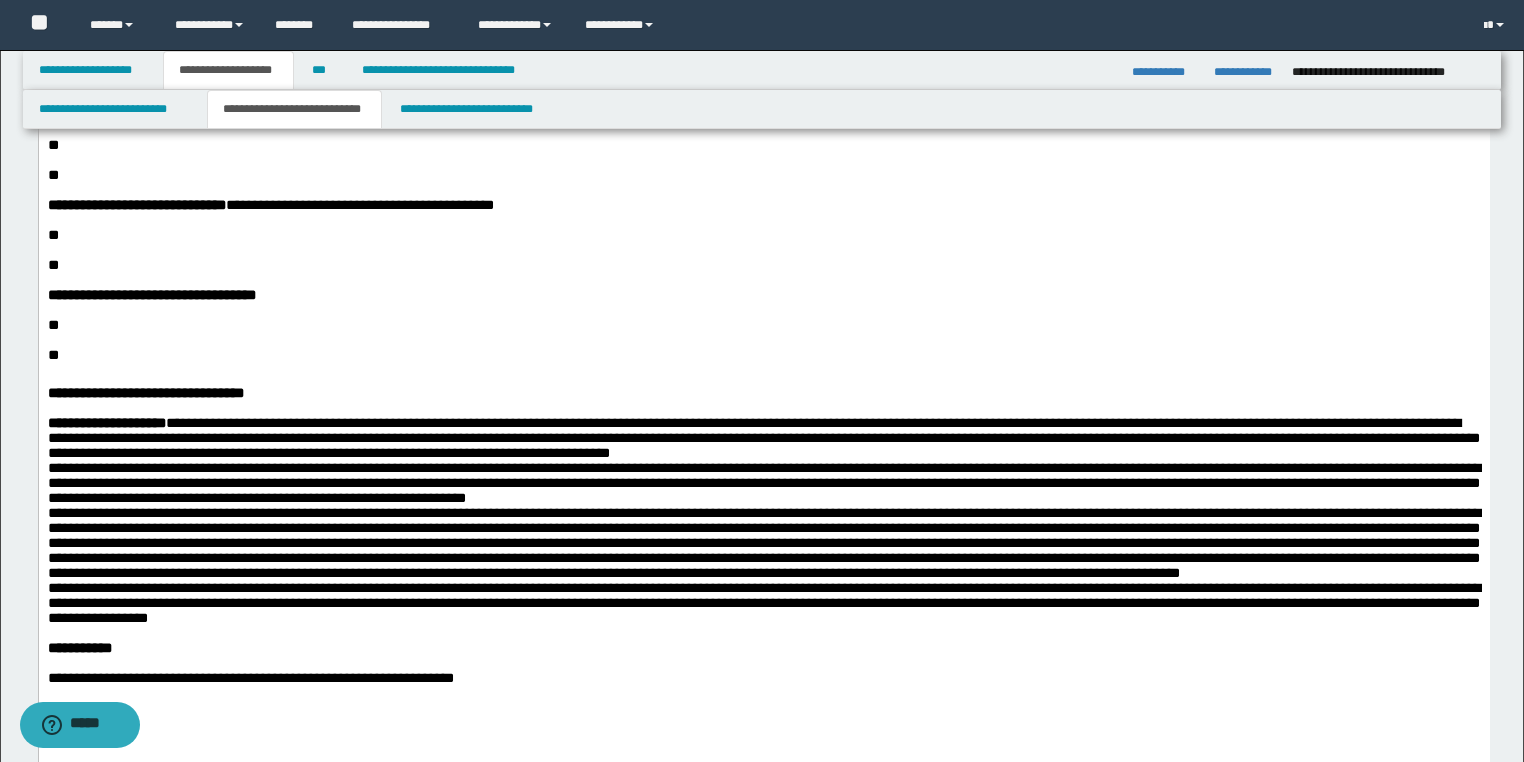 scroll, scrollTop: 720, scrollLeft: 0, axis: vertical 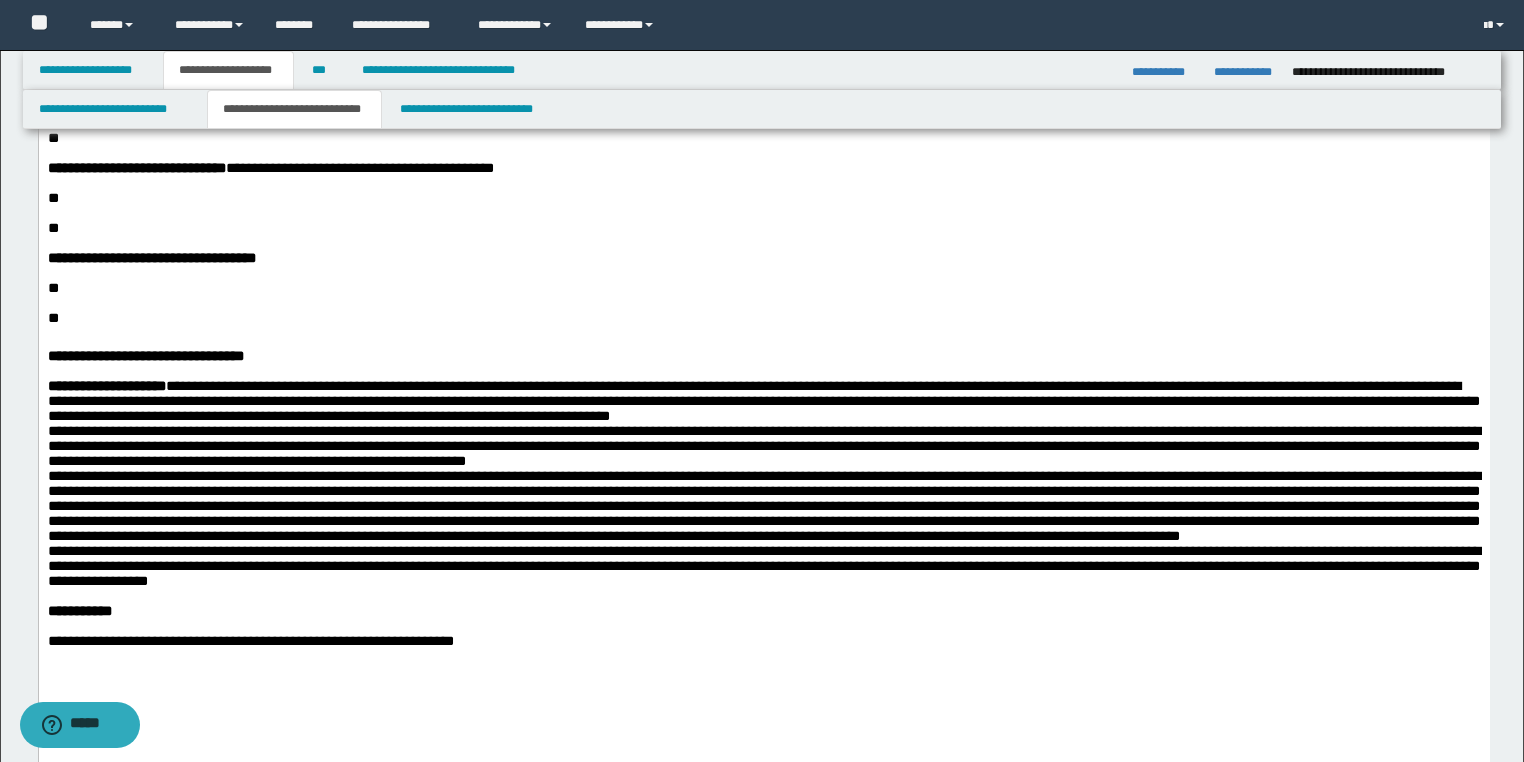 click on "**********" at bounding box center (763, 483) 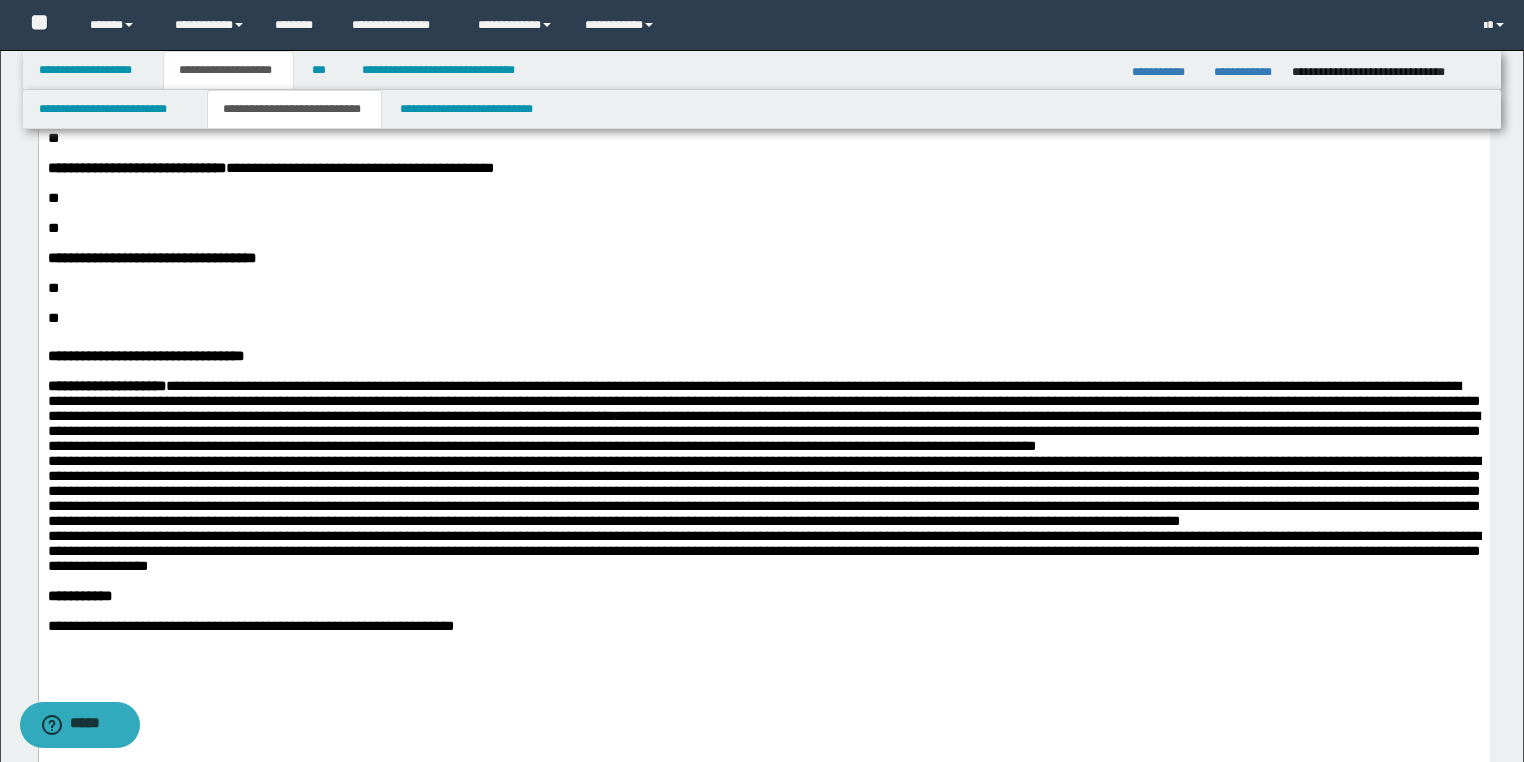 click on "**********" at bounding box center [763, 98] 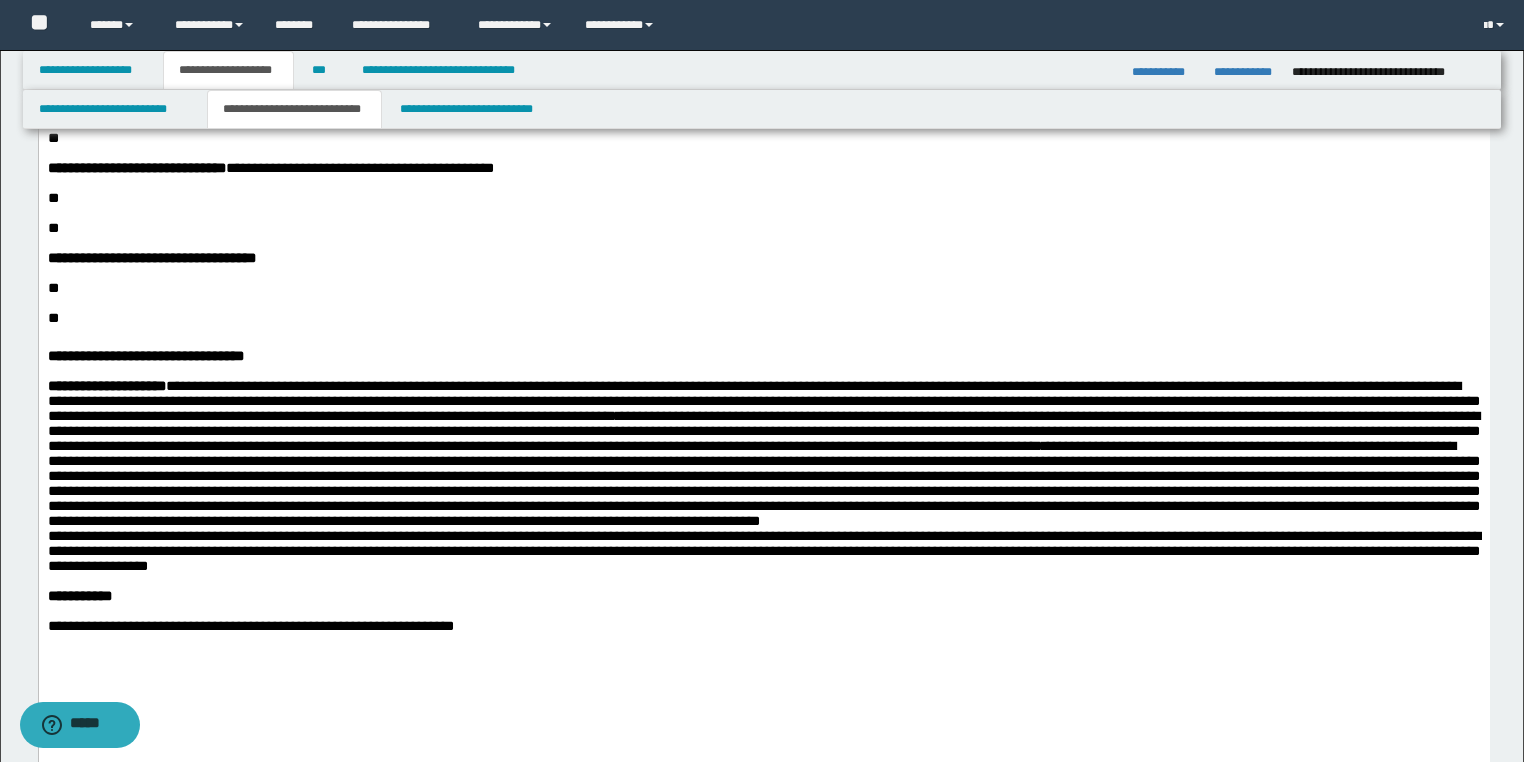 click on "**********" at bounding box center (763, 476) 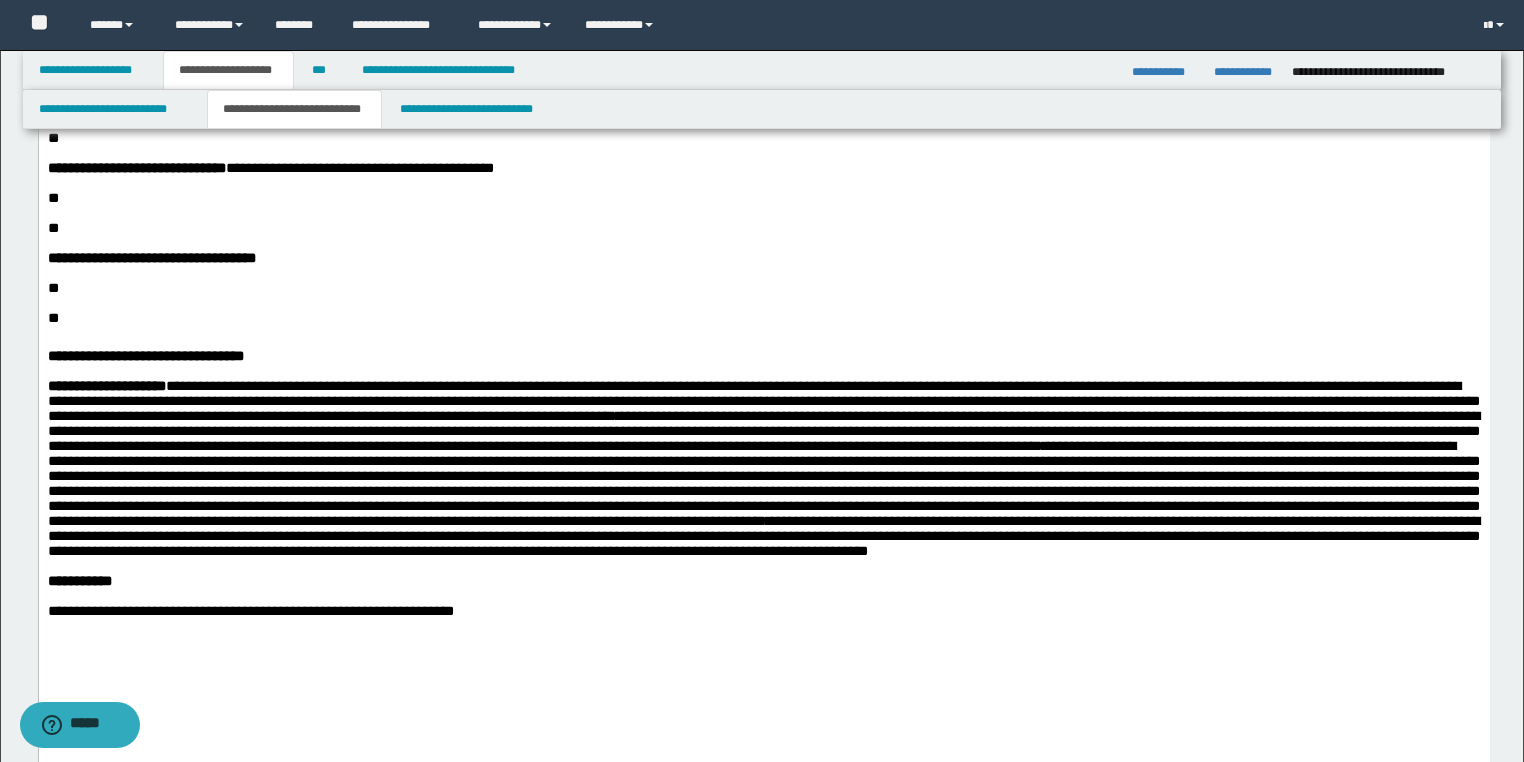 click on "**********" at bounding box center (763, 468) 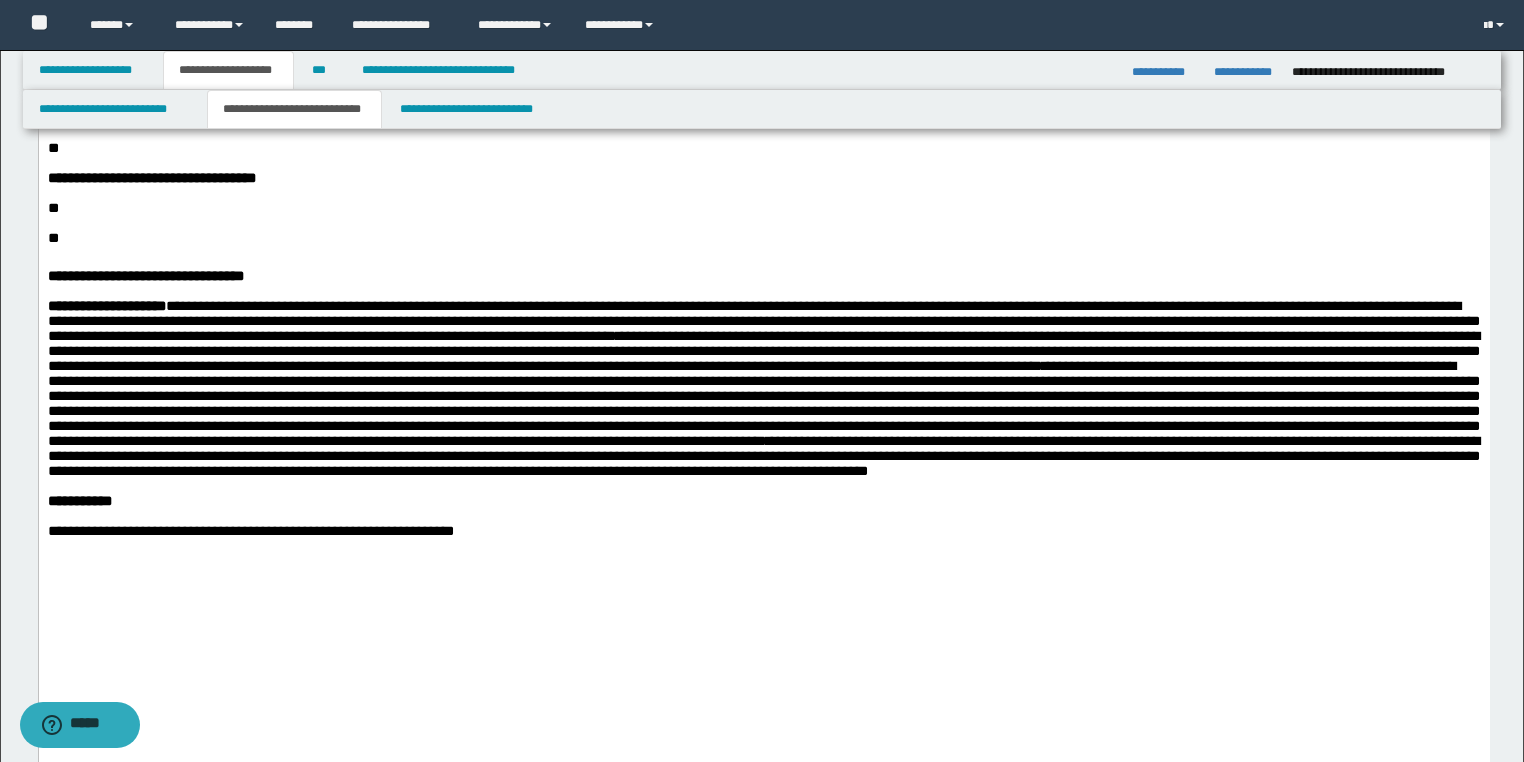 scroll, scrollTop: 1040, scrollLeft: 0, axis: vertical 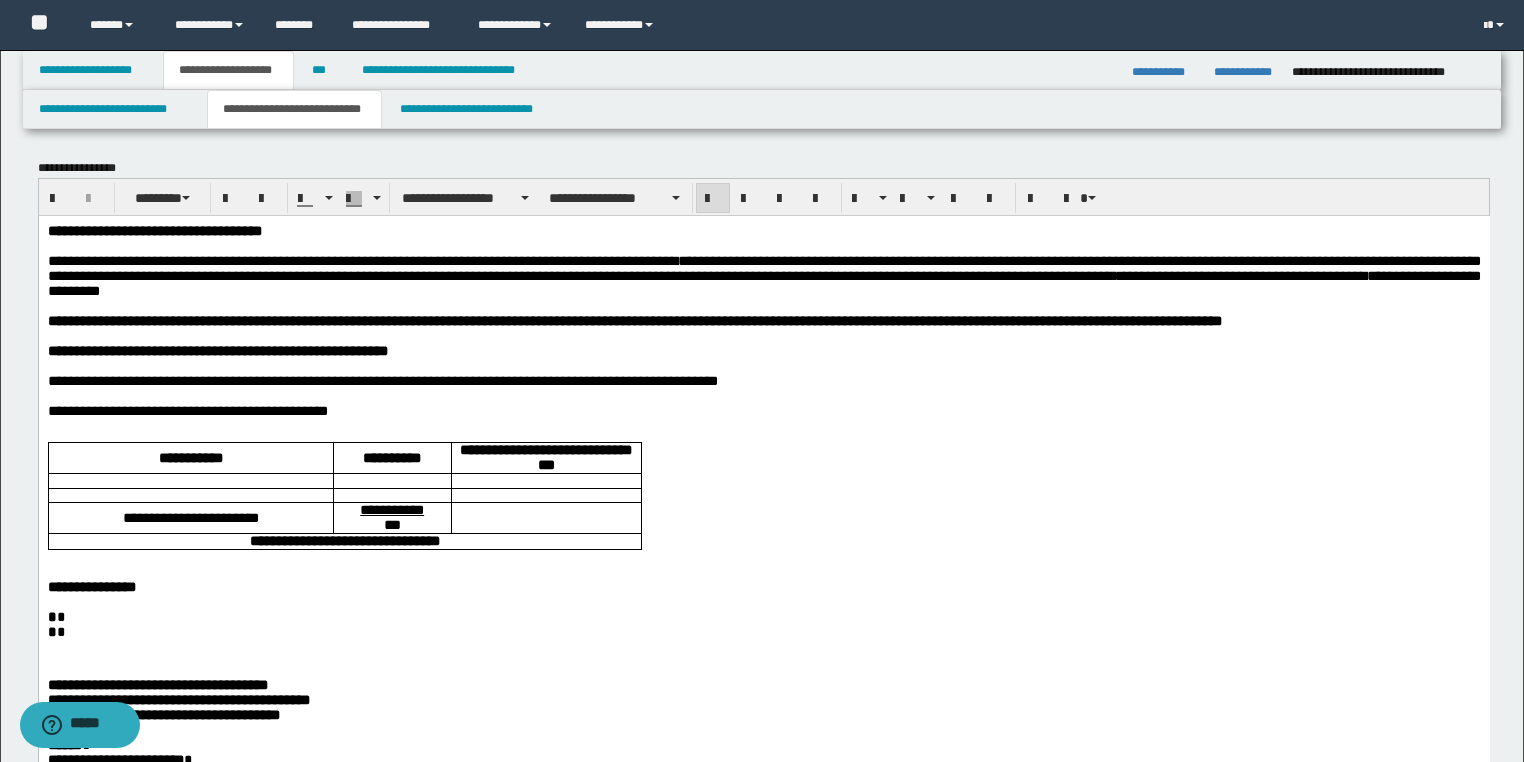 click on "**********" at bounding box center (763, 275) 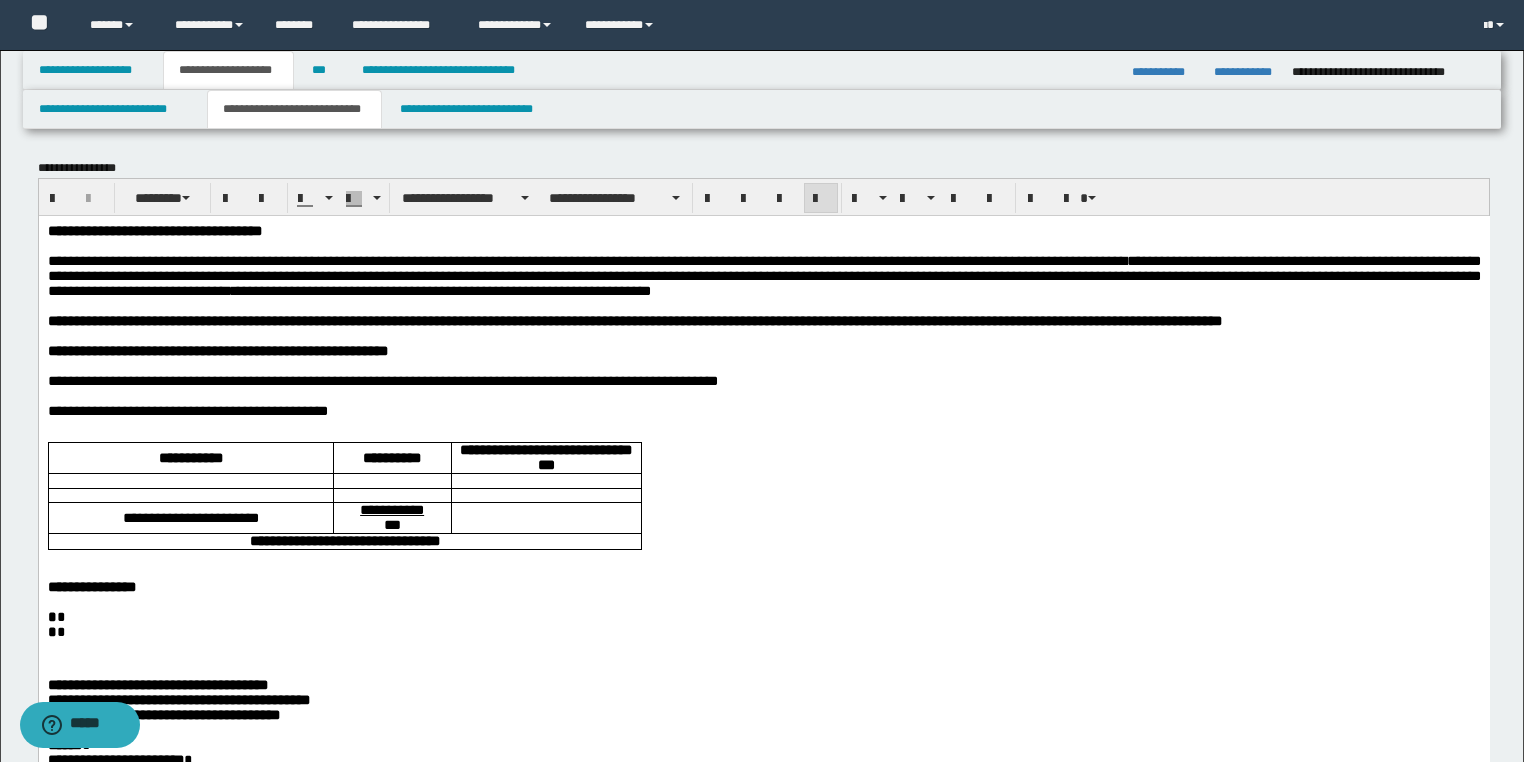 click on "**********" at bounding box center (763, 275) 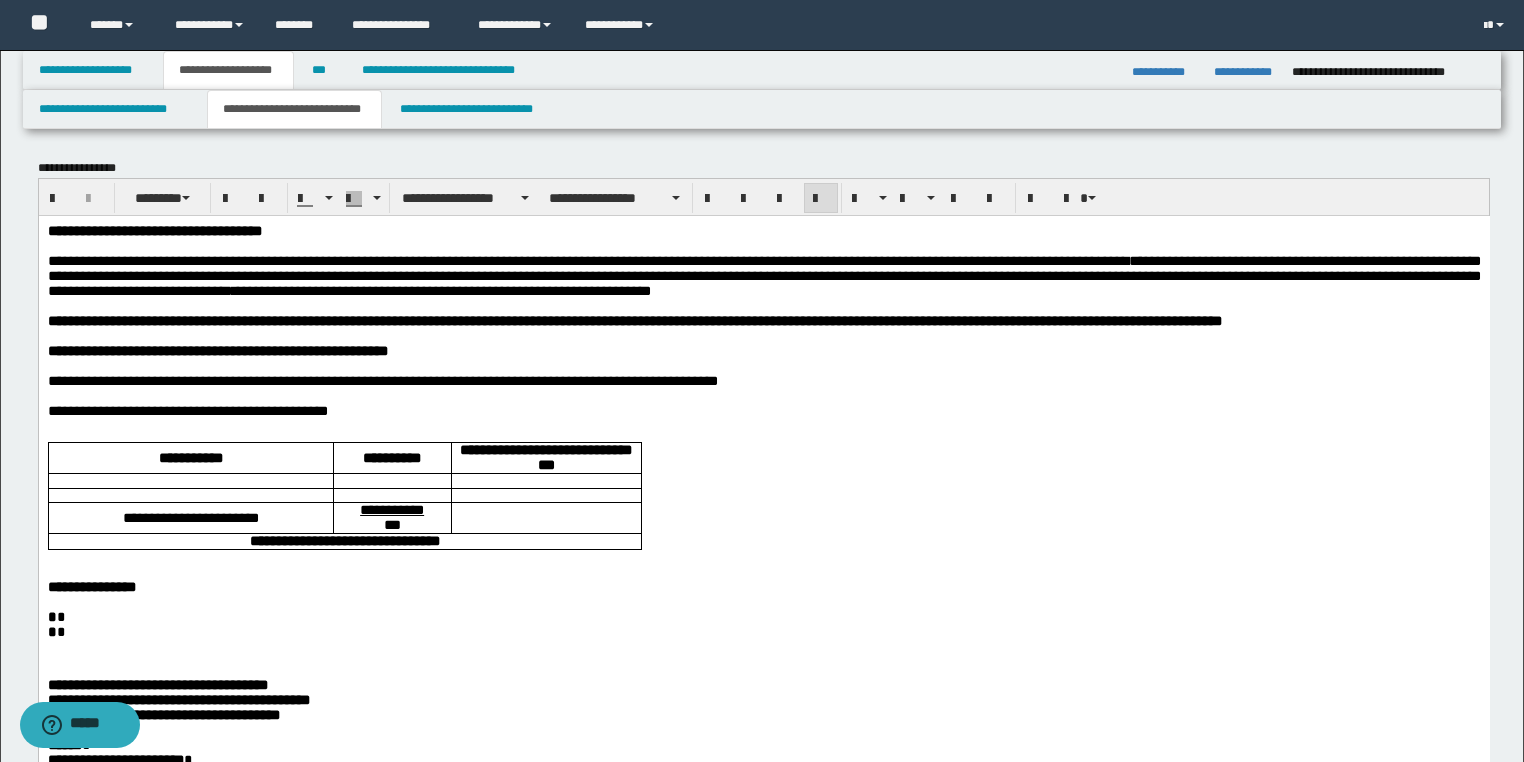 click at bounding box center [775, 305] 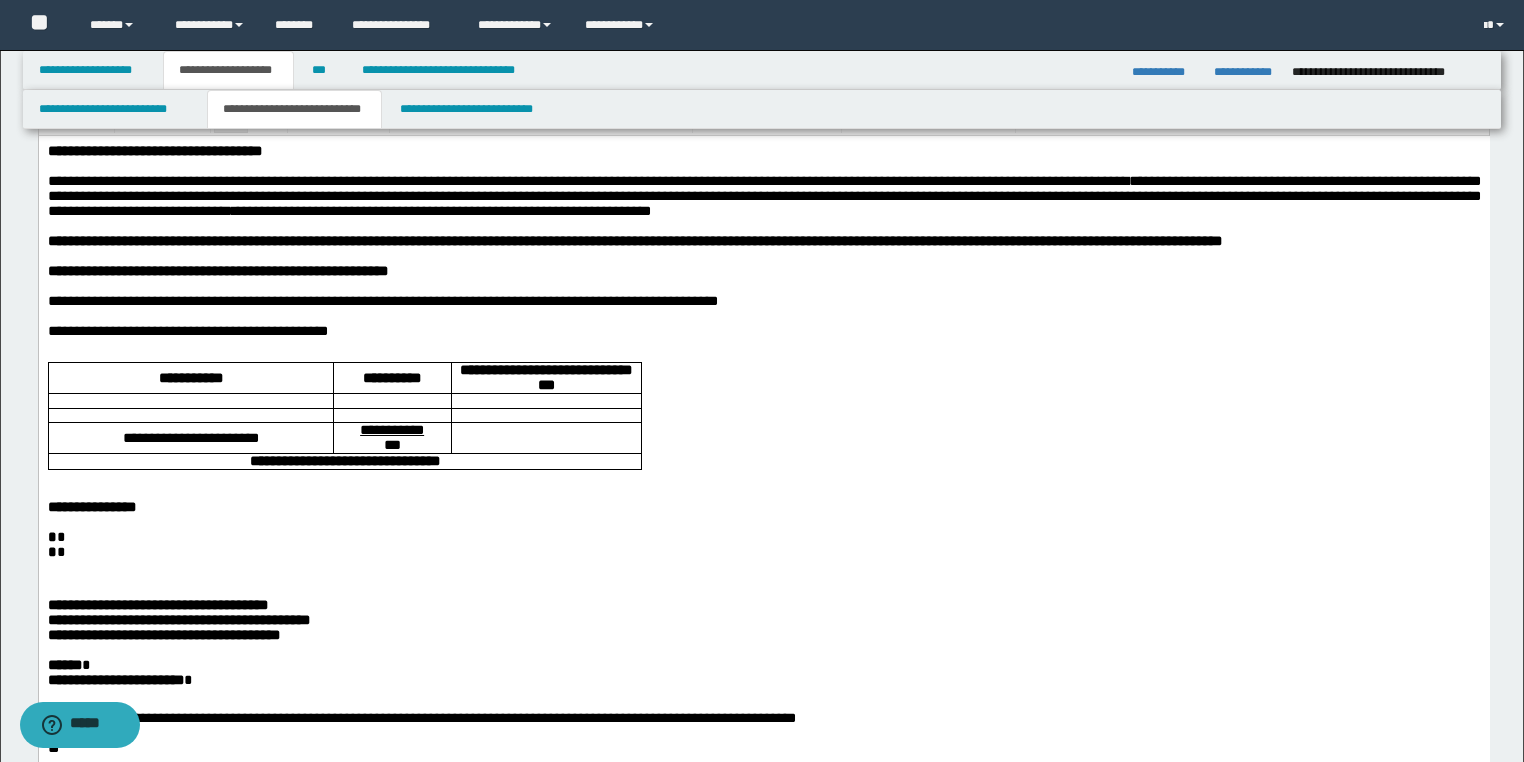 click on "**********" at bounding box center [163, 634] 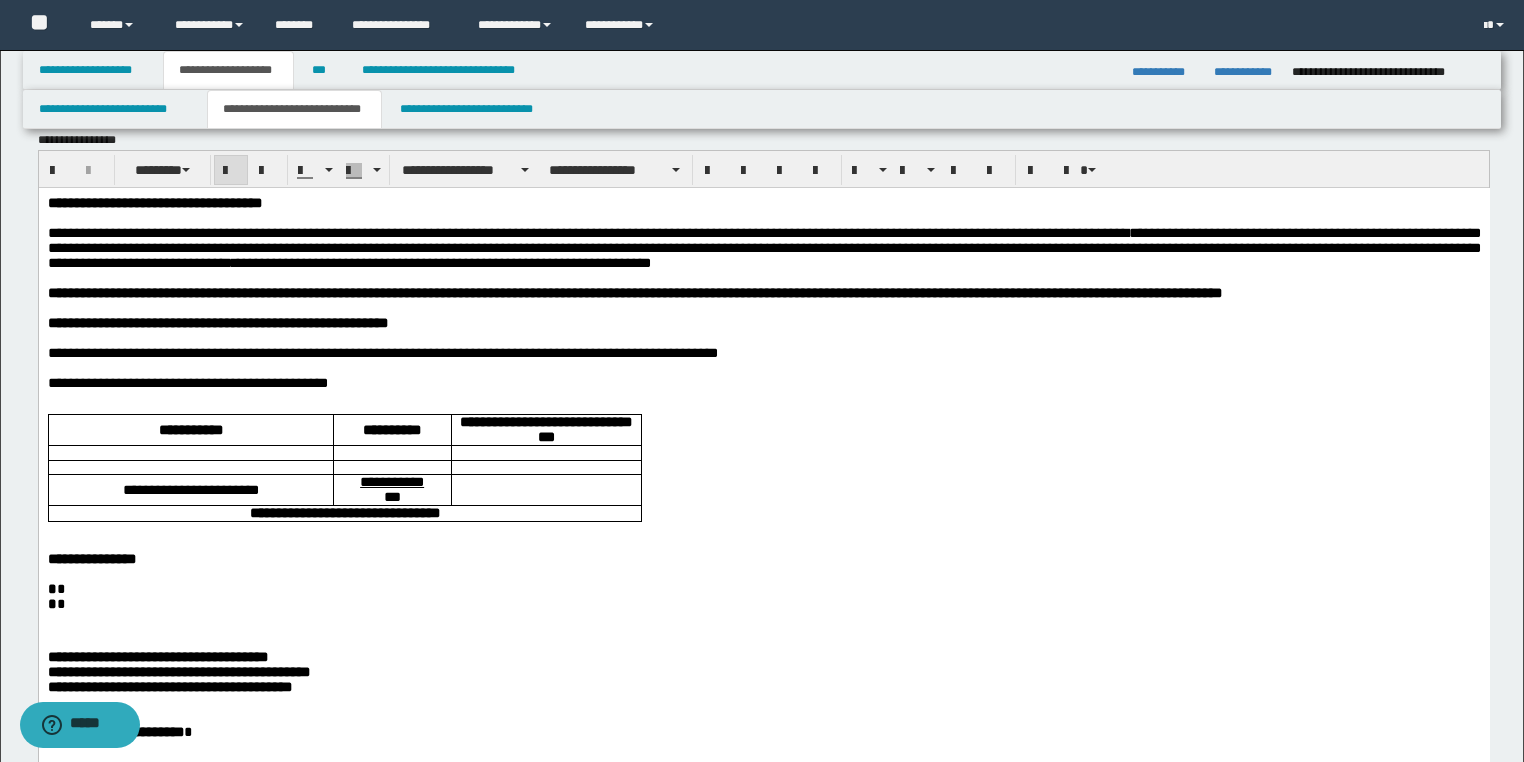 scroll, scrollTop: 0, scrollLeft: 0, axis: both 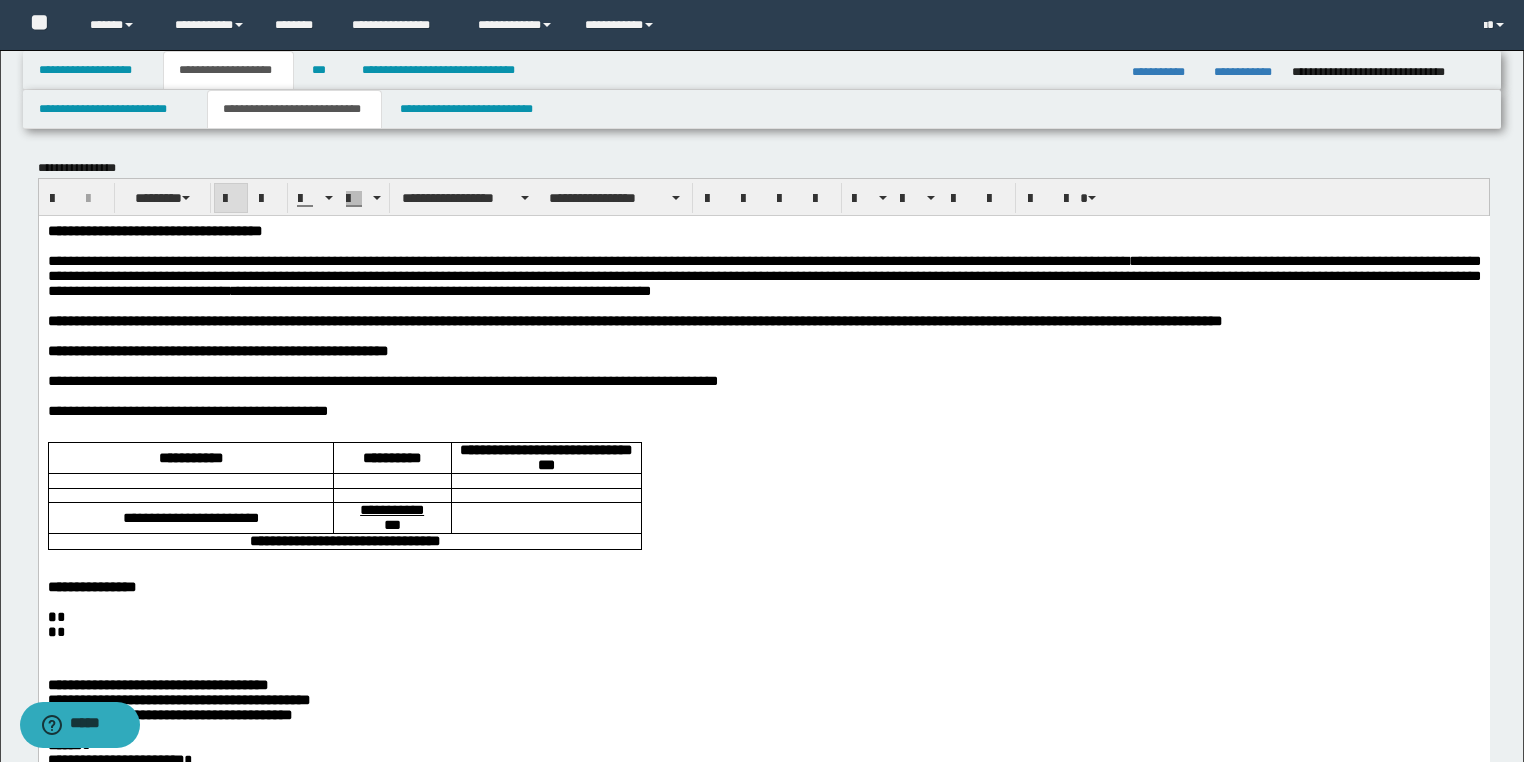 click on "**********" at bounding box center [763, 275] 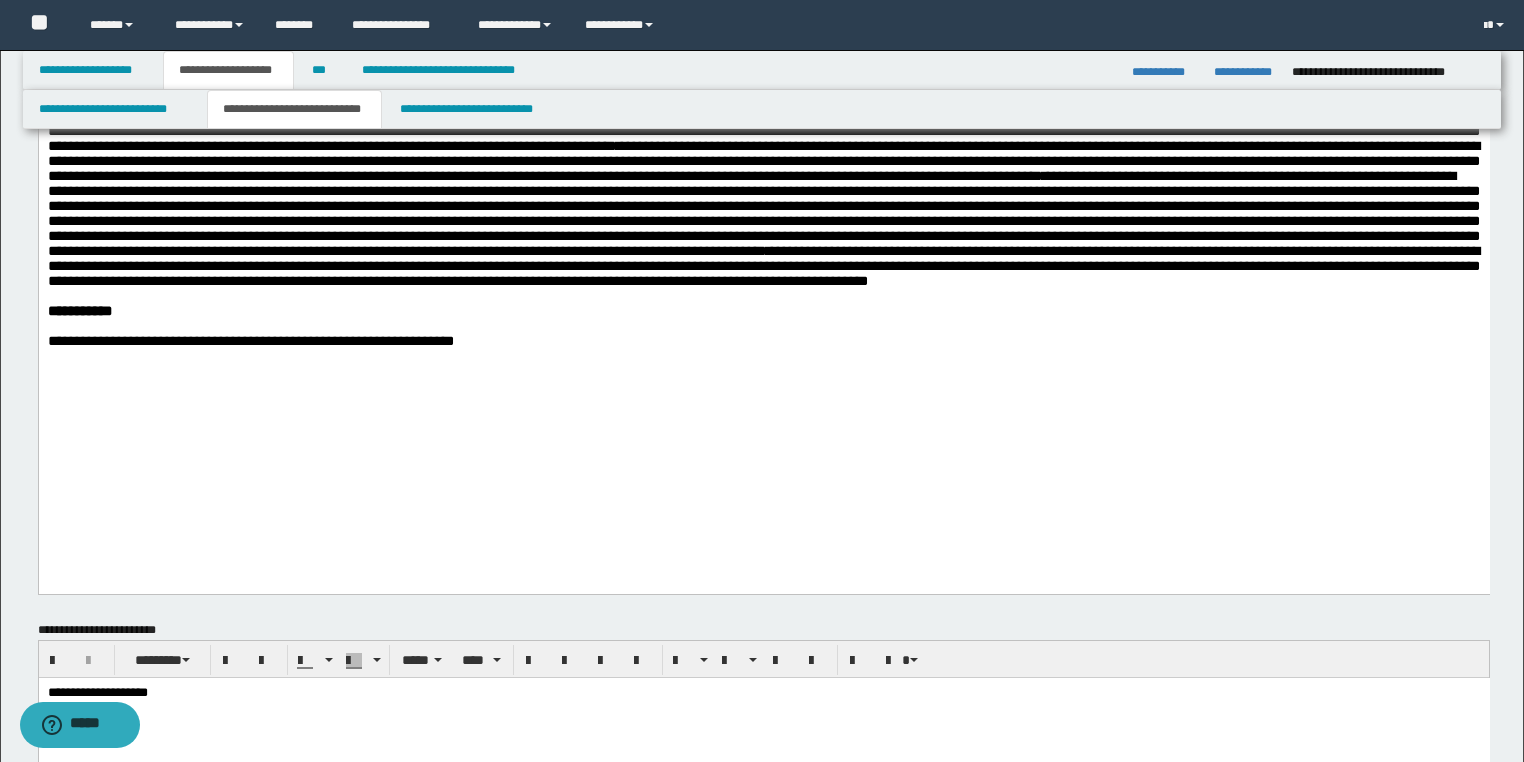 scroll, scrollTop: 1200, scrollLeft: 0, axis: vertical 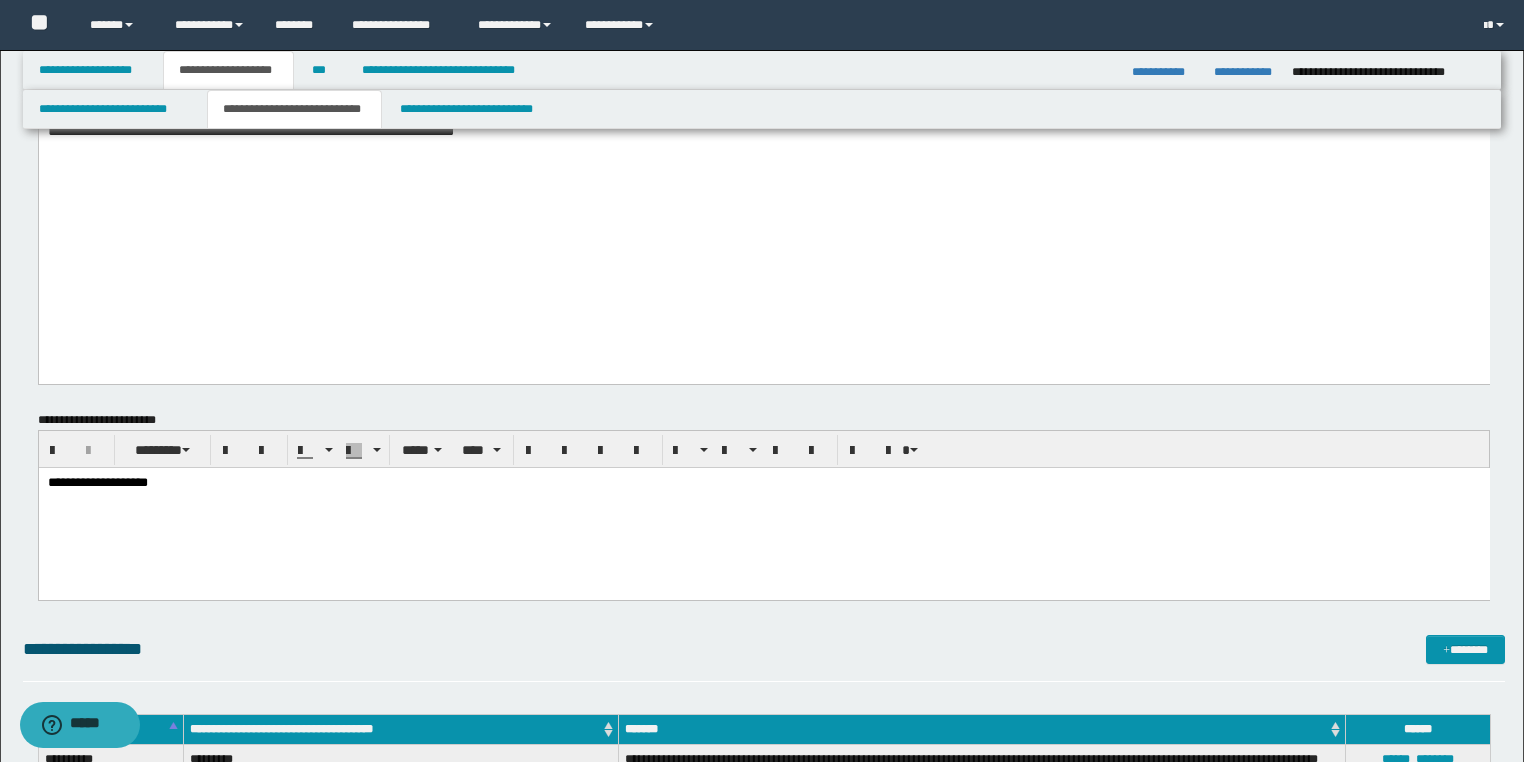 click on "**********" at bounding box center [763, 131] 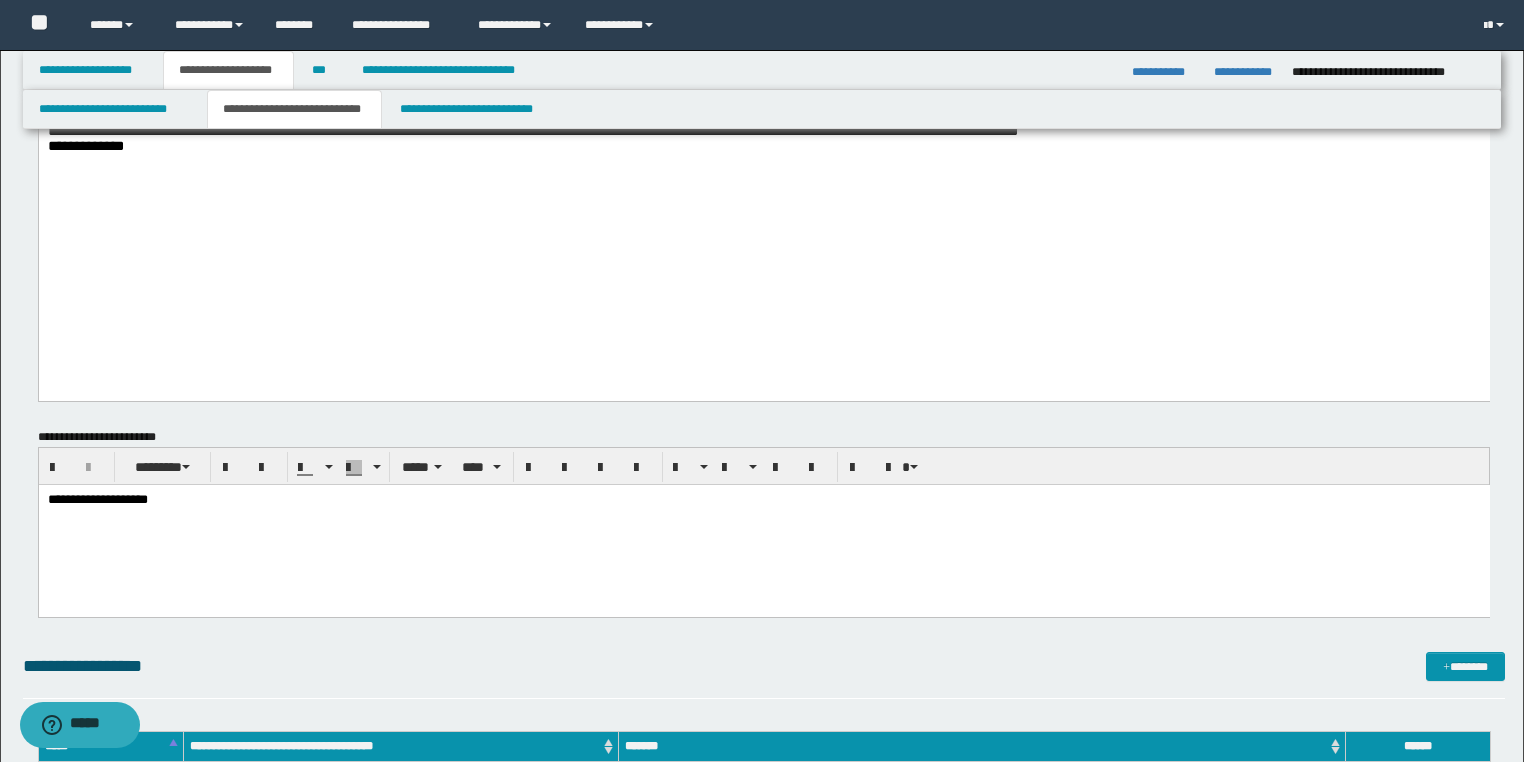 click on "**********" at bounding box center (532, 138) 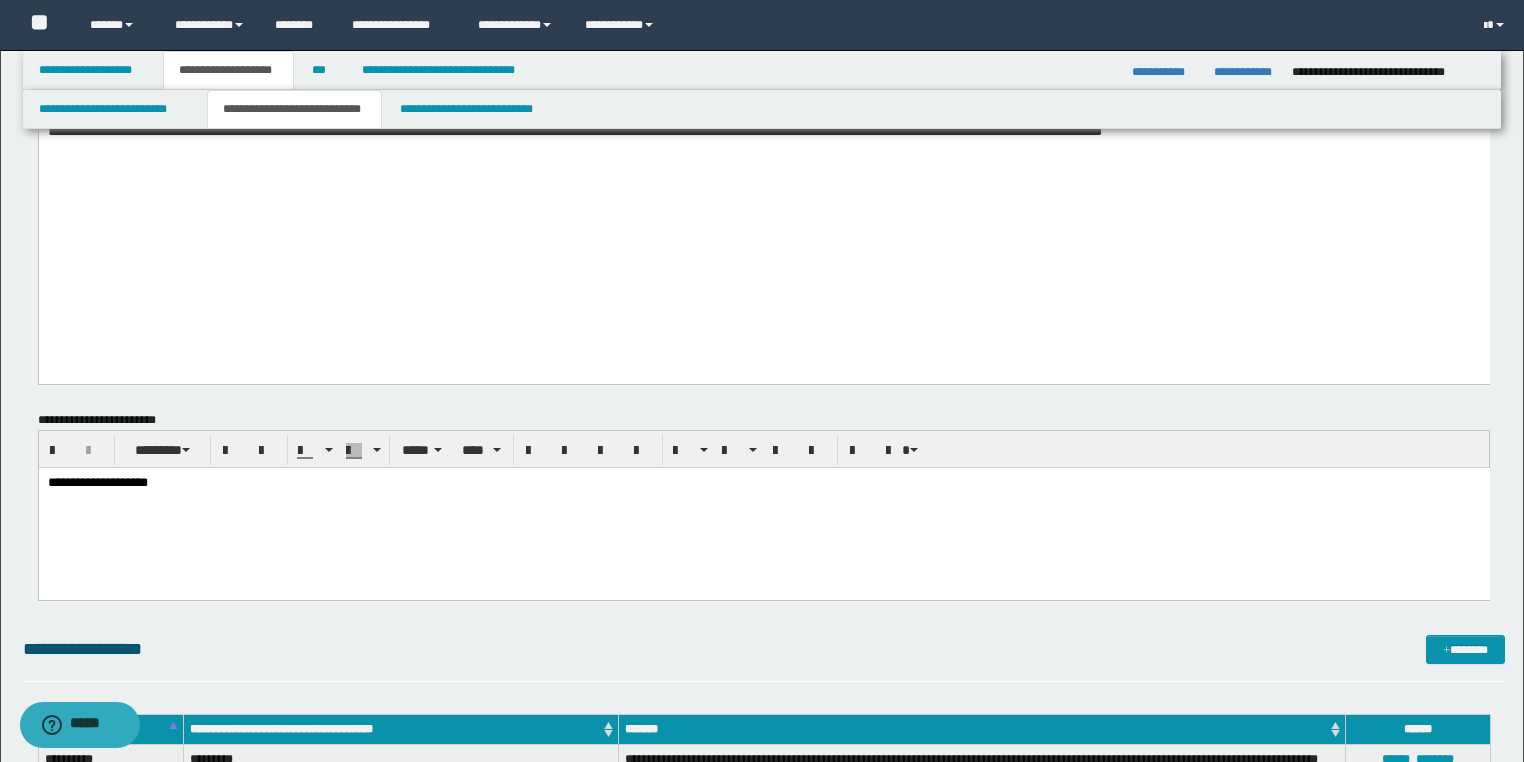 click on "**********" at bounding box center (763, 131) 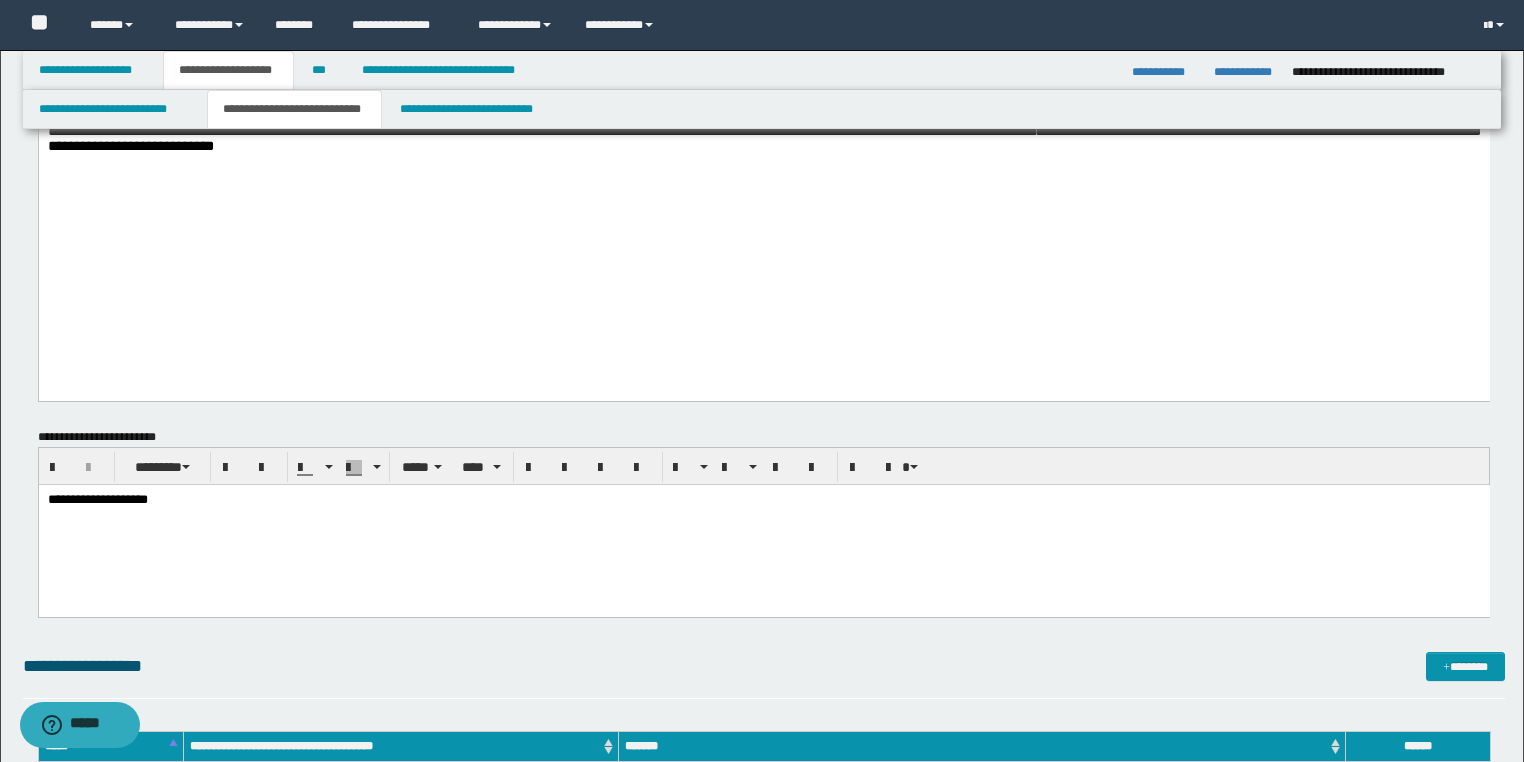 click on "**********" at bounding box center (763, 138) 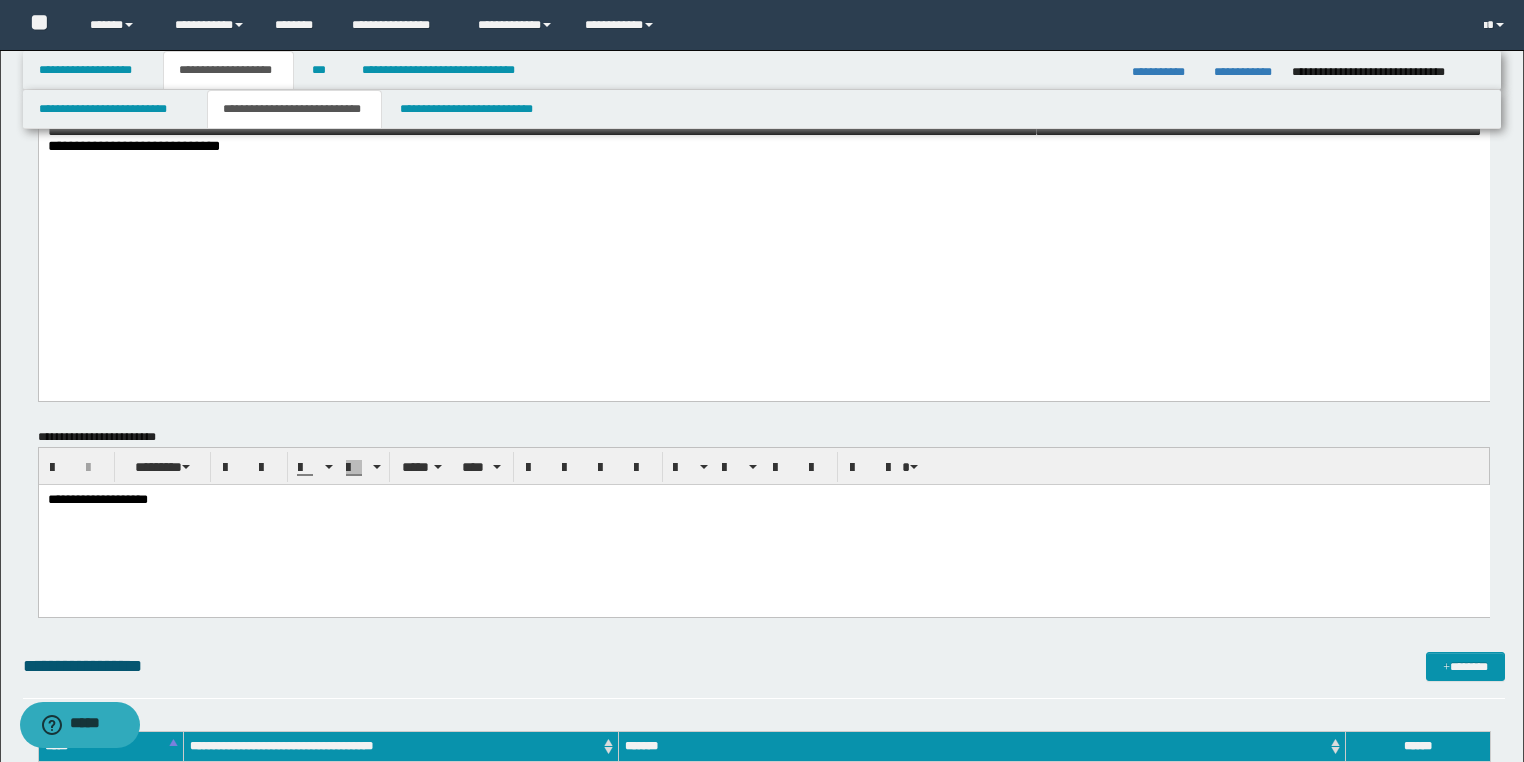 click on "**********" at bounding box center [763, 138] 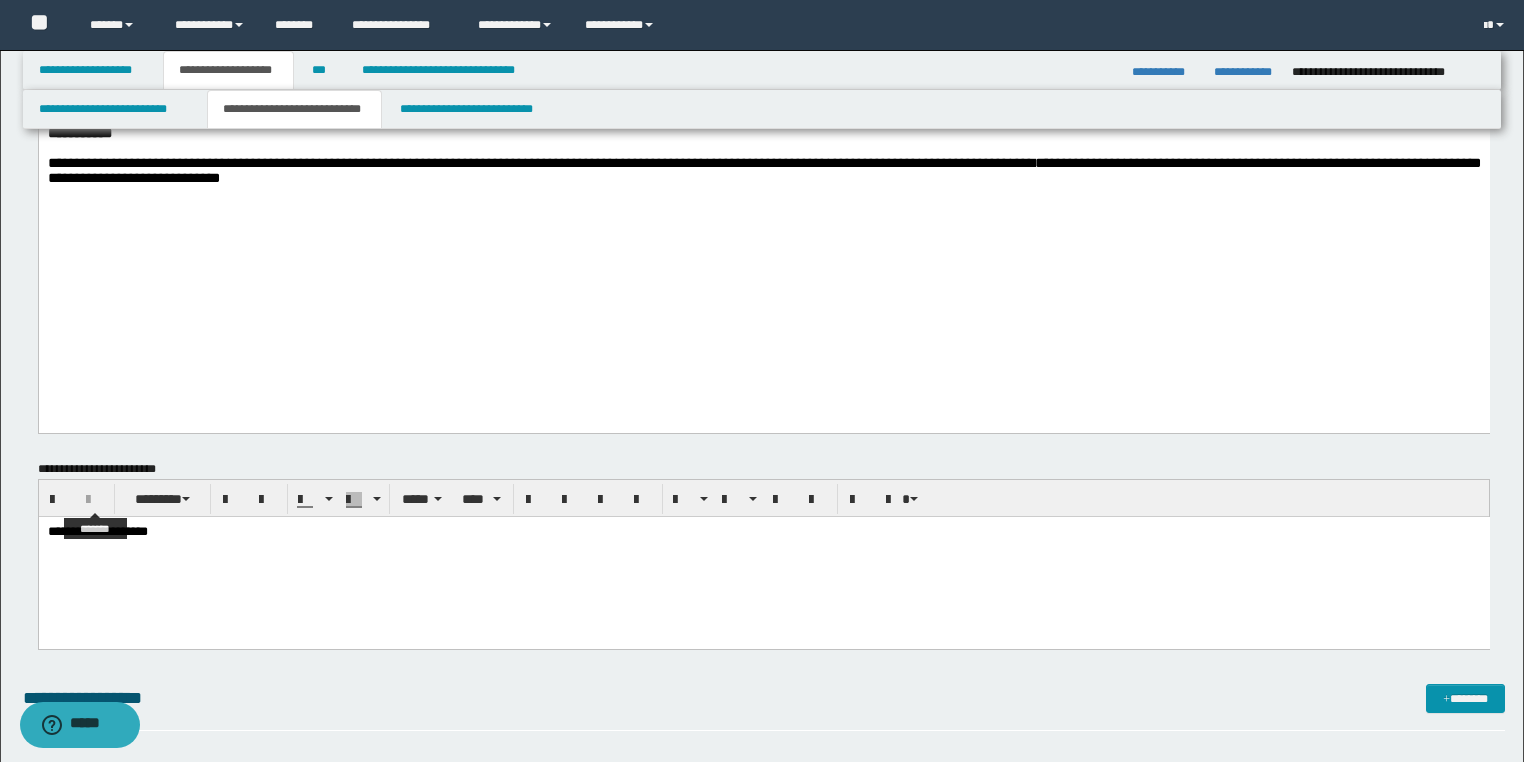 scroll, scrollTop: 1120, scrollLeft: 0, axis: vertical 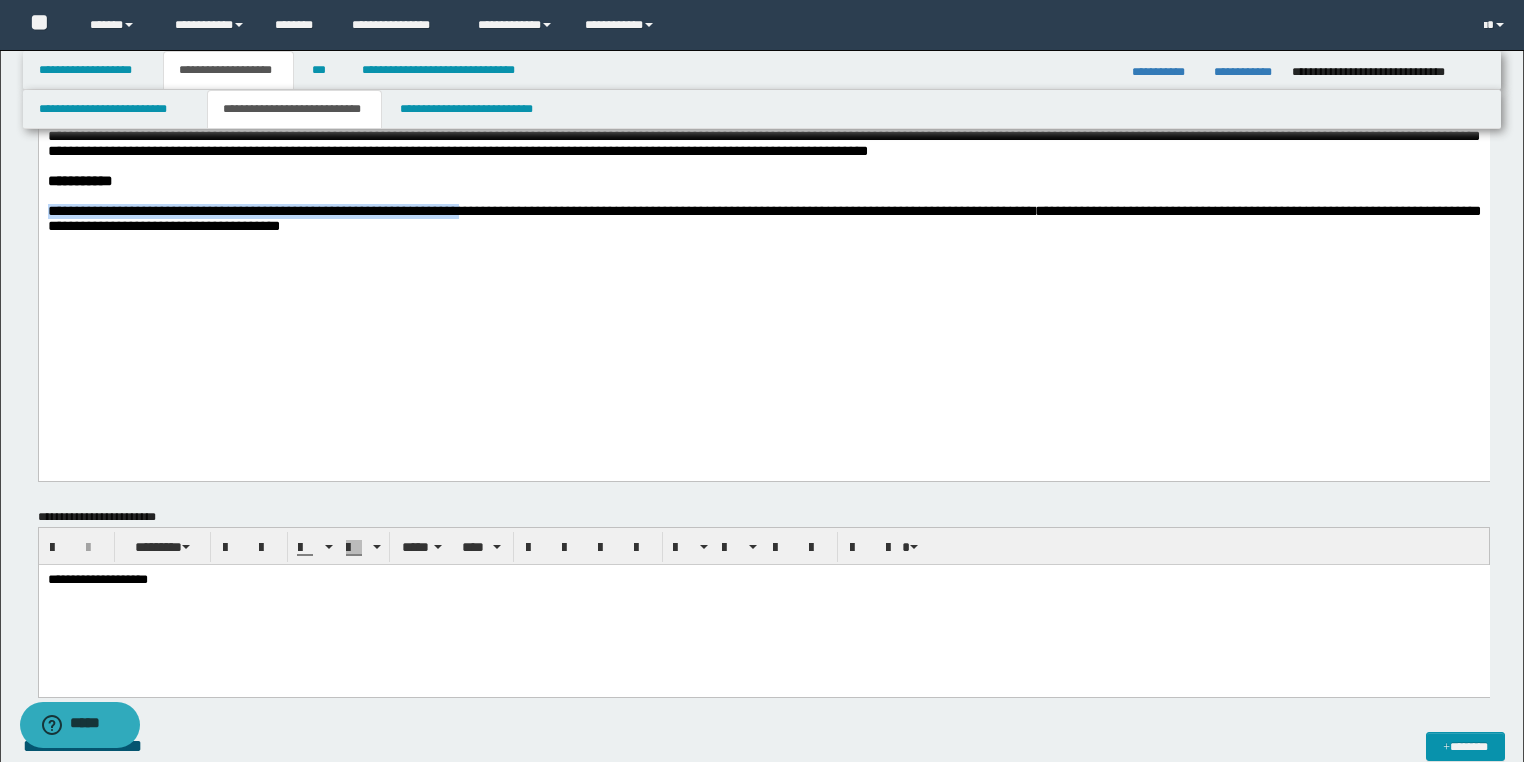 drag, startPoint x: 47, startPoint y: 338, endPoint x: 472, endPoint y: 343, distance: 425.02942 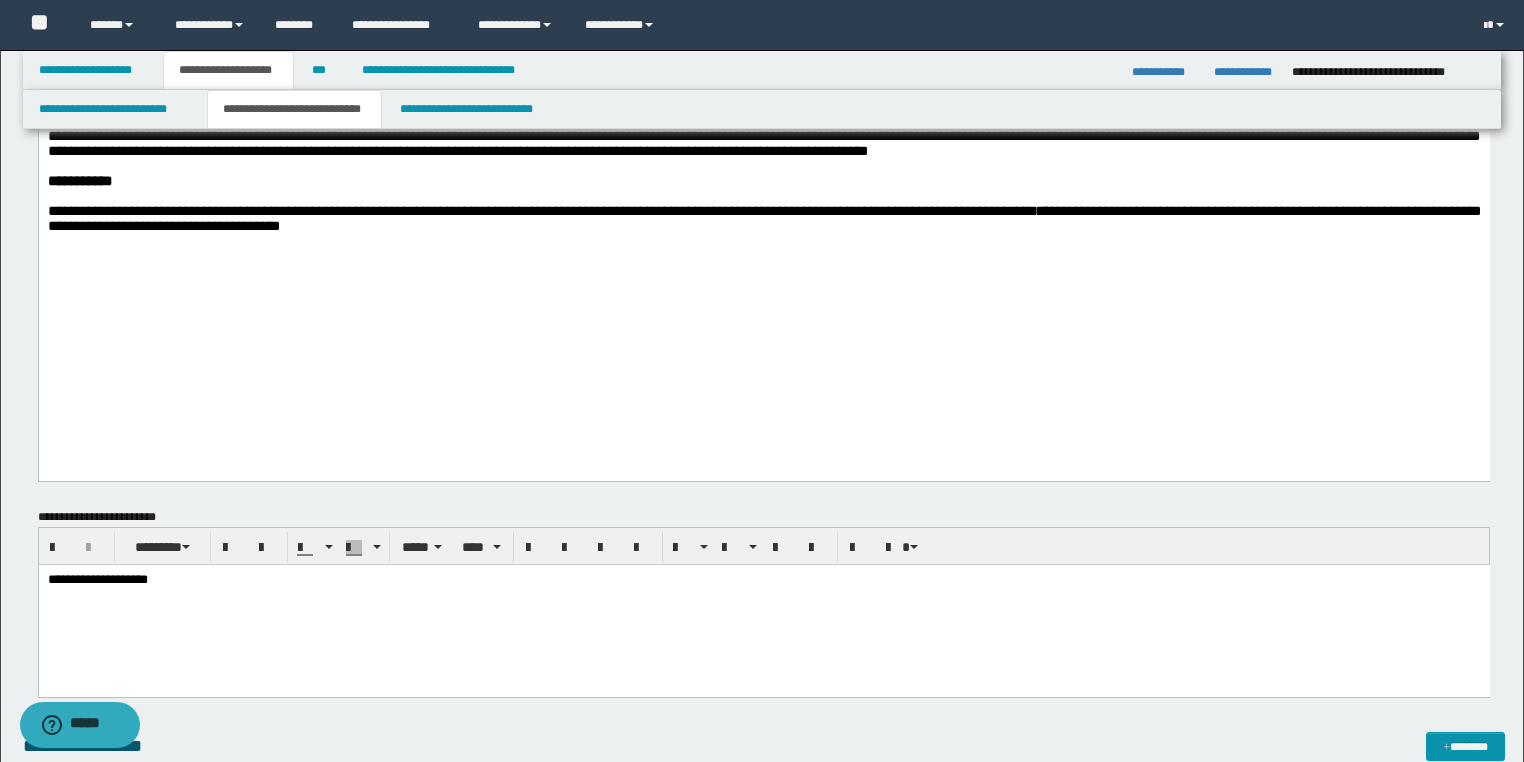 click on "**********" at bounding box center (763, -302) 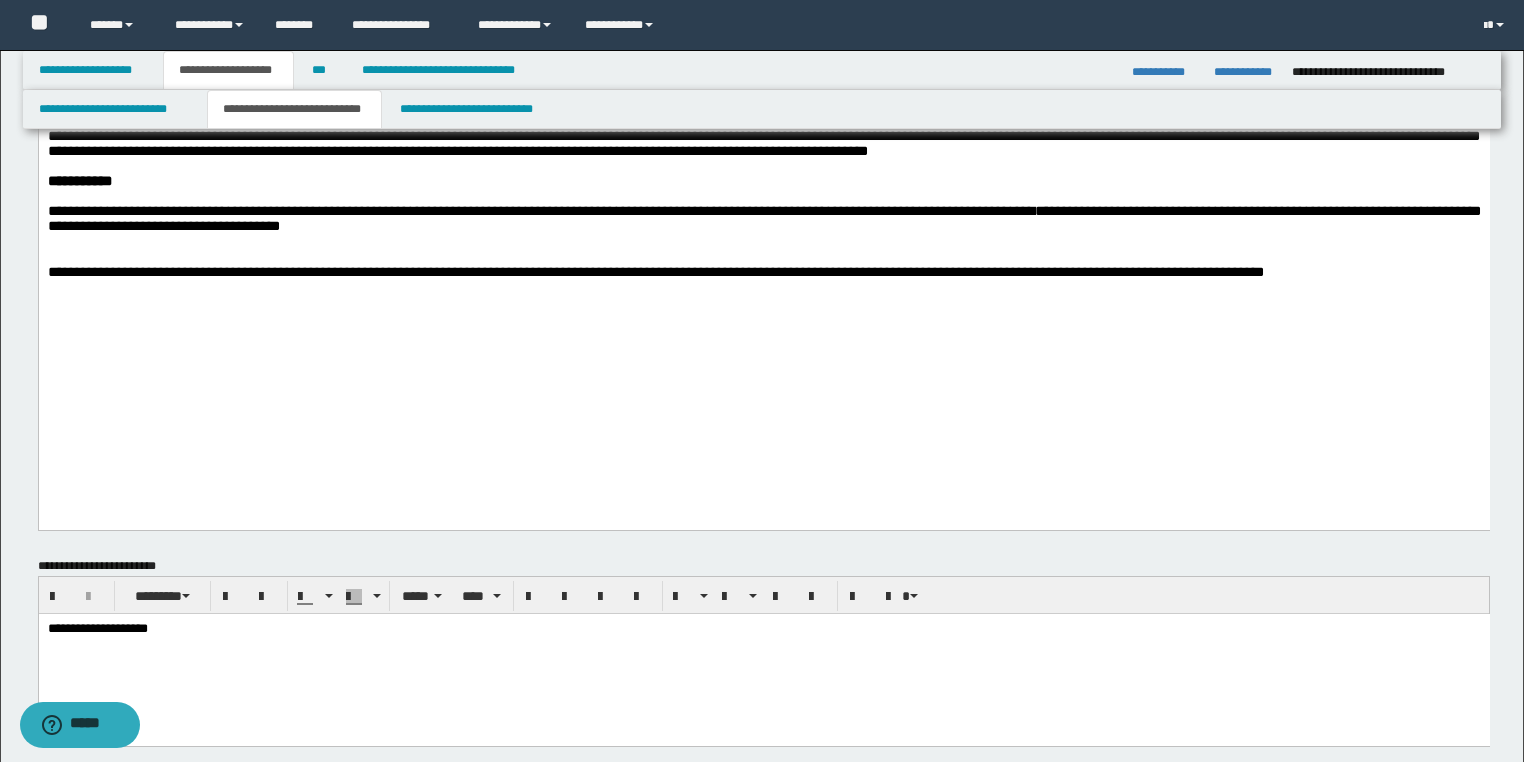 click on "**********" at bounding box center (655, 272) 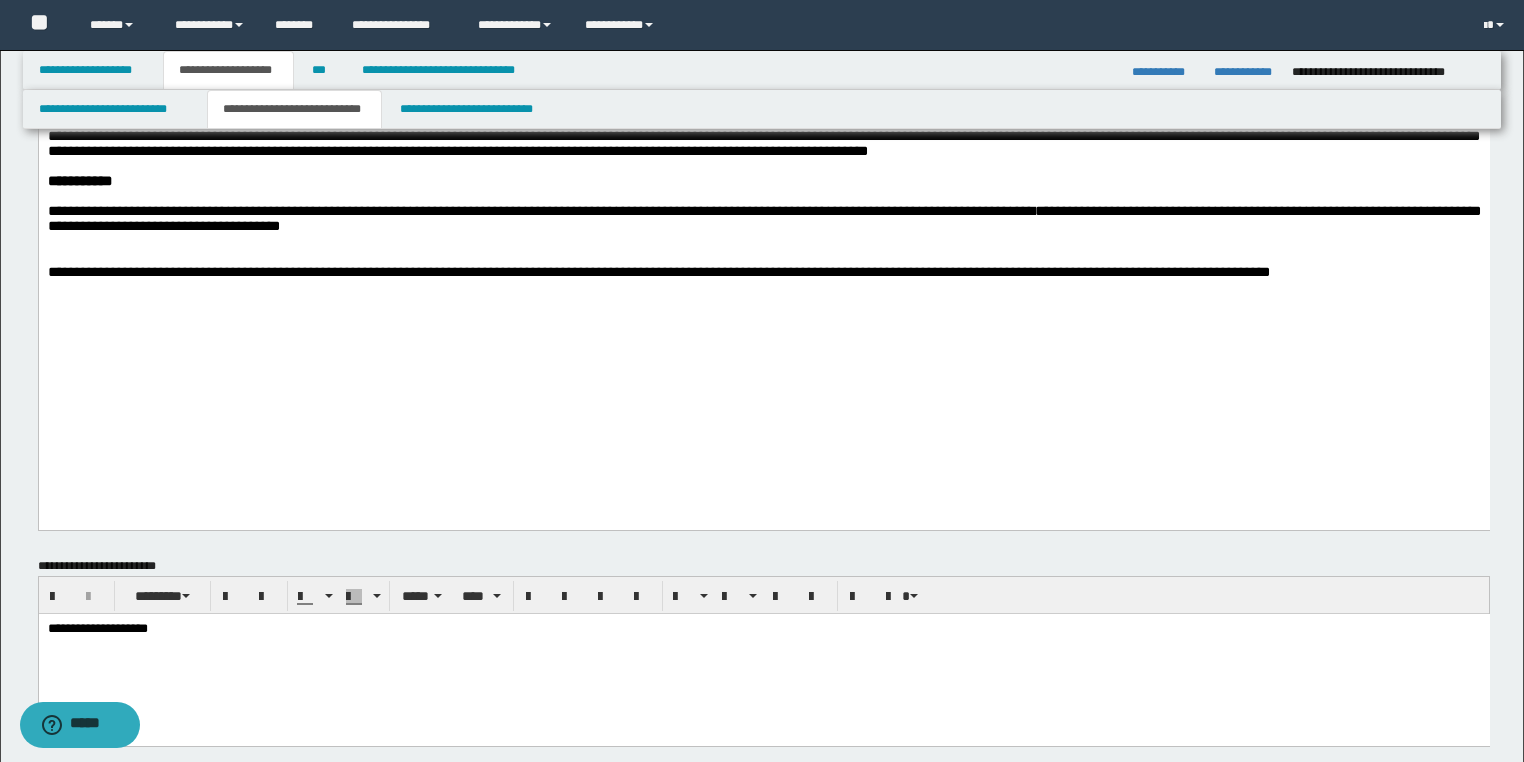 click on "**********" at bounding box center (763, 272) 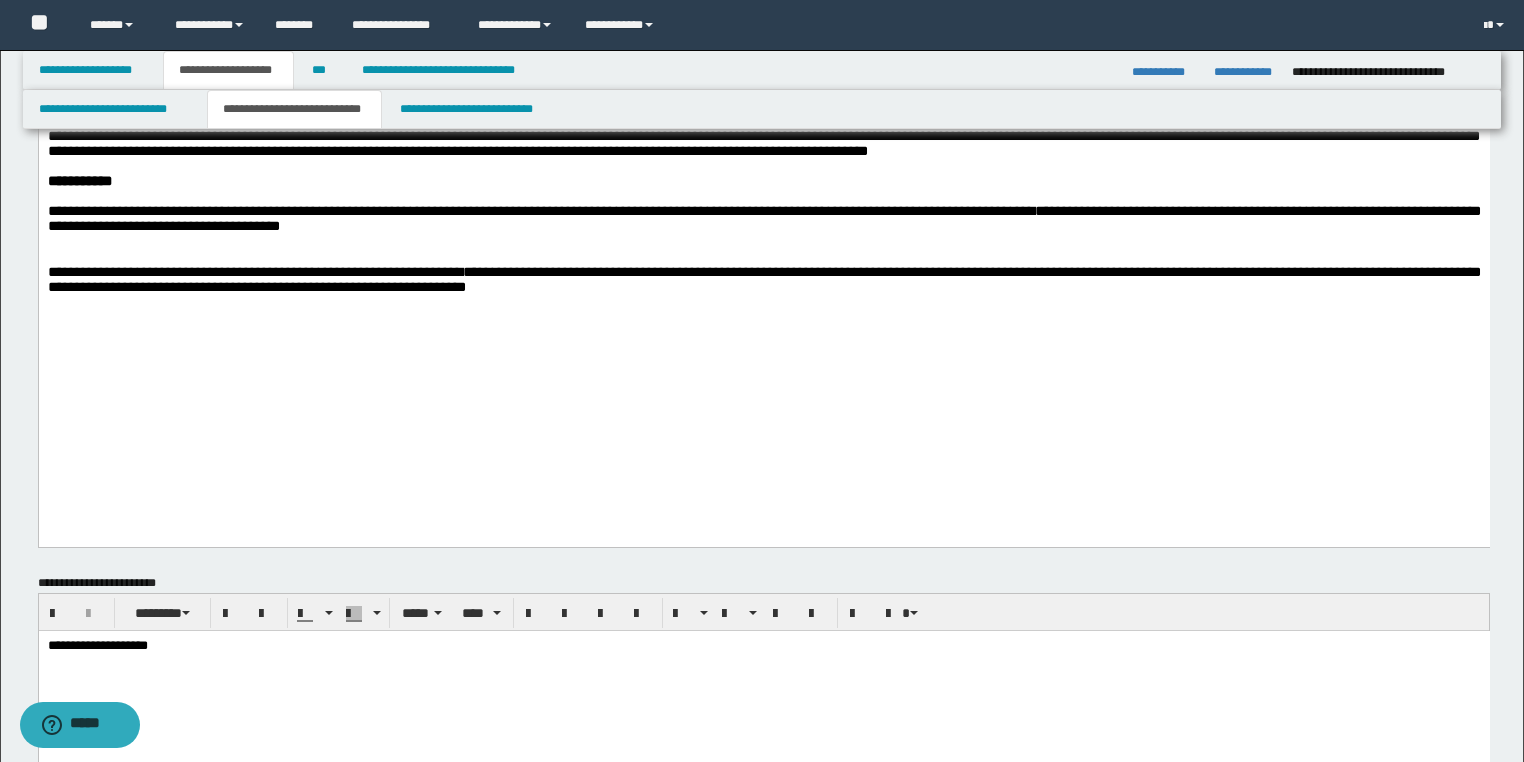 click on "**********" at bounding box center [763, 279] 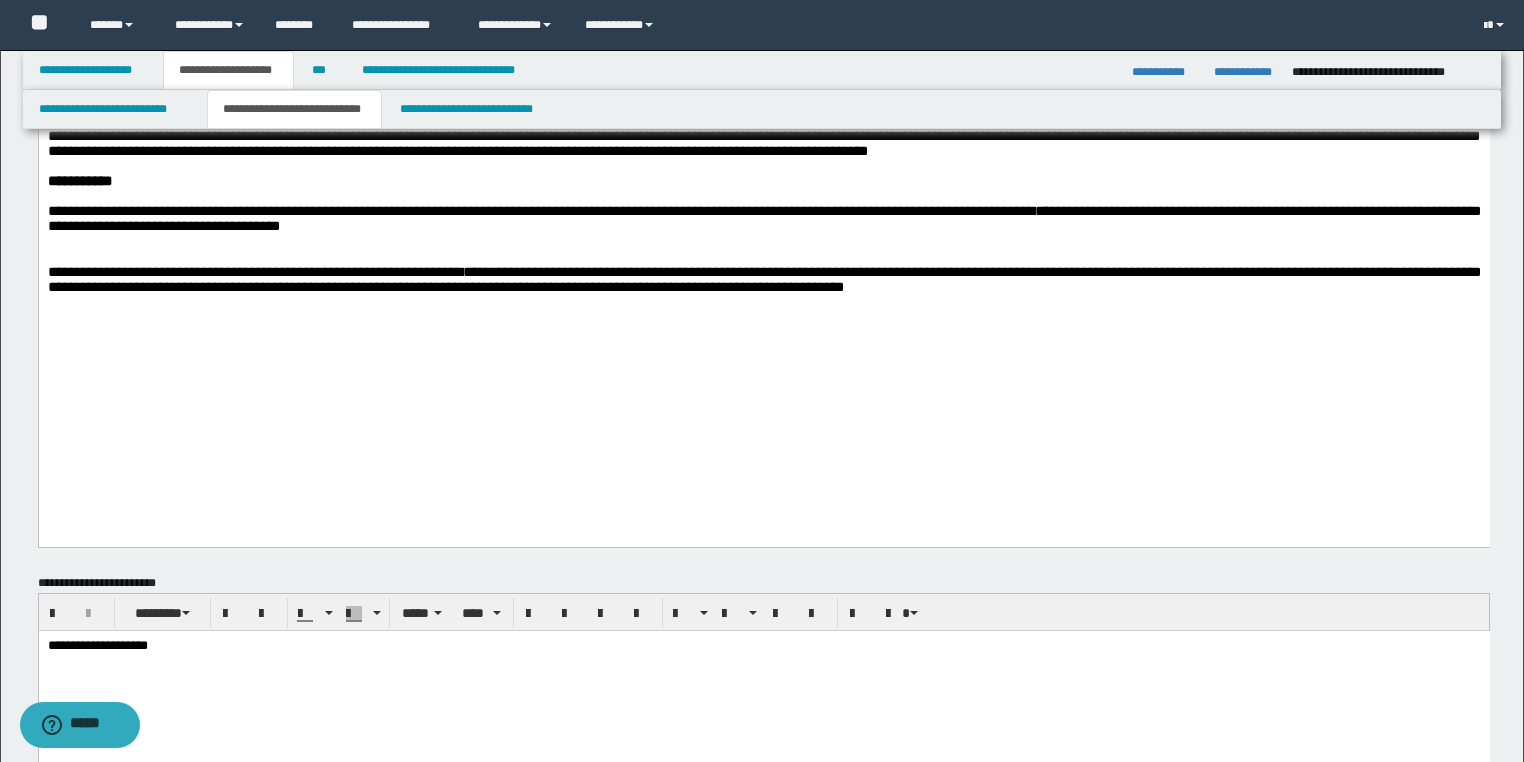 click on "**********" at bounding box center (763, -272) 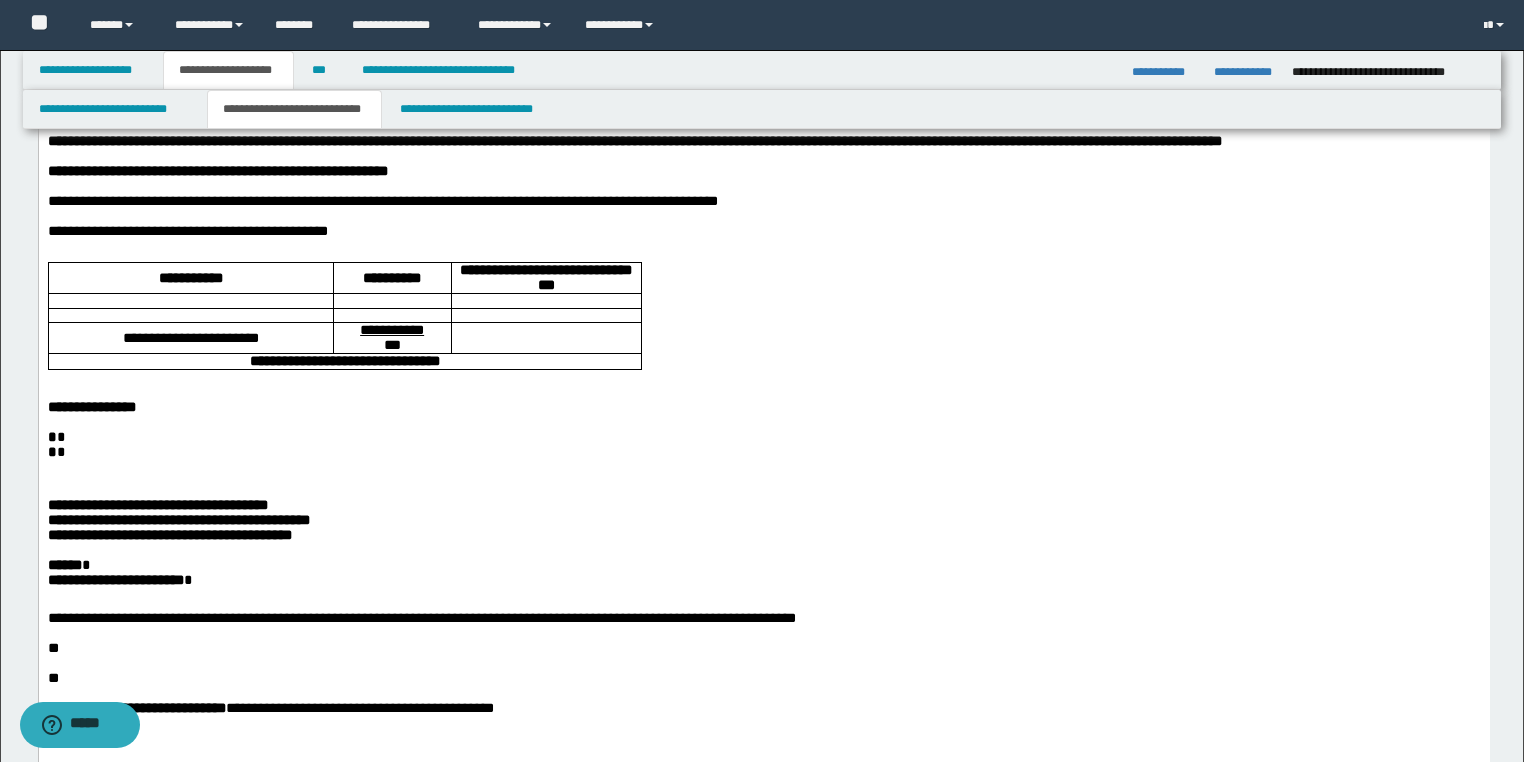 scroll, scrollTop: 0, scrollLeft: 0, axis: both 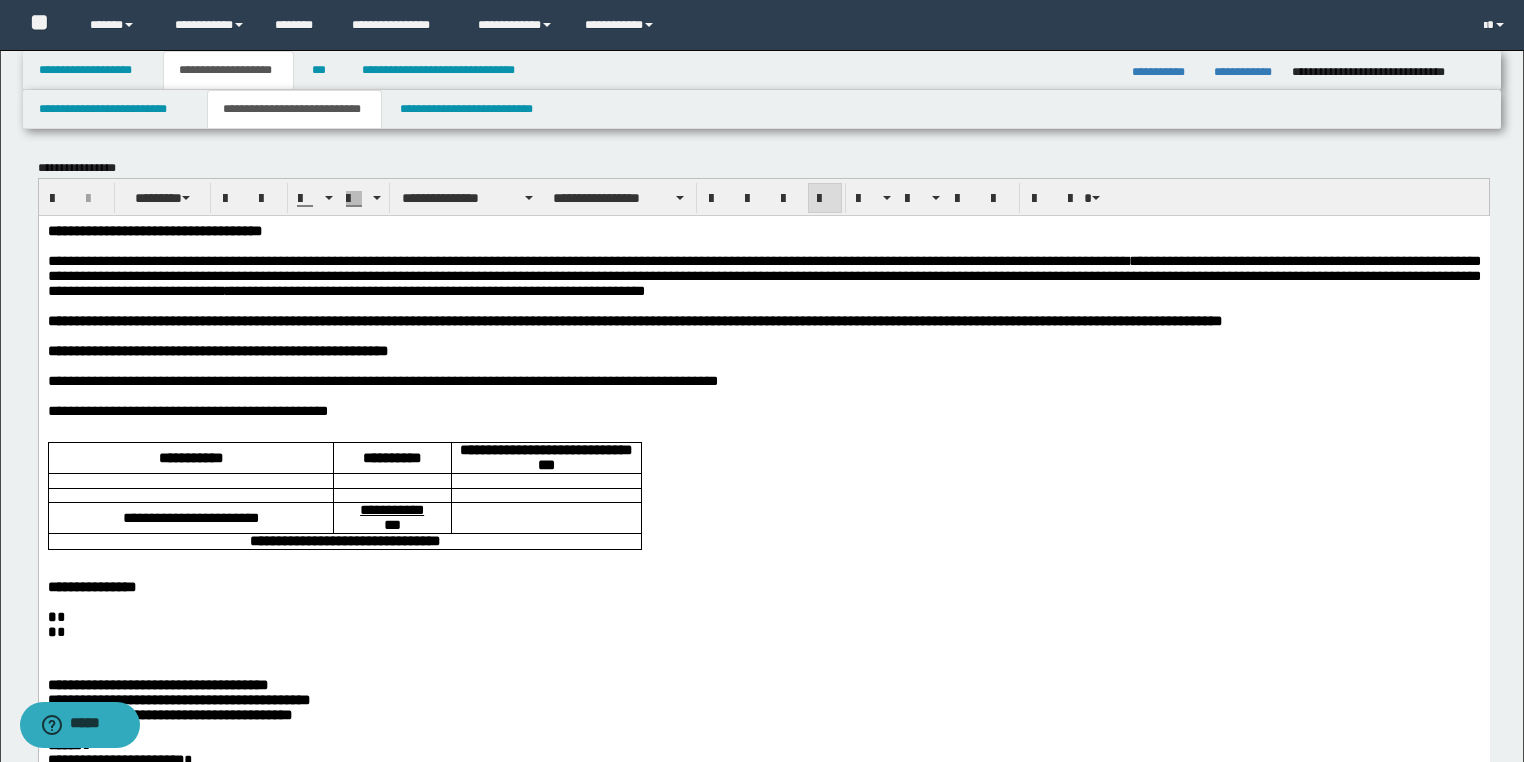 click on "**********" at bounding box center (763, 410) 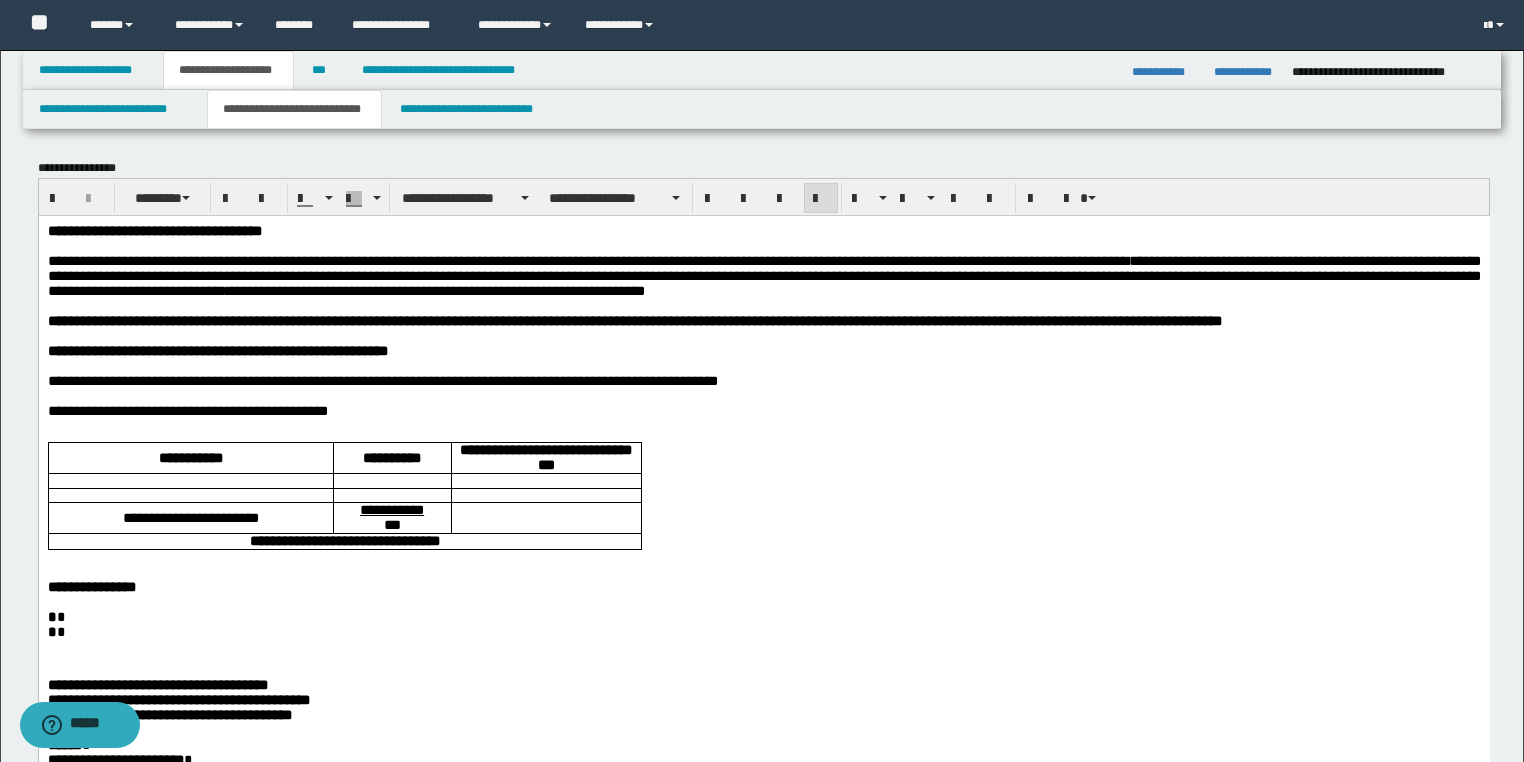 click on "**********" at bounding box center [763, 410] 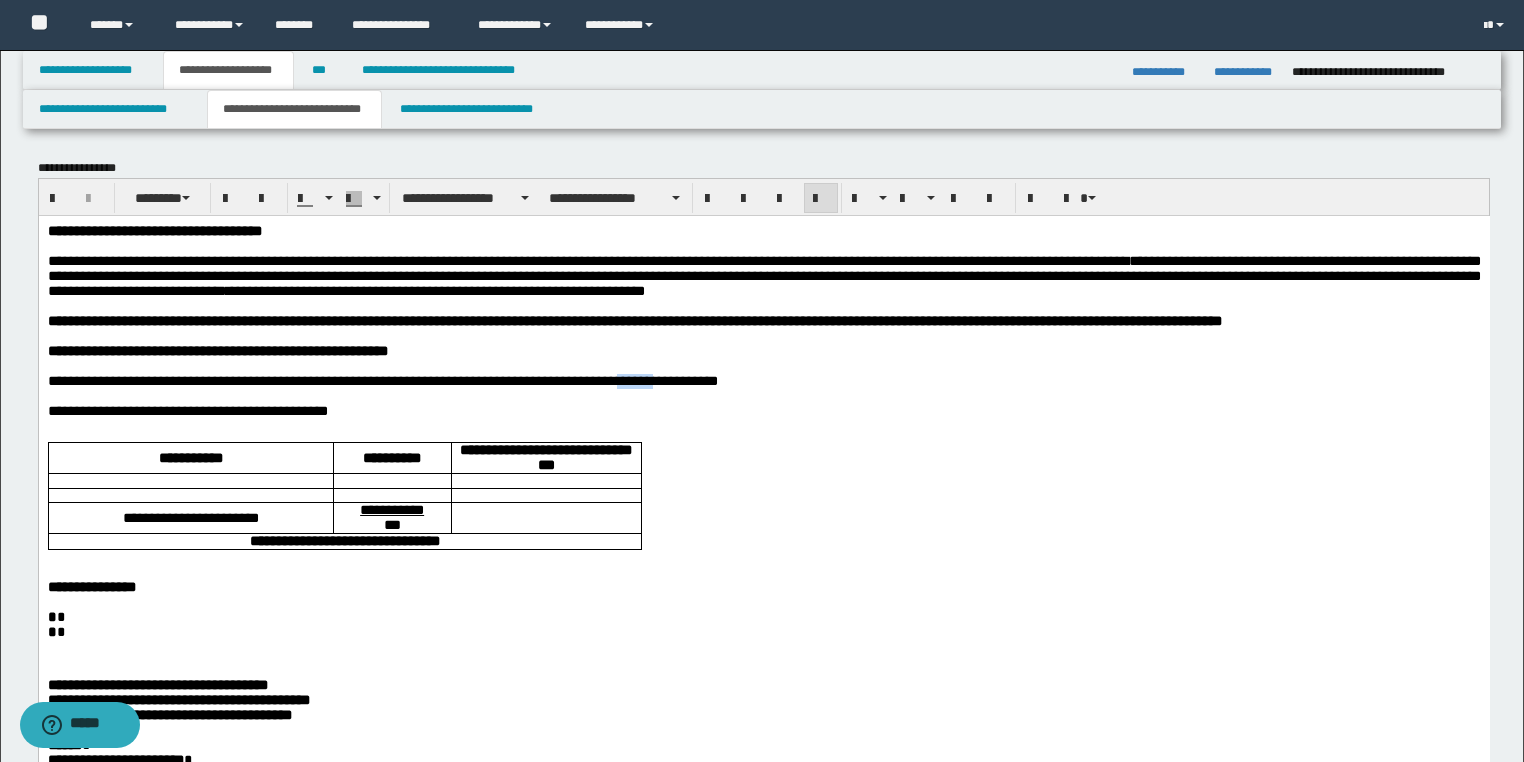 drag, startPoint x: 667, startPoint y: 402, endPoint x: 627, endPoint y: 400, distance: 40.04997 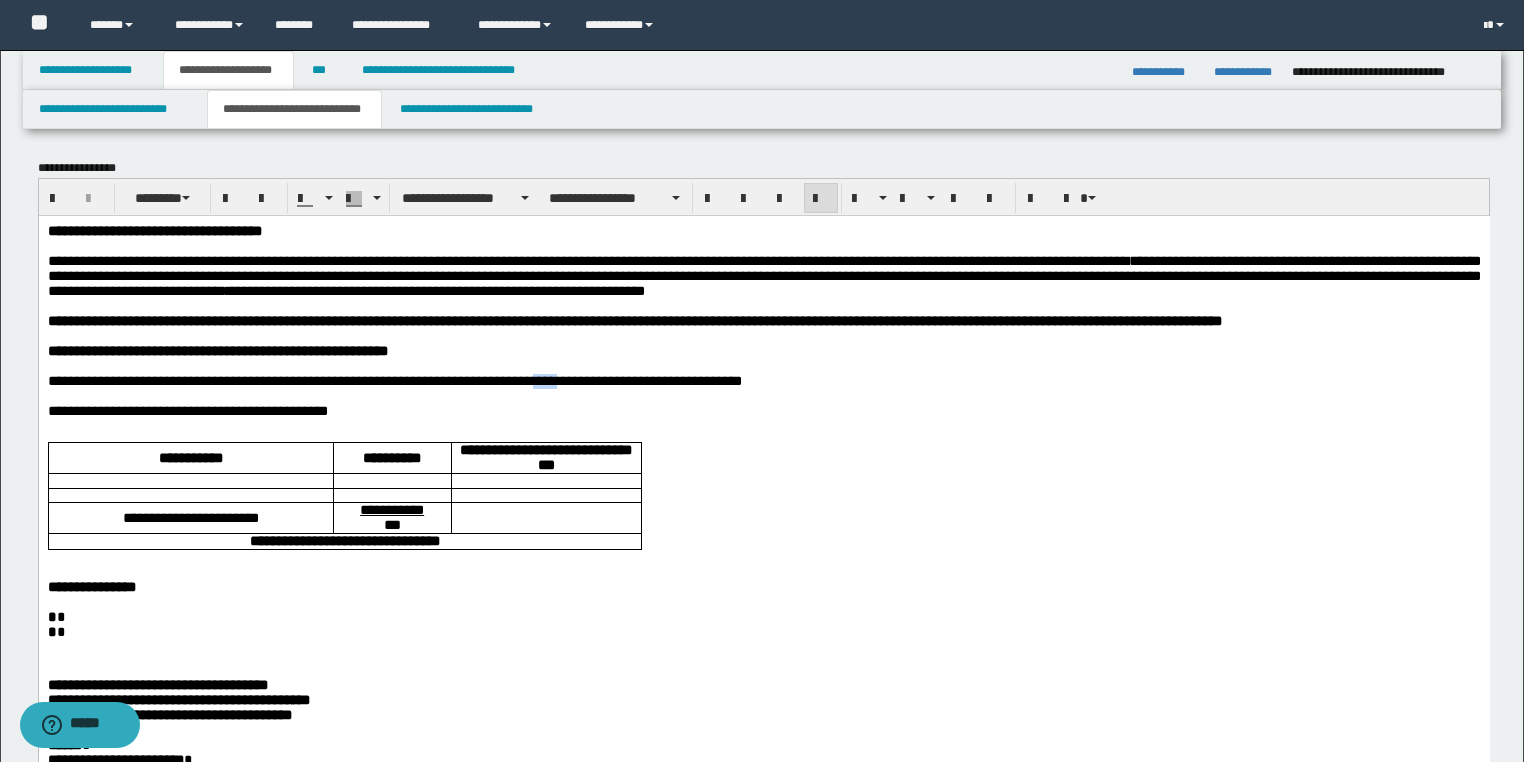 drag, startPoint x: 569, startPoint y: 402, endPoint x: 541, endPoint y: 400, distance: 28.071337 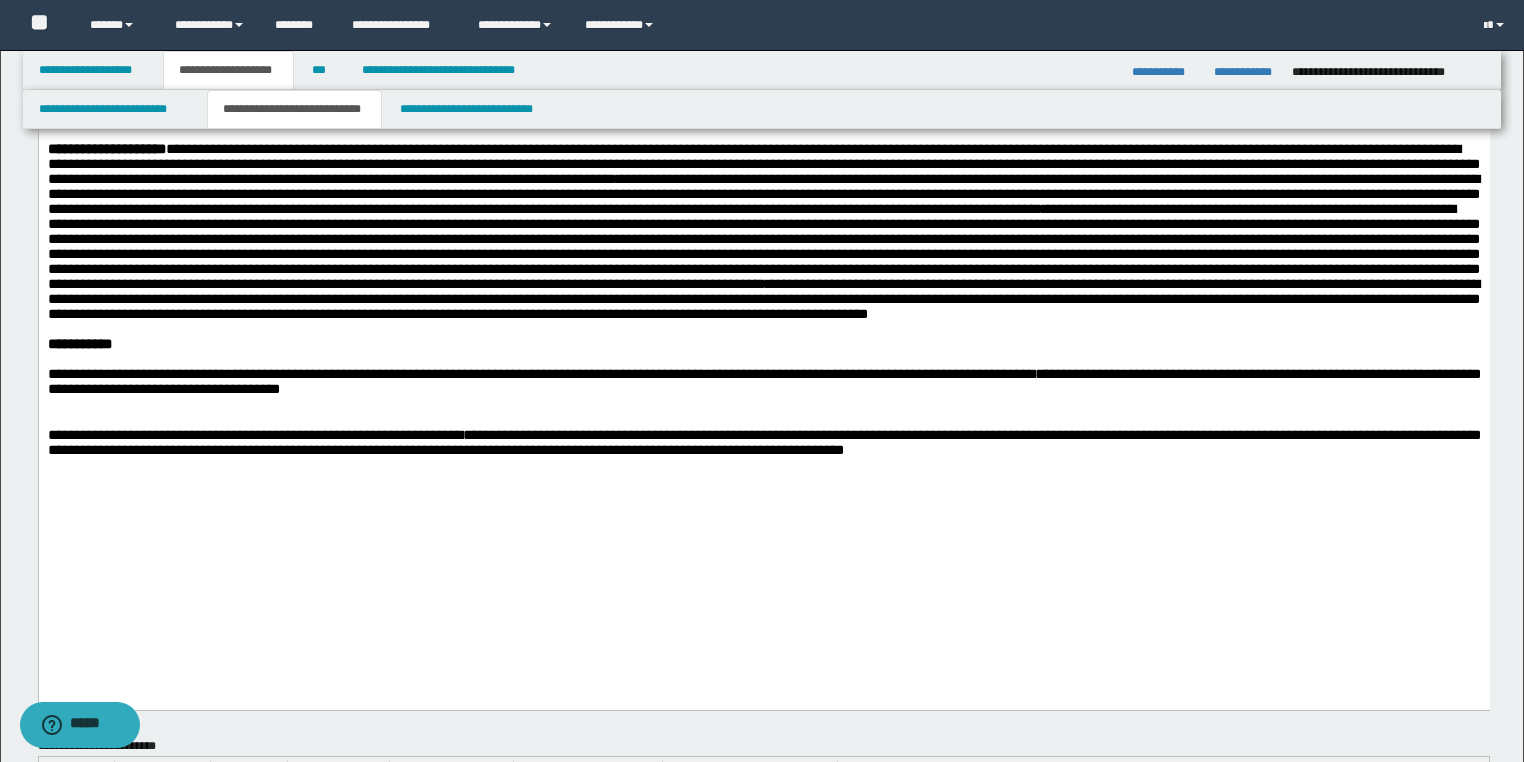 scroll, scrollTop: 960, scrollLeft: 0, axis: vertical 